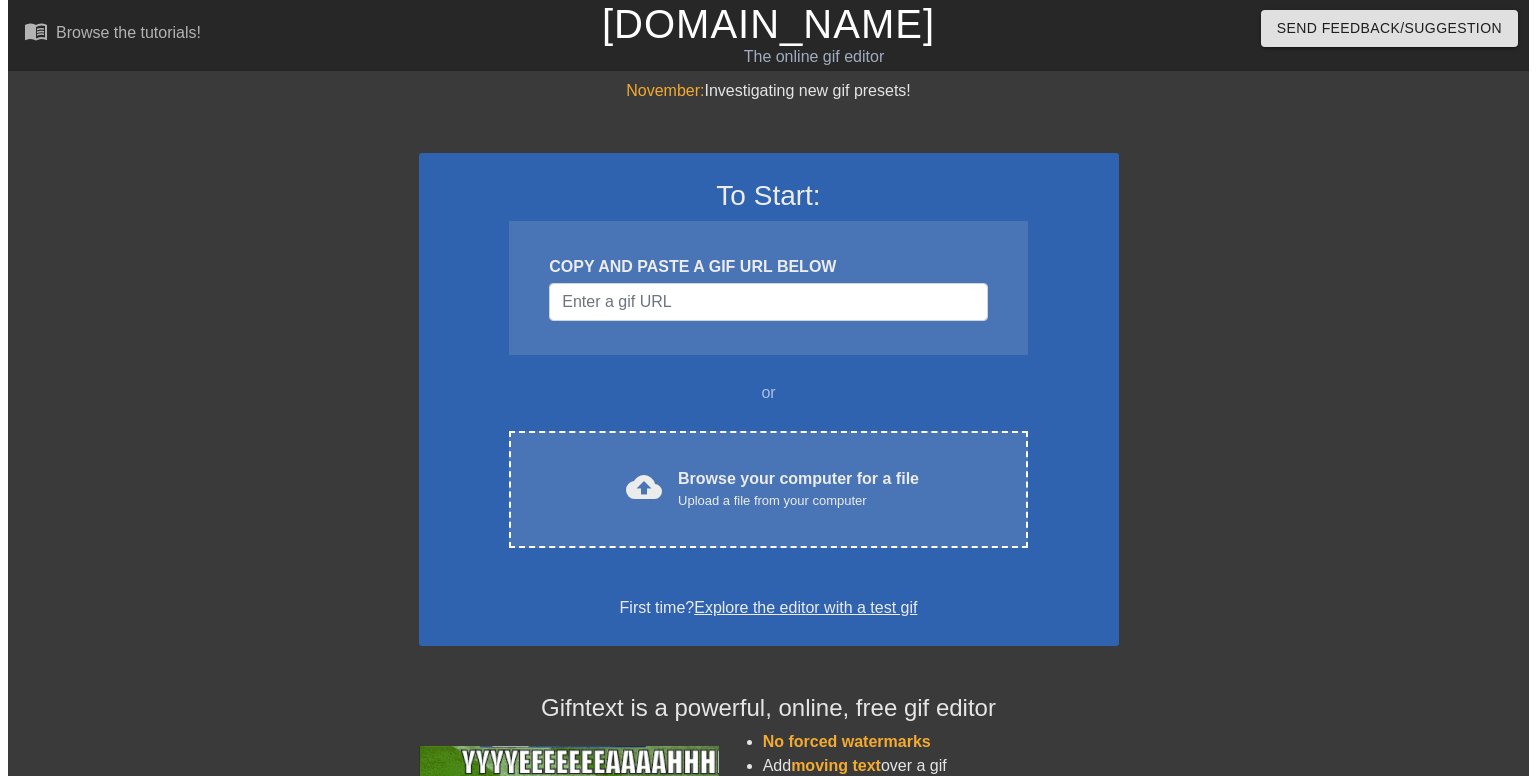 scroll, scrollTop: 0, scrollLeft: 0, axis: both 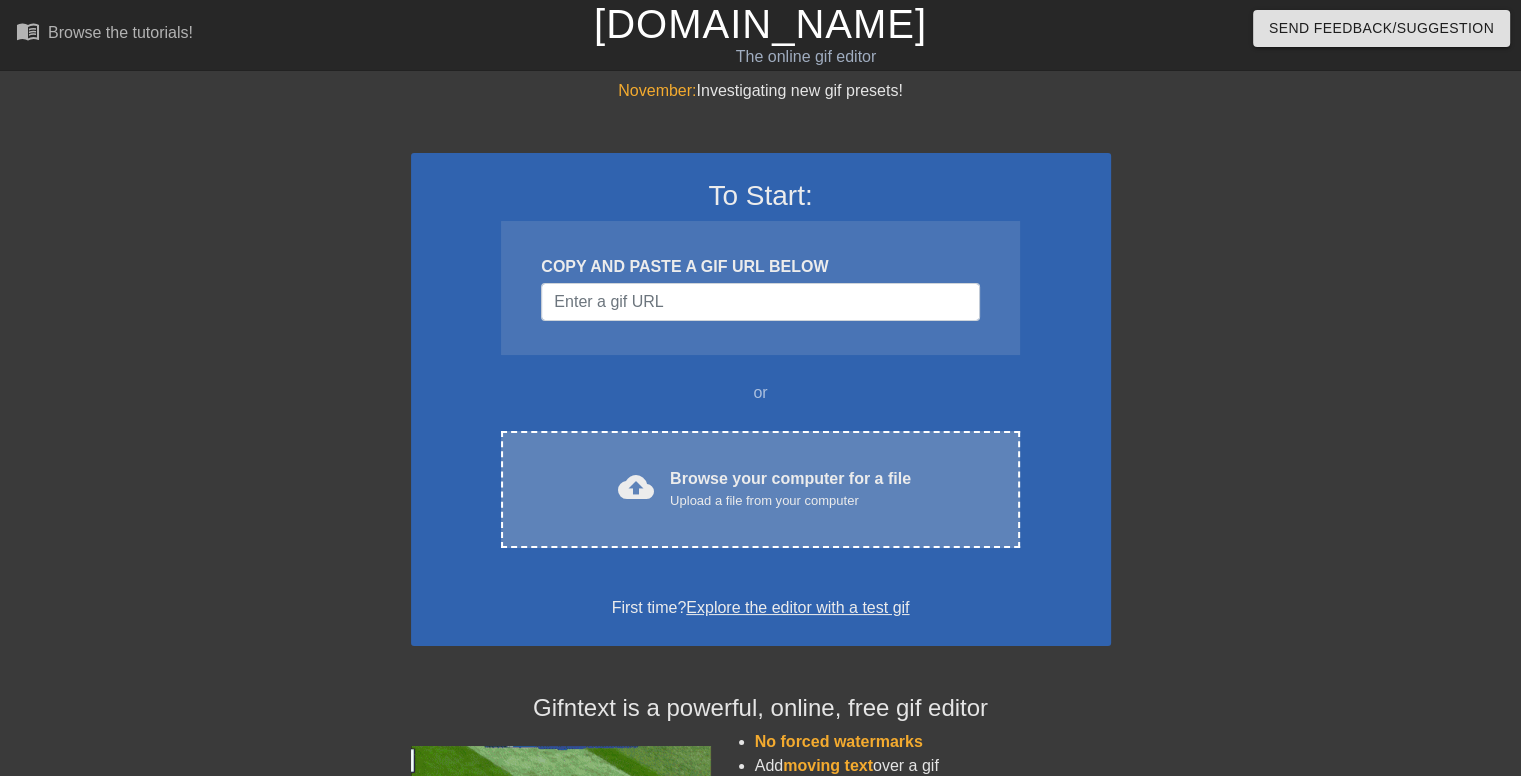 click on "cloud_upload Browse your computer for a file Upload a file from your computer Choose files" at bounding box center [760, 489] 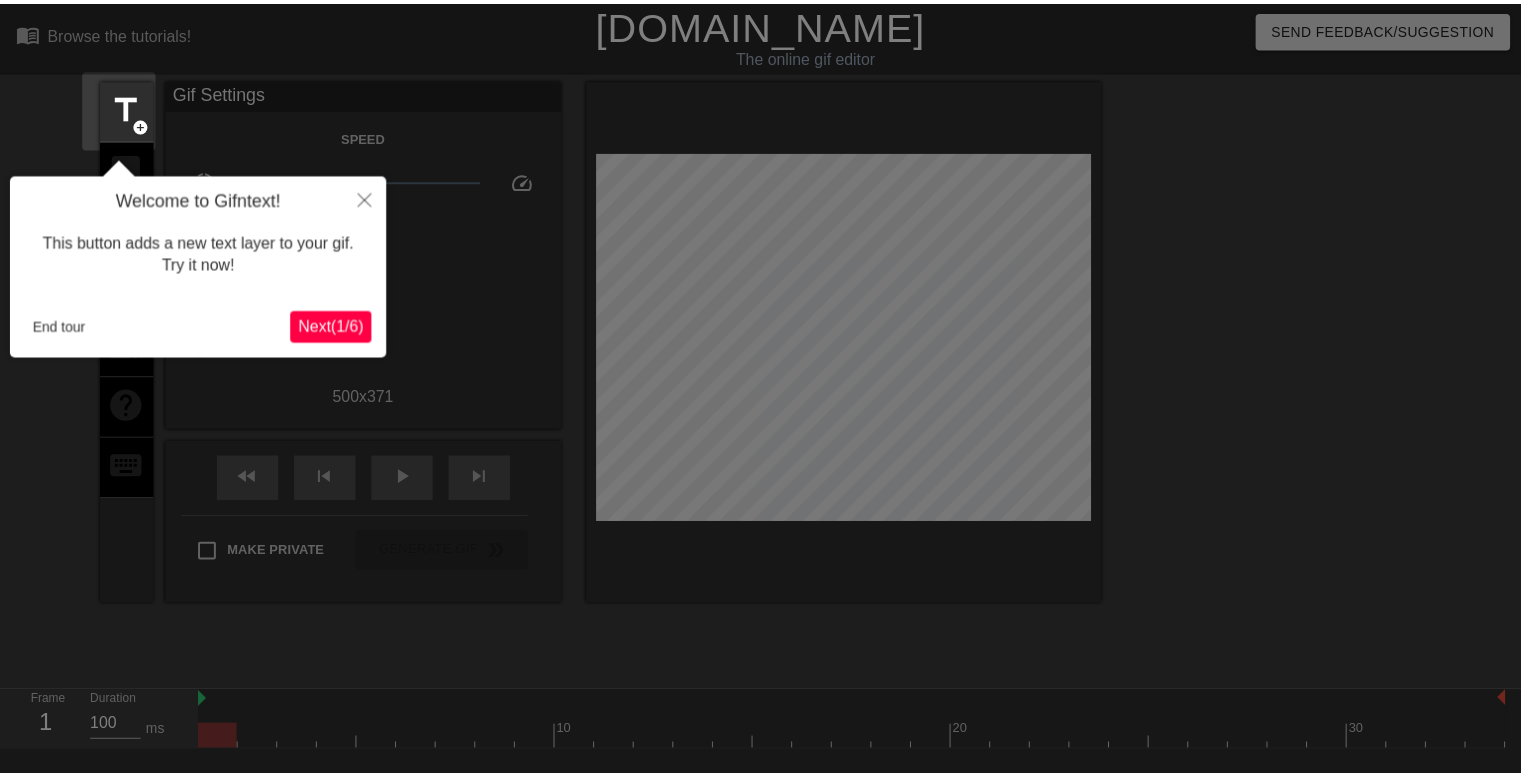 scroll, scrollTop: 48, scrollLeft: 0, axis: vertical 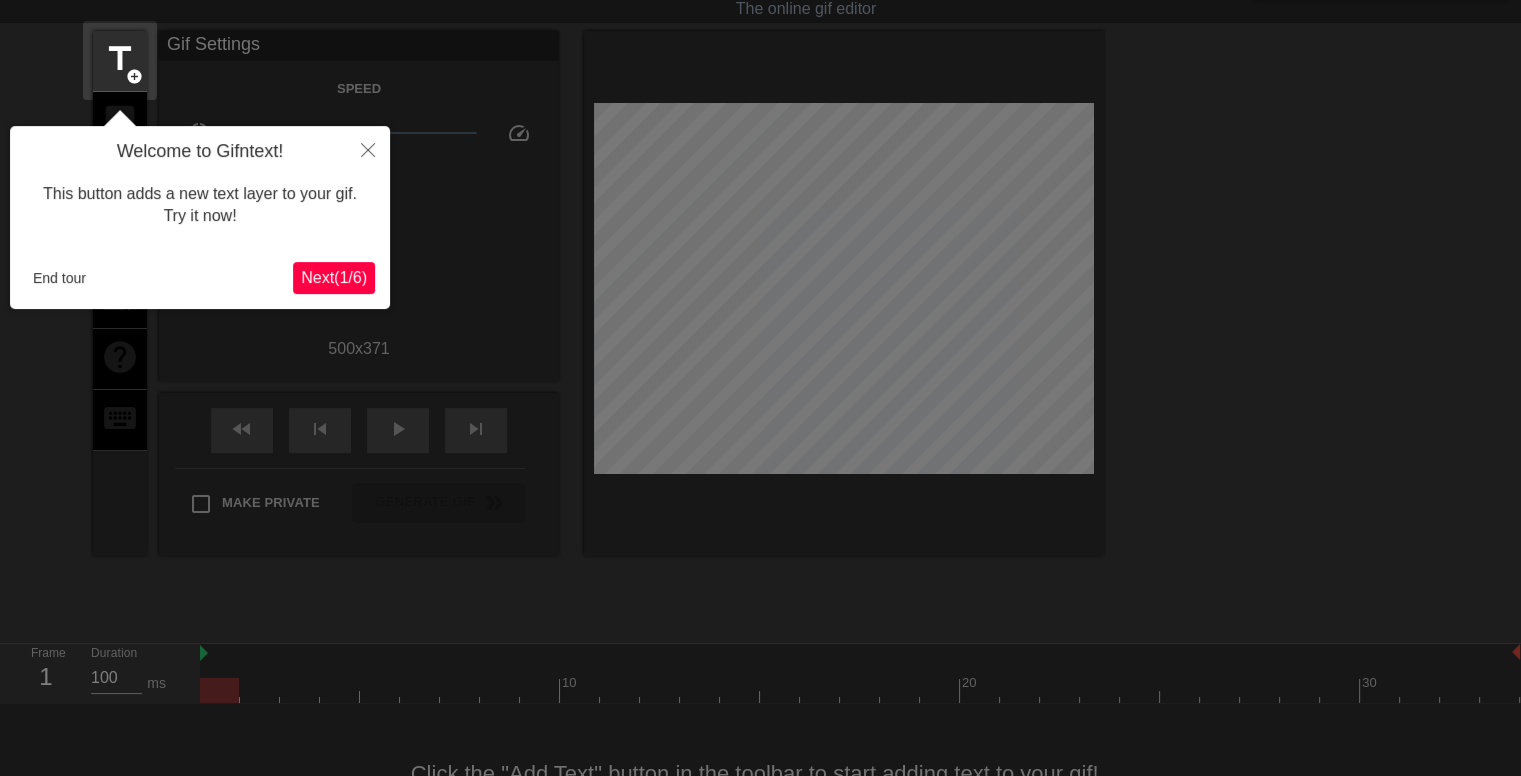 click on "Next  ( 1 / 6 )" at bounding box center (334, 277) 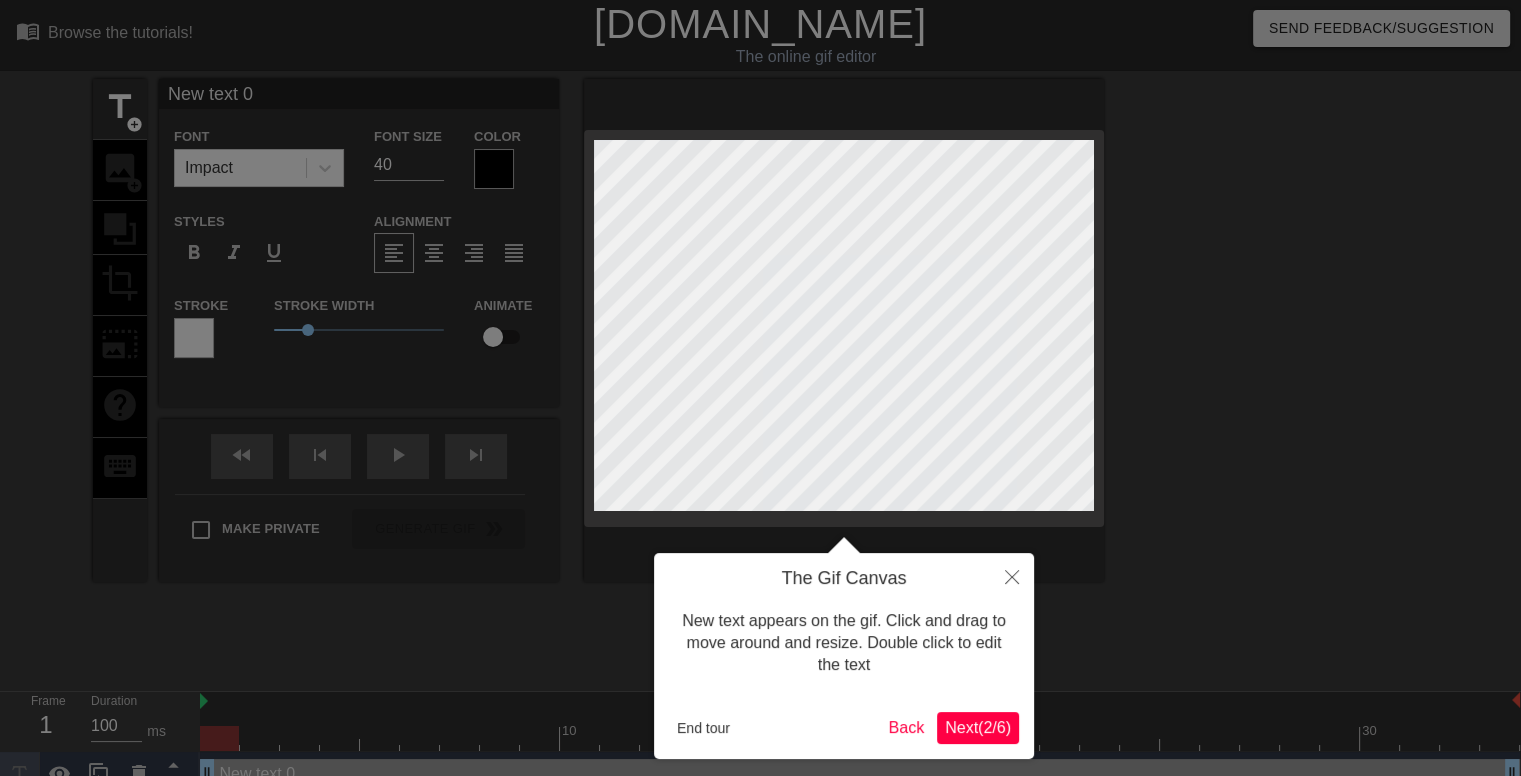 click on "Next  ( 2 / 6 )" at bounding box center (978, 727) 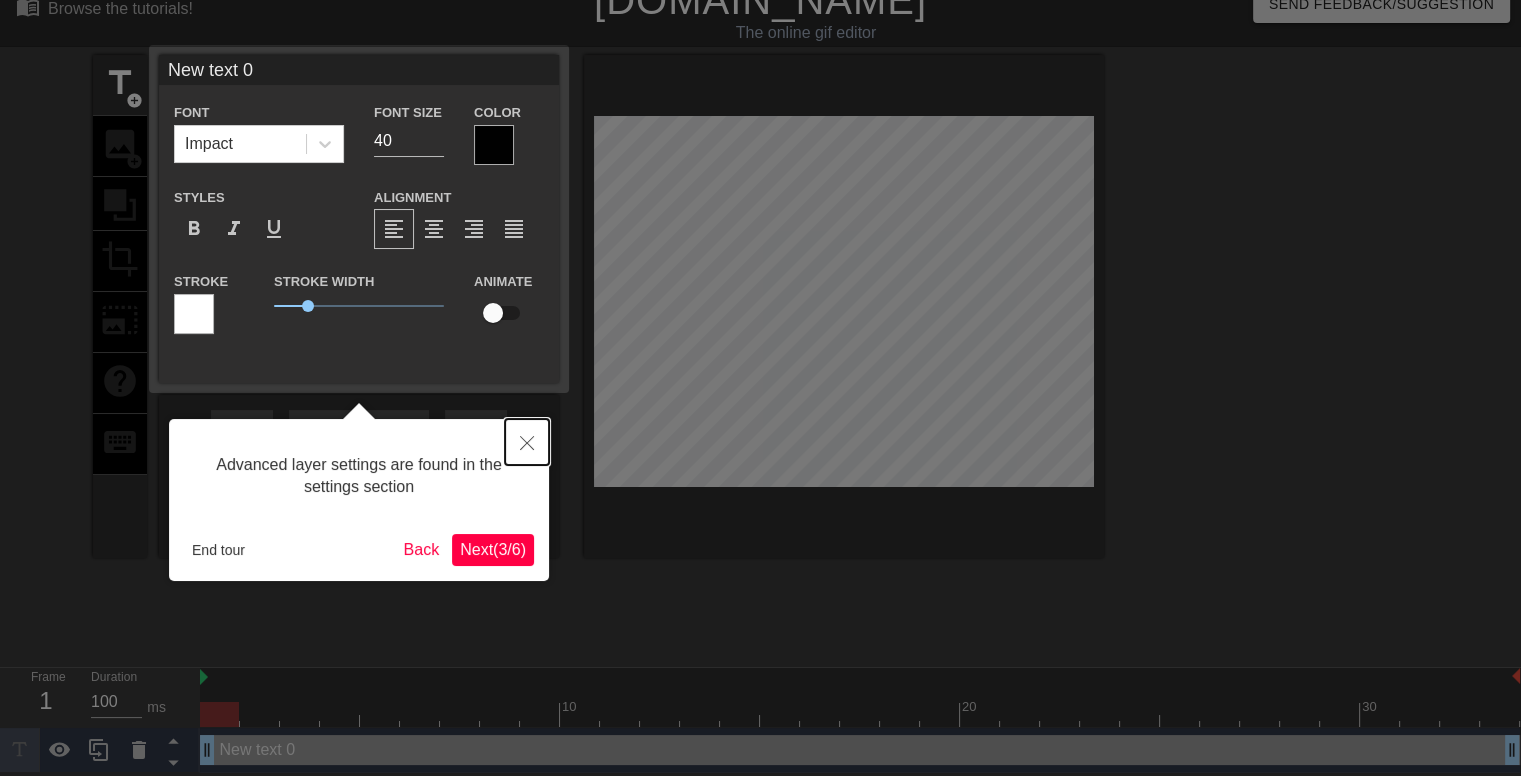 click 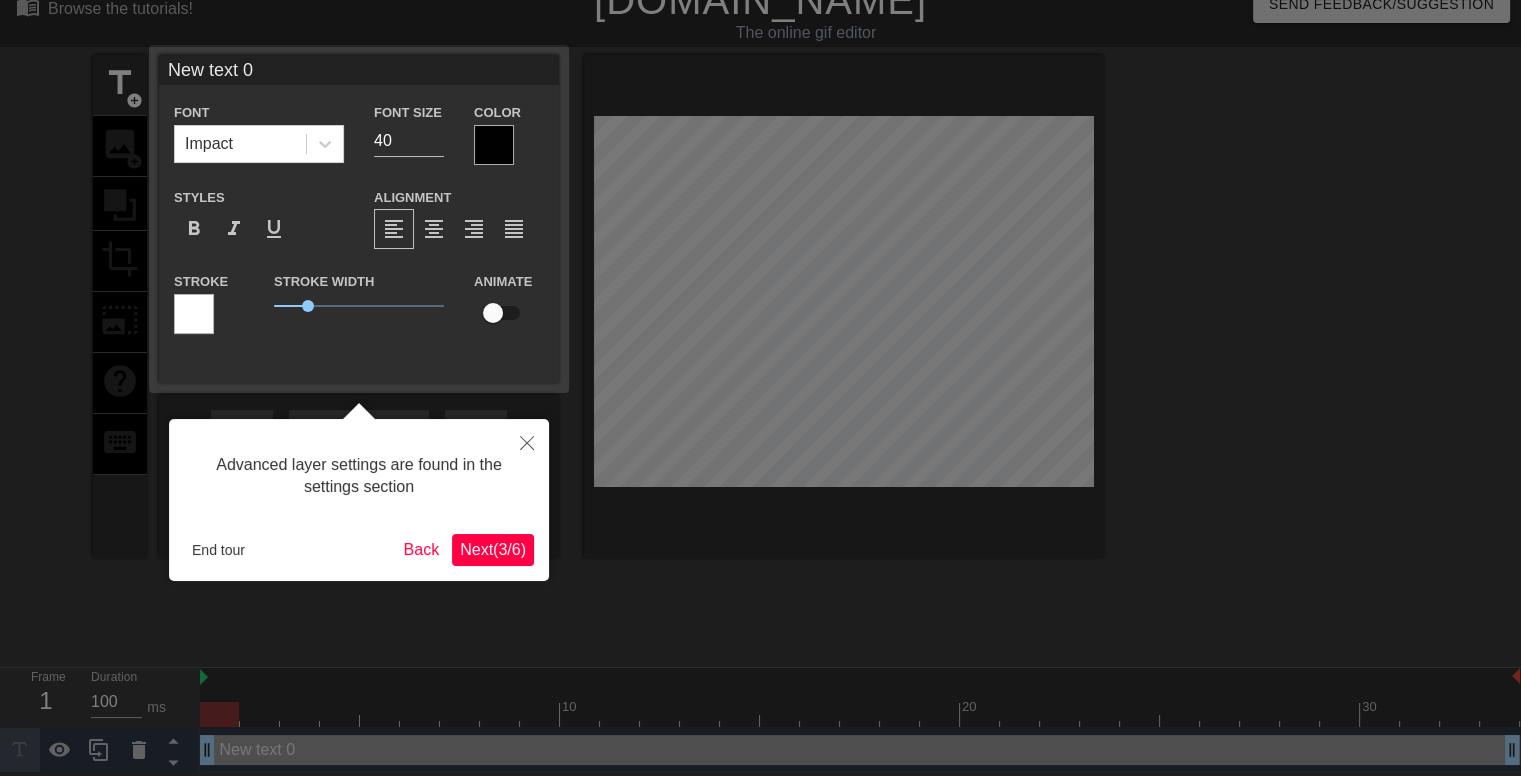 scroll, scrollTop: 0, scrollLeft: 0, axis: both 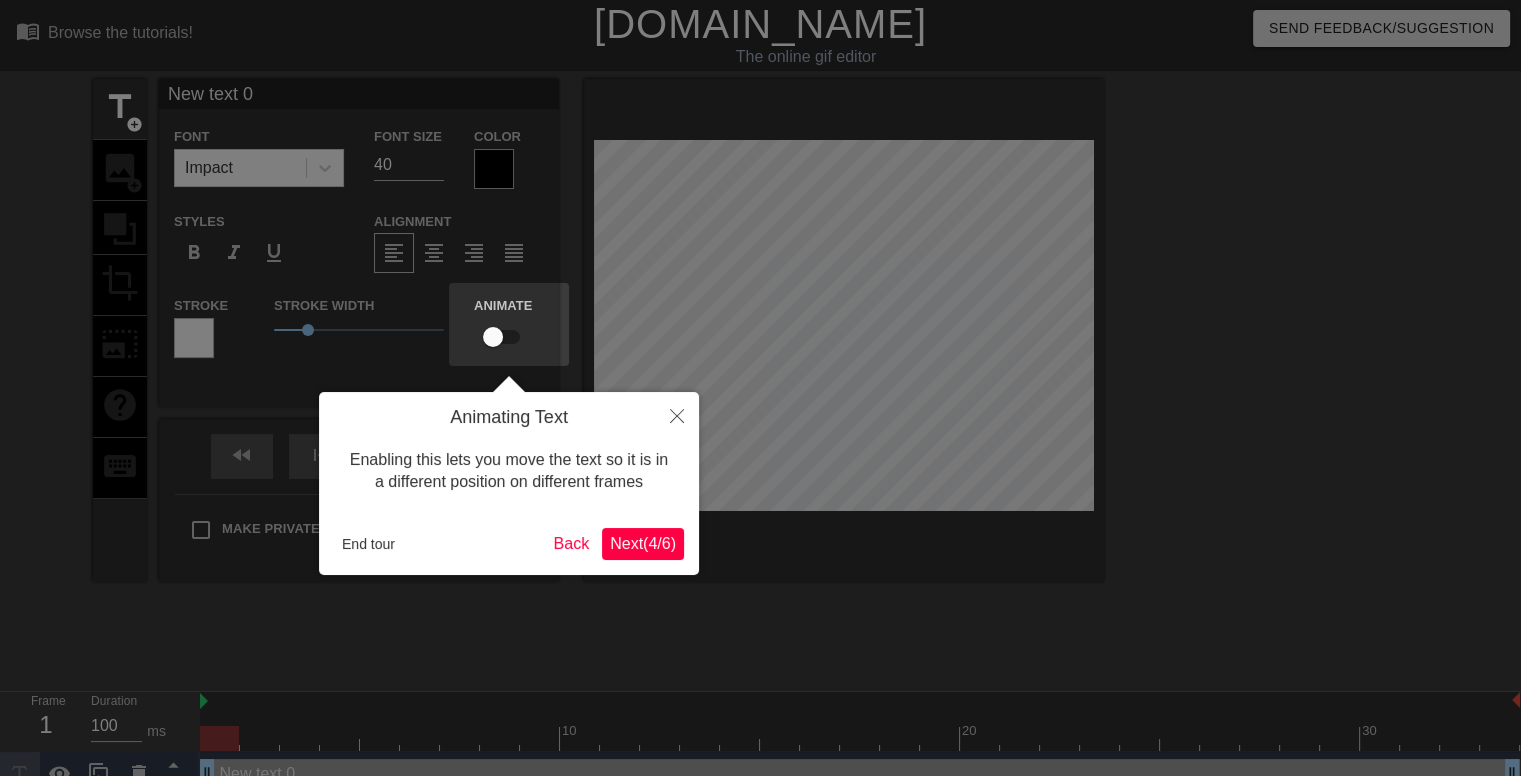 click on "Next  ( 4 / 6 )" at bounding box center (643, 543) 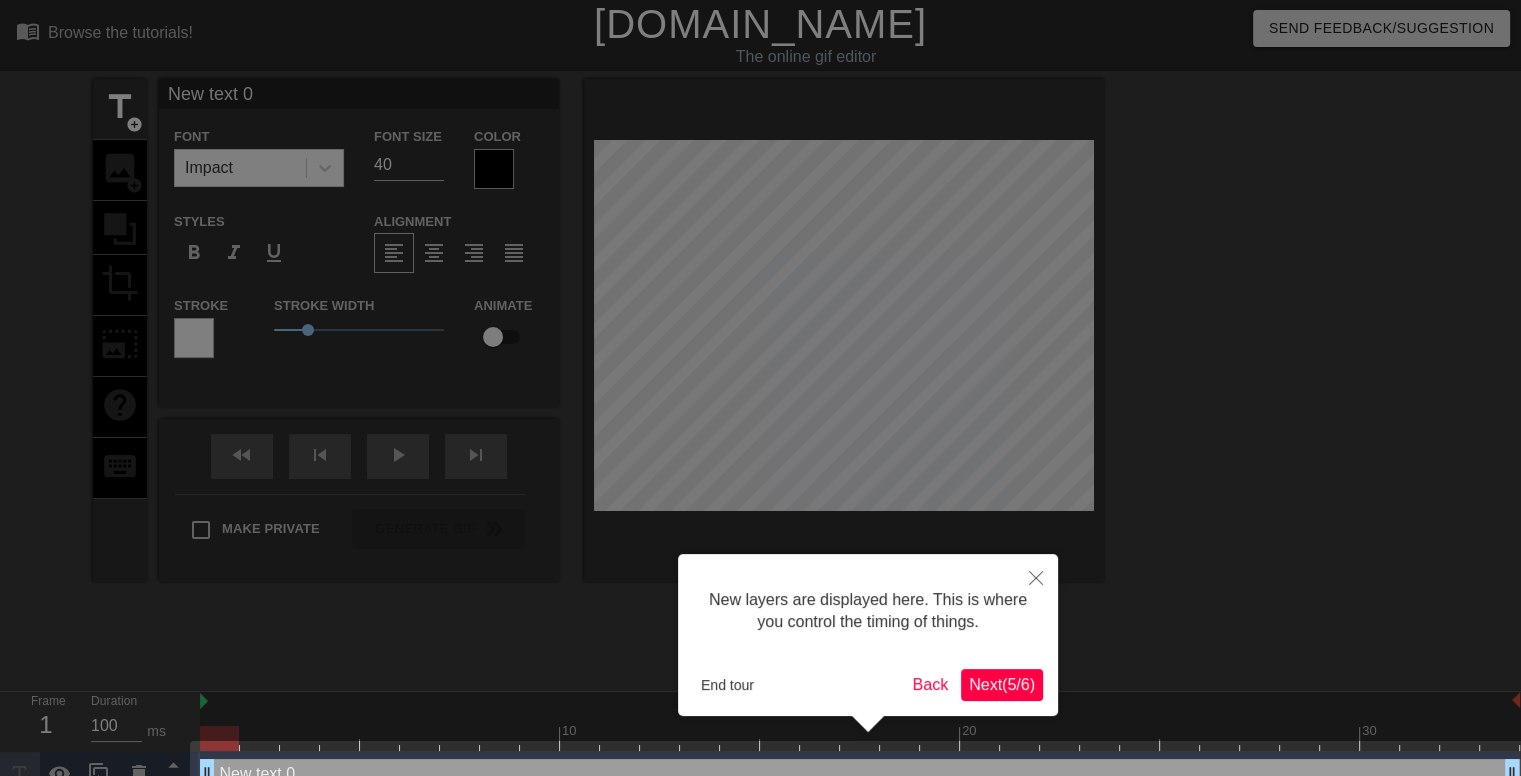 scroll, scrollTop: 39, scrollLeft: 0, axis: vertical 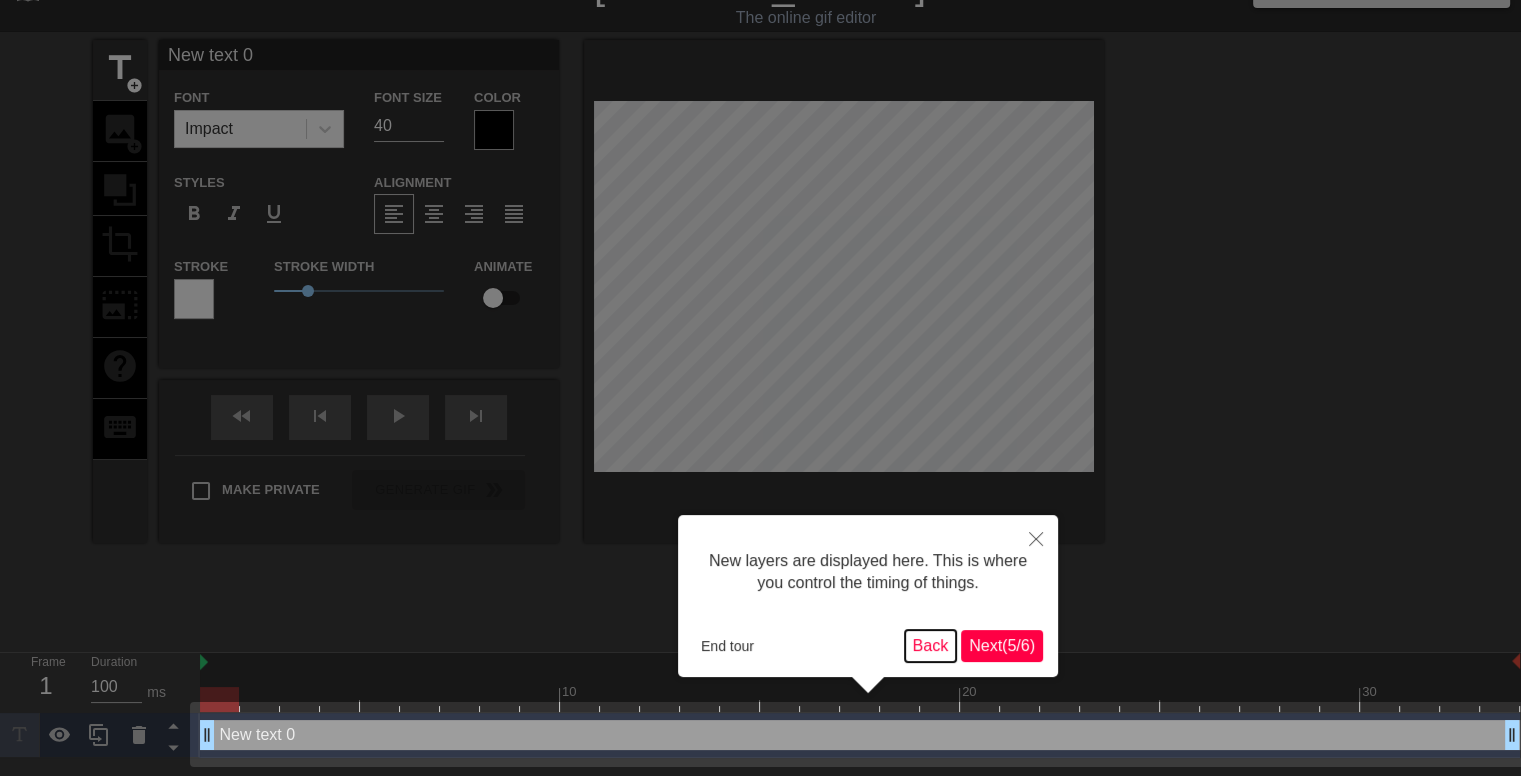 click on "Back" at bounding box center [931, 646] 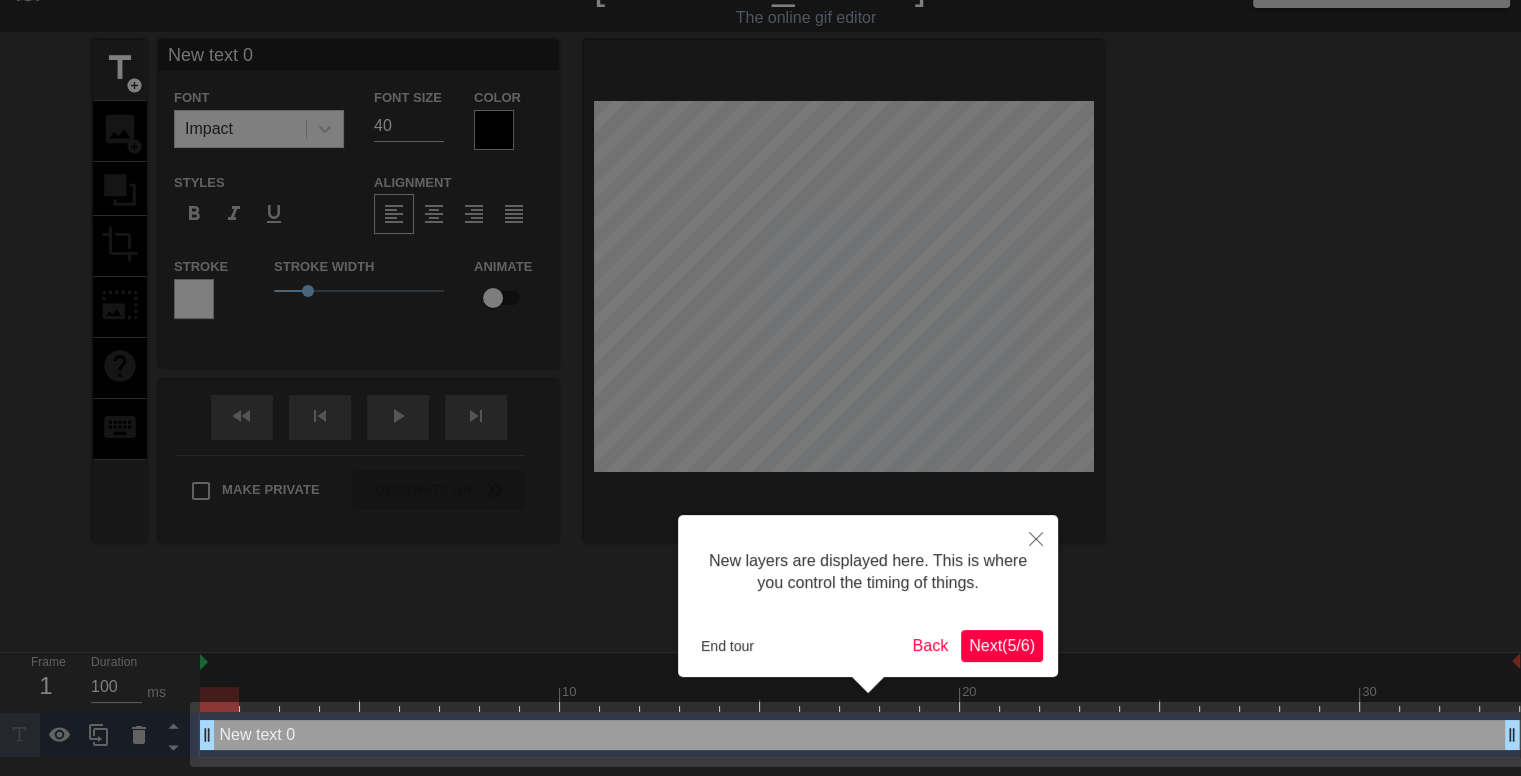 scroll, scrollTop: 0, scrollLeft: 0, axis: both 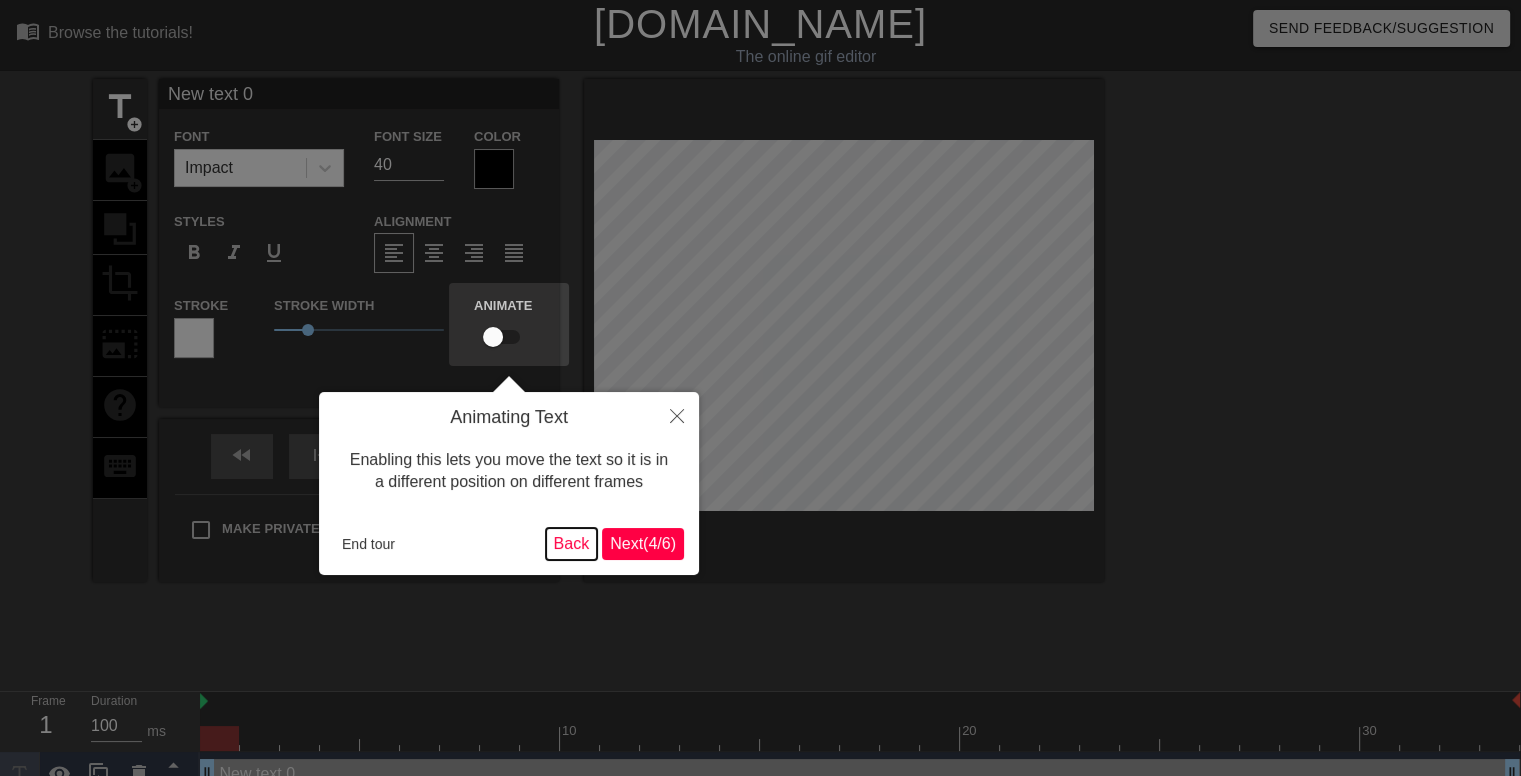 click on "Back" at bounding box center [572, 544] 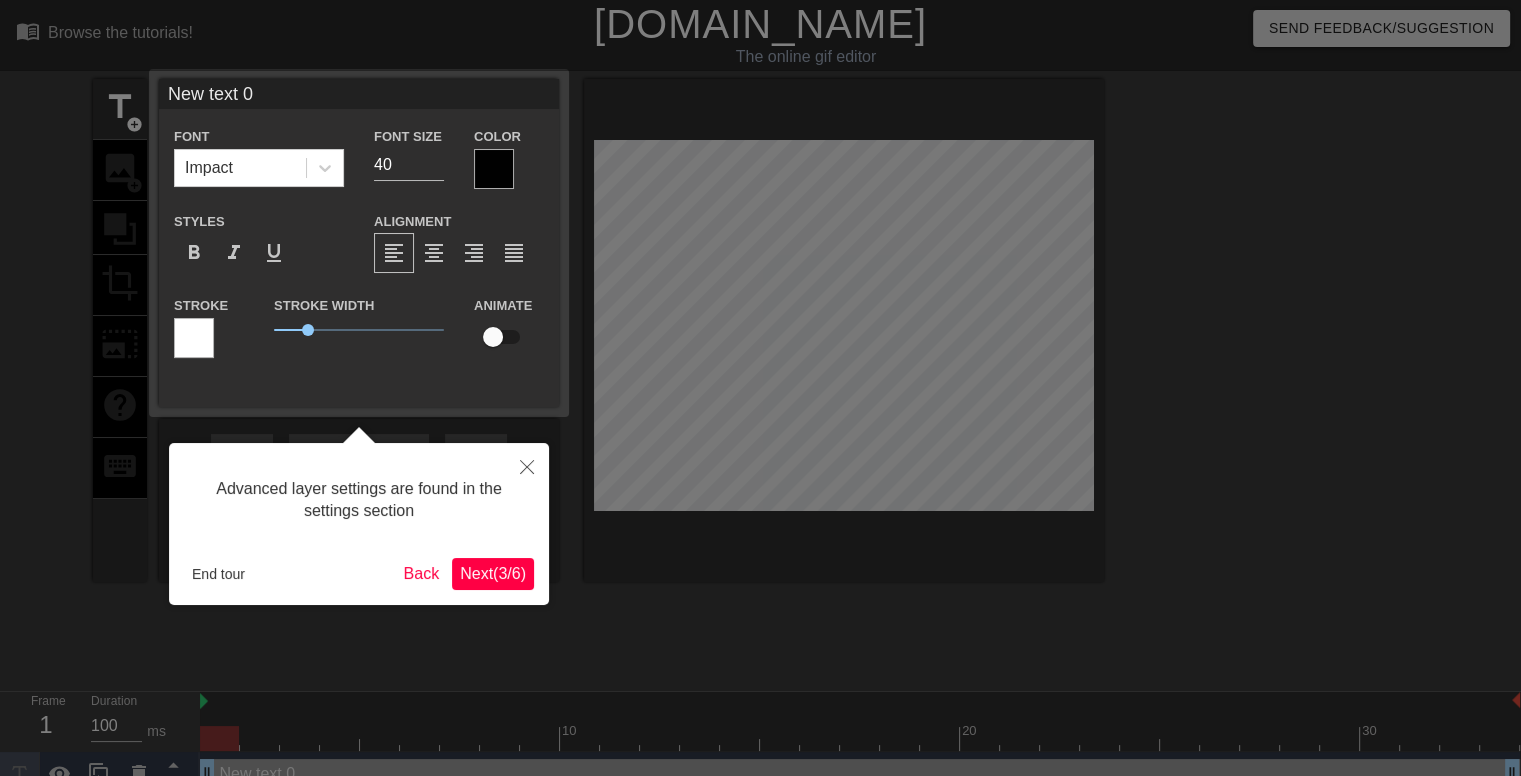 scroll, scrollTop: 24, scrollLeft: 0, axis: vertical 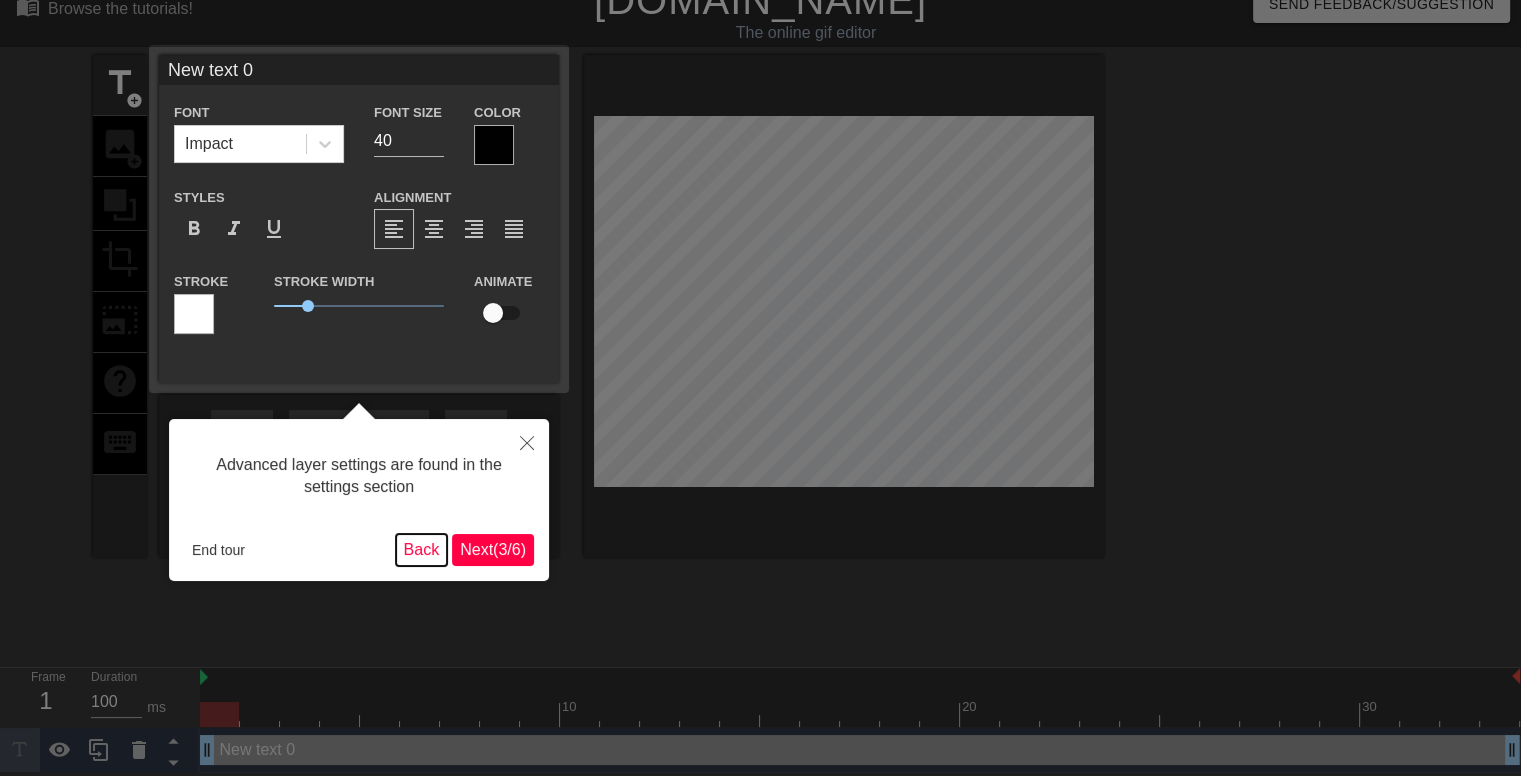 click on "Back" at bounding box center [422, 550] 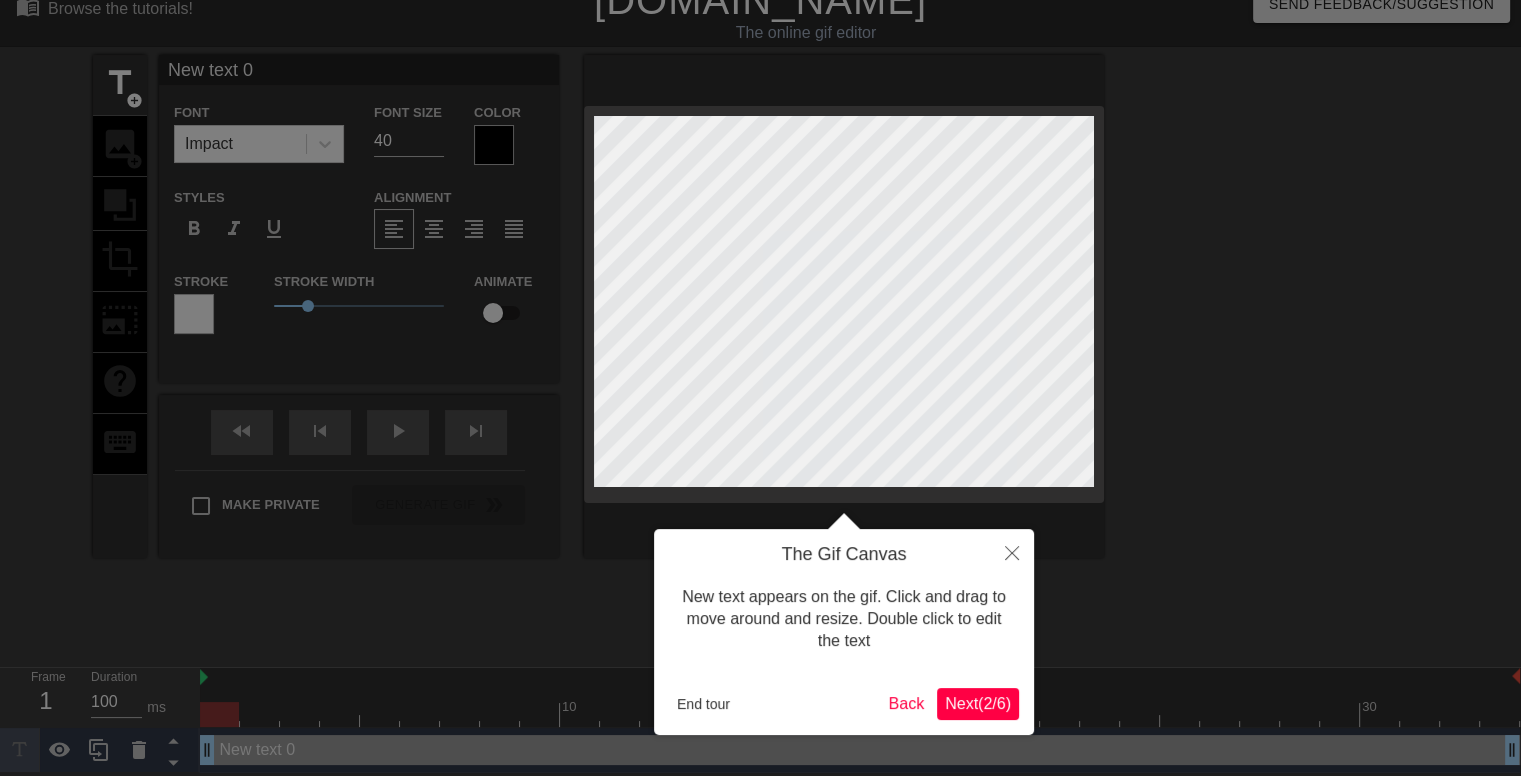 scroll, scrollTop: 0, scrollLeft: 0, axis: both 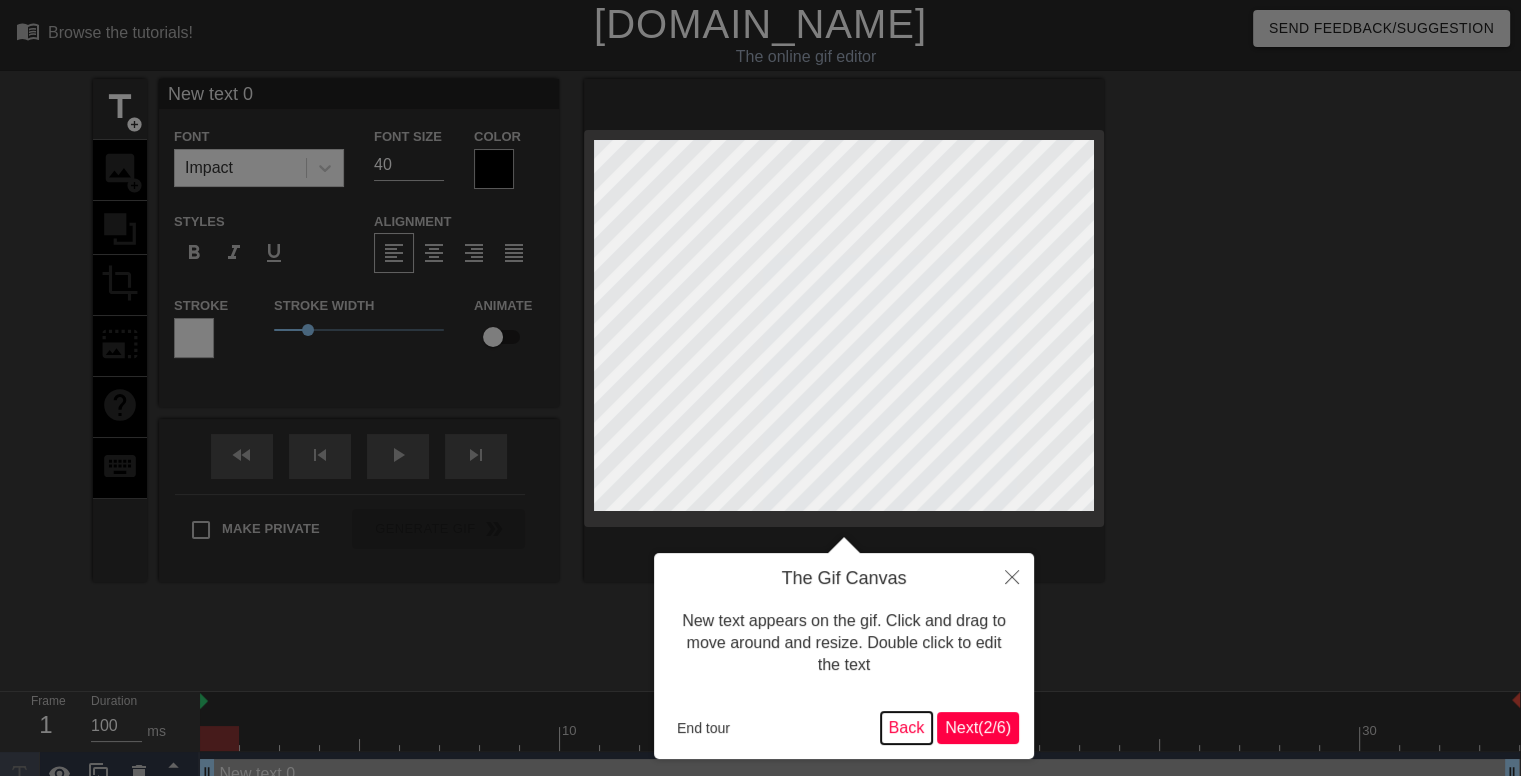 click on "Back" at bounding box center [907, 728] 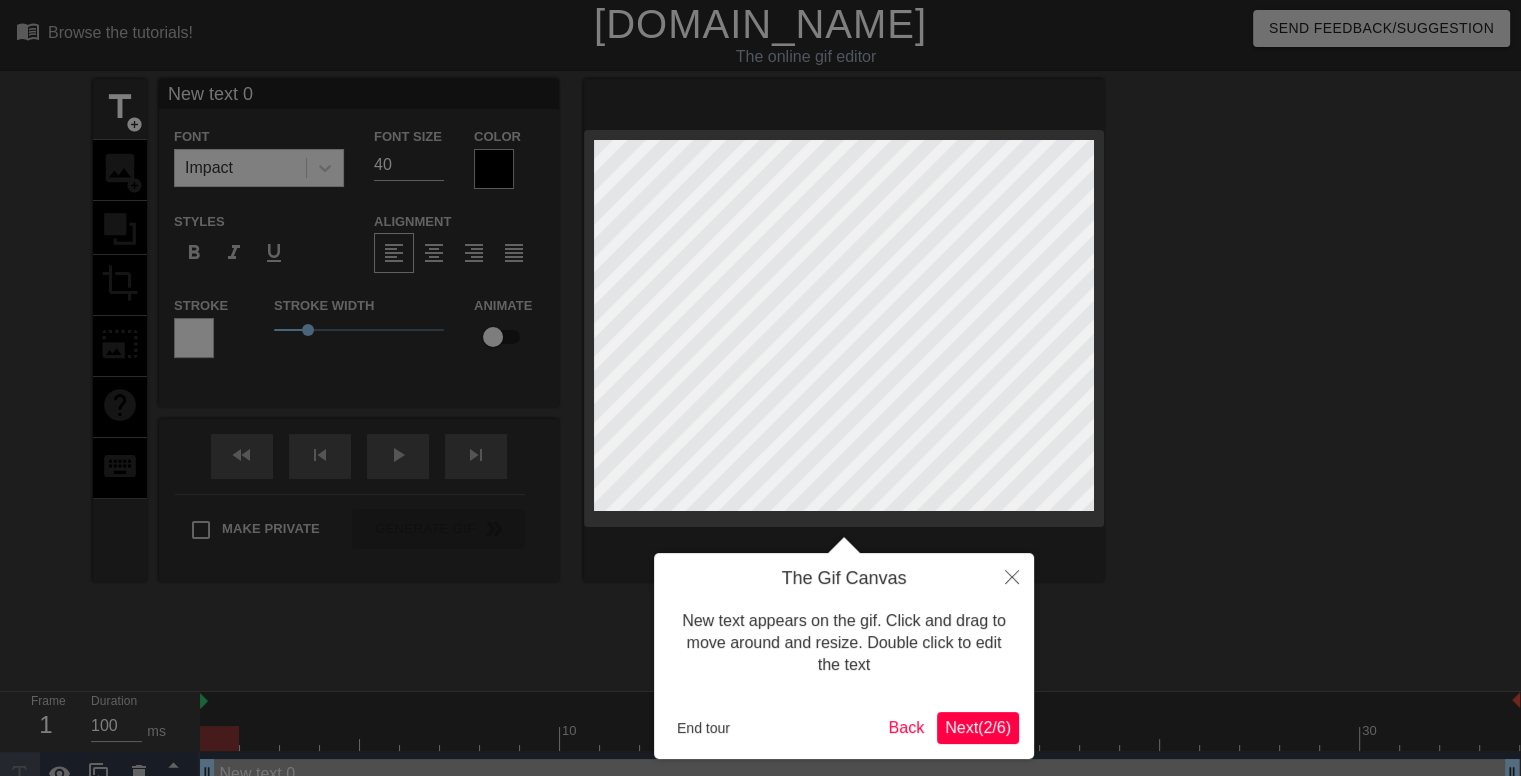 scroll, scrollTop: 24, scrollLeft: 0, axis: vertical 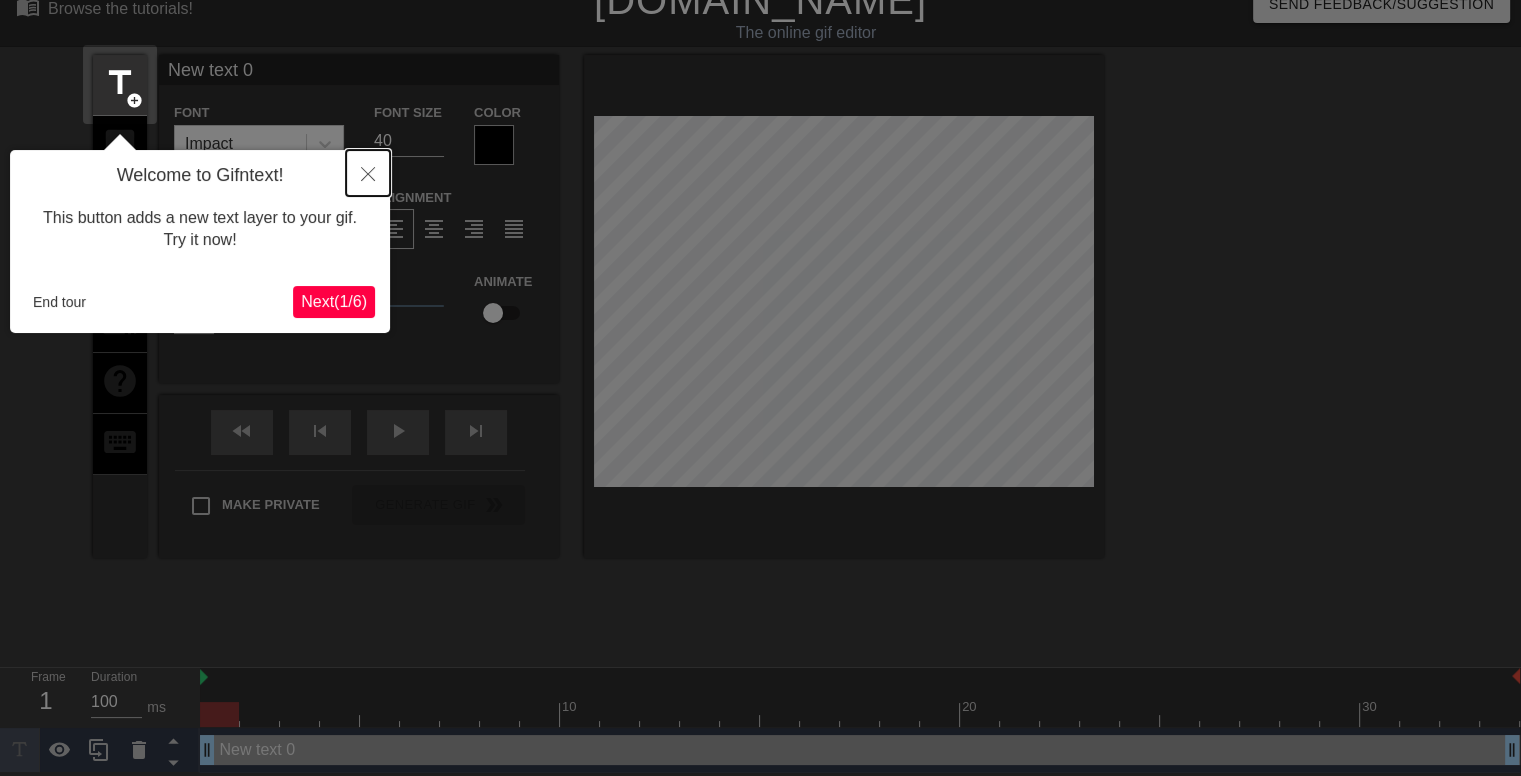 click 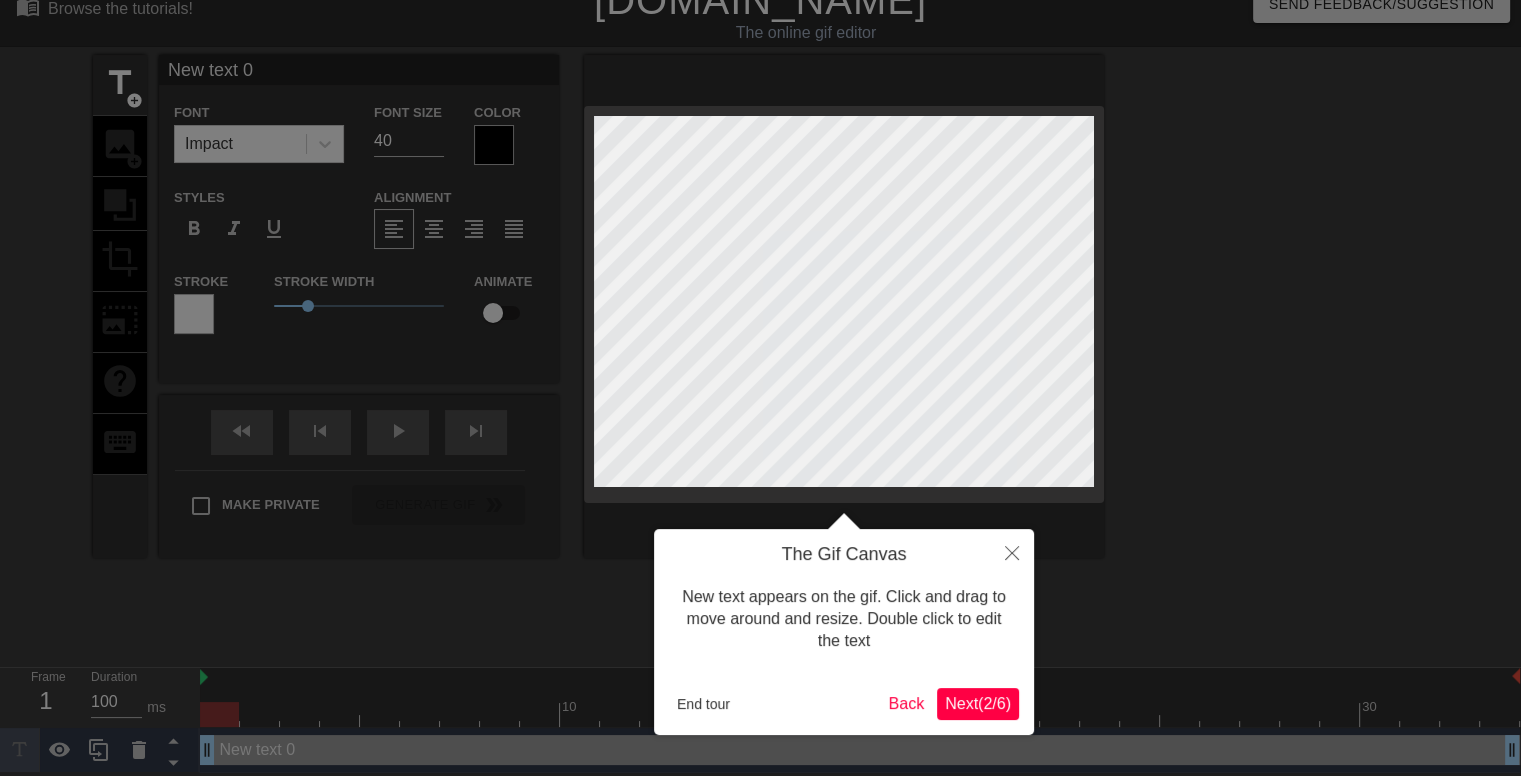 scroll, scrollTop: 0, scrollLeft: 0, axis: both 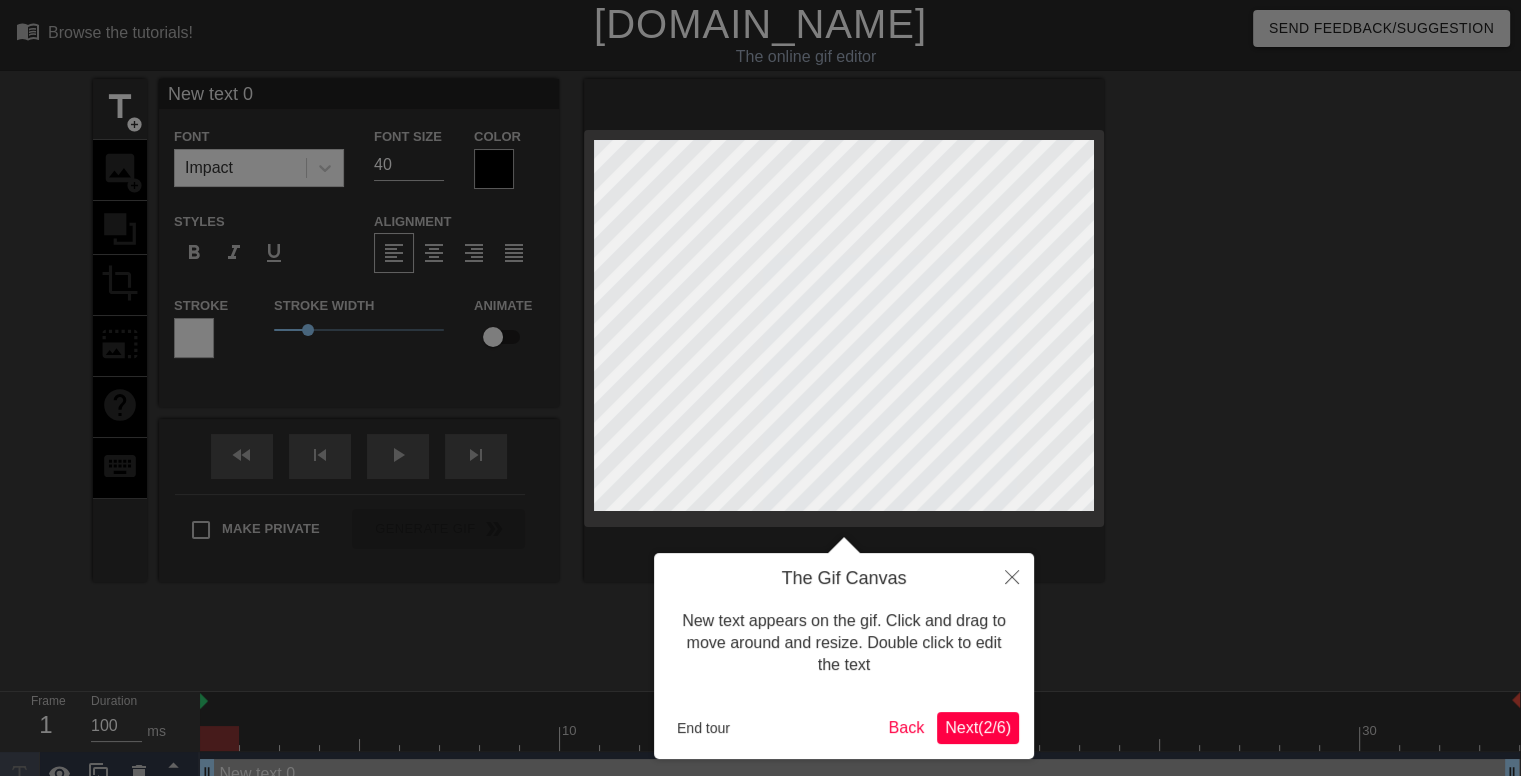 click on "Next  ( 2 / 6 )" at bounding box center [978, 727] 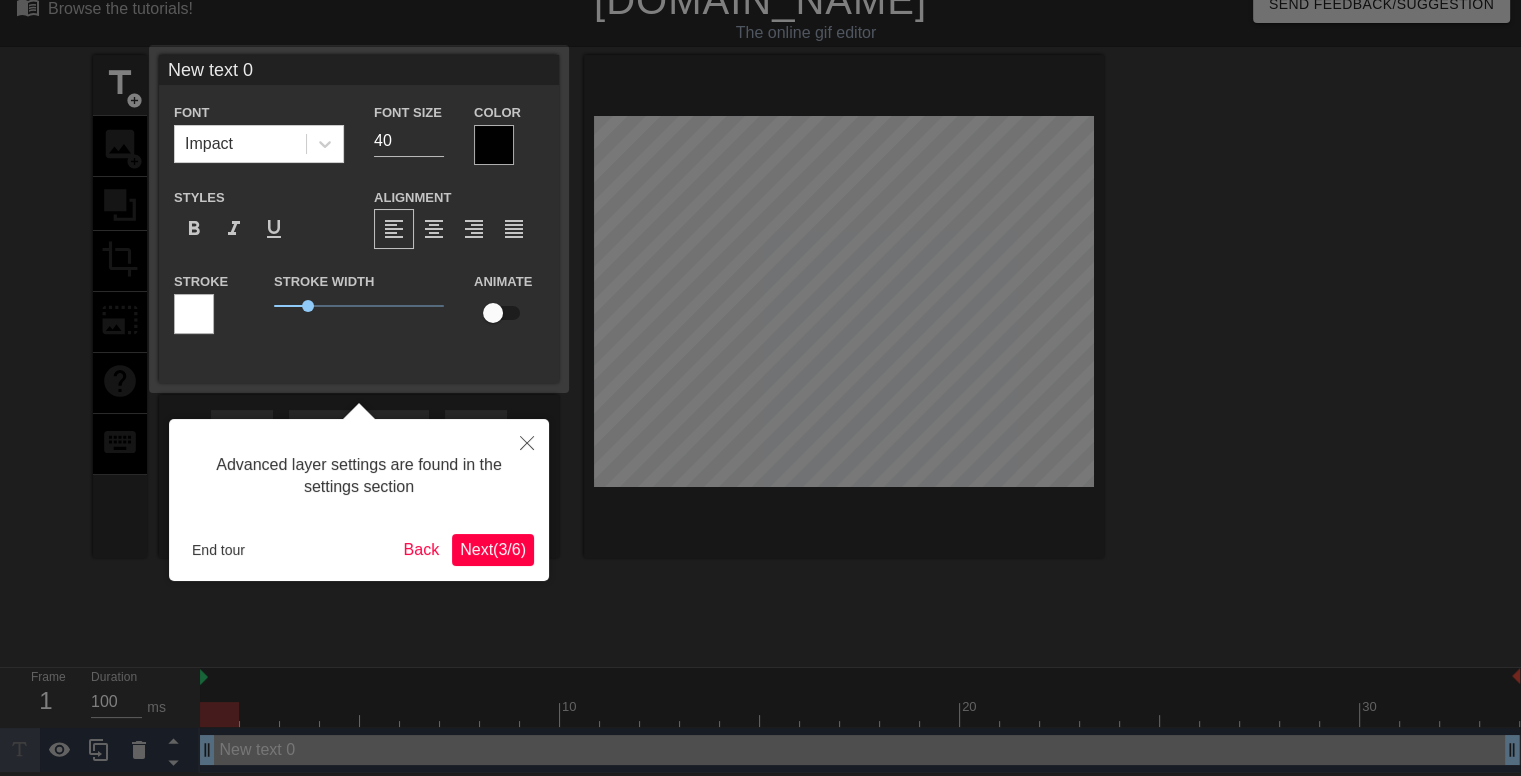 click on "Advanced layer settings are found in the settings section End tour Back Next  ( 3 / 6 )" at bounding box center [359, 500] 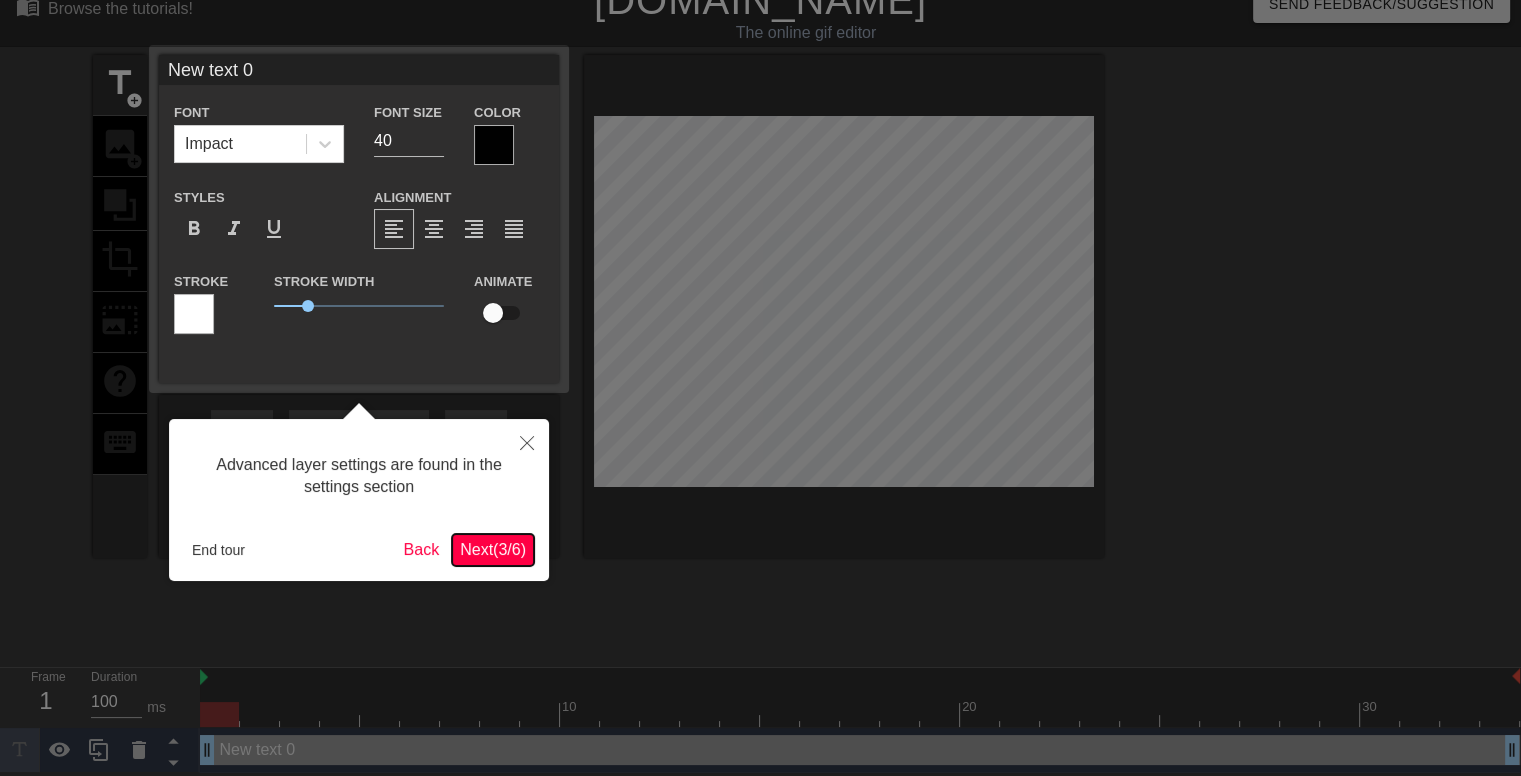 click on "Next  ( 3 / 6 )" at bounding box center (493, 549) 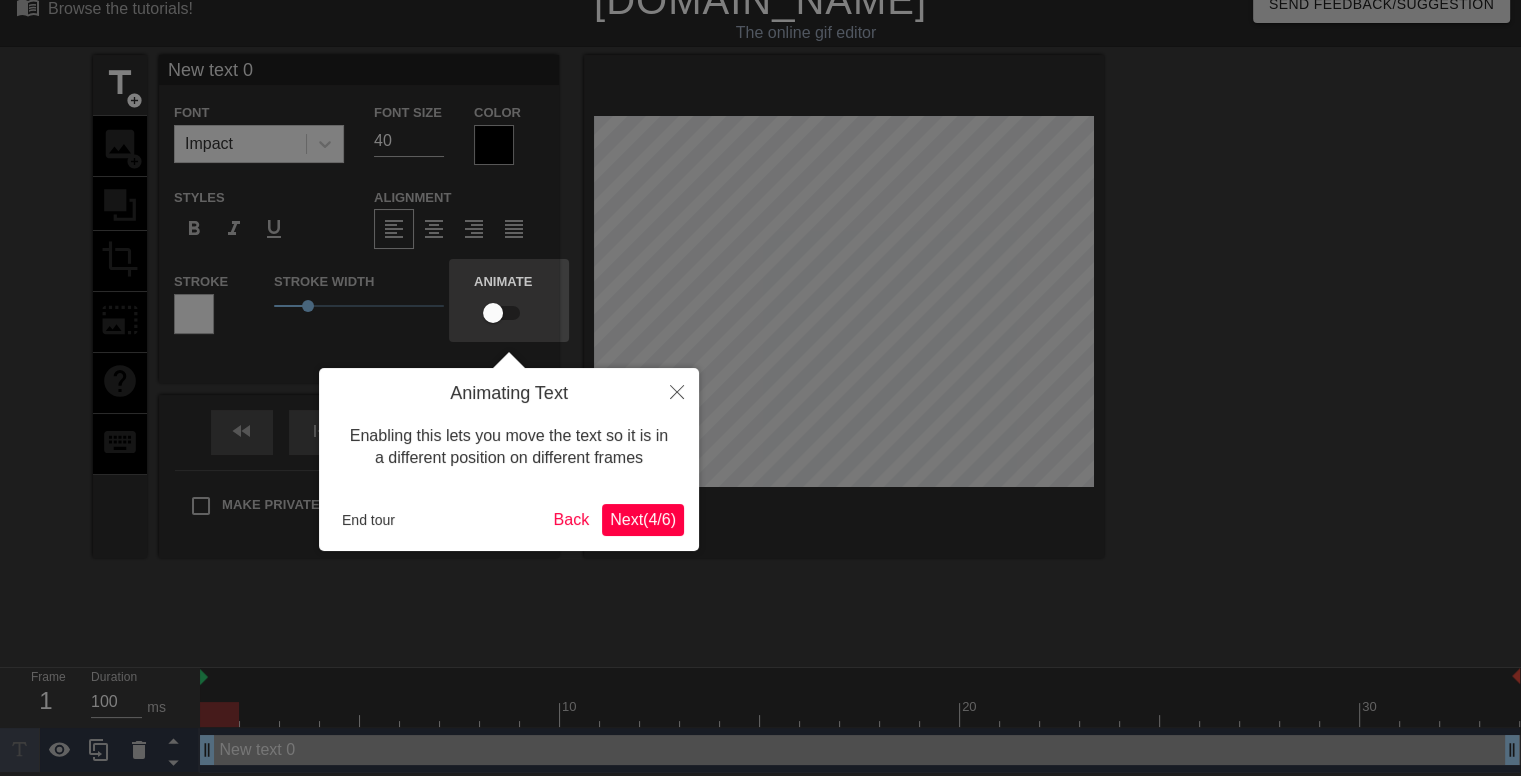 scroll, scrollTop: 0, scrollLeft: 0, axis: both 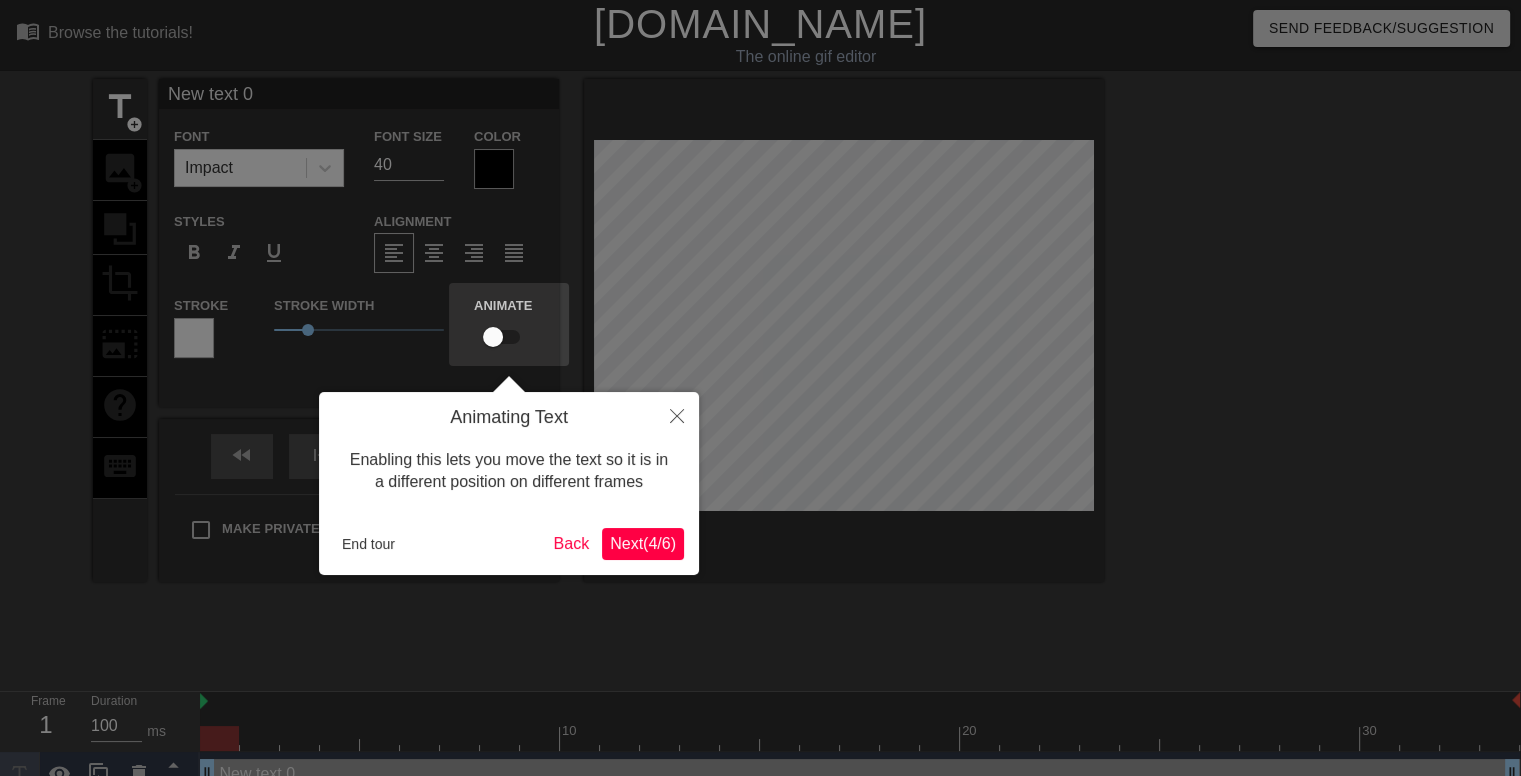 click on "Next  ( 4 / 6 )" at bounding box center (643, 543) 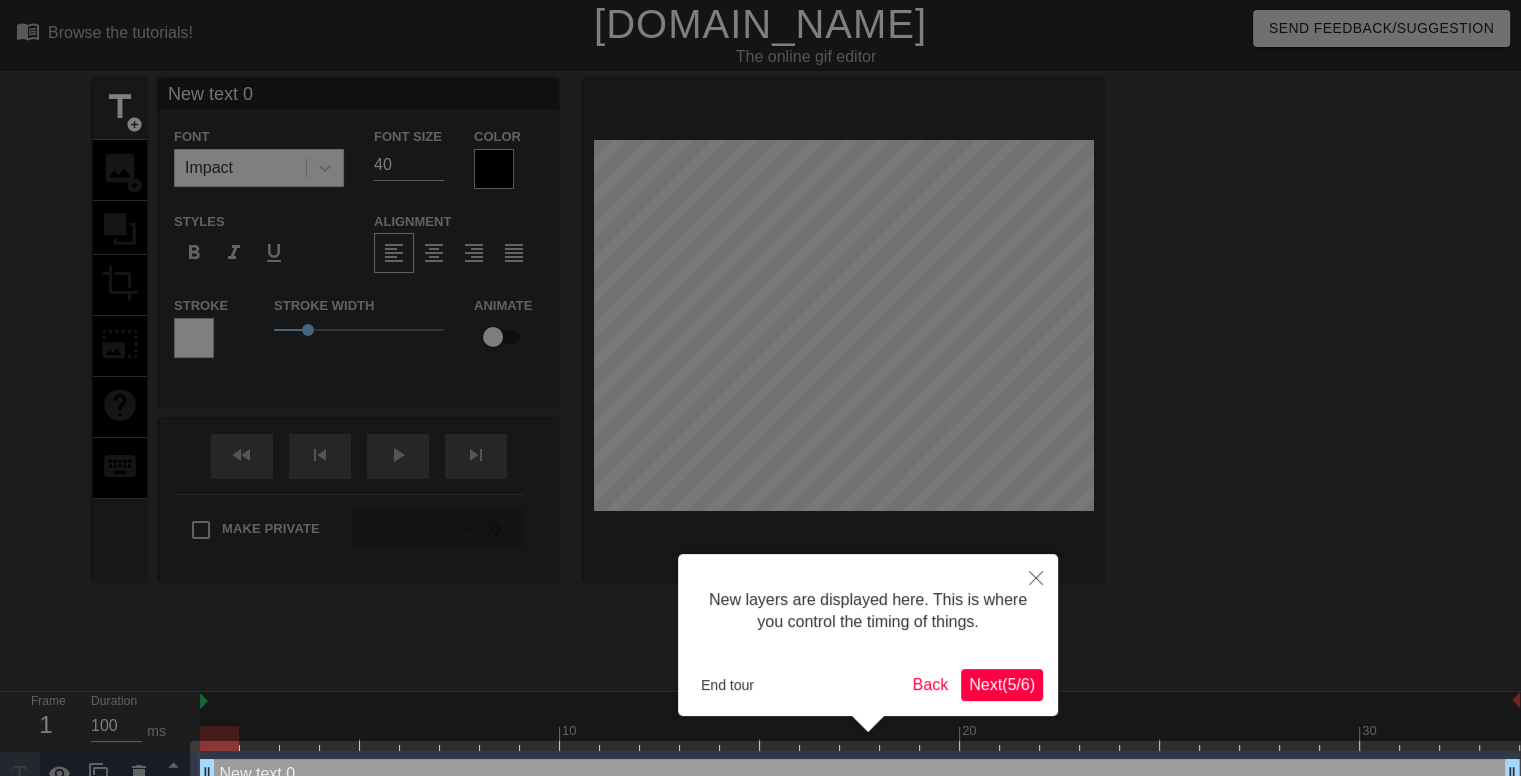 scroll, scrollTop: 39, scrollLeft: 0, axis: vertical 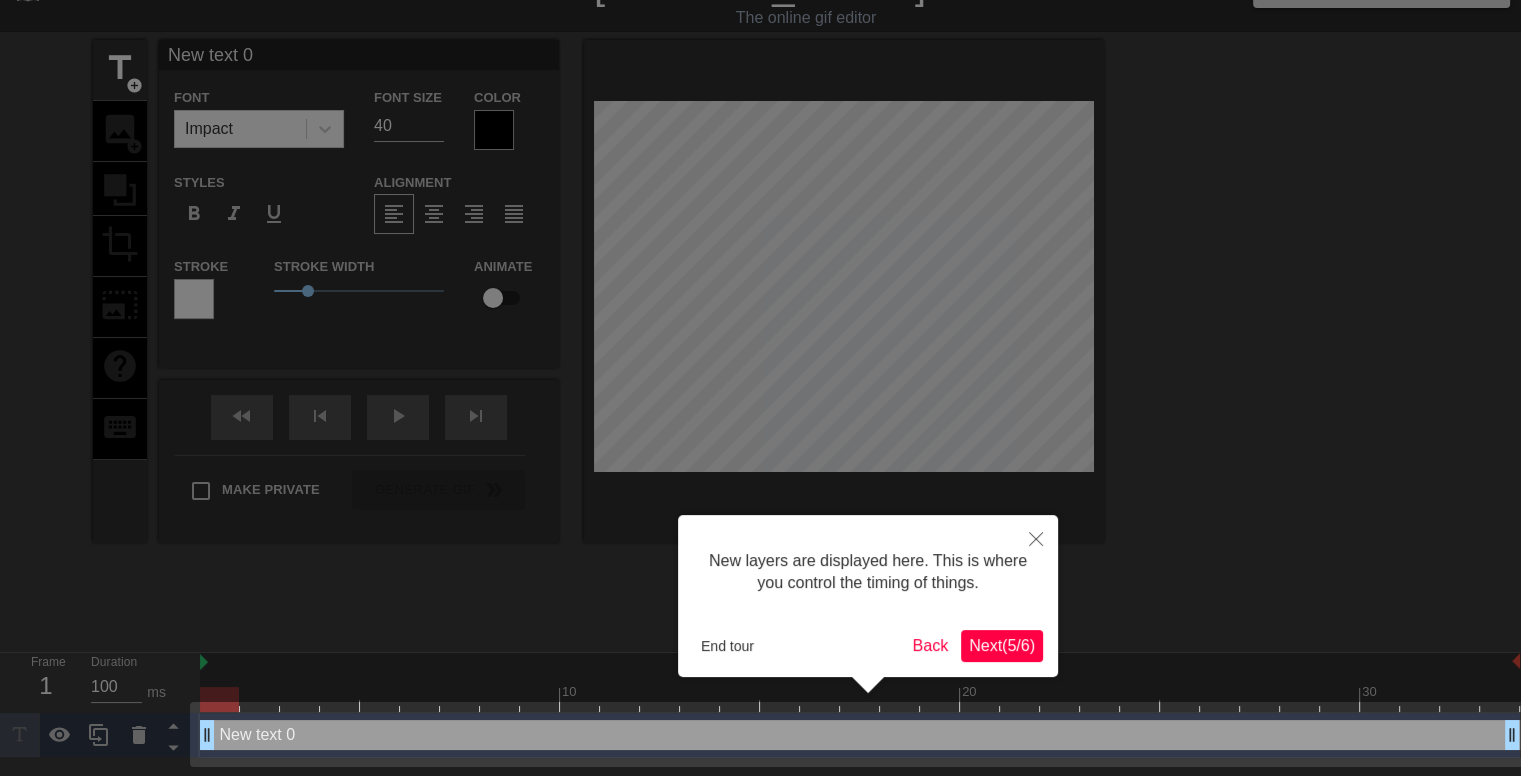 click on "Next  ( 5 / 6 )" at bounding box center [1002, 645] 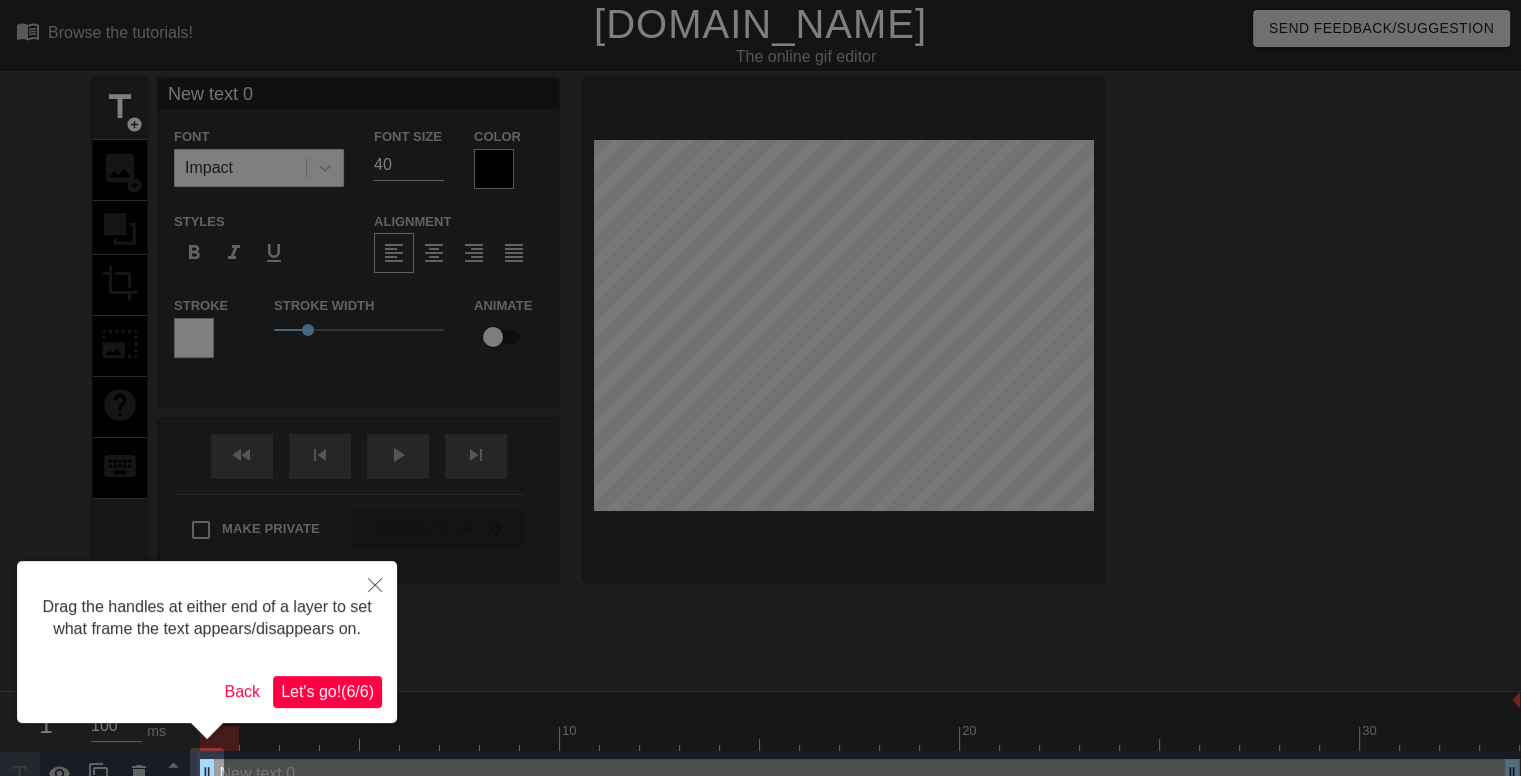 click on "Let's go!  ( 6 / 6 )" at bounding box center (327, 691) 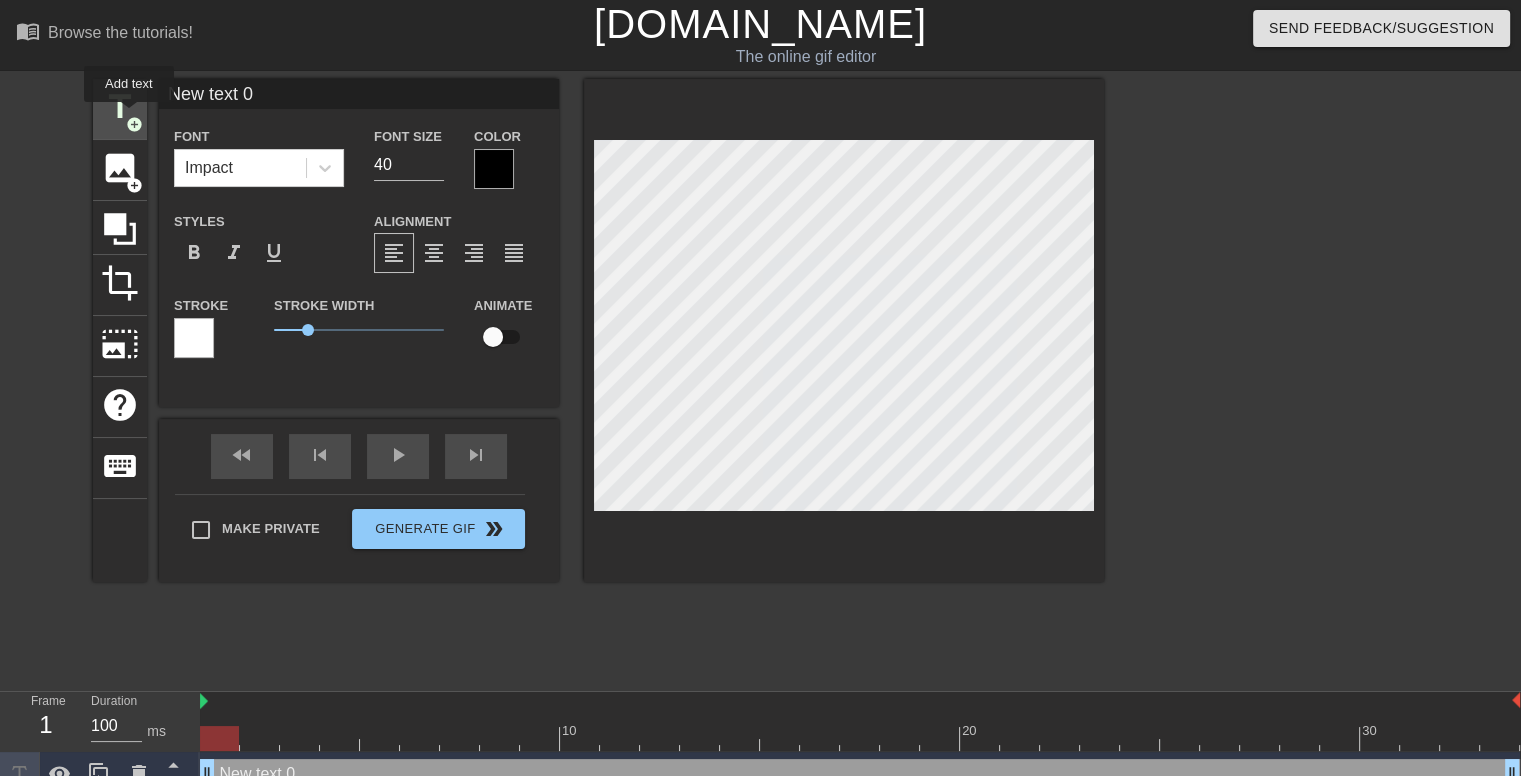 click on "add_circle" at bounding box center [134, 124] 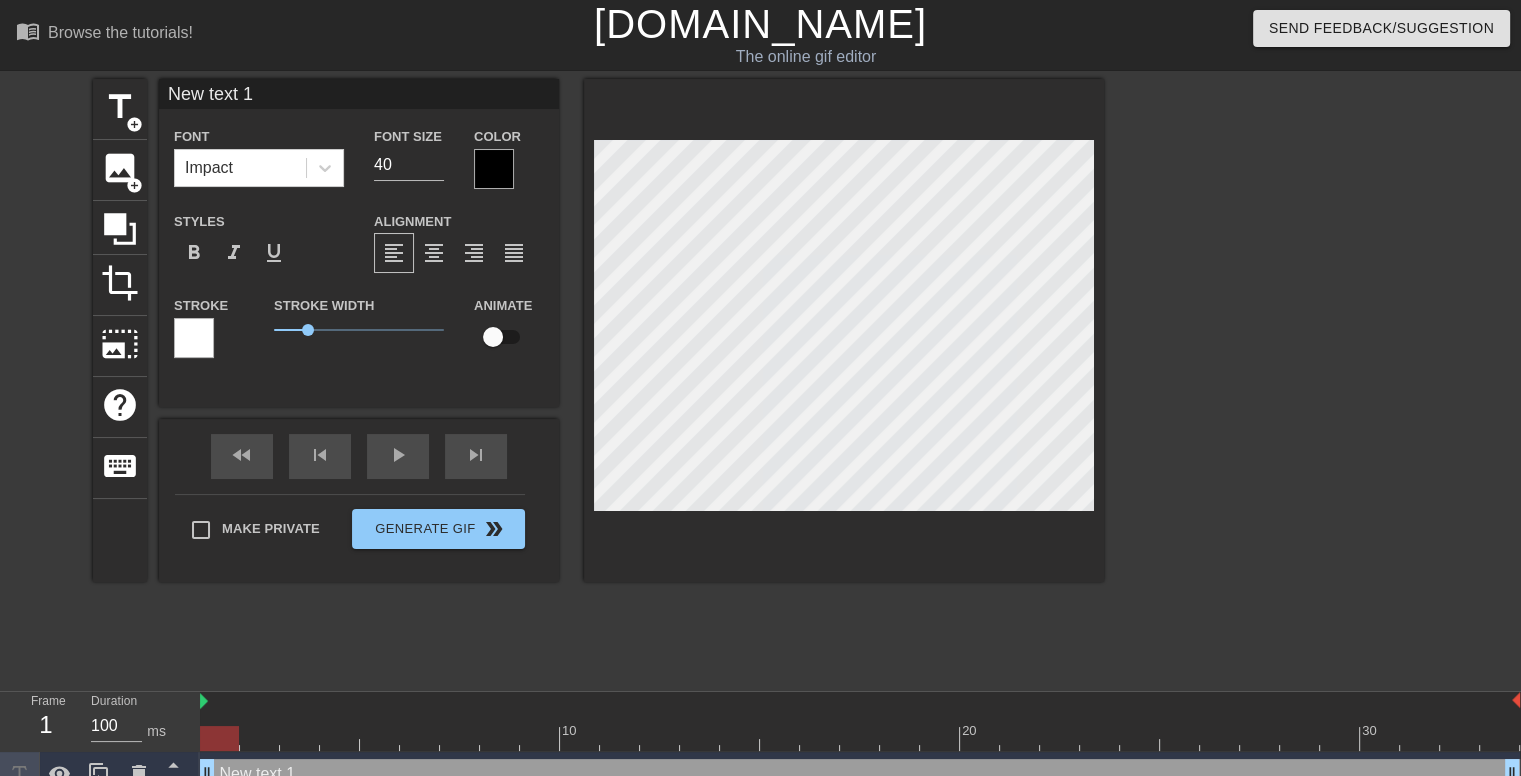 type on "New ext 1" 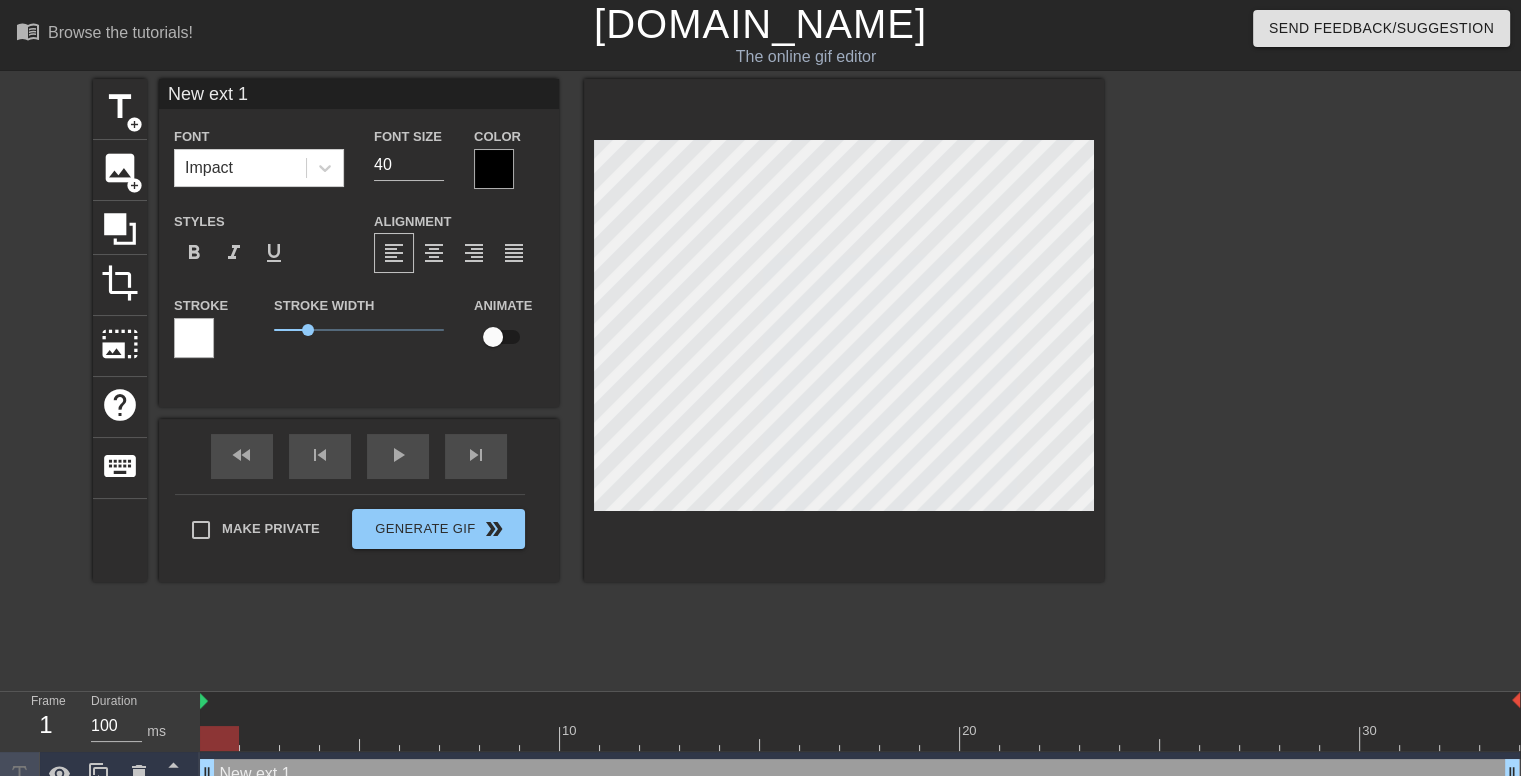 type on "New ext 1" 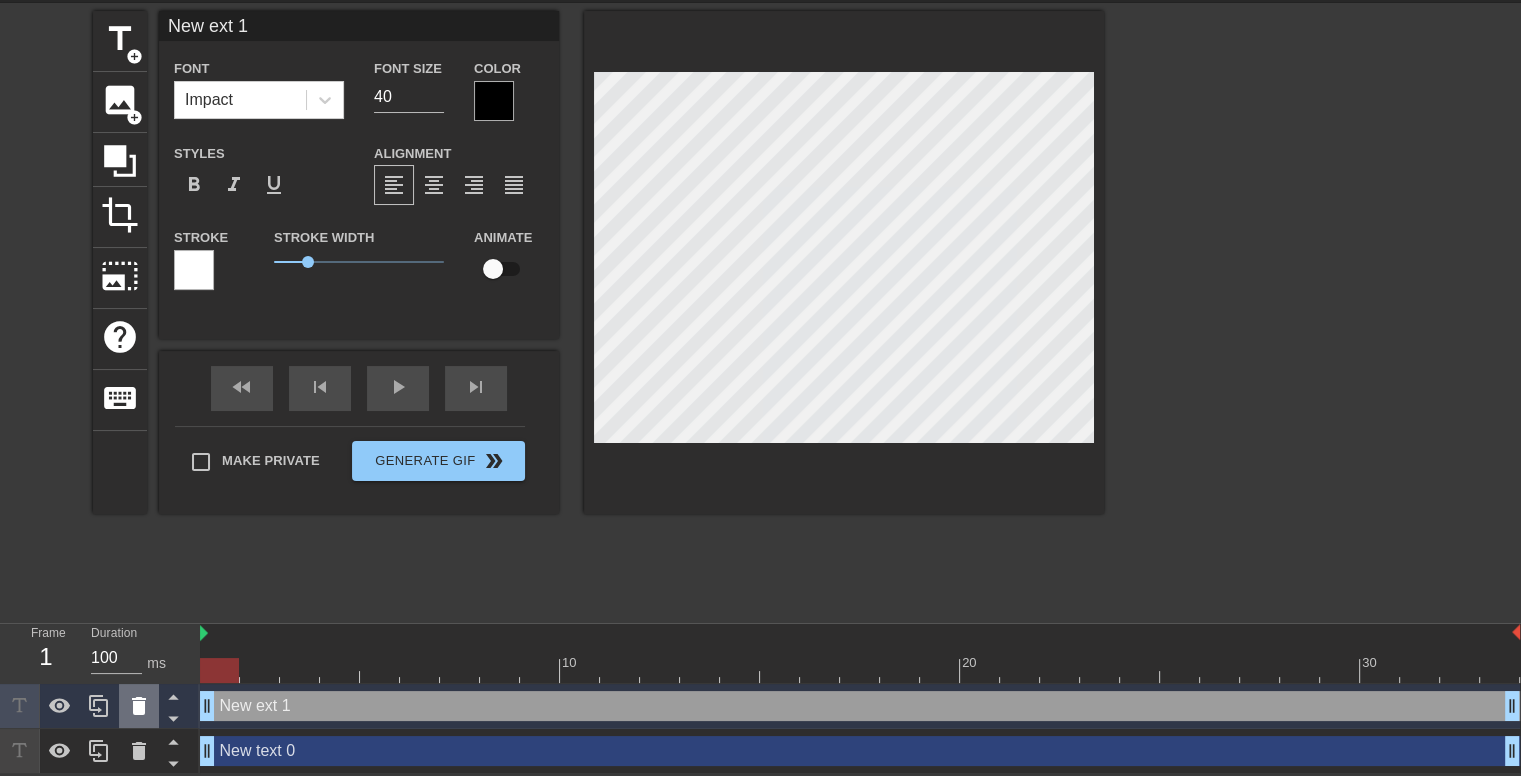 click 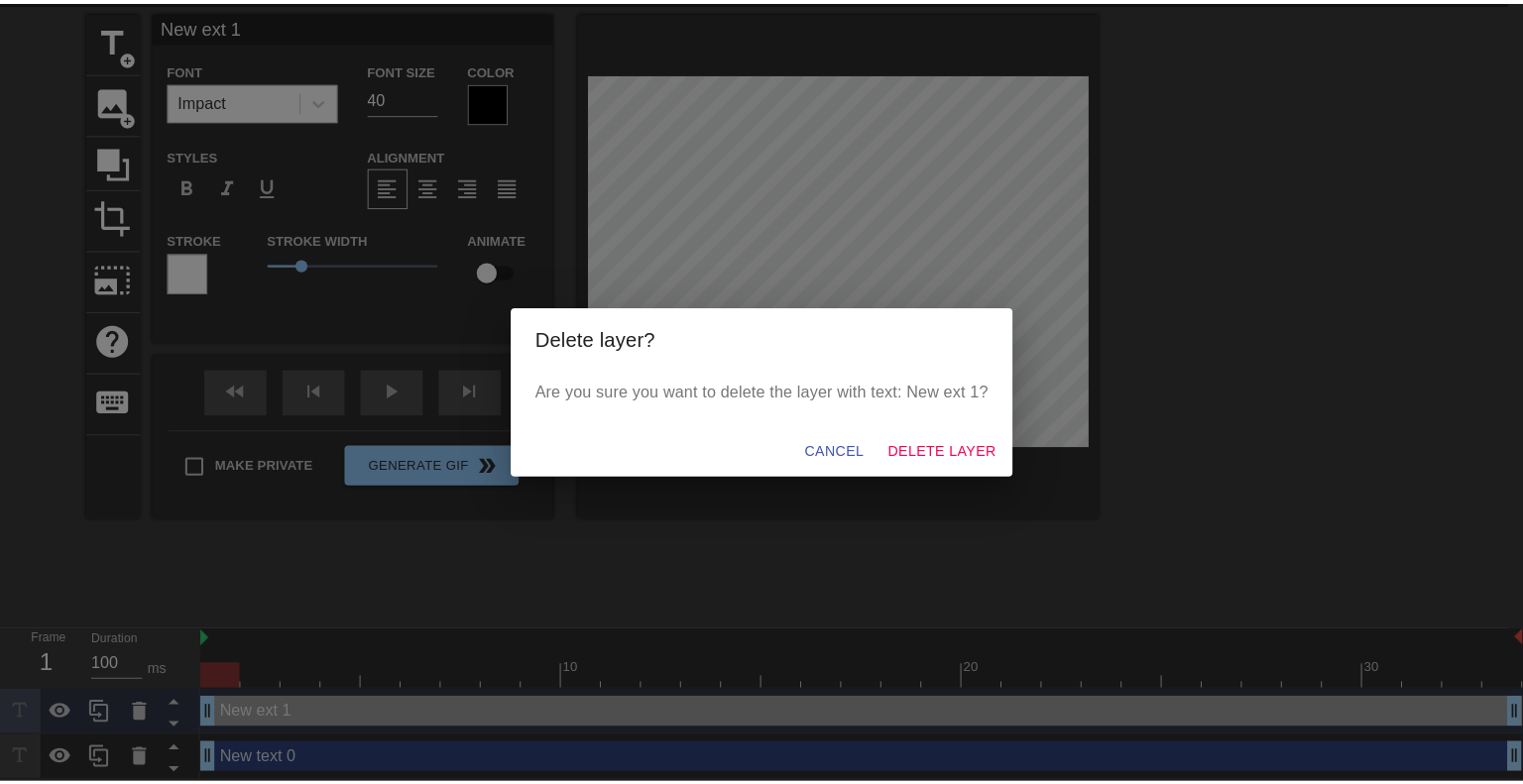 scroll, scrollTop: 54, scrollLeft: 0, axis: vertical 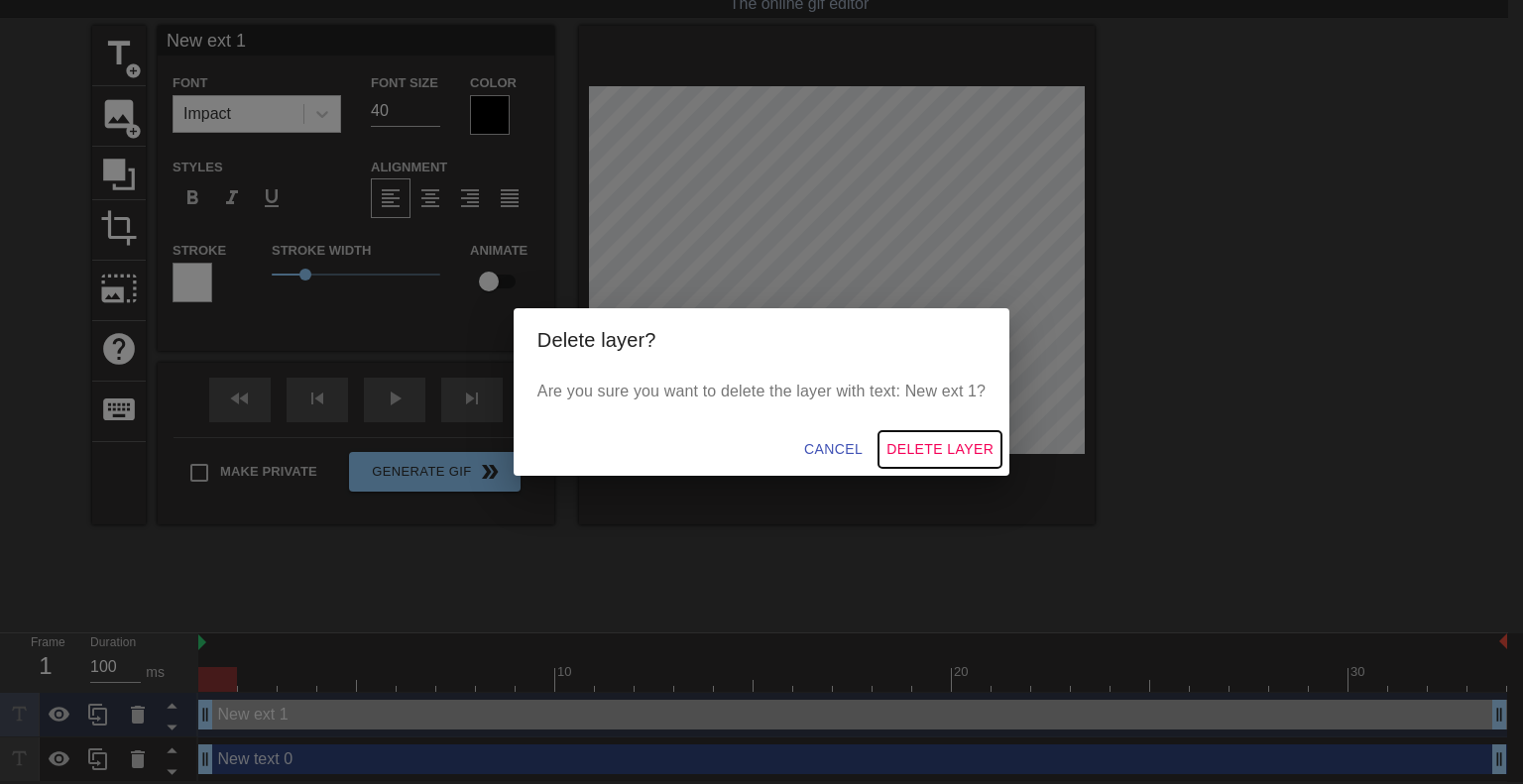 click on "Delete Layer" at bounding box center [940, 449] 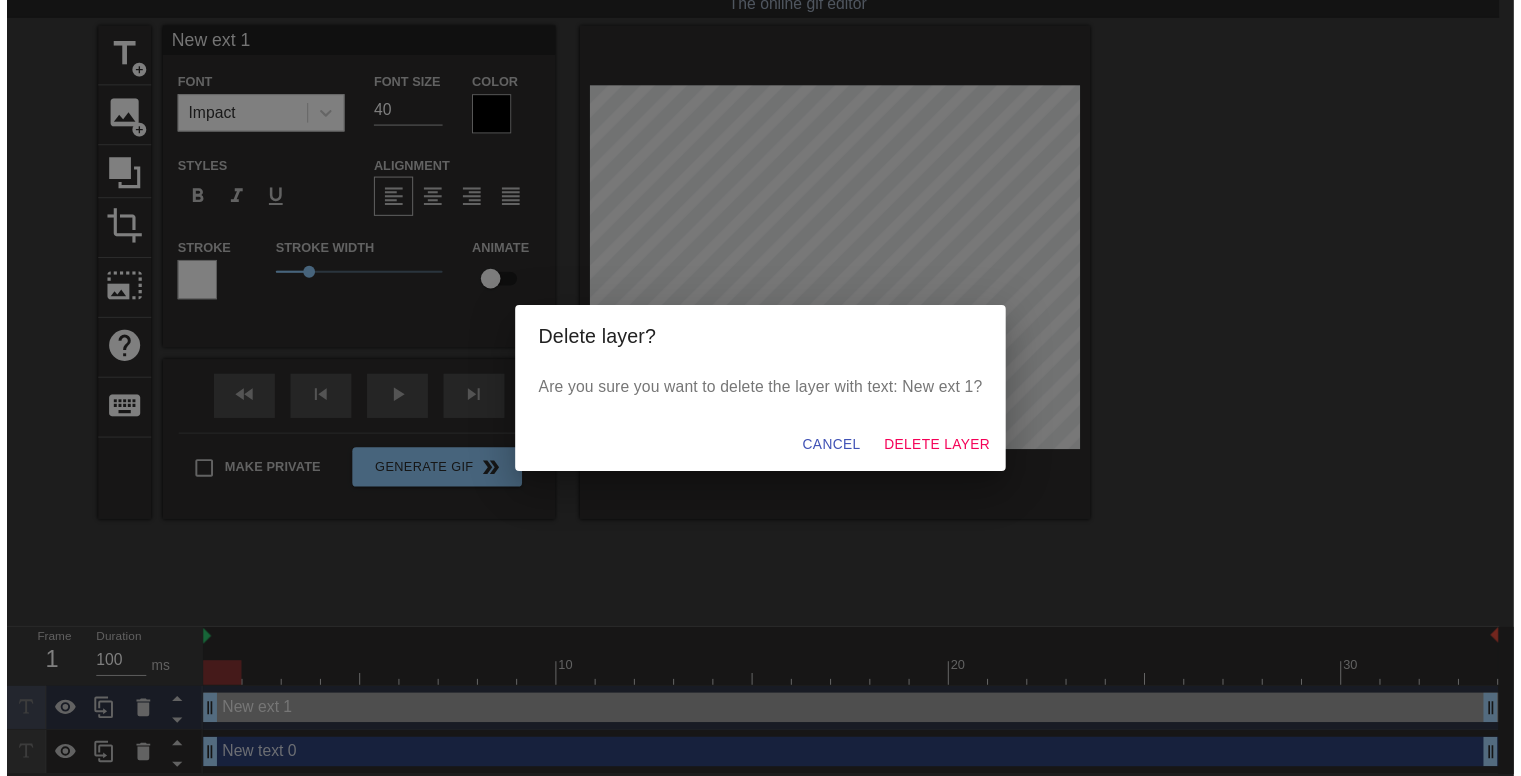 scroll, scrollTop: 24, scrollLeft: 0, axis: vertical 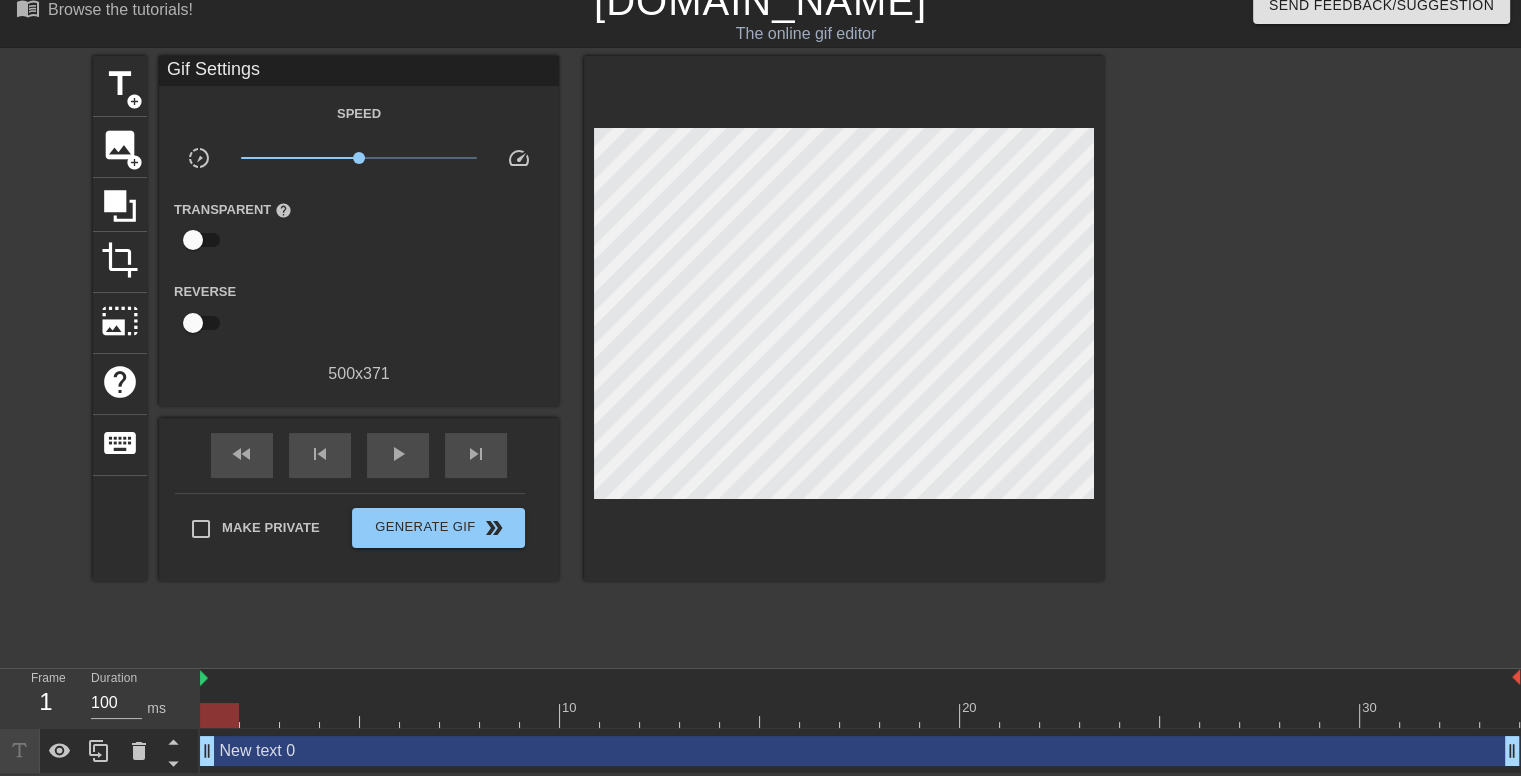 click on "New text 0 drag_handle drag_handle" at bounding box center [860, 751] 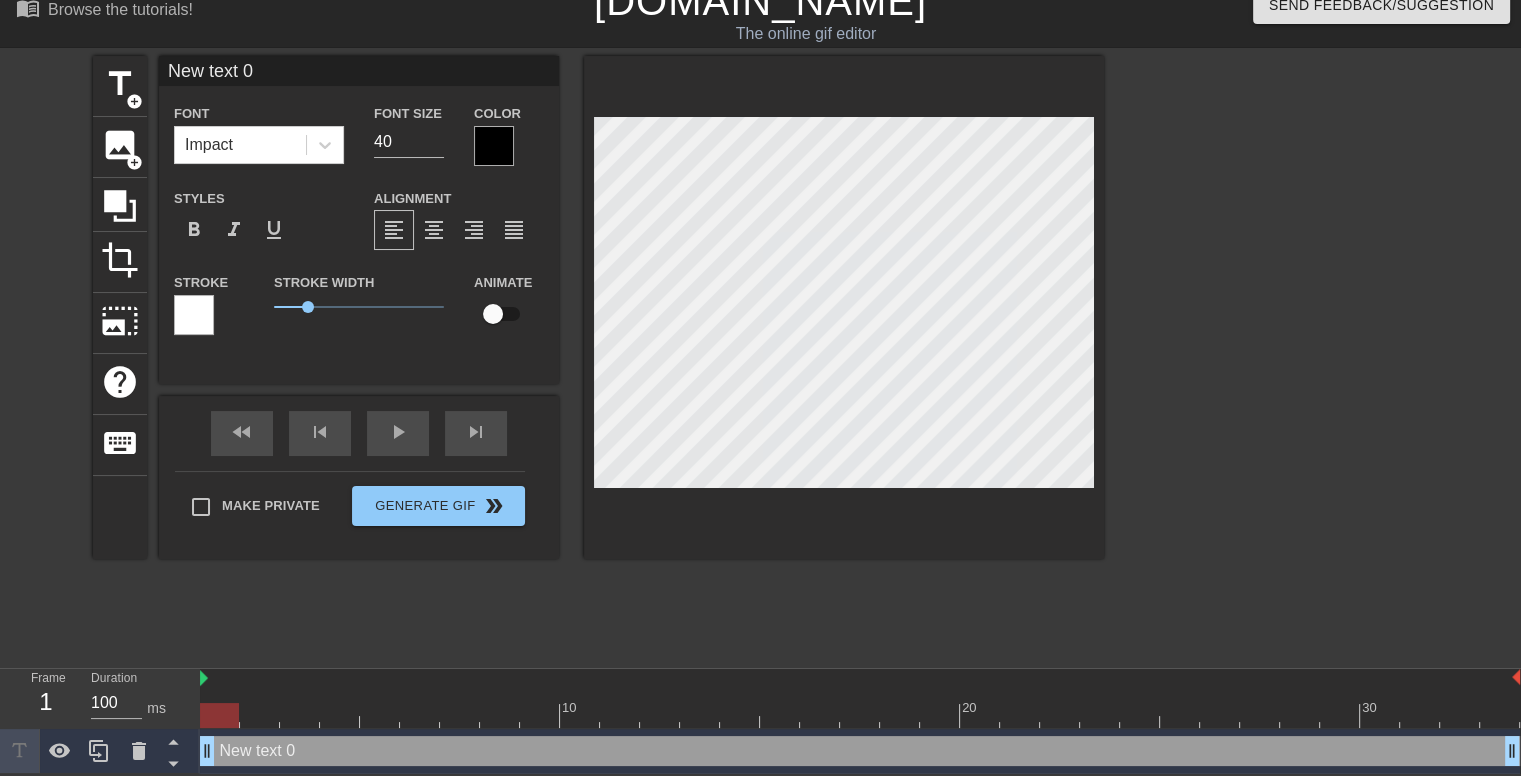 scroll, scrollTop: 2, scrollLeft: 4, axis: both 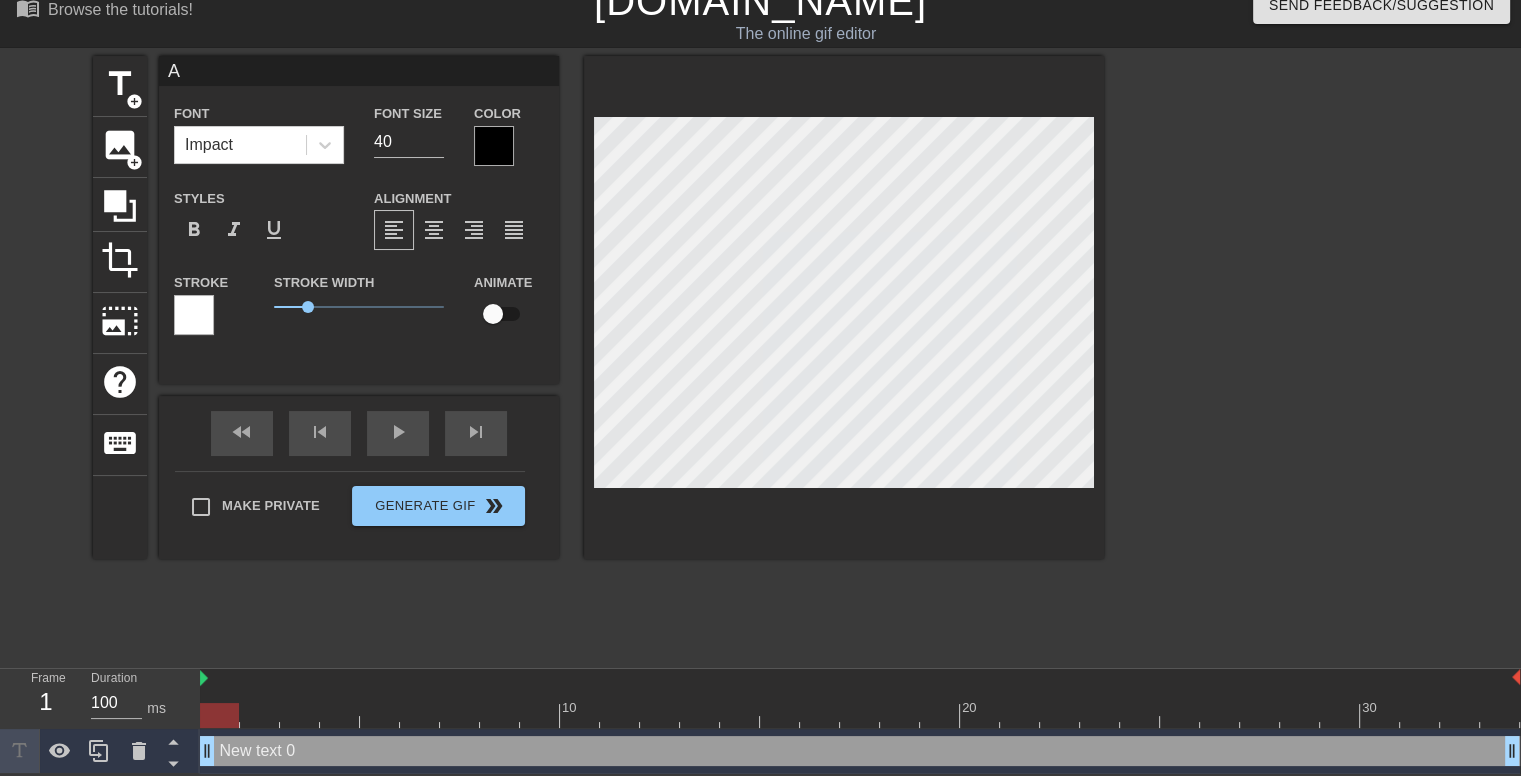 type on "AT" 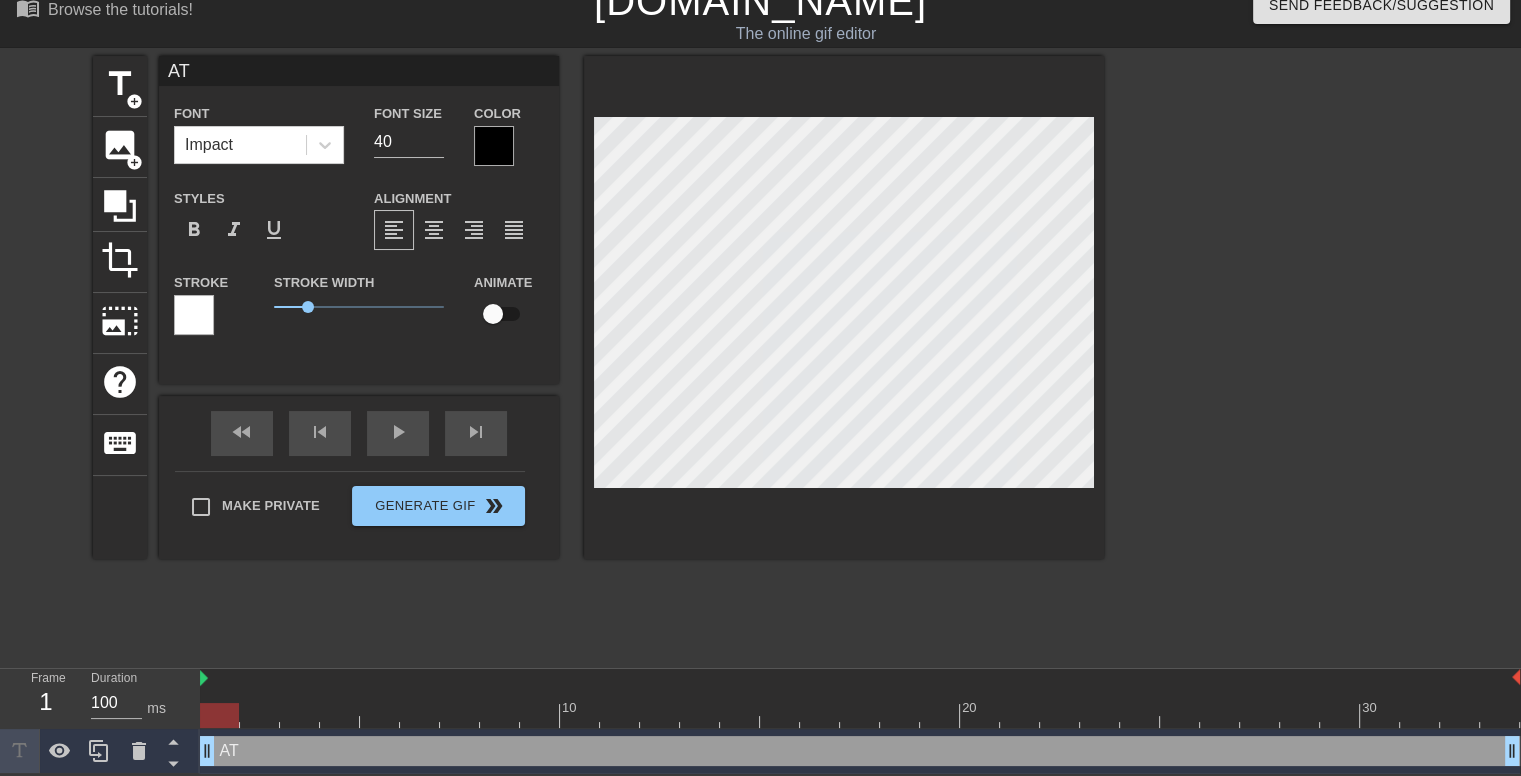 type on "ATH" 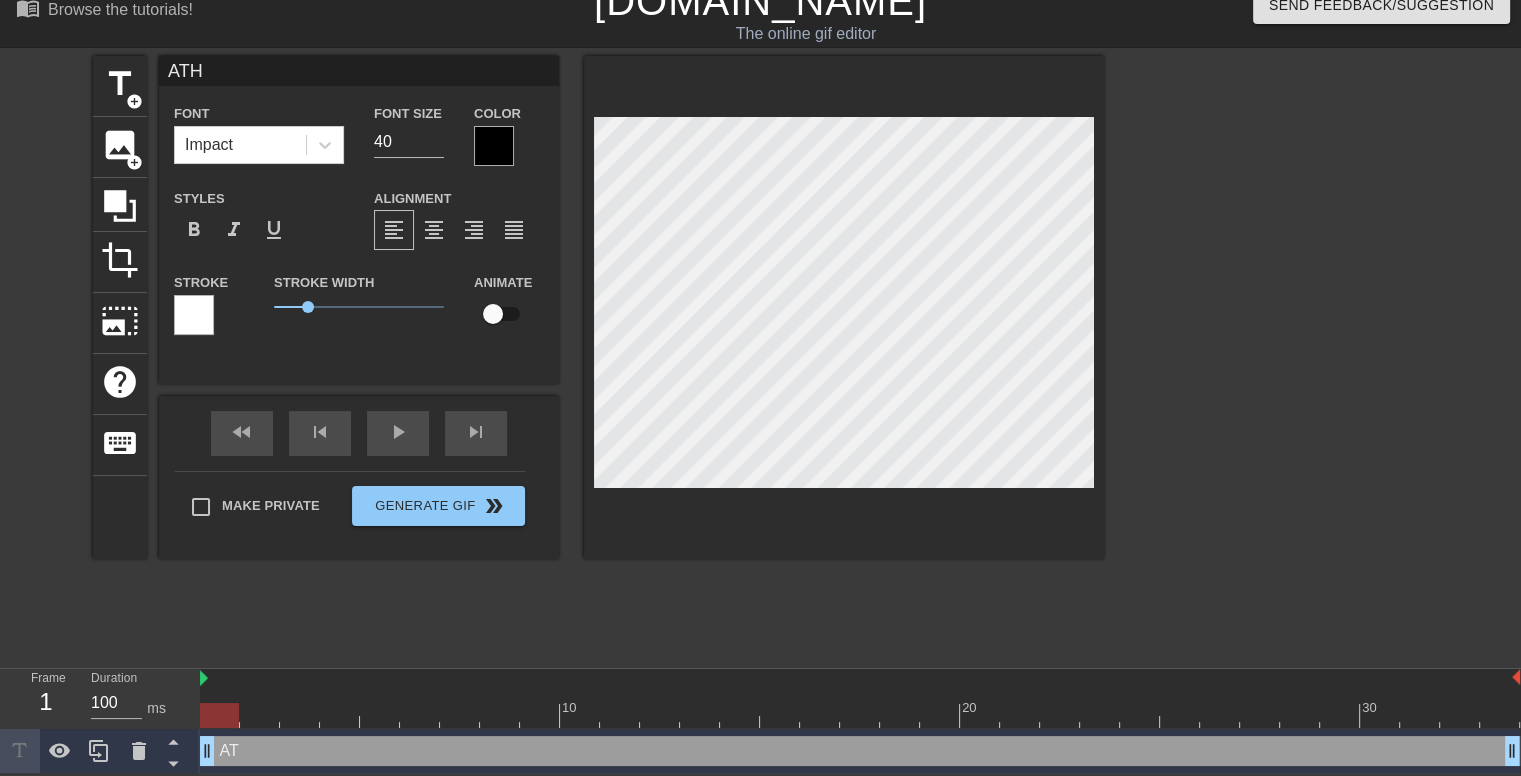 type on "ATHE" 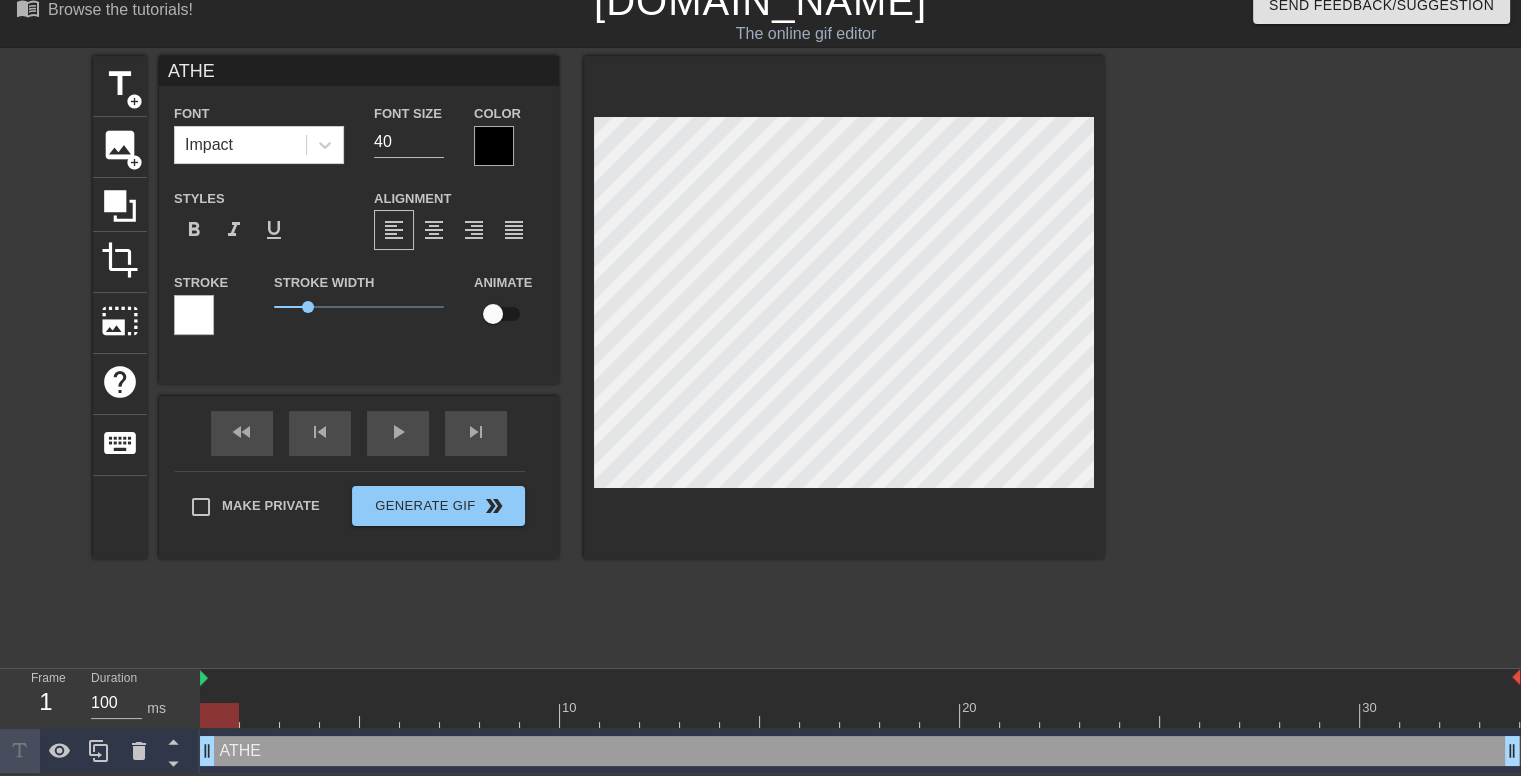 type on "[GEOGRAPHIC_DATA]" 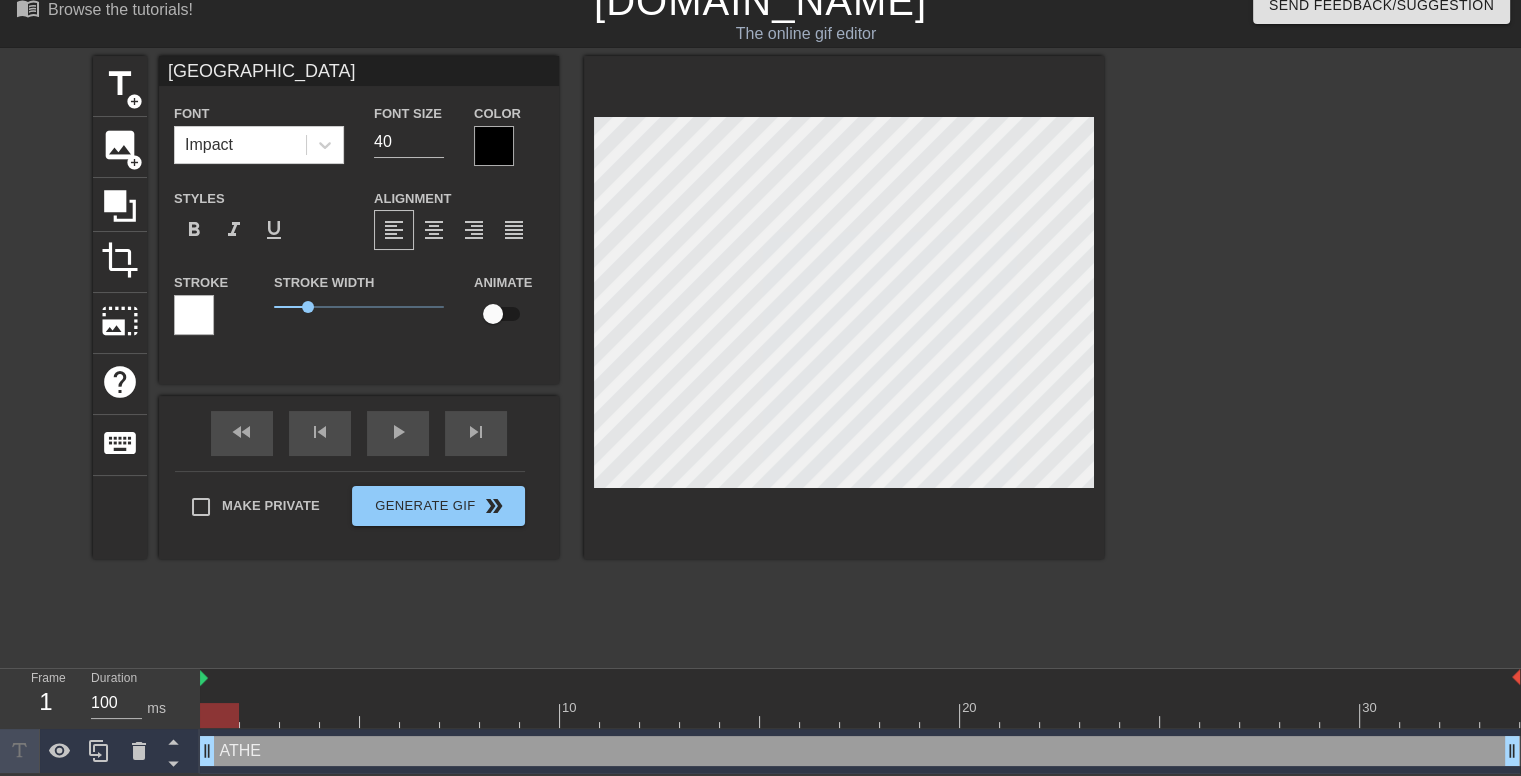 type on "ATHENA" 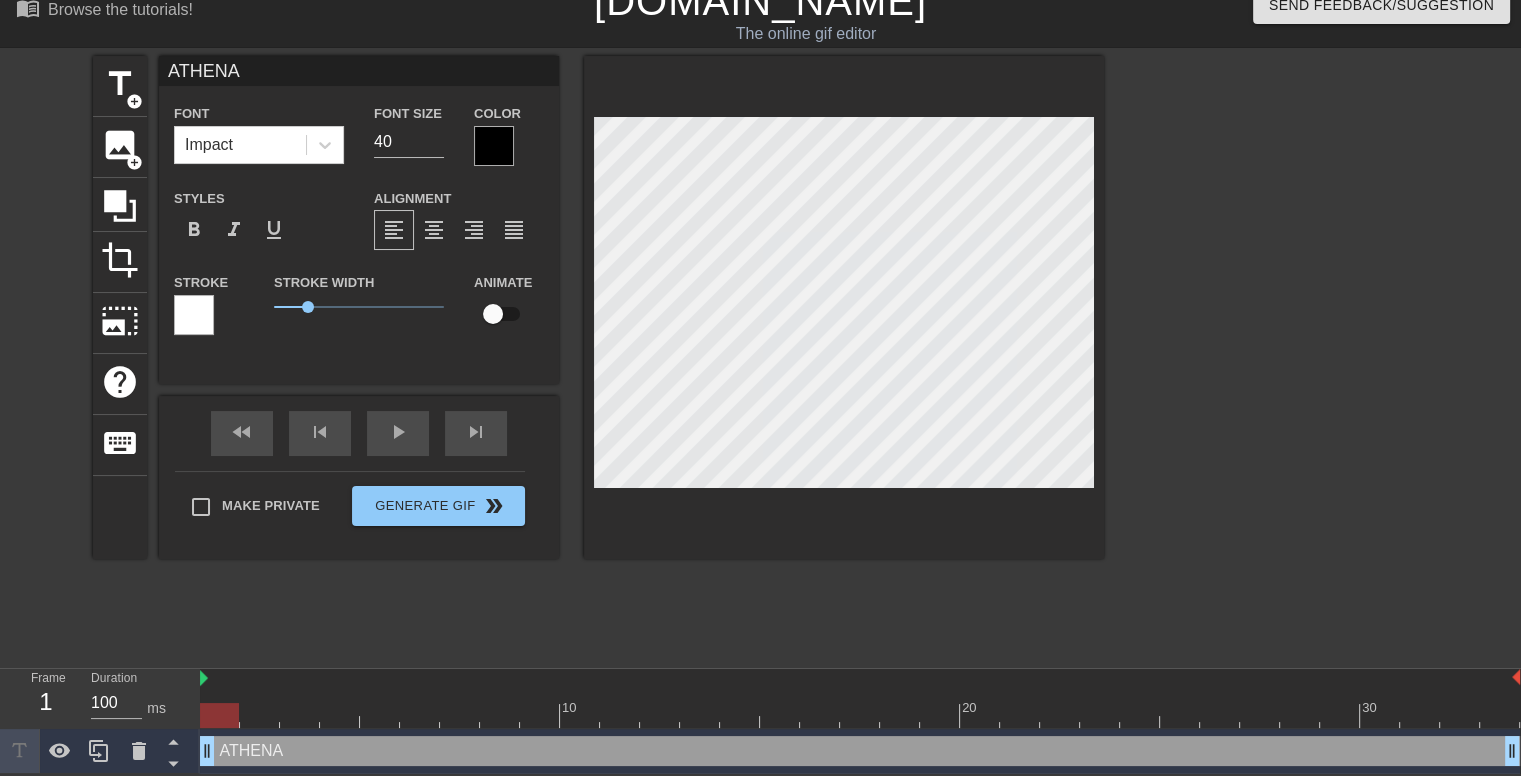 scroll, scrollTop: 2, scrollLeft: 4, axis: both 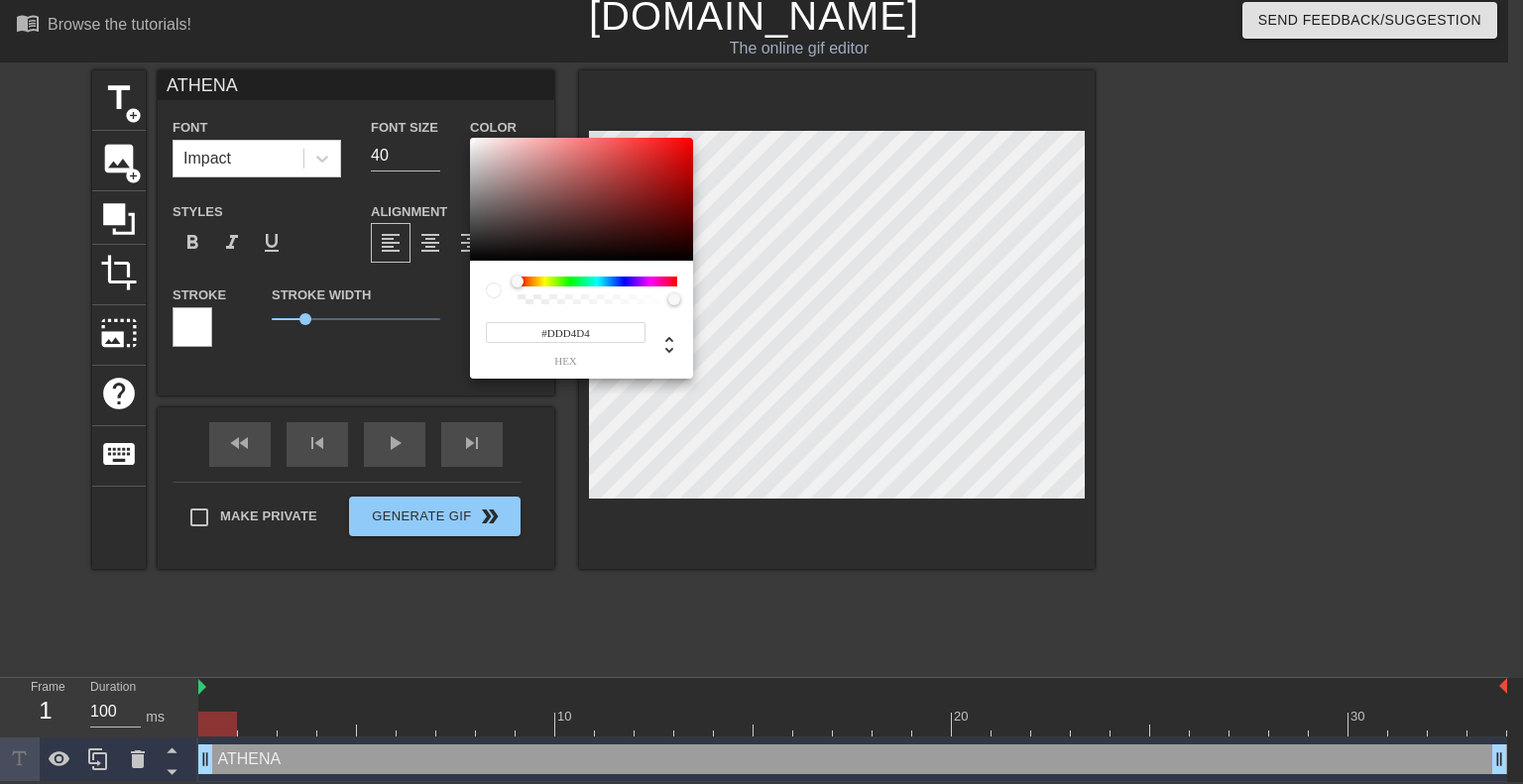type on "#FFFFFF" 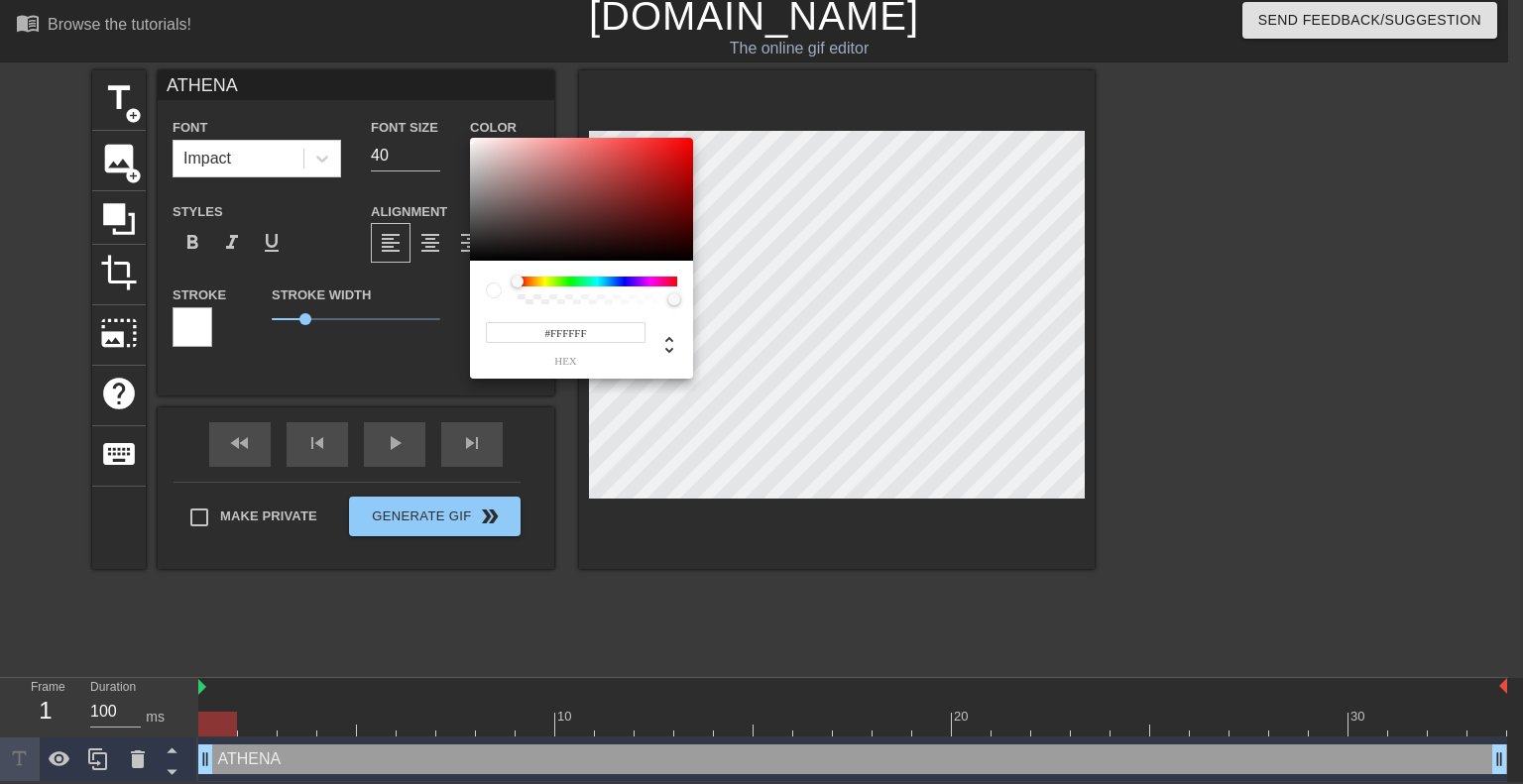 drag, startPoint x: 508, startPoint y: 217, endPoint x: 440, endPoint y: 95, distance: 139.67104 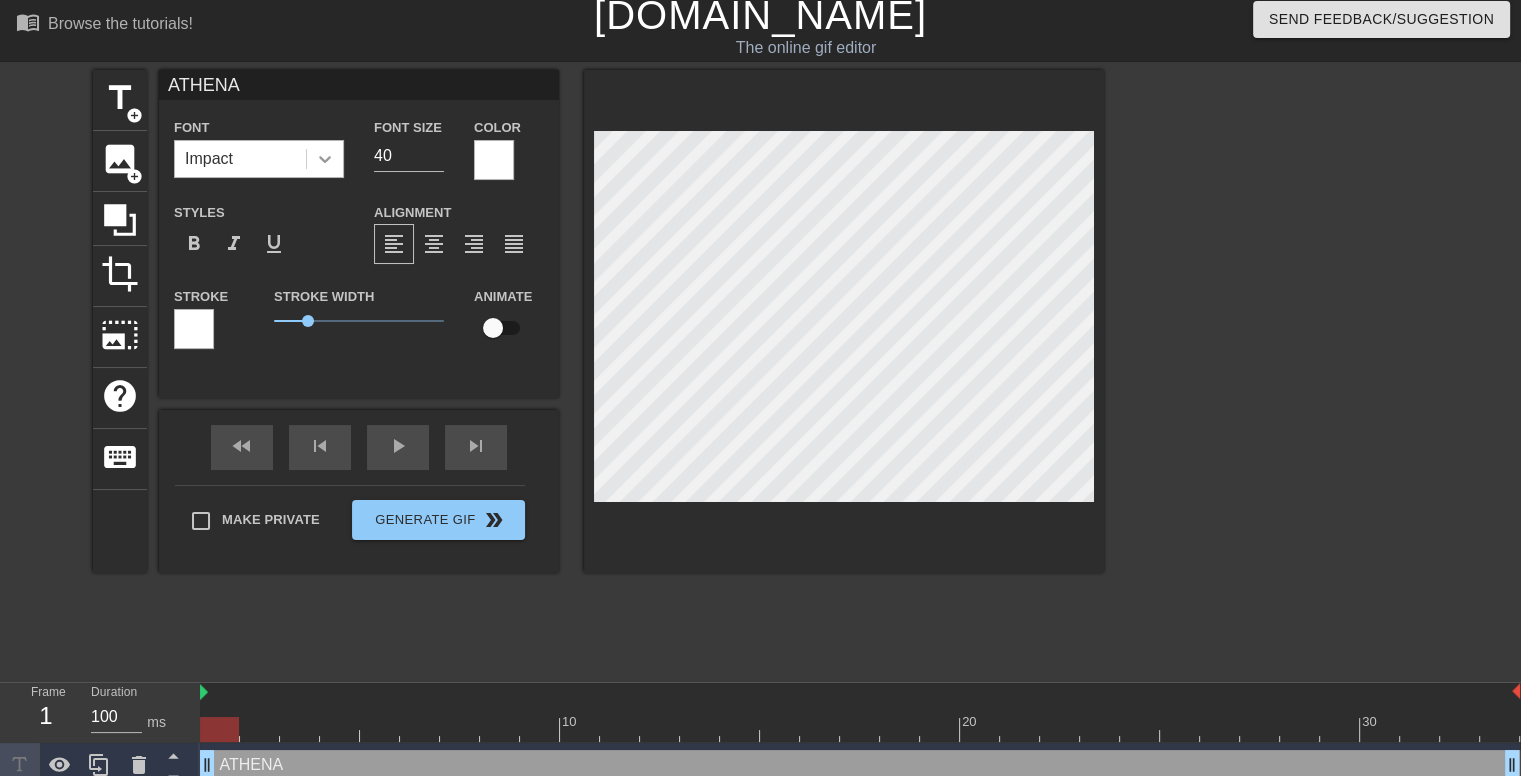 click 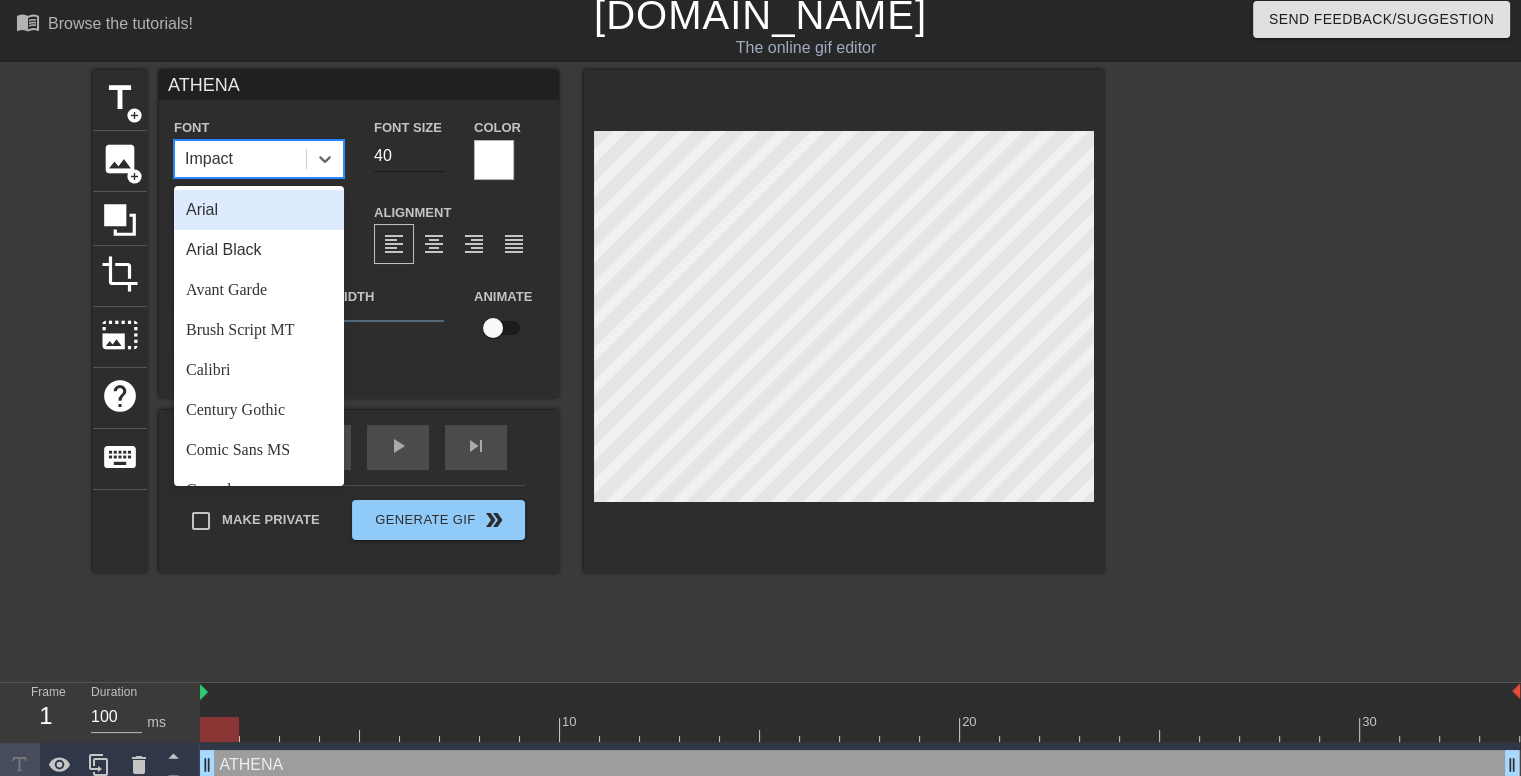 click on "40" at bounding box center [409, 156] 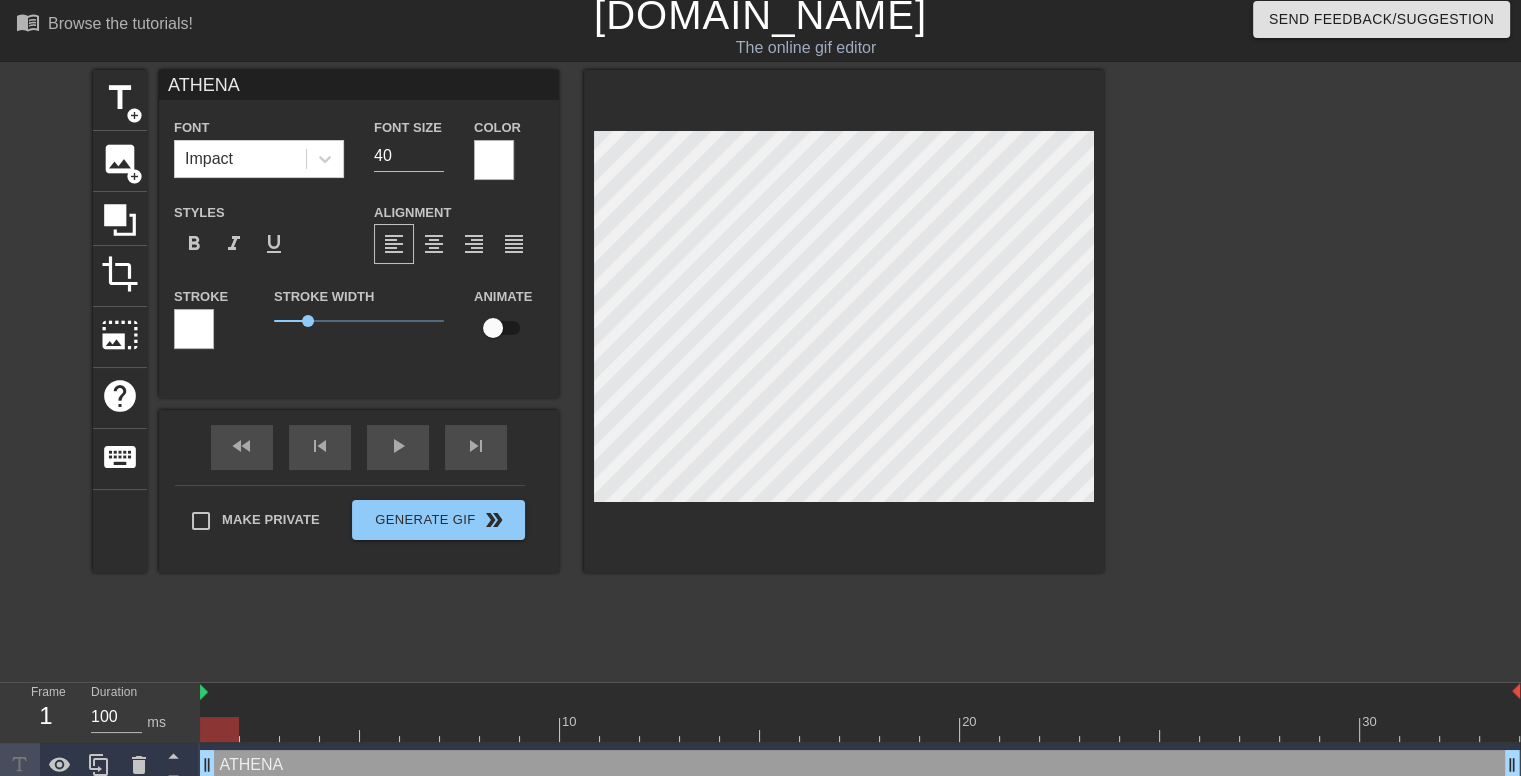 click on "40" at bounding box center (409, 156) 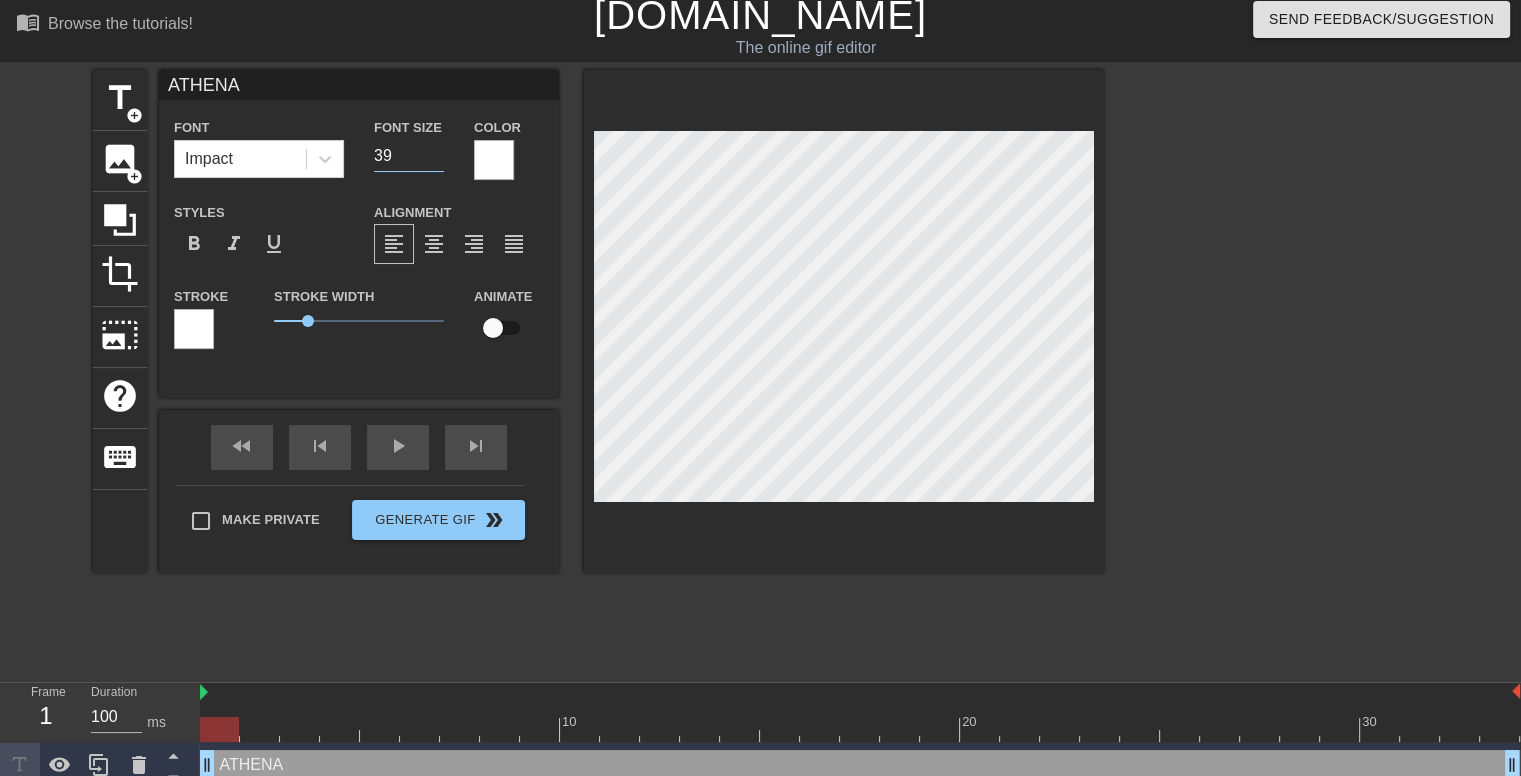click on "39" at bounding box center (409, 156) 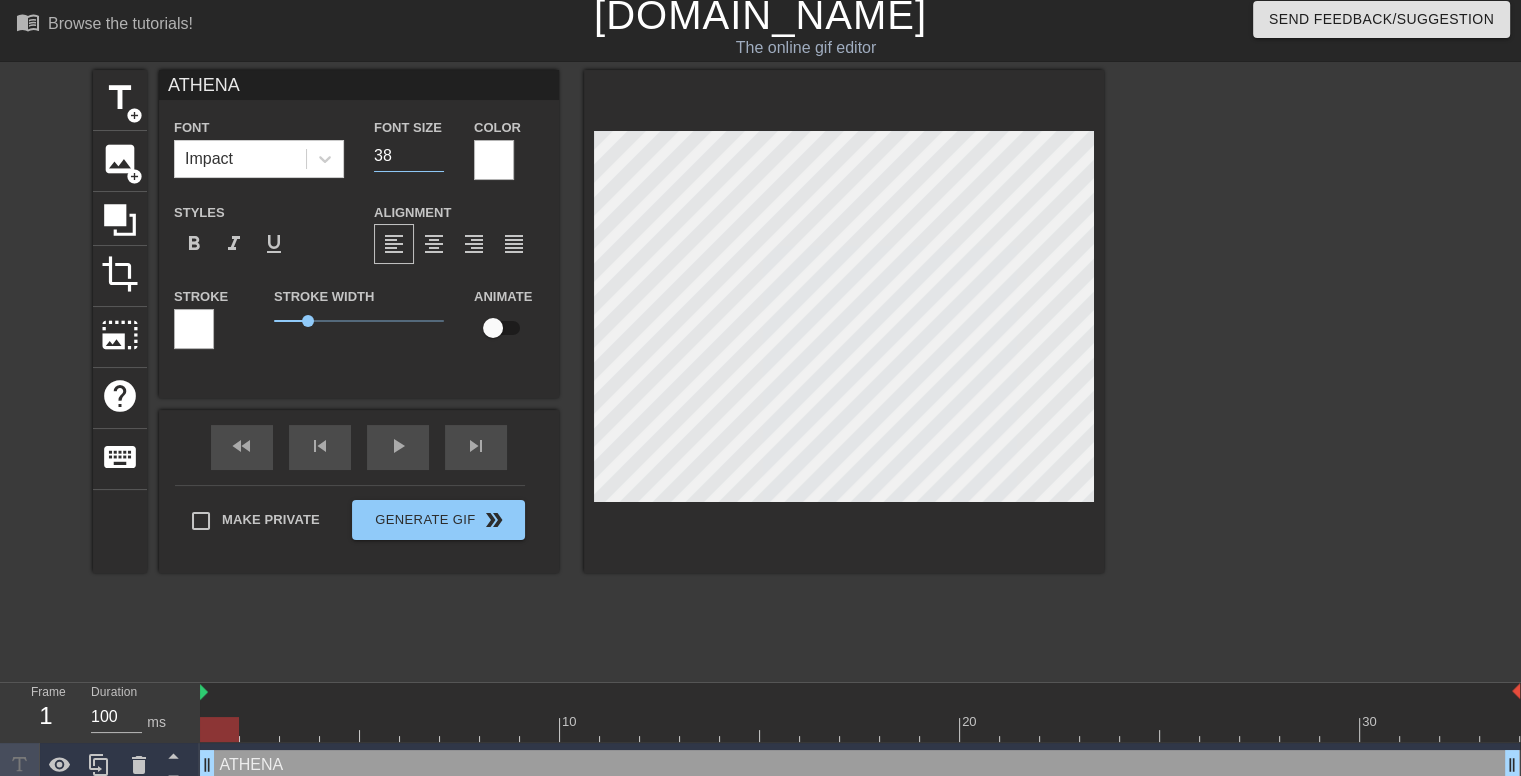click on "38" at bounding box center (409, 156) 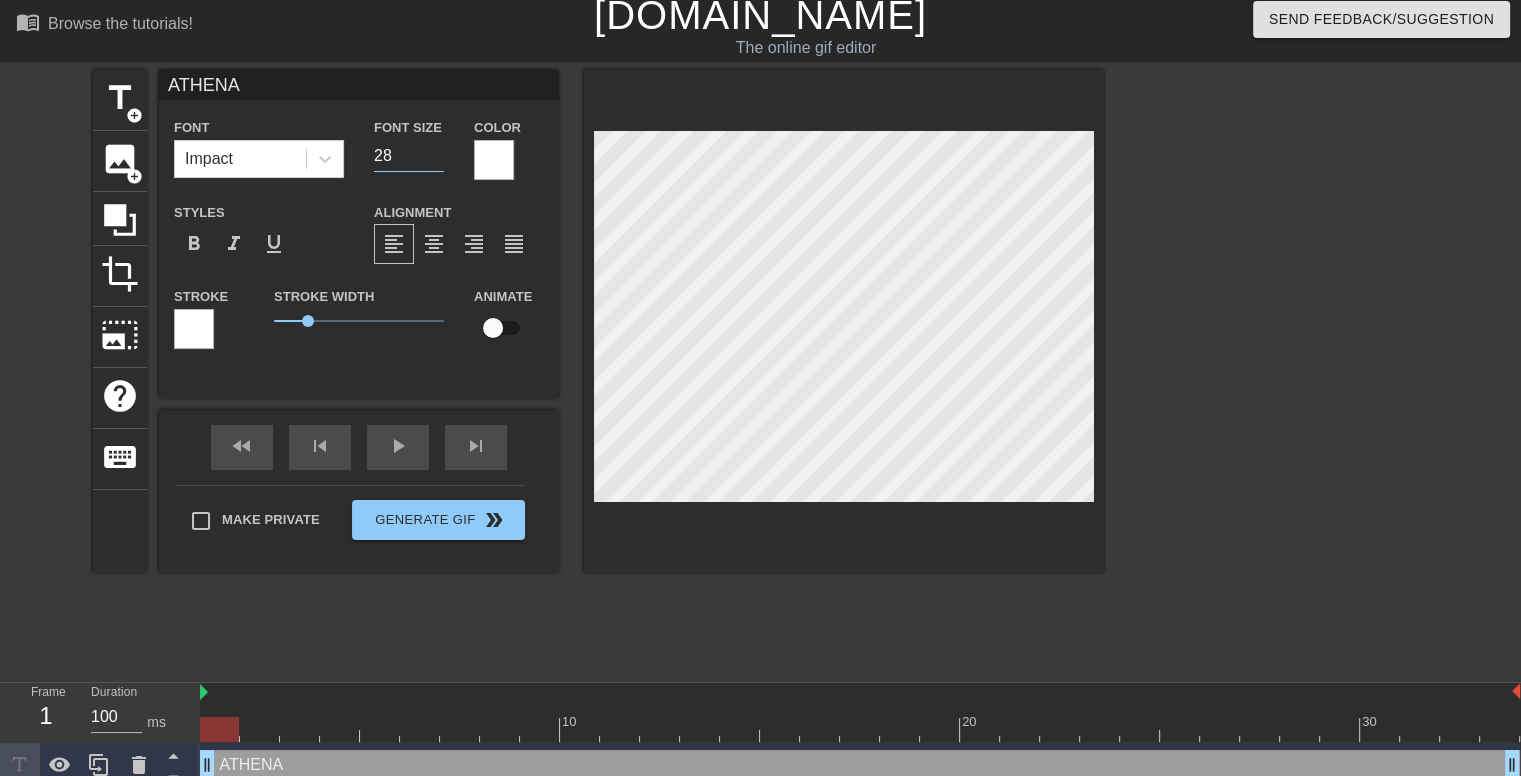 click on "28" at bounding box center [409, 156] 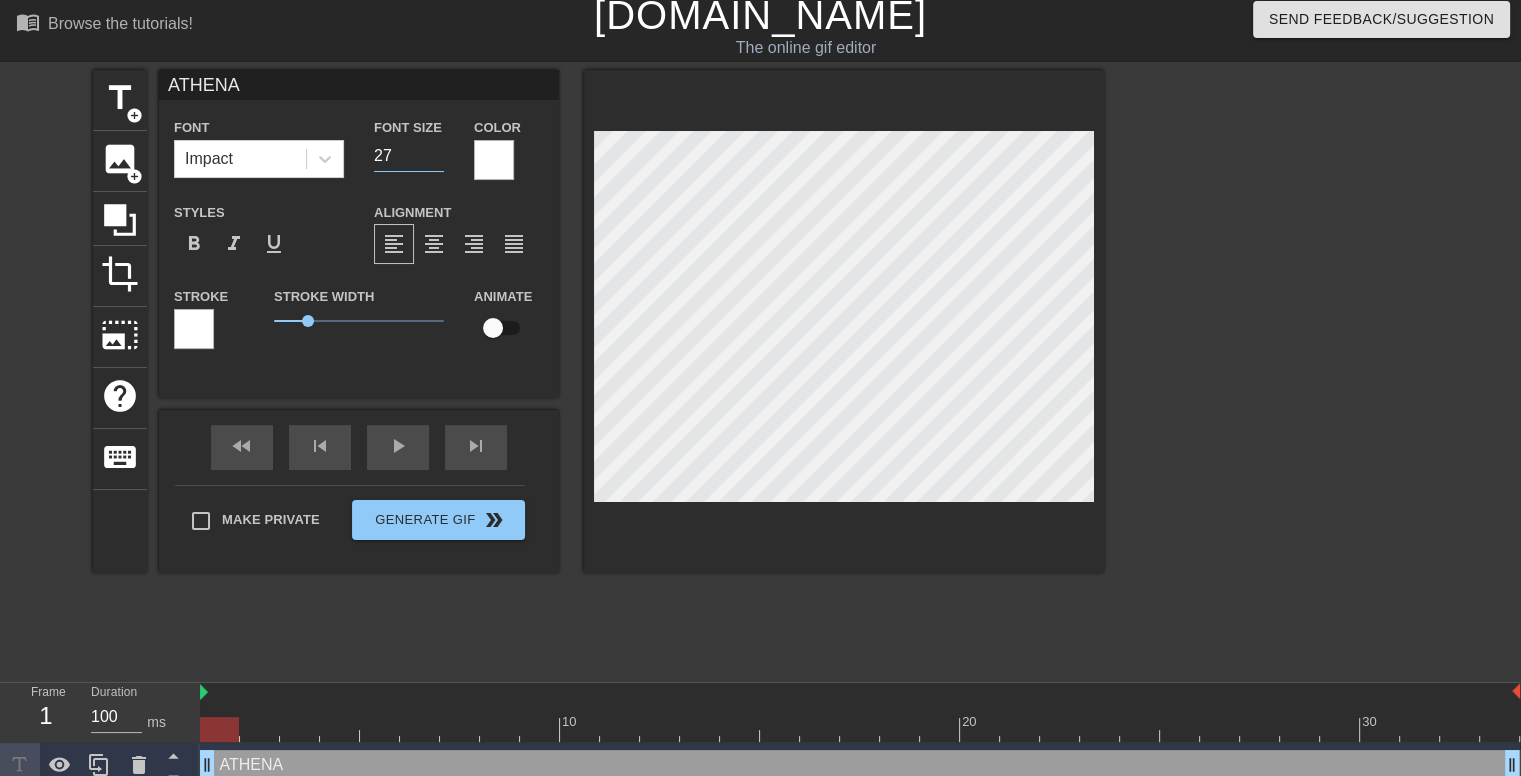click on "27" at bounding box center (409, 156) 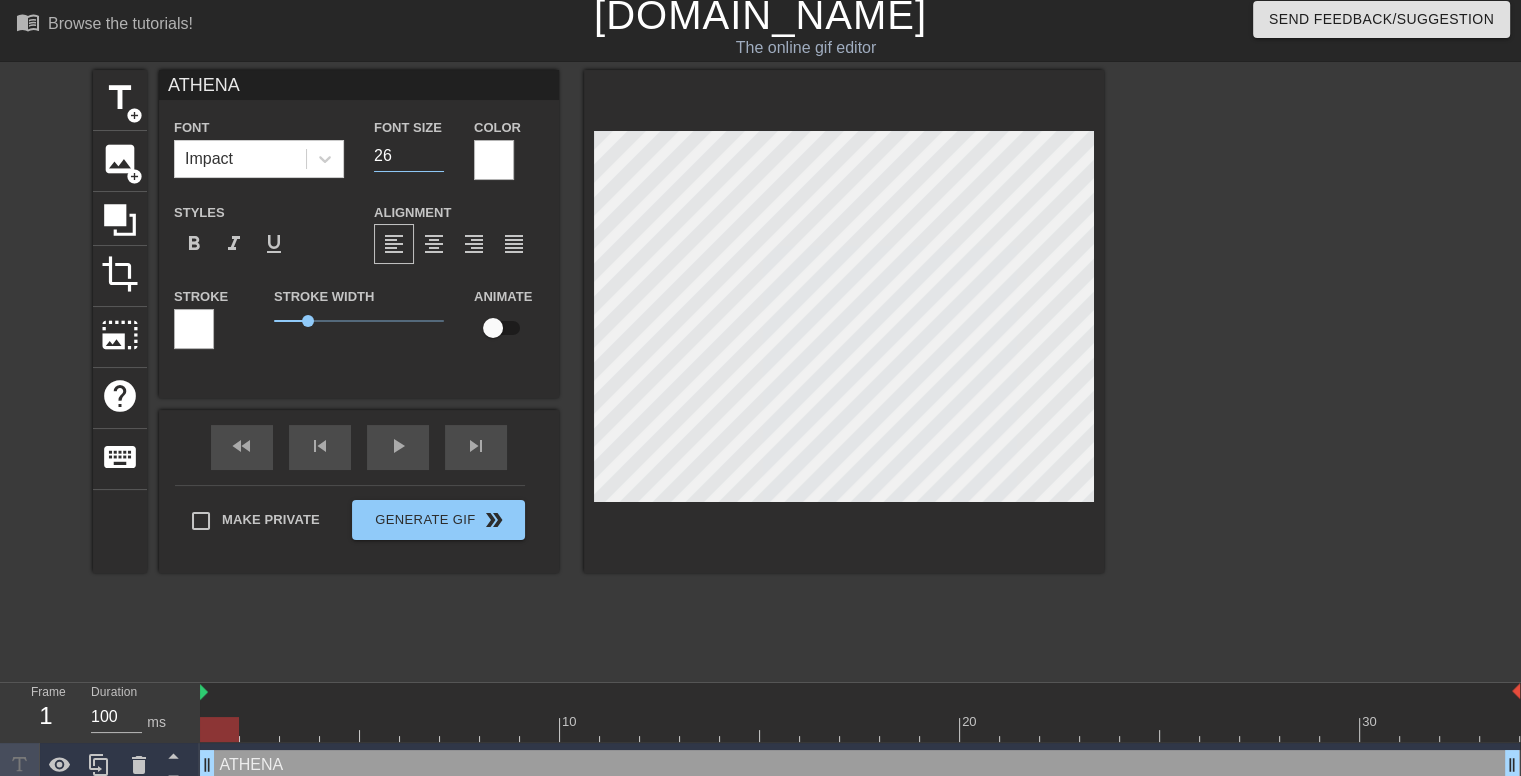 click on "26" at bounding box center [409, 156] 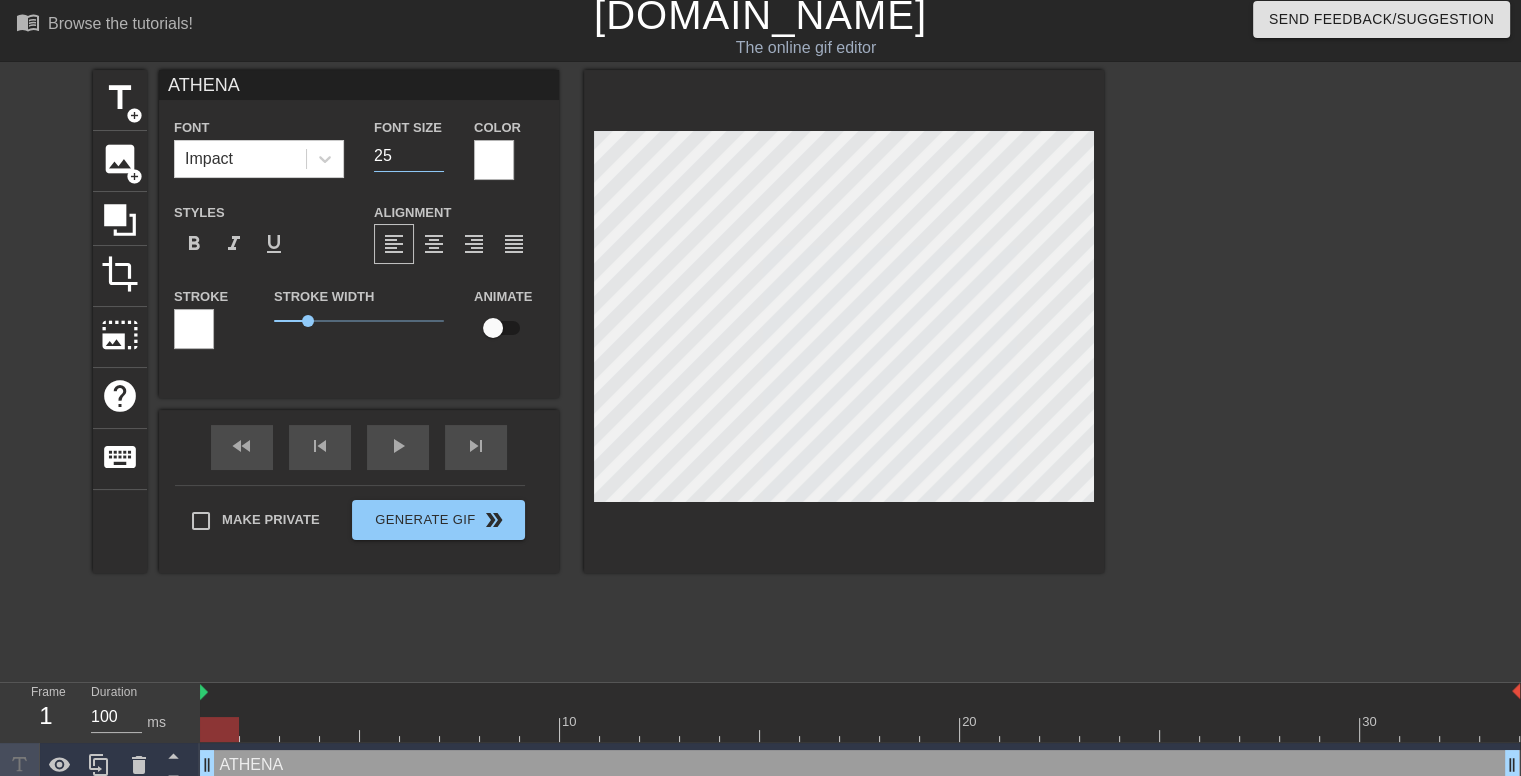 click on "25" at bounding box center (409, 156) 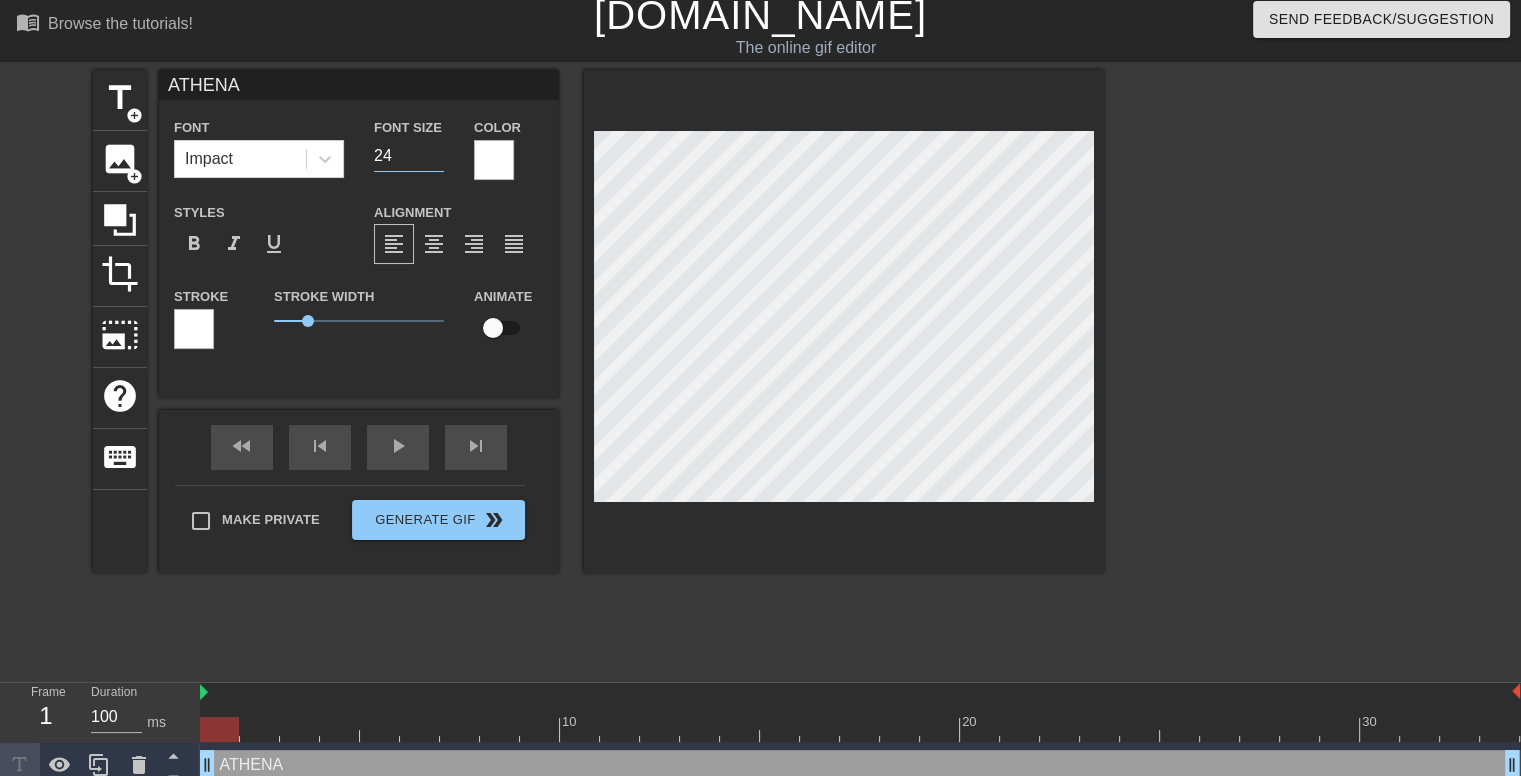 click on "24" at bounding box center (409, 156) 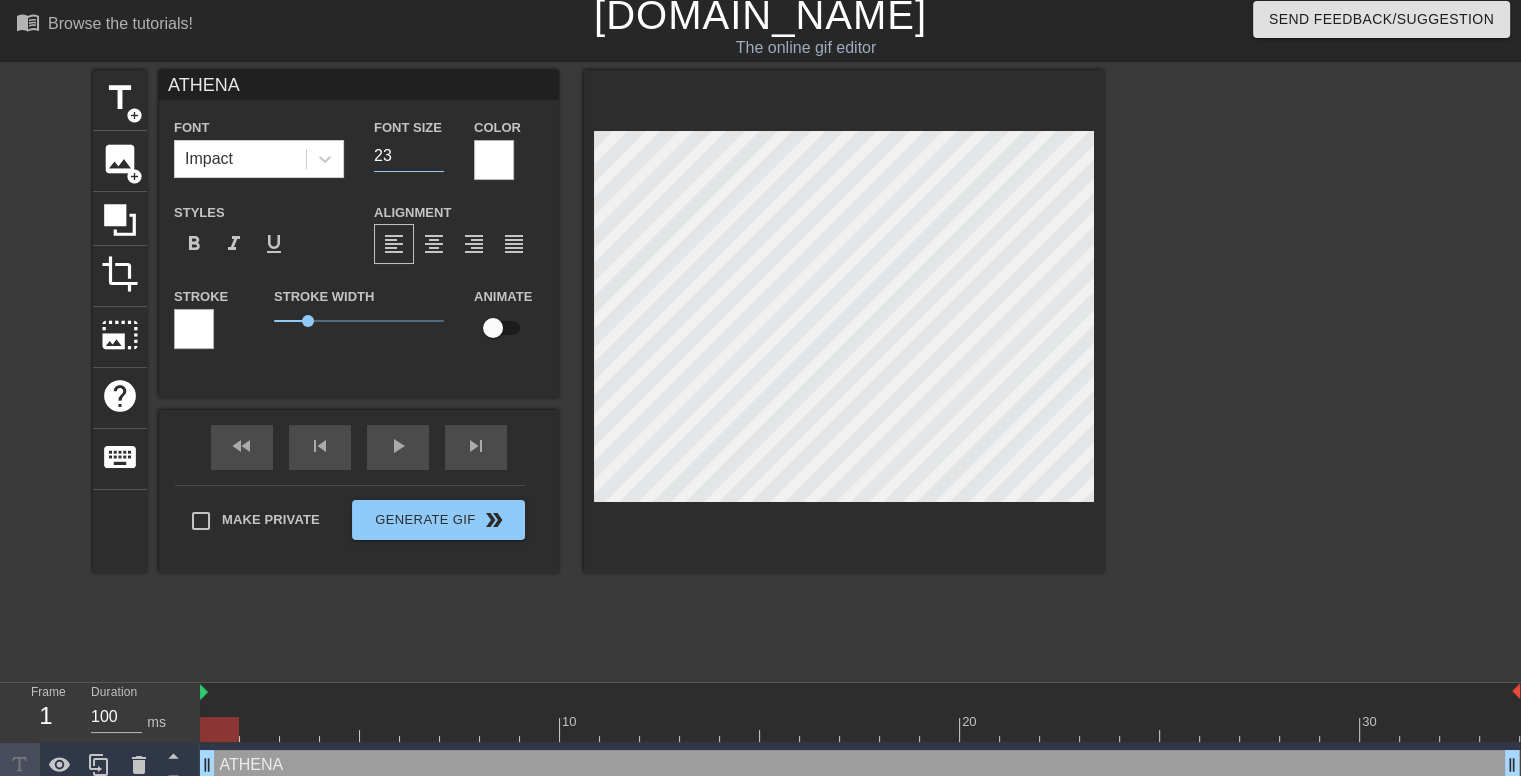click on "23" at bounding box center [409, 156] 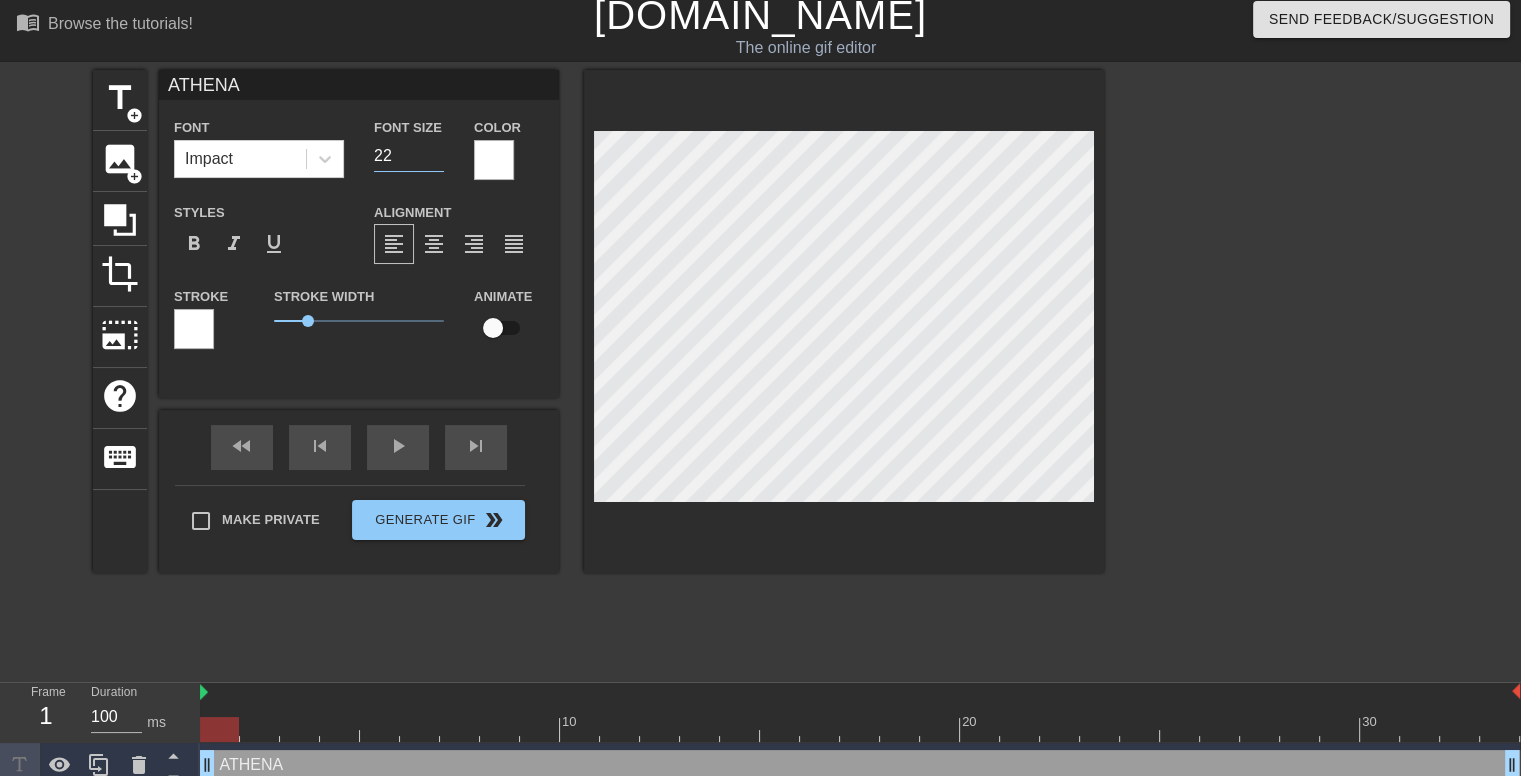 click on "22" at bounding box center (409, 156) 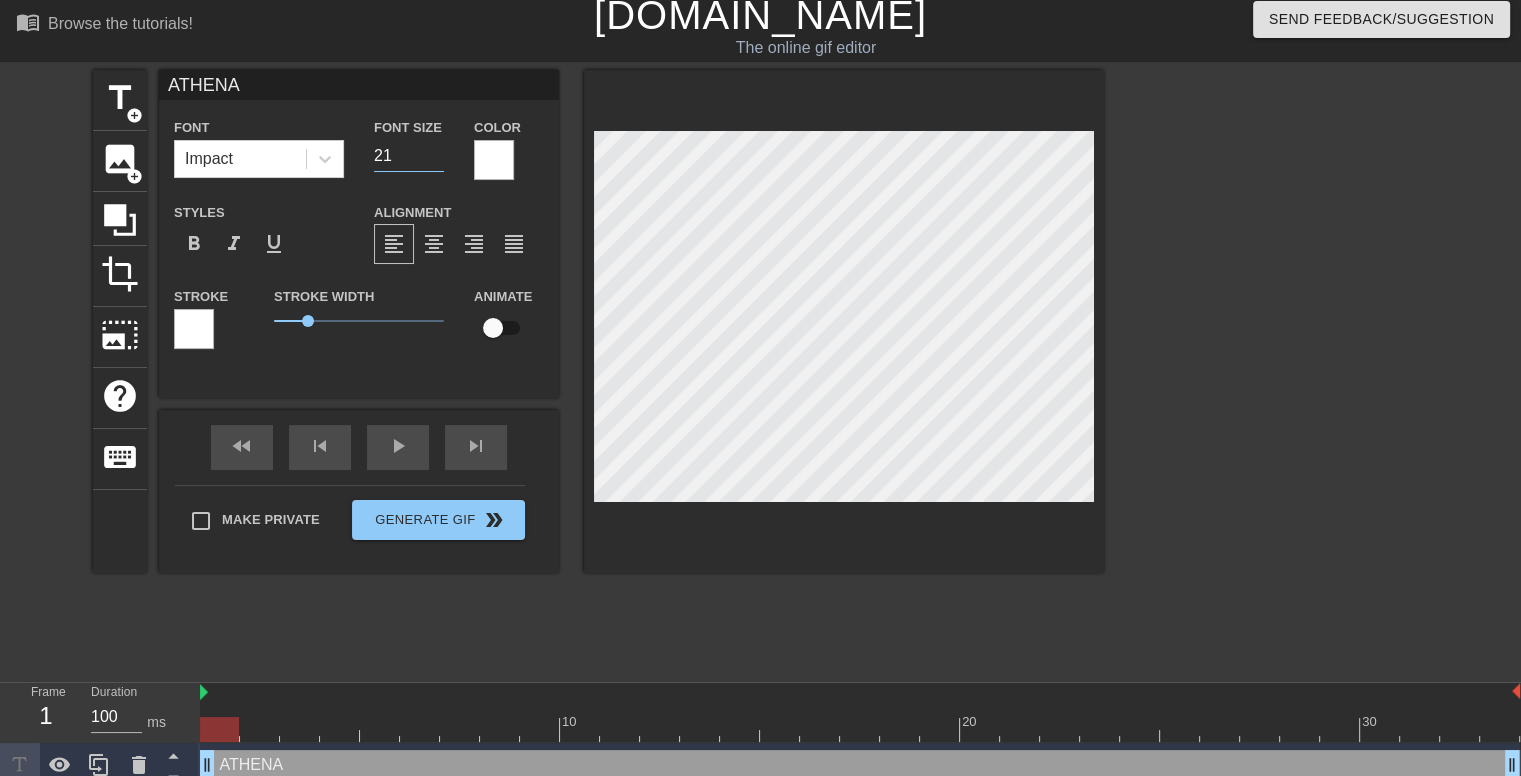 click on "21" at bounding box center (409, 156) 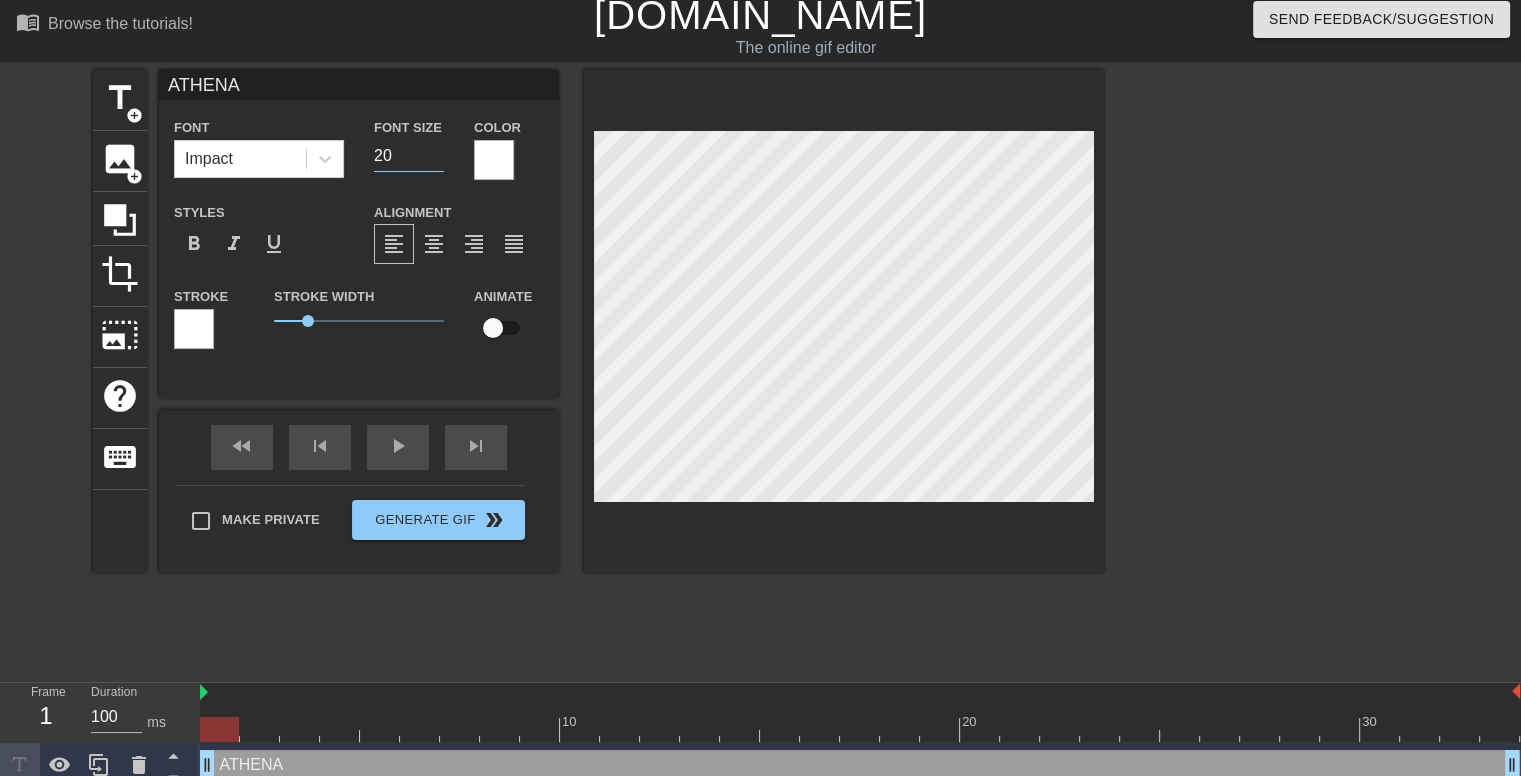type on "20" 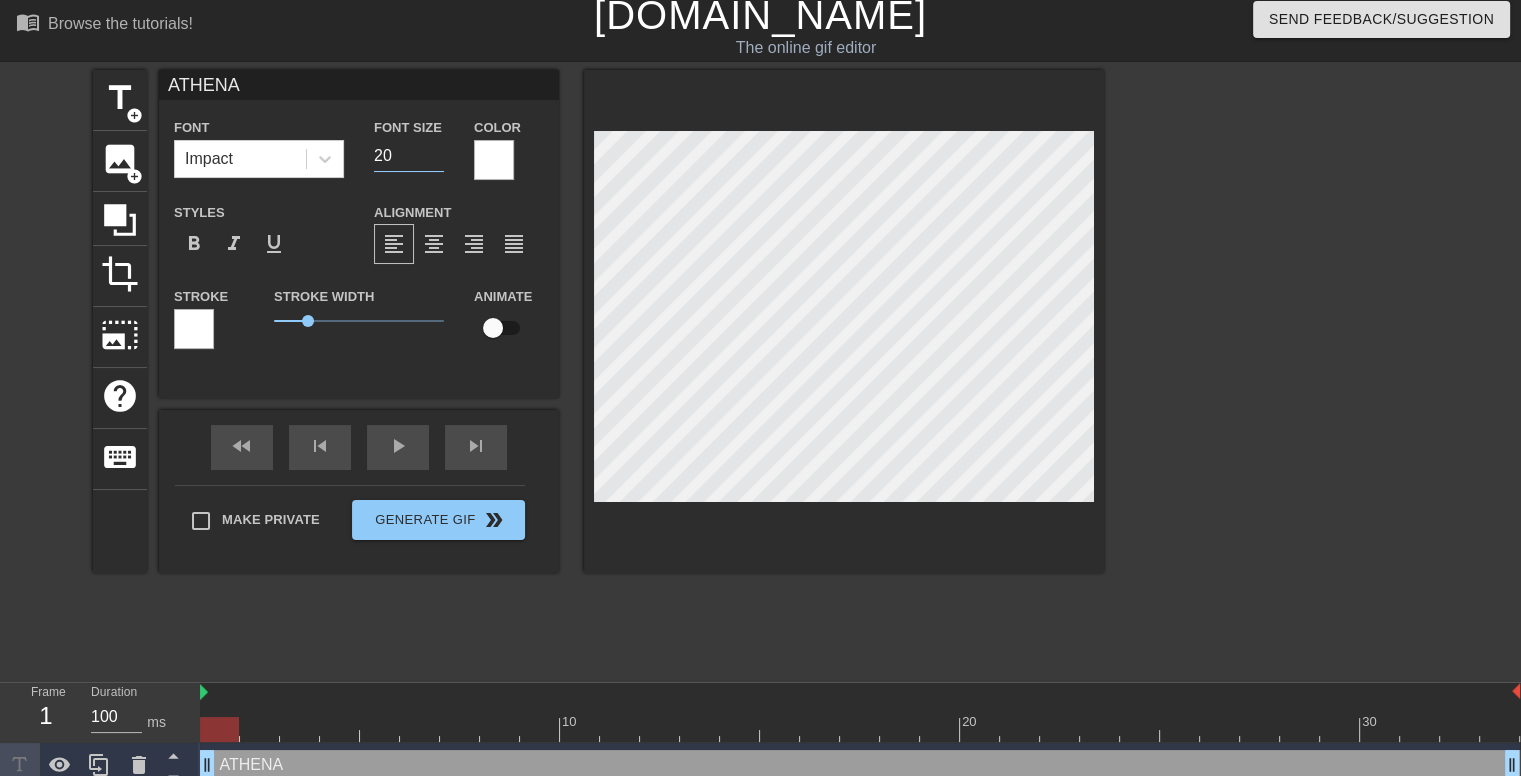 click at bounding box center (1278, 370) 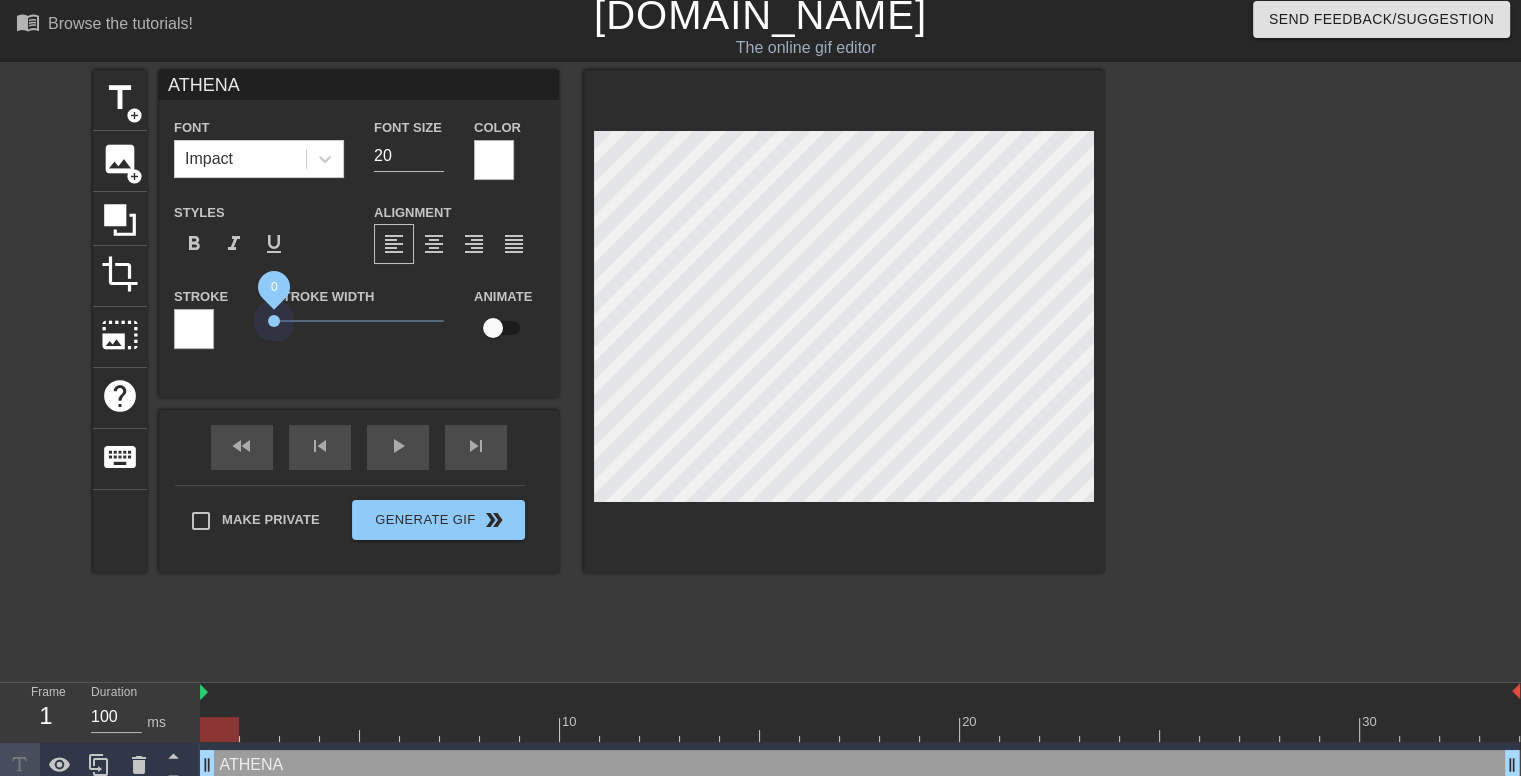 drag, startPoint x: 304, startPoint y: 322, endPoint x: 224, endPoint y: 323, distance: 80.00625 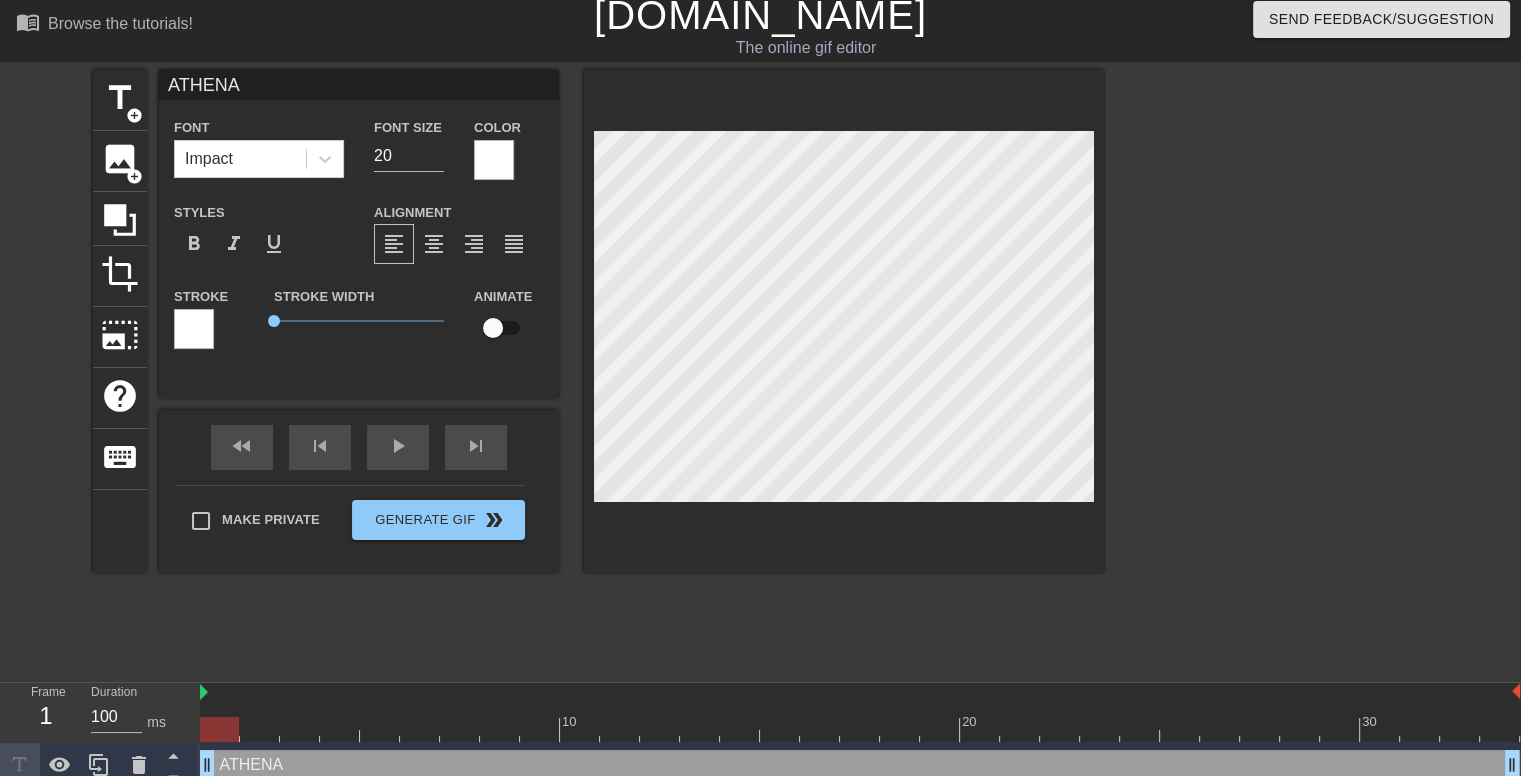 click at bounding box center [1278, 370] 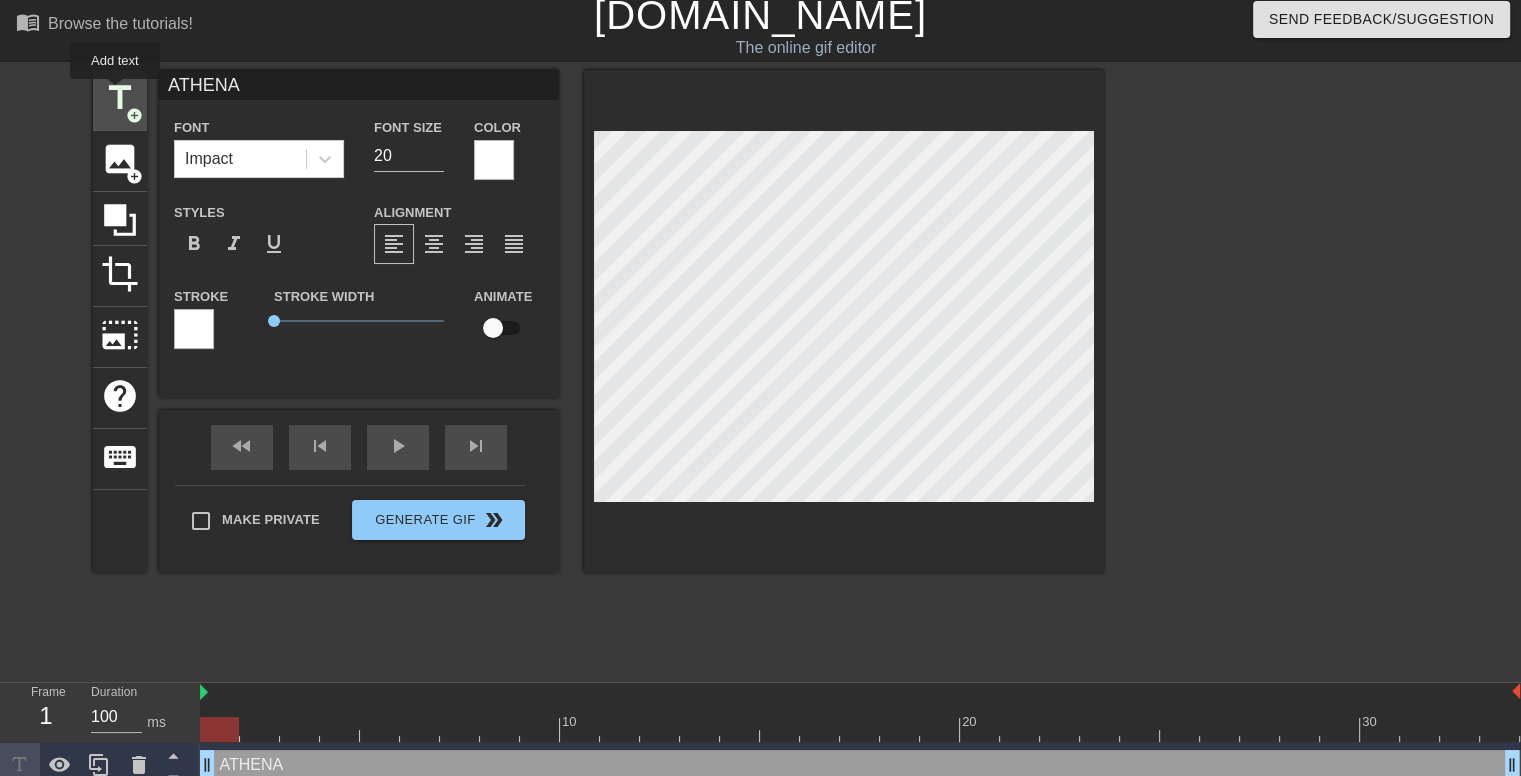 click on "title" at bounding box center [120, 98] 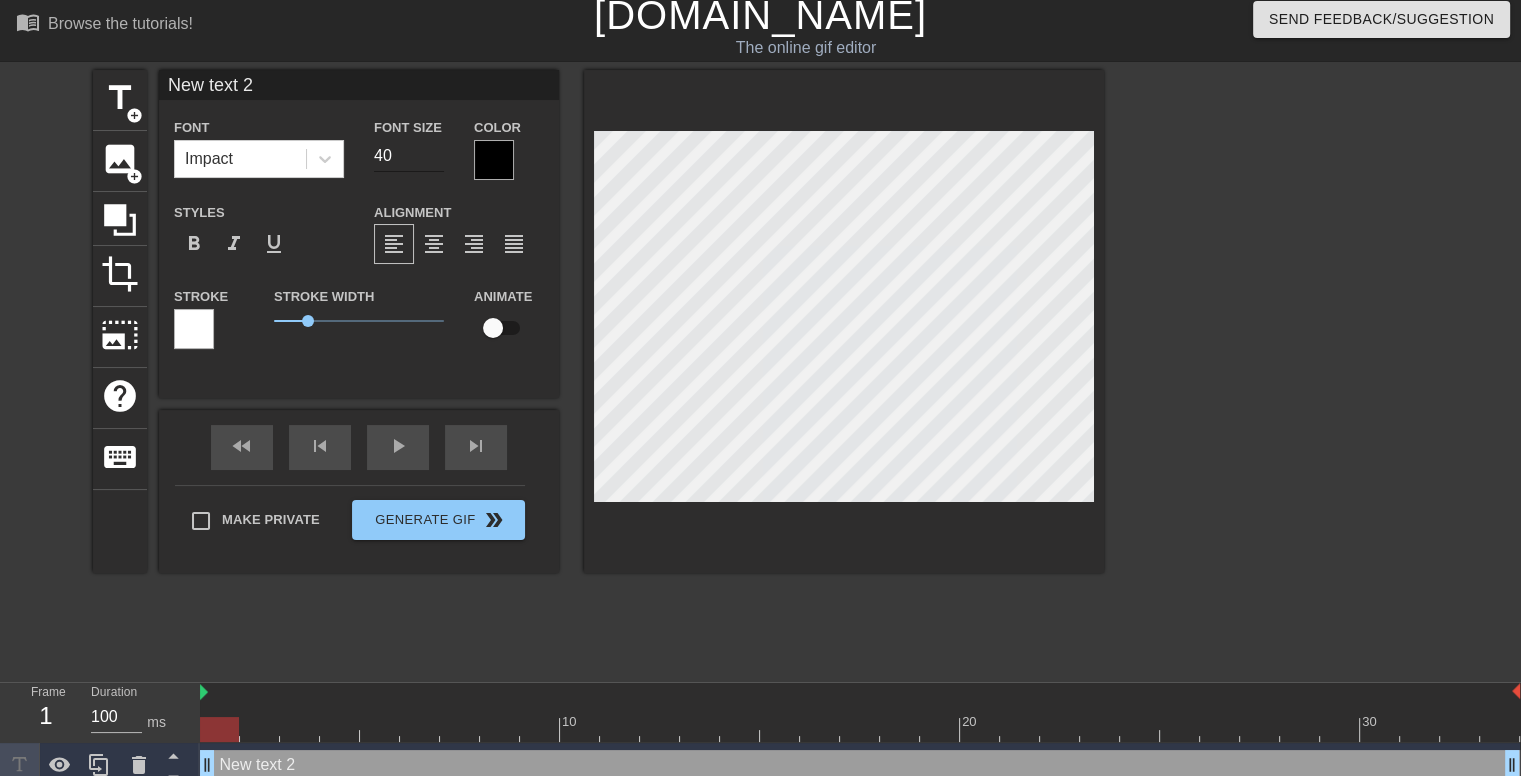 click on "40" at bounding box center (409, 156) 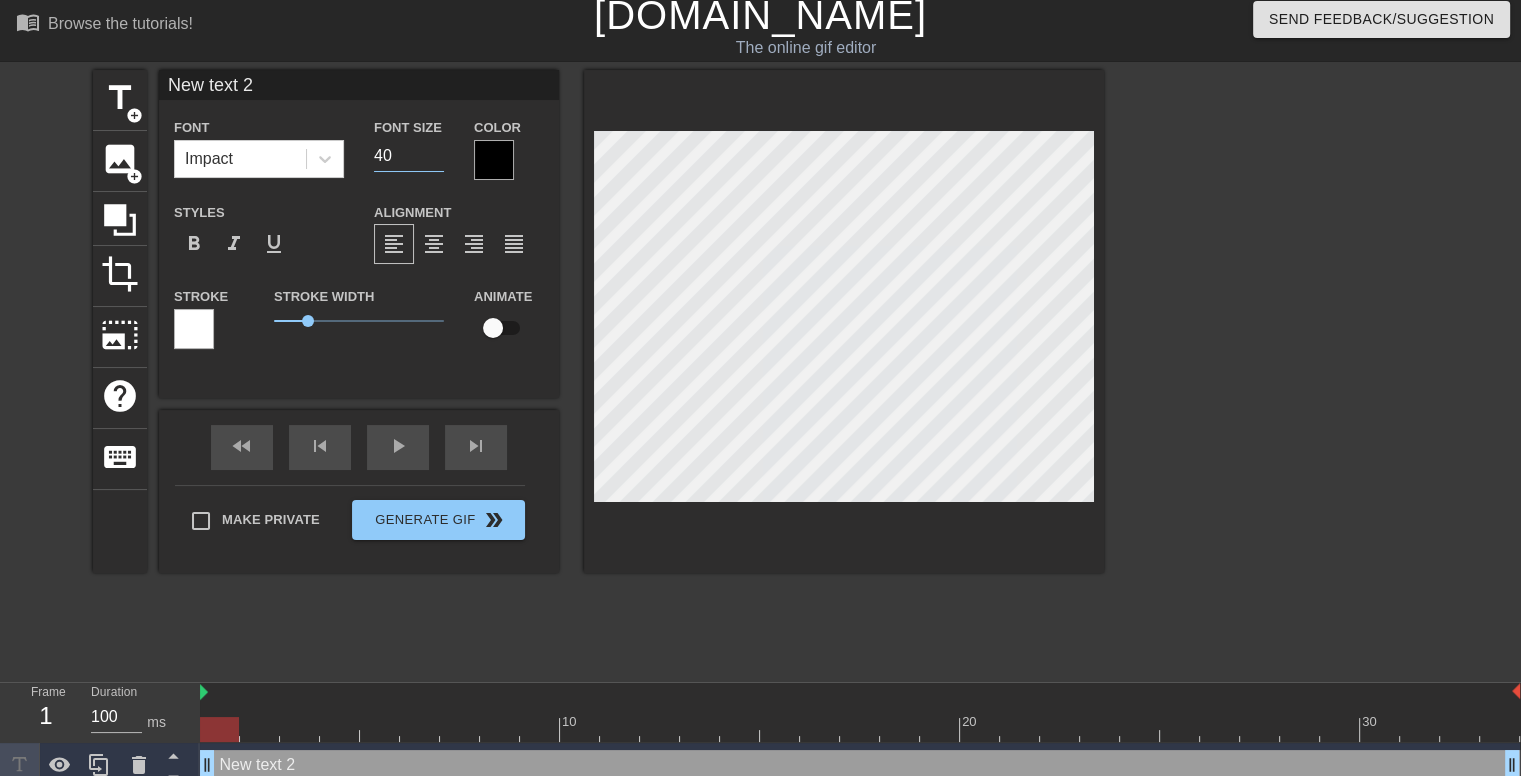click on "40" at bounding box center [409, 156] 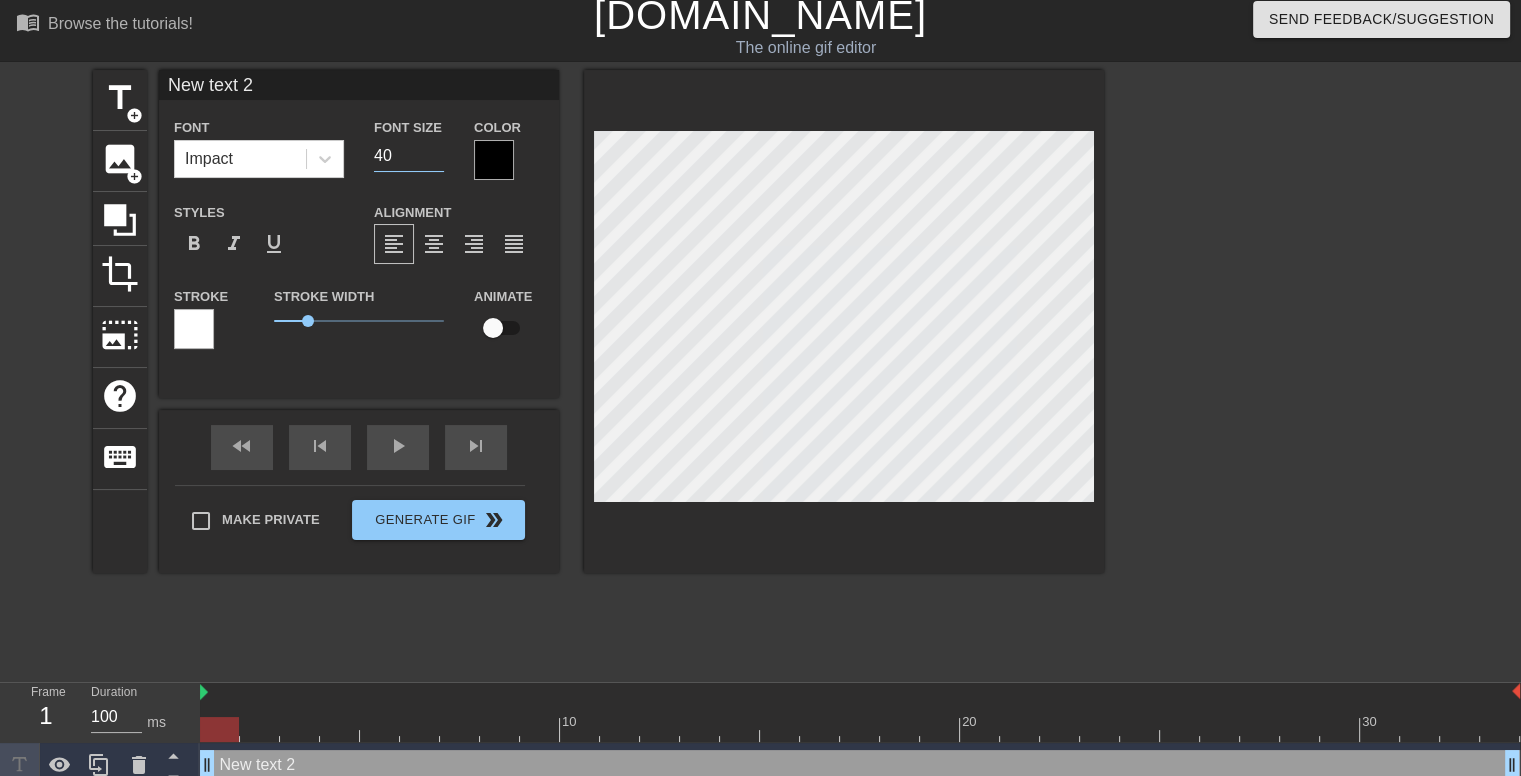 type on "ATHENA" 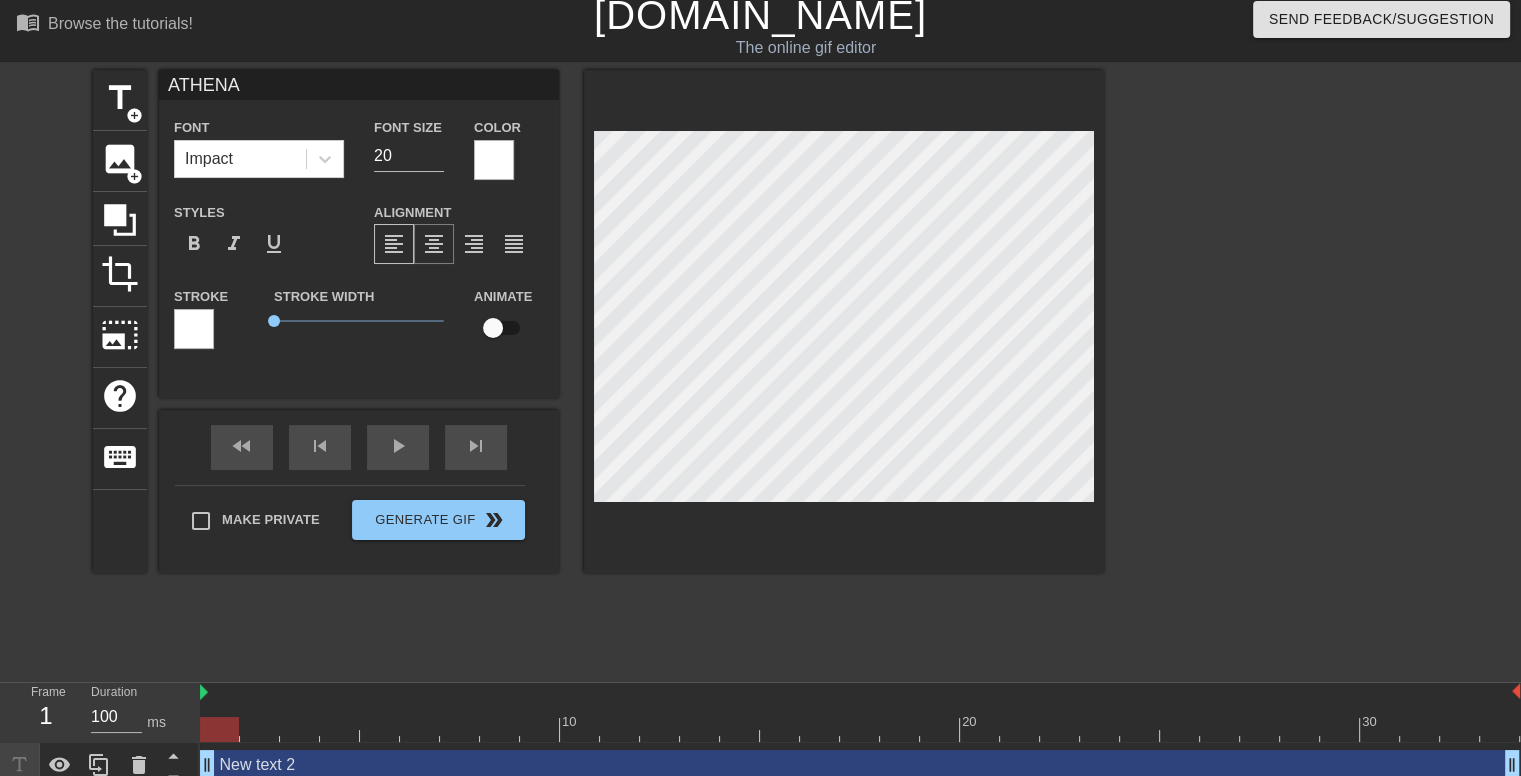 click on "format_align_center" at bounding box center (434, 244) 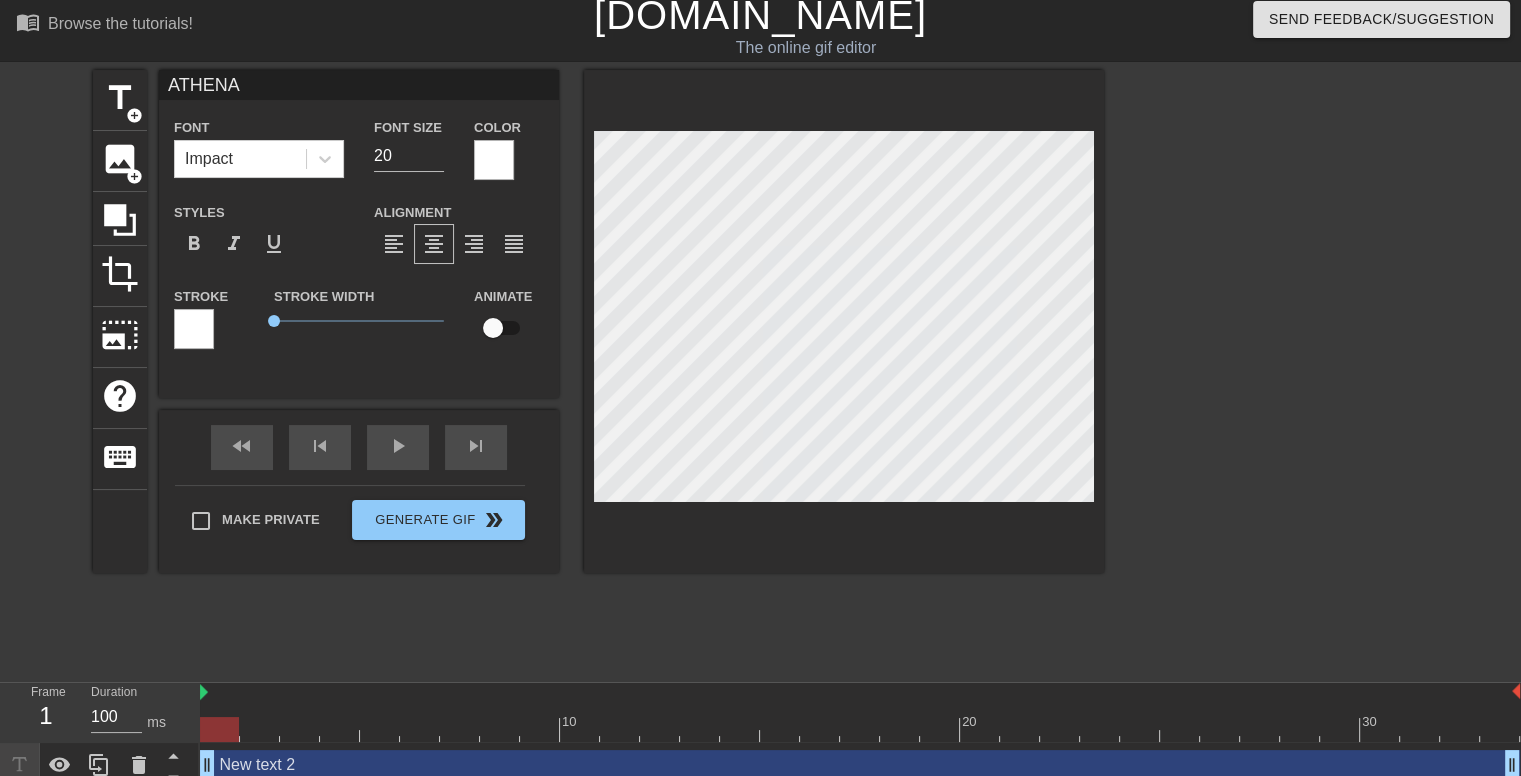 type on "New text 2" 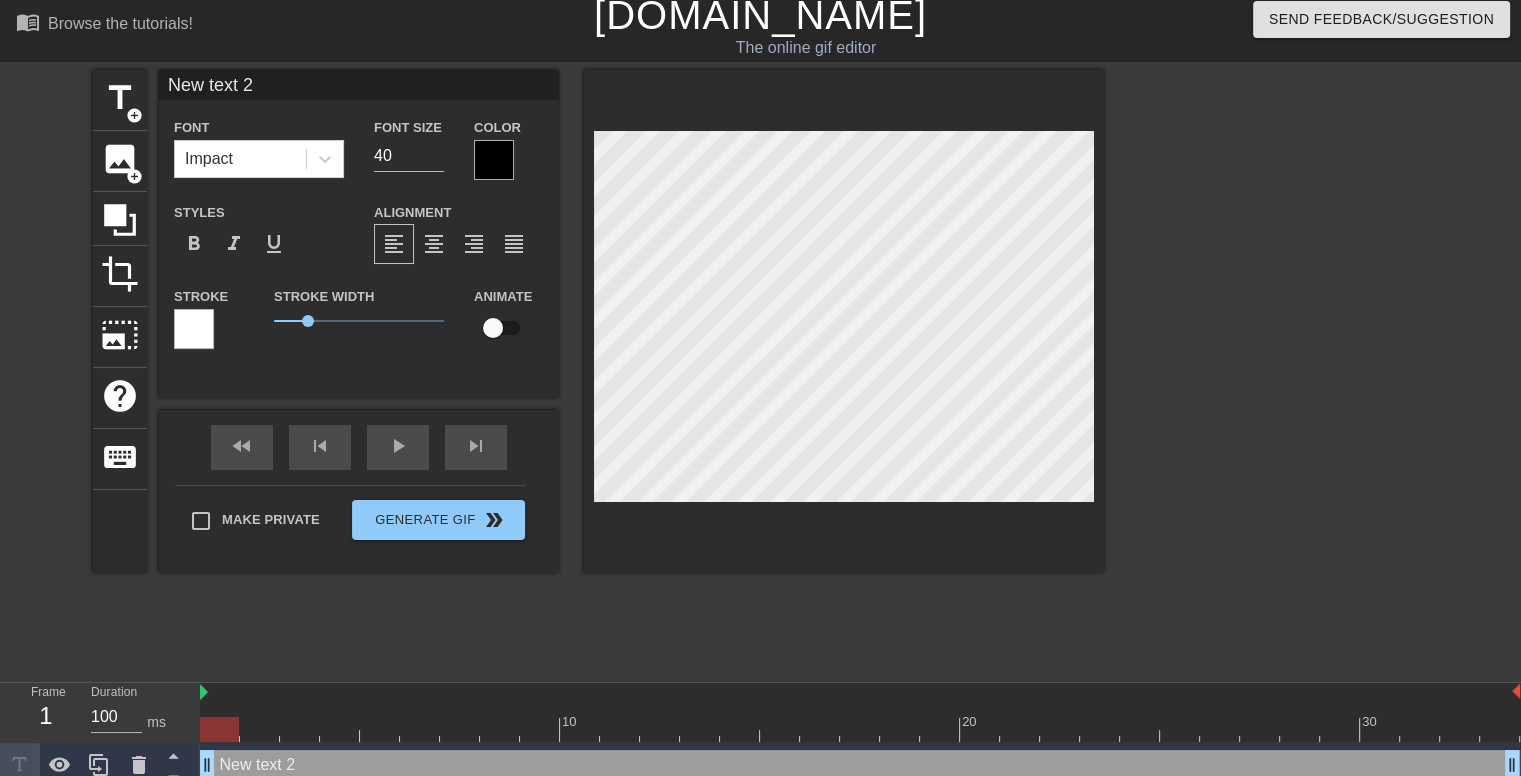 click on "format_align_center" at bounding box center (434, 244) 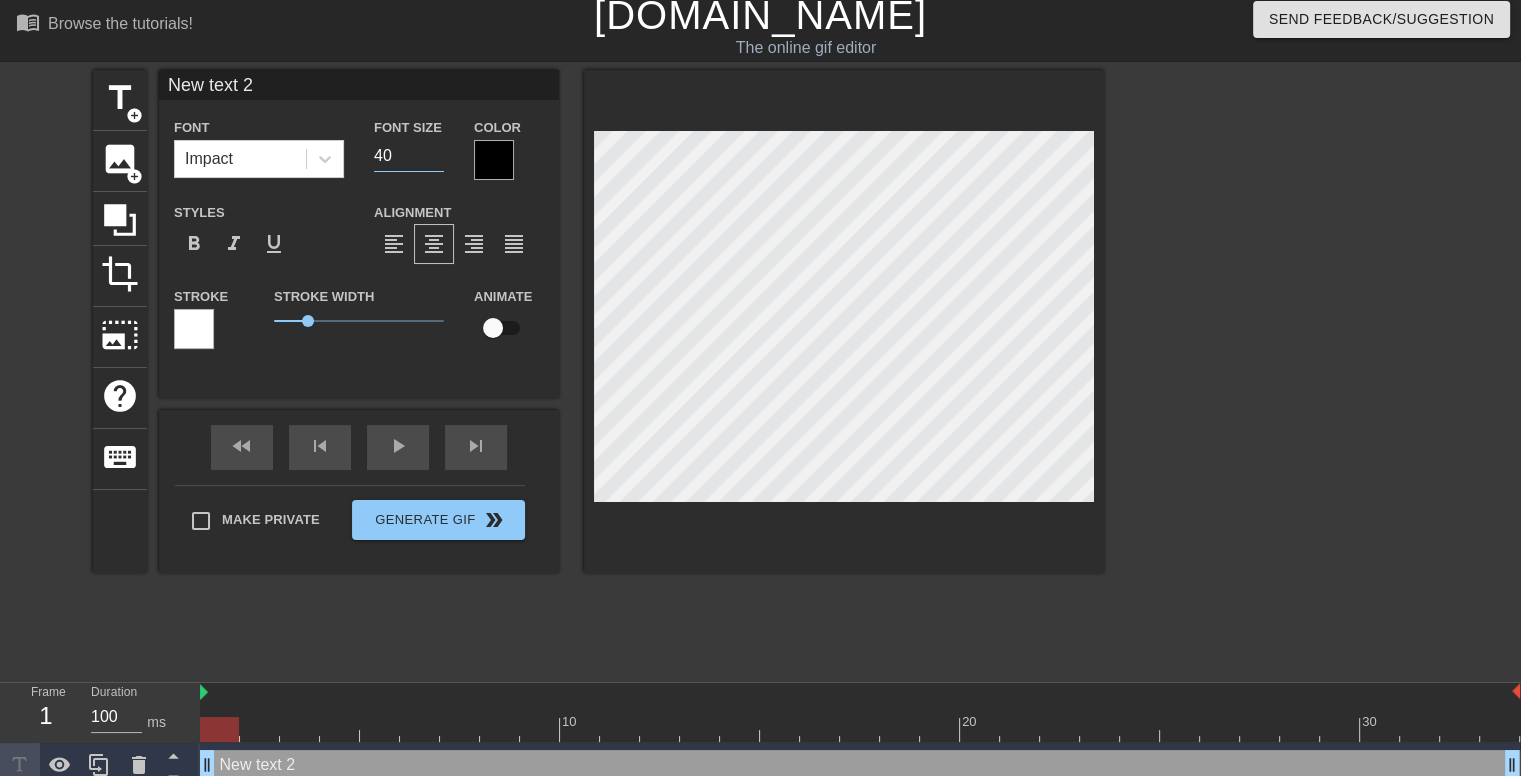 click on "40" at bounding box center (409, 156) 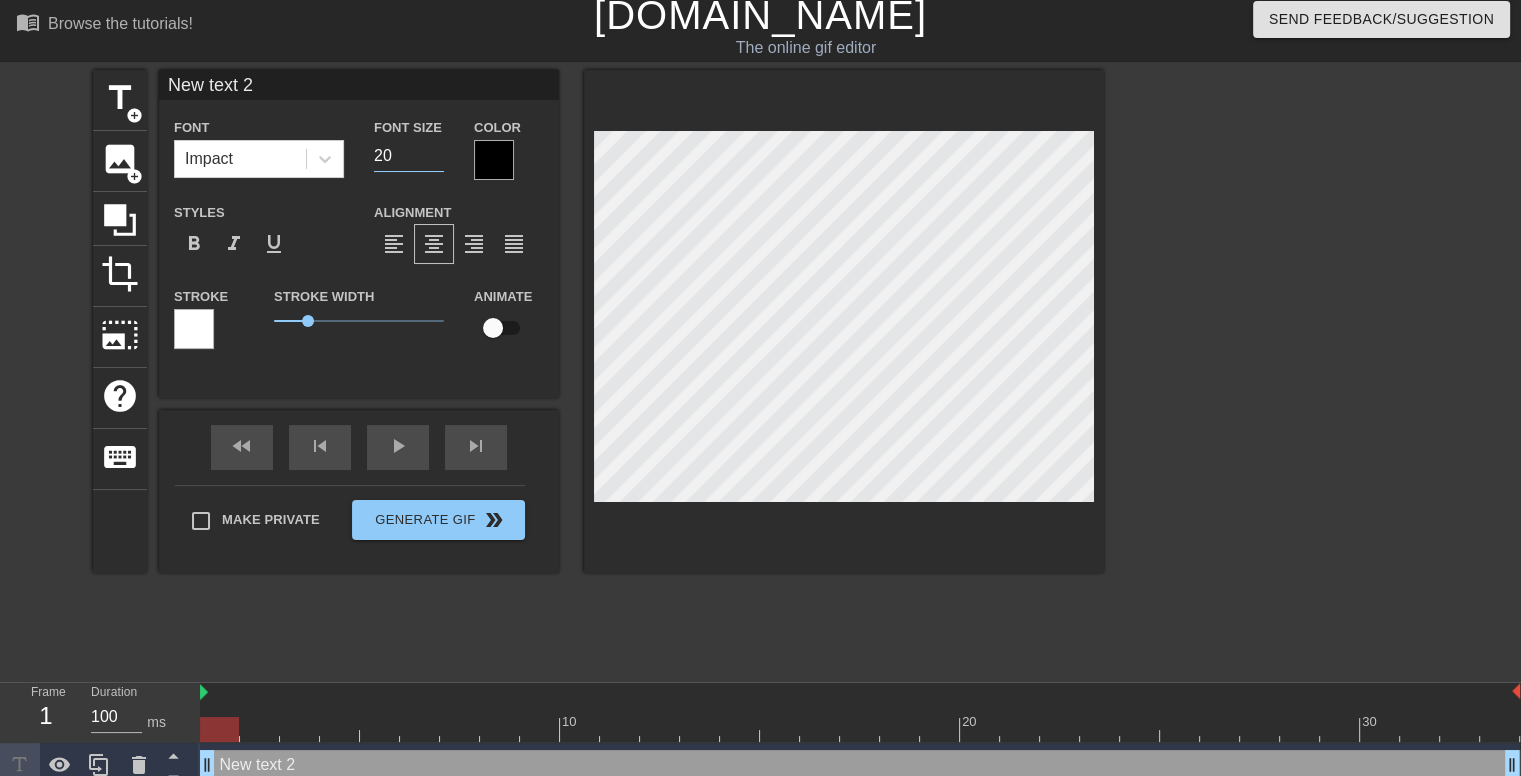 type on "20" 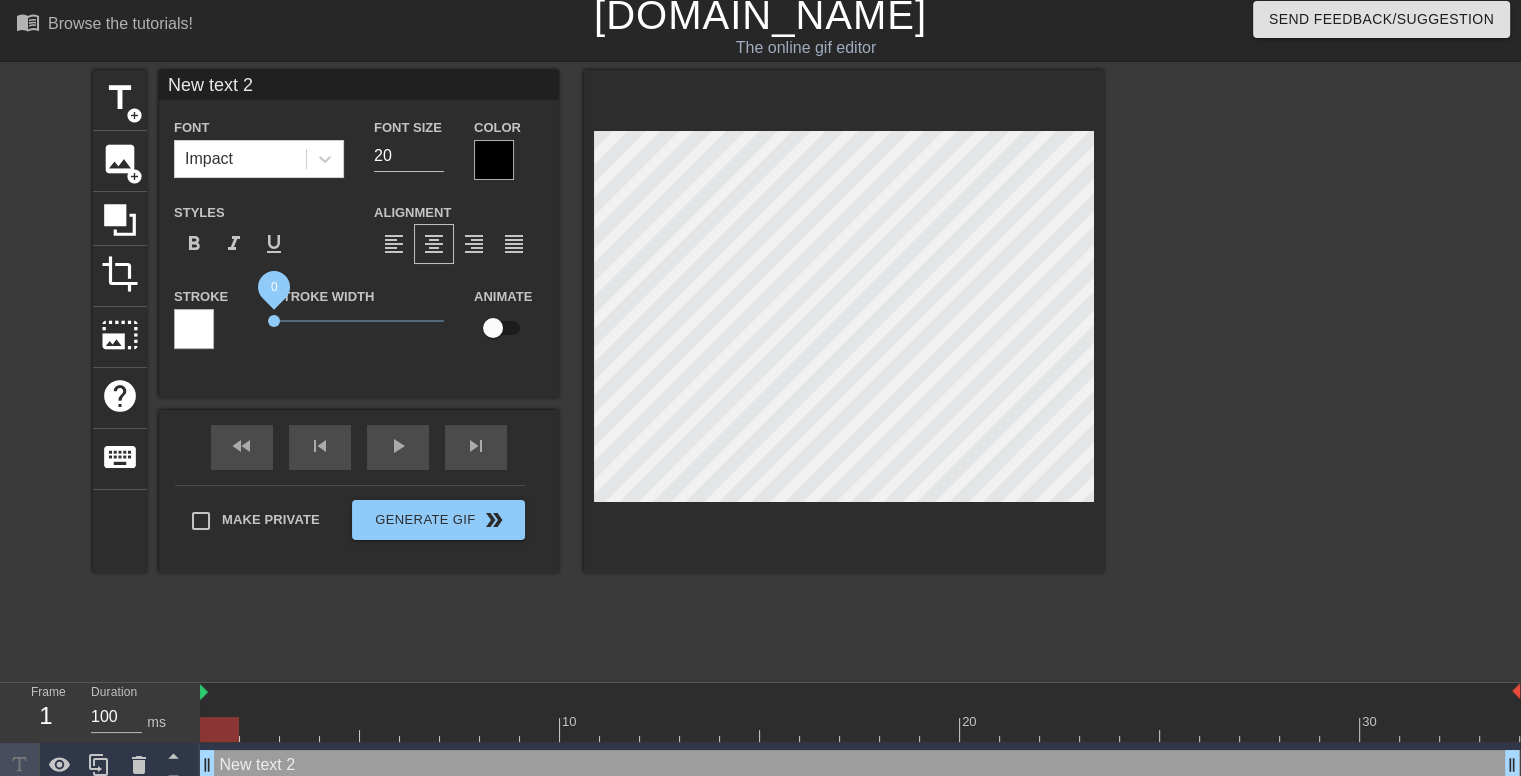 drag, startPoint x: 316, startPoint y: 322, endPoint x: 242, endPoint y: 323, distance: 74.00676 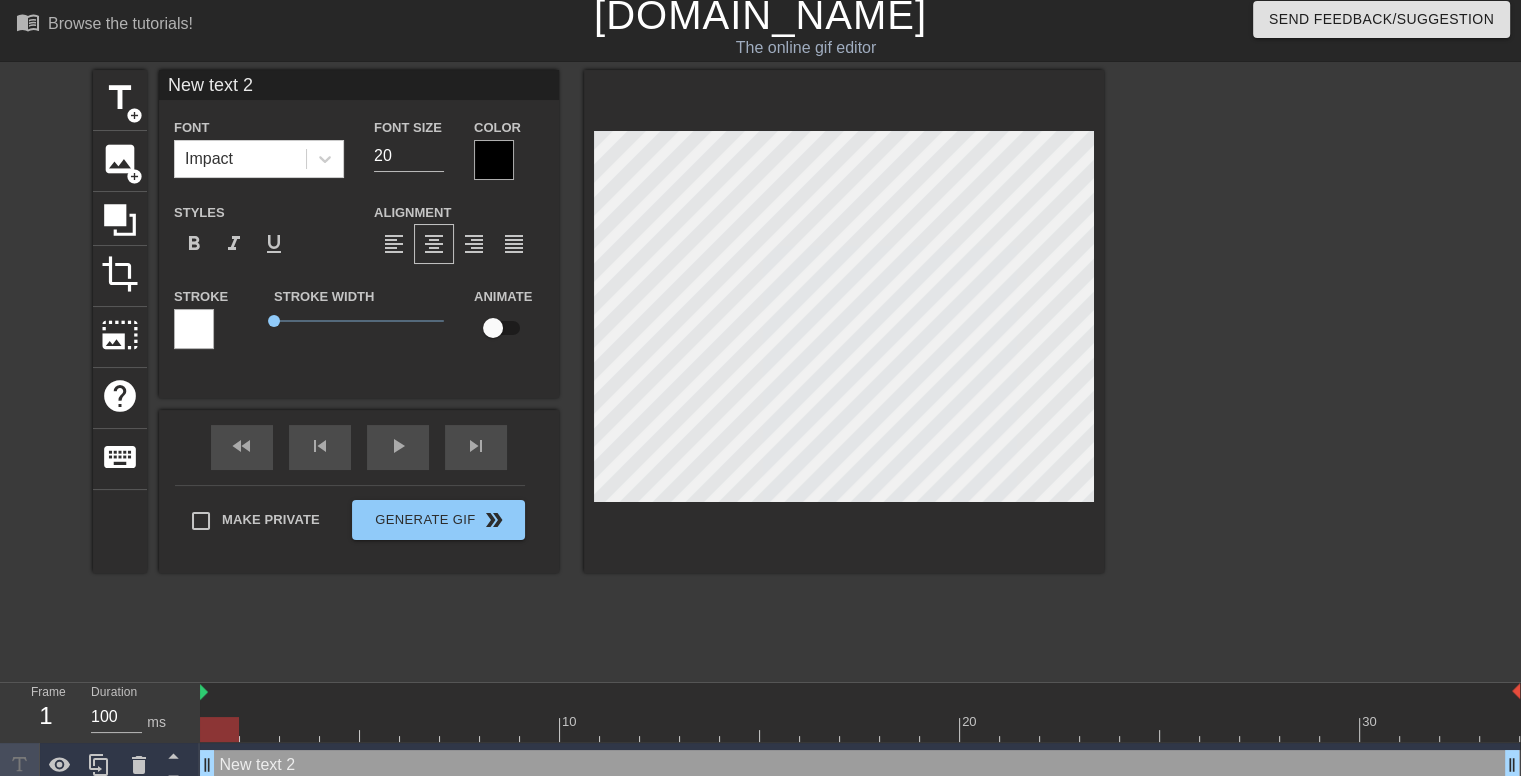 click at bounding box center [494, 160] 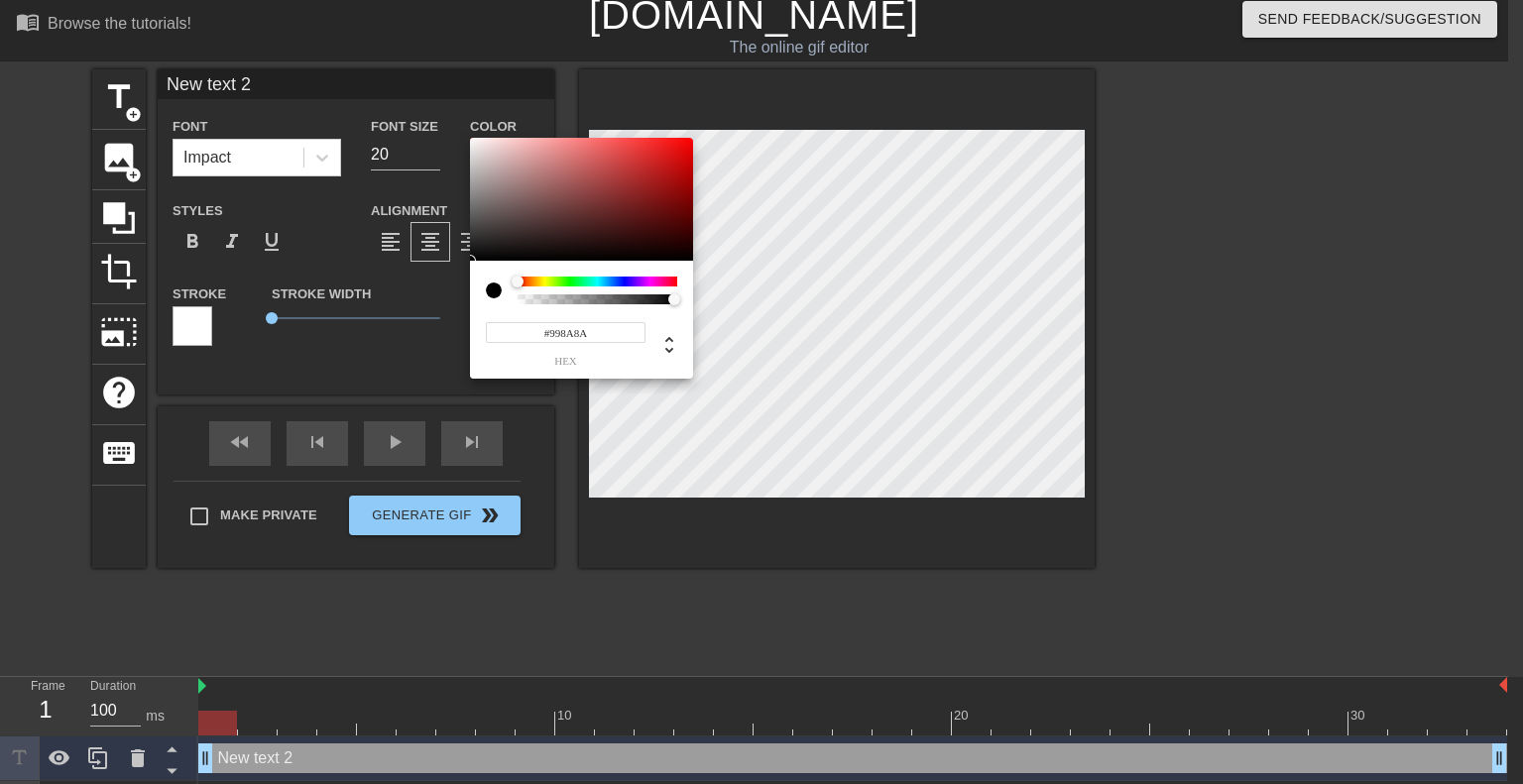 type on "#FFFFFF" 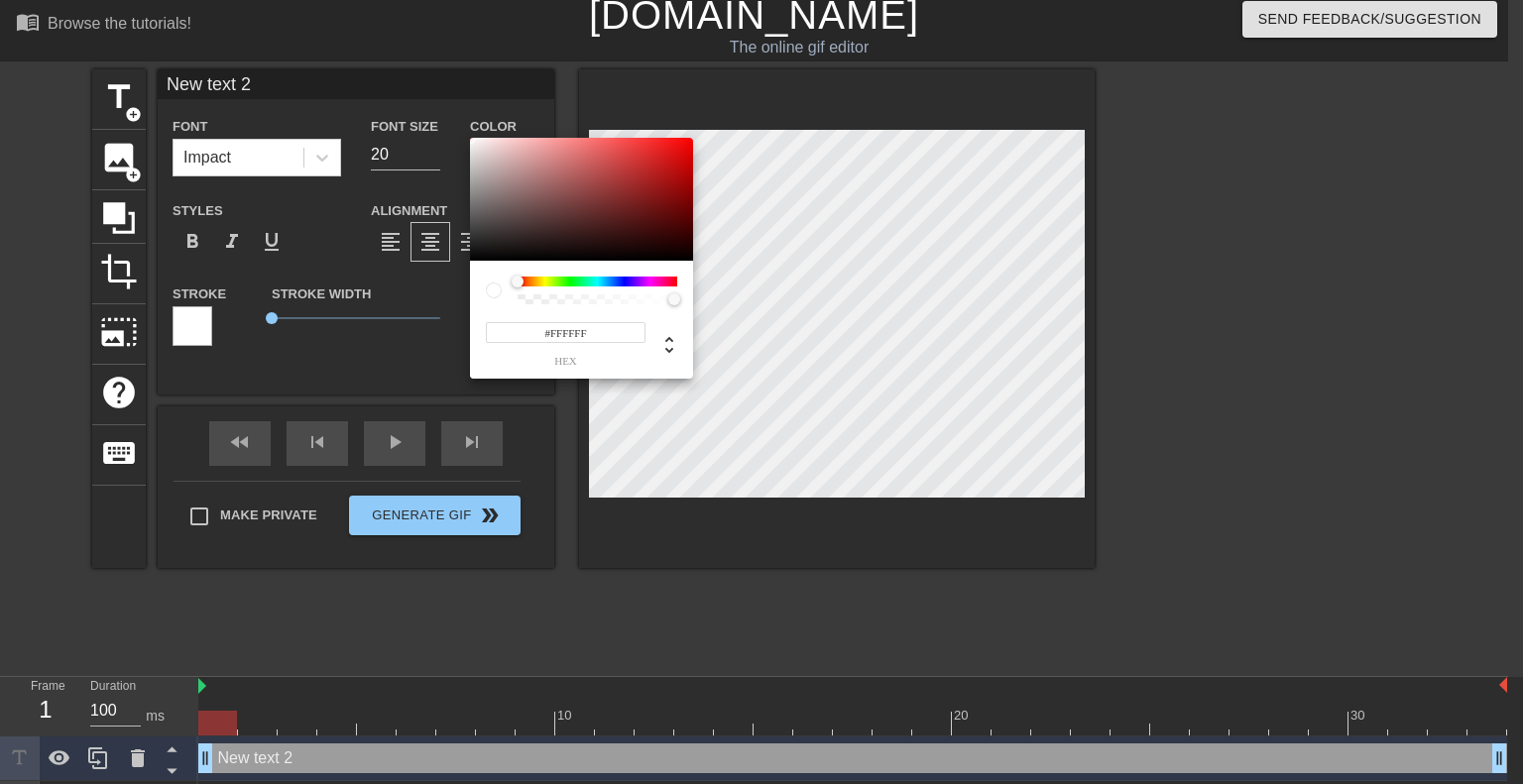 drag, startPoint x: 493, startPoint y: 189, endPoint x: 438, endPoint y: 98, distance: 106.32968 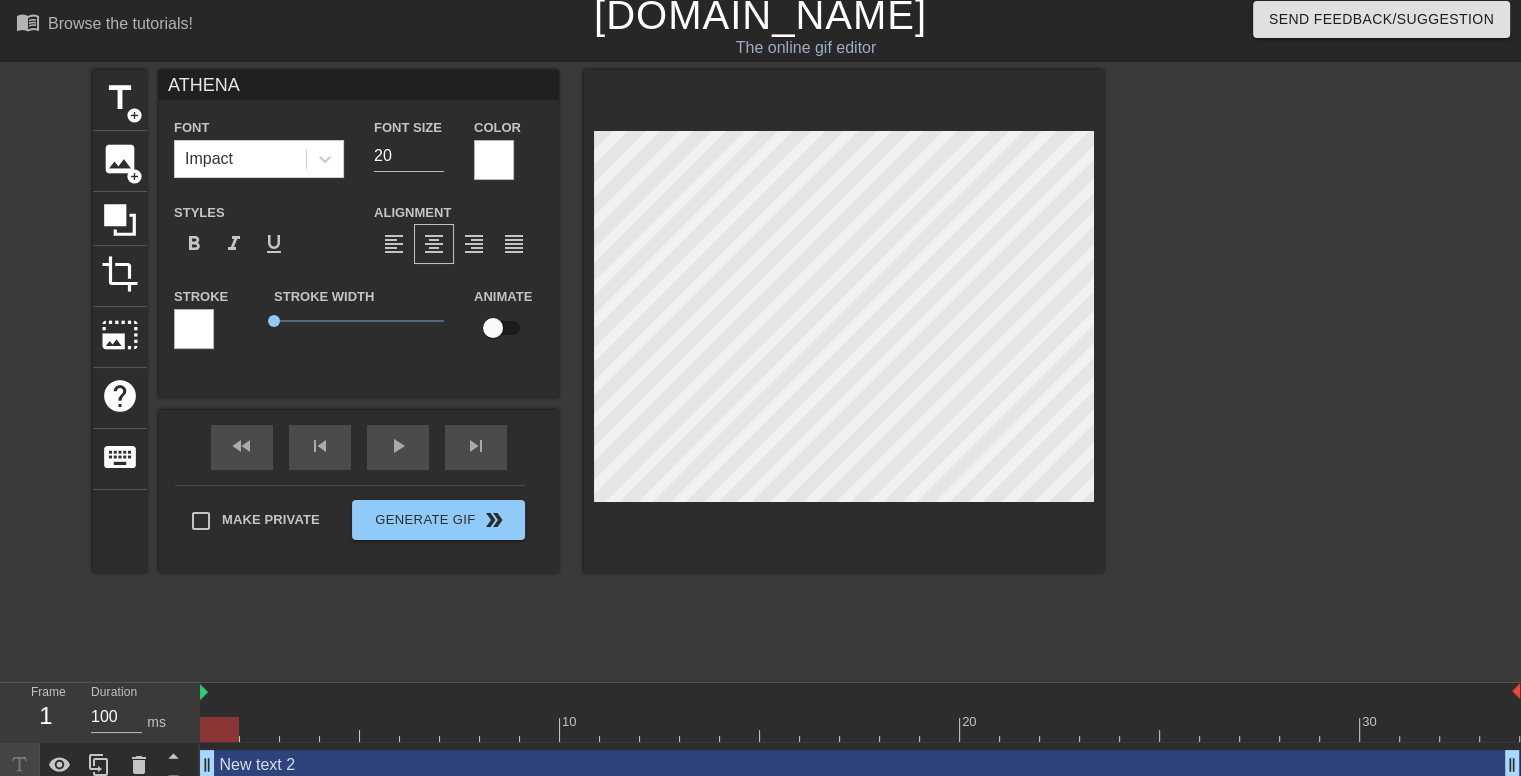 click at bounding box center (493, 328) 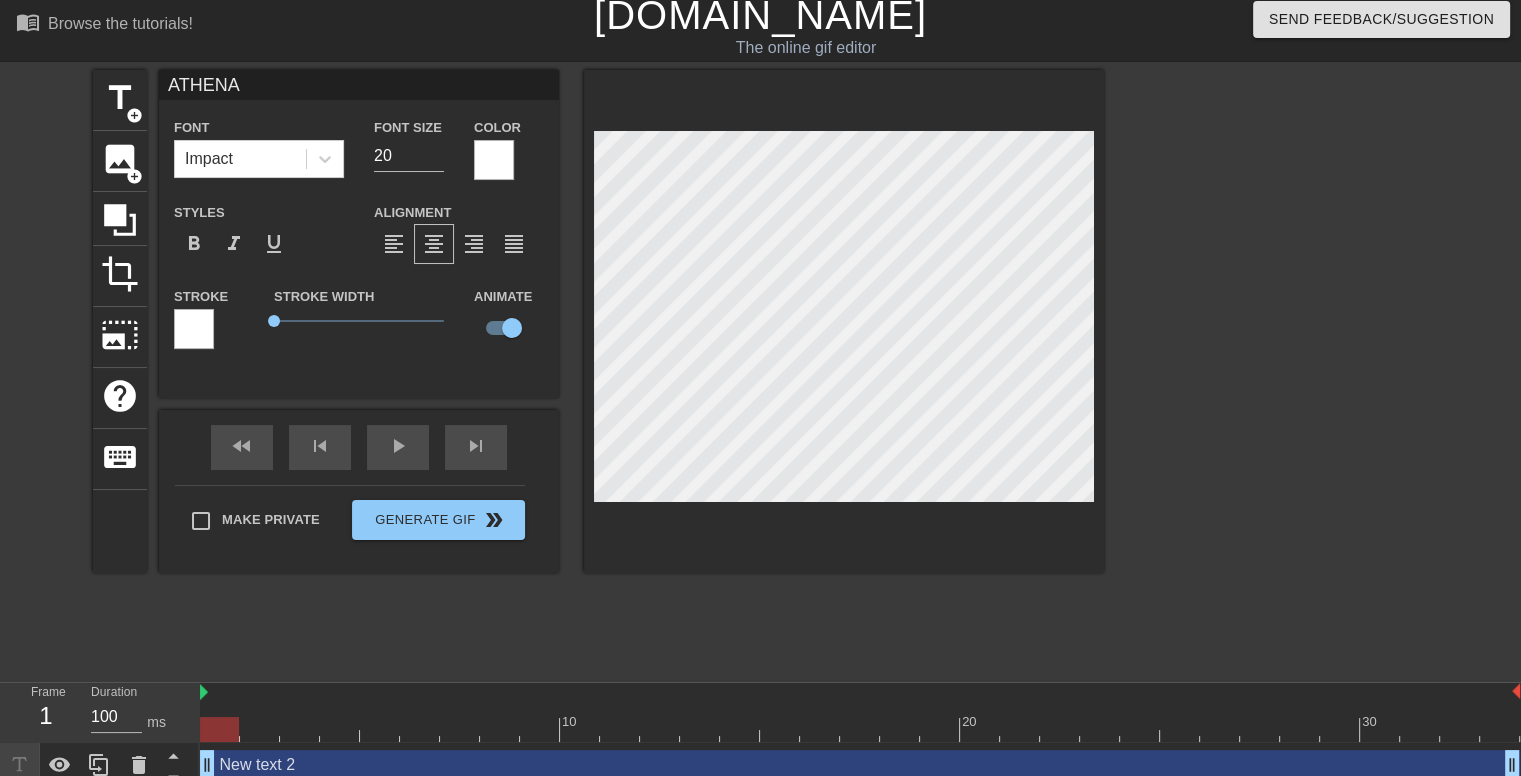type on "New text 2" 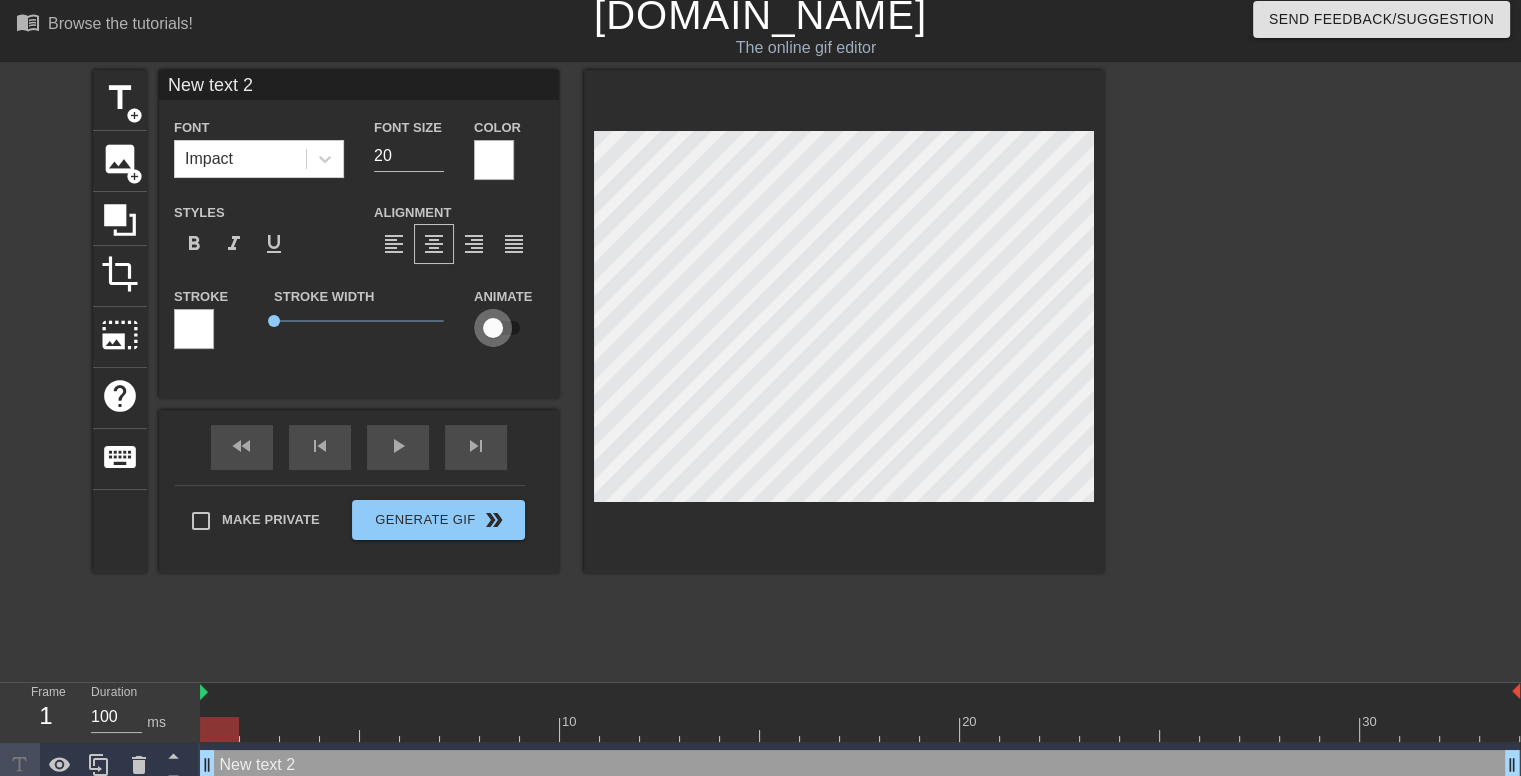 click at bounding box center (493, 328) 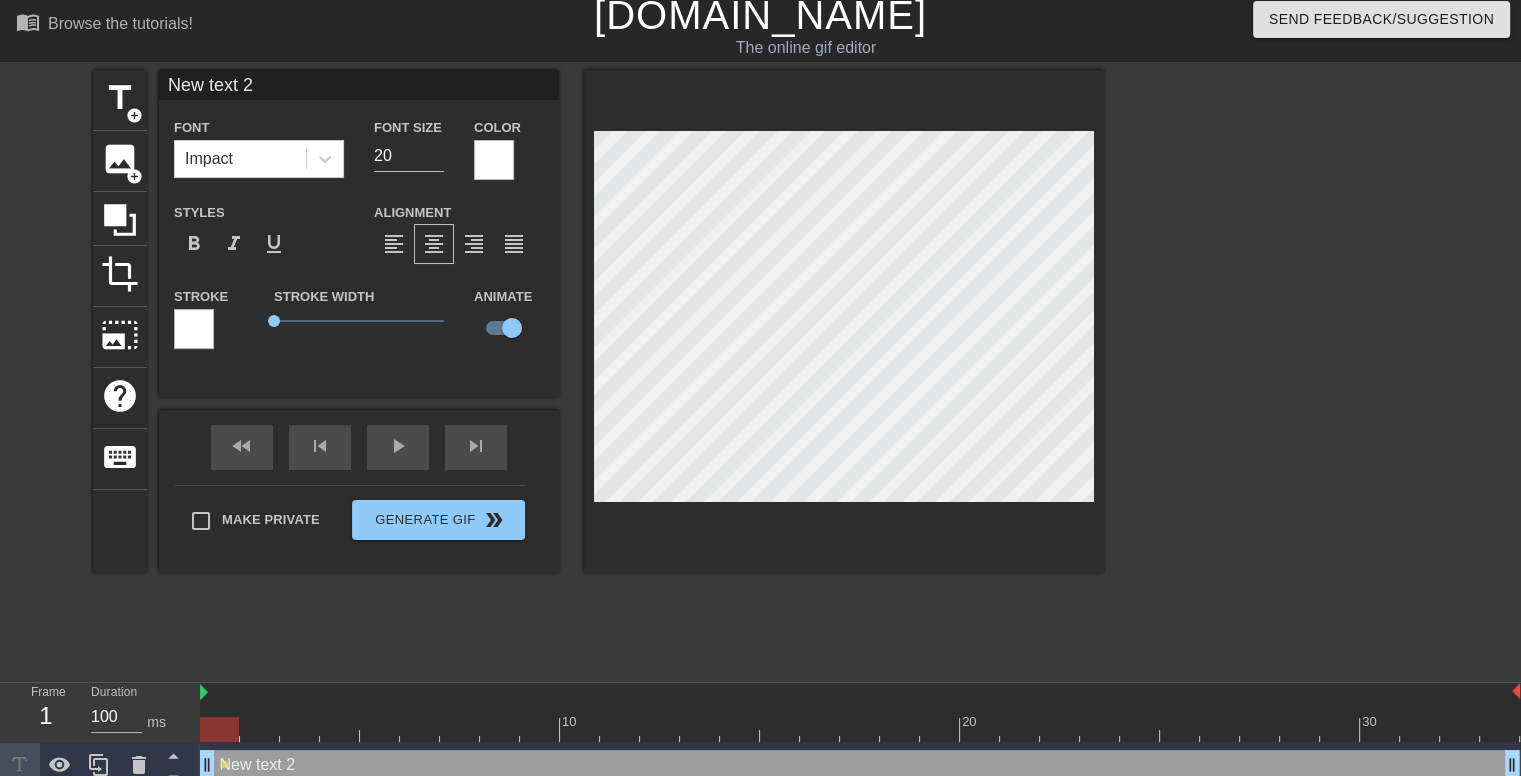 scroll, scrollTop: 2, scrollLeft: 4, axis: both 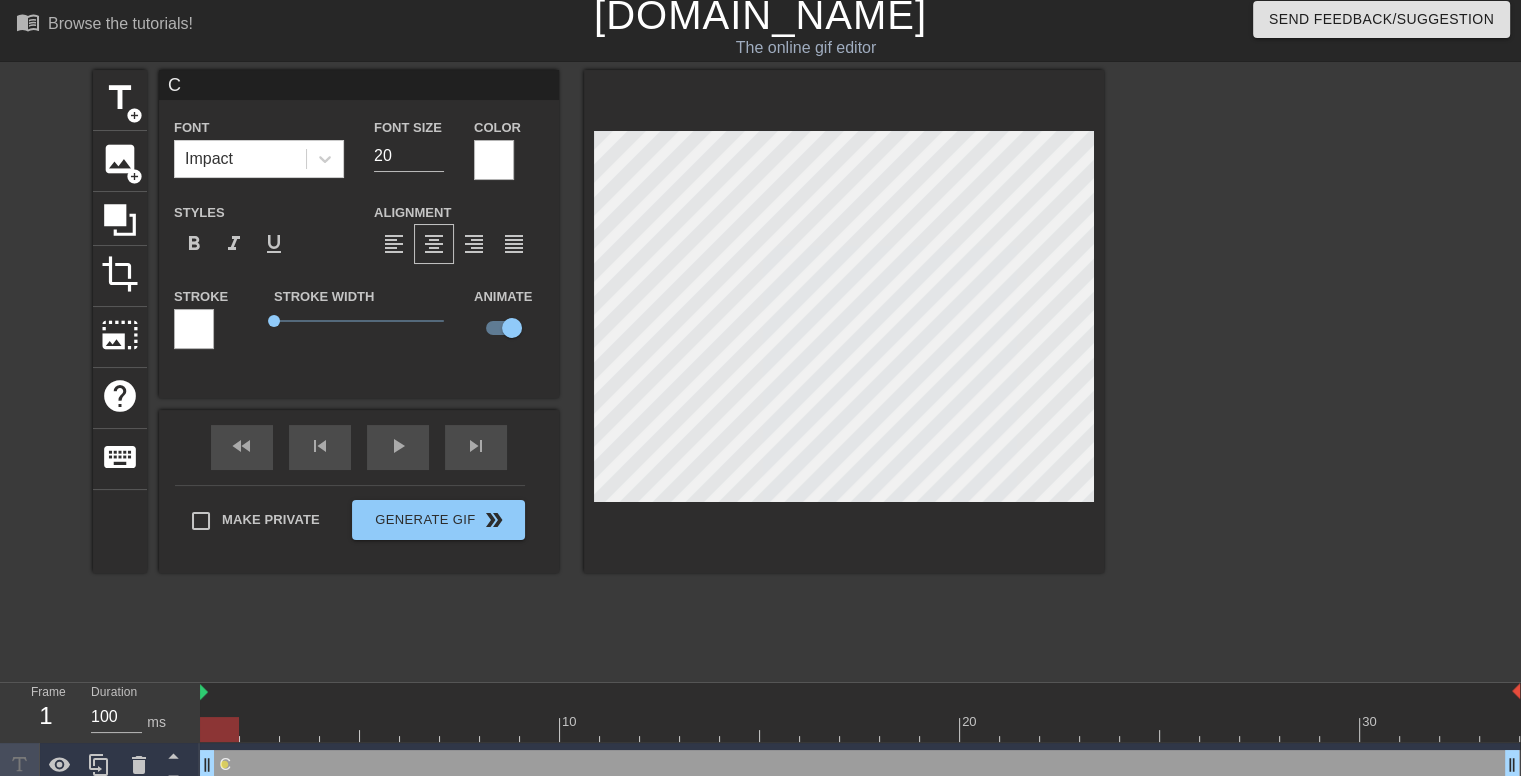 type on "CI" 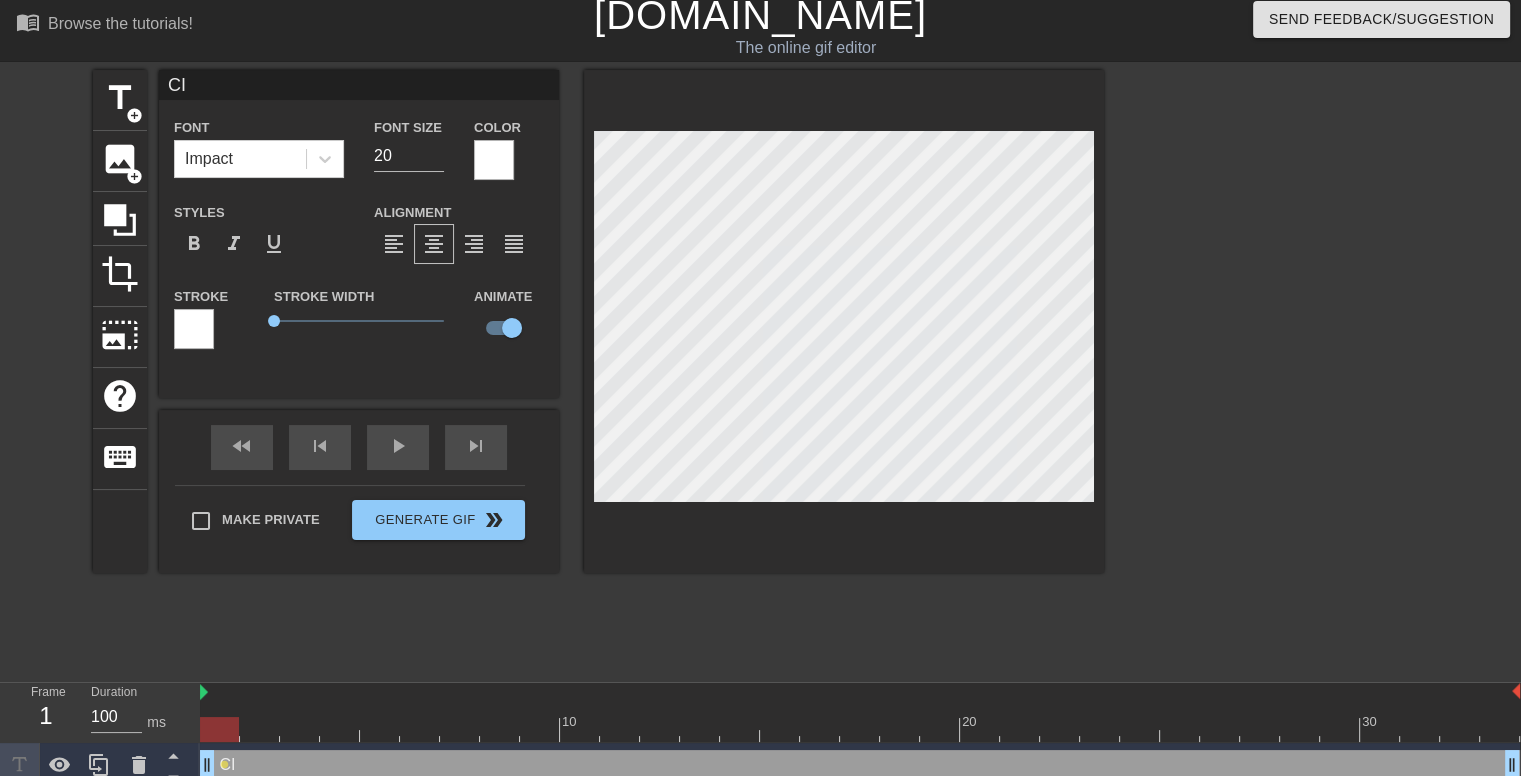 click at bounding box center [1278, 370] 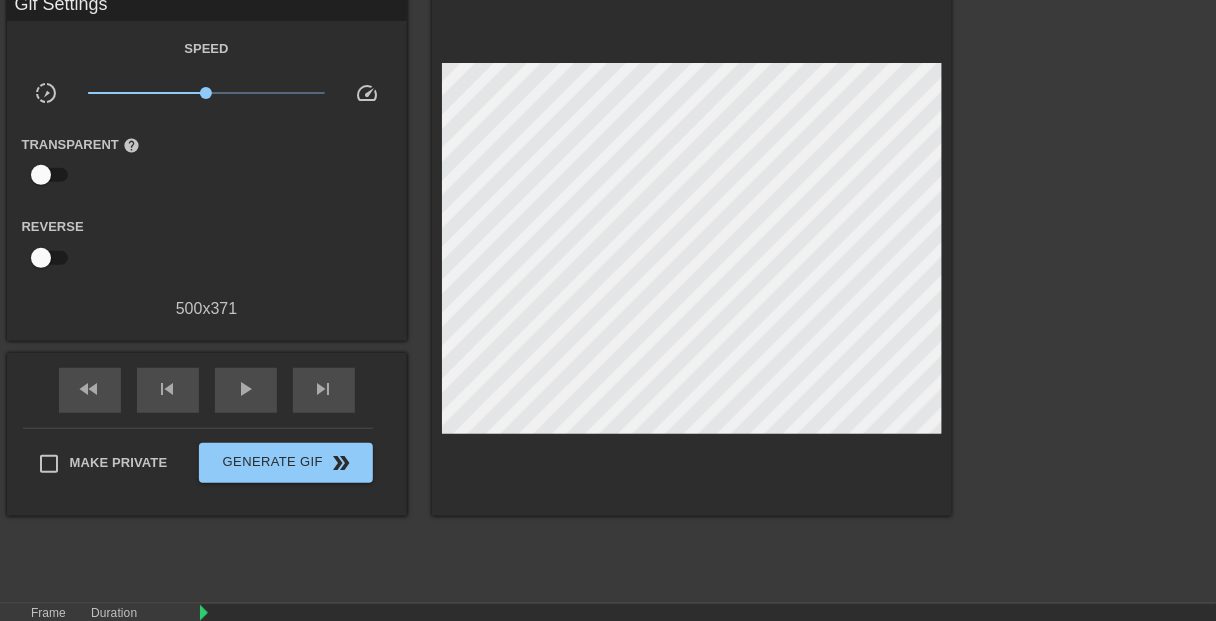 scroll, scrollTop: 89, scrollLeft: 0, axis: vertical 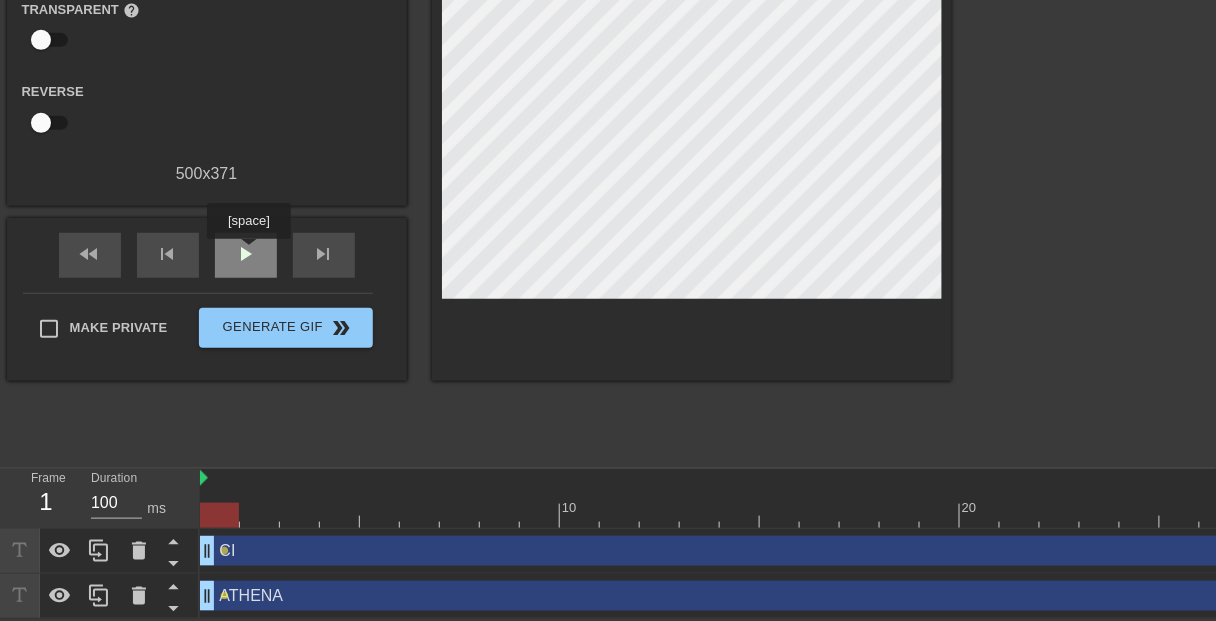 click on "play_arrow" at bounding box center [246, 254] 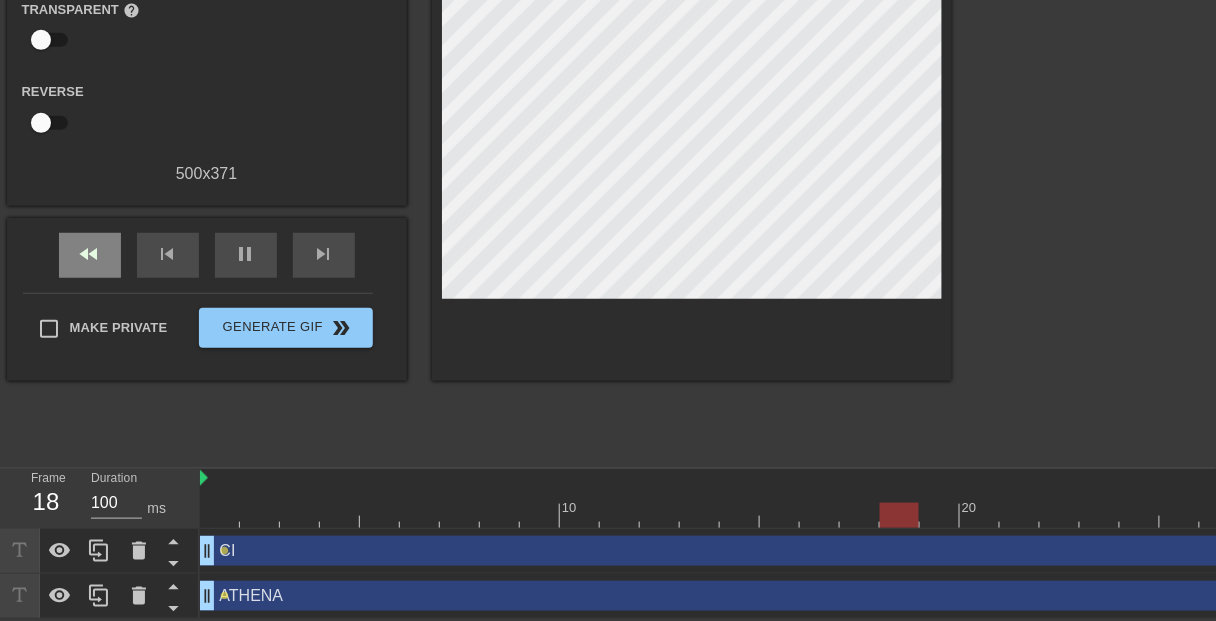click on "fast_rewind" at bounding box center [90, 255] 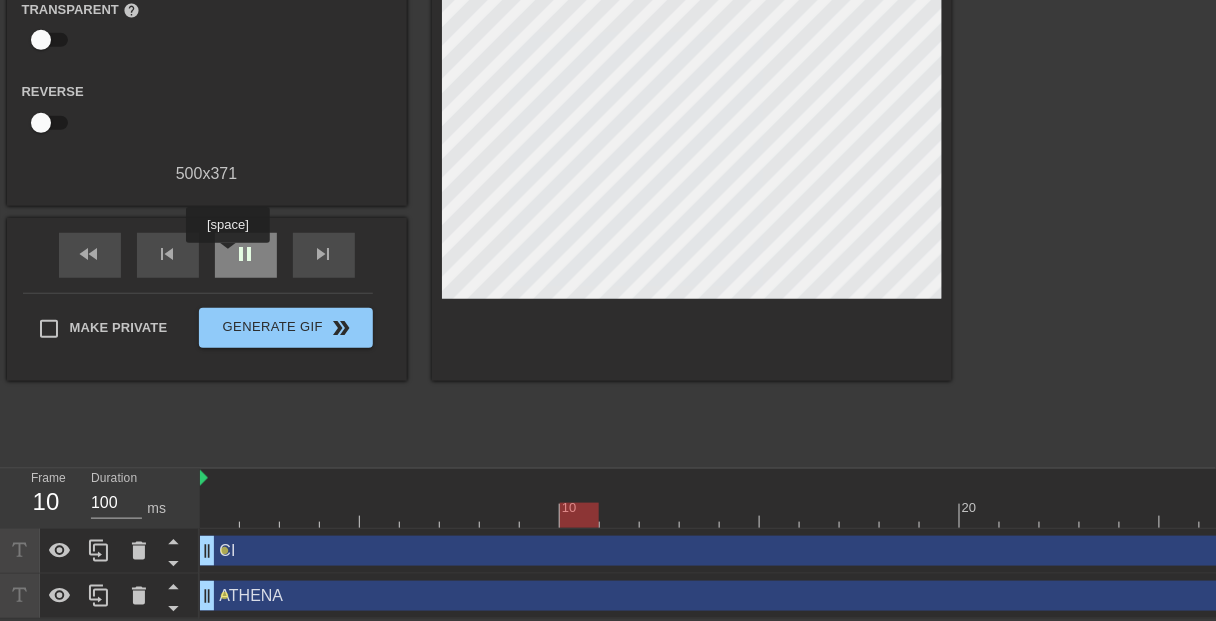 click on "pause" at bounding box center [246, 254] 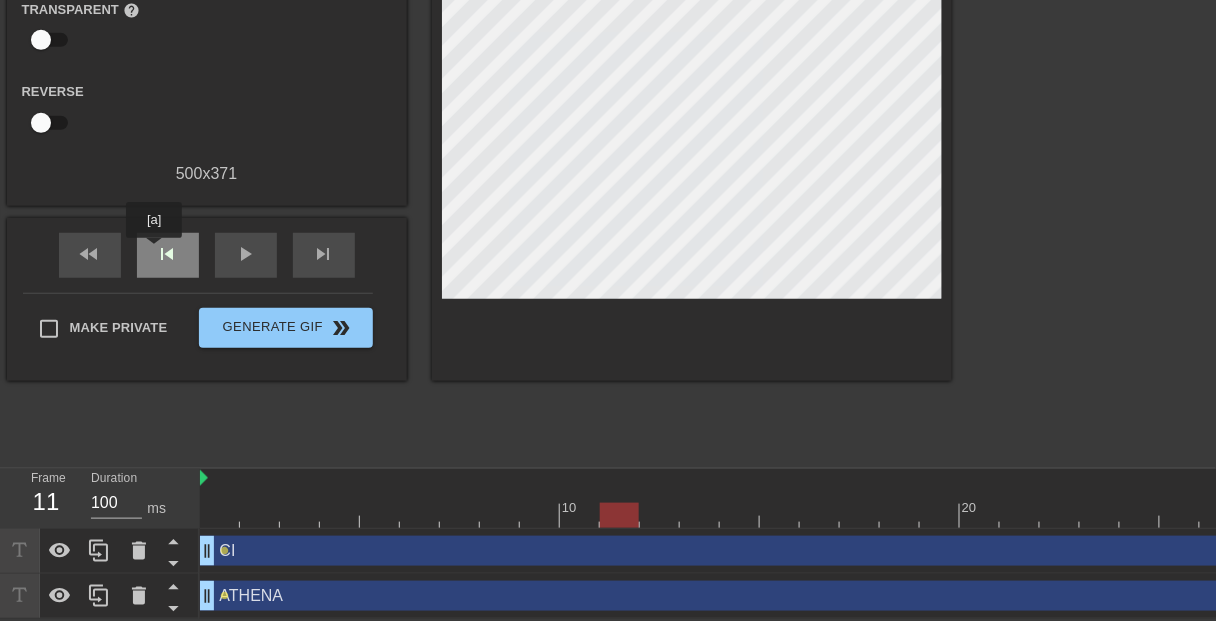 click on "skip_previous" at bounding box center [168, 254] 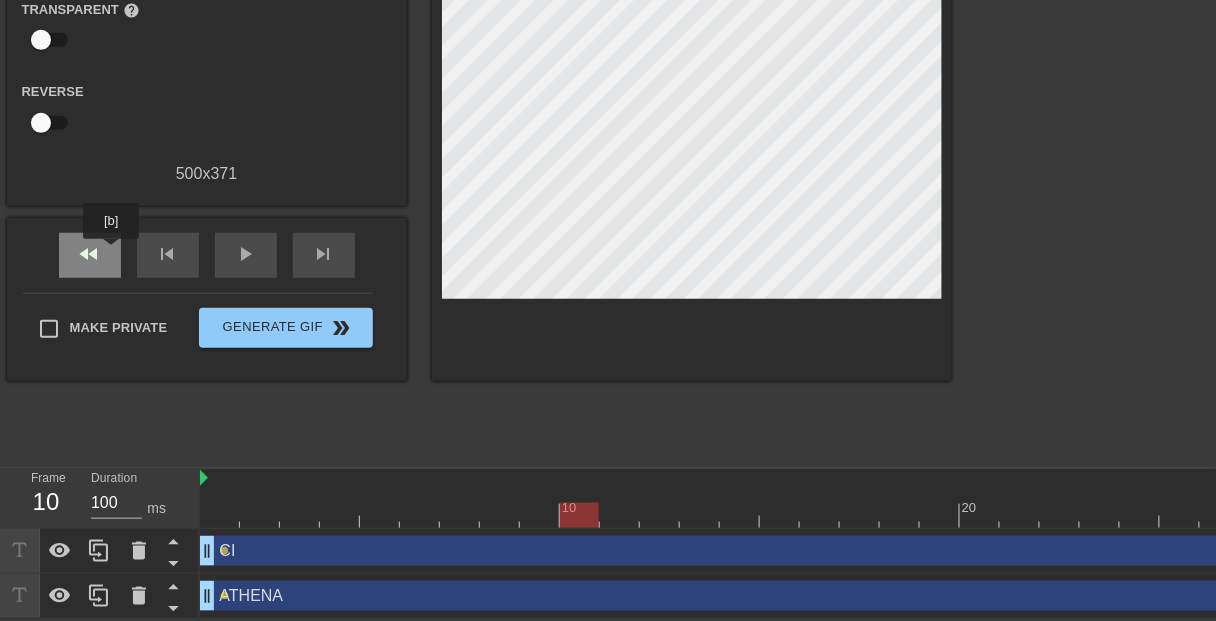 click on "fast_rewind" at bounding box center [90, 255] 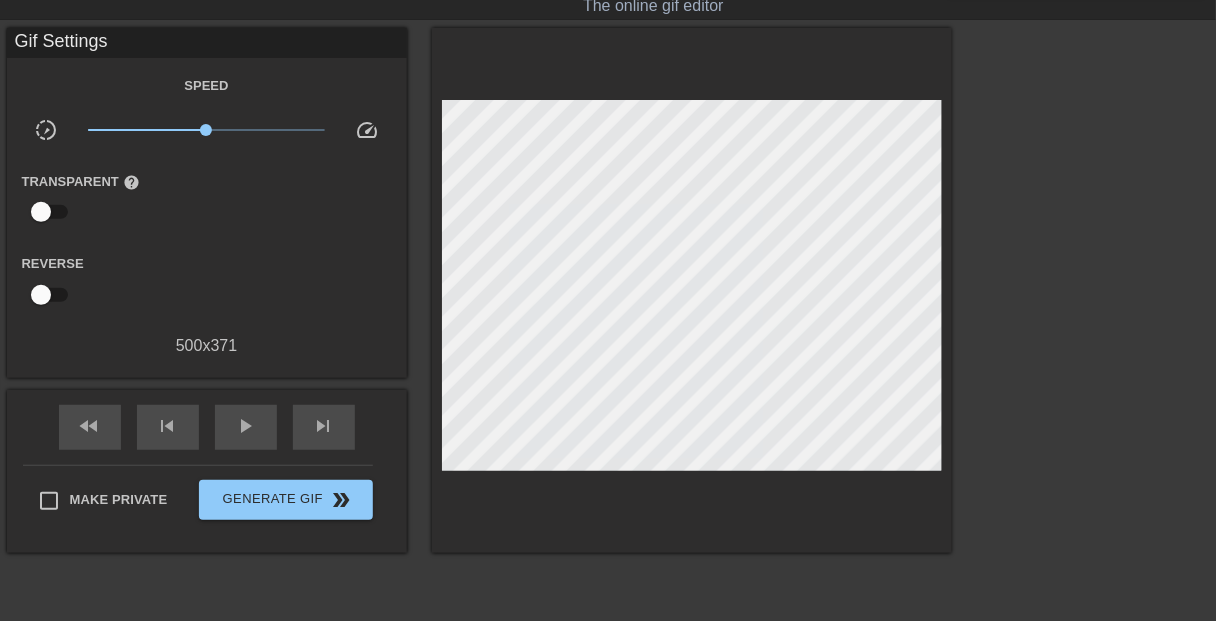 scroll, scrollTop: 80, scrollLeft: 0, axis: vertical 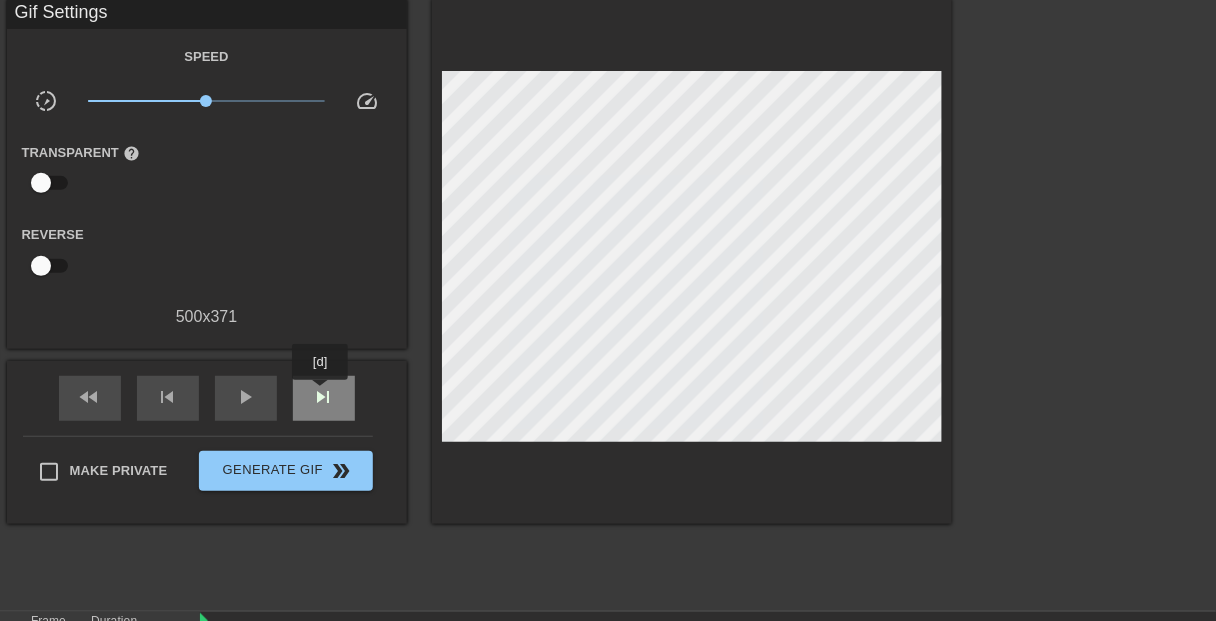 click on "skip_next" at bounding box center [324, 397] 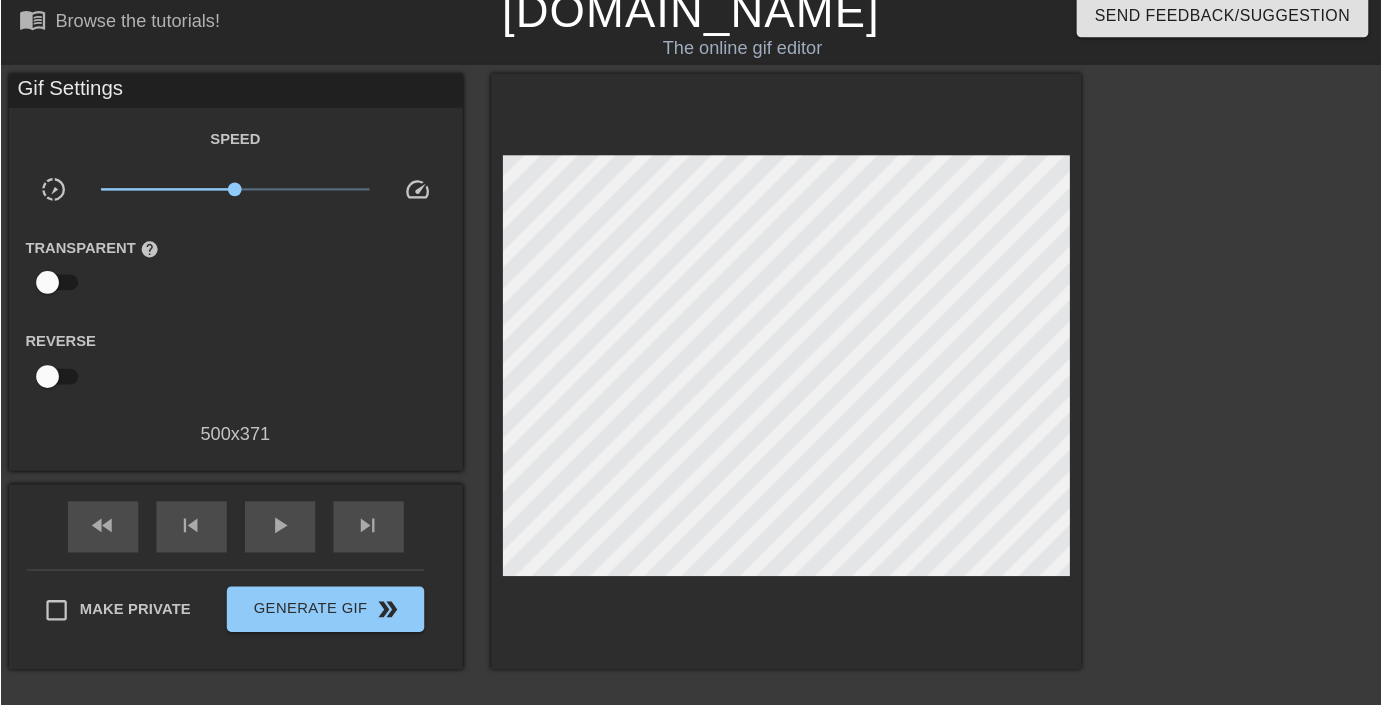 scroll, scrollTop: 0, scrollLeft: 0, axis: both 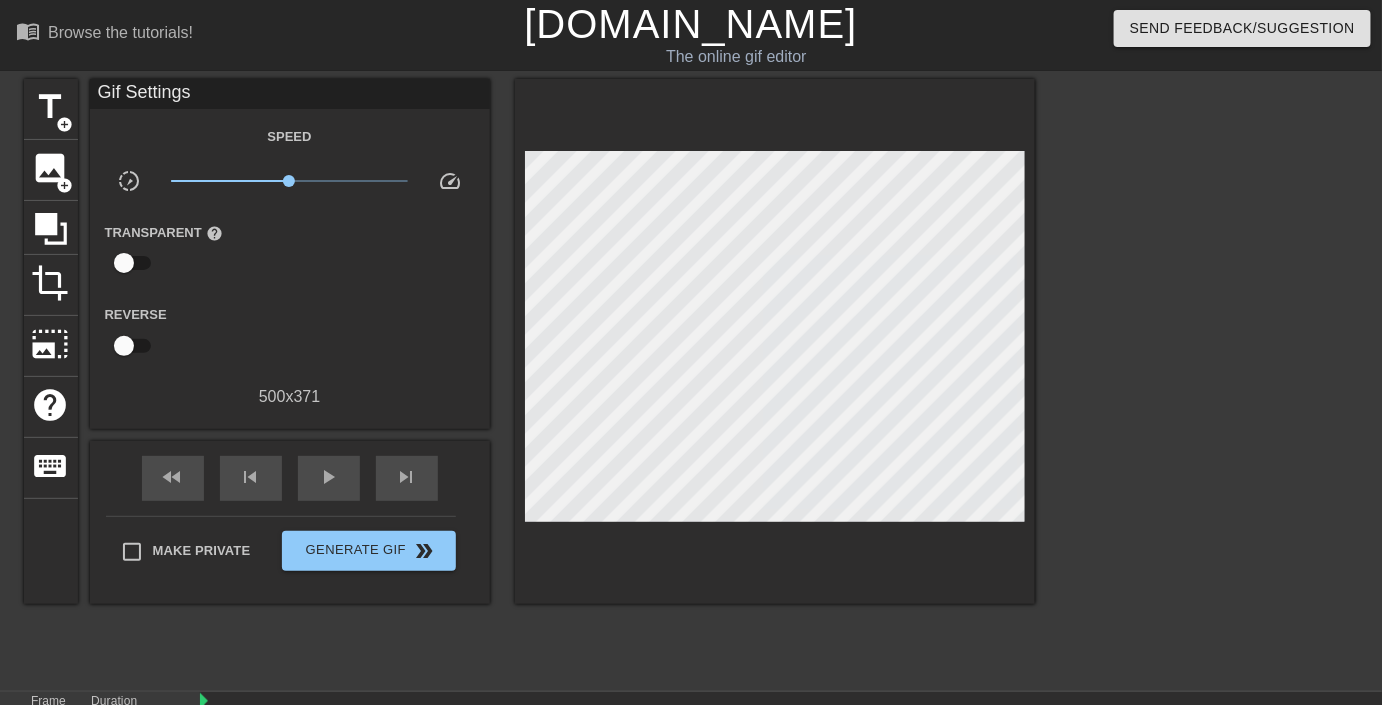 click on "help" at bounding box center [214, 233] 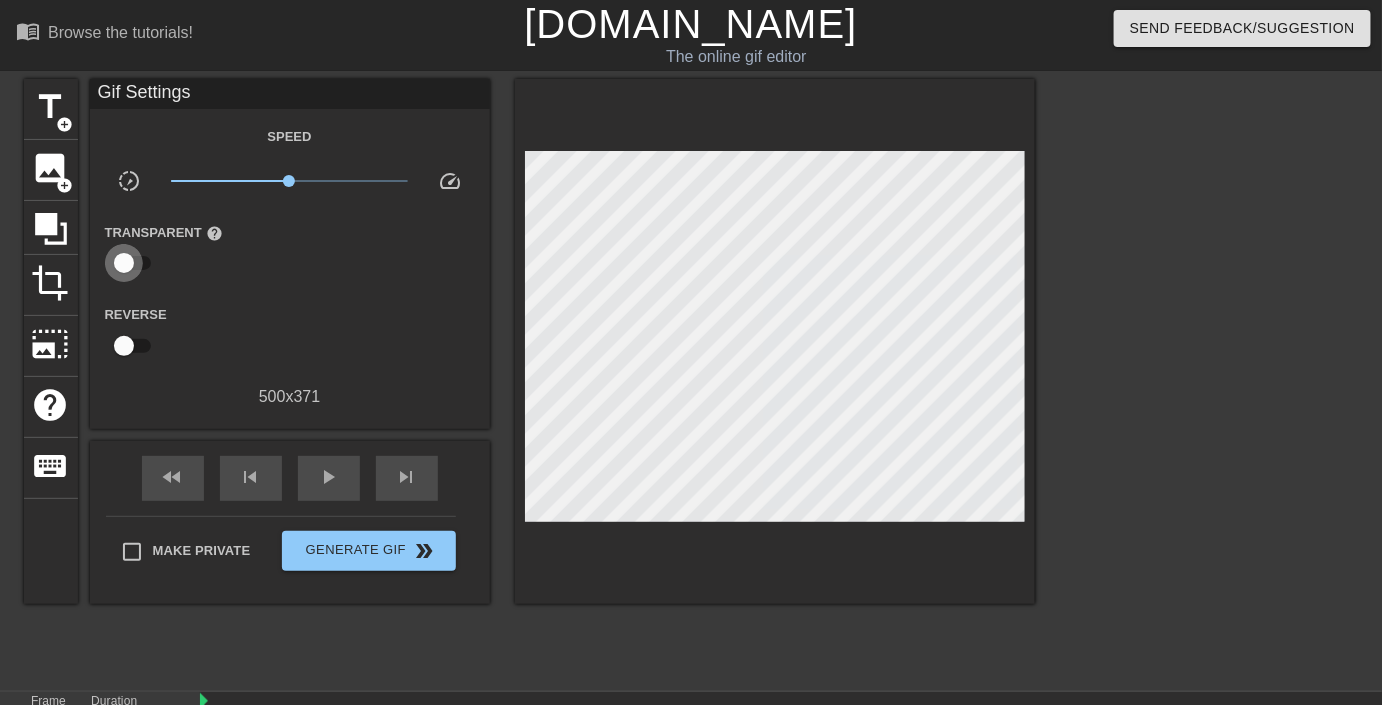 click at bounding box center [124, 263] 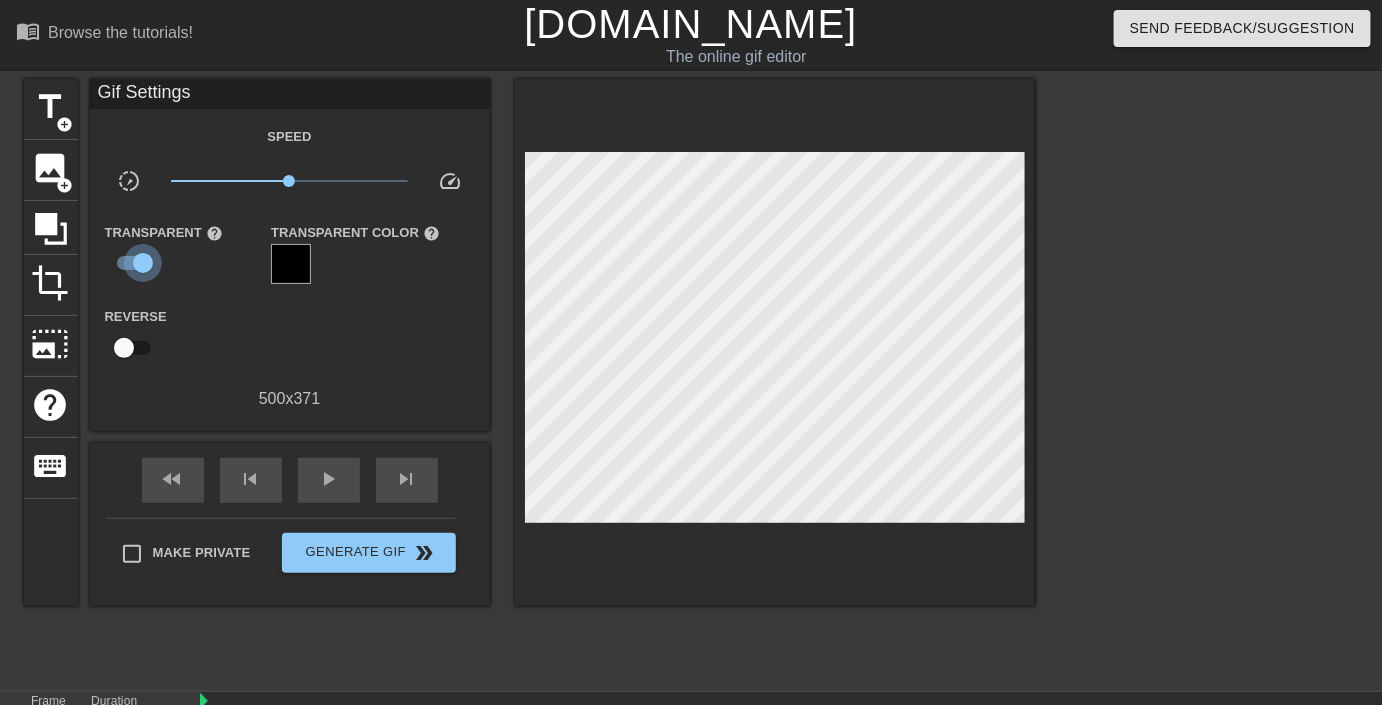 click at bounding box center (143, 263) 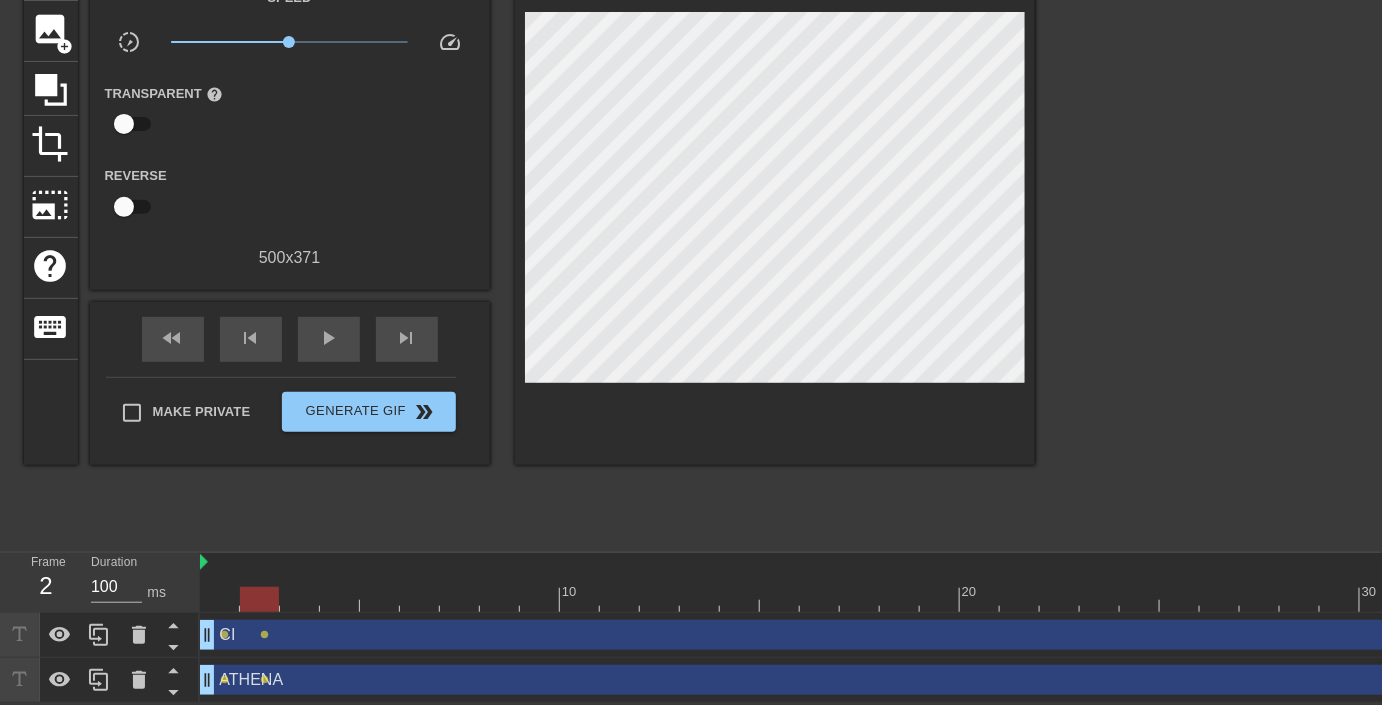scroll, scrollTop: 49, scrollLeft: 0, axis: vertical 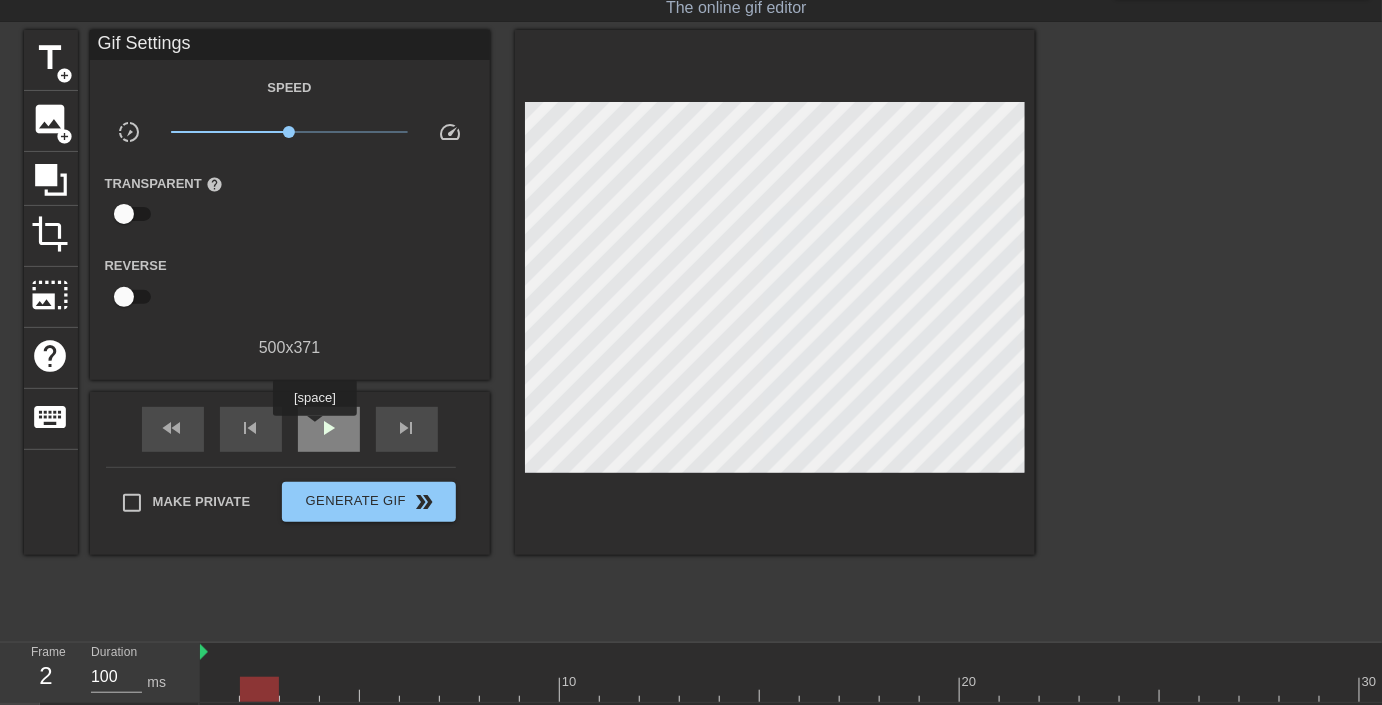 click on "play_arrow" at bounding box center [329, 429] 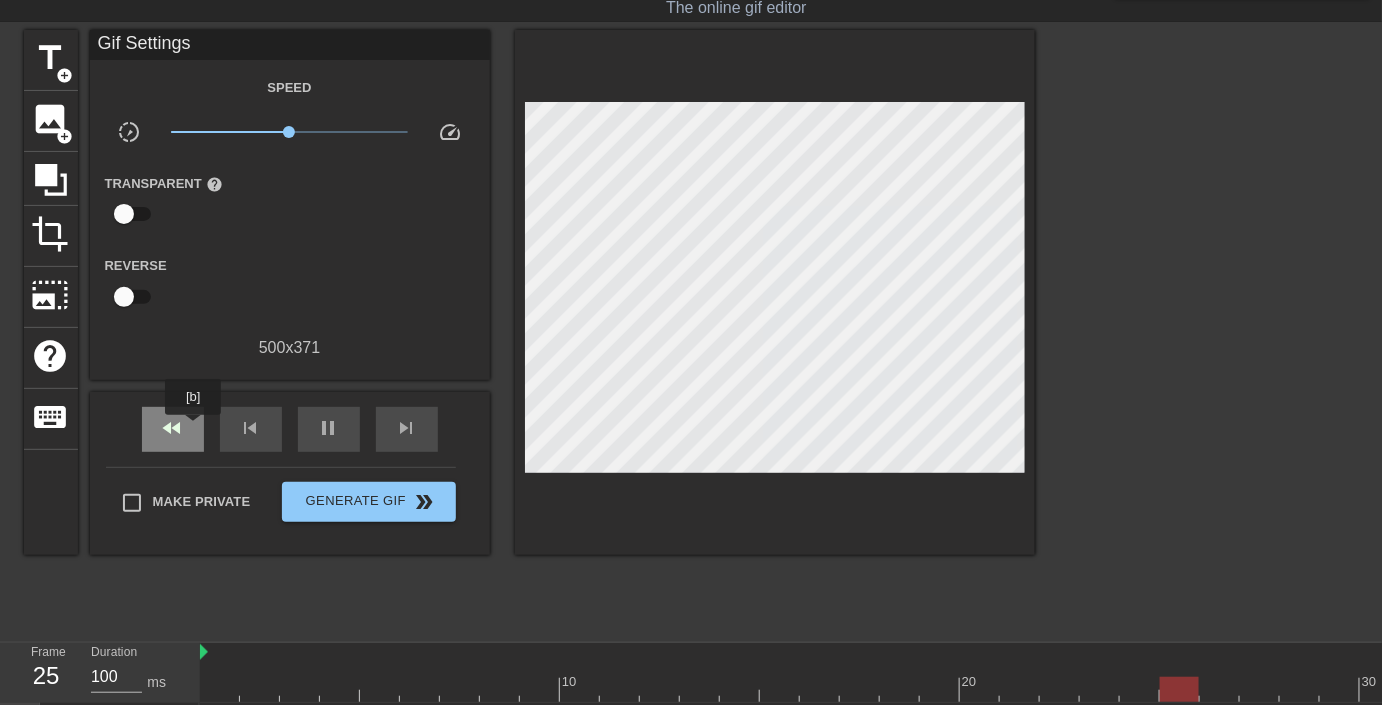 click on "fast_rewind" at bounding box center (173, 429) 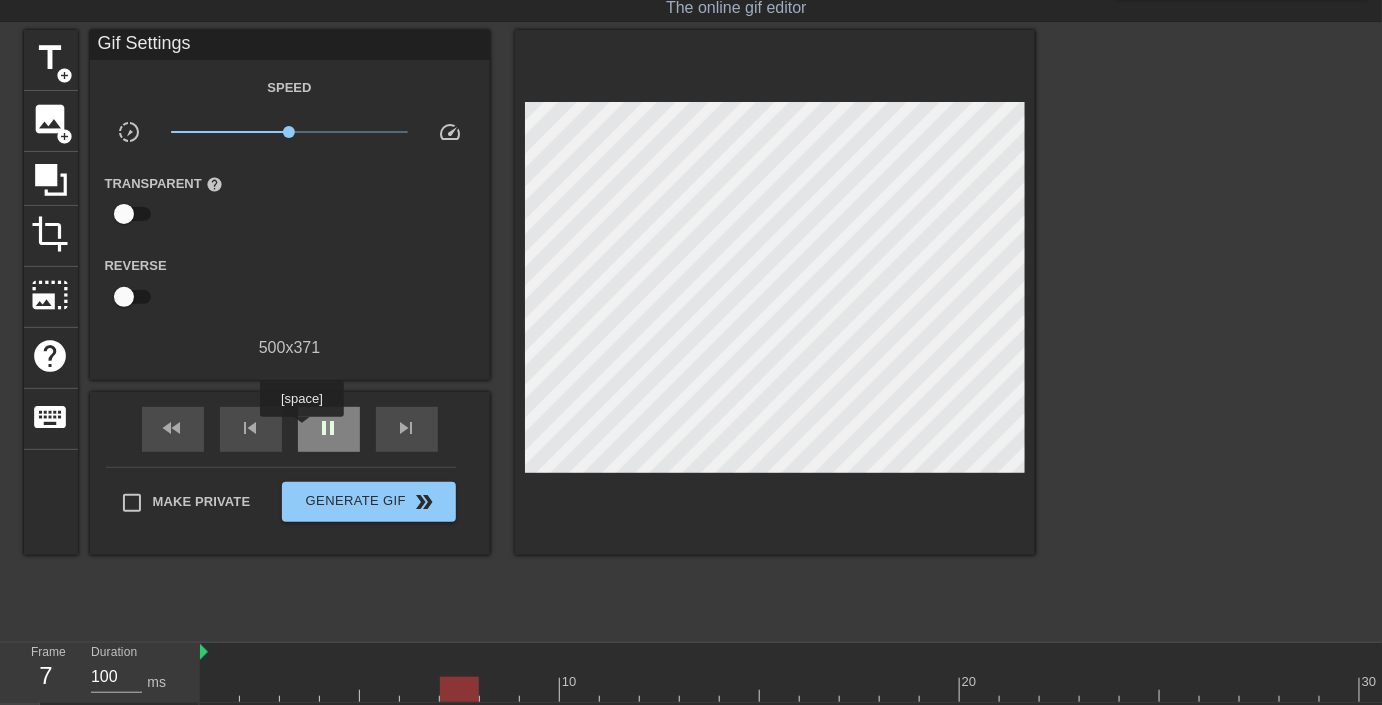 click on "pause" at bounding box center (329, 429) 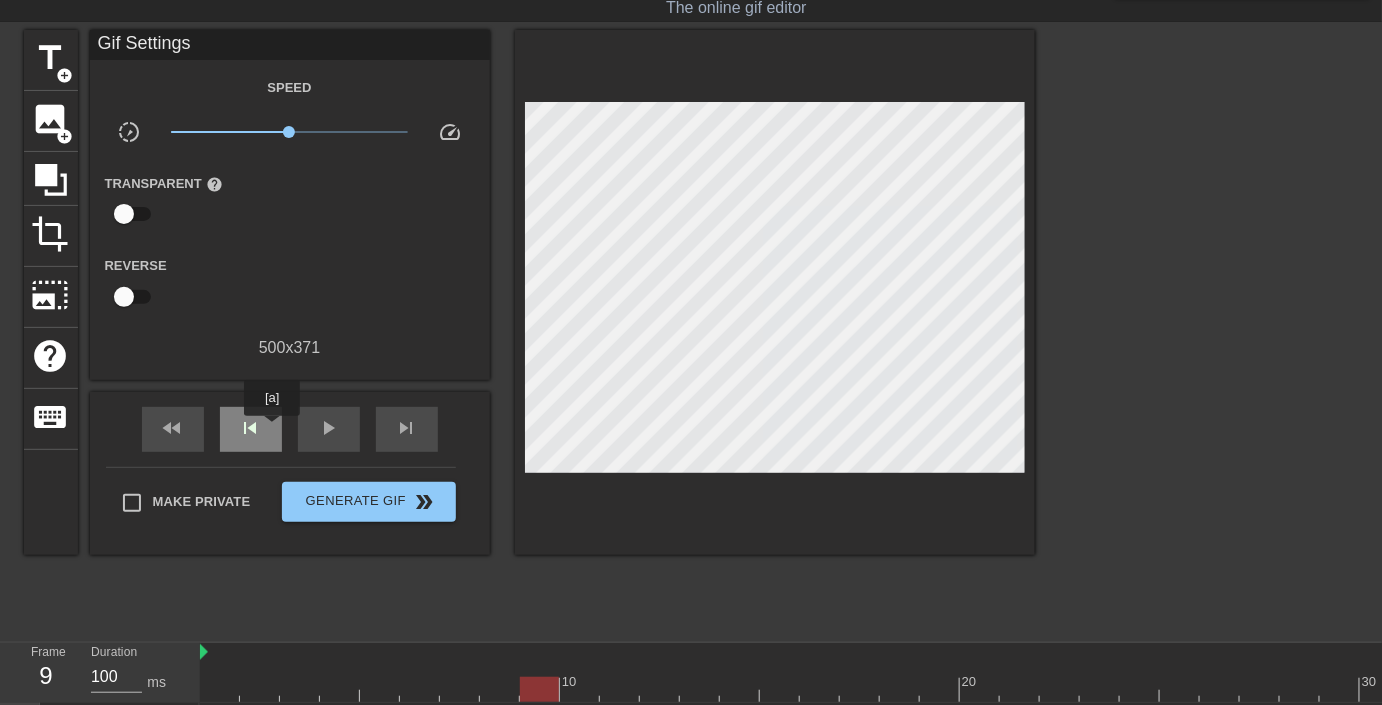click on "skip_previous" at bounding box center [251, 429] 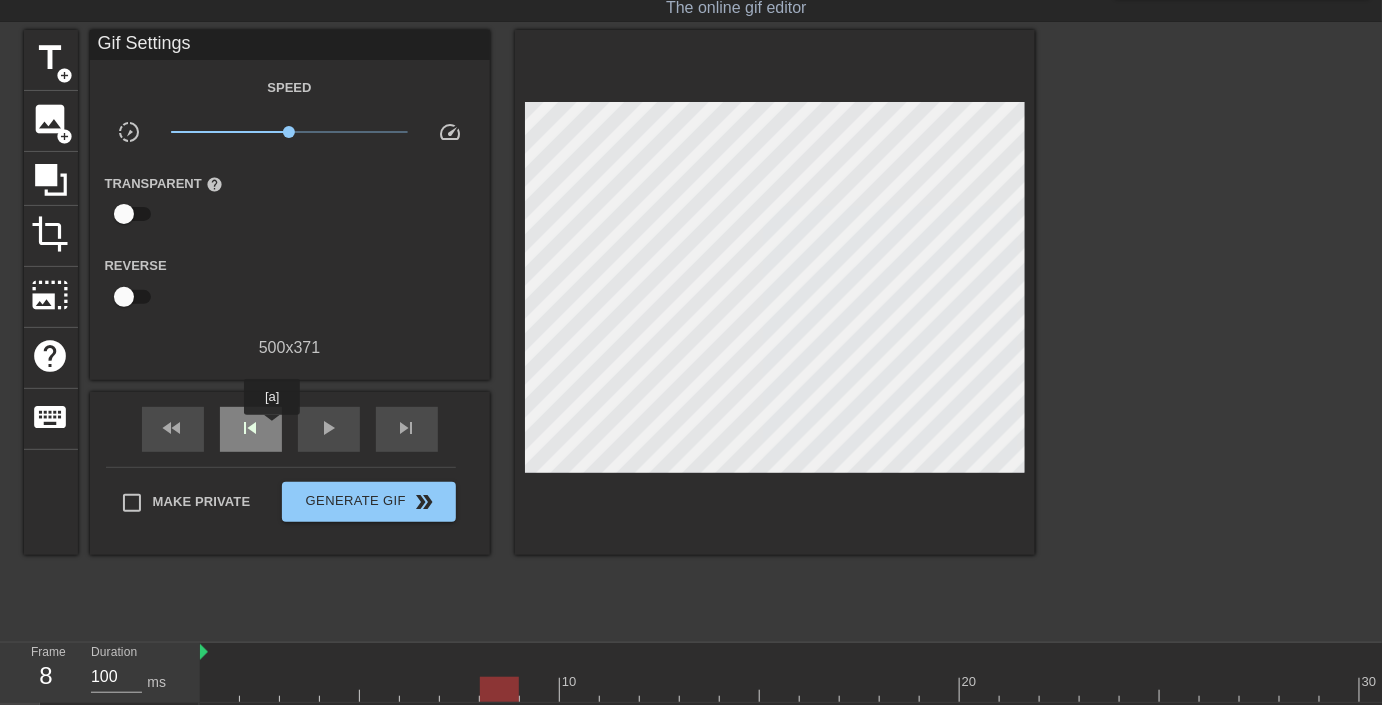 click on "skip_previous" at bounding box center (251, 429) 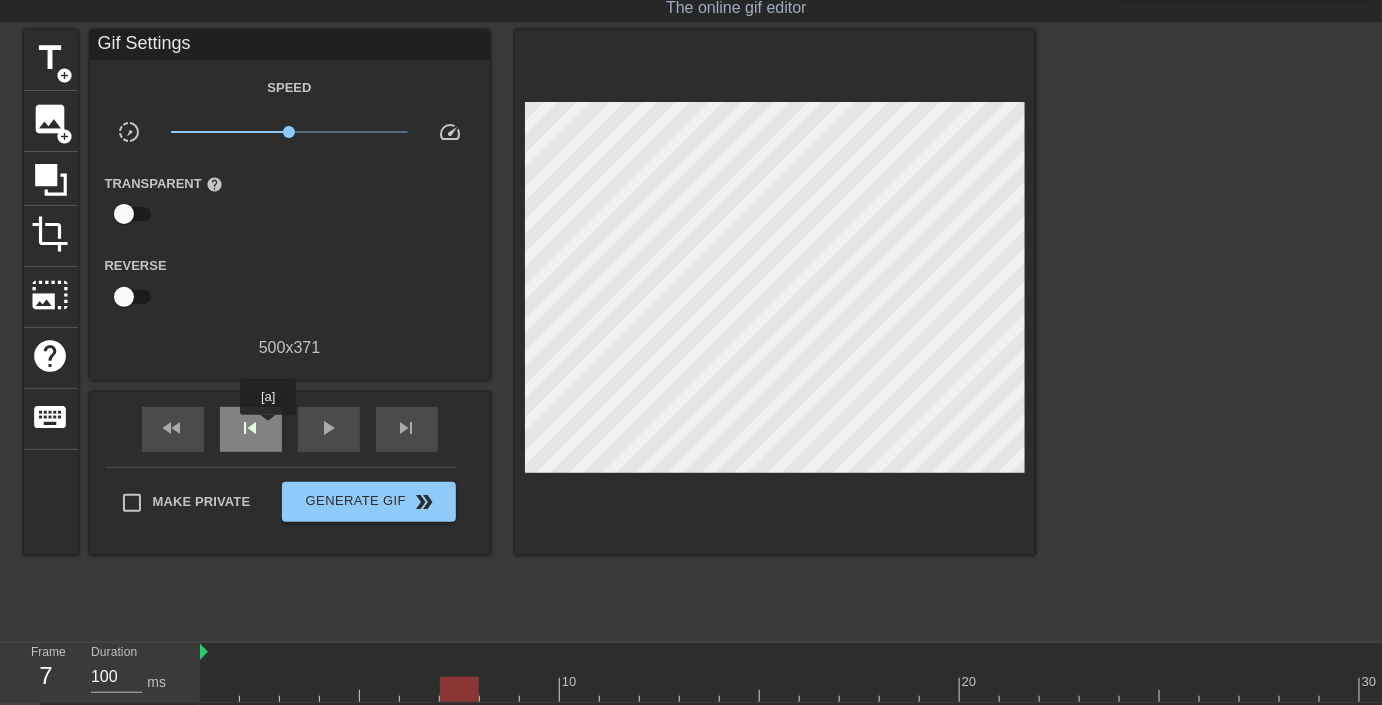 click on "skip_previous" at bounding box center [251, 429] 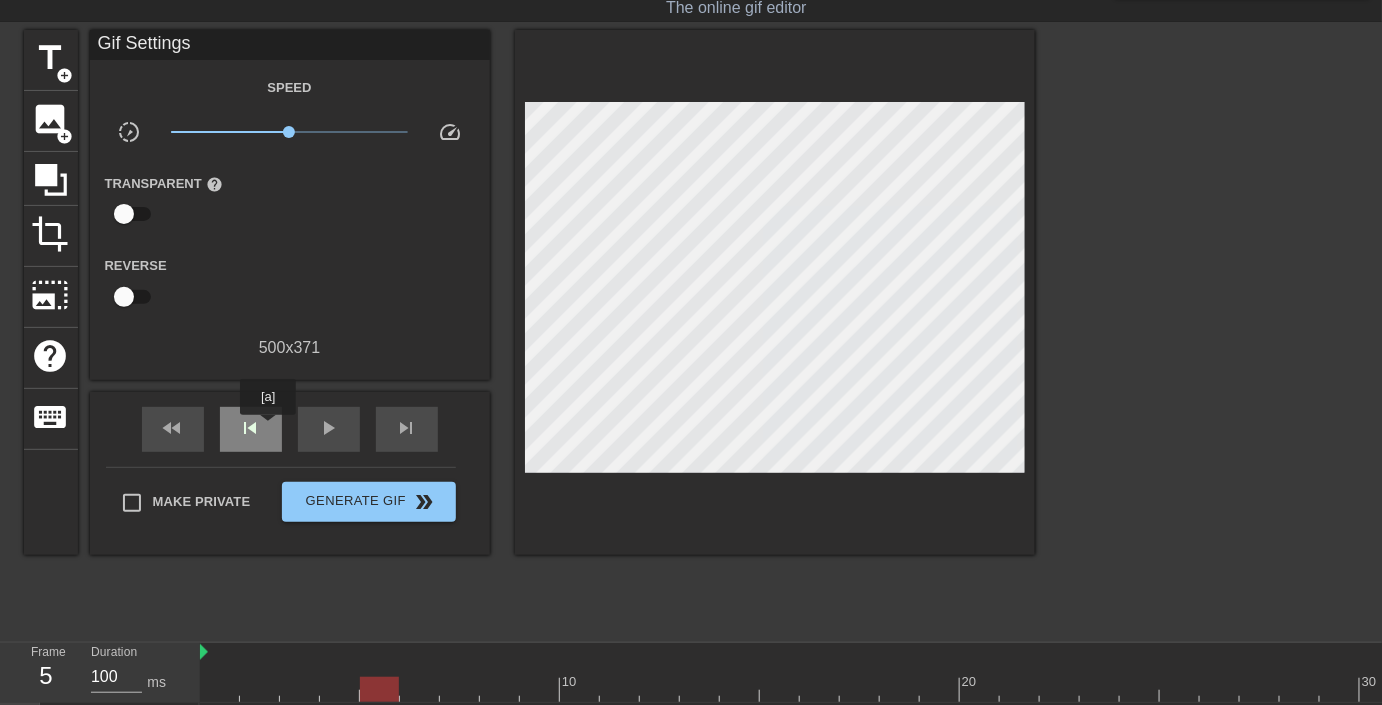 click on "skip_previous" at bounding box center (251, 429) 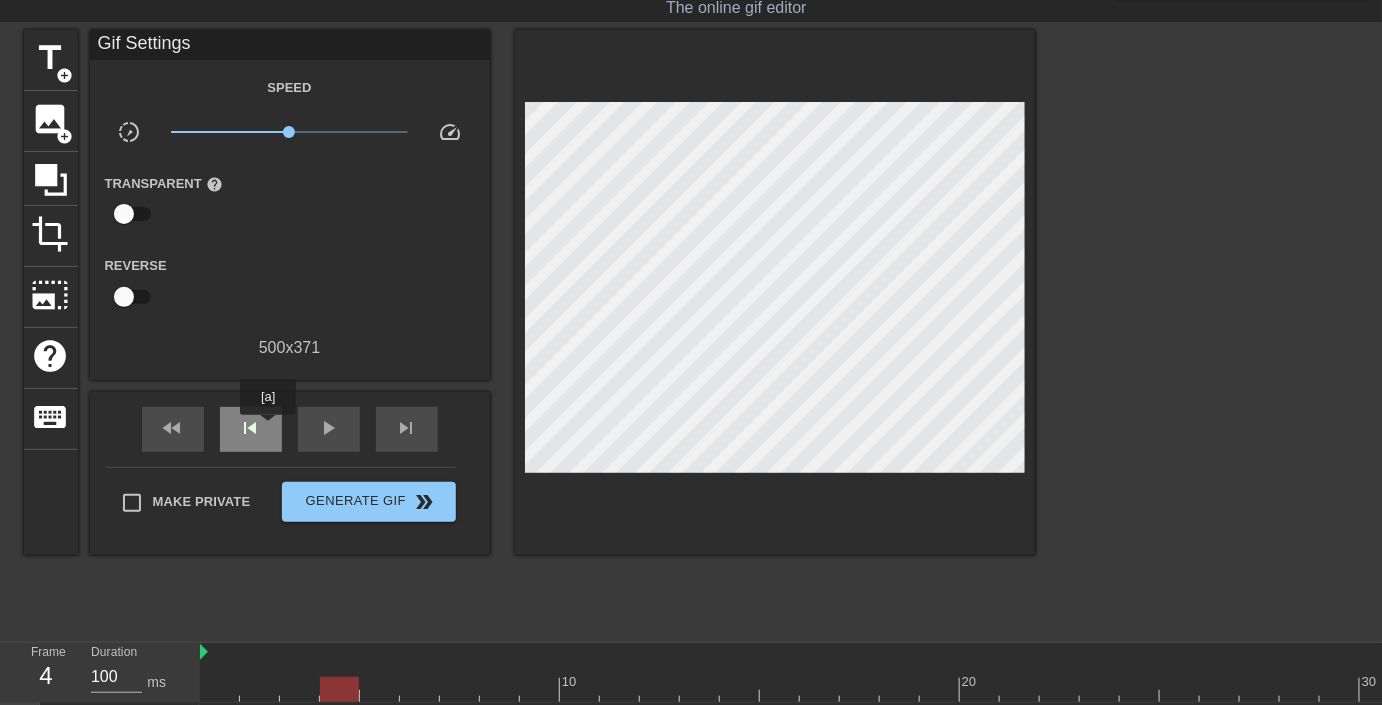click on "skip_previous" at bounding box center (251, 429) 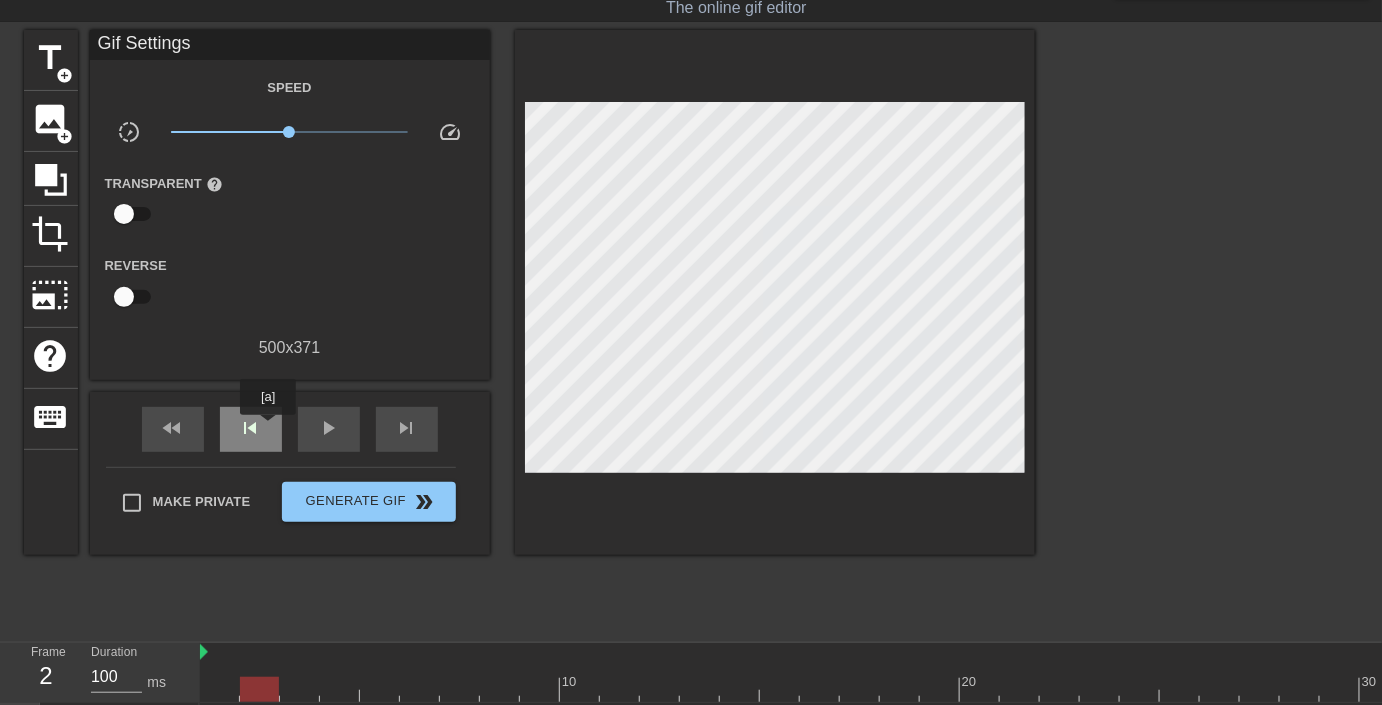 click on "skip_previous" at bounding box center [251, 429] 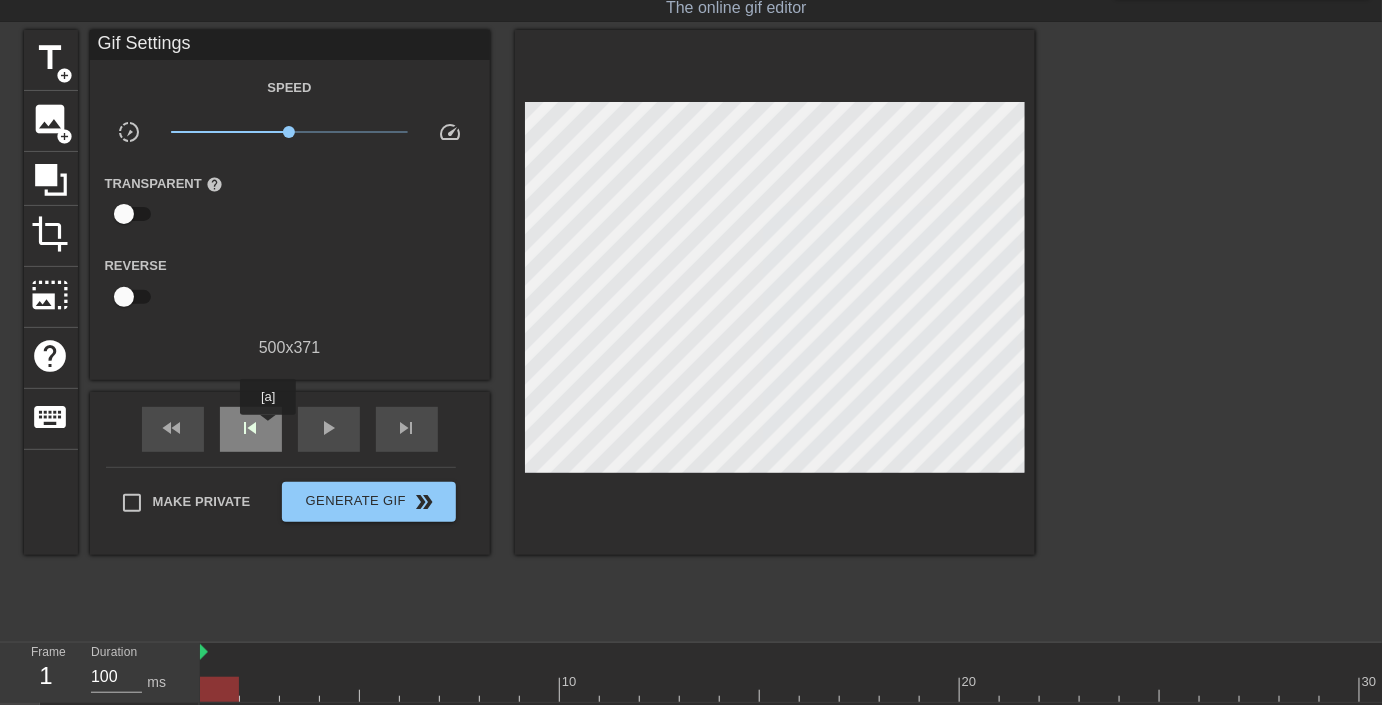 click on "skip_previous" at bounding box center [251, 429] 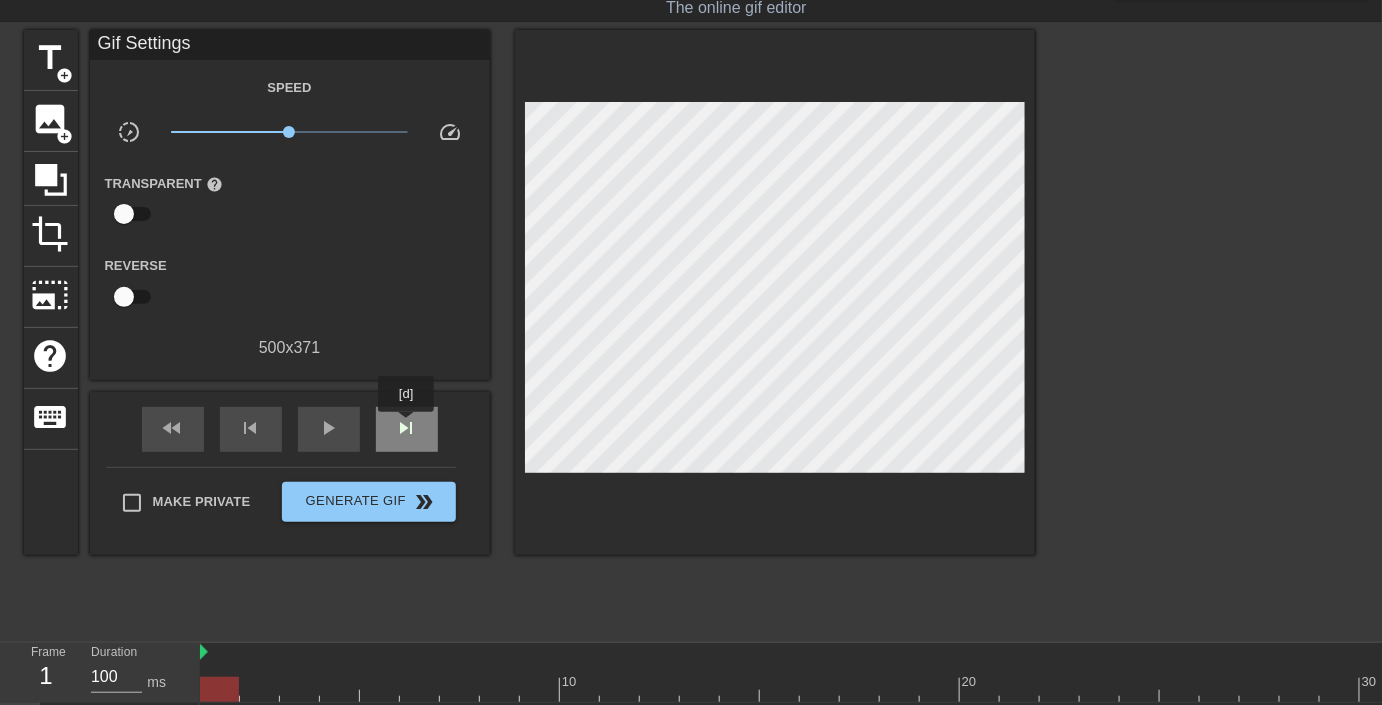 click on "skip_next" at bounding box center (407, 428) 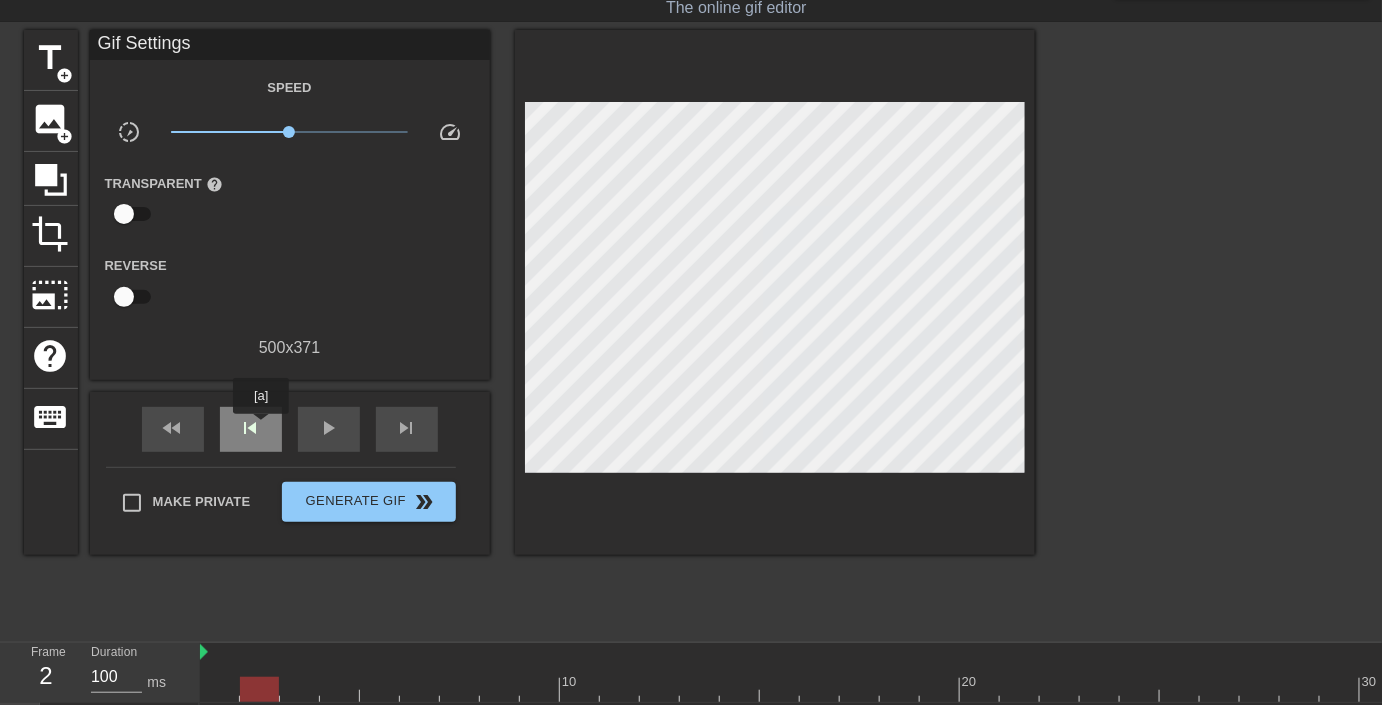 click on "skip_previous" at bounding box center [251, 428] 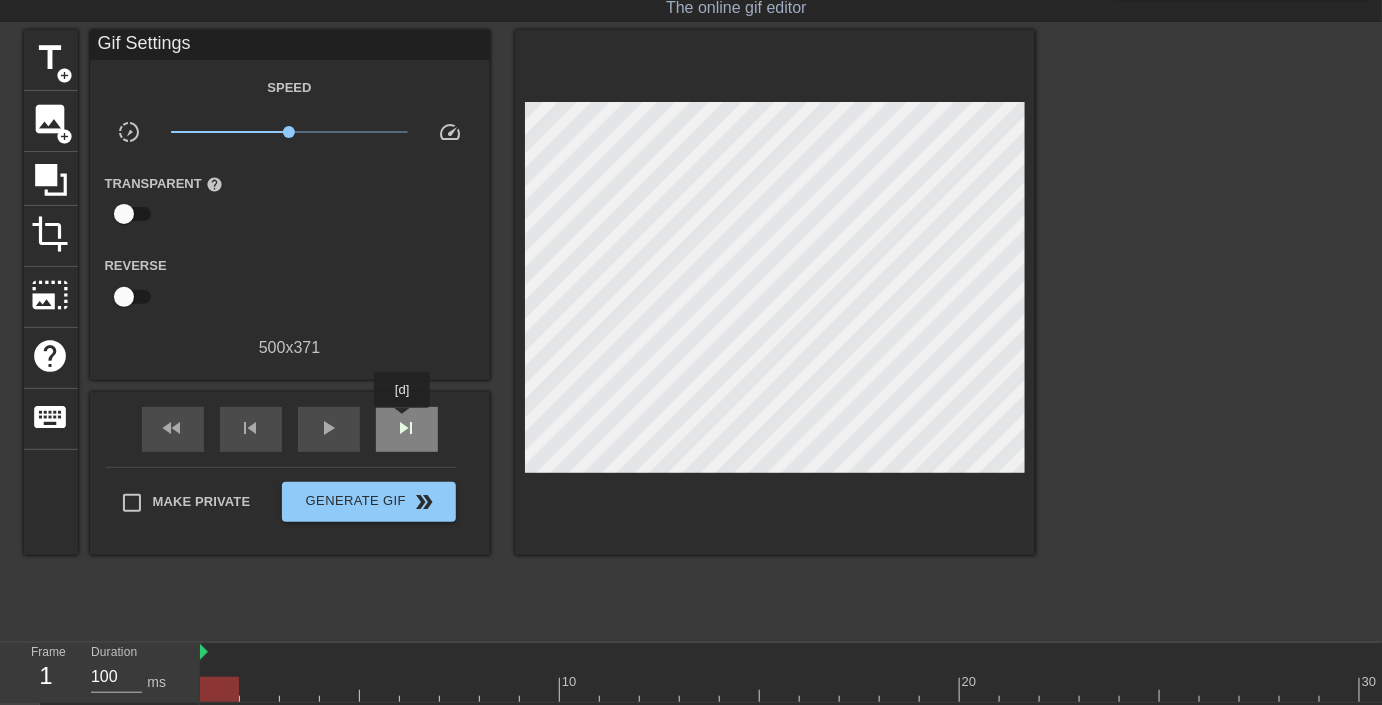 click on "skip_next" at bounding box center [407, 428] 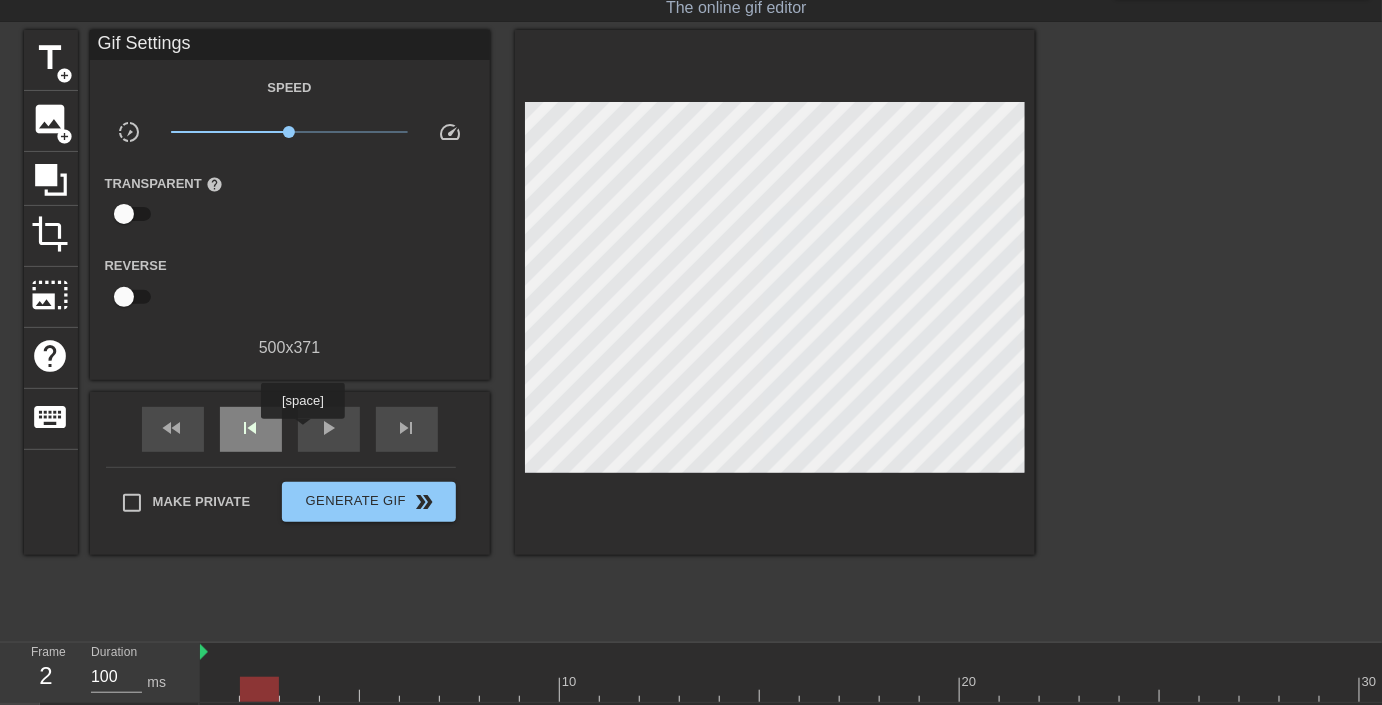 click on "skip_previous" at bounding box center (251, 429) 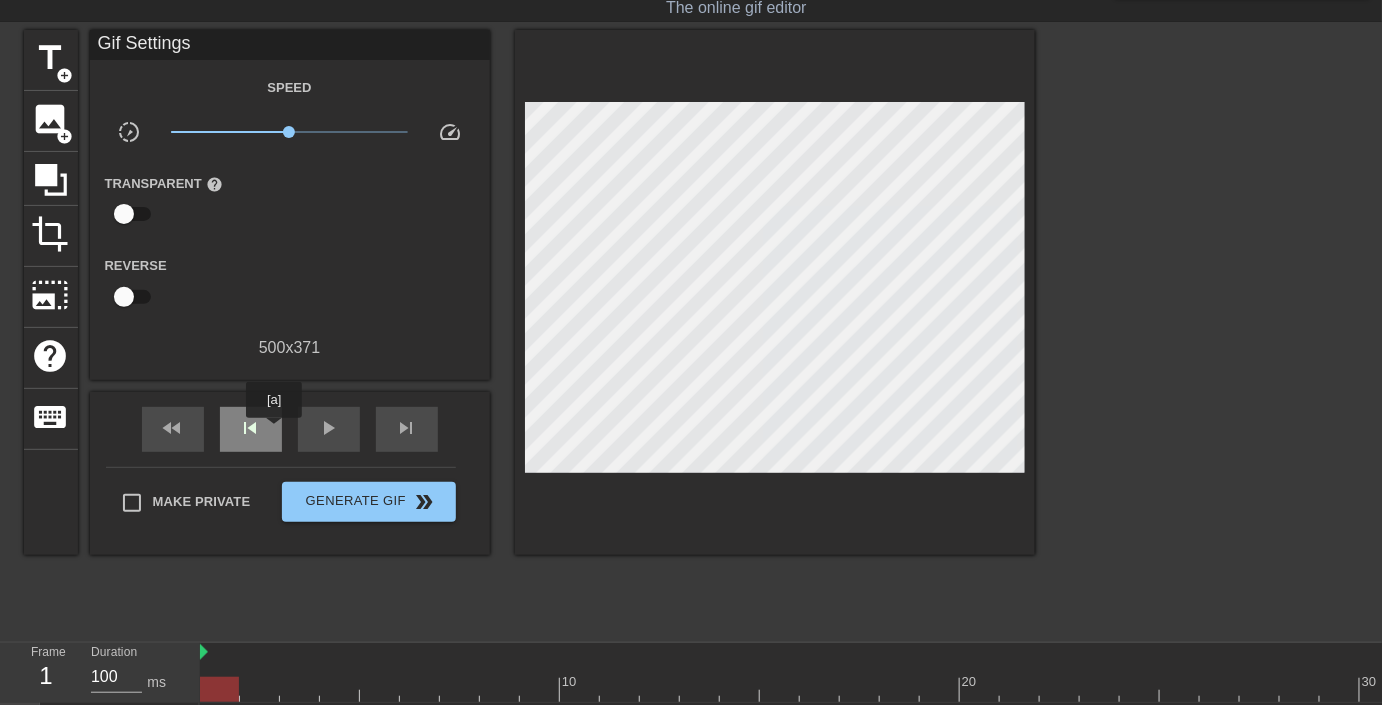 drag, startPoint x: 274, startPoint y: 432, endPoint x: 262, endPoint y: 432, distance: 12 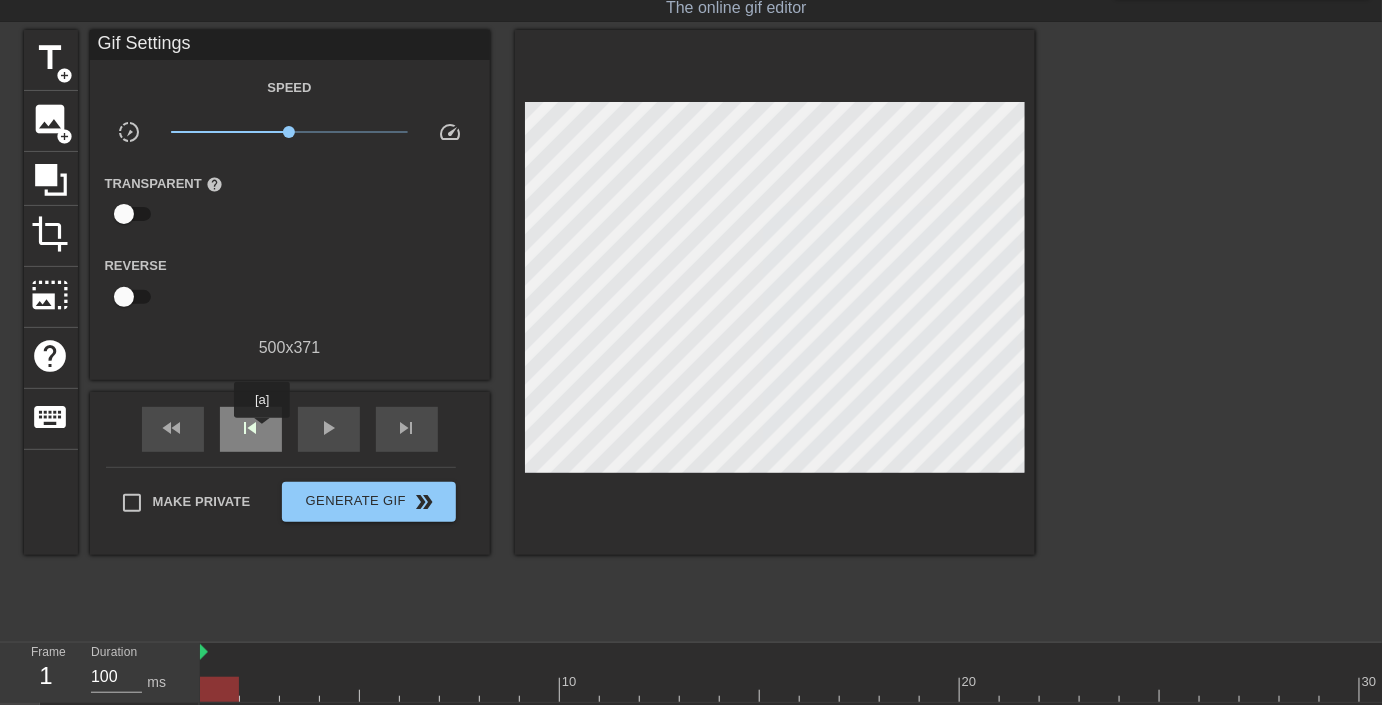click on "skip_previous" at bounding box center (251, 428) 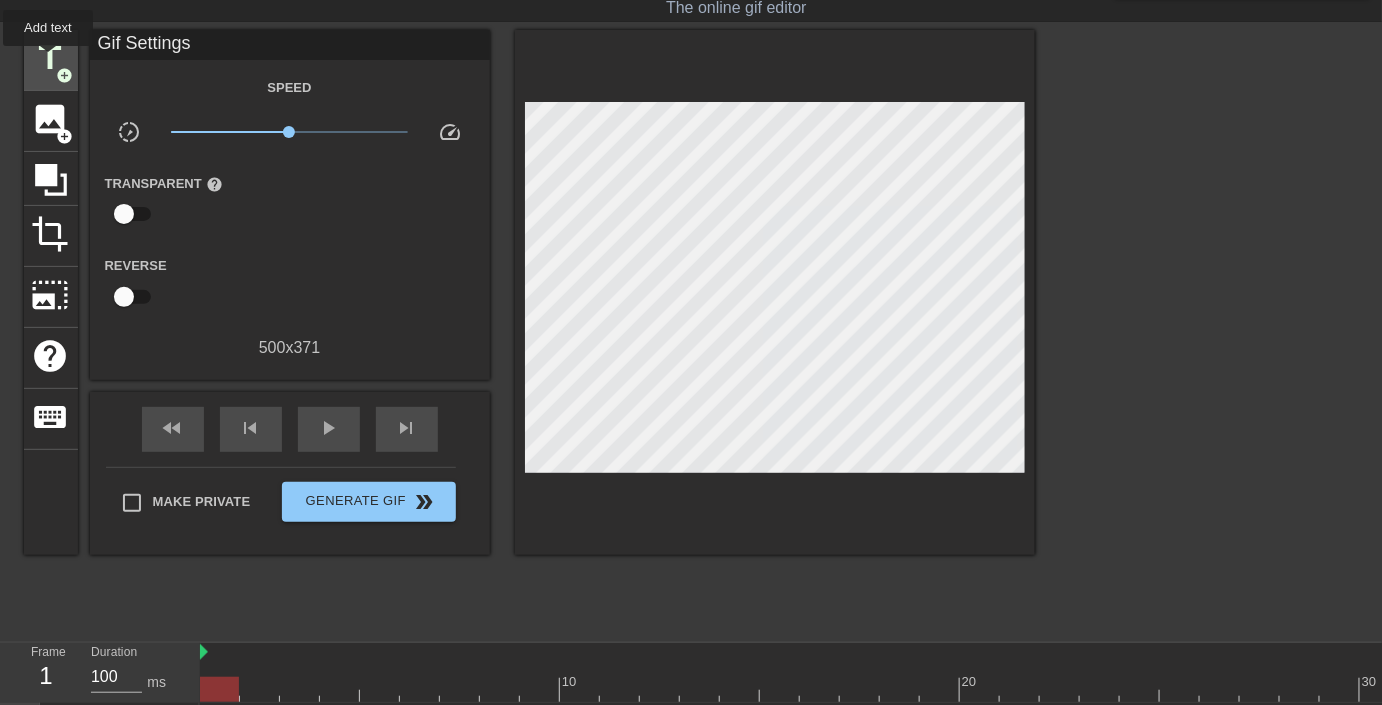 click on "title" at bounding box center (51, 58) 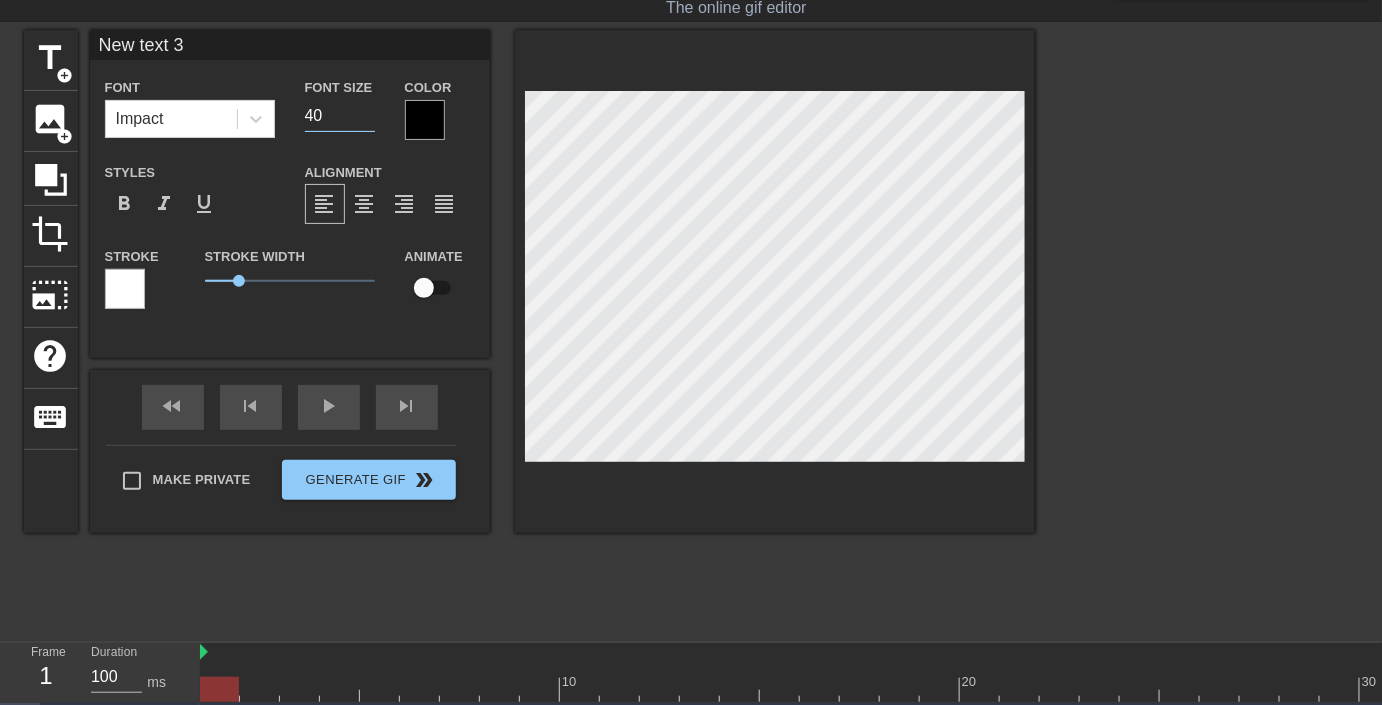 drag, startPoint x: 328, startPoint y: 114, endPoint x: 293, endPoint y: 114, distance: 35 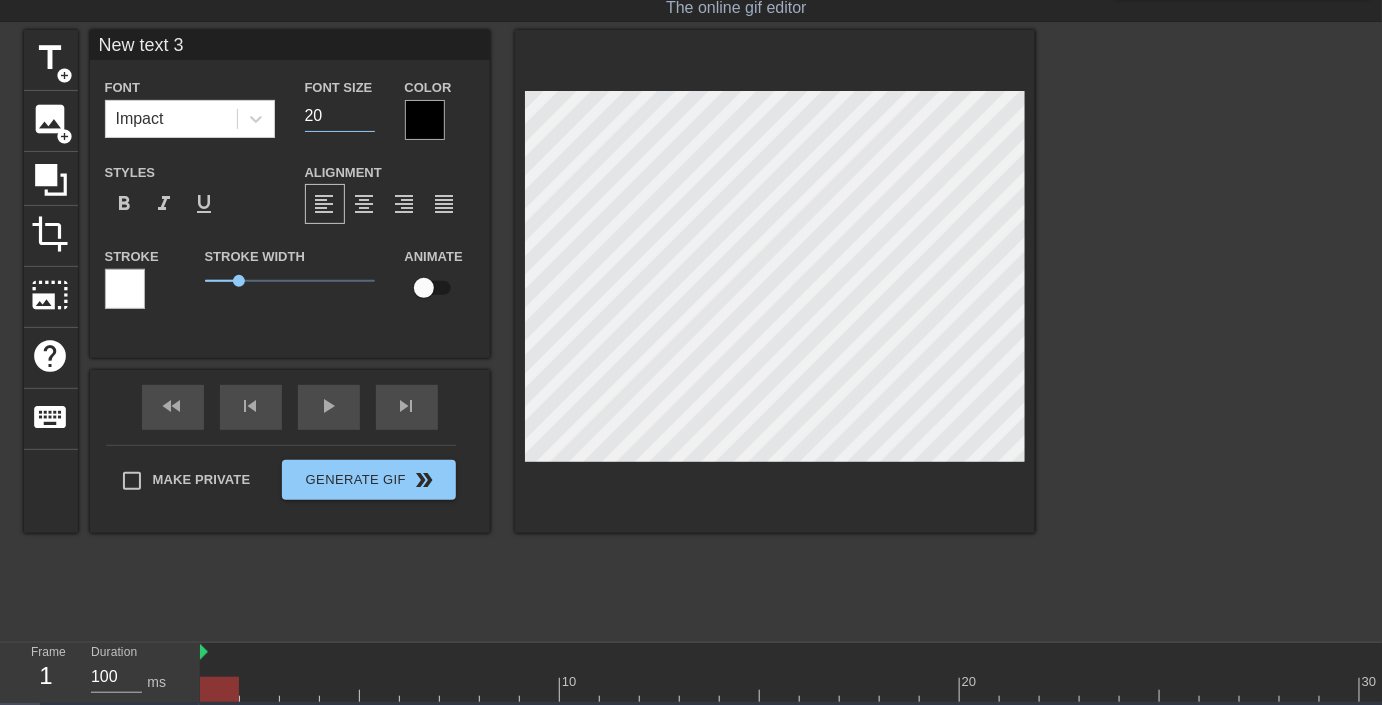 type on "20" 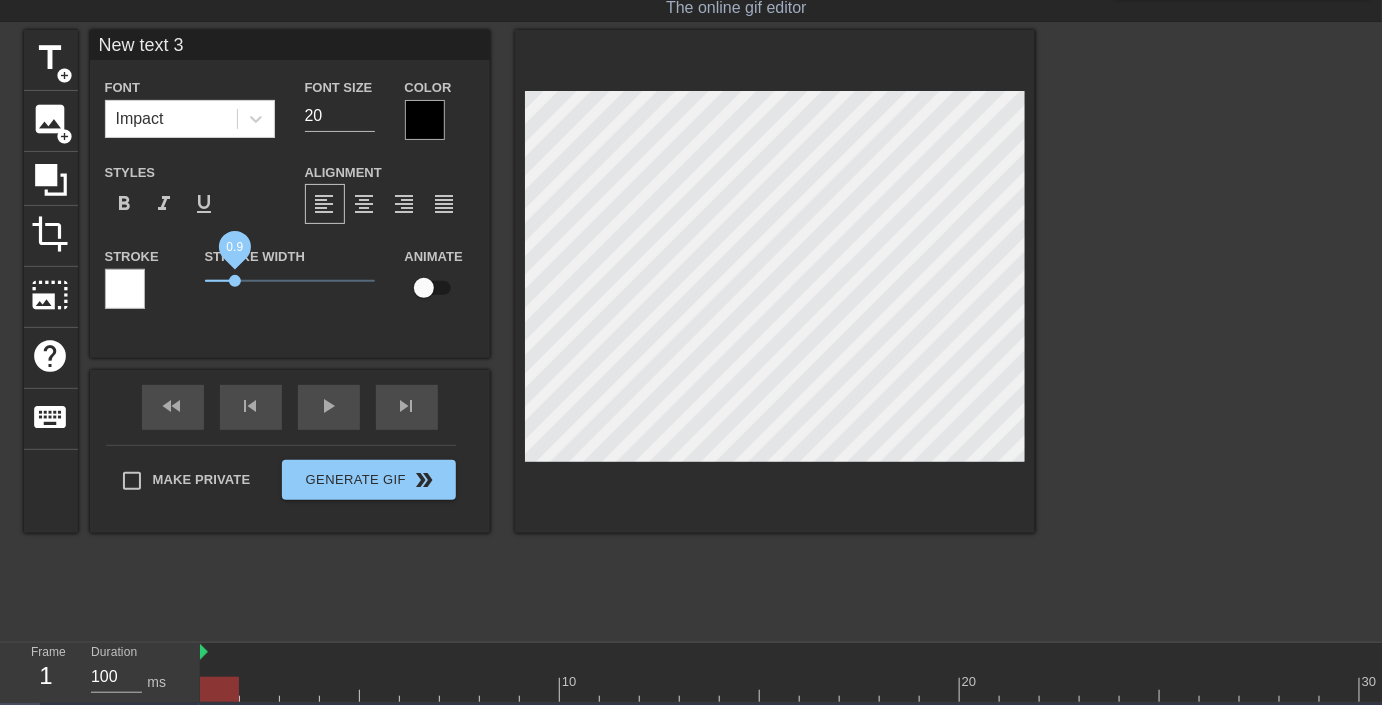 drag, startPoint x: 235, startPoint y: 282, endPoint x: 168, endPoint y: 284, distance: 67.02985 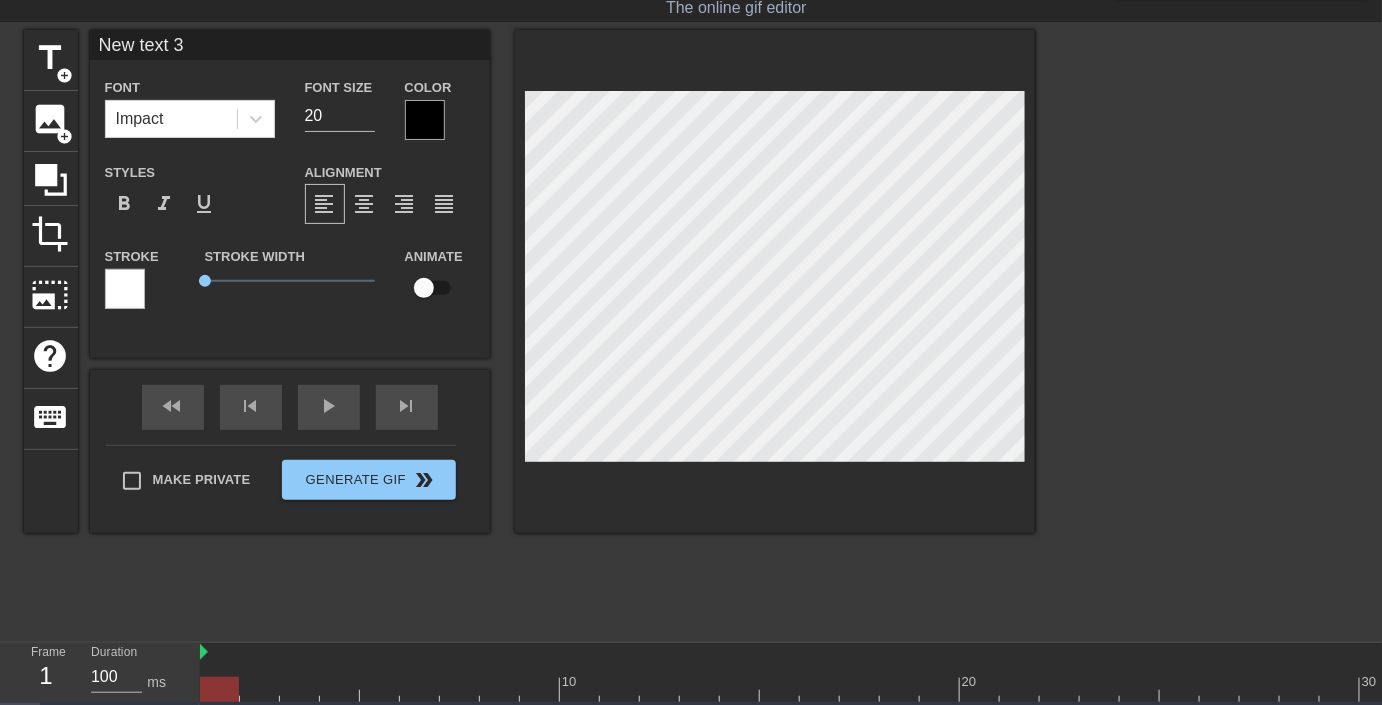 click at bounding box center [425, 120] 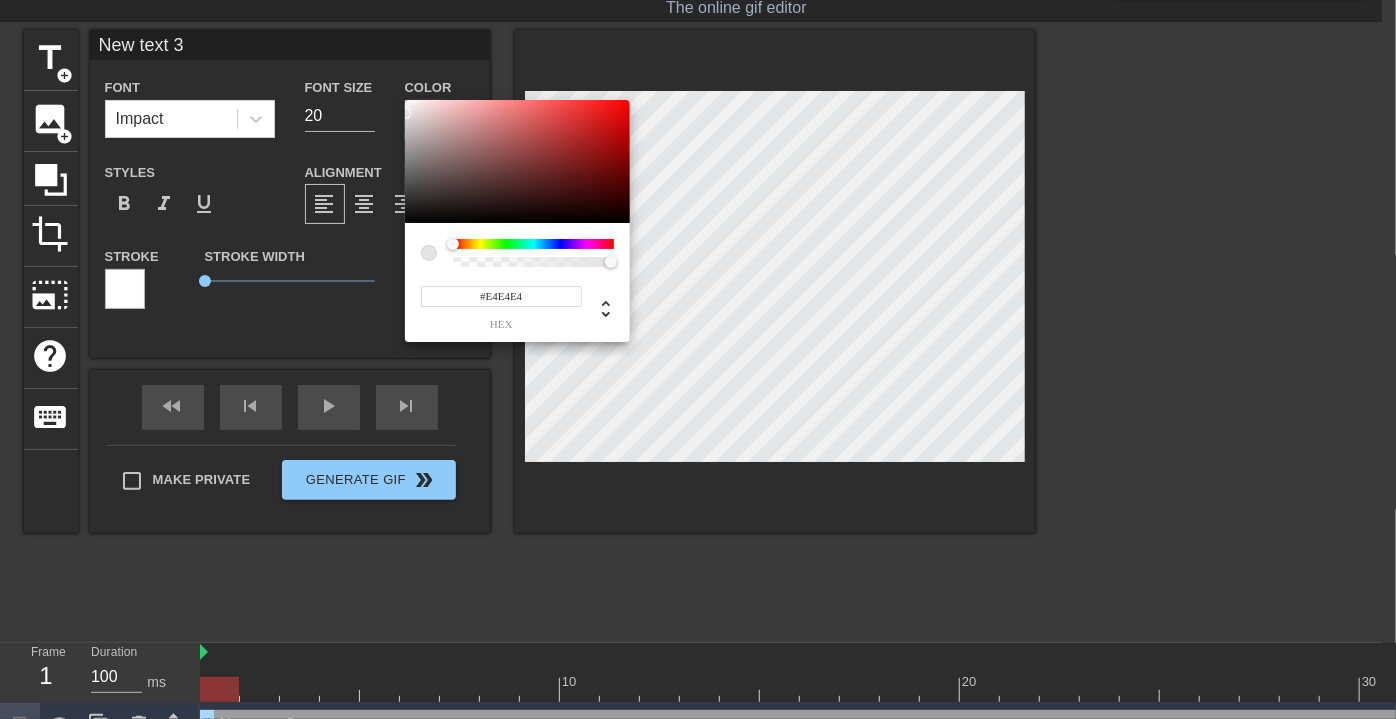 type on "#FFFFFF" 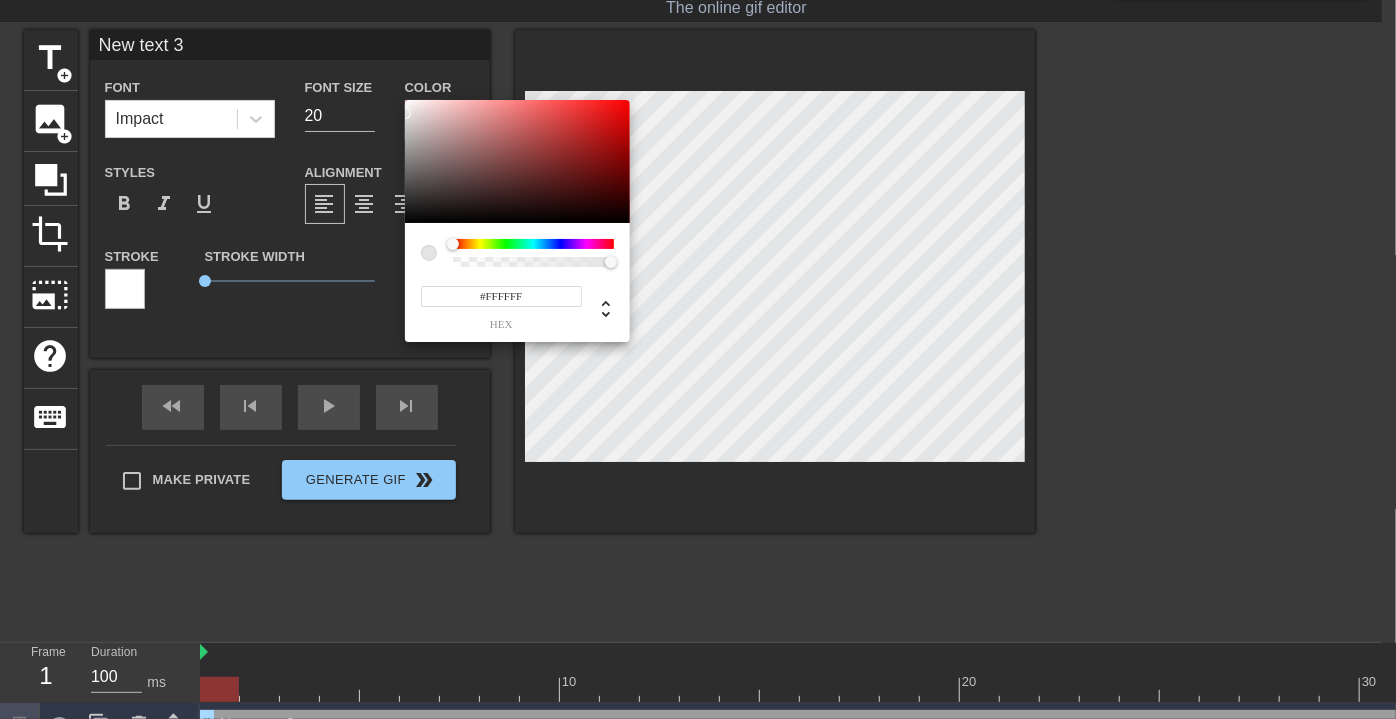 drag, startPoint x: 440, startPoint y: 163, endPoint x: 357, endPoint y: 98, distance: 105.42296 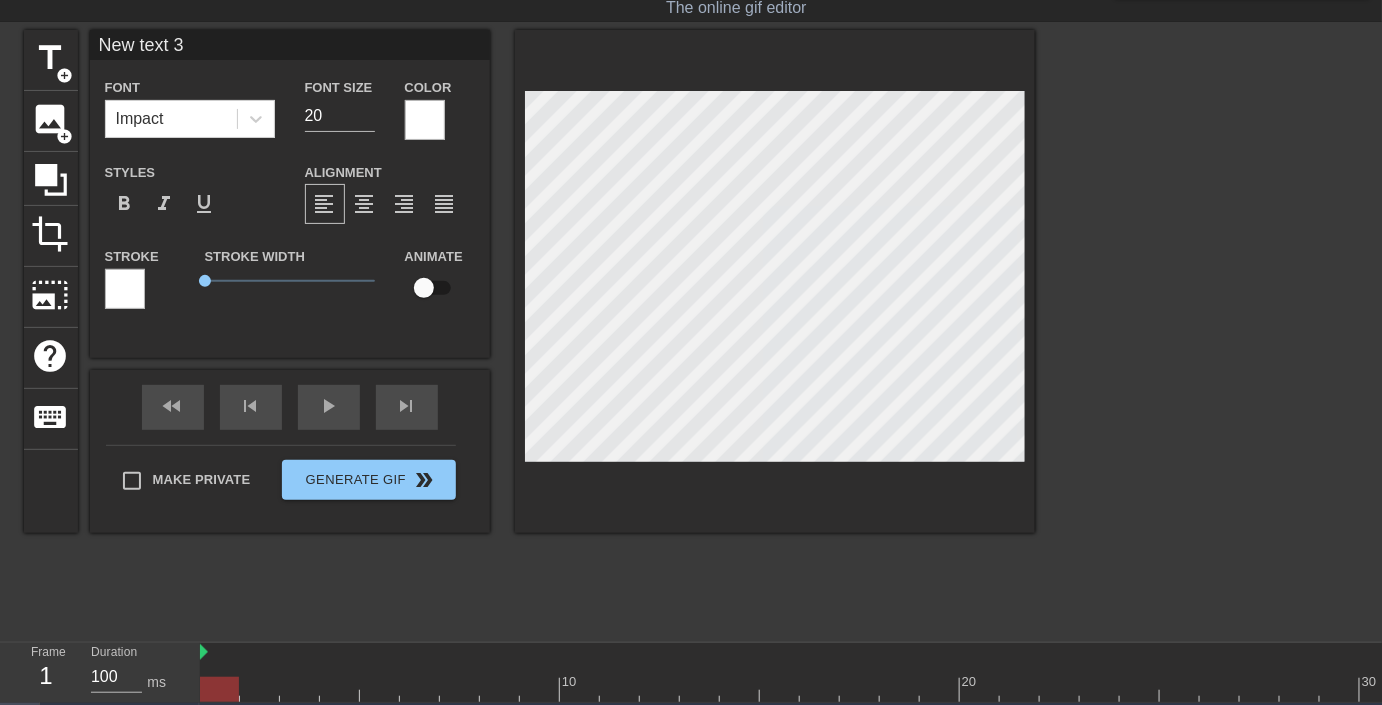 scroll, scrollTop: 2, scrollLeft: 2, axis: both 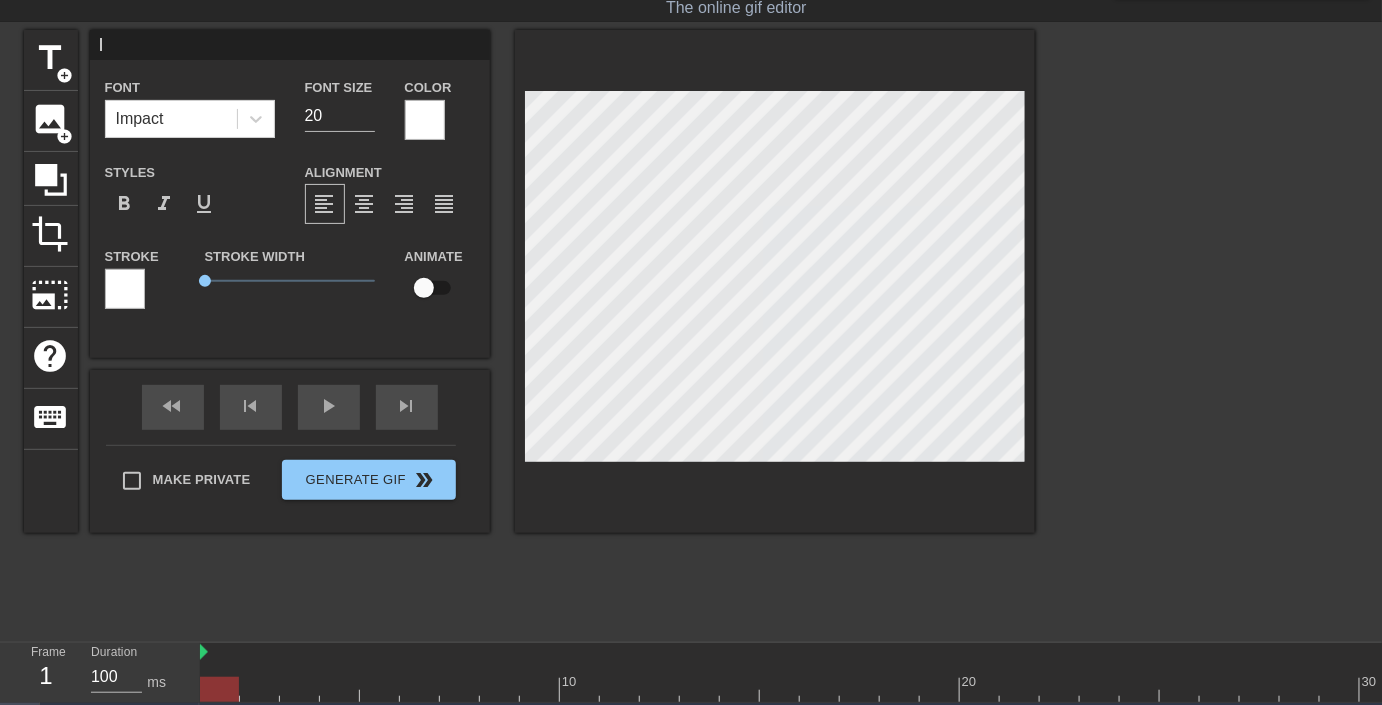 type on "IN" 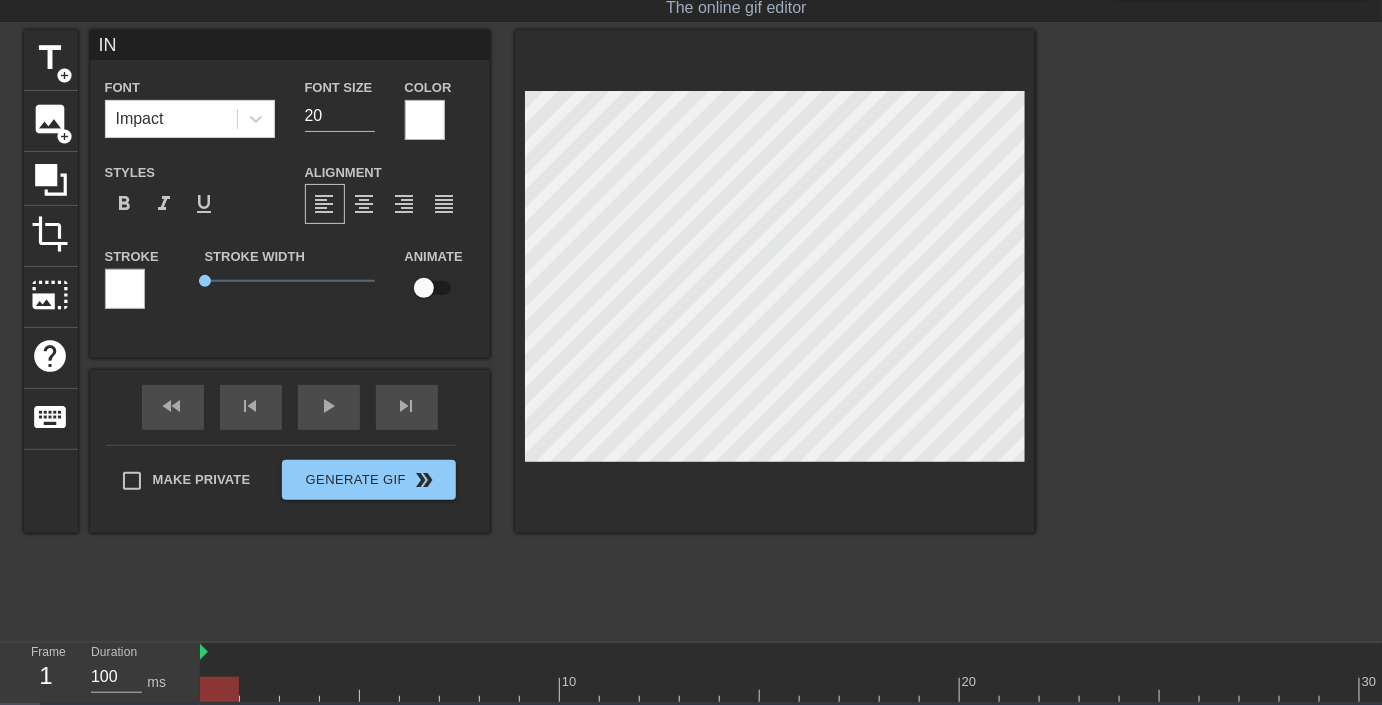 type on "INF" 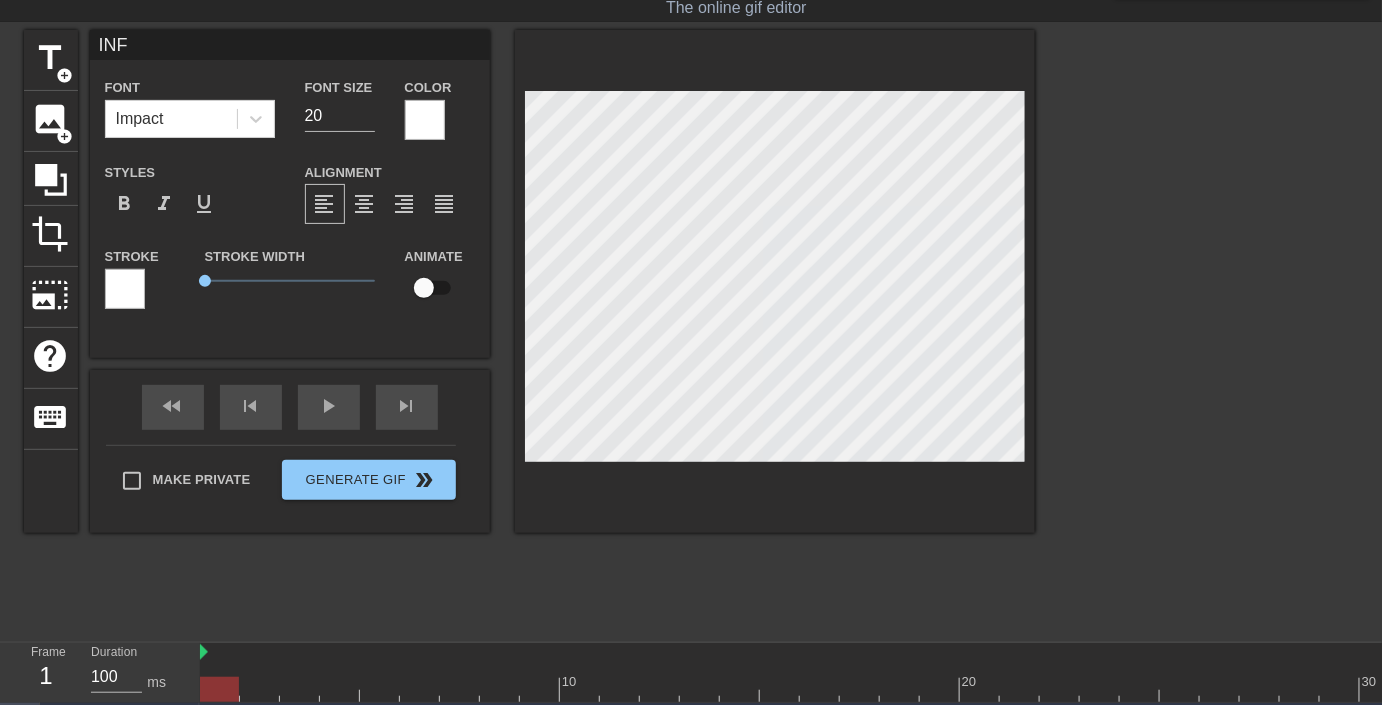 type on "INFR" 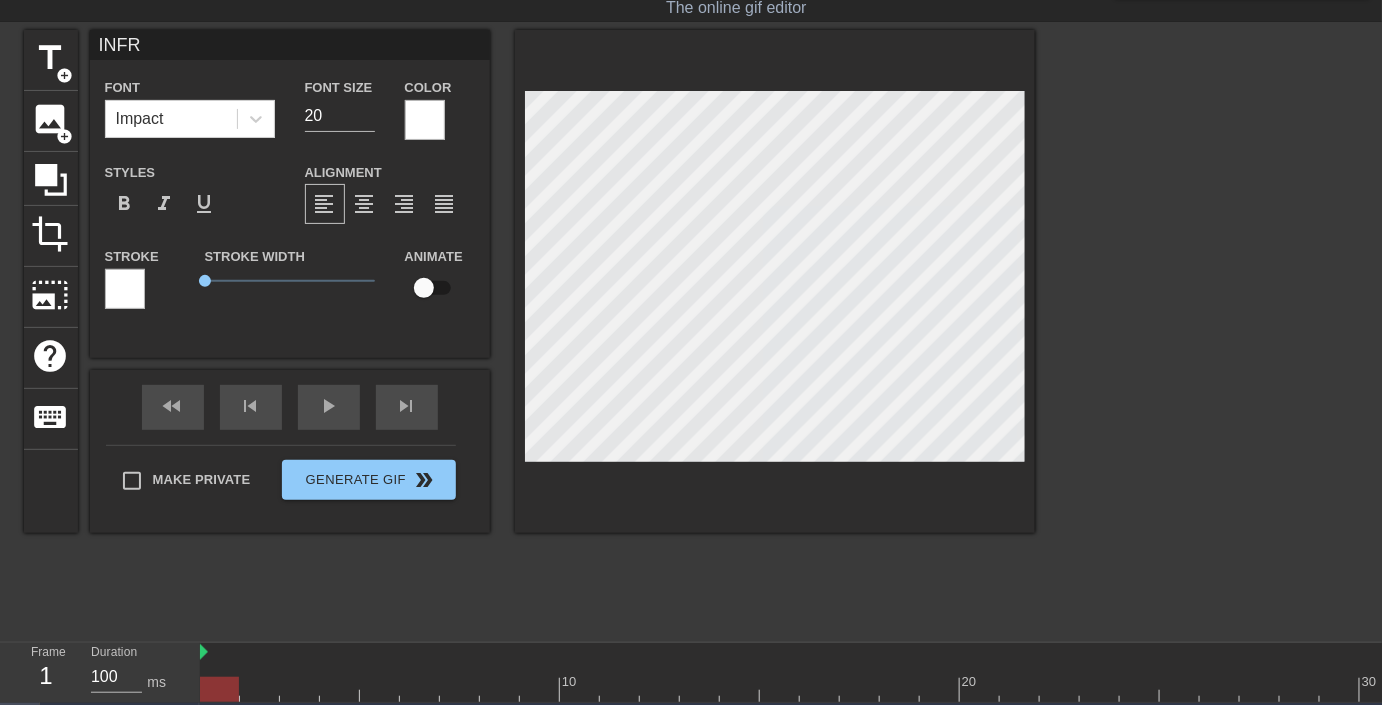 type on "INFRa" 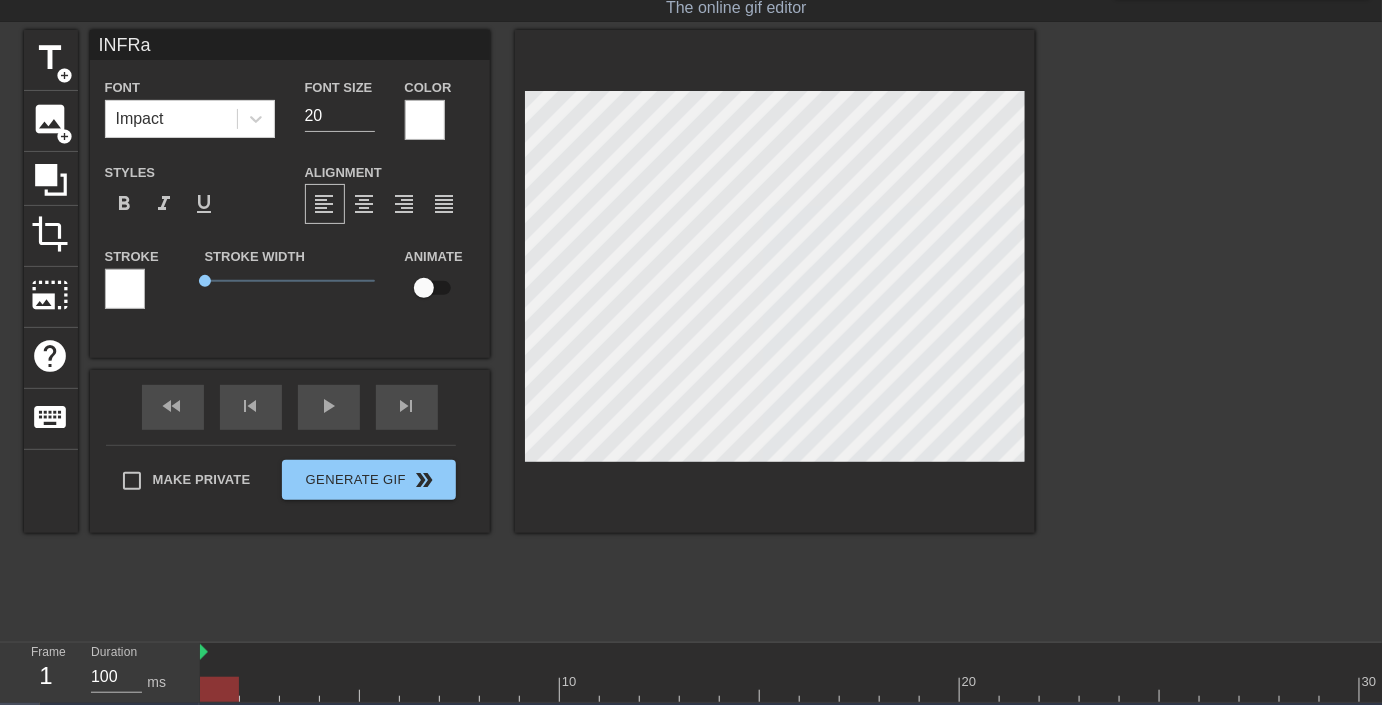 scroll, scrollTop: 2, scrollLeft: 2, axis: both 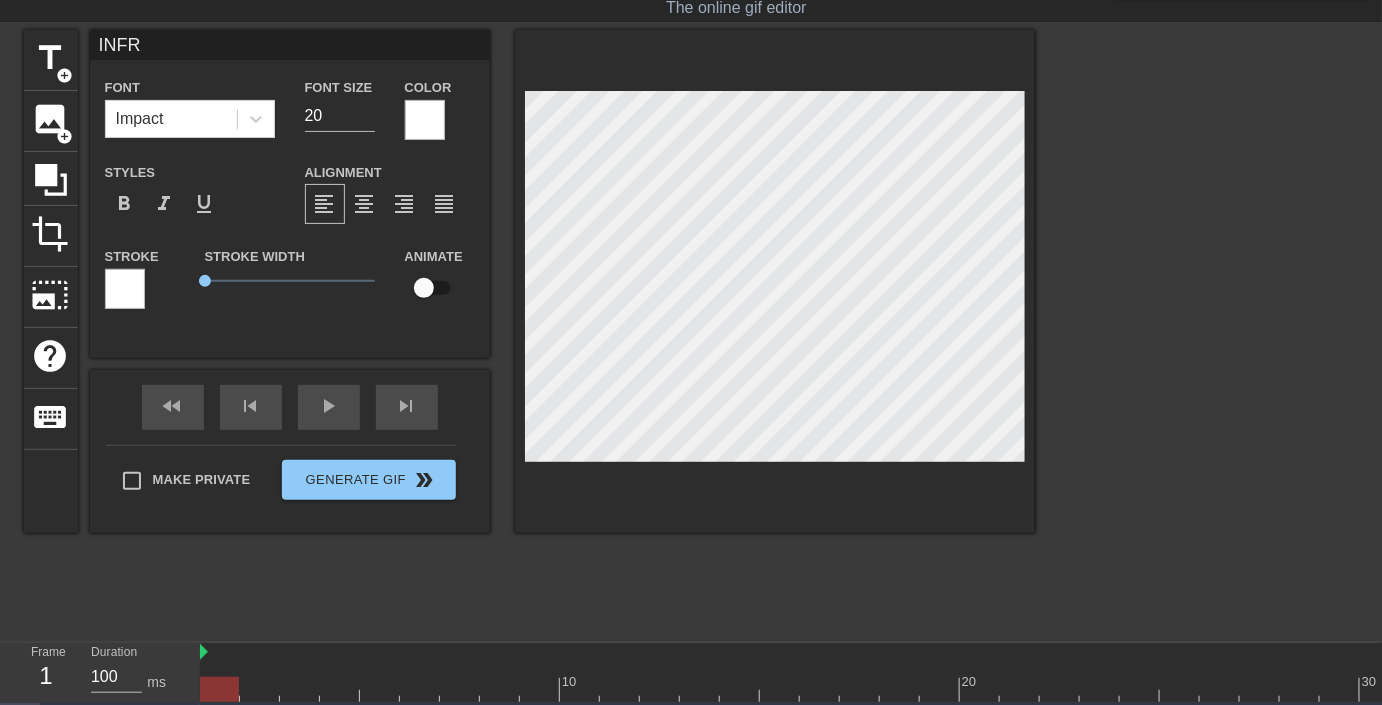 type on "INFRA" 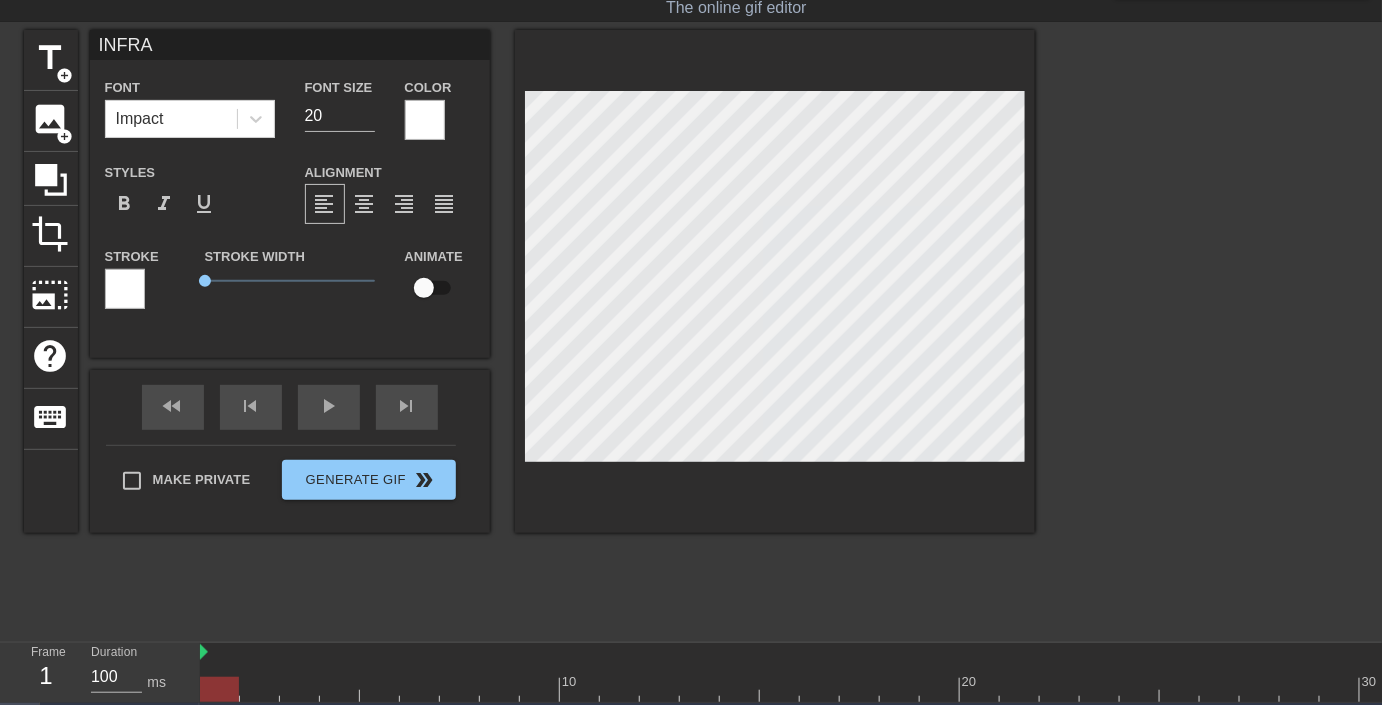 type on "INFRA" 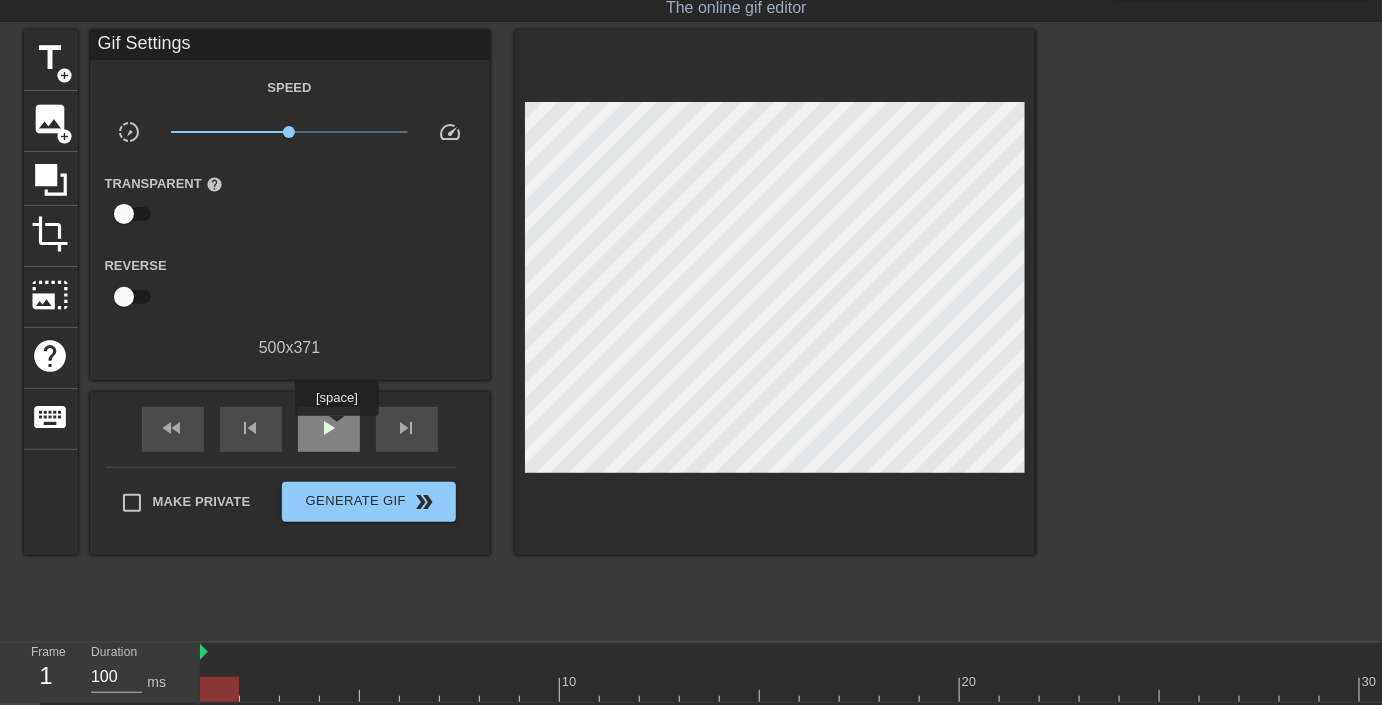 click on "play_arrow" at bounding box center (329, 428) 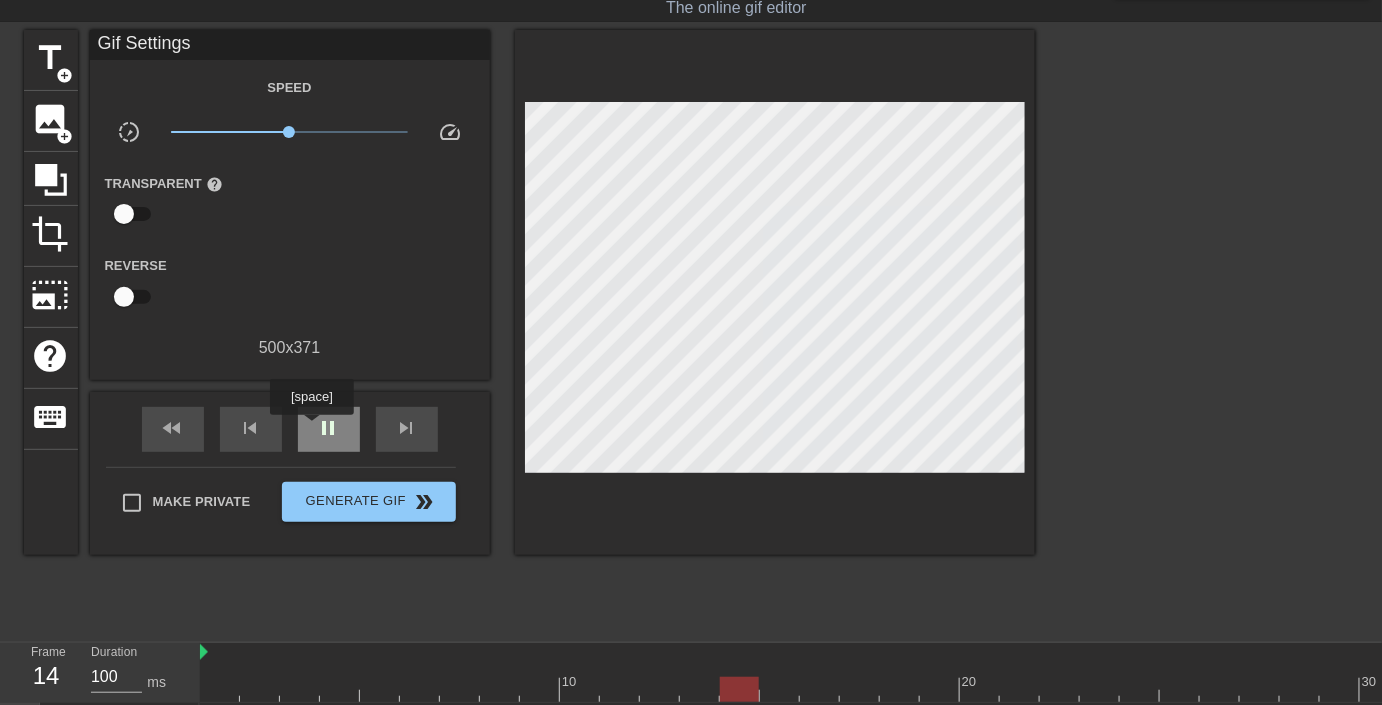 click on "pause" at bounding box center [329, 428] 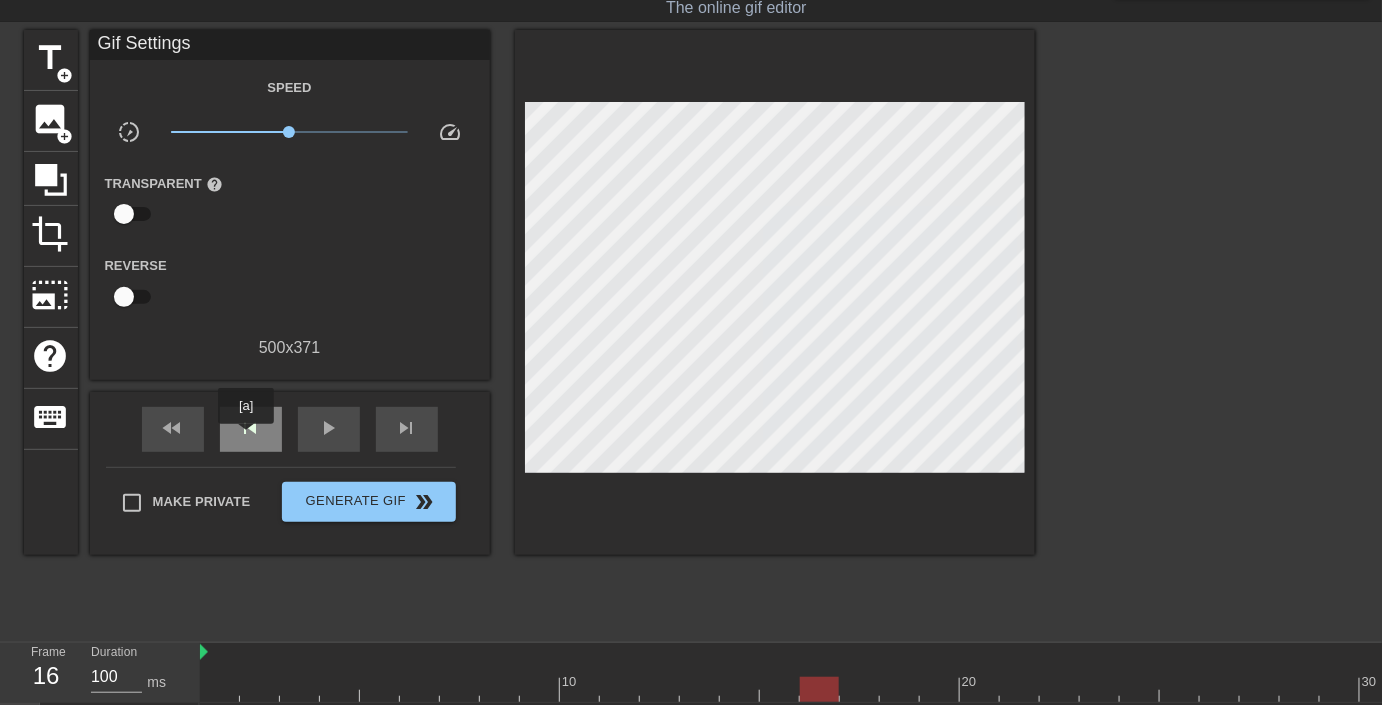 click on "skip_previous" at bounding box center (251, 428) 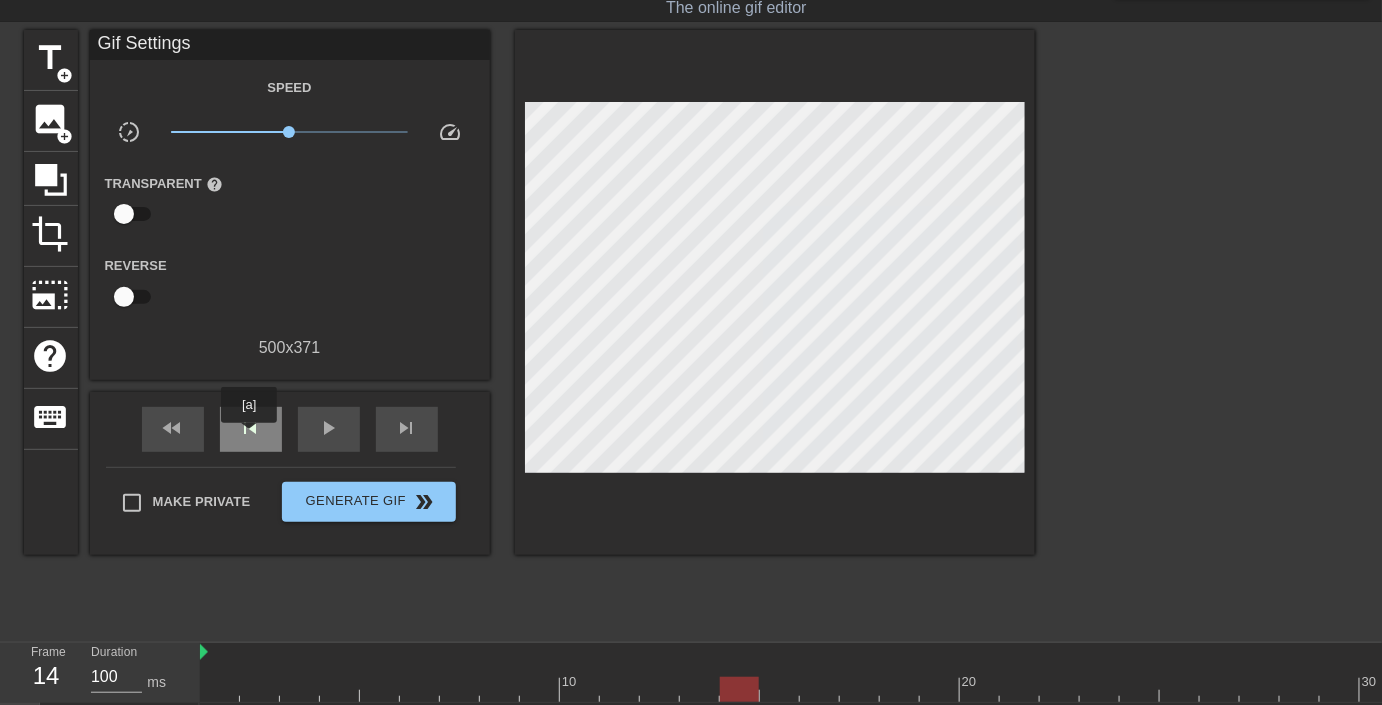 click on "skip_previous" at bounding box center [251, 428] 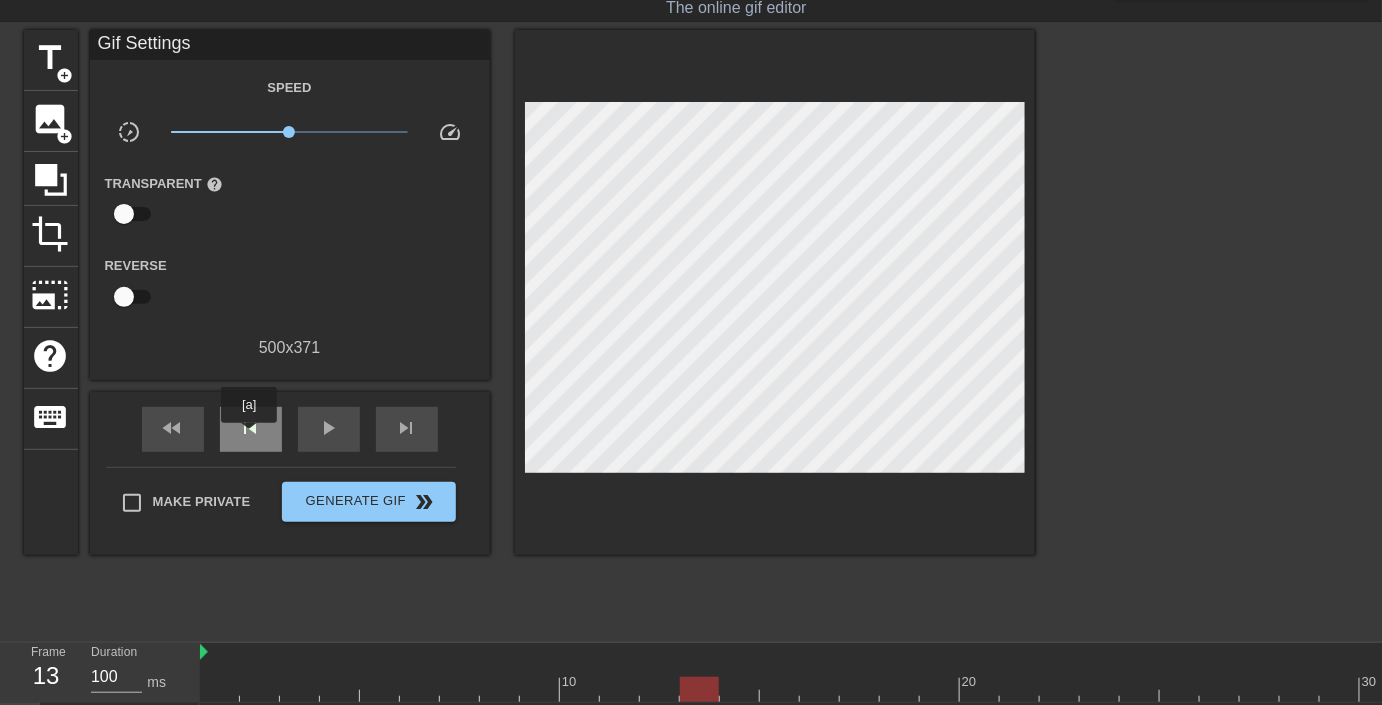 click on "skip_previous" at bounding box center [251, 428] 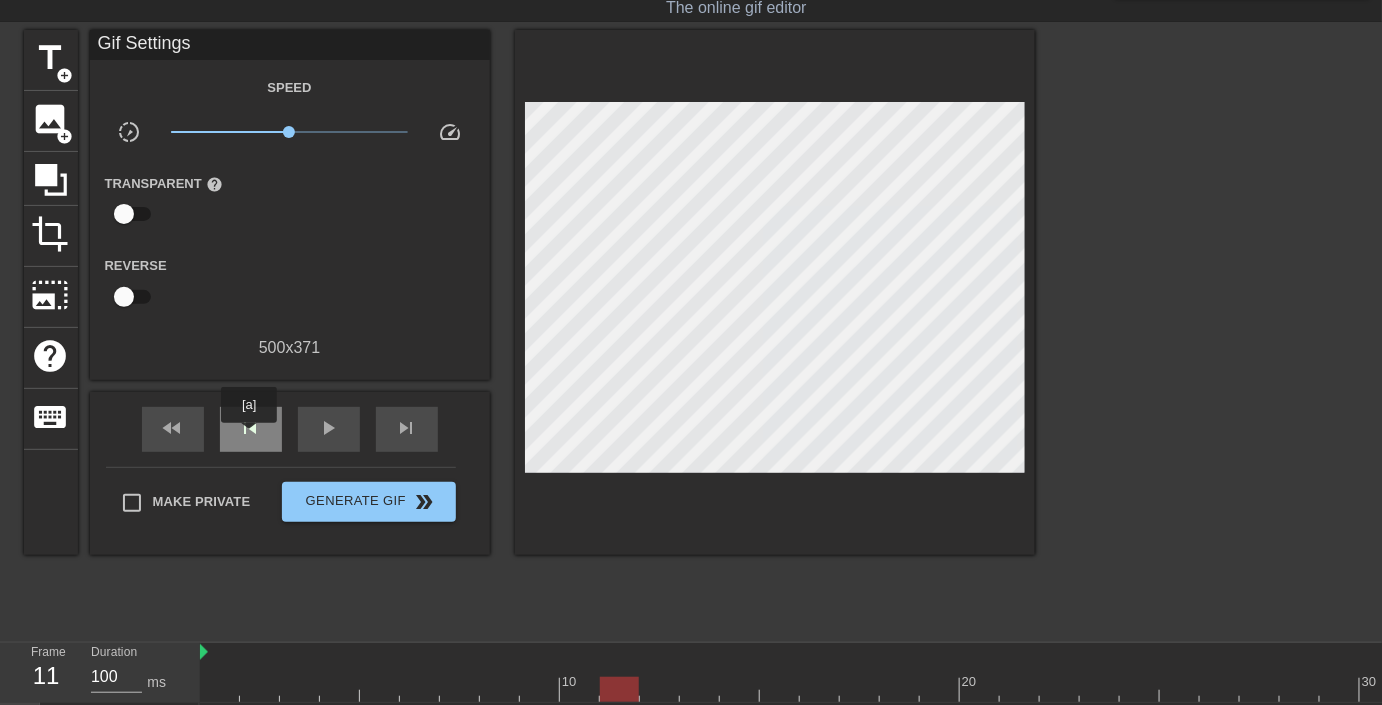 click on "skip_previous" at bounding box center (251, 428) 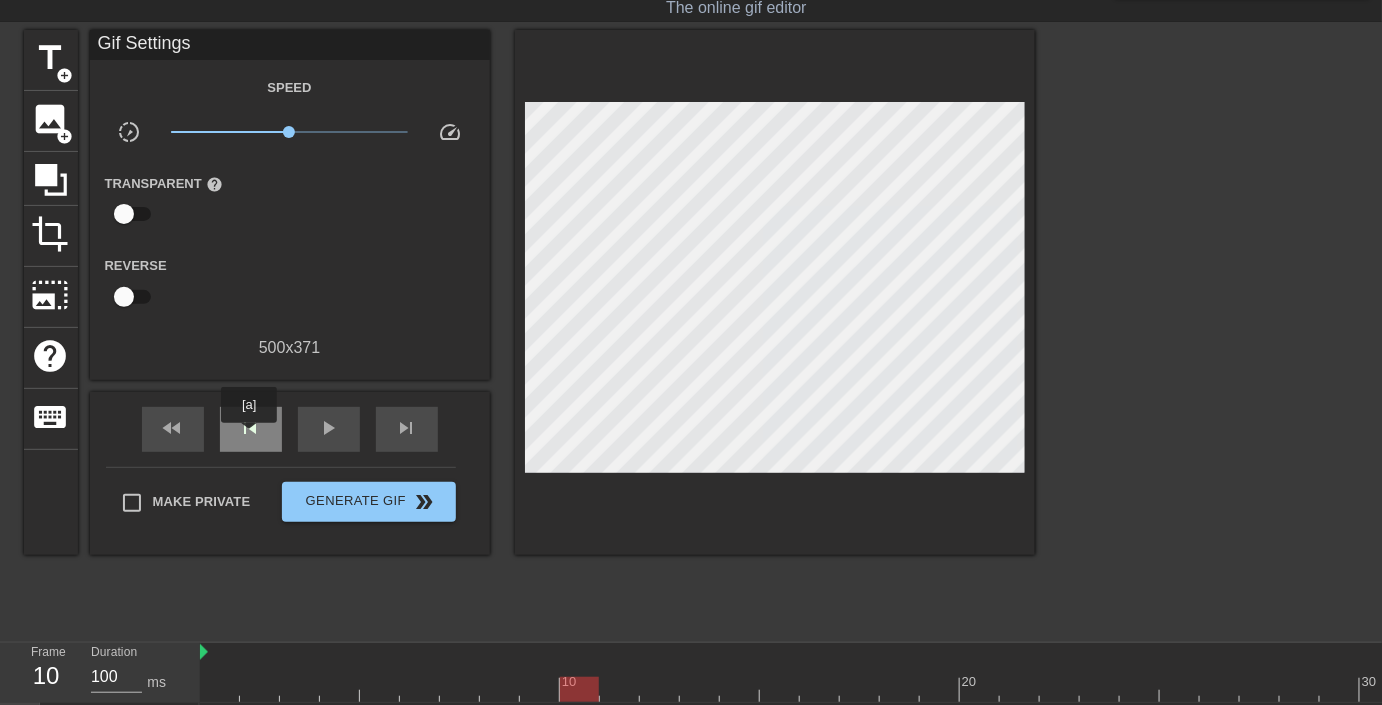 click on "skip_previous" at bounding box center (251, 428) 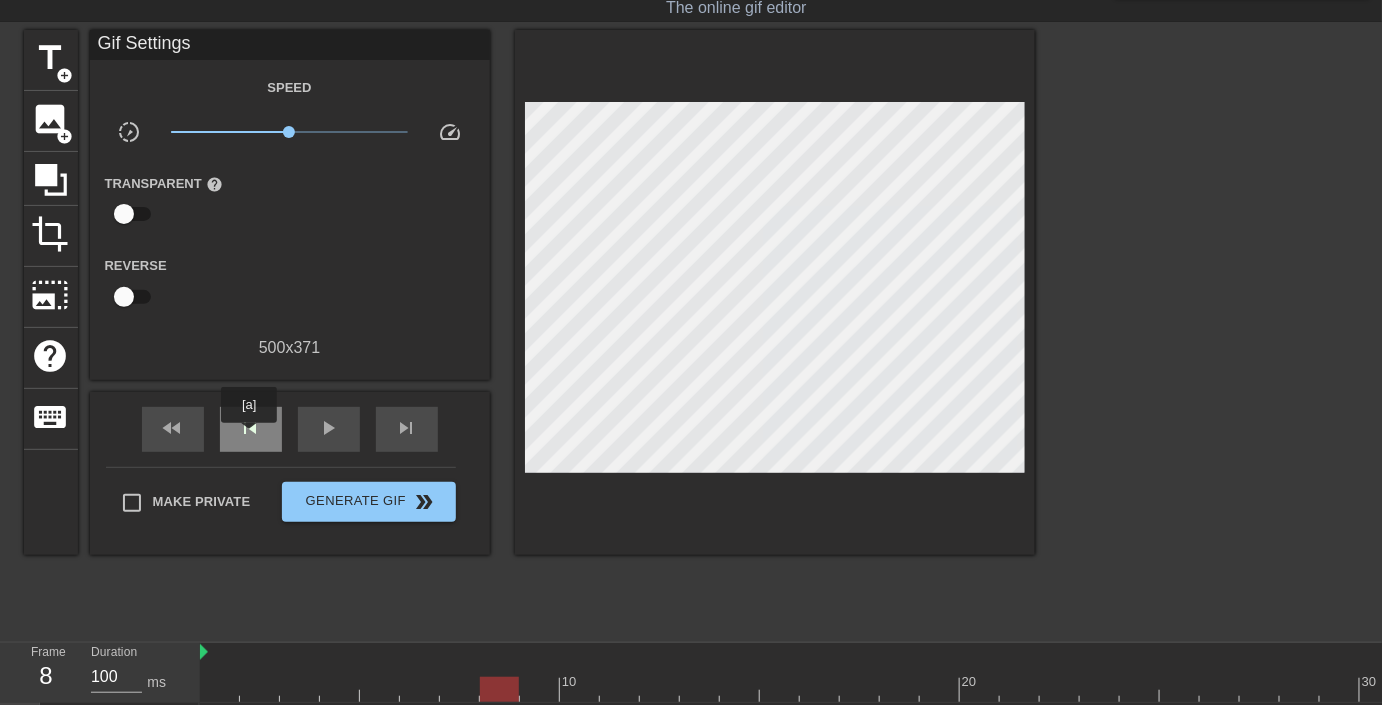 click on "skip_previous" at bounding box center (251, 428) 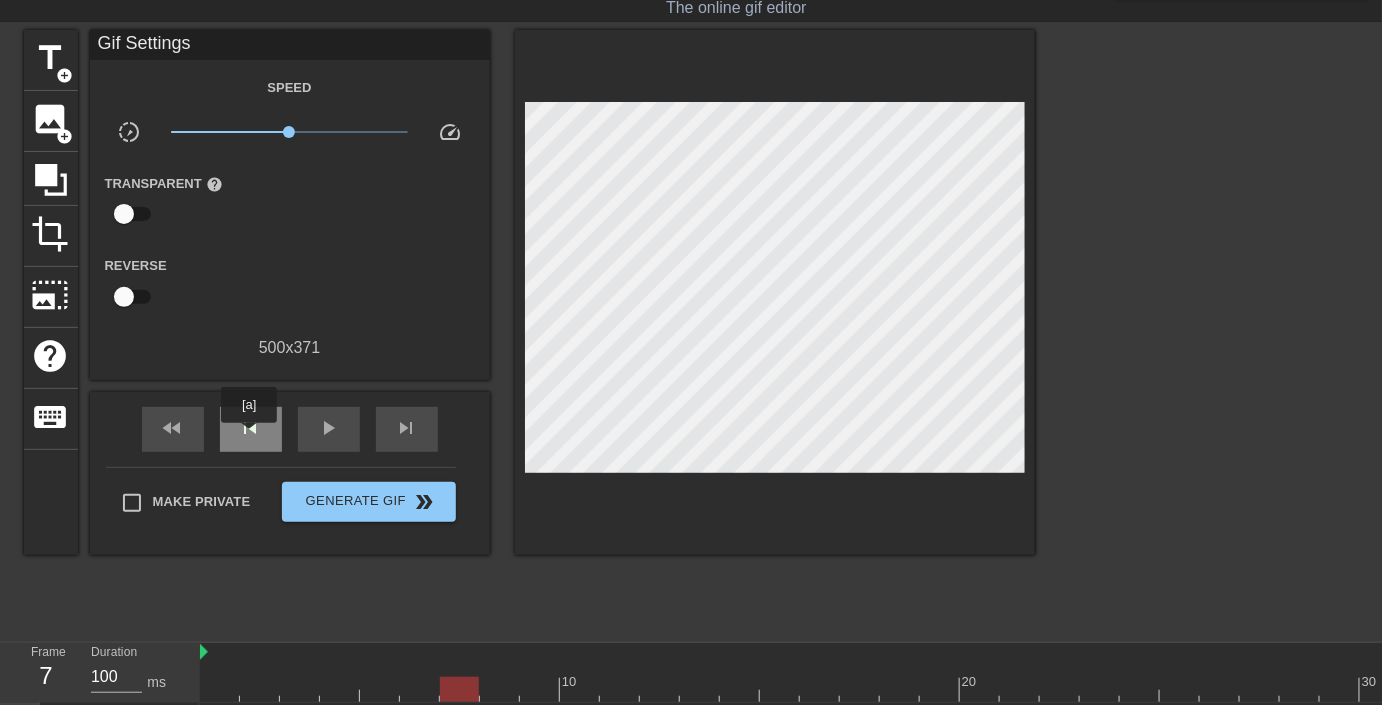 click on "skip_previous" at bounding box center (251, 428) 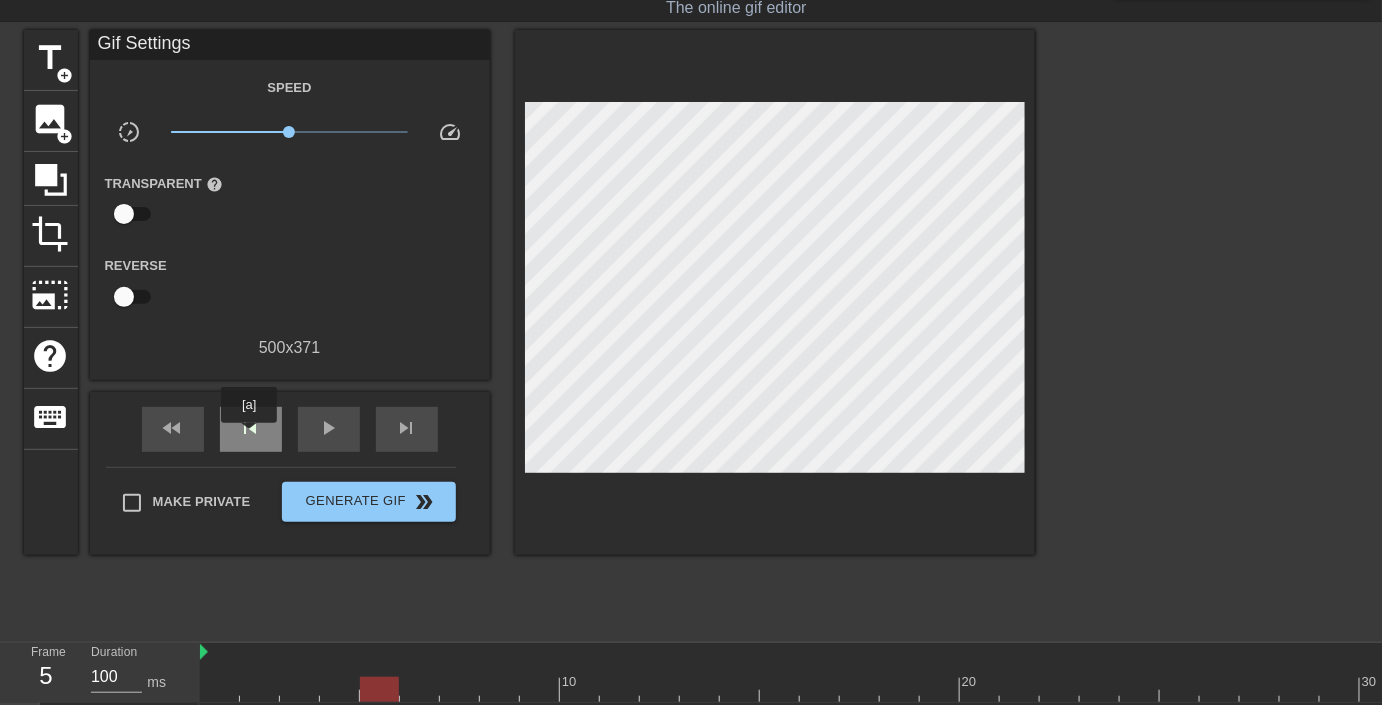 click on "skip_previous" at bounding box center (251, 428) 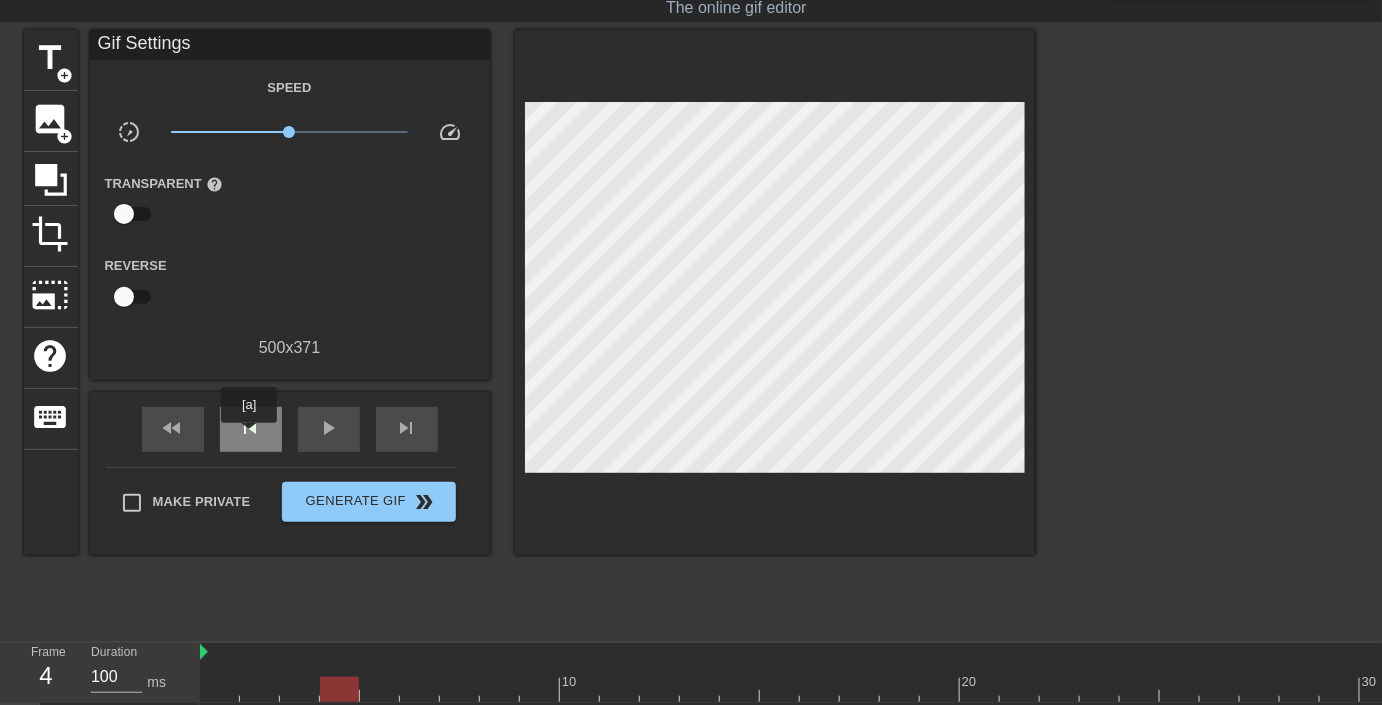 click on "skip_previous" at bounding box center [251, 428] 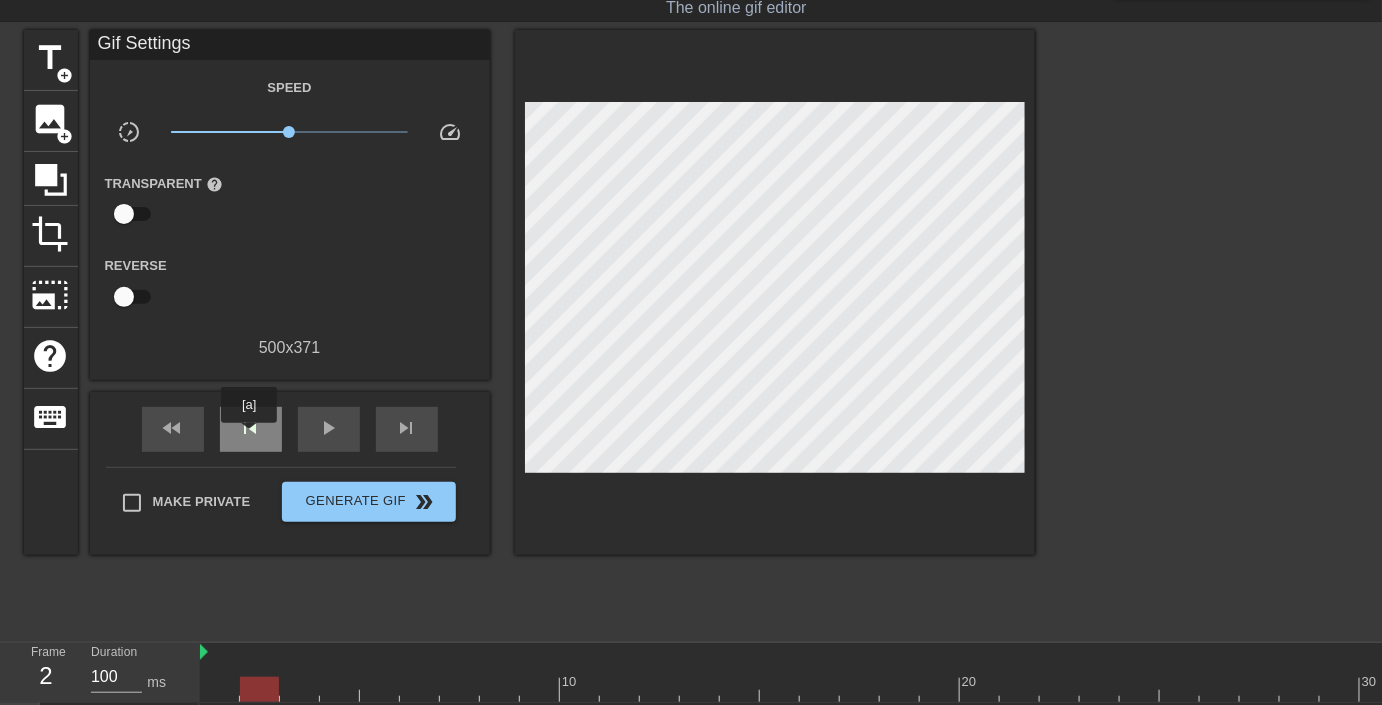 click on "skip_previous" at bounding box center (251, 428) 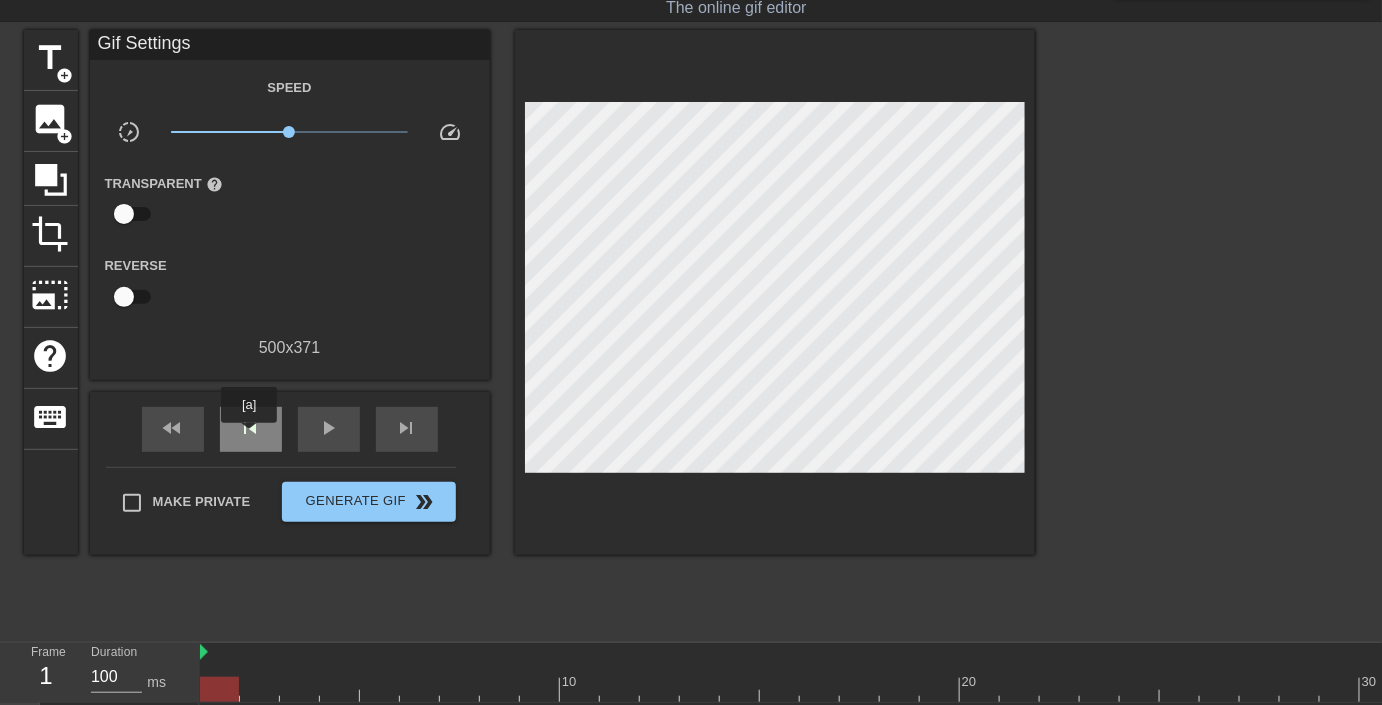 click on "skip_previous" at bounding box center [251, 428] 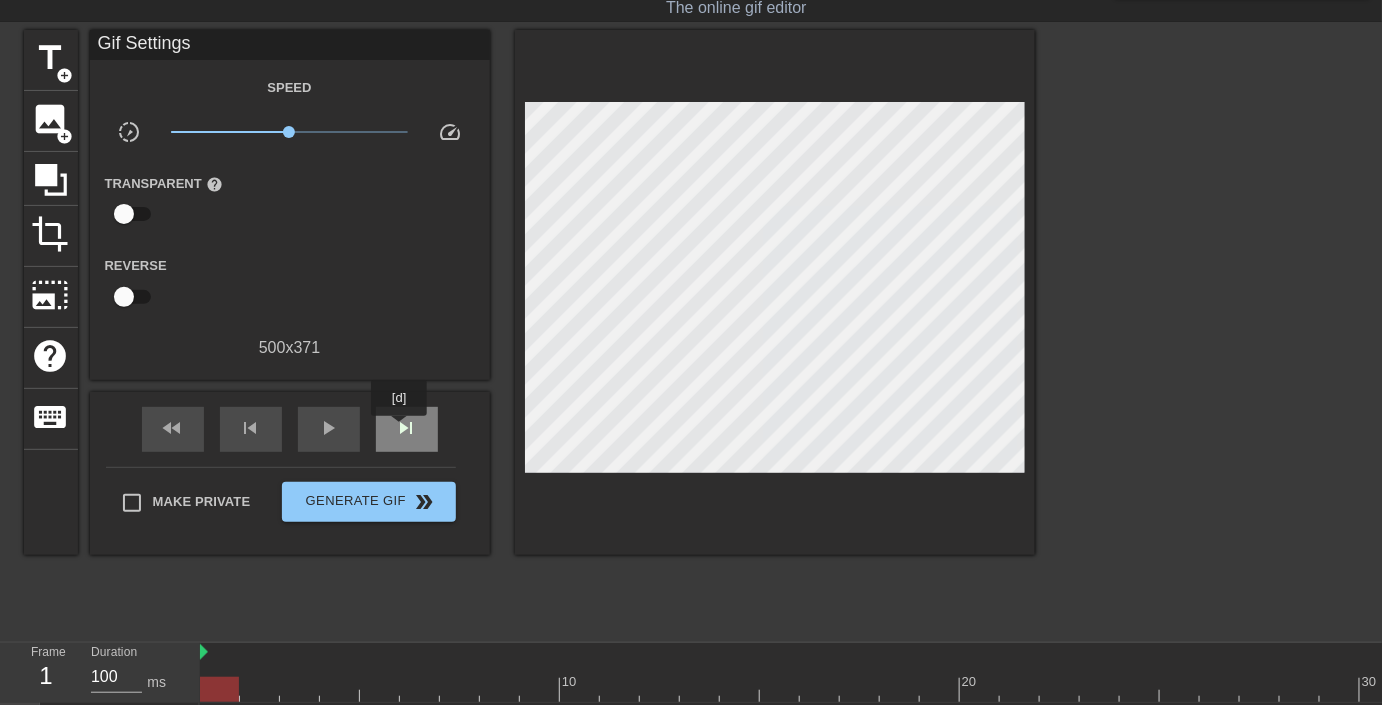 click on "skip_next" at bounding box center (407, 428) 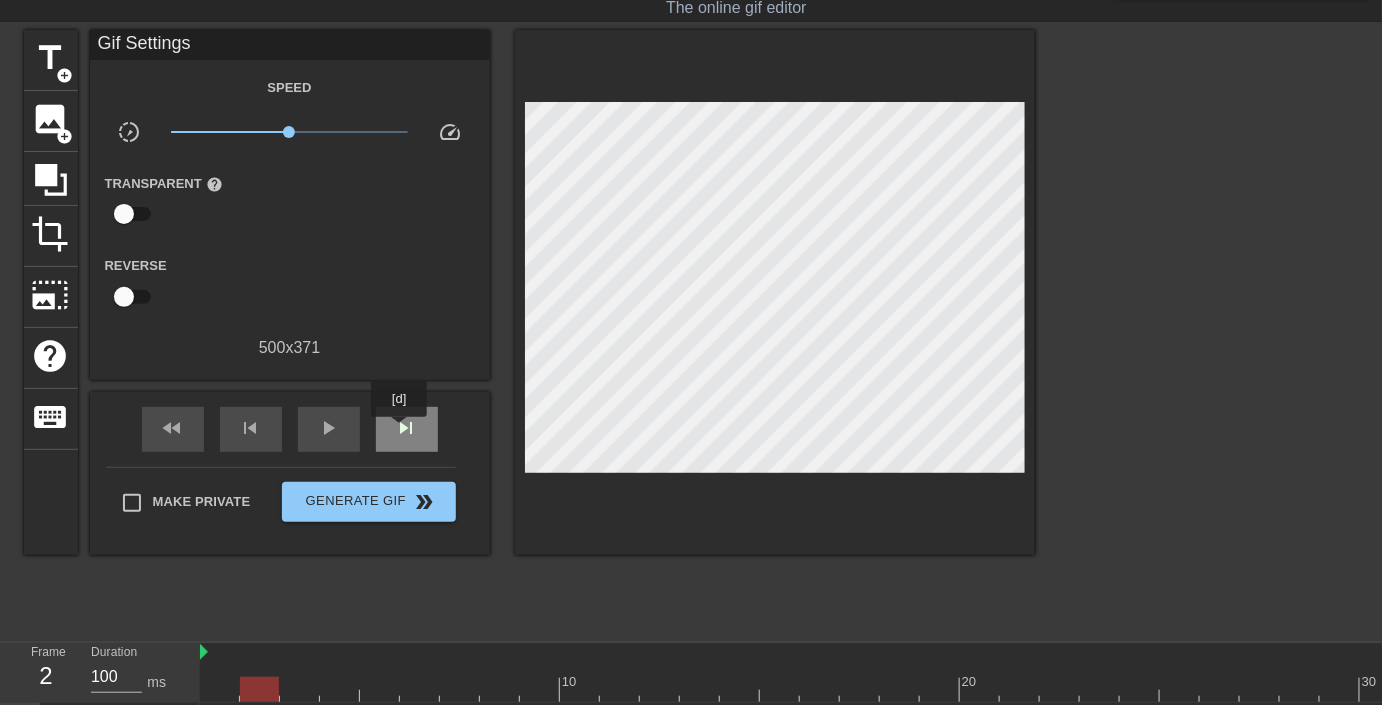 click on "skip_next" at bounding box center (407, 428) 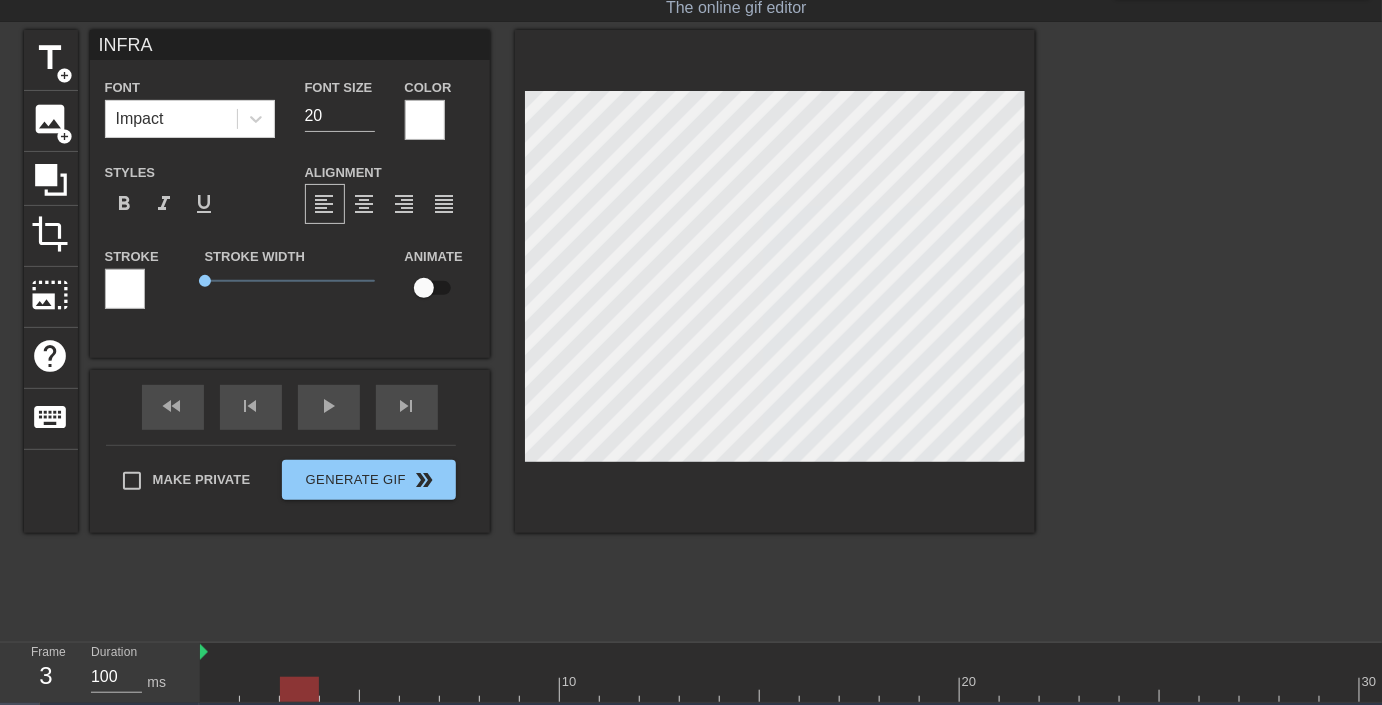 click at bounding box center [1209, 330] 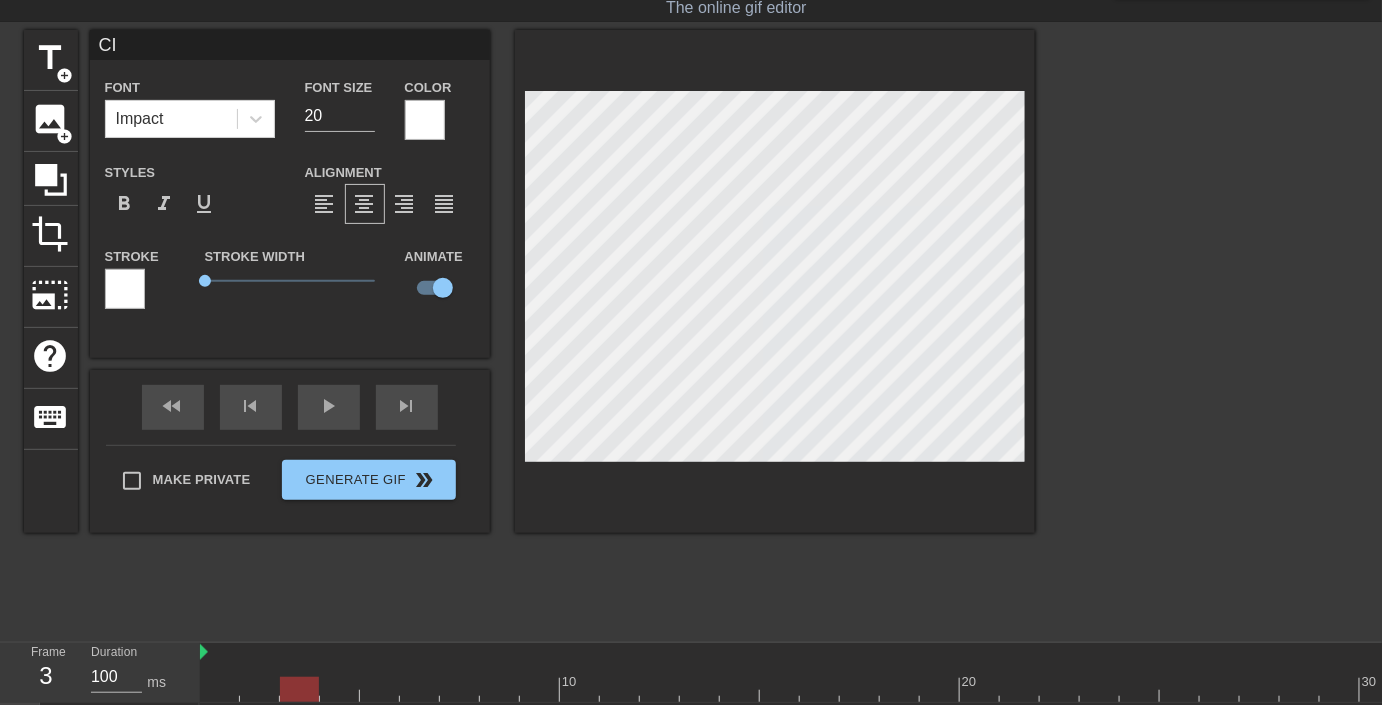 click at bounding box center (1209, 330) 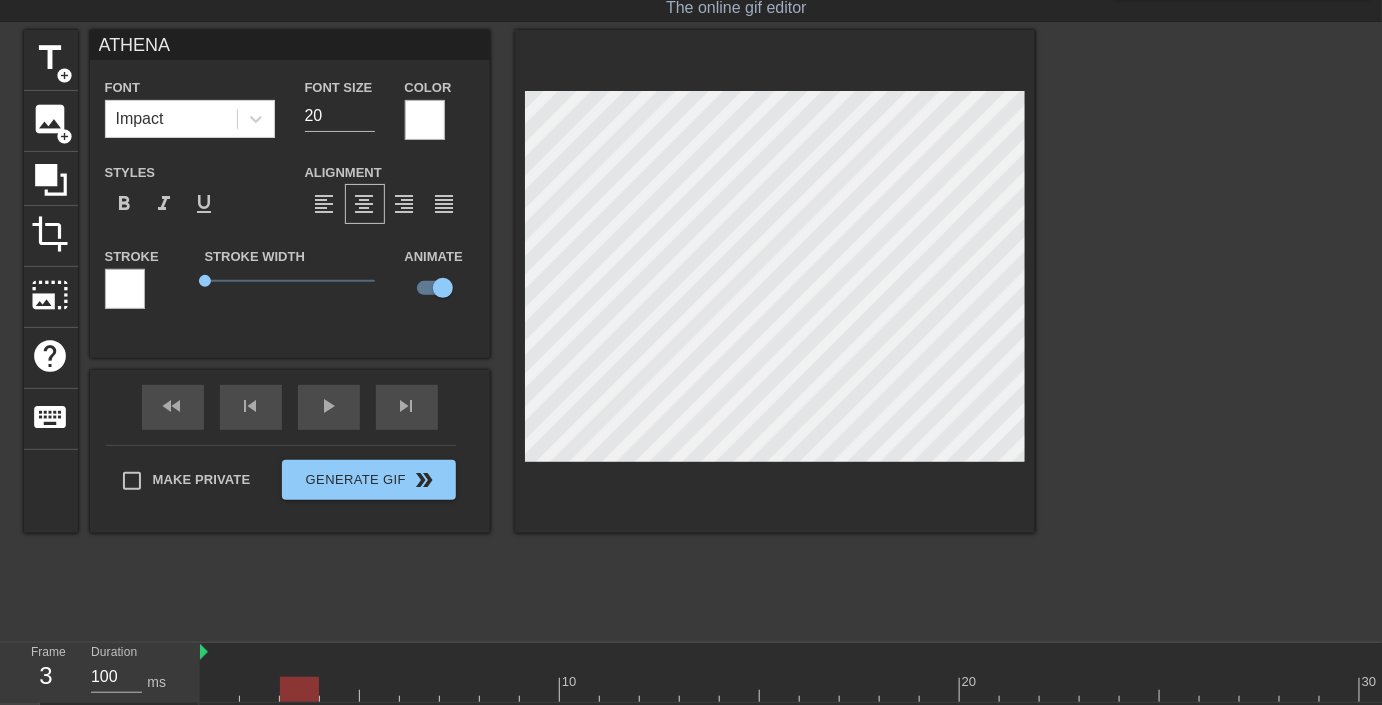 click at bounding box center [1209, 330] 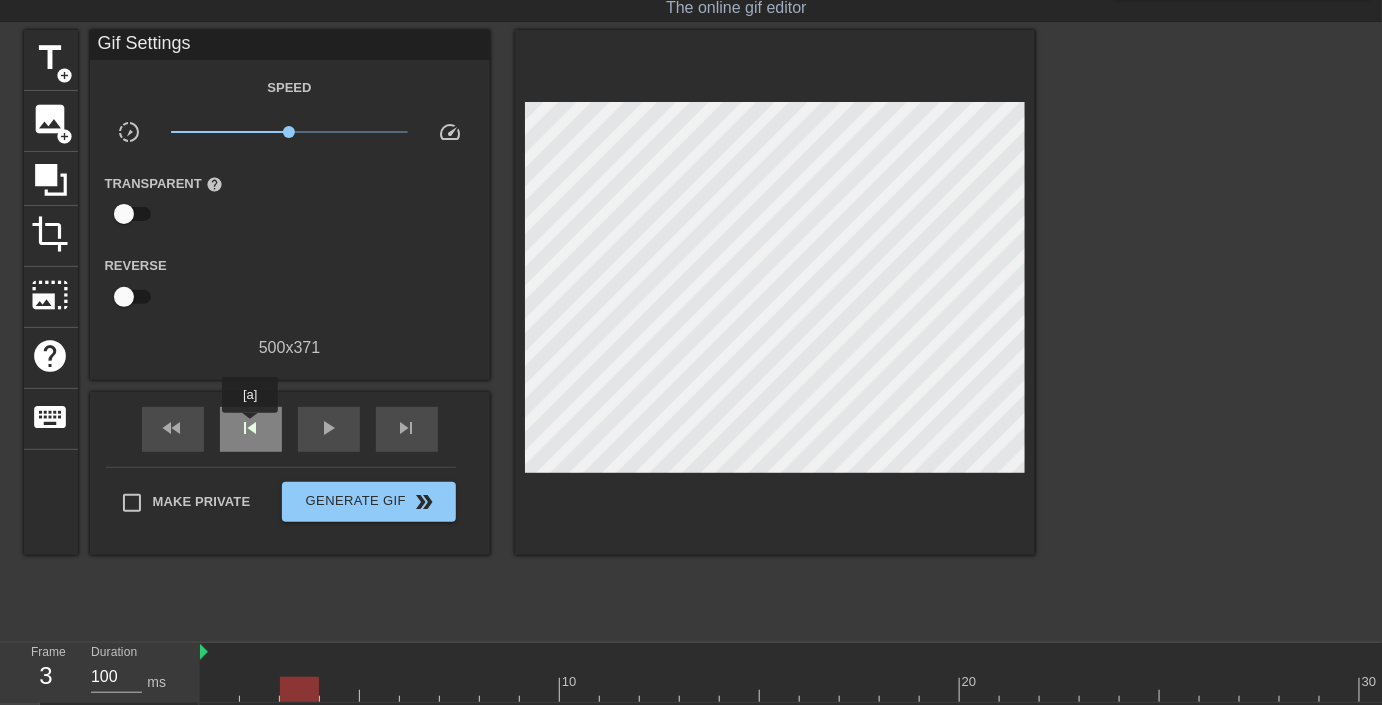 click on "skip_previous" at bounding box center [251, 428] 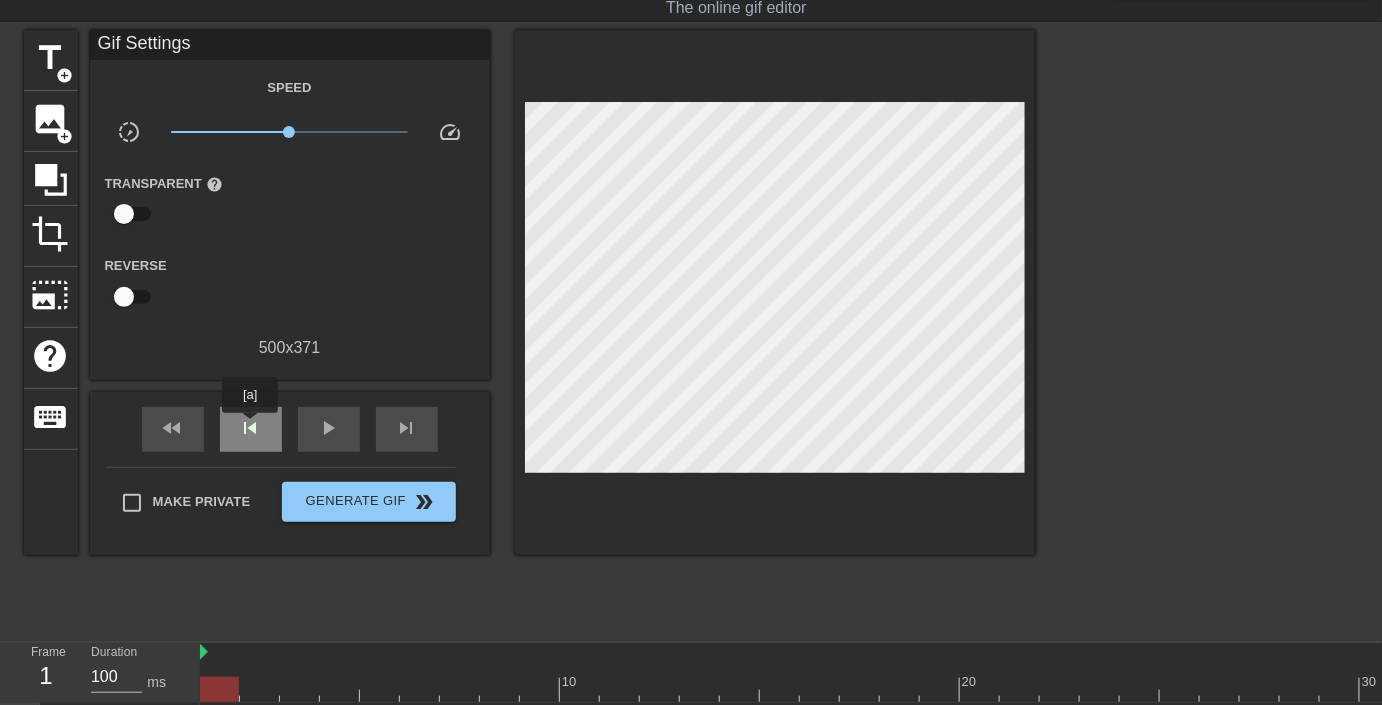 click on "skip_previous" at bounding box center (251, 428) 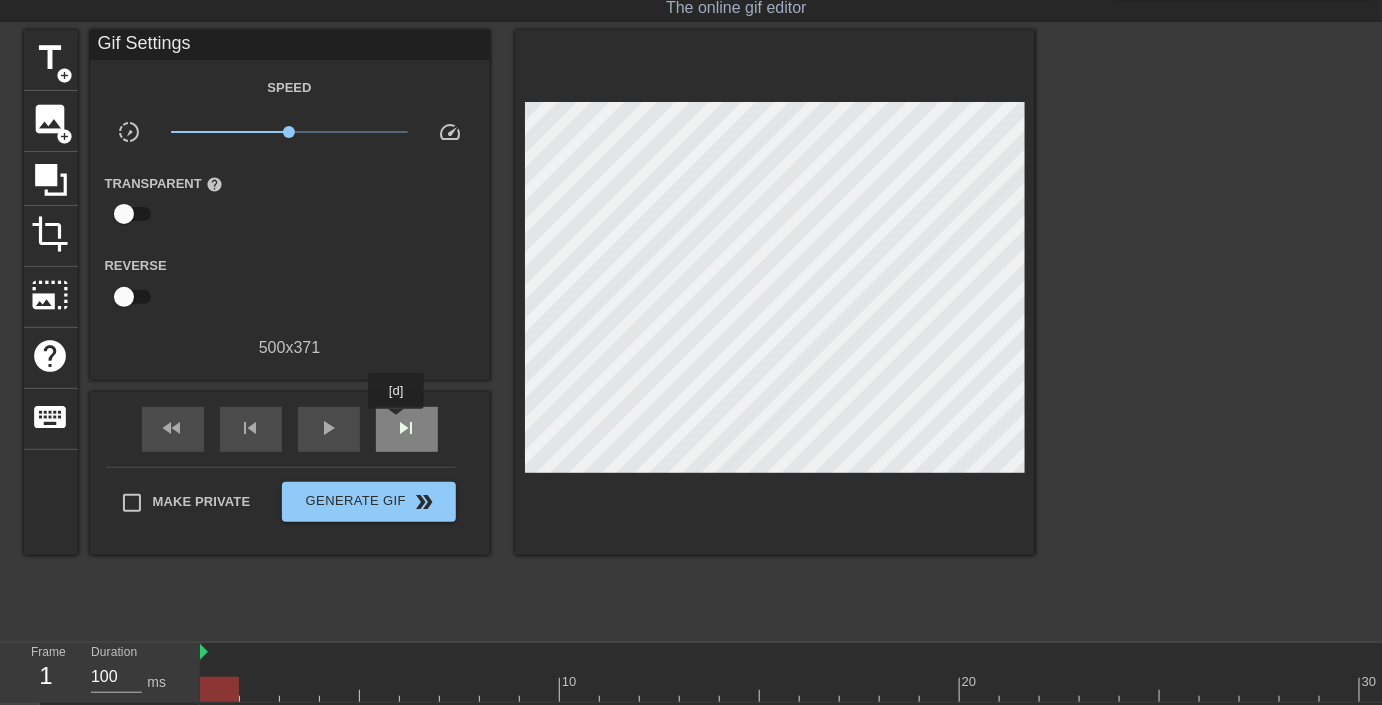 click on "skip_next" at bounding box center (407, 428) 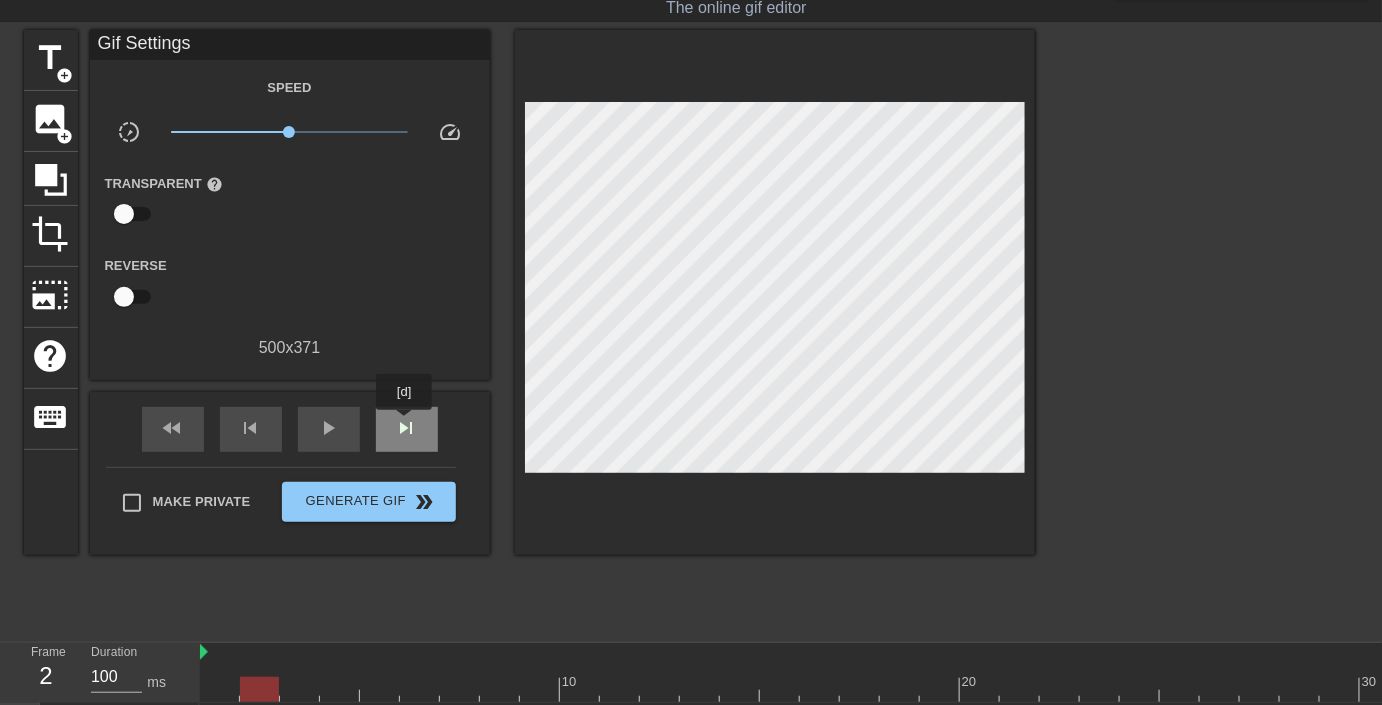 click on "skip_next" at bounding box center (407, 428) 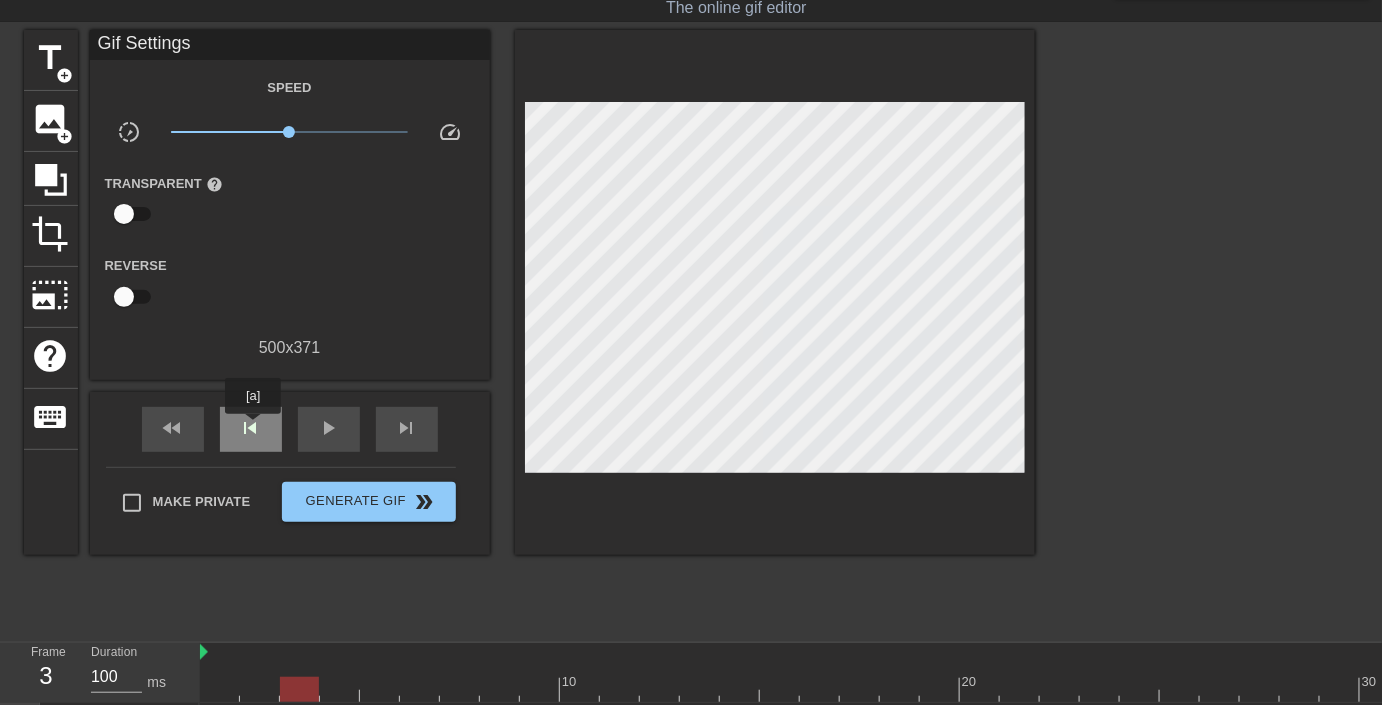 click on "skip_previous" at bounding box center [251, 428] 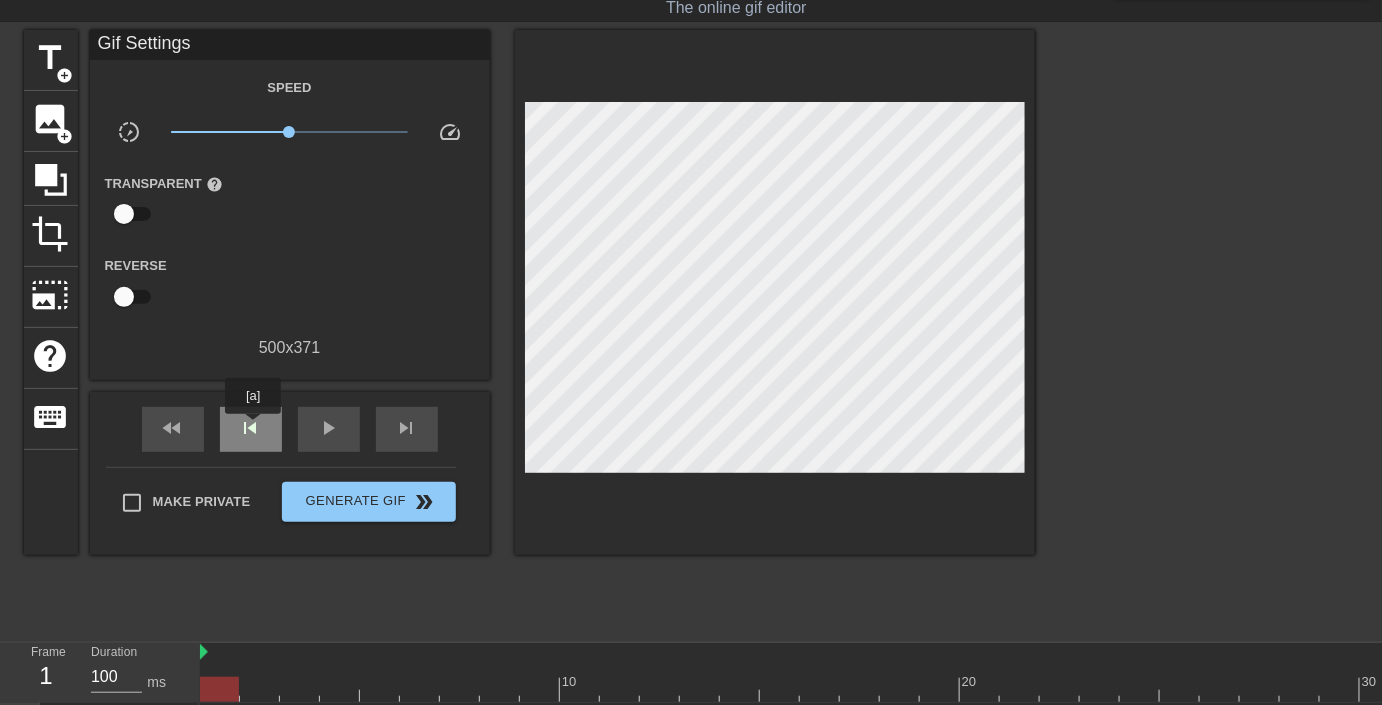 click on "skip_previous" at bounding box center [251, 428] 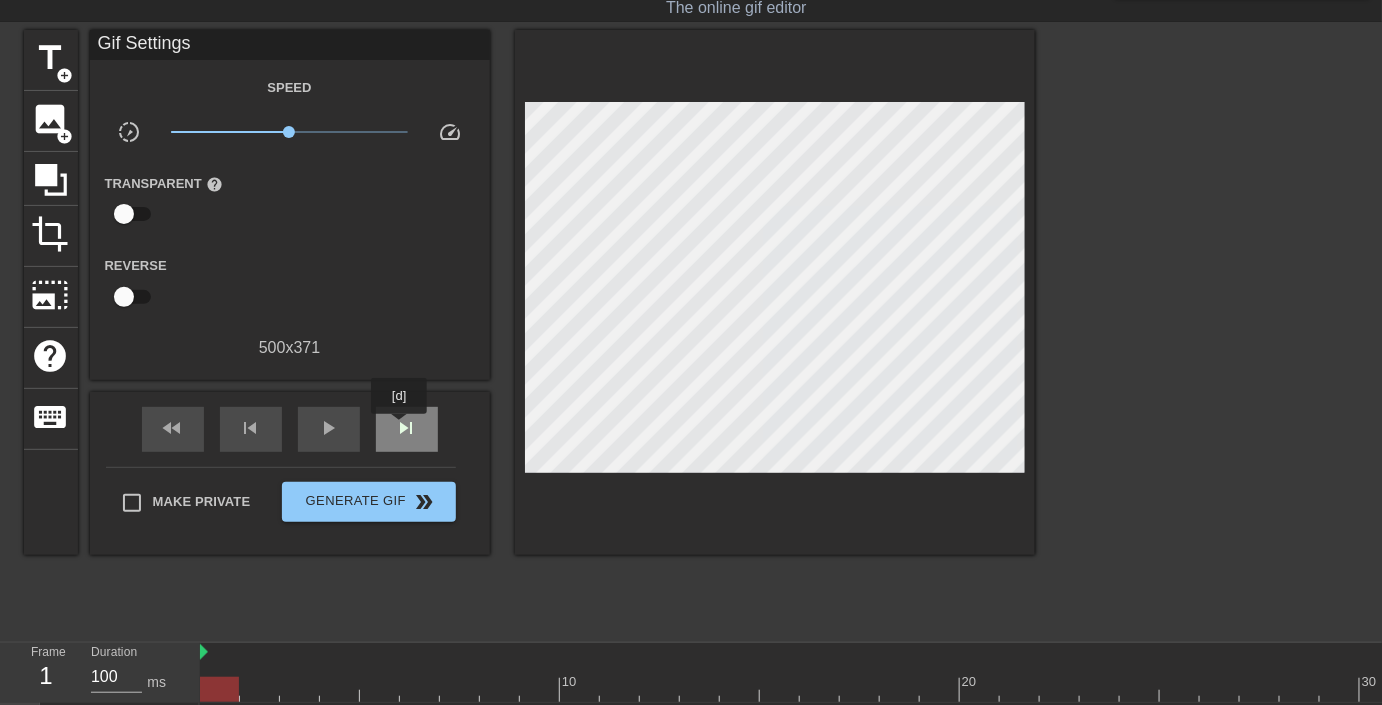 click on "skip_next" at bounding box center [407, 428] 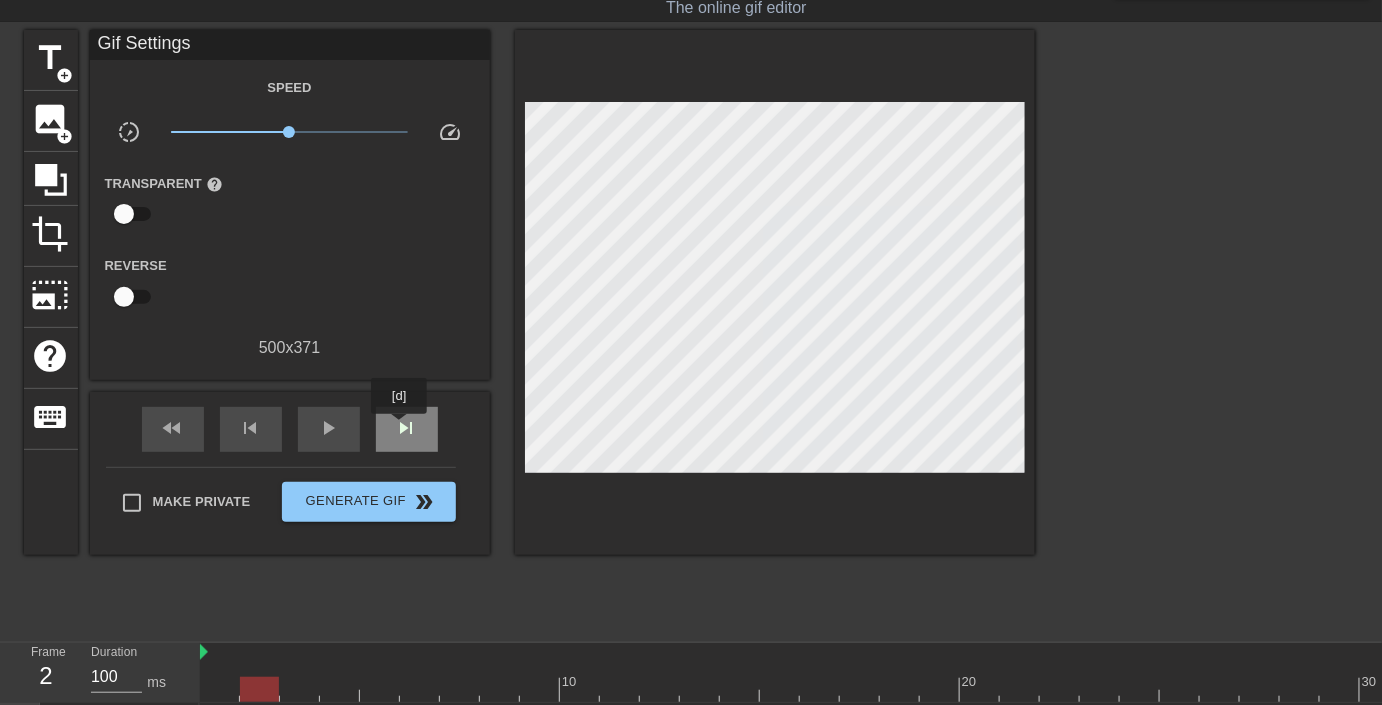 click on "skip_next" at bounding box center [407, 428] 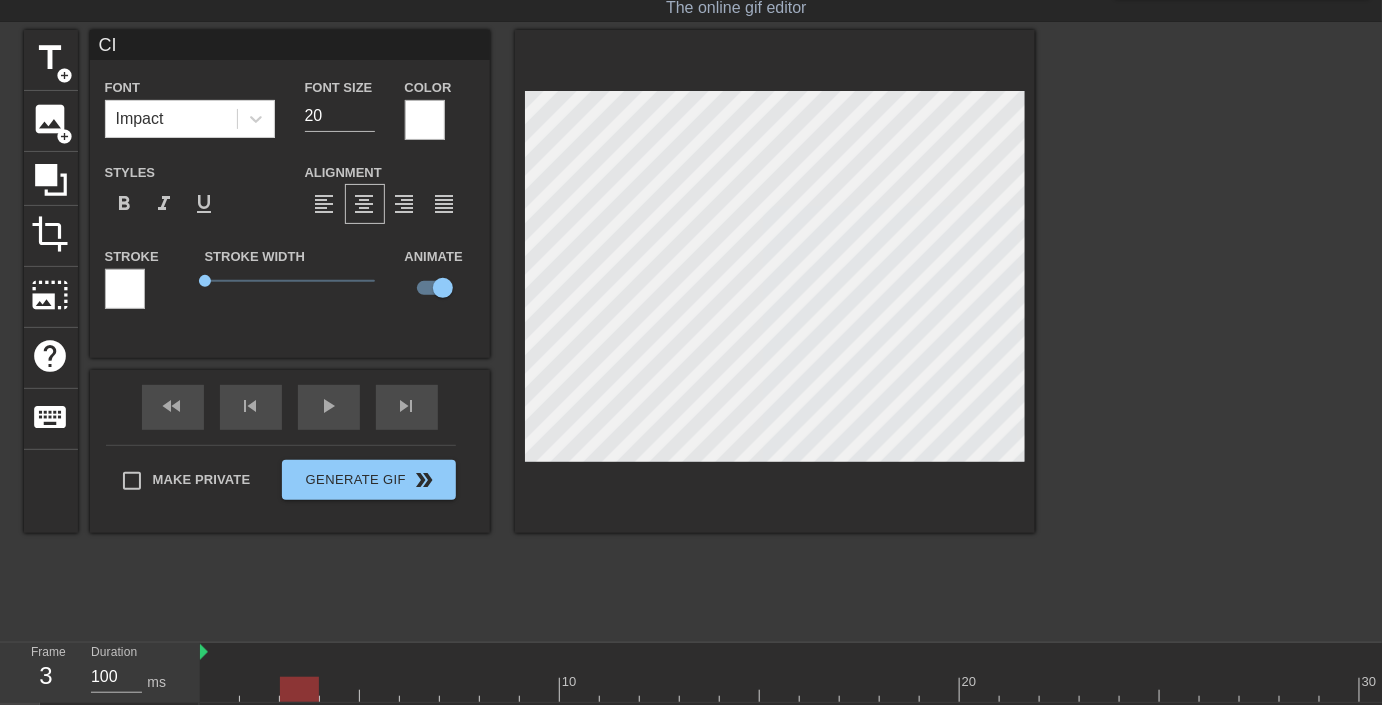 click at bounding box center [1209, 330] 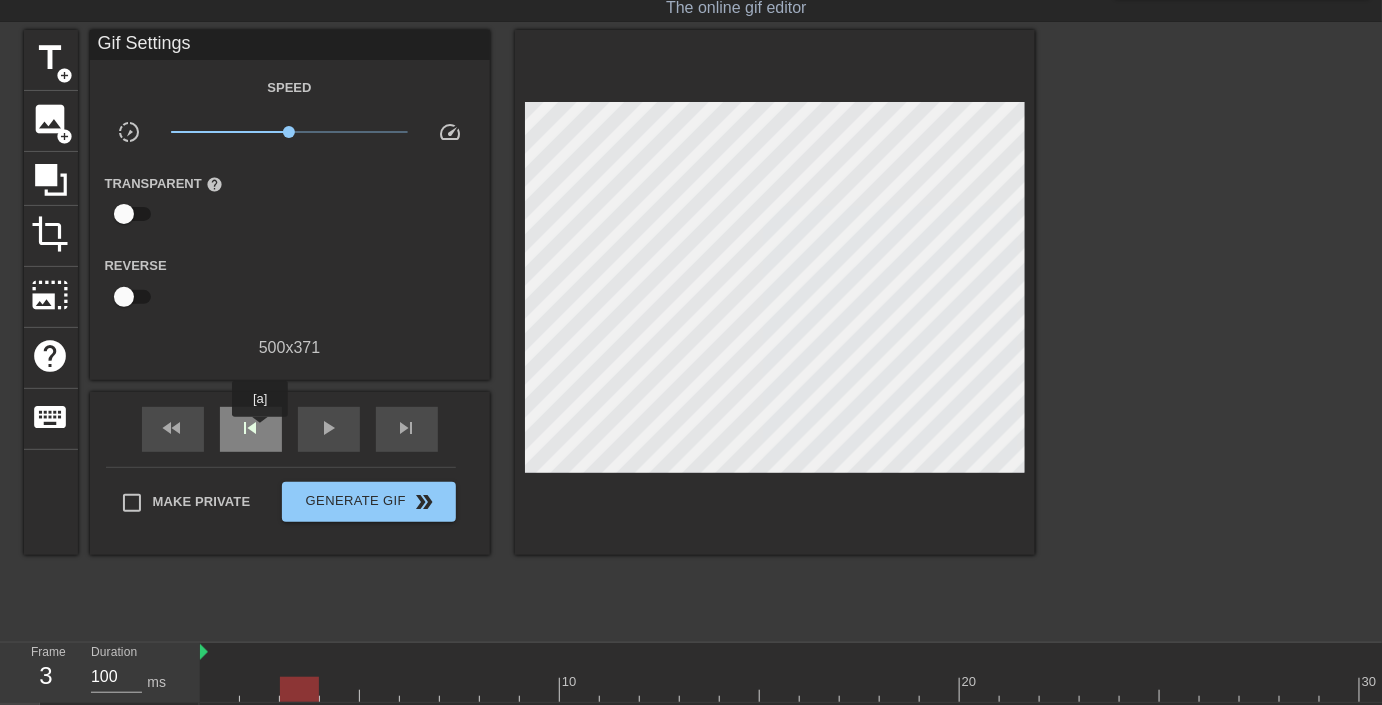 click on "skip_previous" at bounding box center (251, 428) 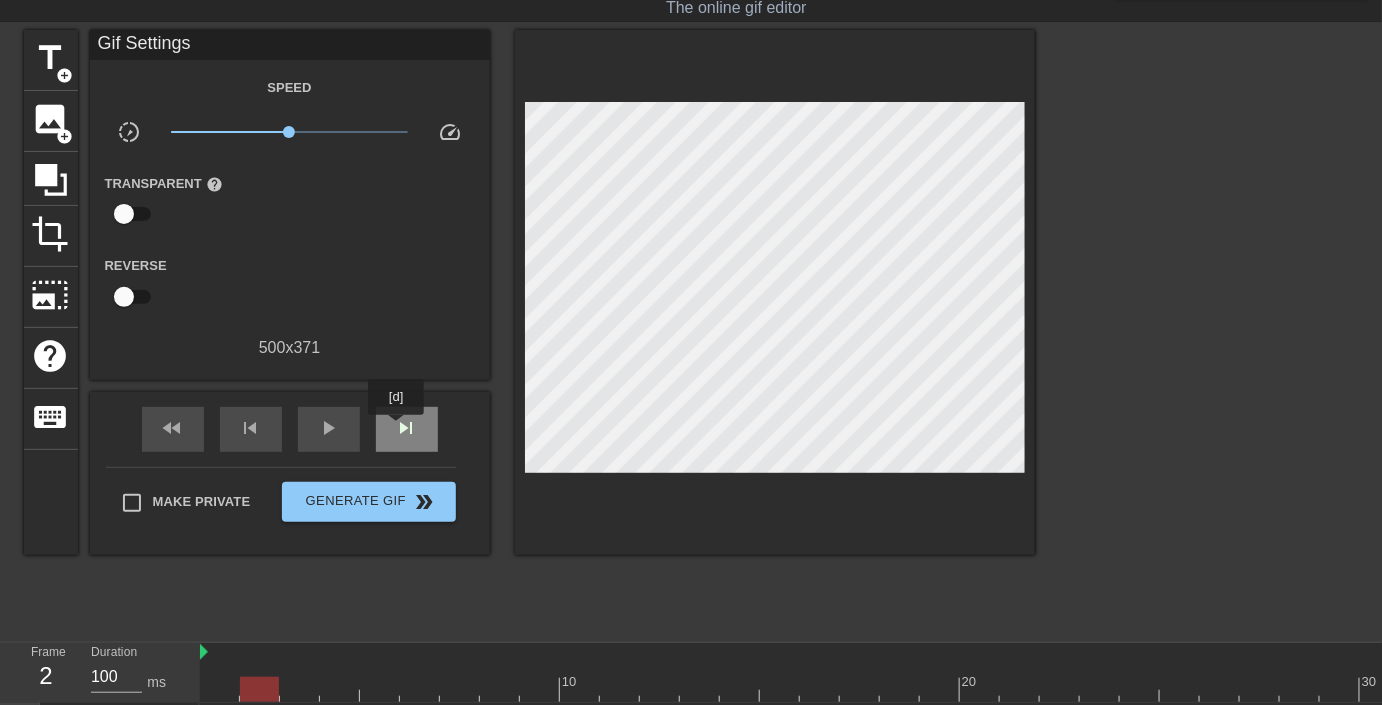 click on "skip_next" at bounding box center [407, 428] 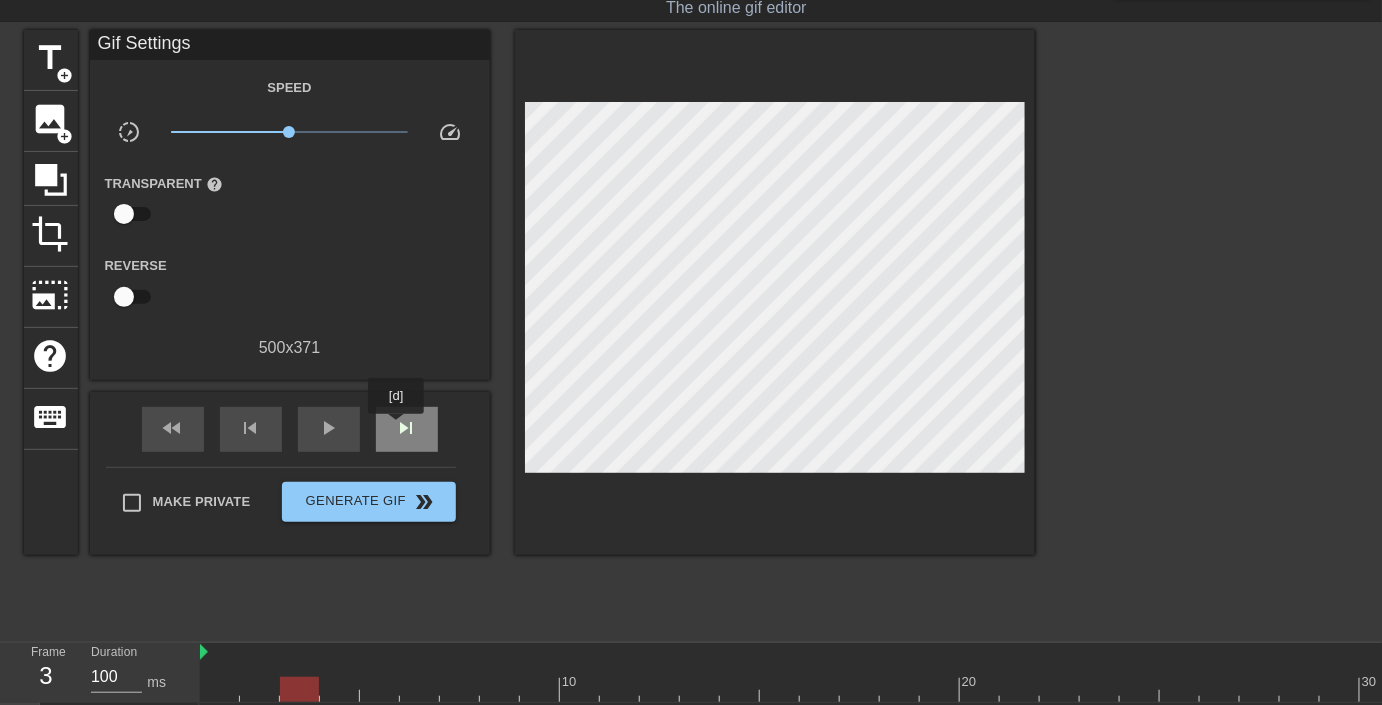 click on "skip_next" at bounding box center [407, 428] 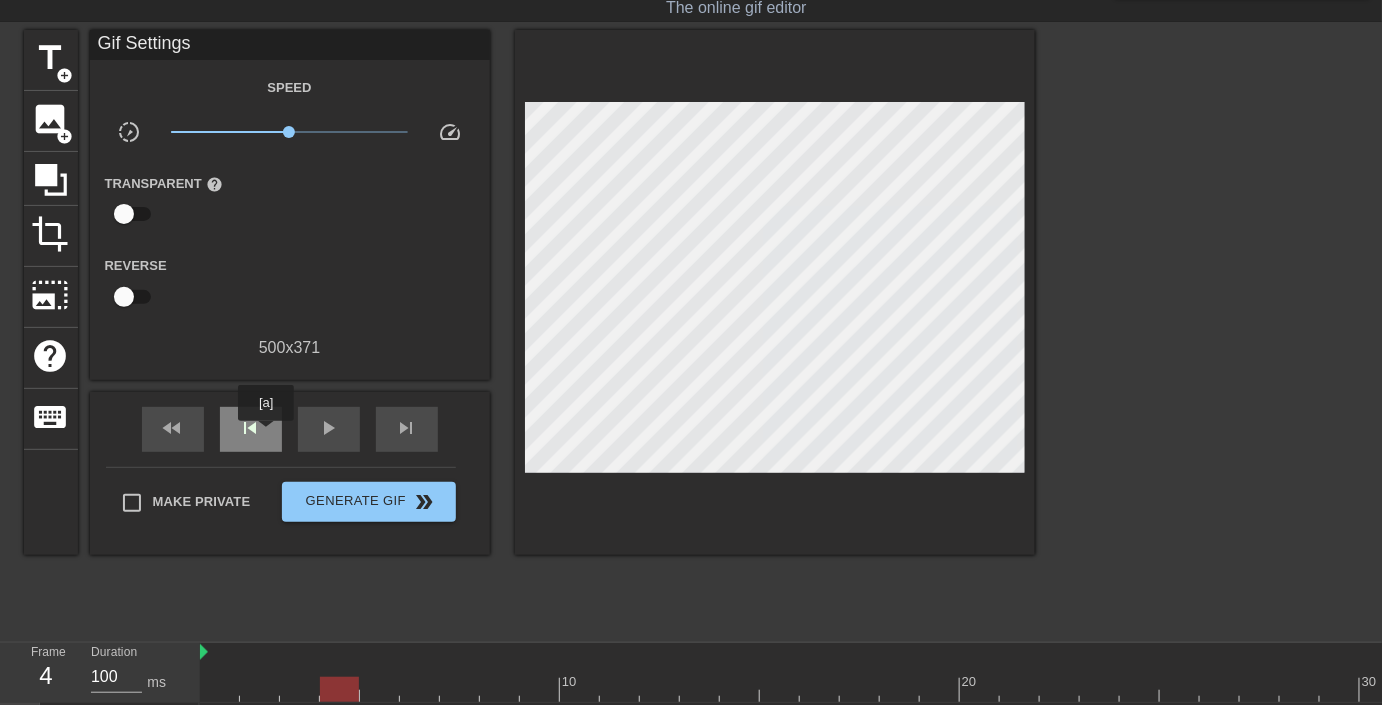 click on "skip_previous" at bounding box center (251, 429) 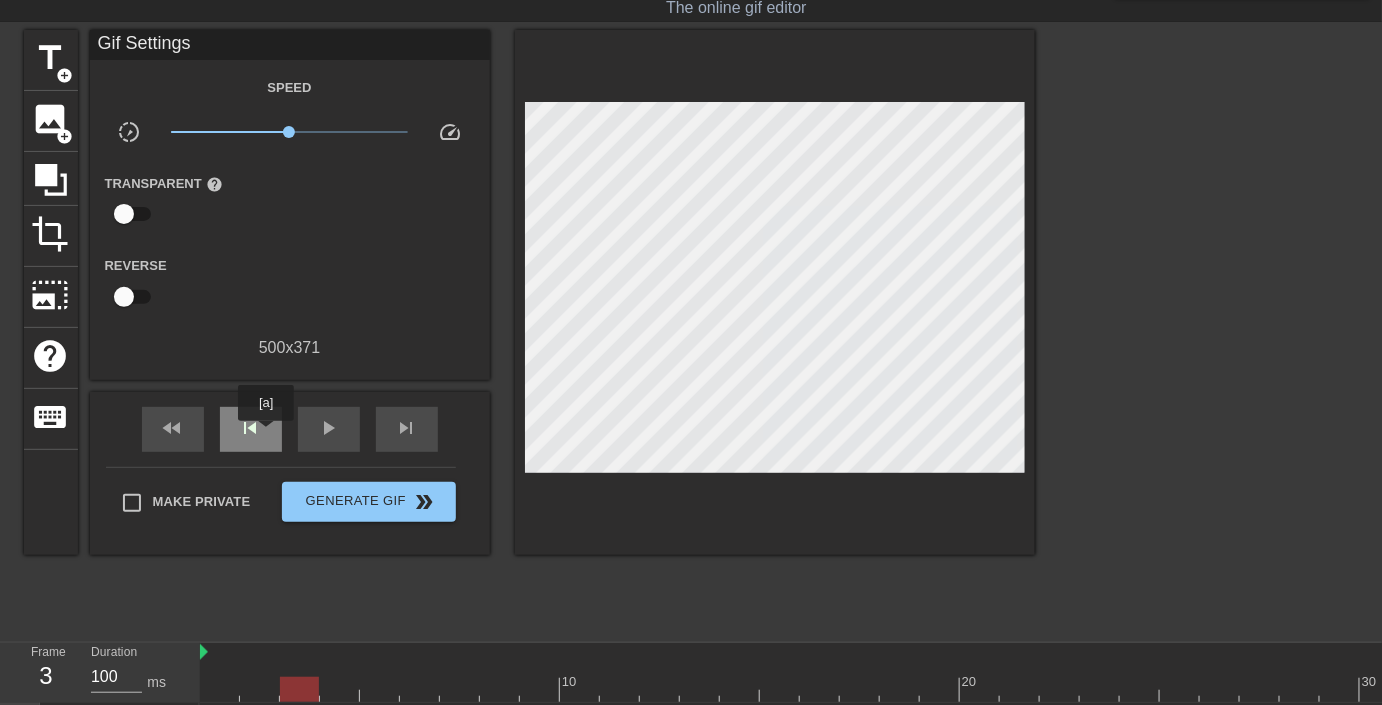 click on "skip_previous" at bounding box center [251, 429] 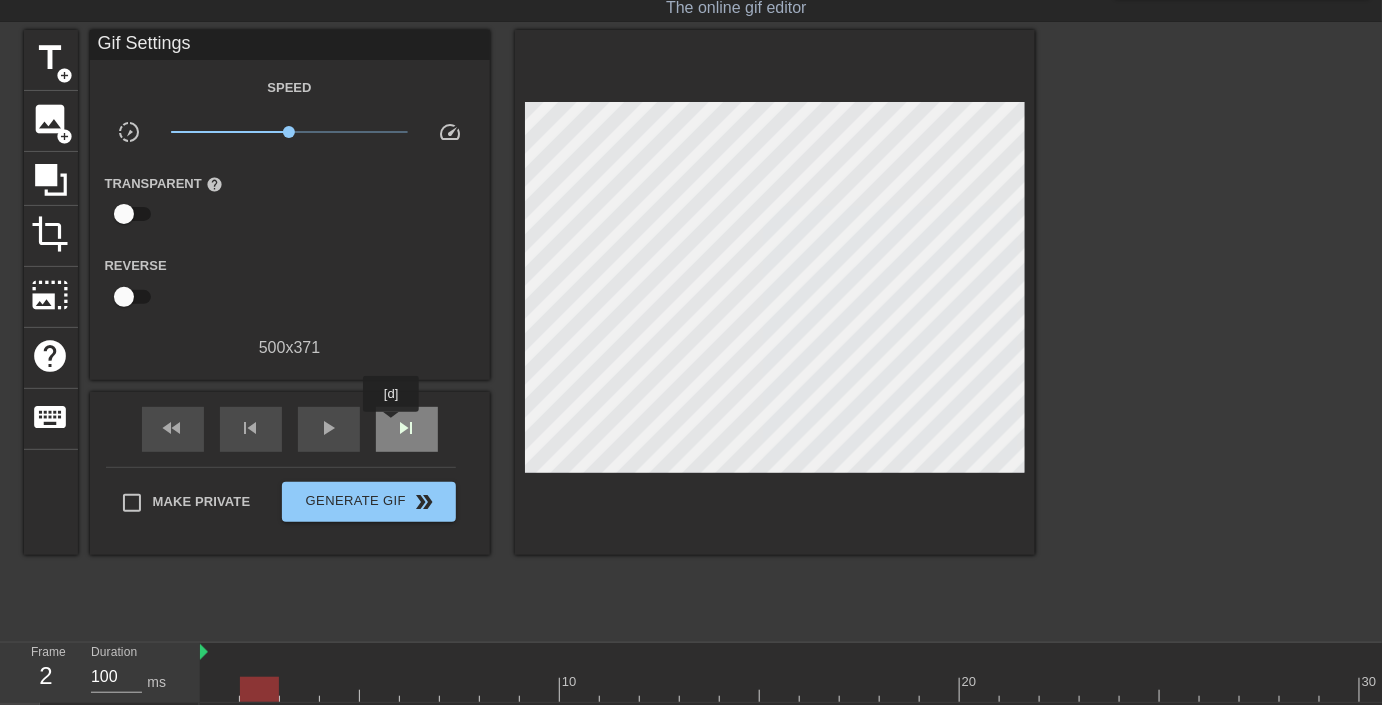 click on "skip_next" at bounding box center [407, 428] 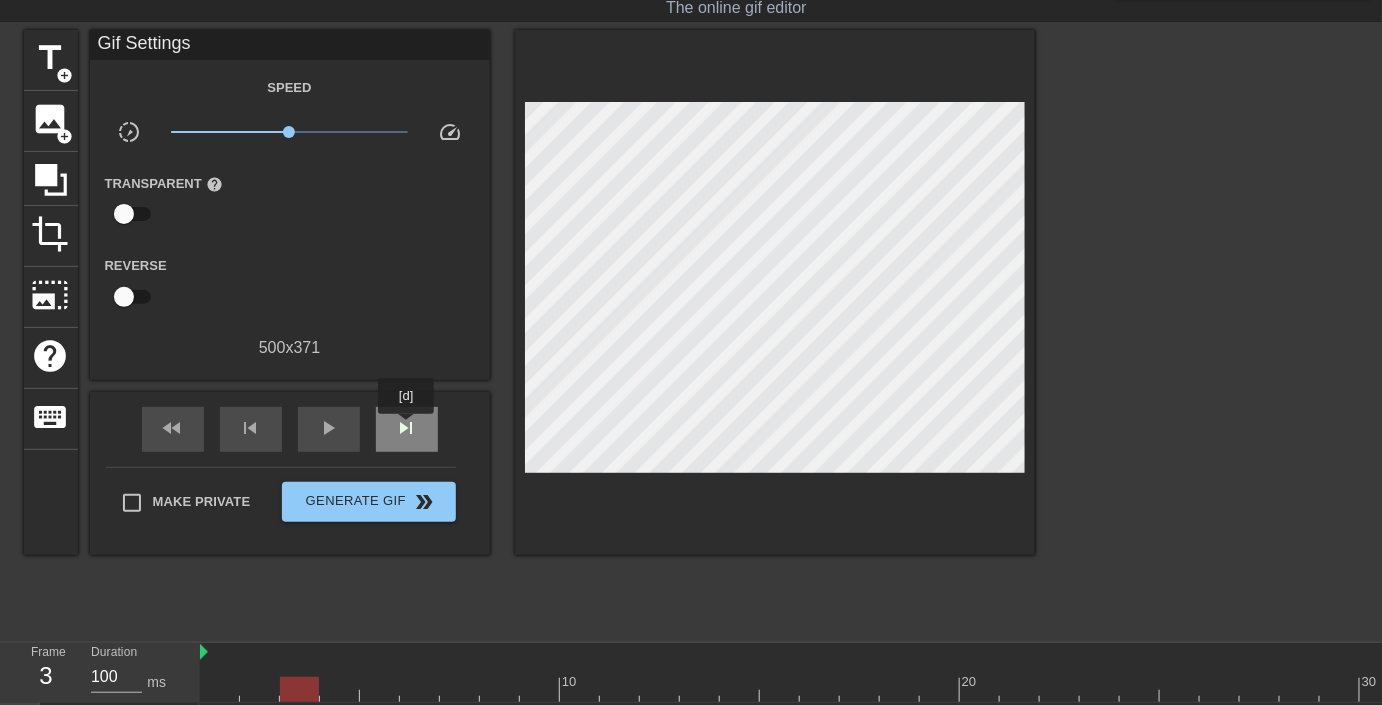 click on "skip_next" at bounding box center (407, 428) 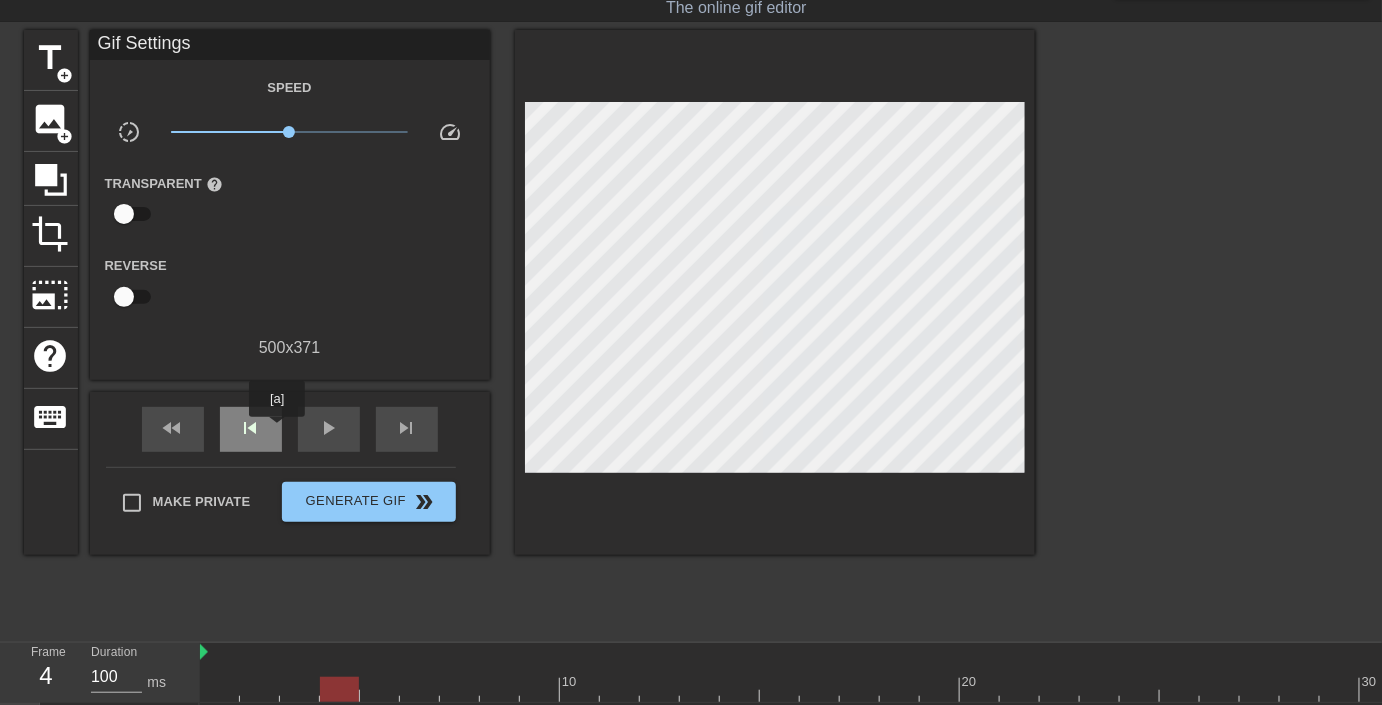 click on "skip_previous" at bounding box center (251, 428) 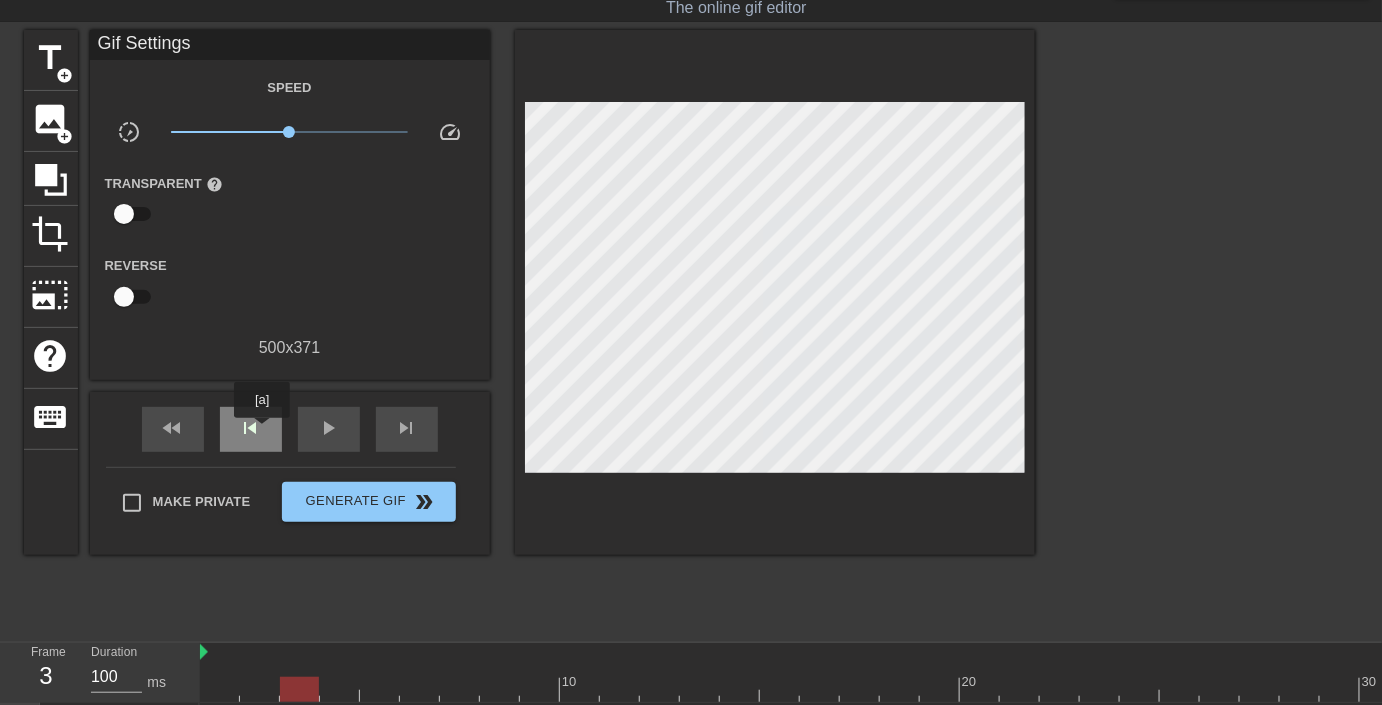 click on "skip_previous" at bounding box center [251, 428] 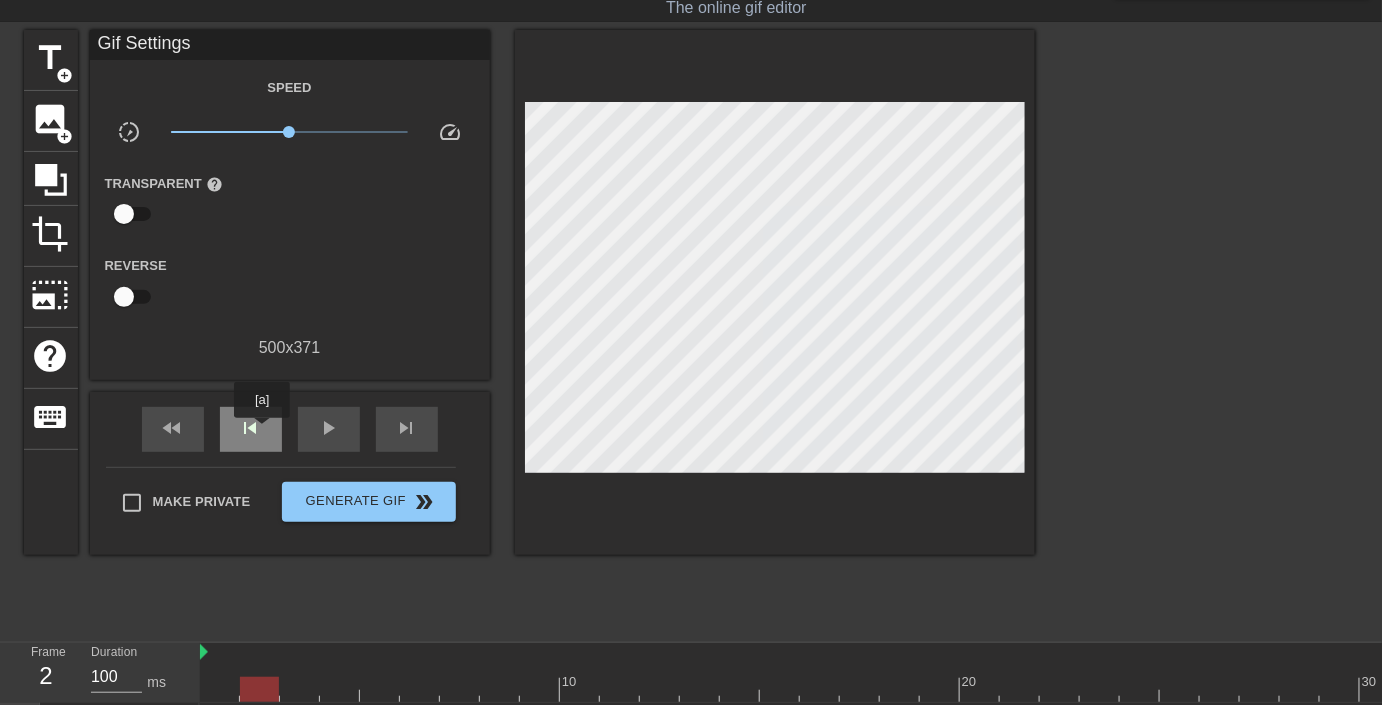 click on "skip_previous" at bounding box center [251, 428] 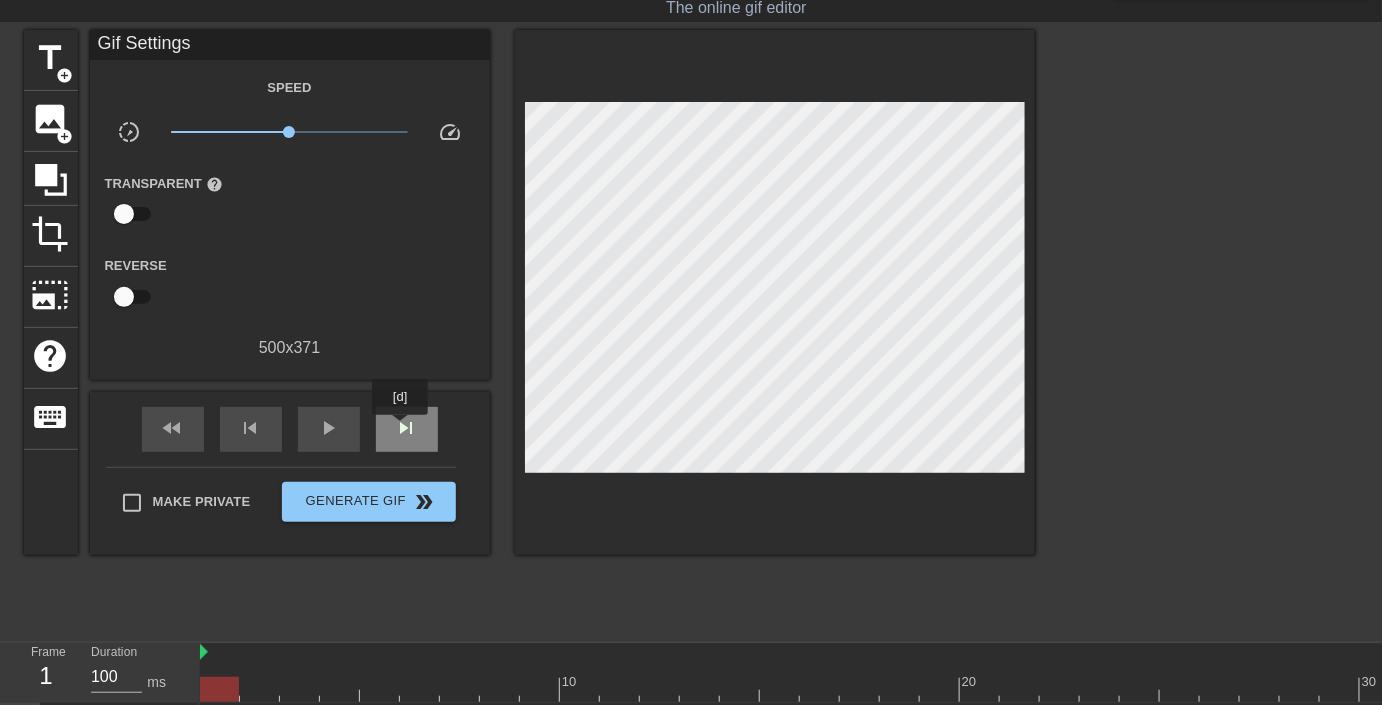 click on "skip_next" at bounding box center (407, 428) 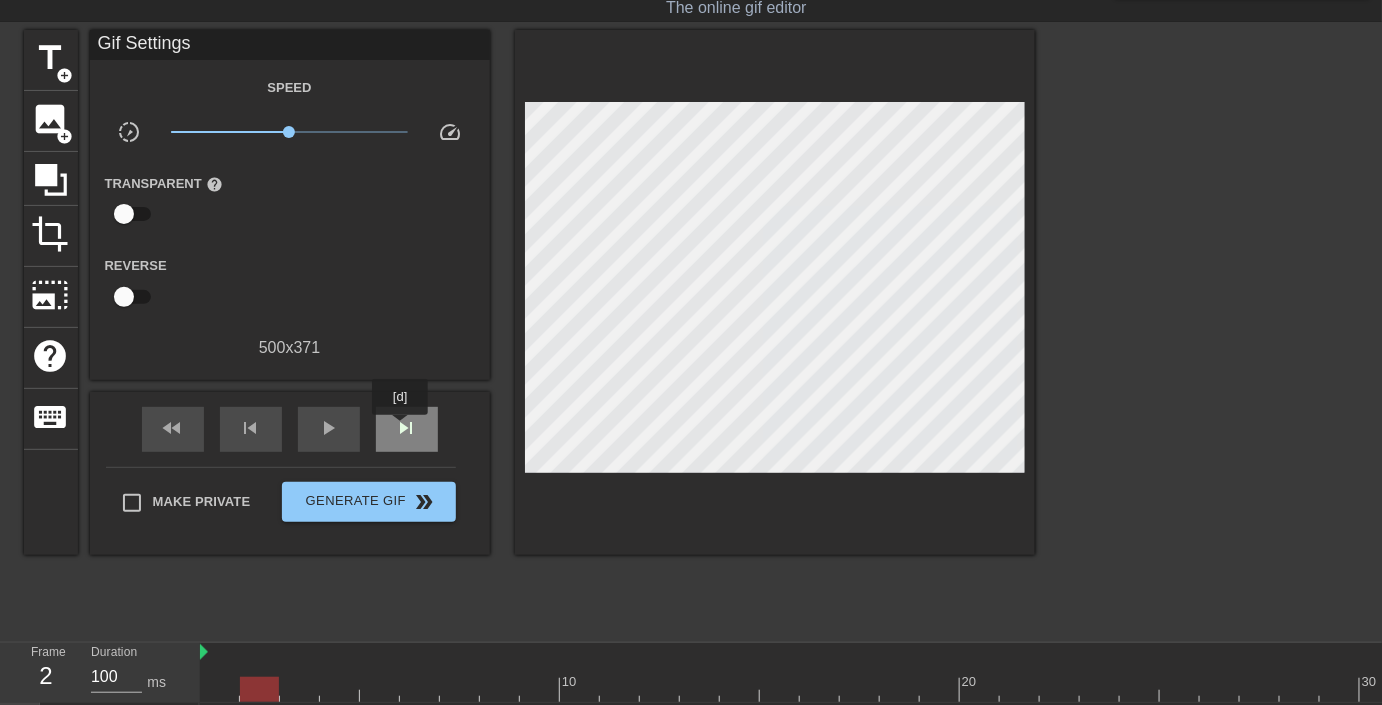 click on "skip_next" at bounding box center [407, 428] 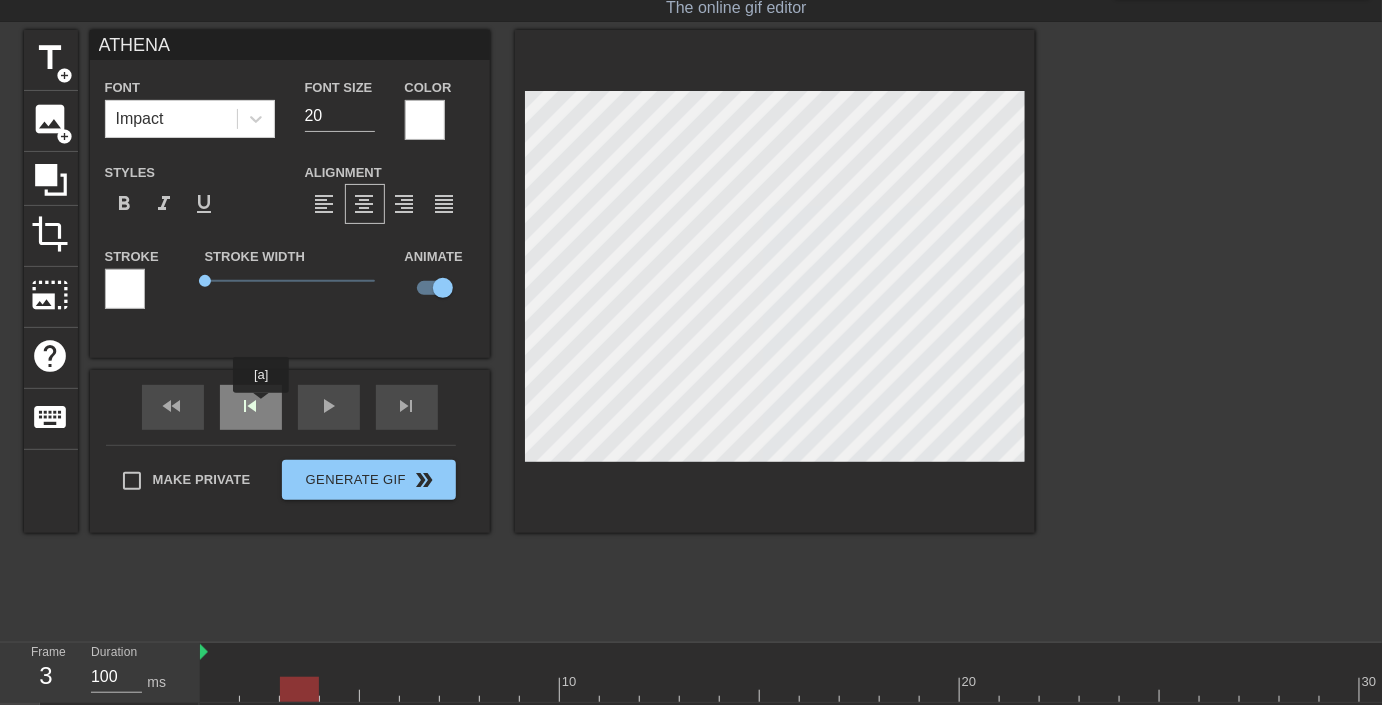 click on "skip_previous" at bounding box center (251, 407) 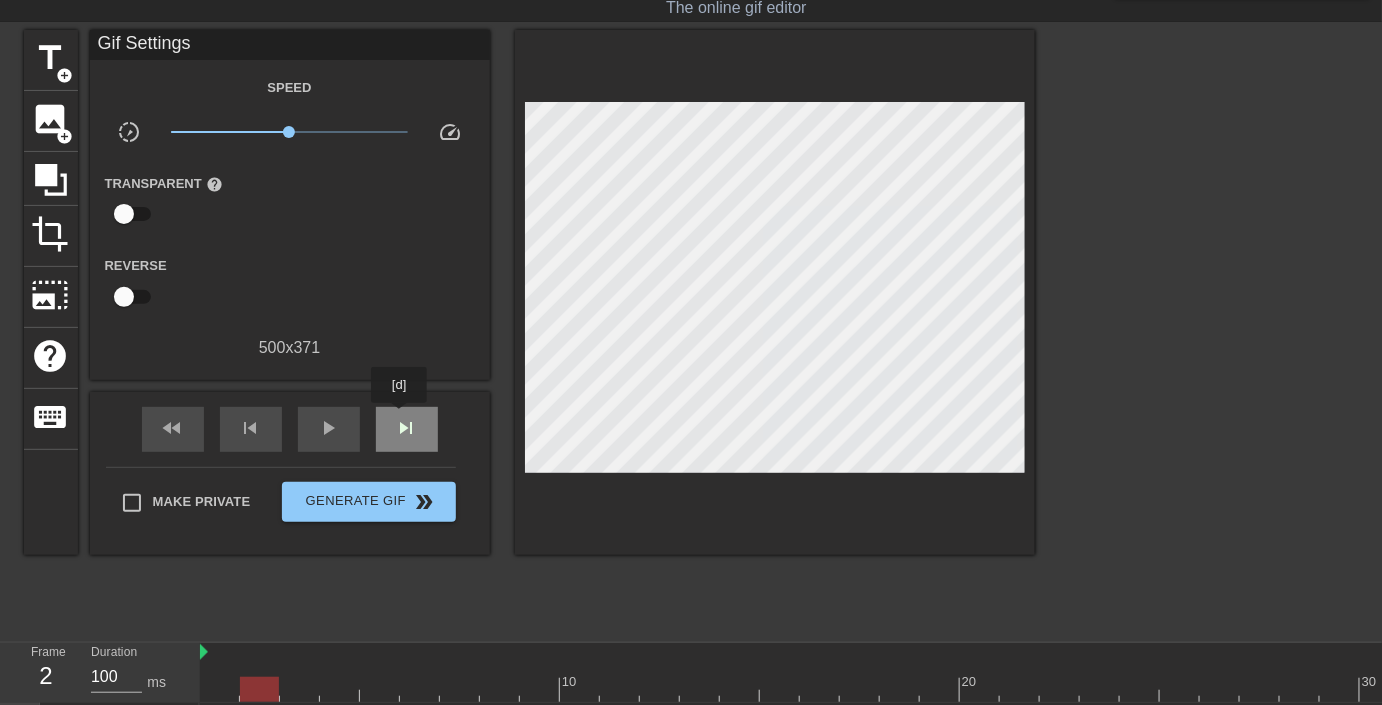 click on "skip_next" at bounding box center (407, 428) 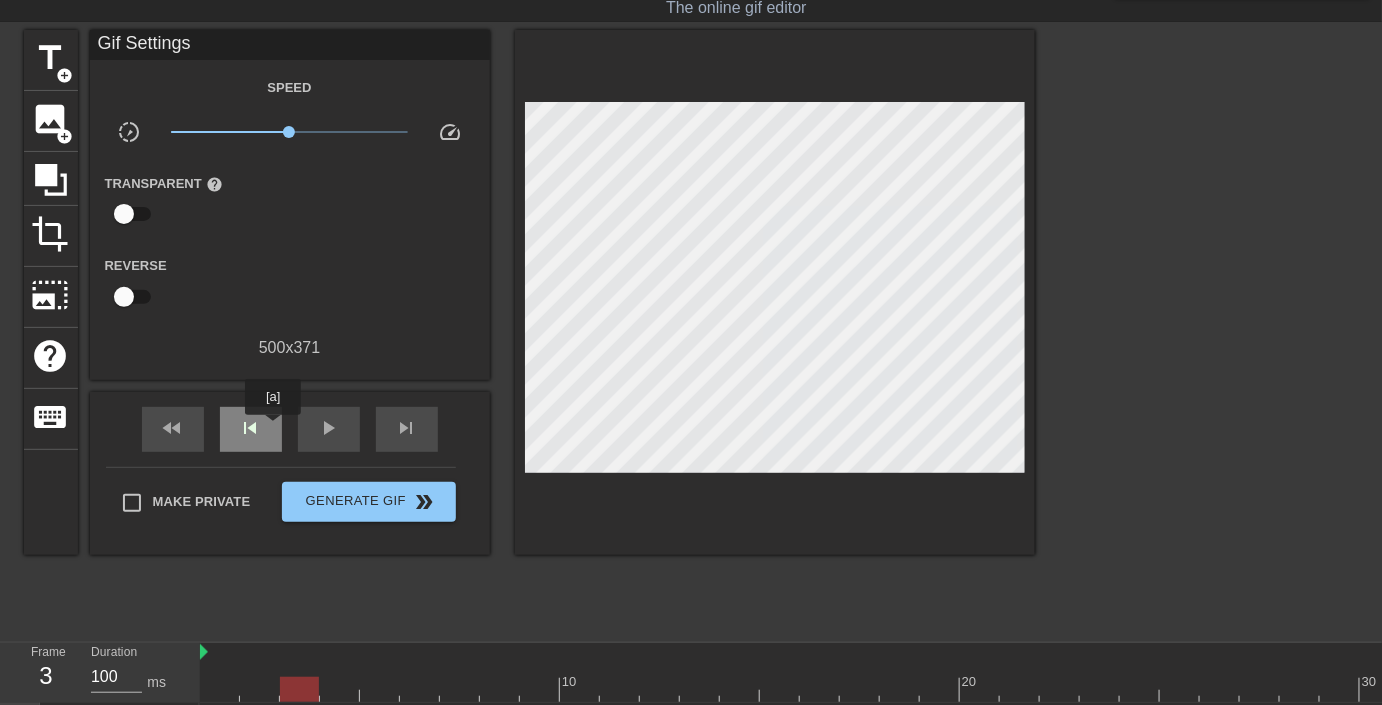 click on "skip_previous" at bounding box center (251, 428) 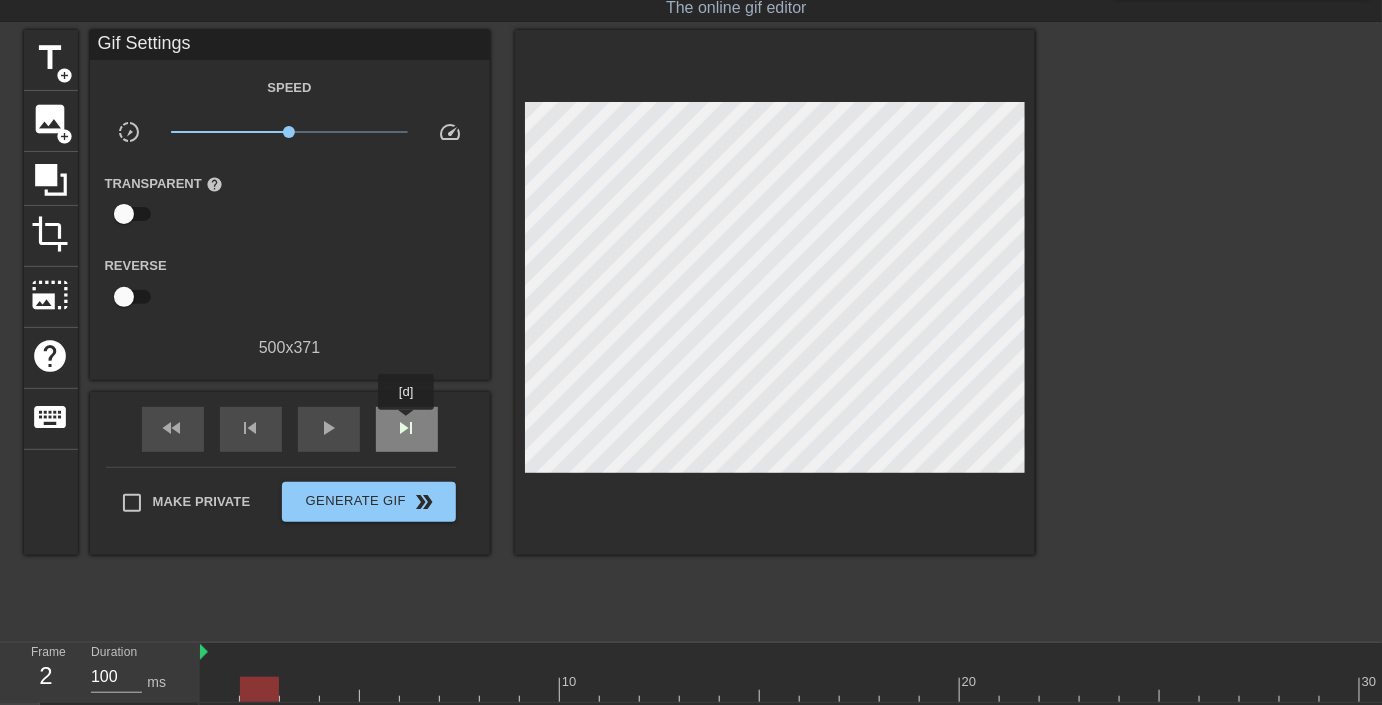 click on "skip_next" at bounding box center (407, 428) 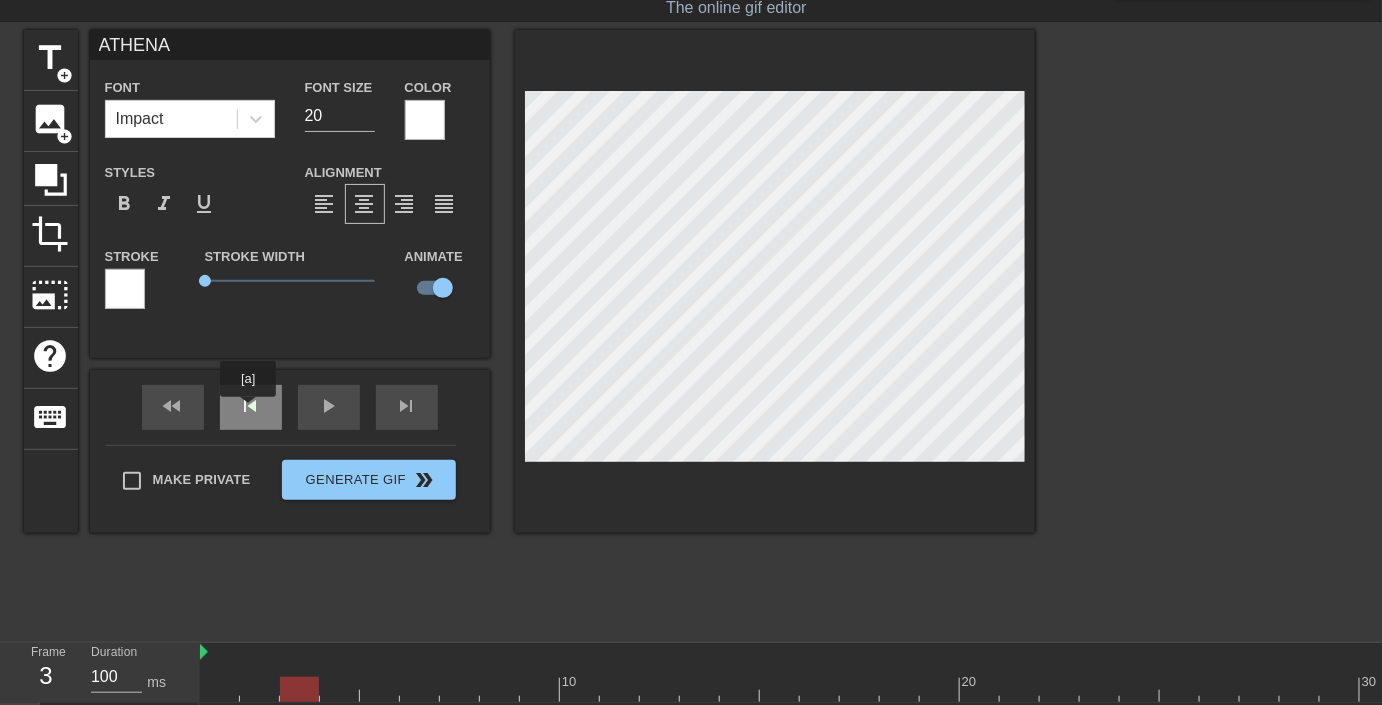 click on "skip_previous" at bounding box center [251, 407] 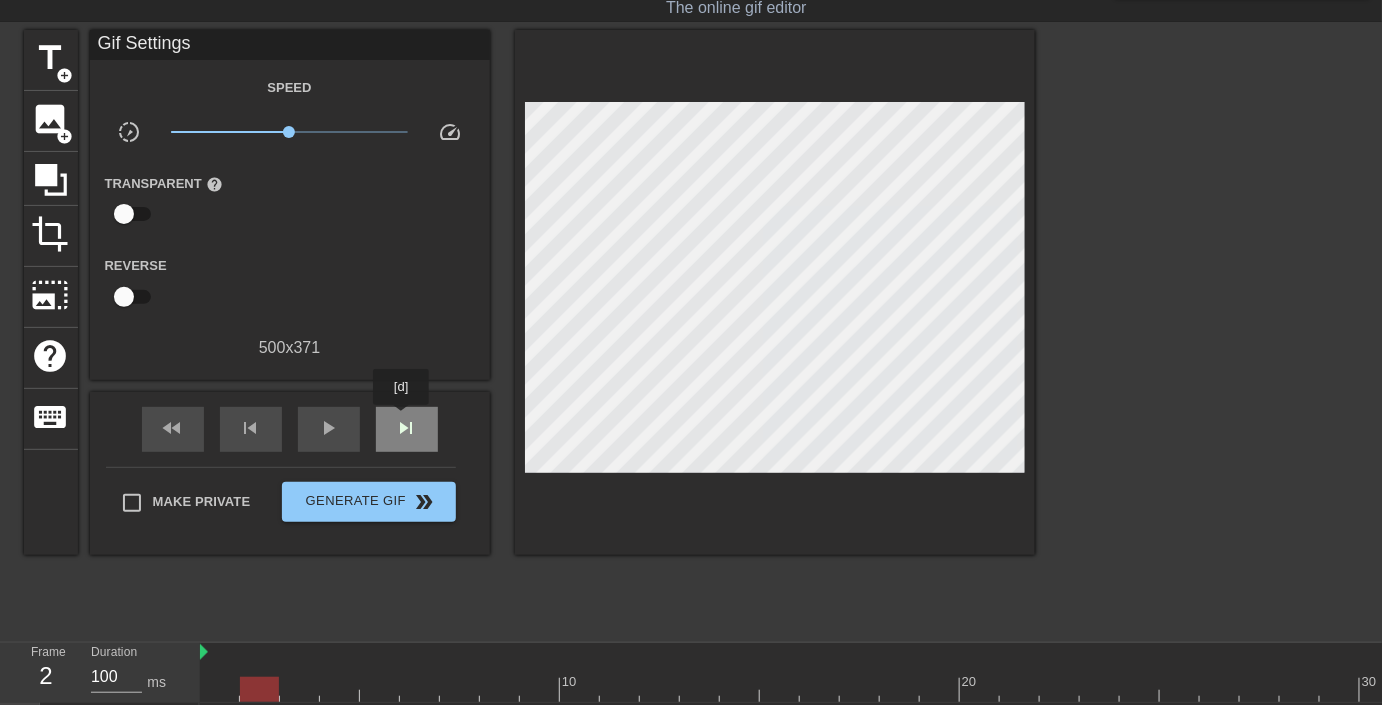 click on "skip_next" at bounding box center (407, 428) 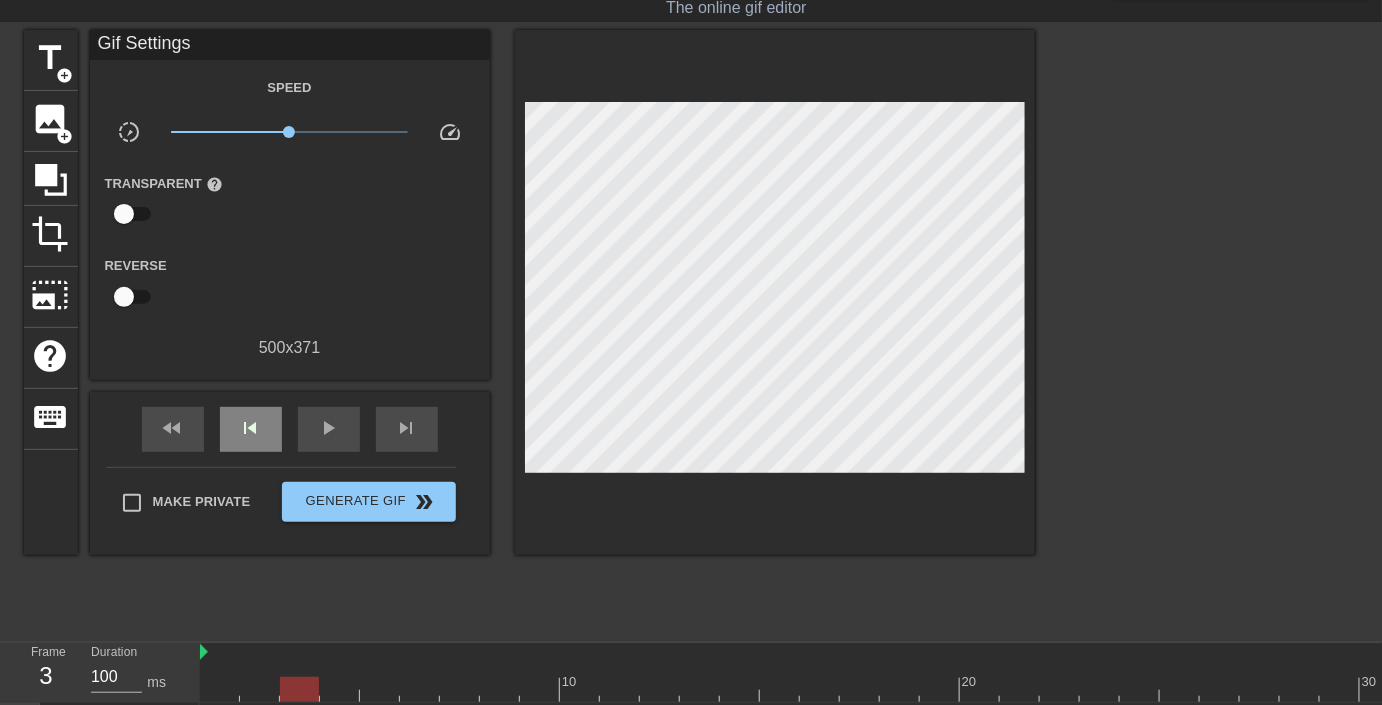 click on "skip_previous" at bounding box center [251, 428] 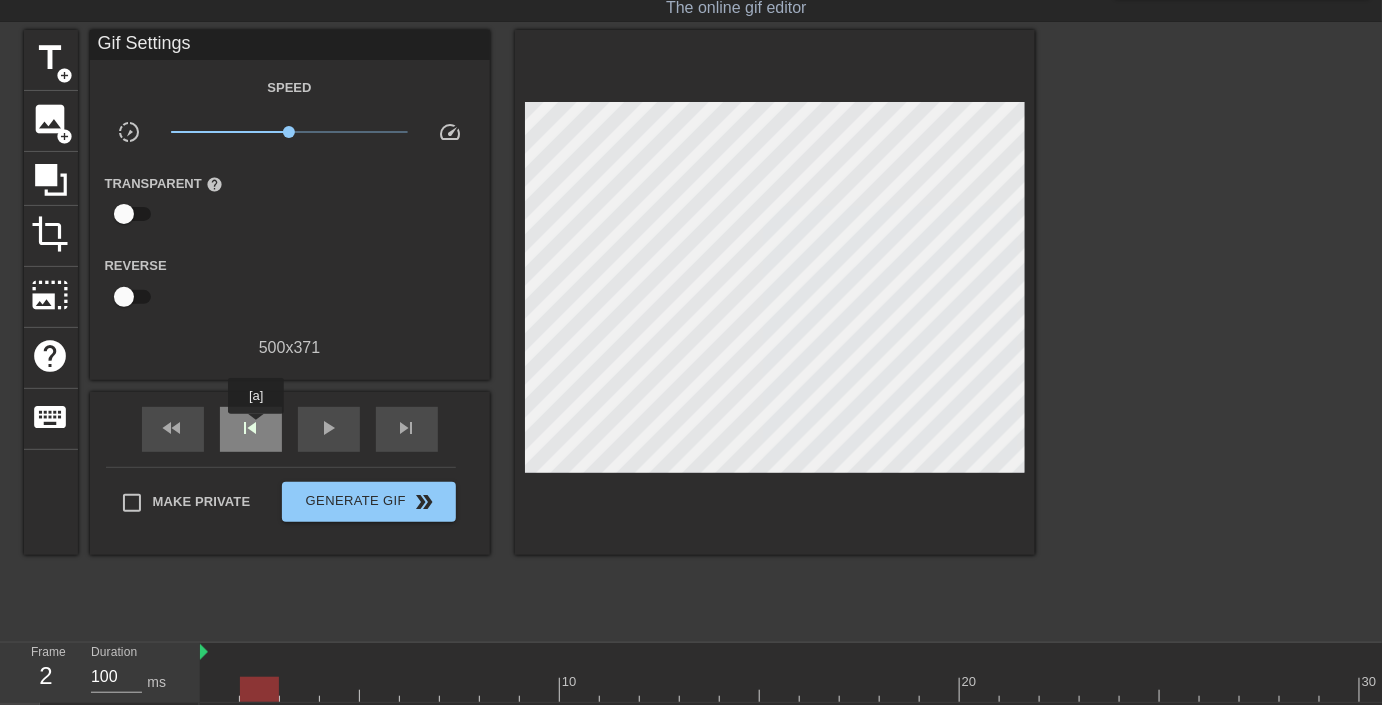 click on "skip_previous" at bounding box center (251, 428) 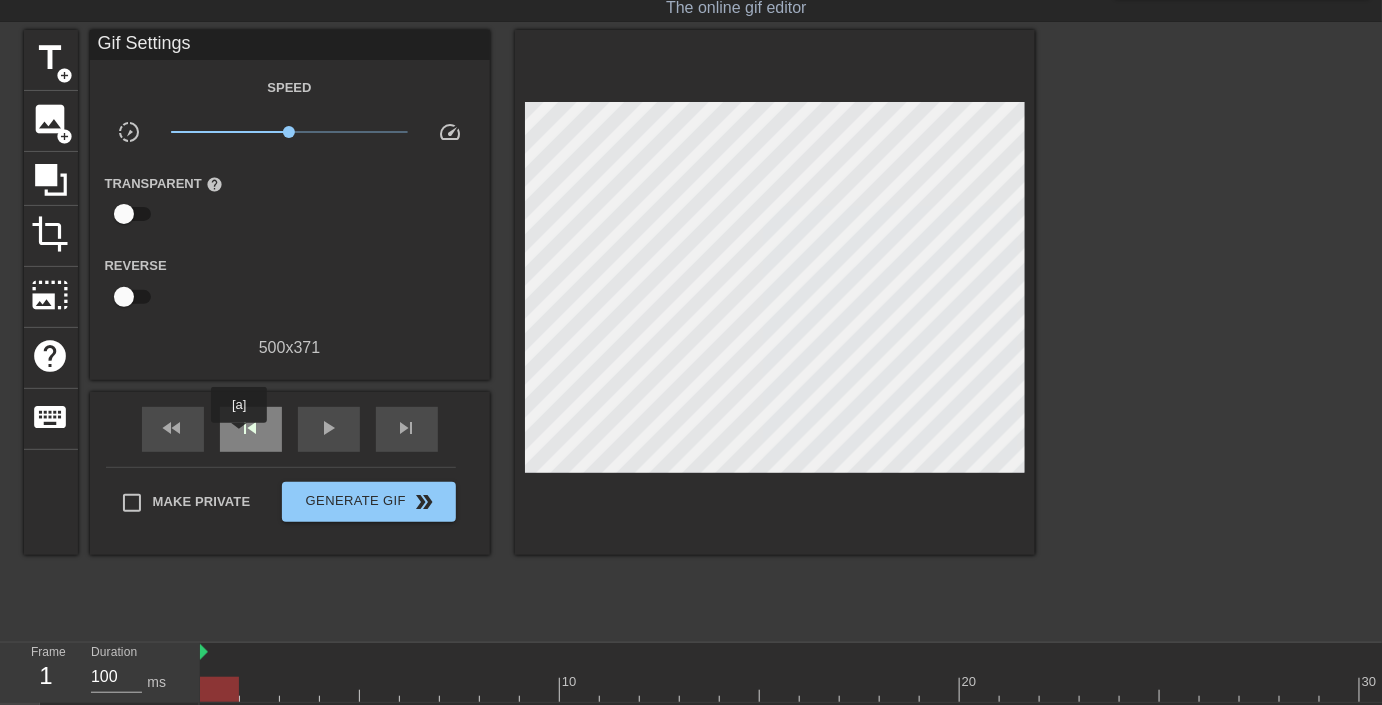 click on "skip_previous" at bounding box center (251, 428) 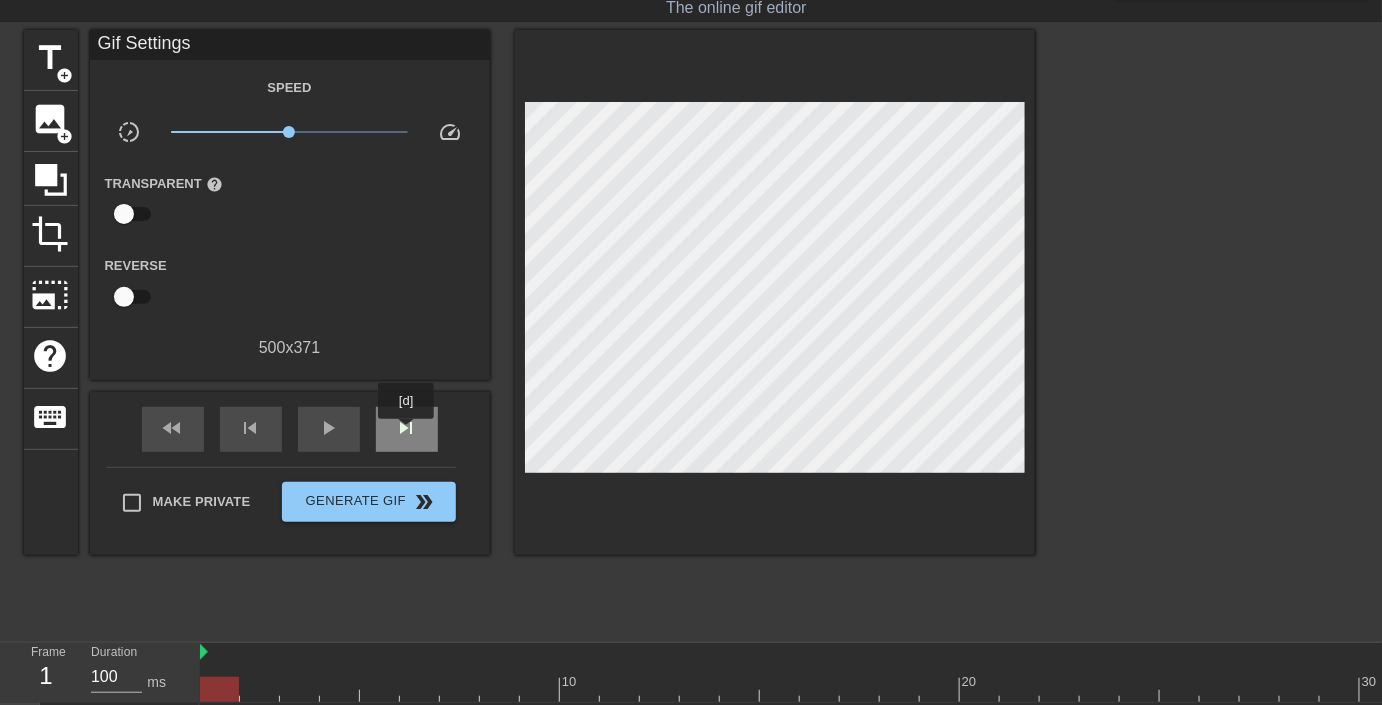 click on "skip_next" at bounding box center (407, 428) 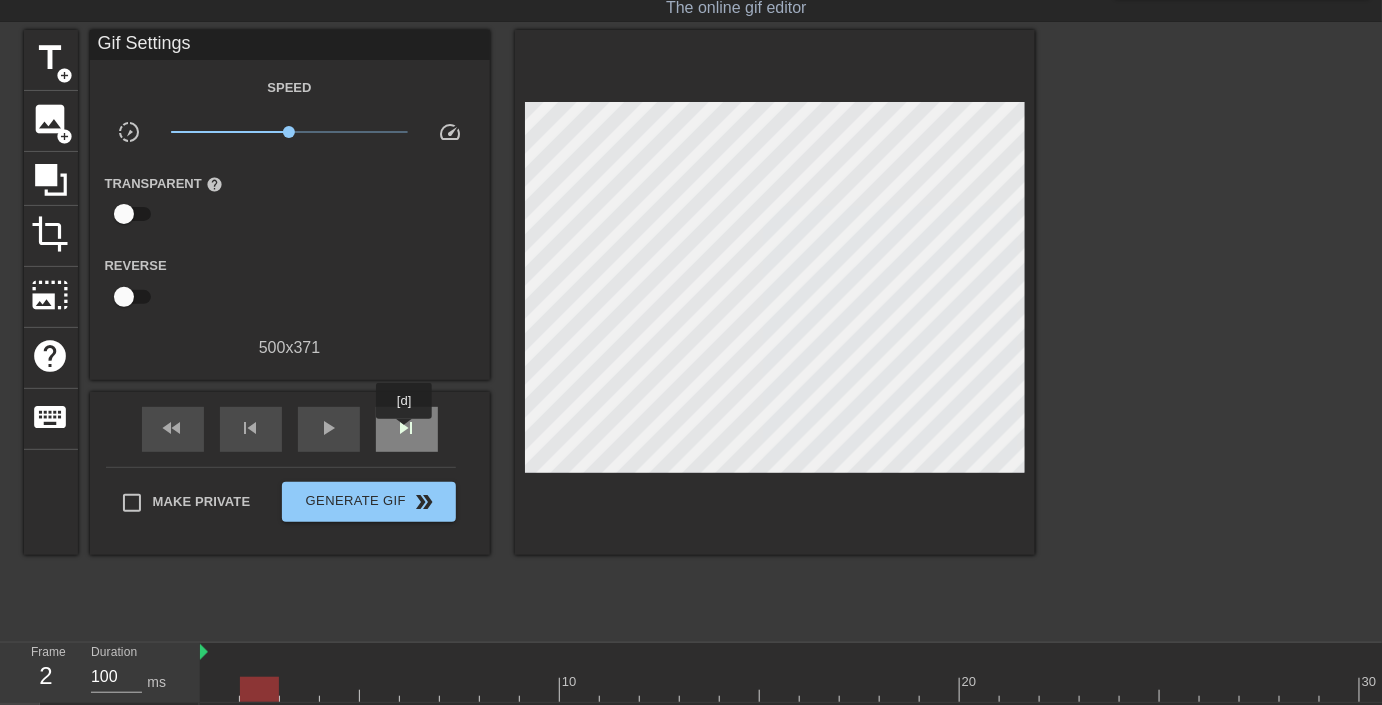click on "skip_next" at bounding box center [407, 428] 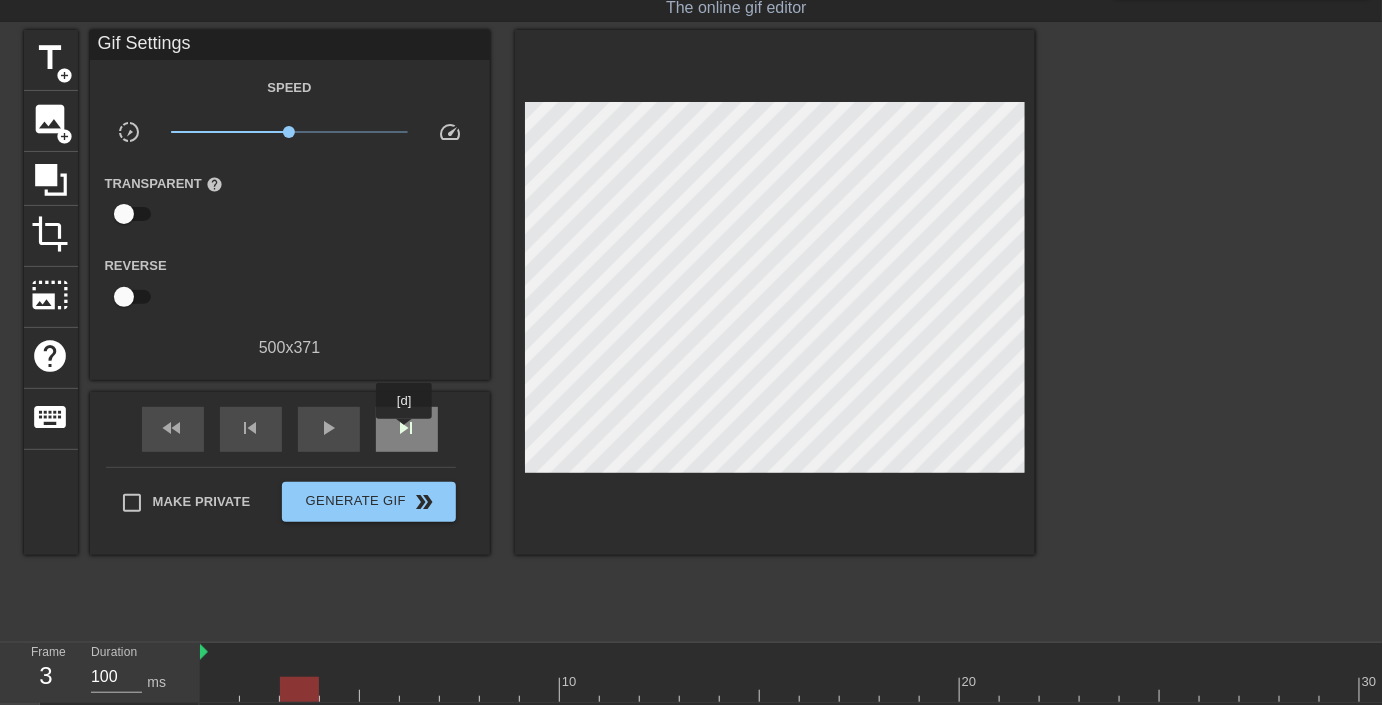 click on "skip_next" at bounding box center (407, 428) 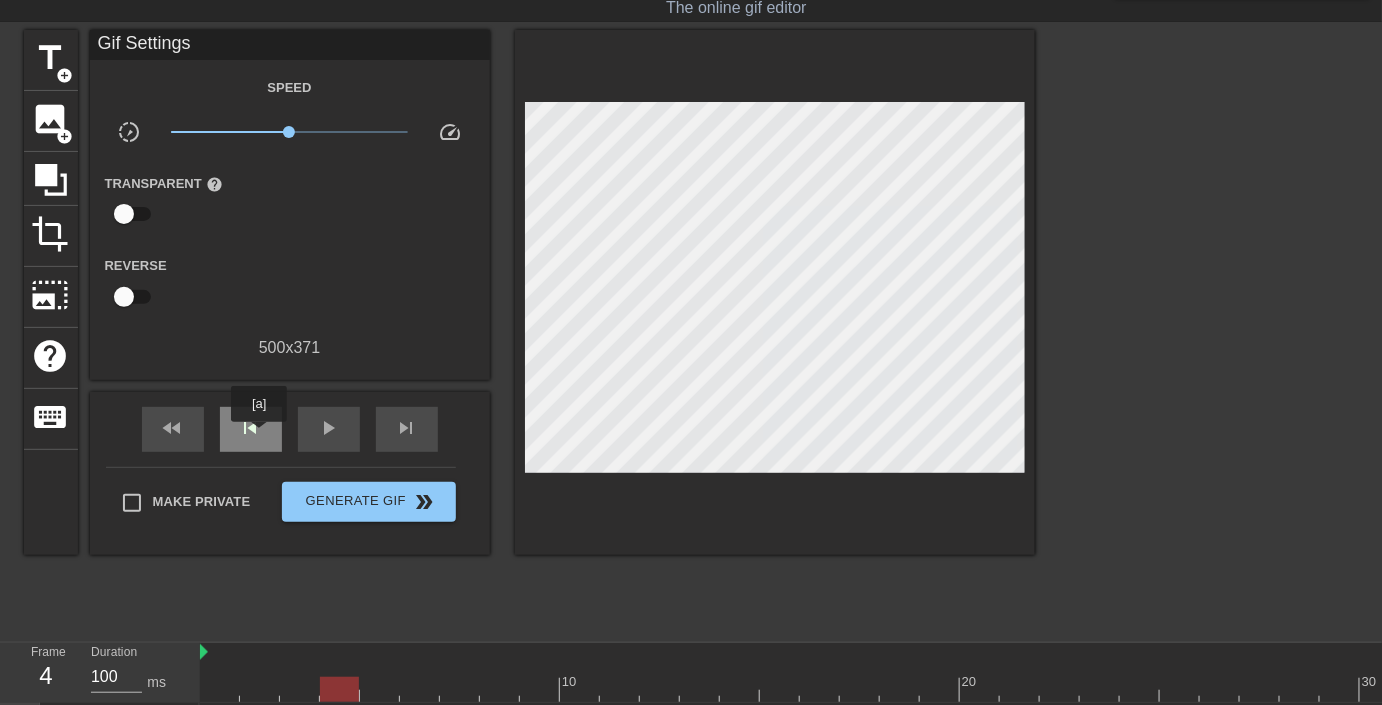 click on "skip_previous" at bounding box center [251, 428] 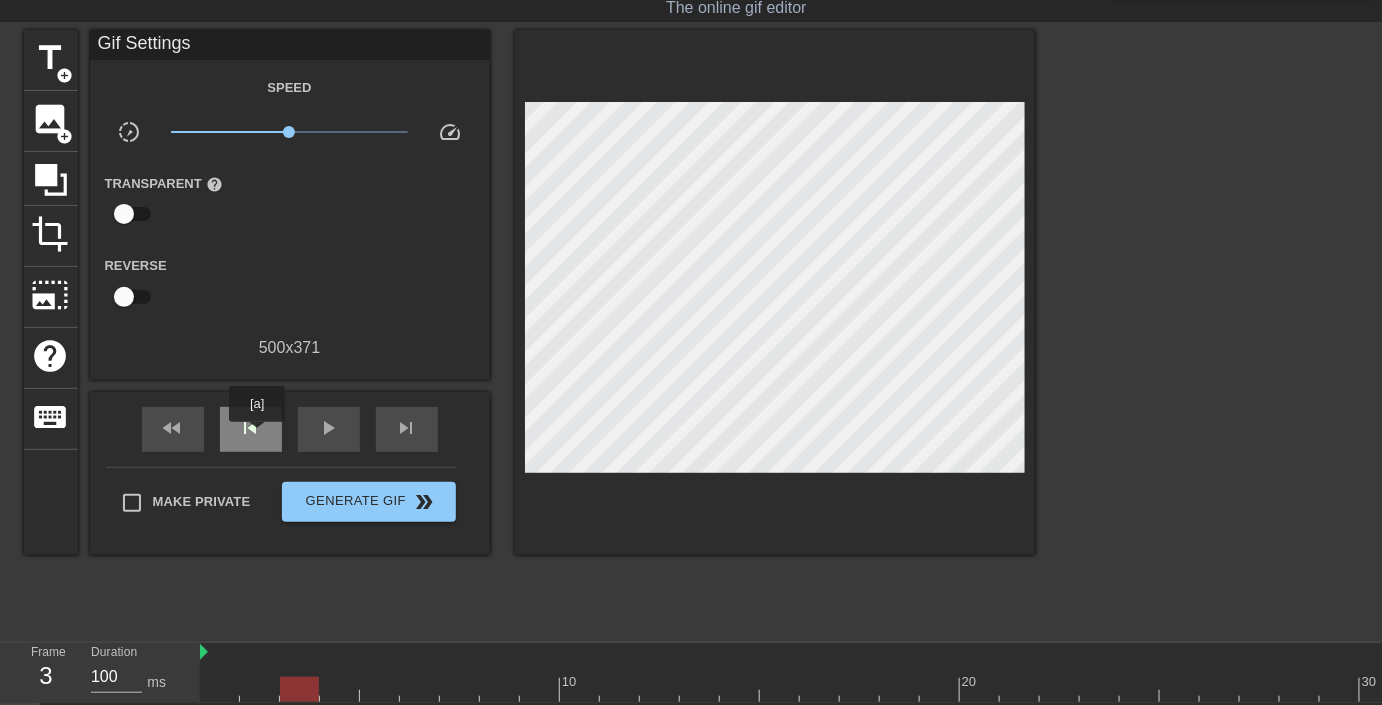 click on "skip_previous" at bounding box center (251, 428) 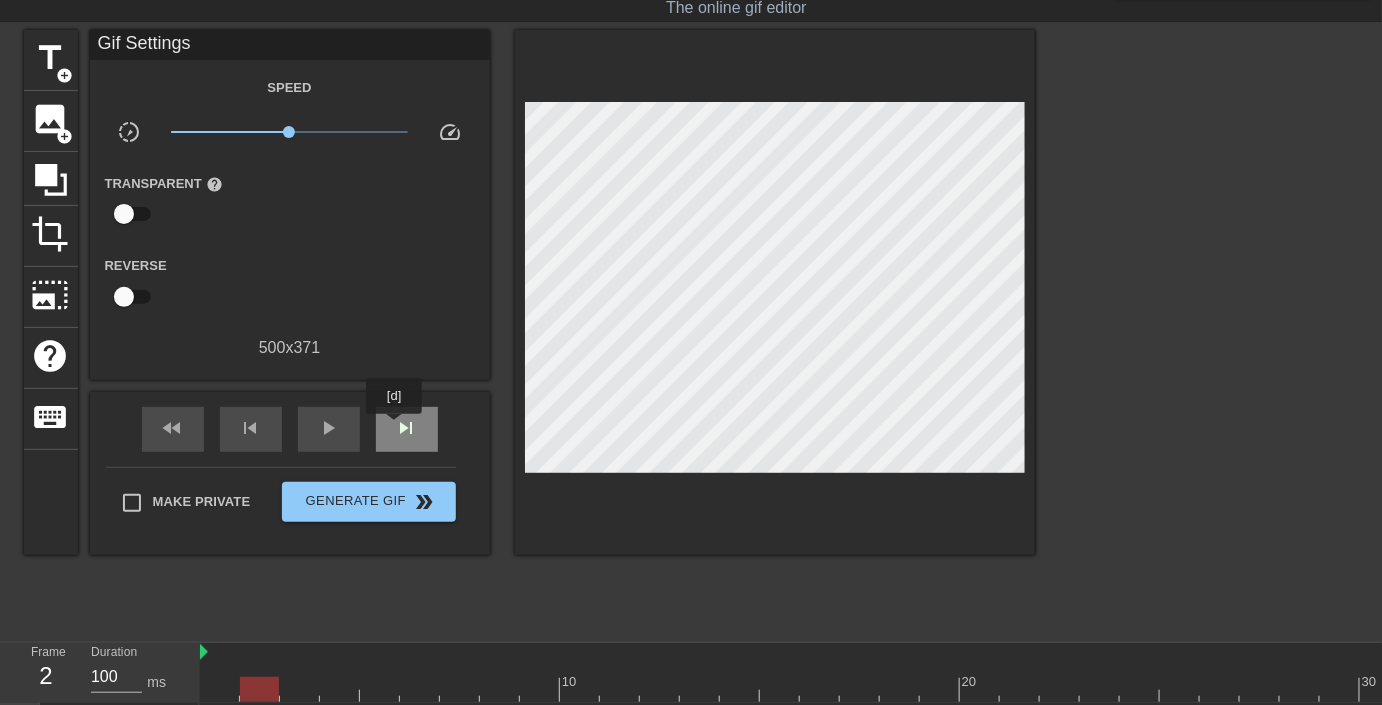 click on "skip_next" at bounding box center (407, 428) 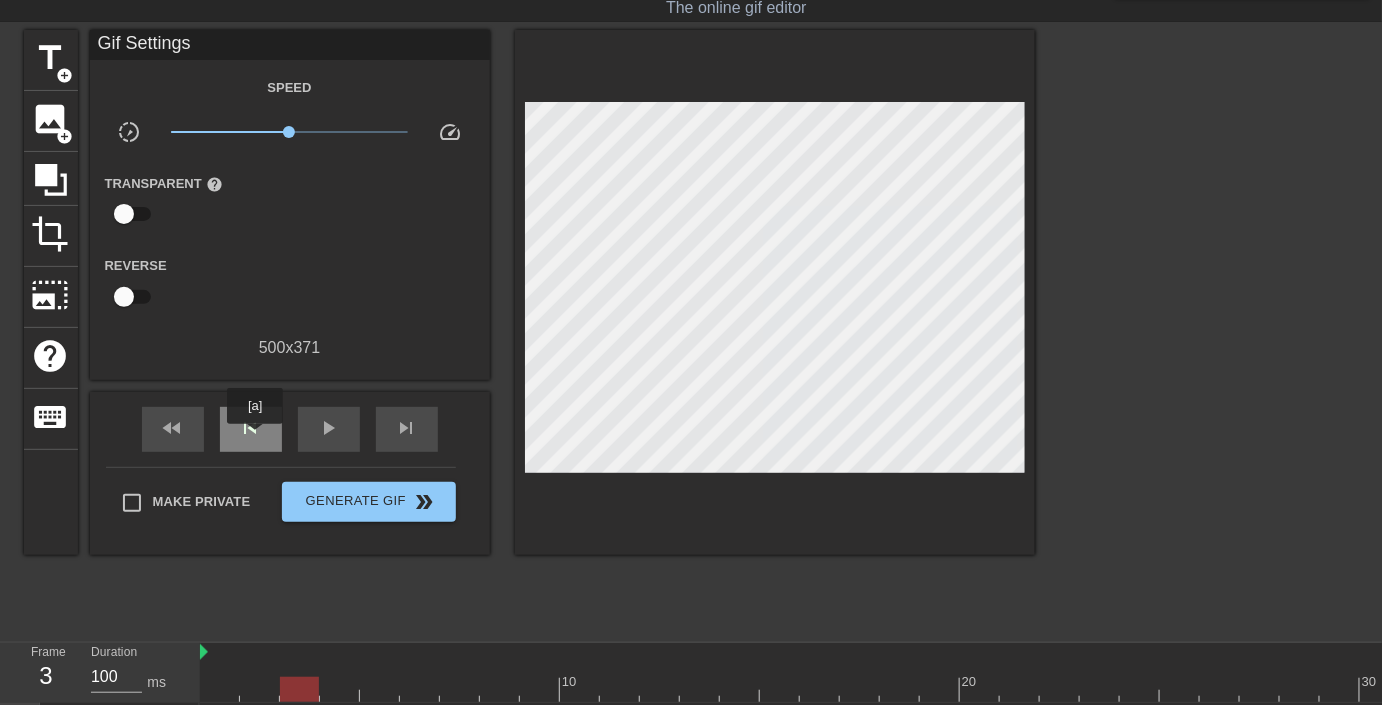 click on "skip_previous" at bounding box center [251, 428] 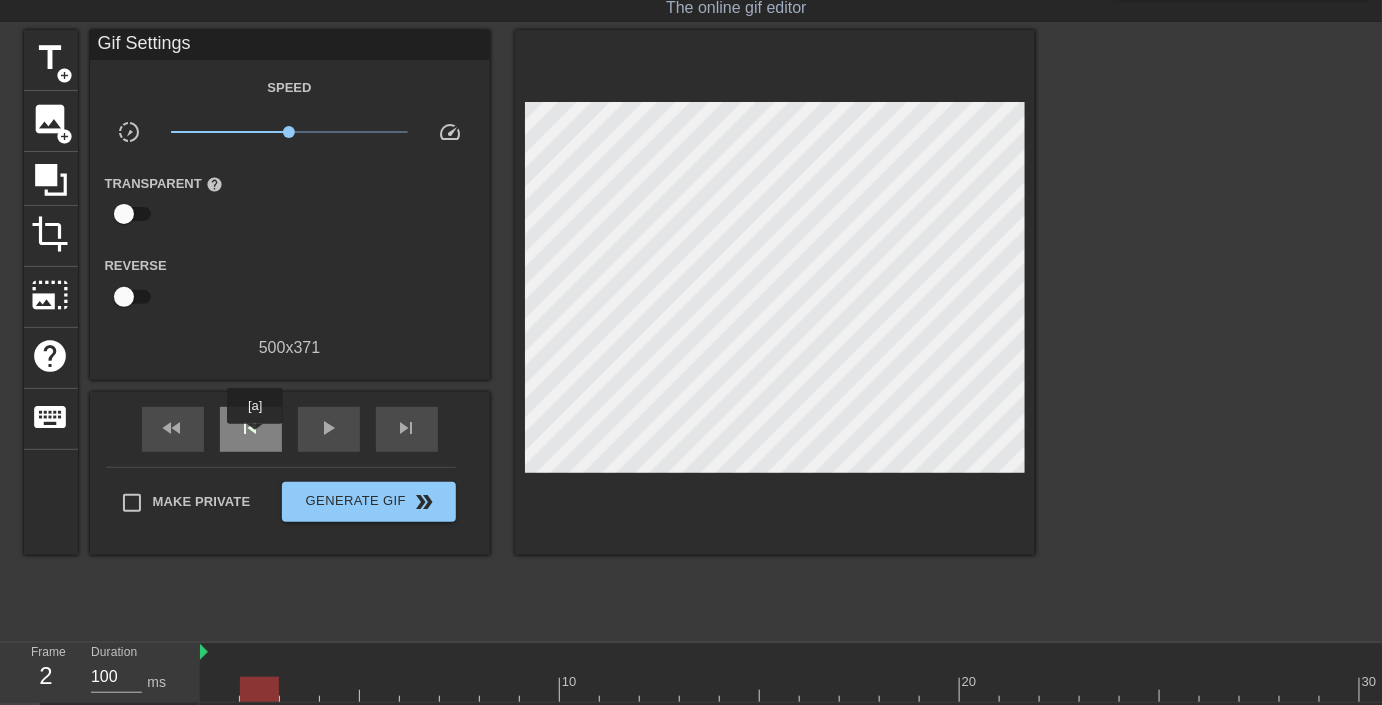 click on "skip_previous" at bounding box center [251, 428] 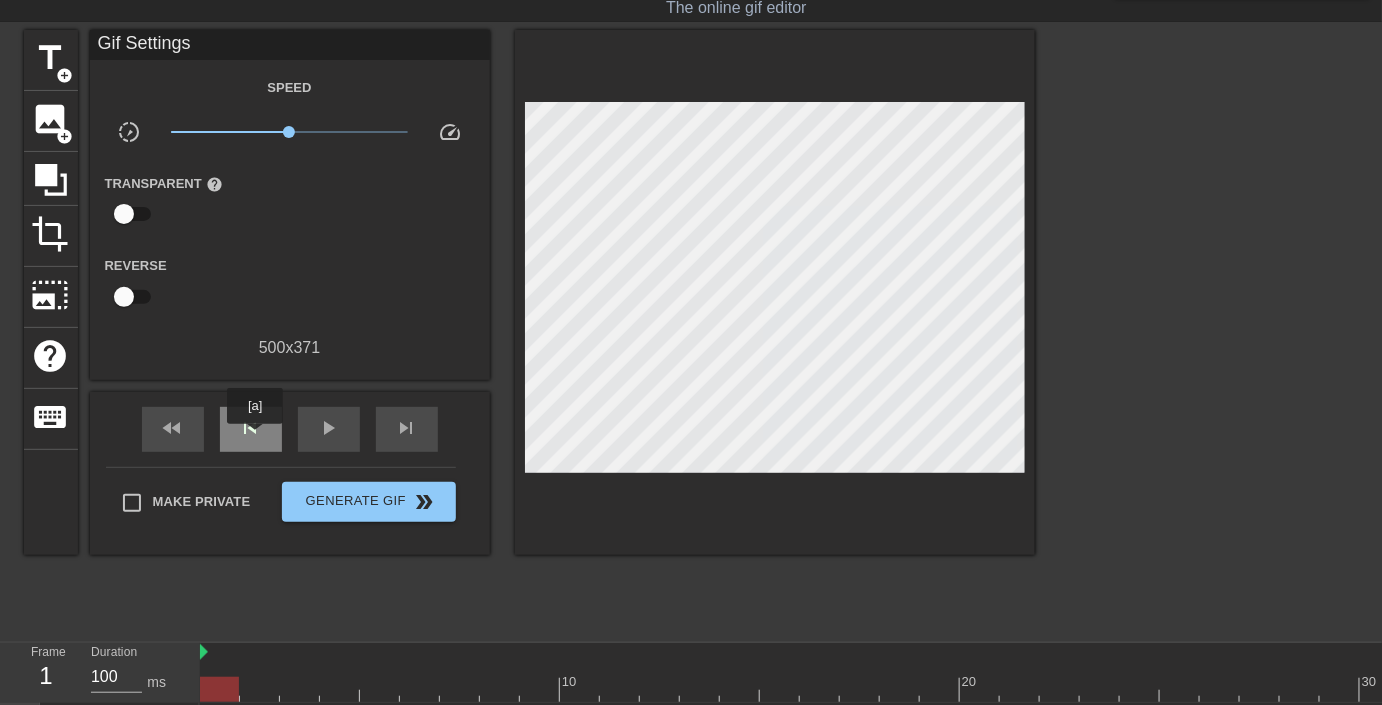 click on "skip_previous" at bounding box center [251, 428] 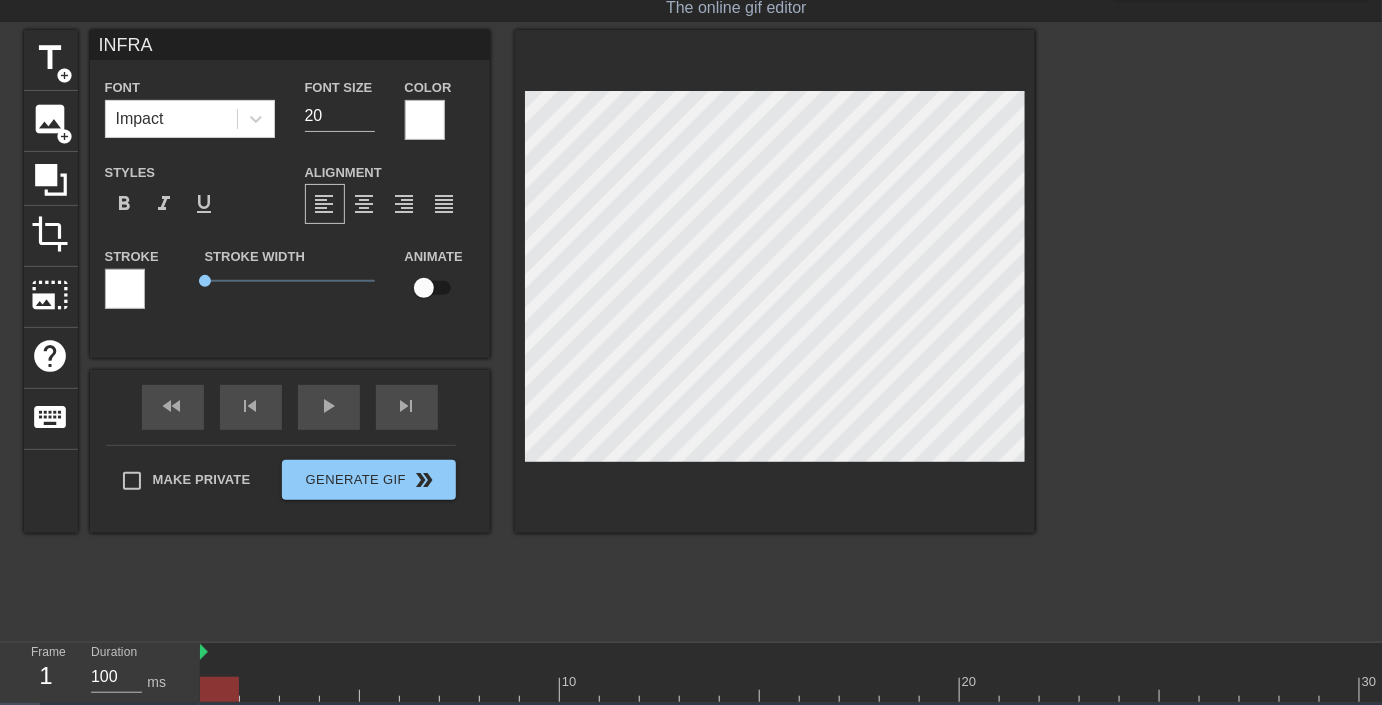 click at bounding box center [1209, 330] 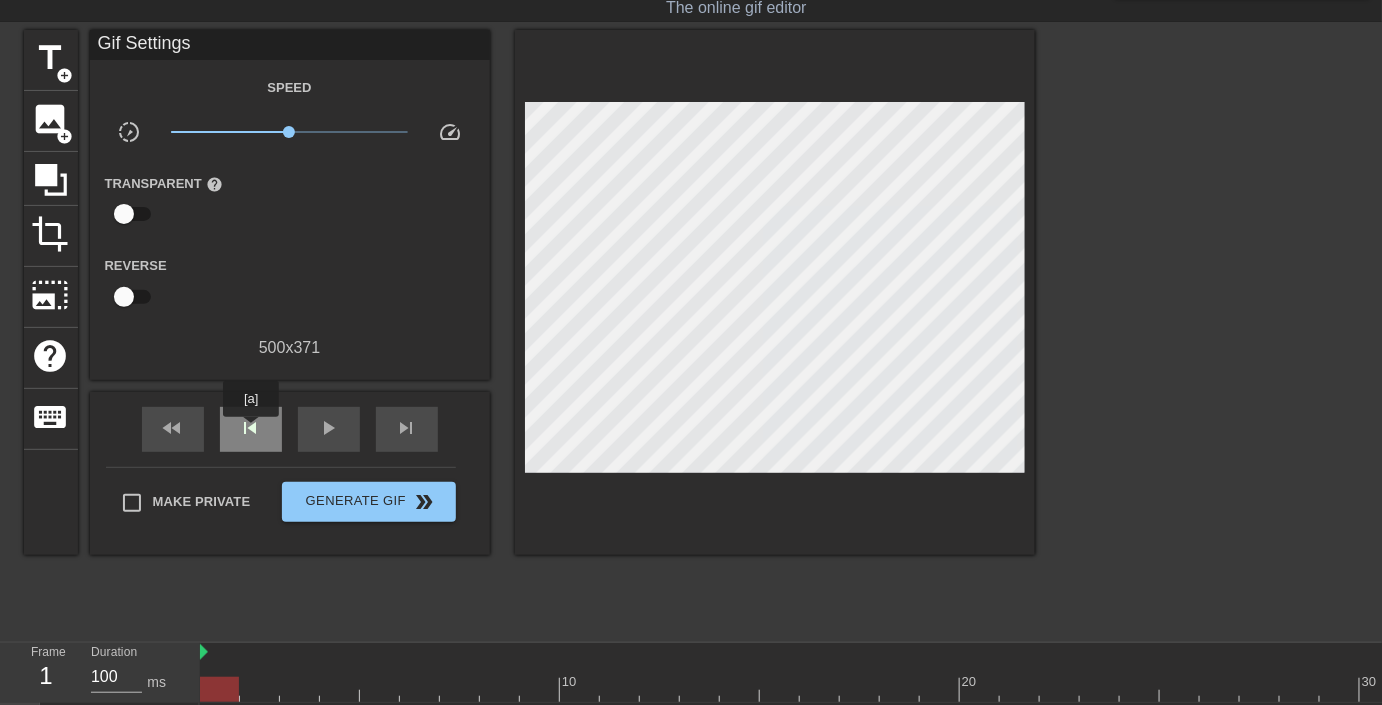 click on "skip_previous" at bounding box center (251, 428) 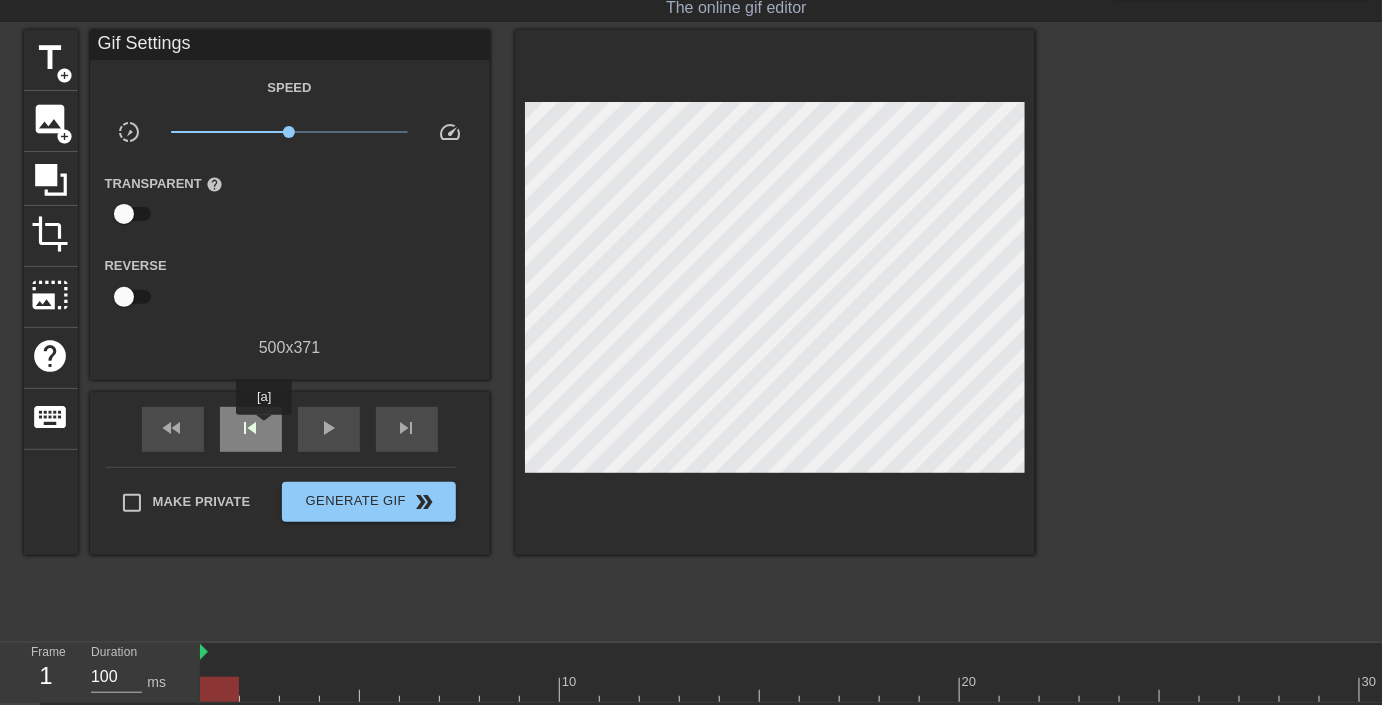 click on "skip_previous" at bounding box center [251, 429] 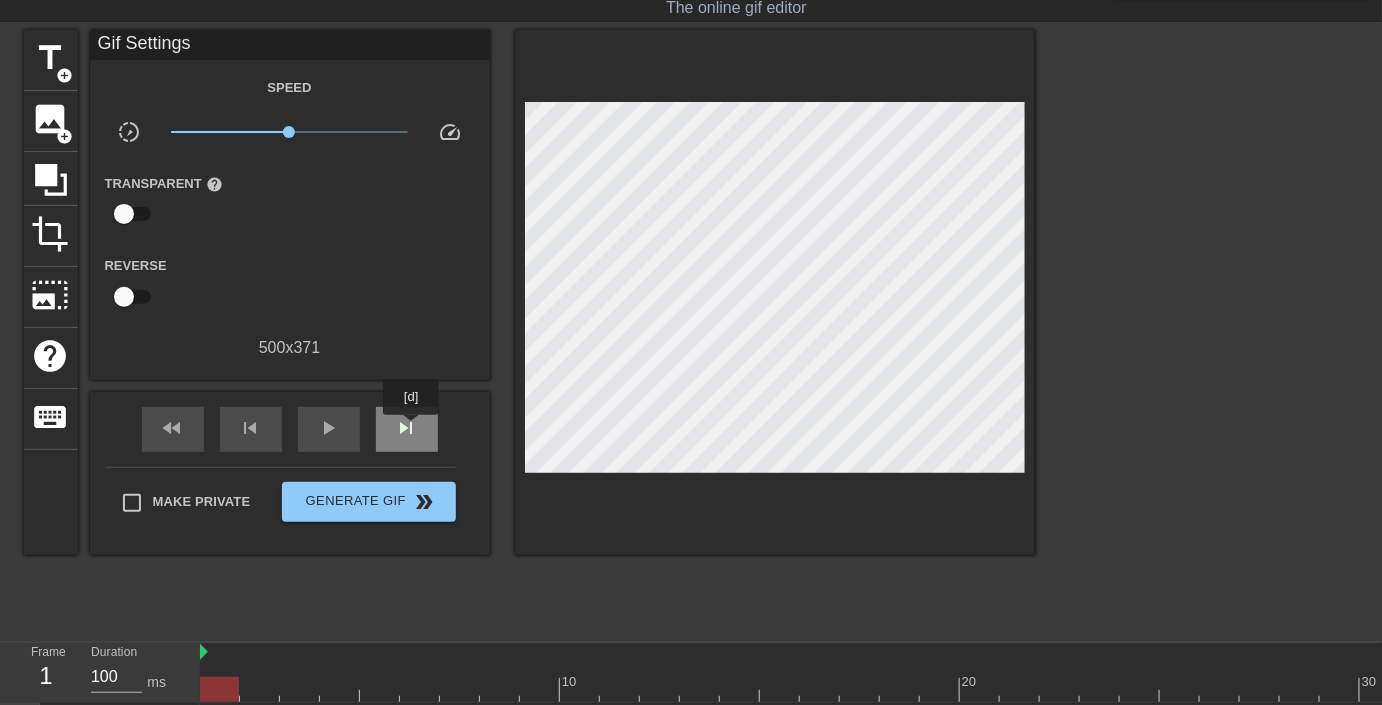 click on "skip_next" at bounding box center (407, 428) 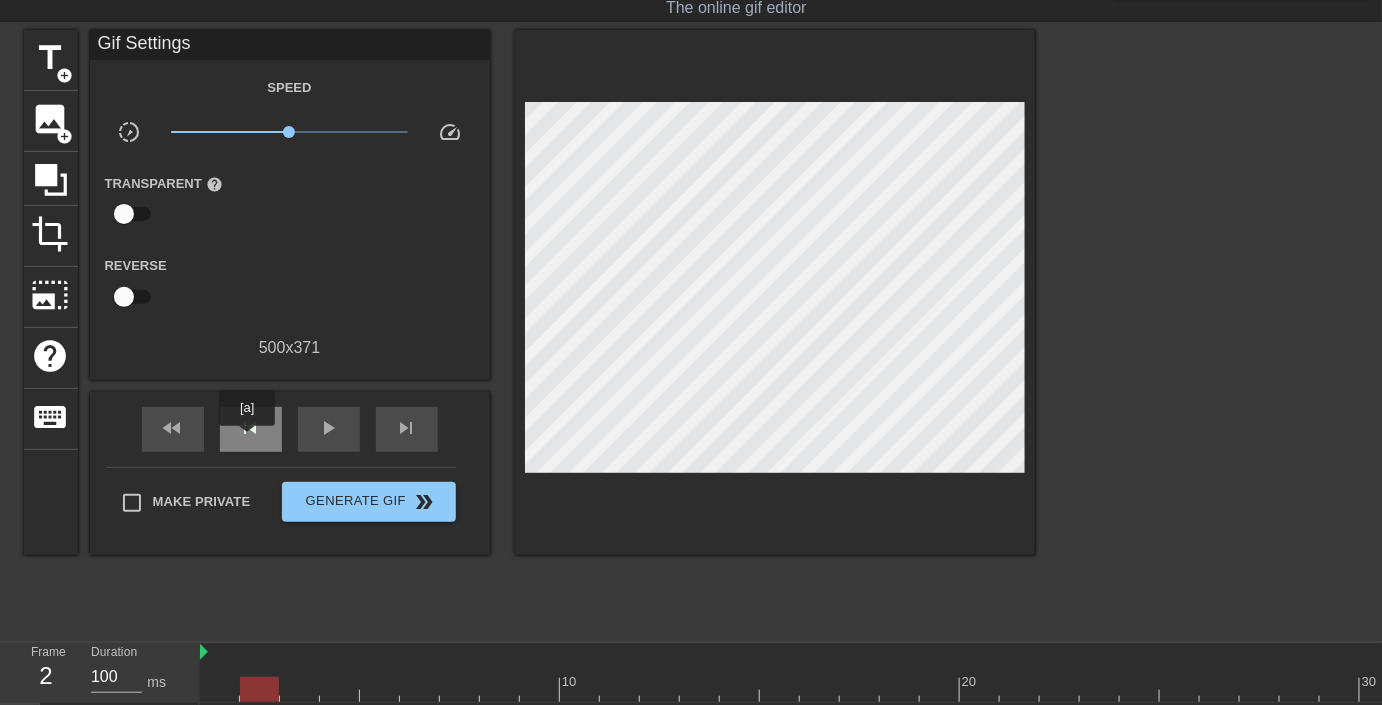 click on "skip_previous" at bounding box center [251, 429] 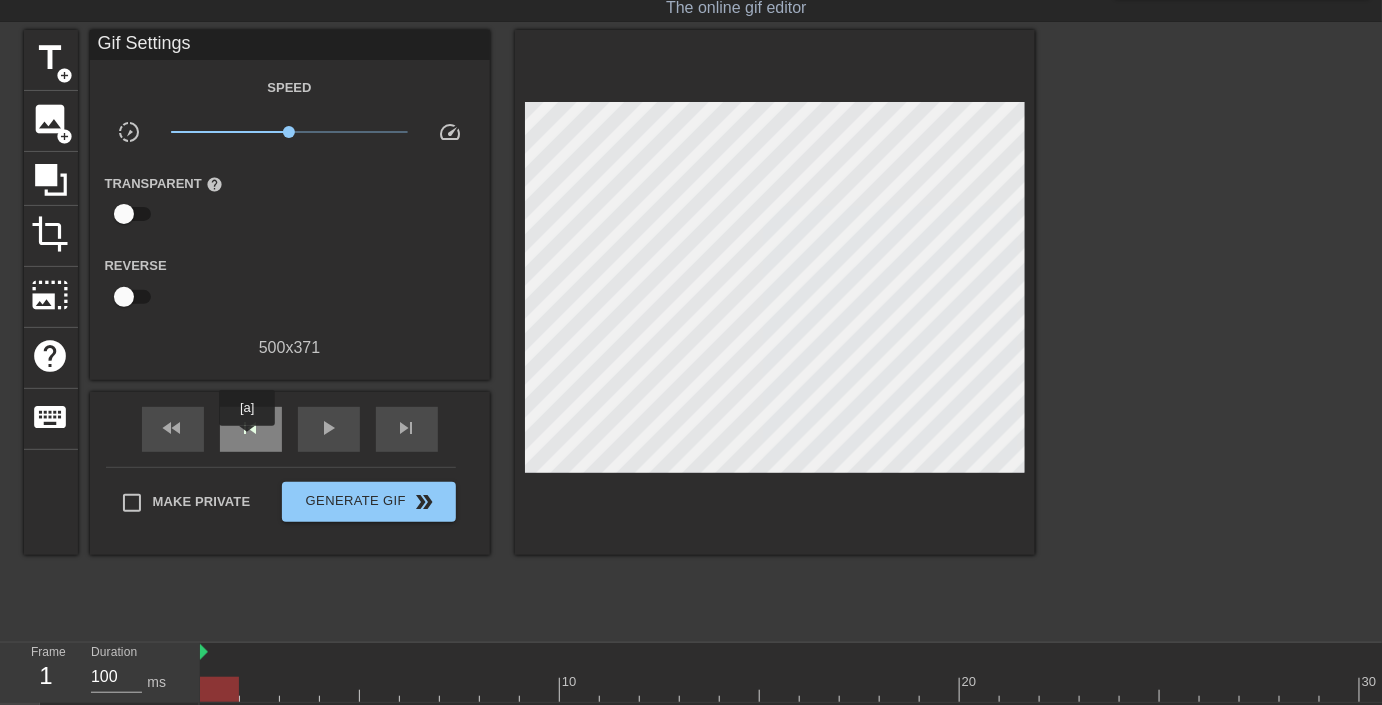 click on "skip_previous" at bounding box center [251, 429] 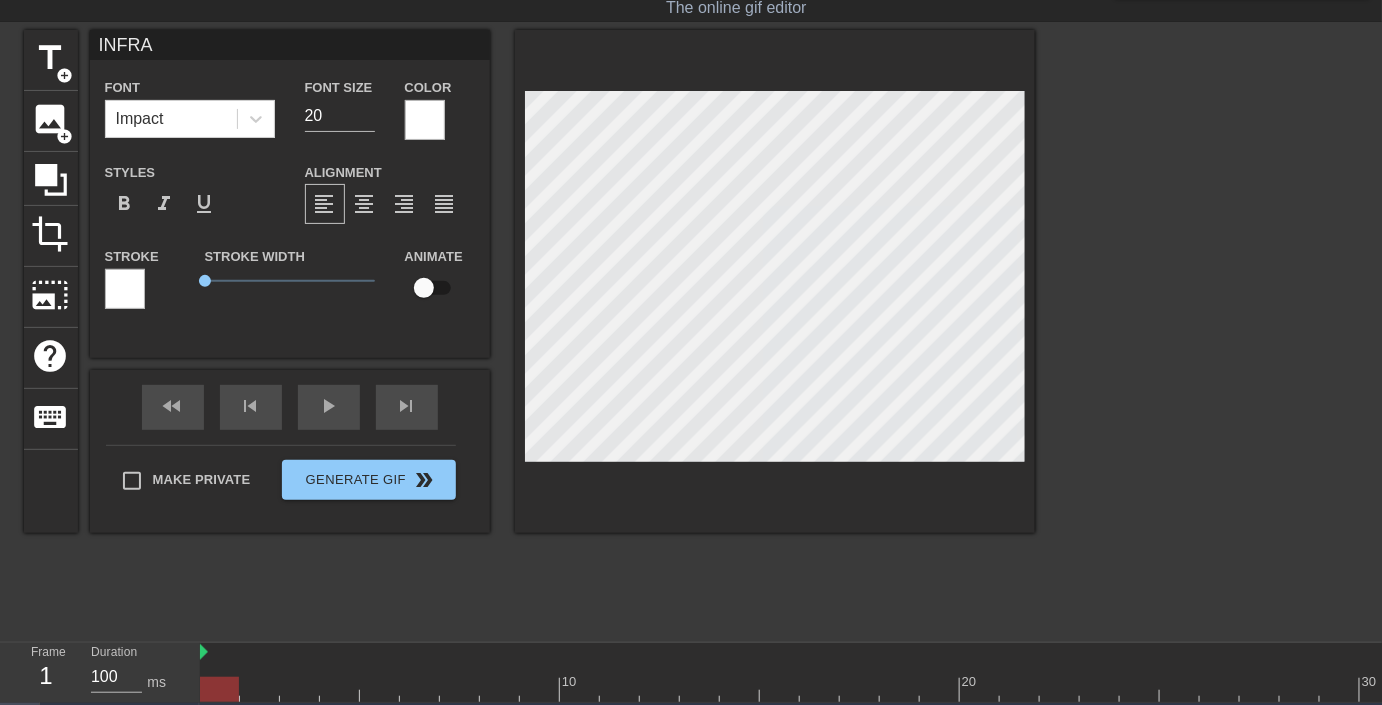 click at bounding box center [1209, 330] 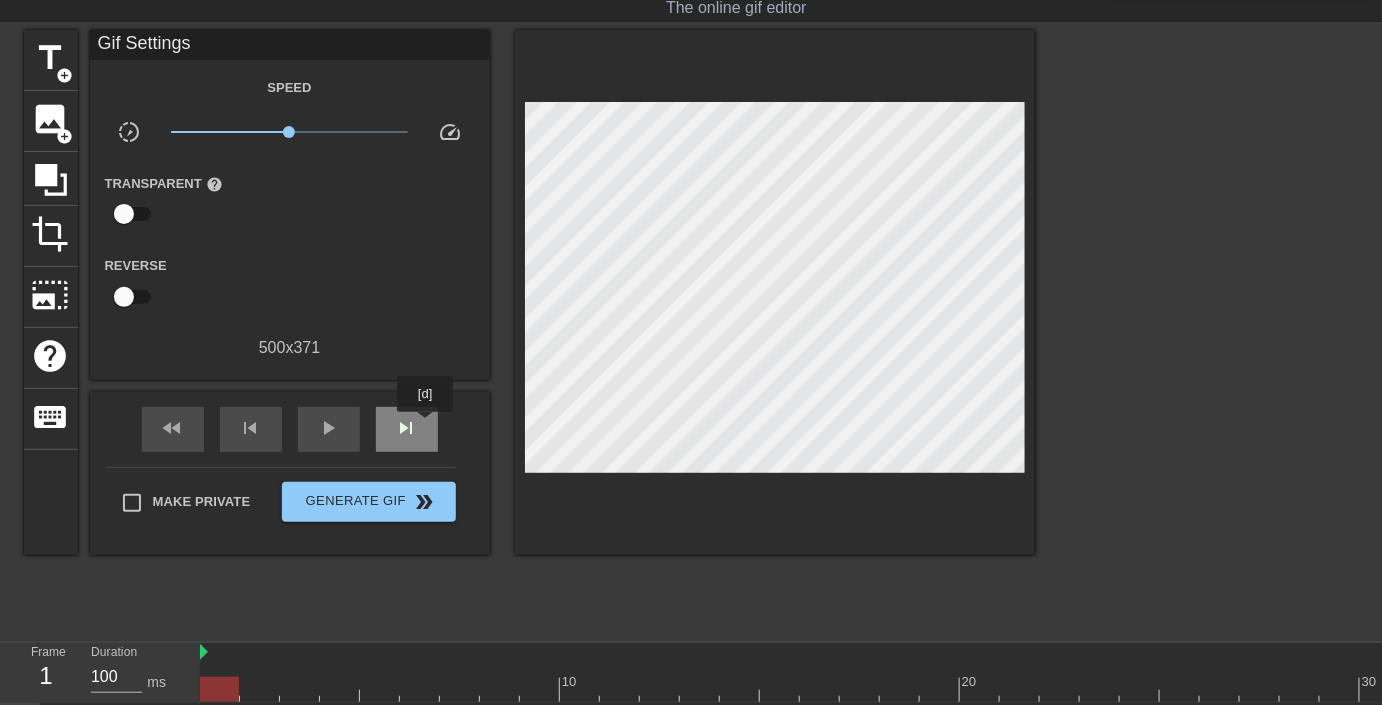 click on "skip_next" at bounding box center [407, 429] 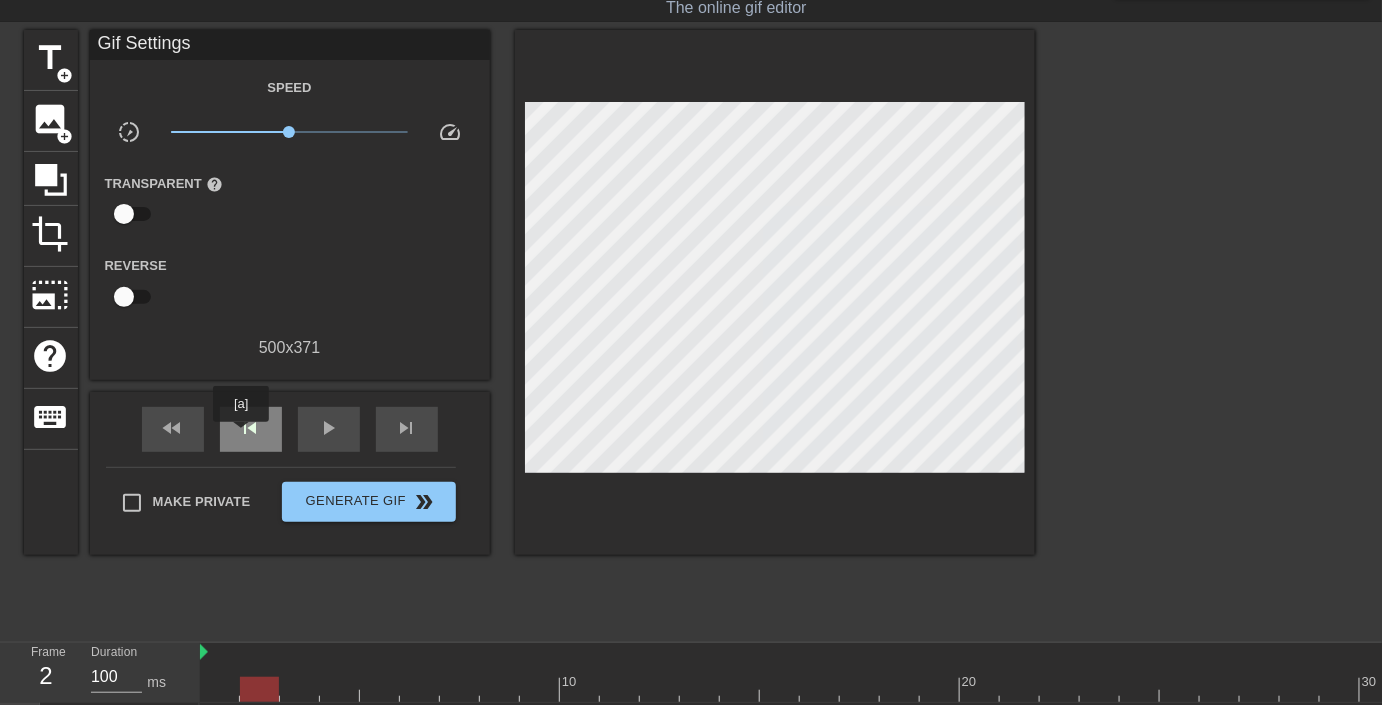 click on "skip_previous" at bounding box center [251, 428] 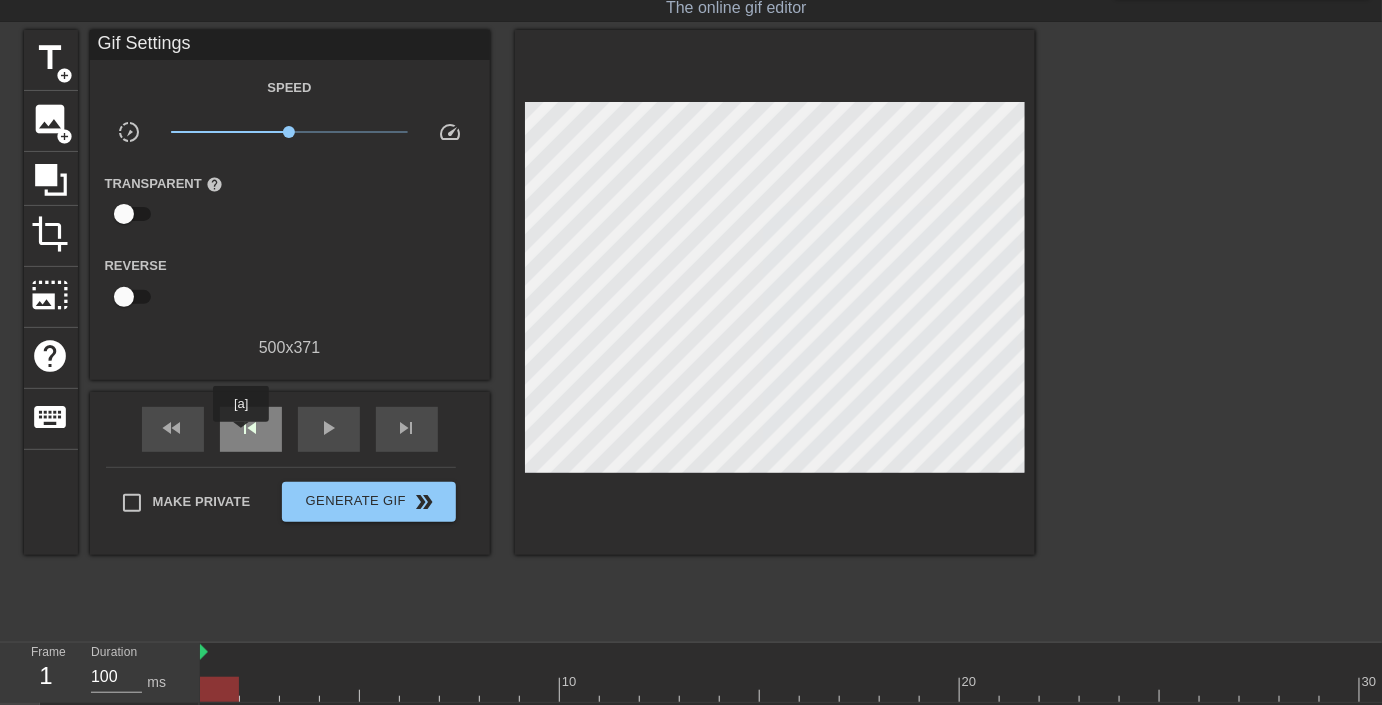 click on "skip_previous" at bounding box center (251, 428) 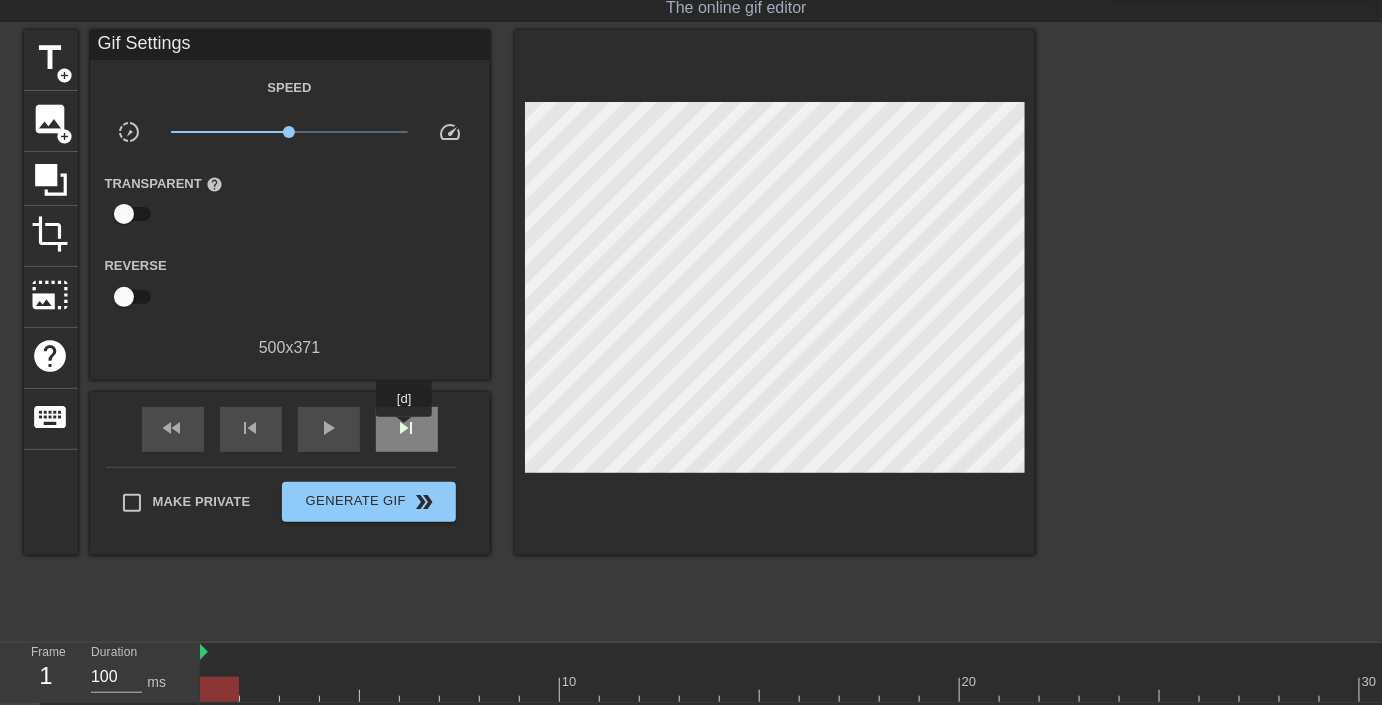 click on "skip_next" at bounding box center (407, 428) 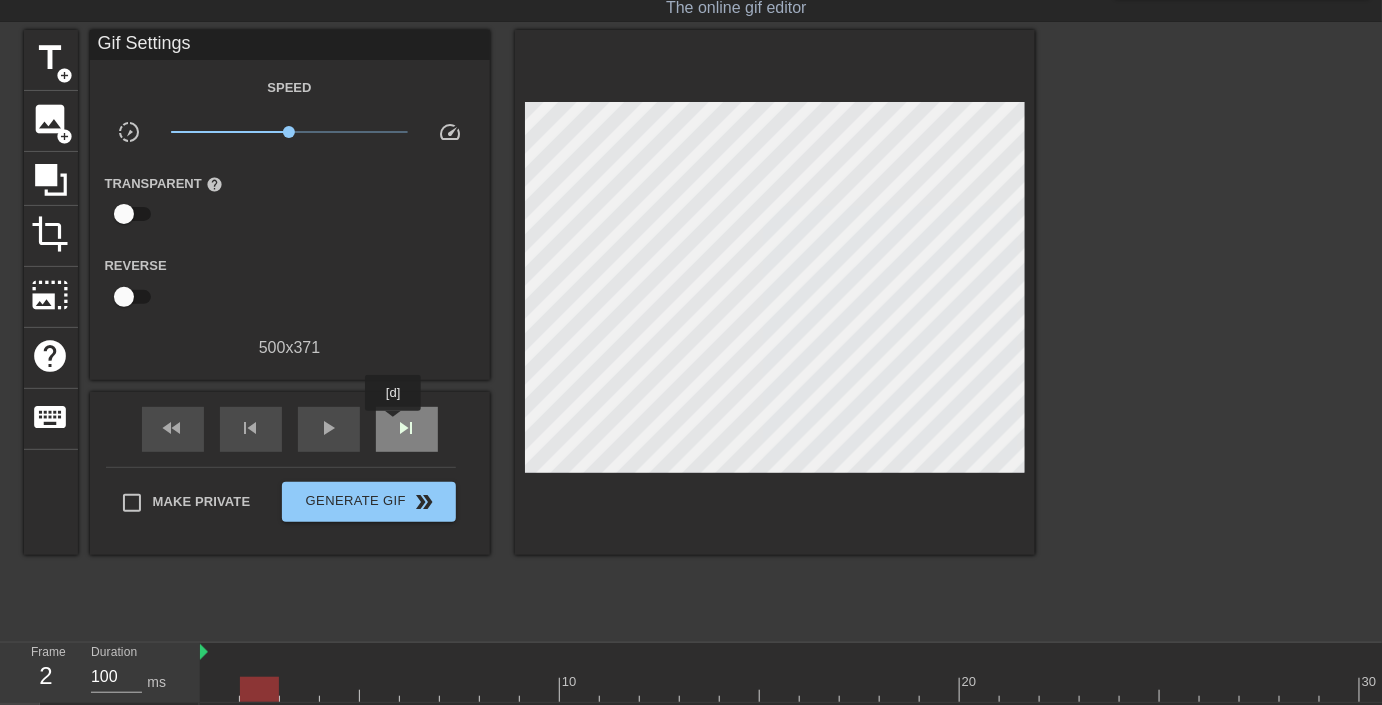 click on "skip_next" at bounding box center [407, 428] 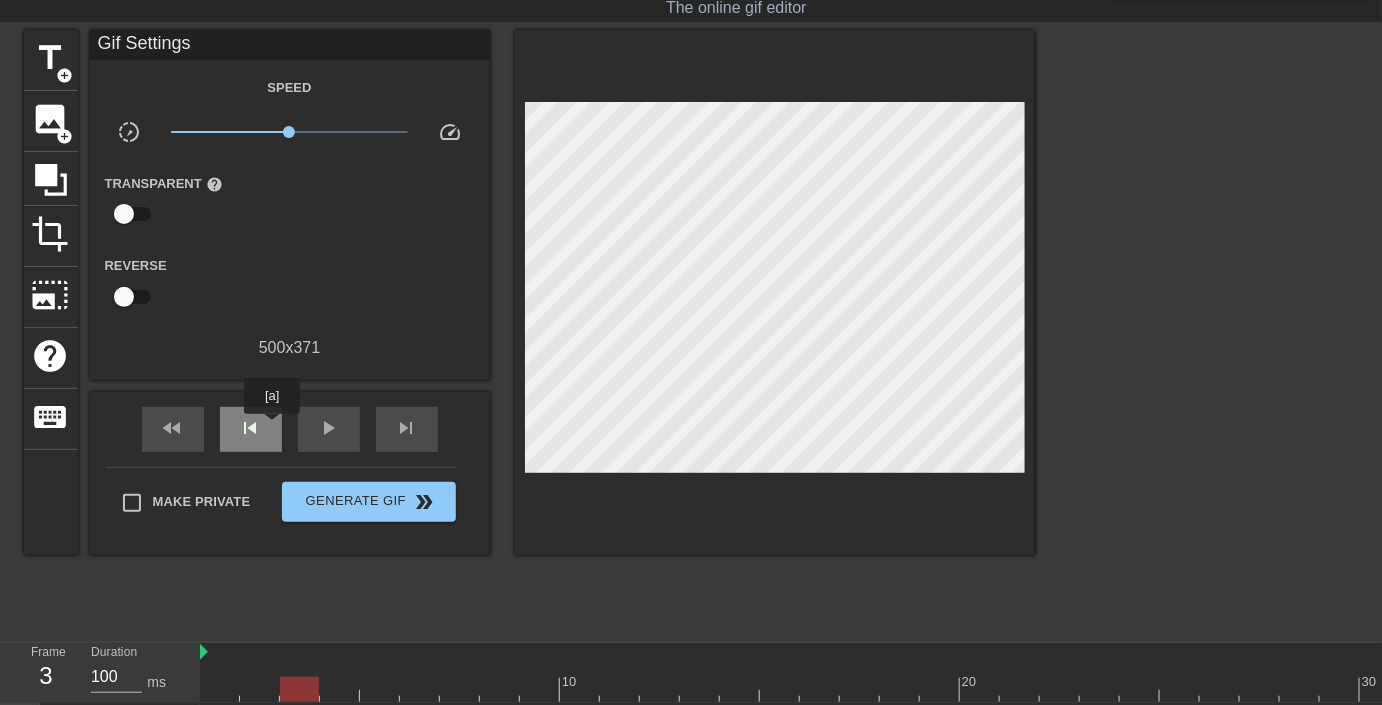 click on "skip_previous" at bounding box center (251, 429) 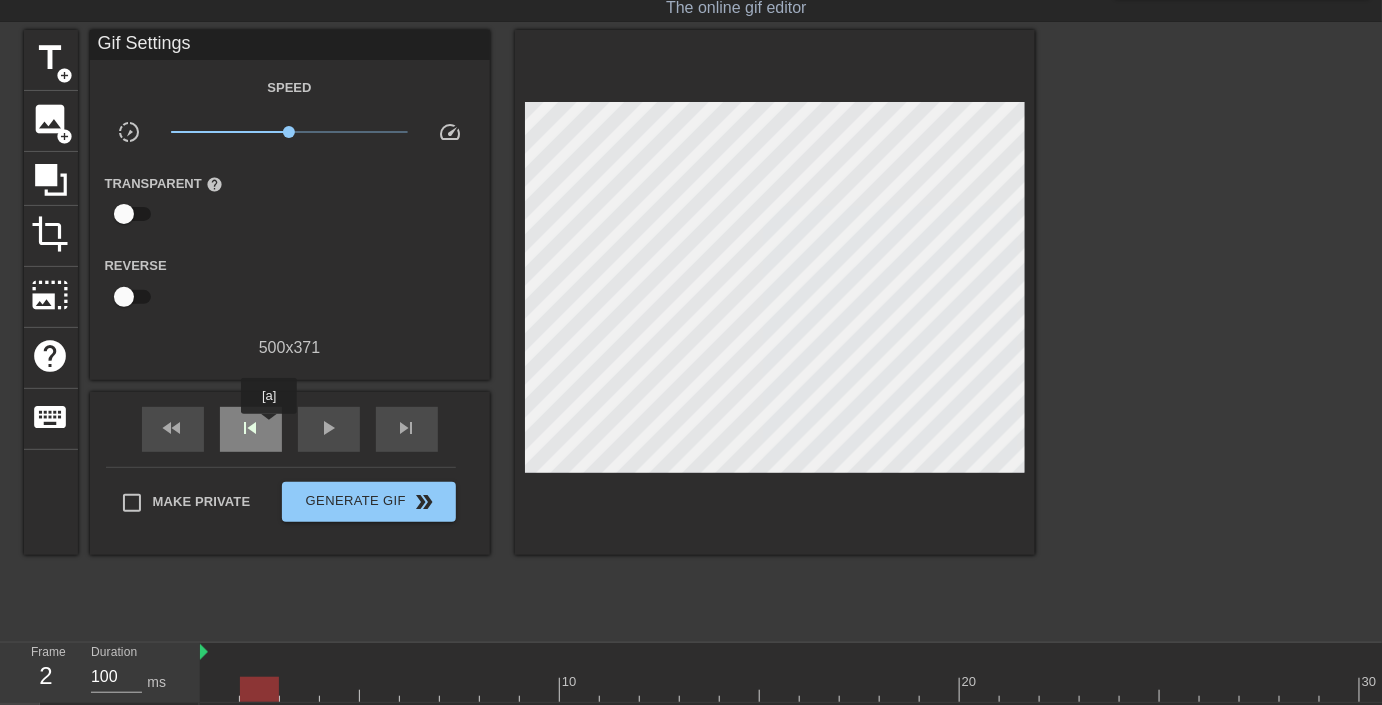 click on "skip_previous" at bounding box center (251, 429) 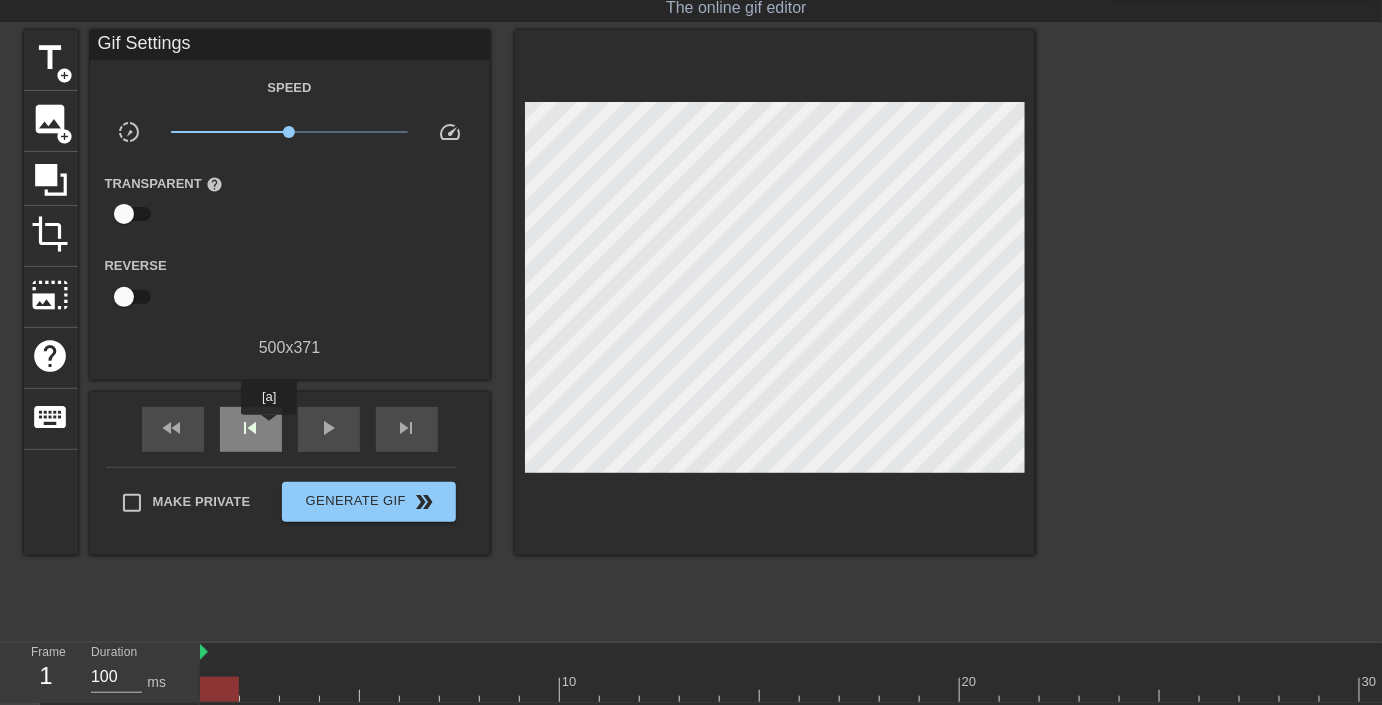 click on "skip_previous" at bounding box center (251, 429) 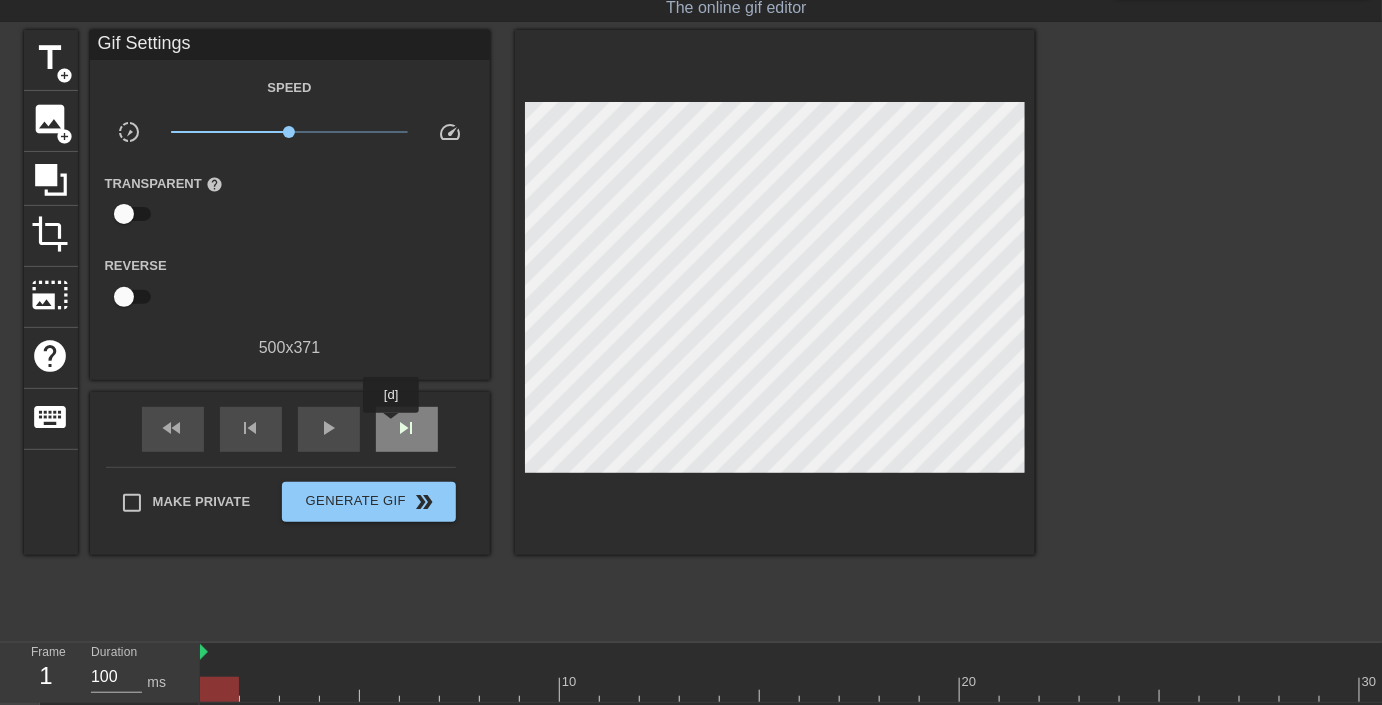 click on "skip_next" at bounding box center [407, 429] 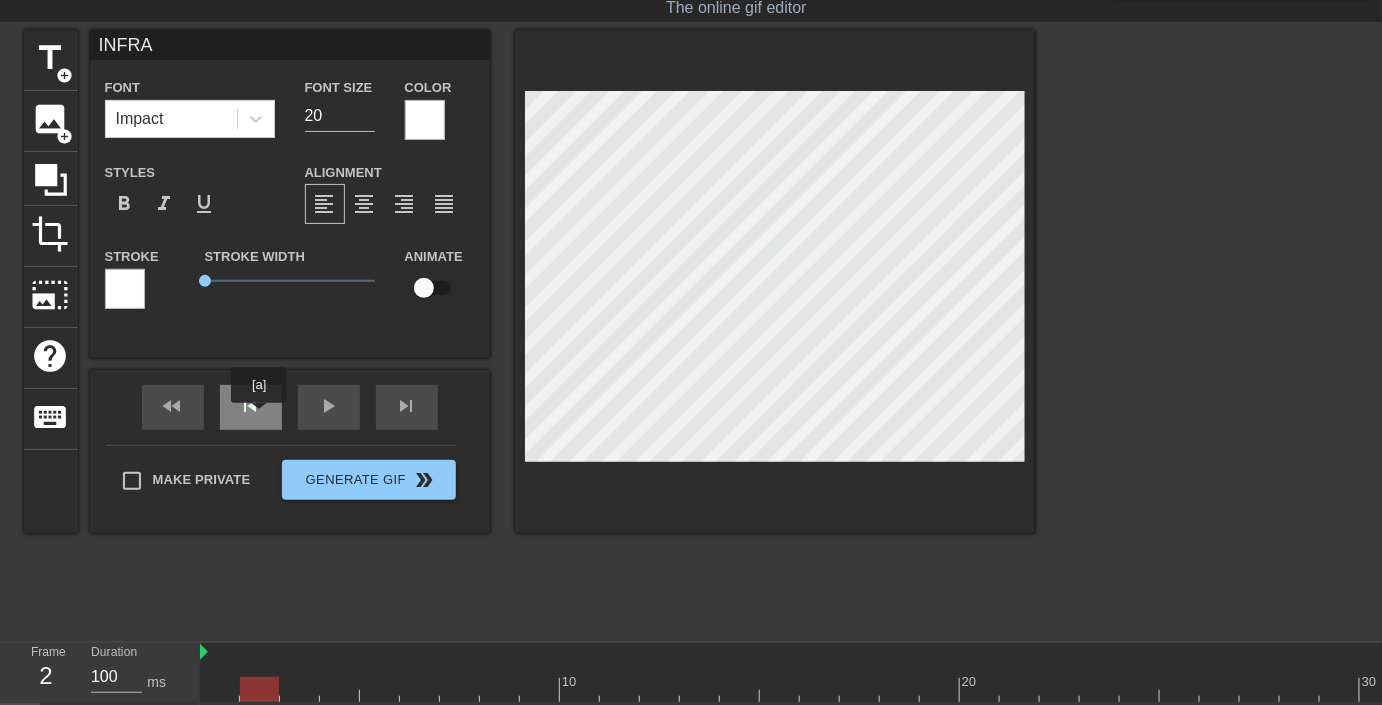 click on "skip_previous" at bounding box center [251, 406] 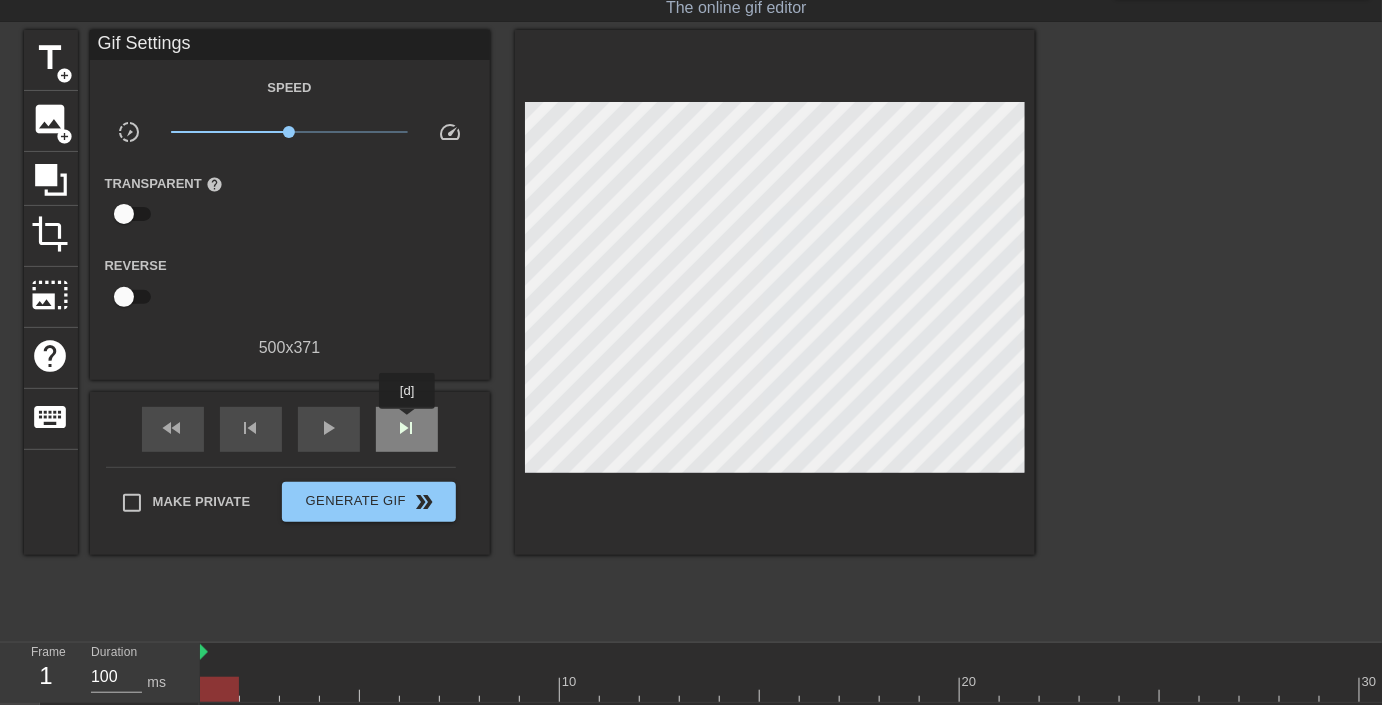 click on "skip_next" at bounding box center [407, 428] 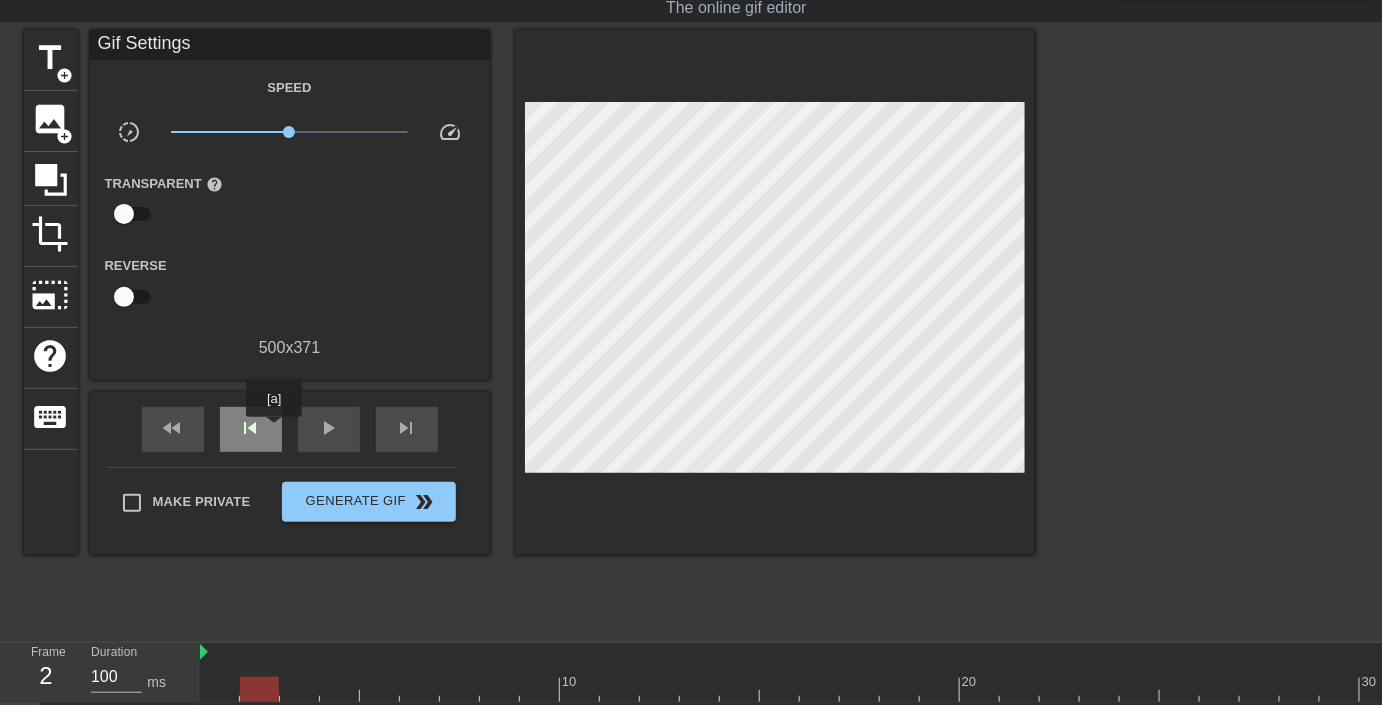 click on "skip_previous" at bounding box center [251, 429] 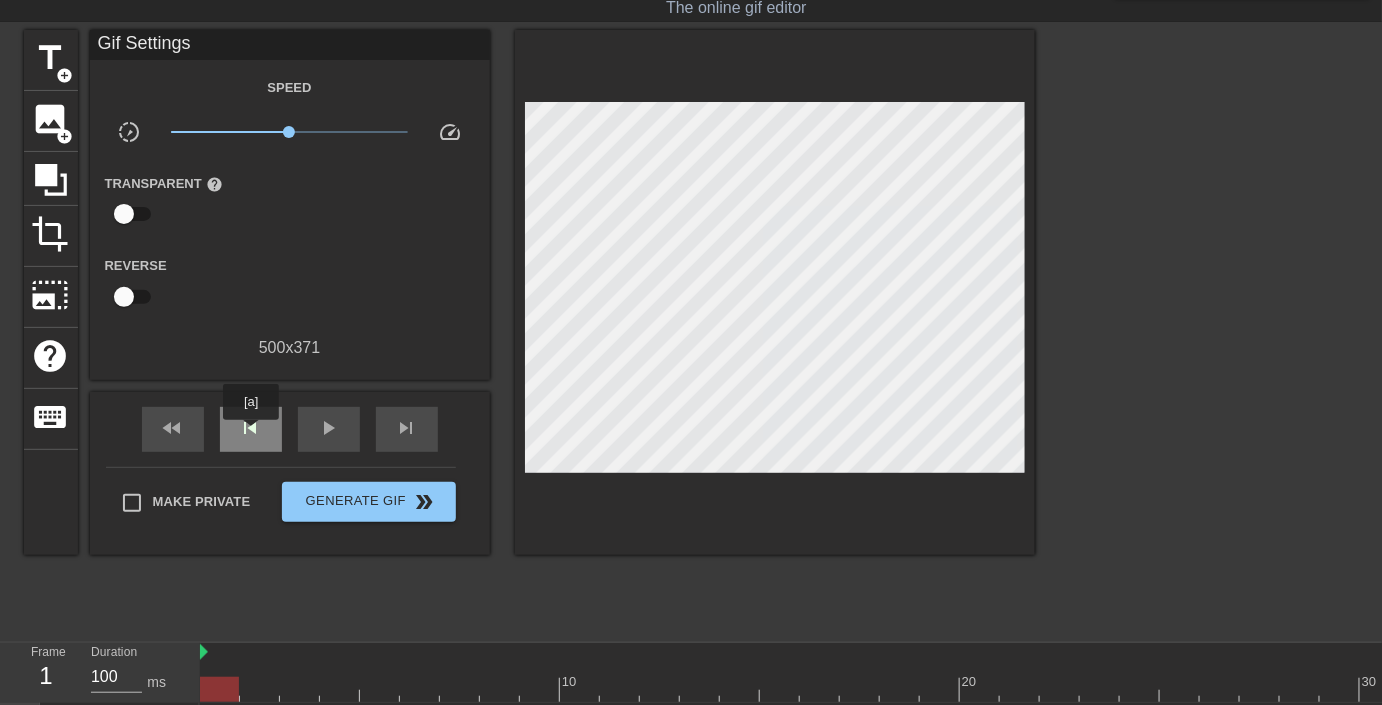 click on "skip_previous" at bounding box center [251, 428] 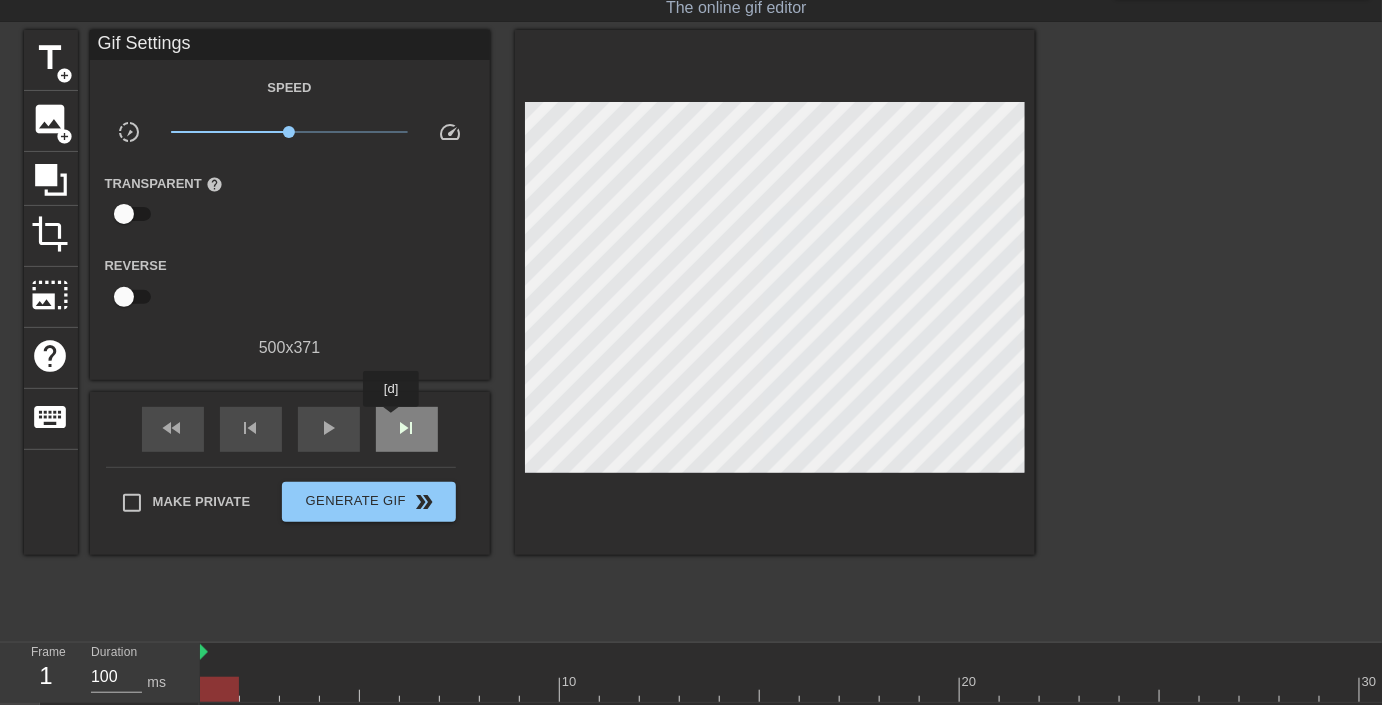click on "skip_next" at bounding box center (407, 429) 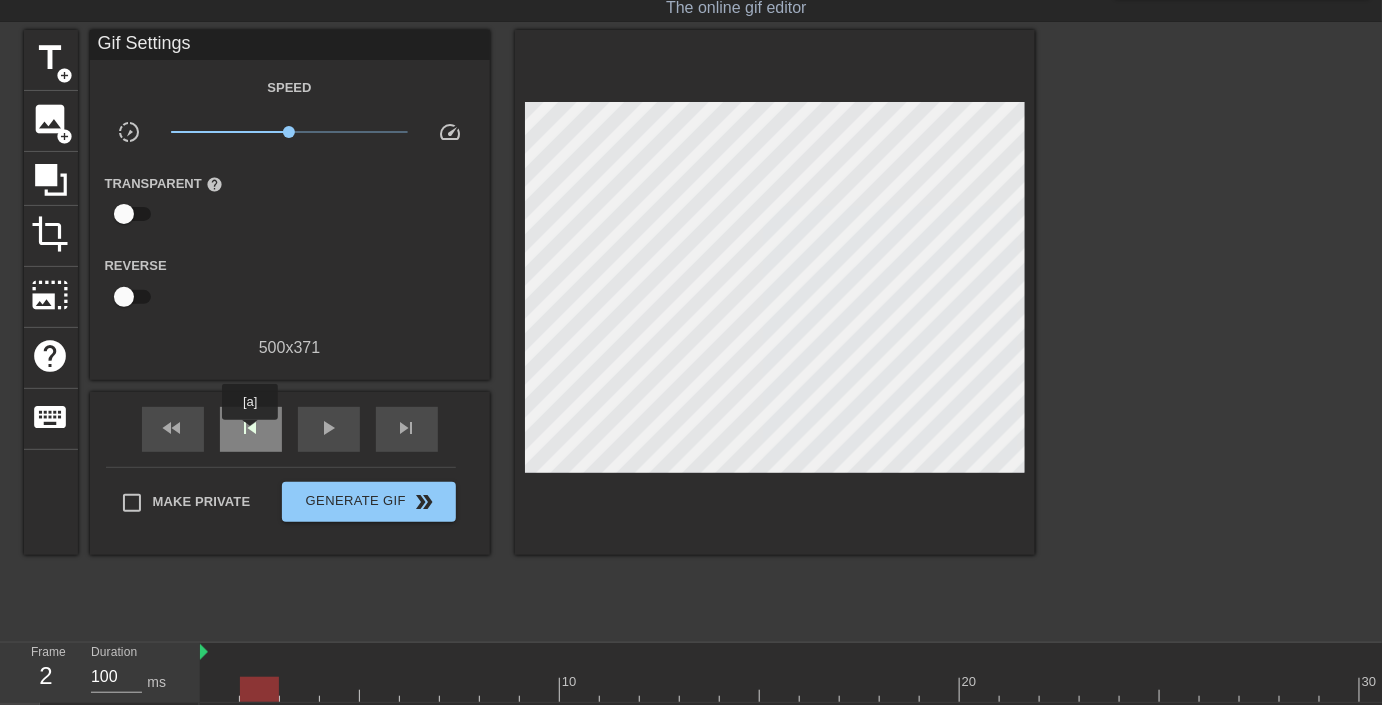 click on "skip_previous" at bounding box center [251, 428] 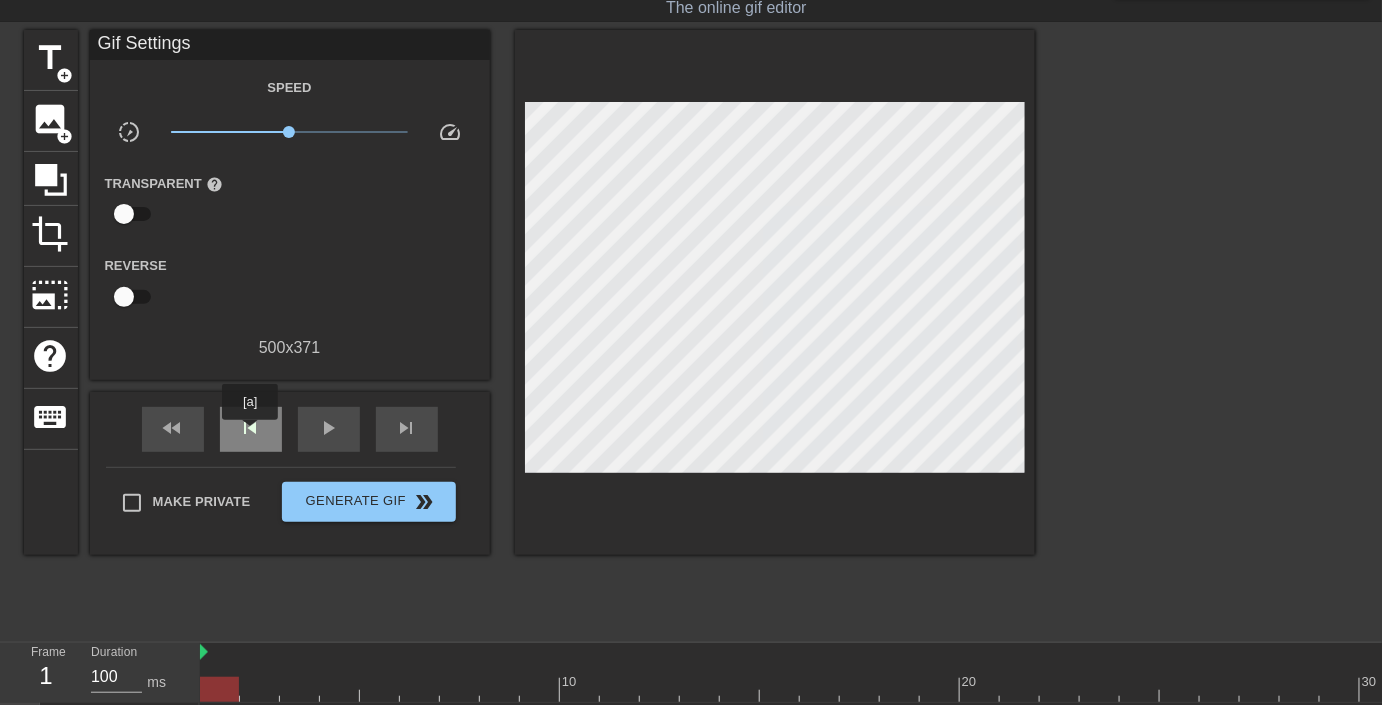 click on "skip_previous" at bounding box center [251, 428] 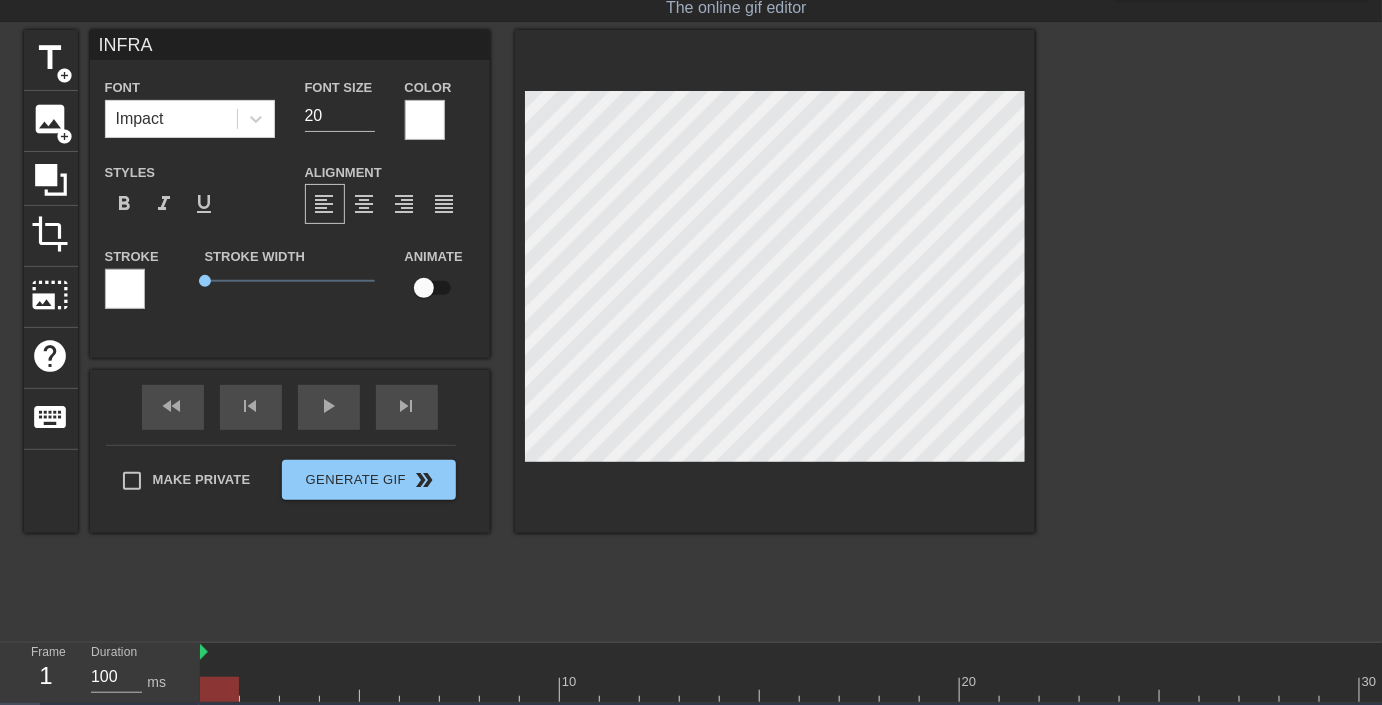 click at bounding box center (1209, 330) 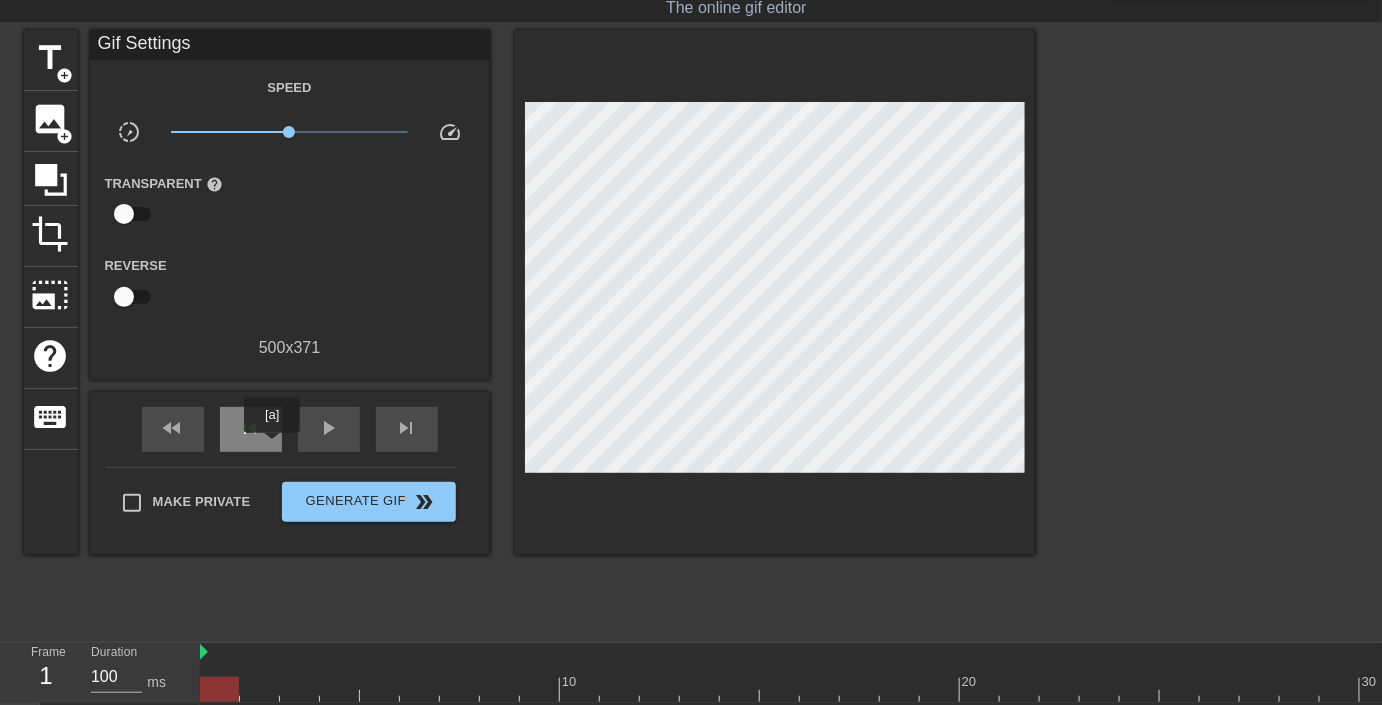 click on "skip_previous" at bounding box center [251, 429] 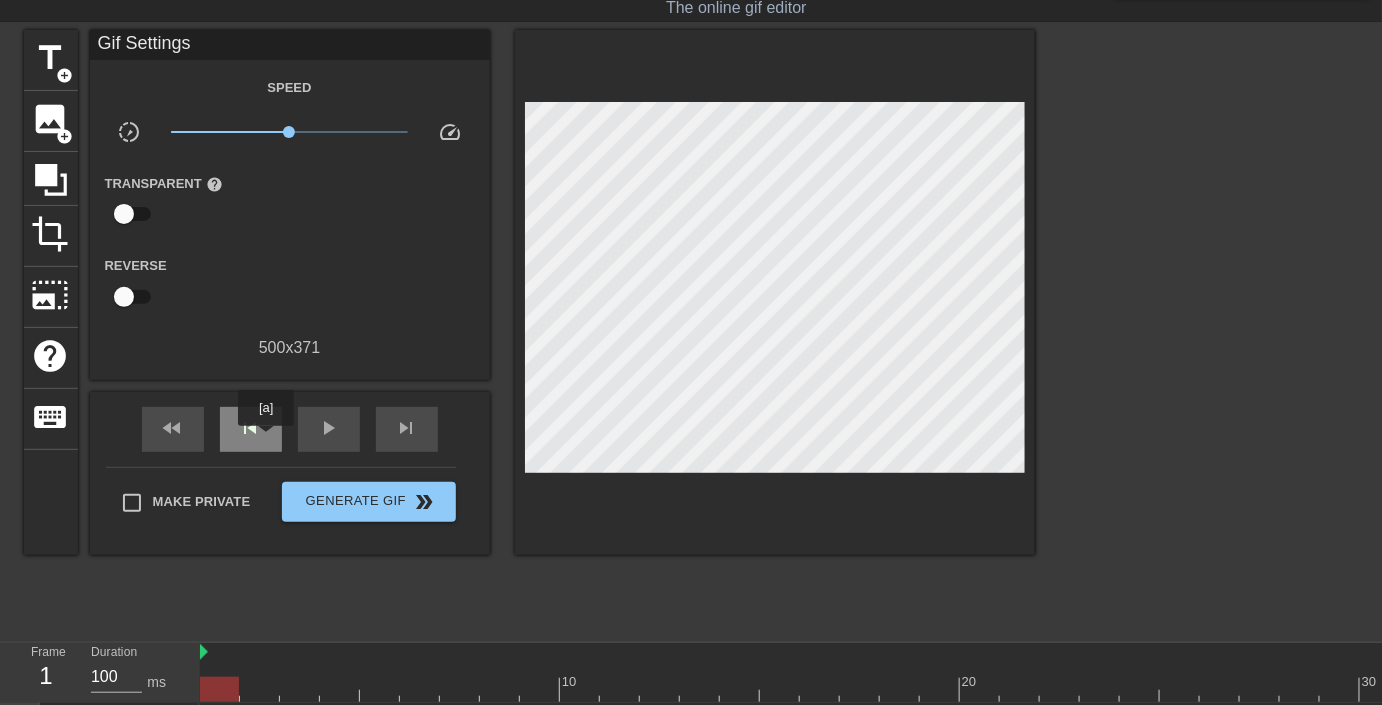 click on "skip_previous" at bounding box center [251, 429] 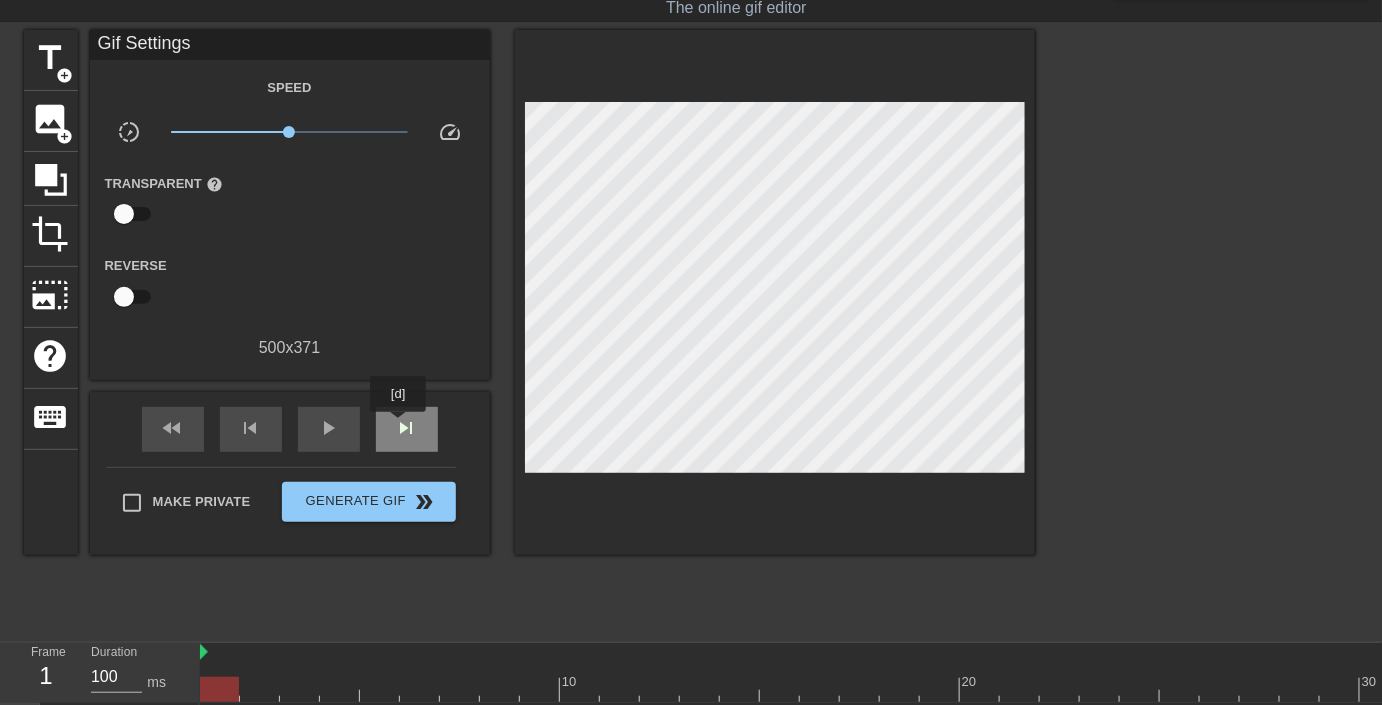 click on "skip_next" at bounding box center [407, 428] 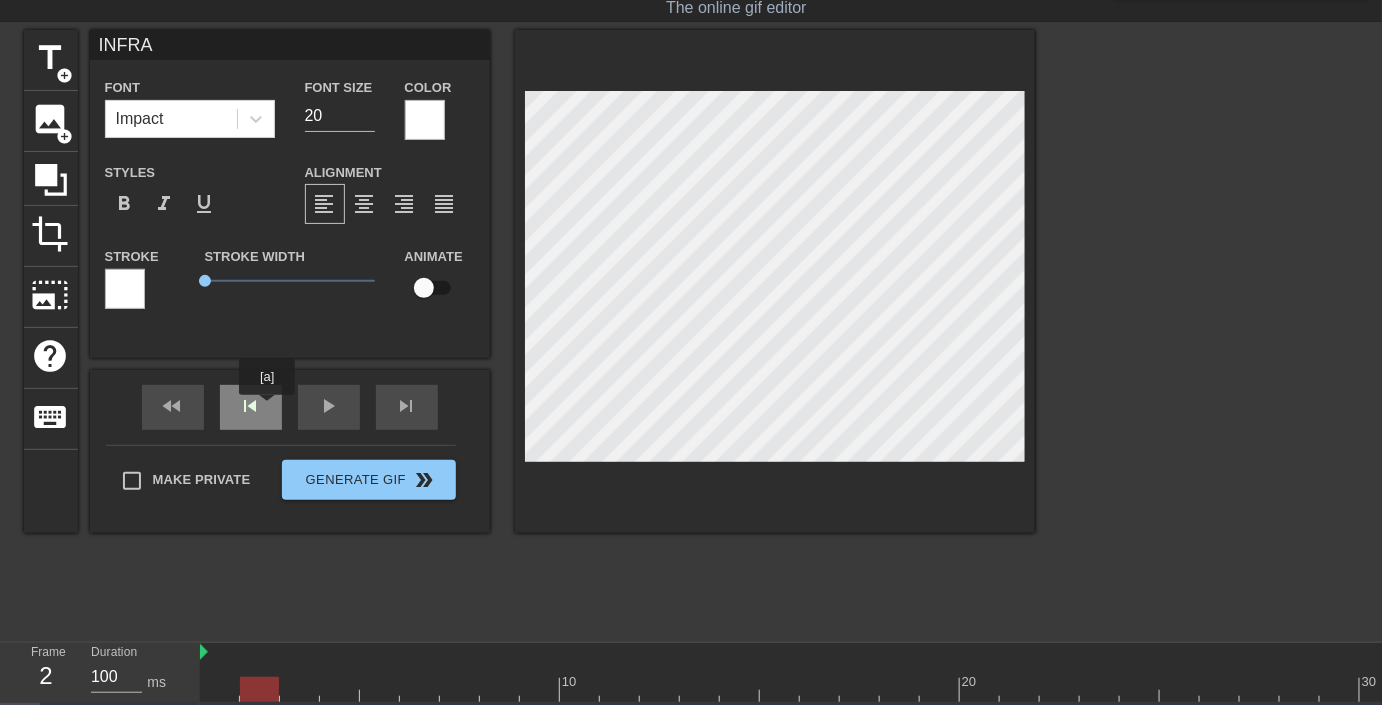 click on "skip_previous" at bounding box center [251, 407] 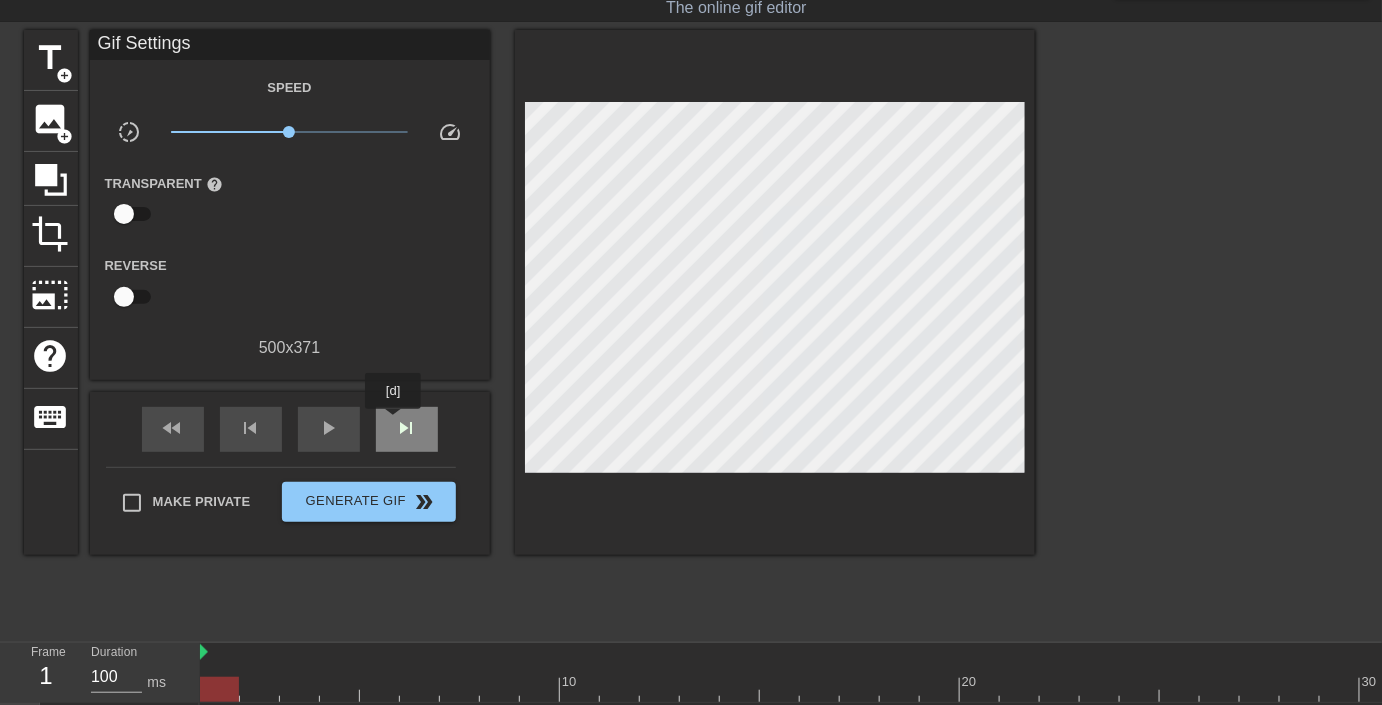click on "skip_next" at bounding box center [407, 428] 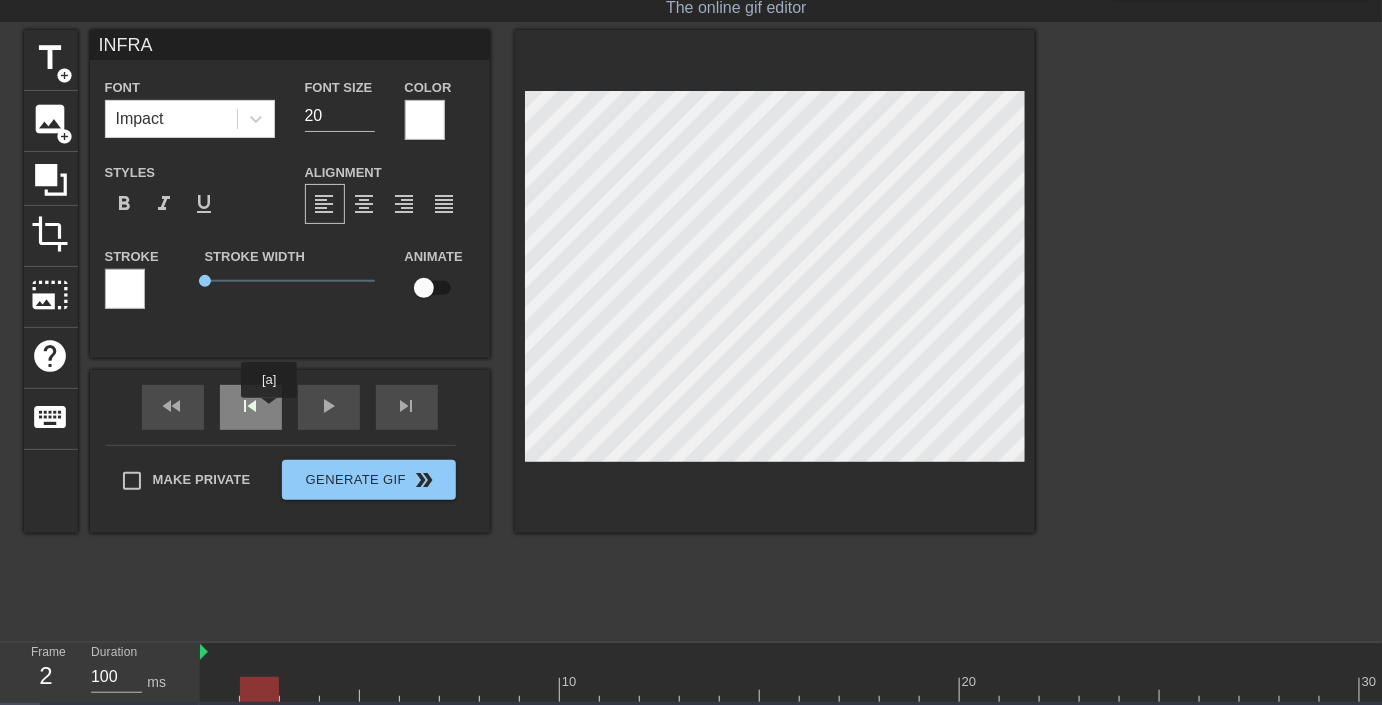 click on "skip_previous" at bounding box center (251, 407) 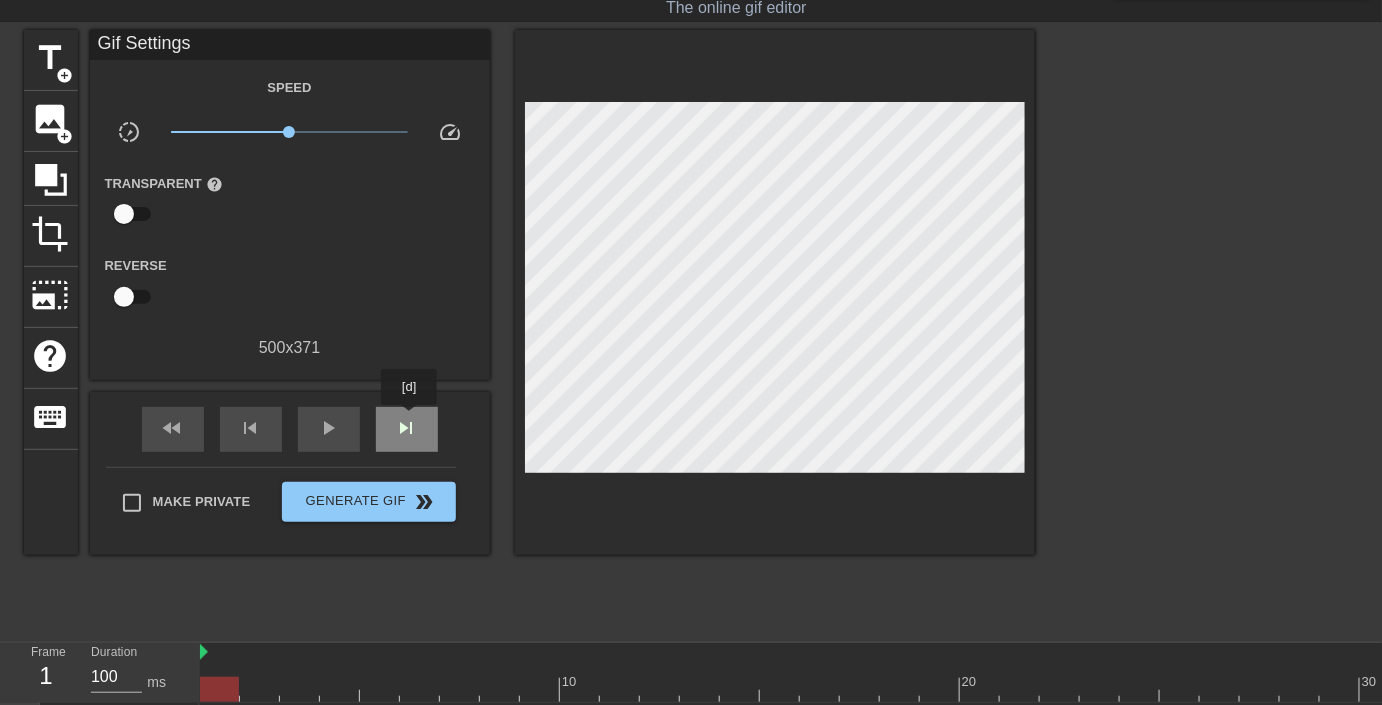 click on "skip_next" at bounding box center (407, 428) 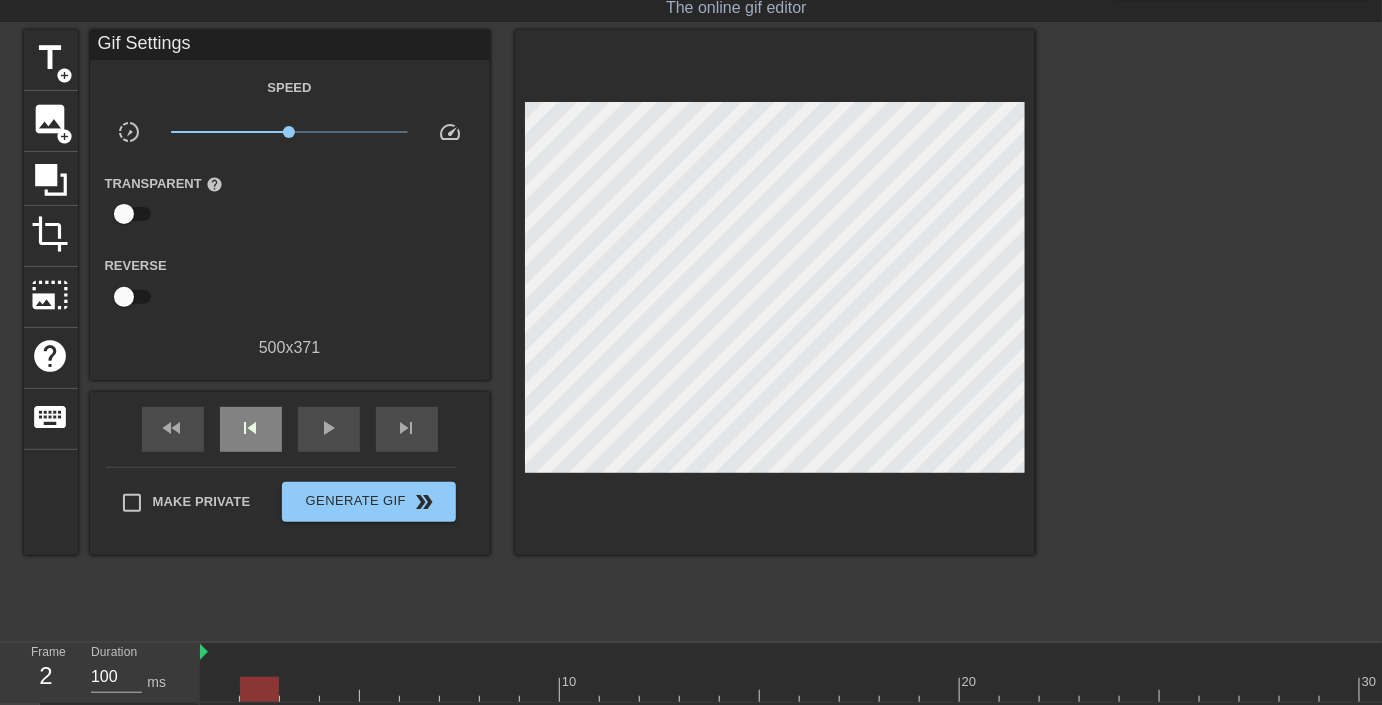 click on "fast_rewind skip_previous play_arrow skip_next" at bounding box center (290, 429) 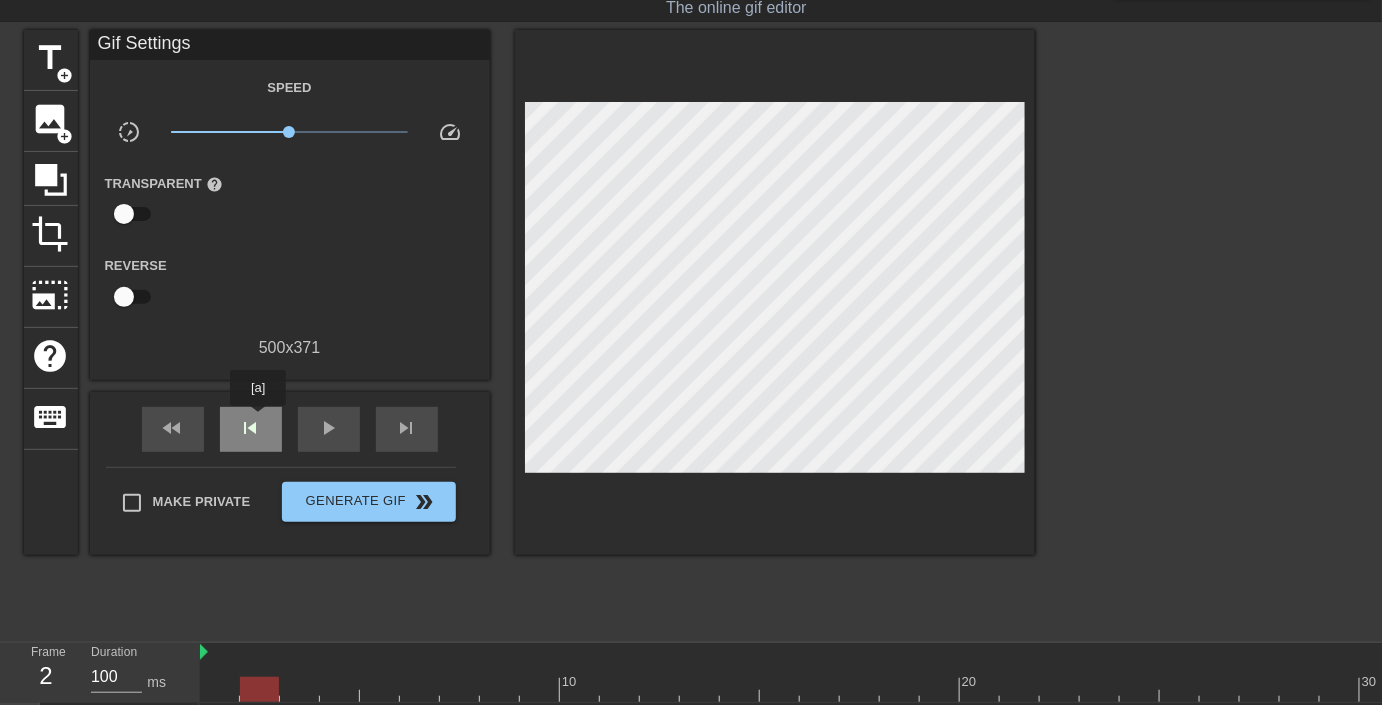 click on "skip_previous" at bounding box center [251, 428] 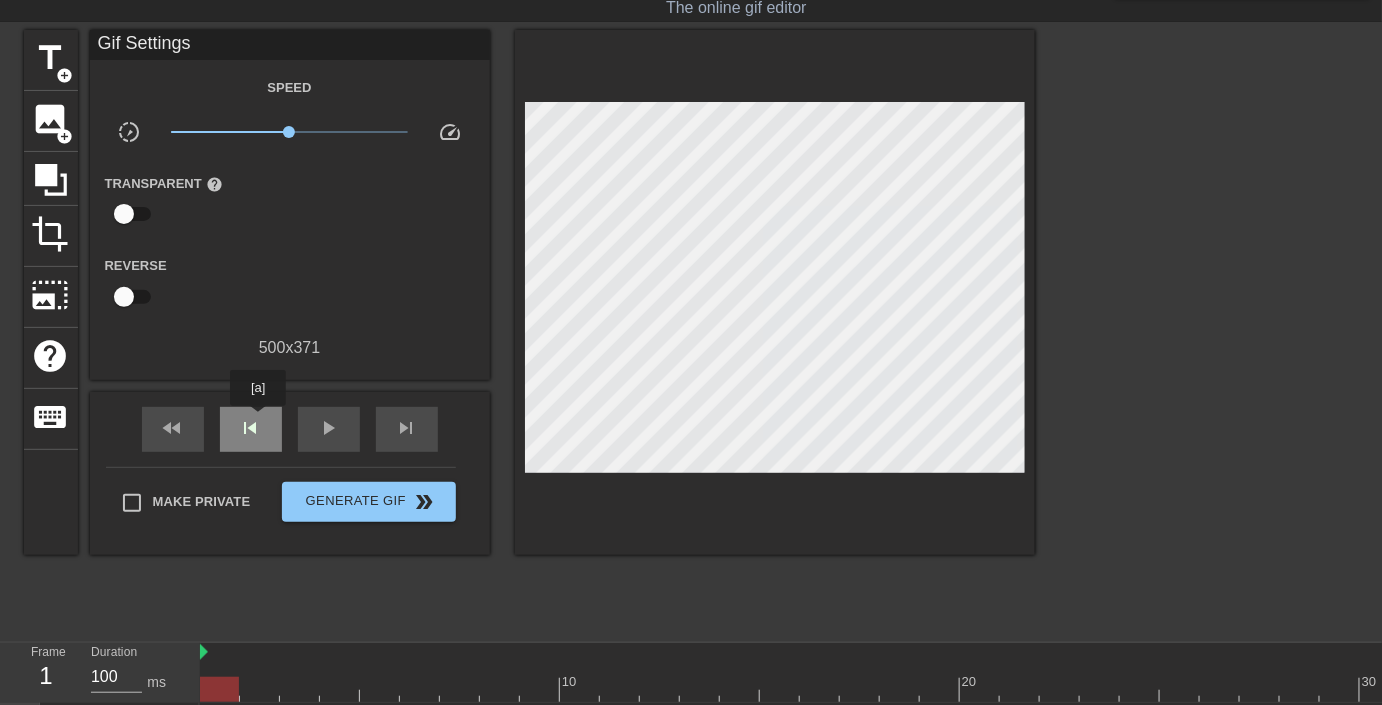 click on "skip_previous" at bounding box center (251, 428) 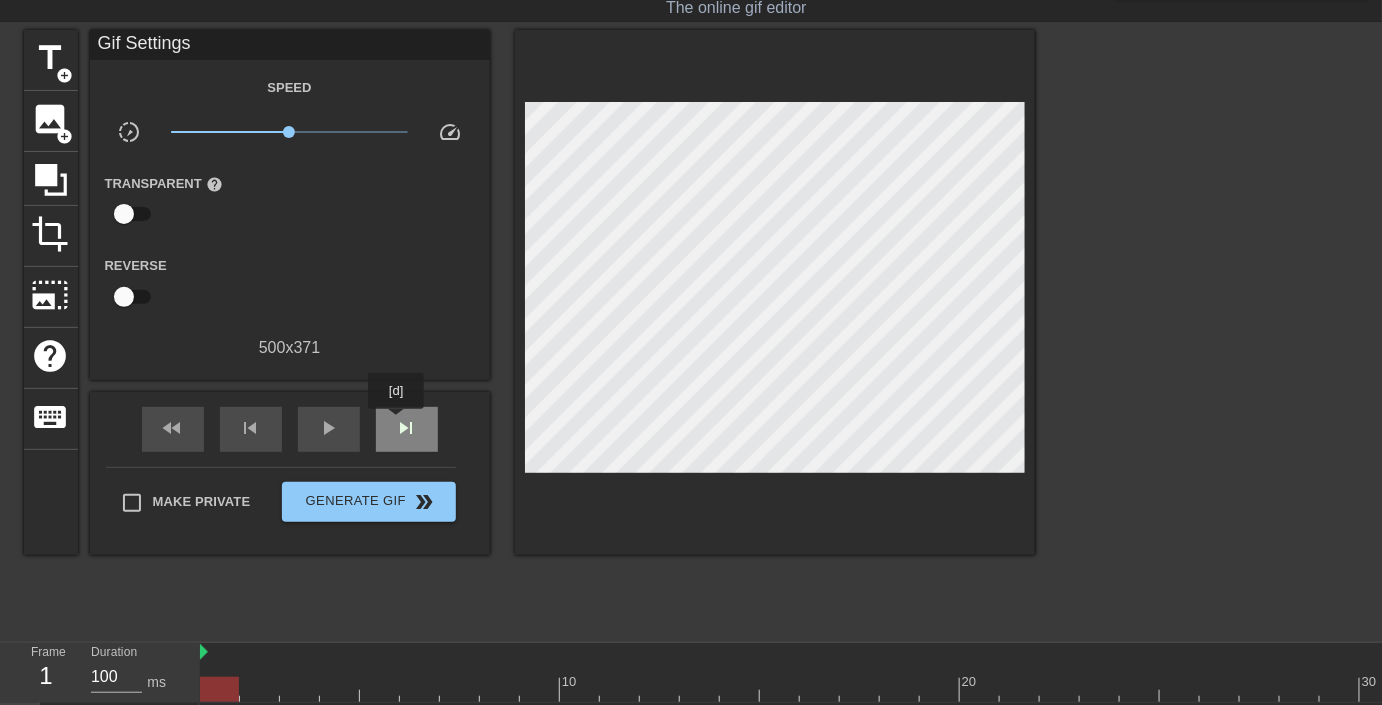 click on "skip_next" at bounding box center [407, 428] 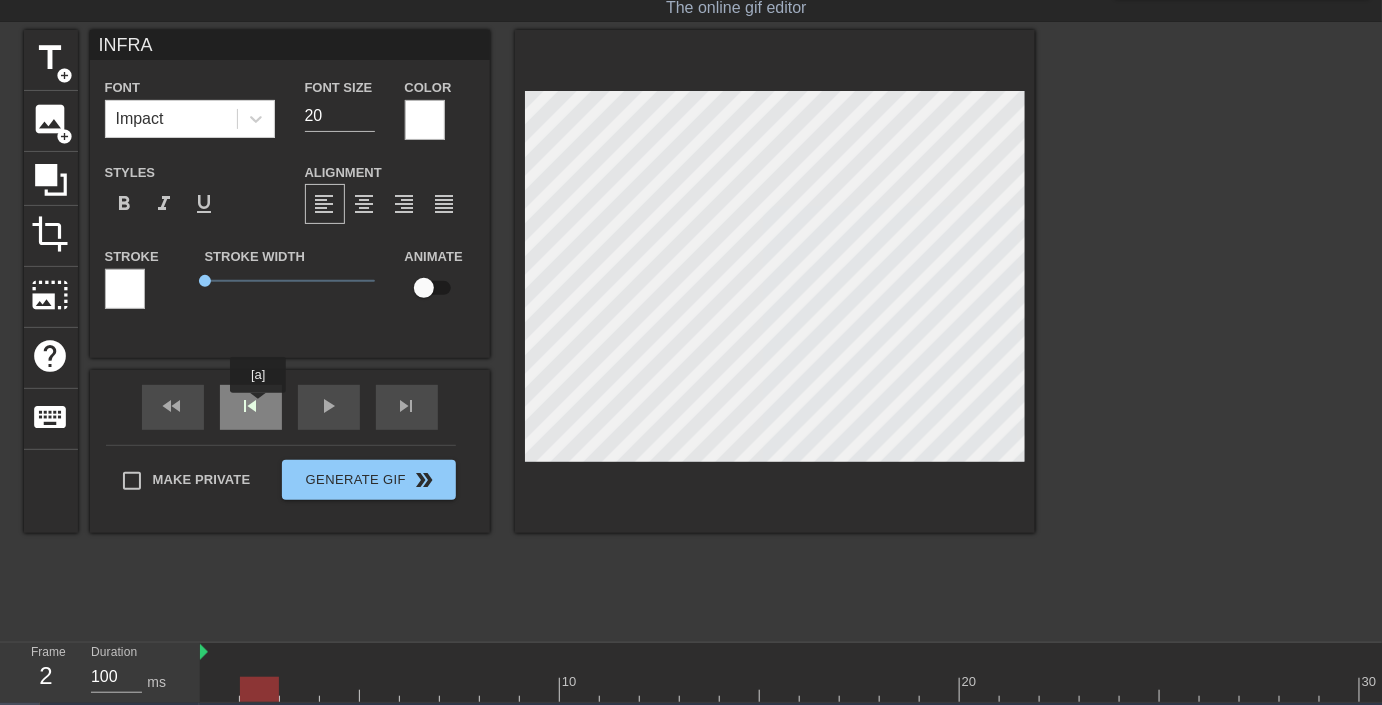 click on "fast_rewind skip_previous play_arrow skip_next" at bounding box center [290, 407] 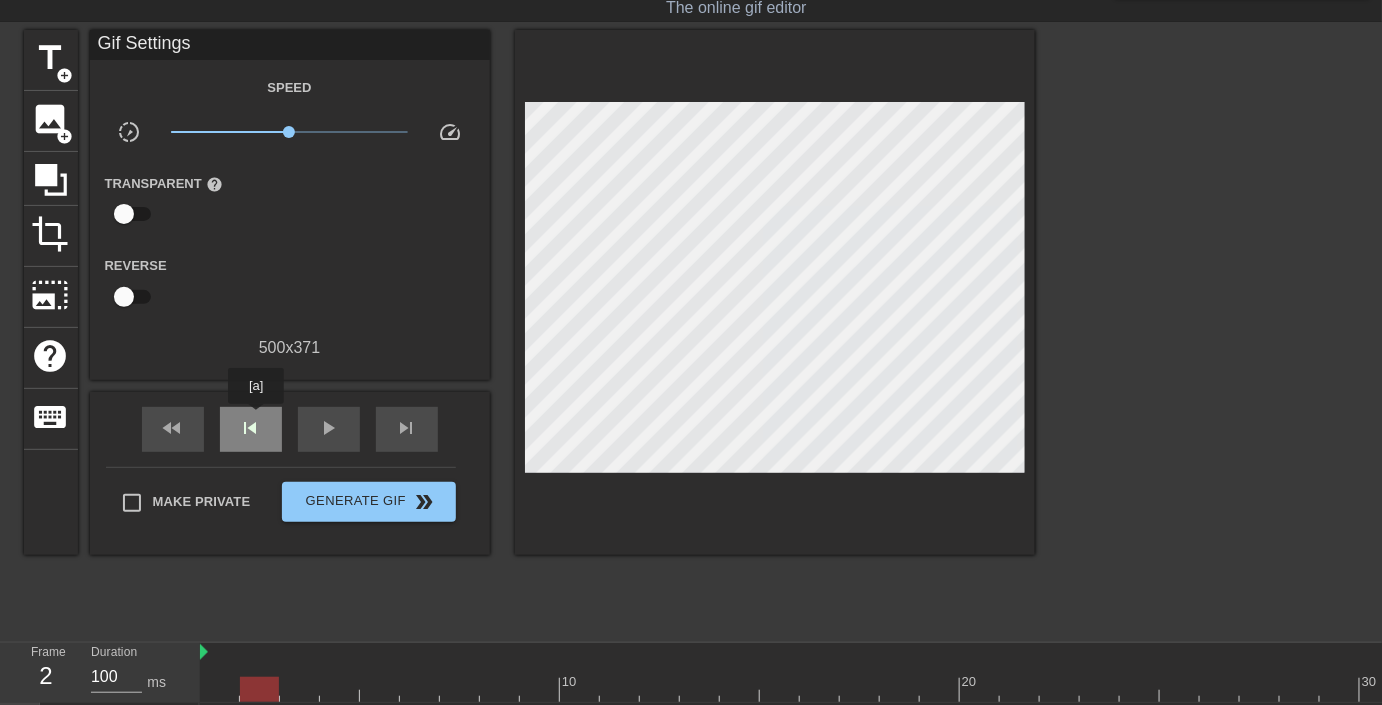 click on "skip_previous" at bounding box center (251, 428) 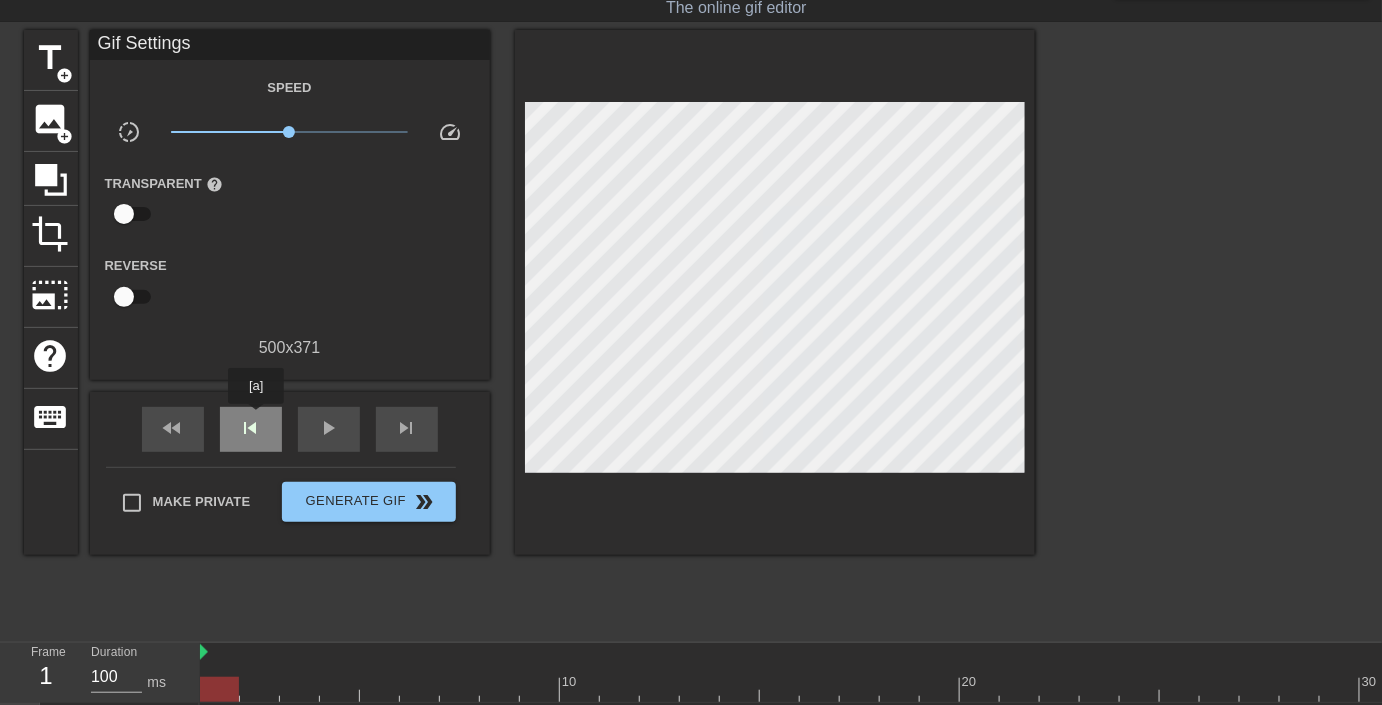 click on "skip_previous" at bounding box center [251, 428] 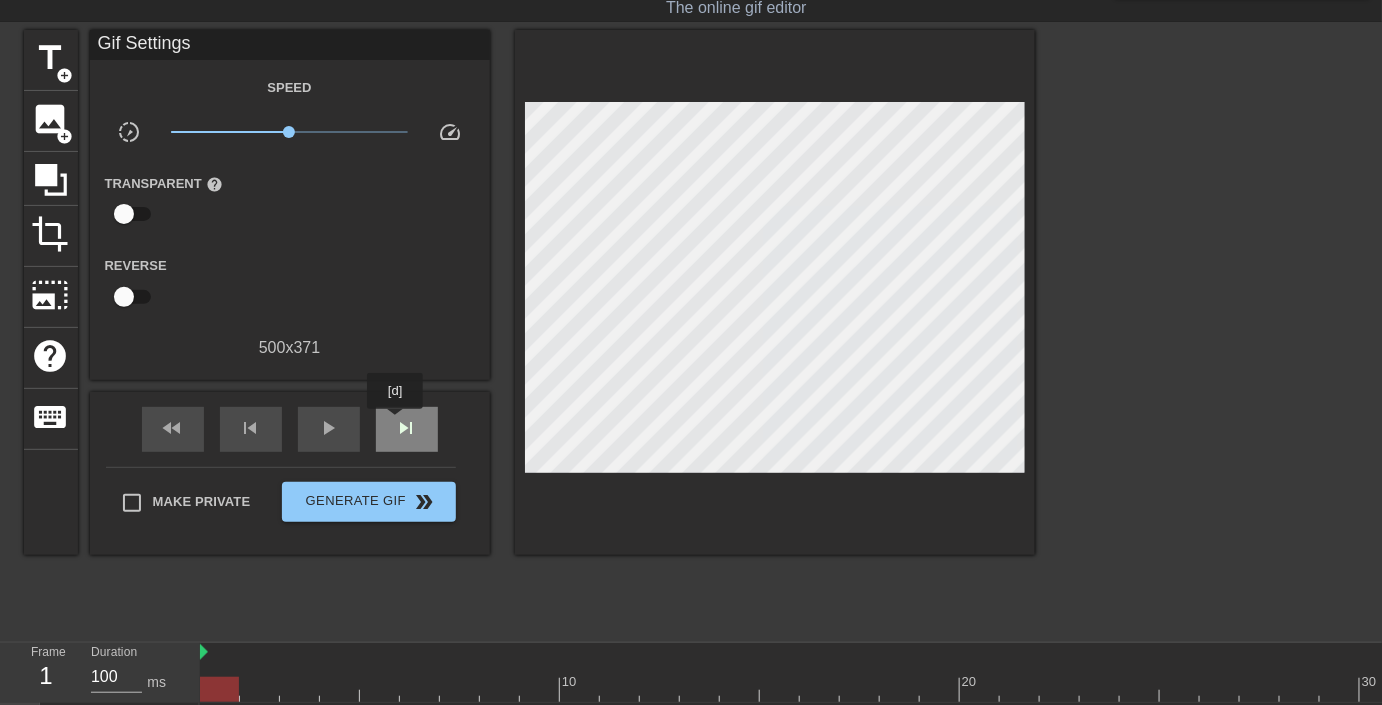 click on "skip_next" at bounding box center (407, 428) 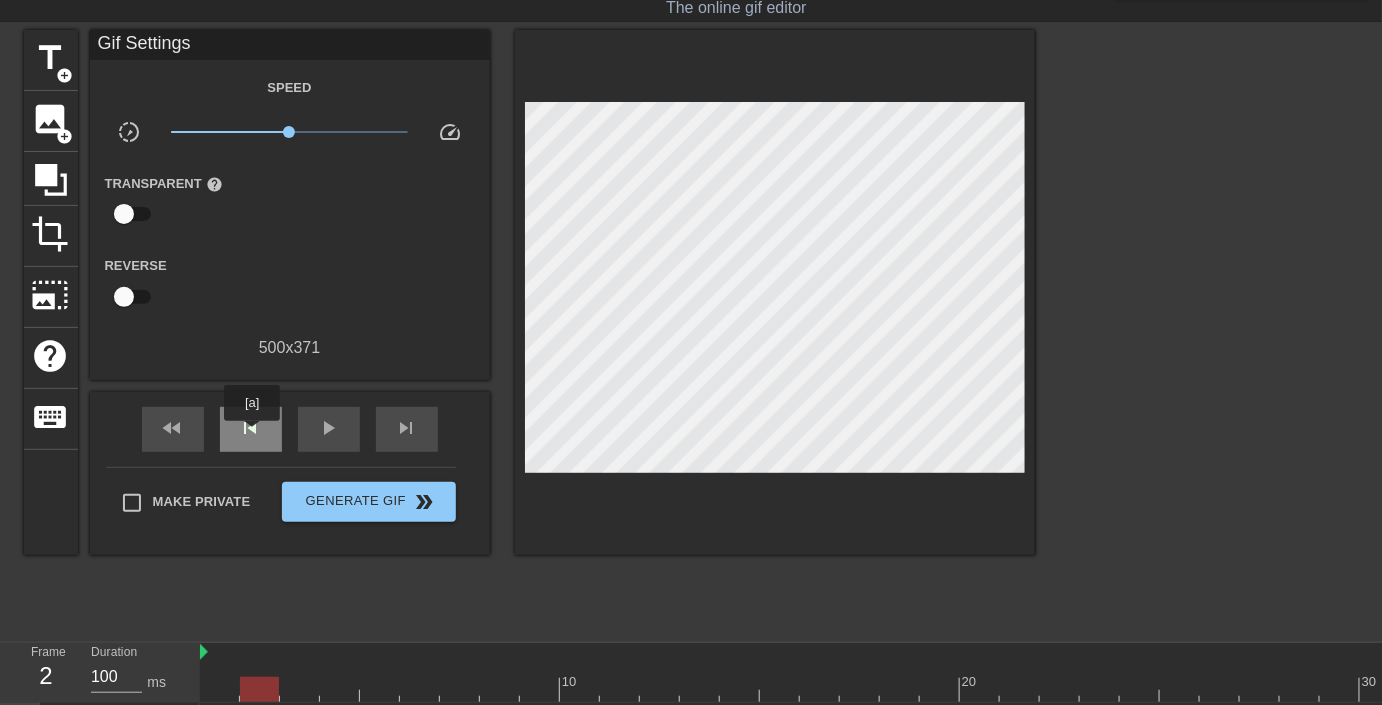 click on "skip_previous" at bounding box center [251, 429] 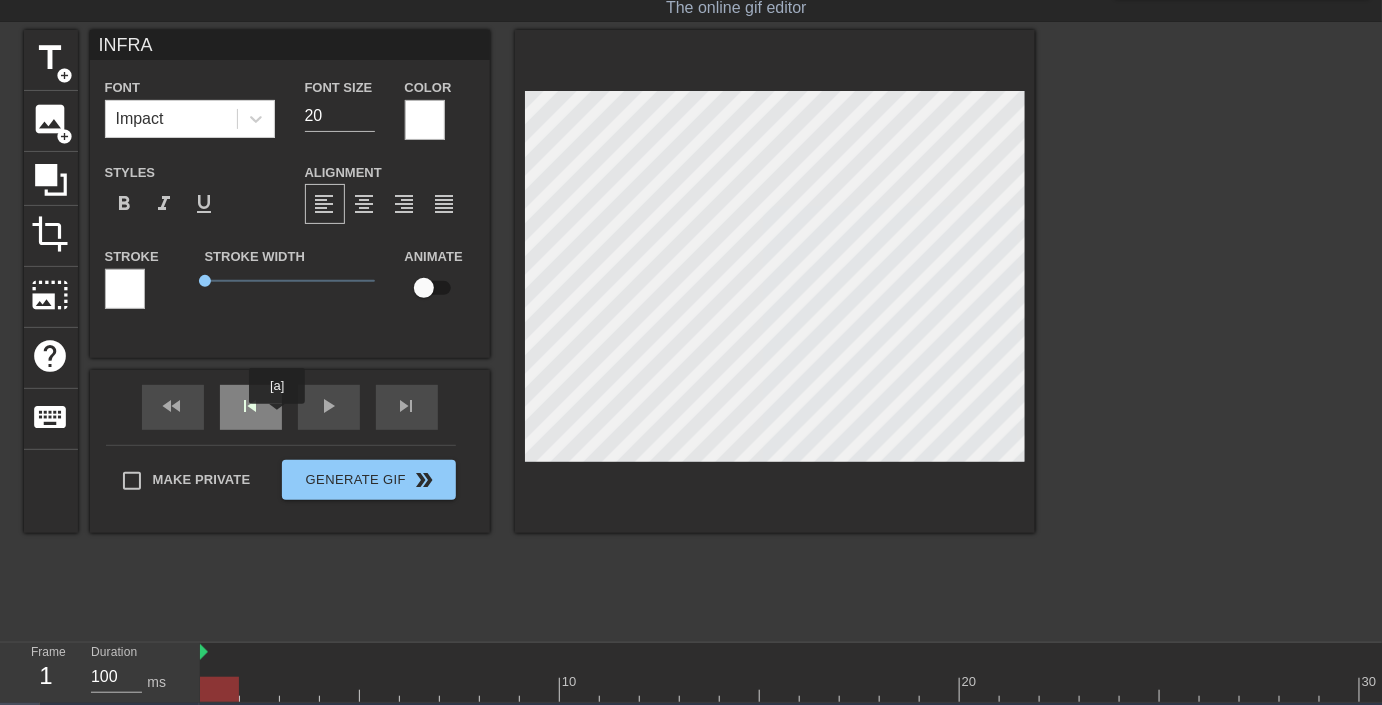 click on "skip_previous" at bounding box center [251, 406] 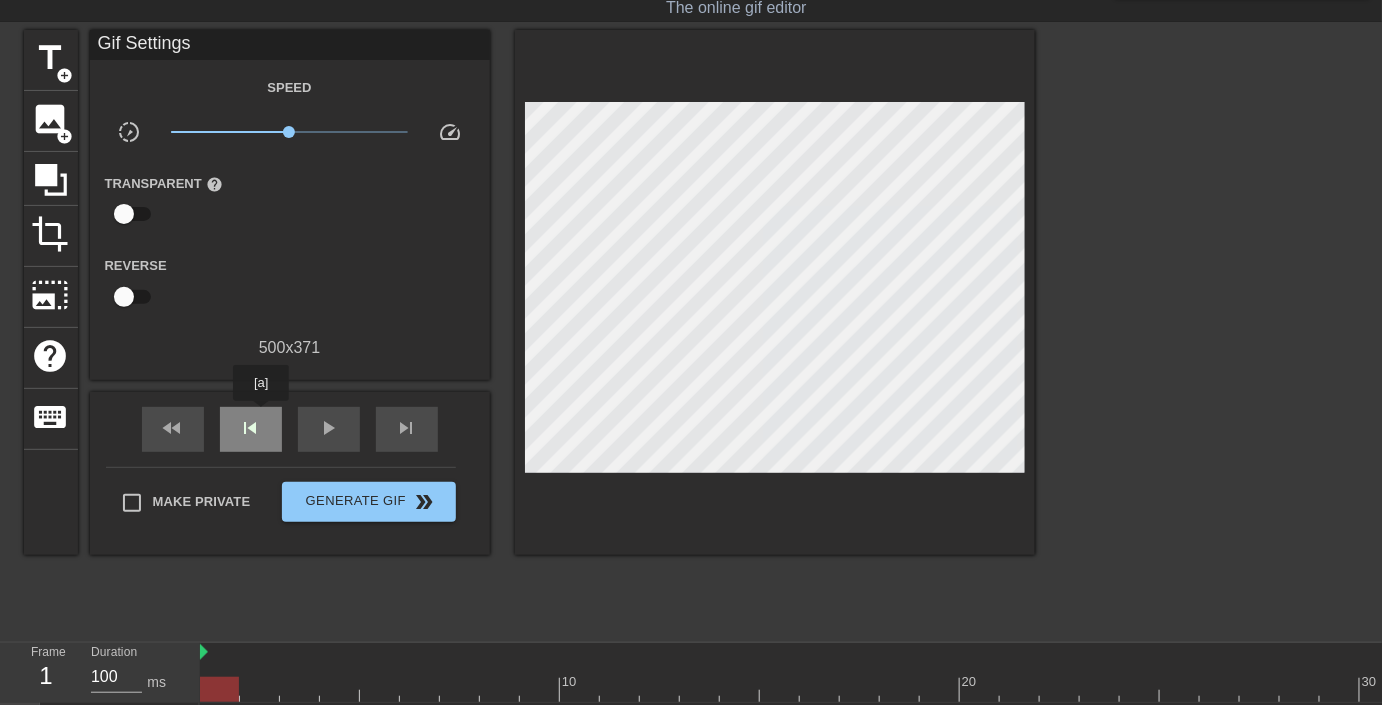 click on "skip_previous" at bounding box center [251, 428] 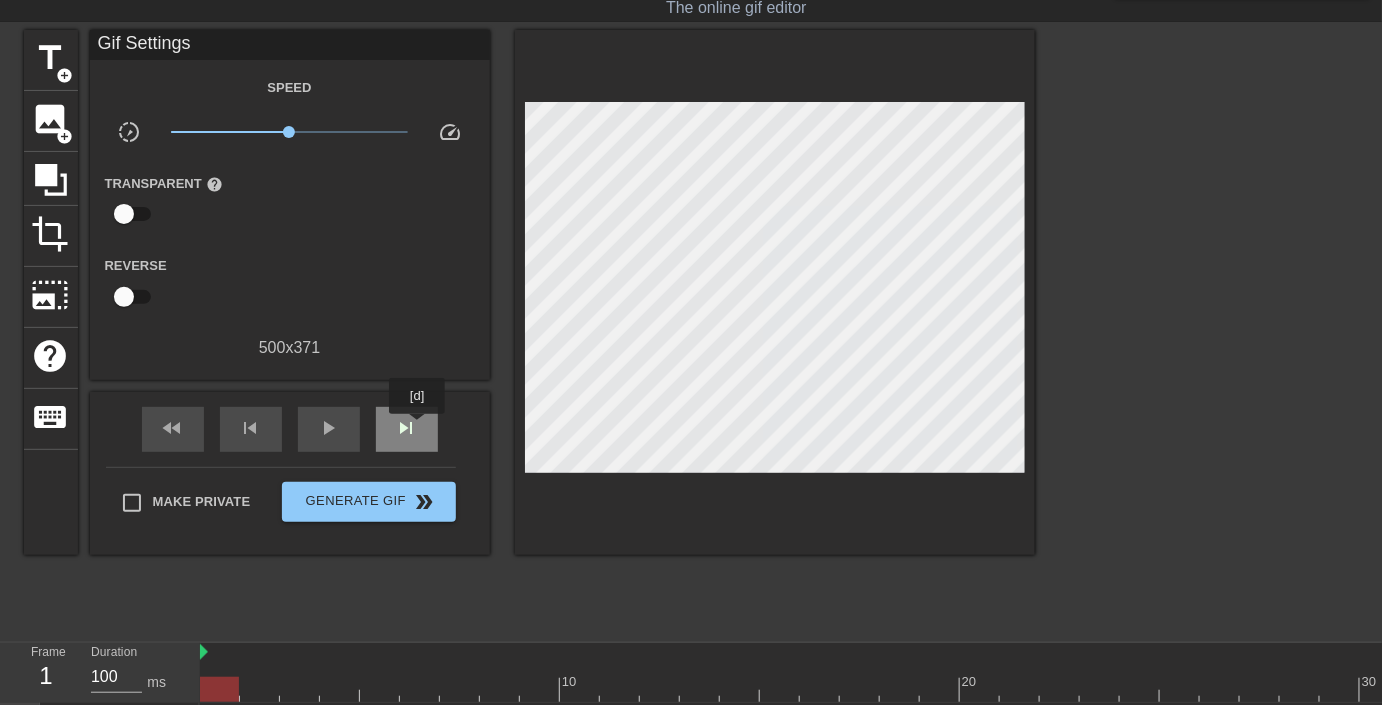 click on "skip_next" at bounding box center [407, 428] 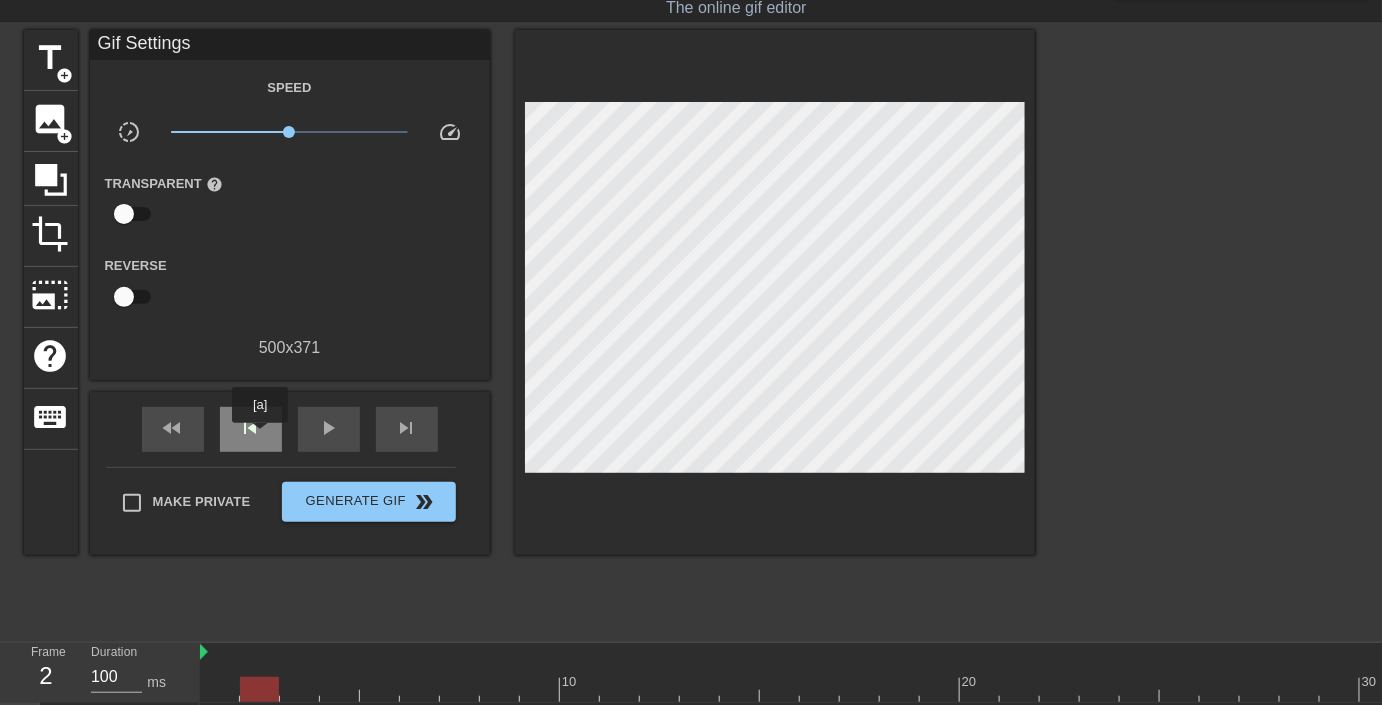 click on "skip_previous" at bounding box center [251, 428] 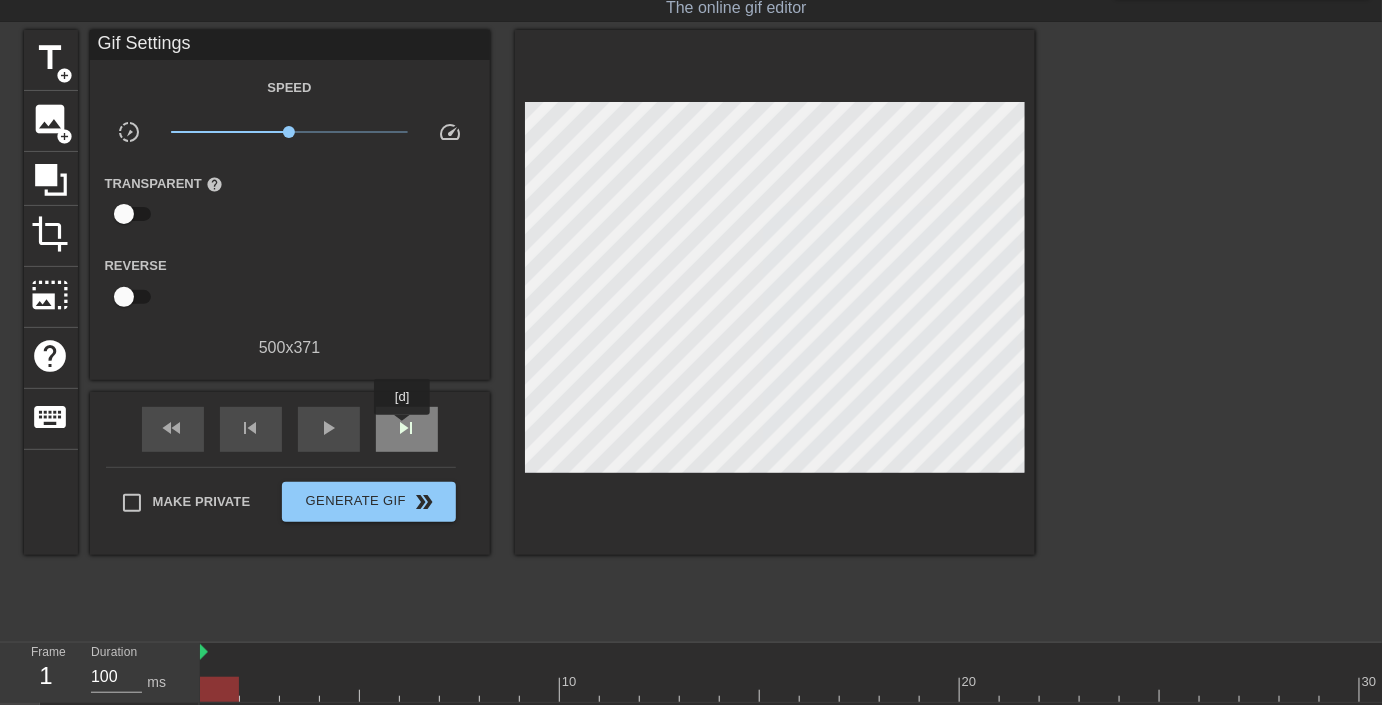 click on "skip_next" at bounding box center [407, 428] 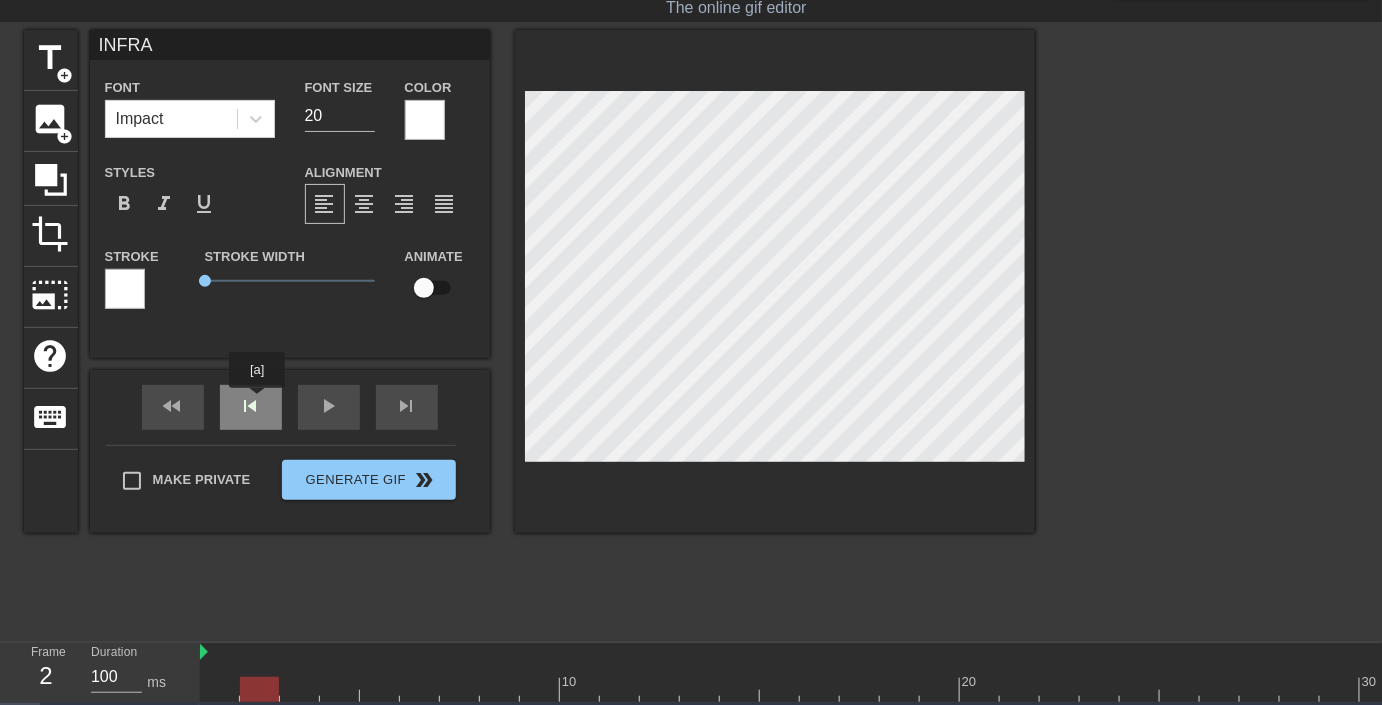 click on "fast_rewind skip_previous play_arrow skip_next" at bounding box center [290, 407] 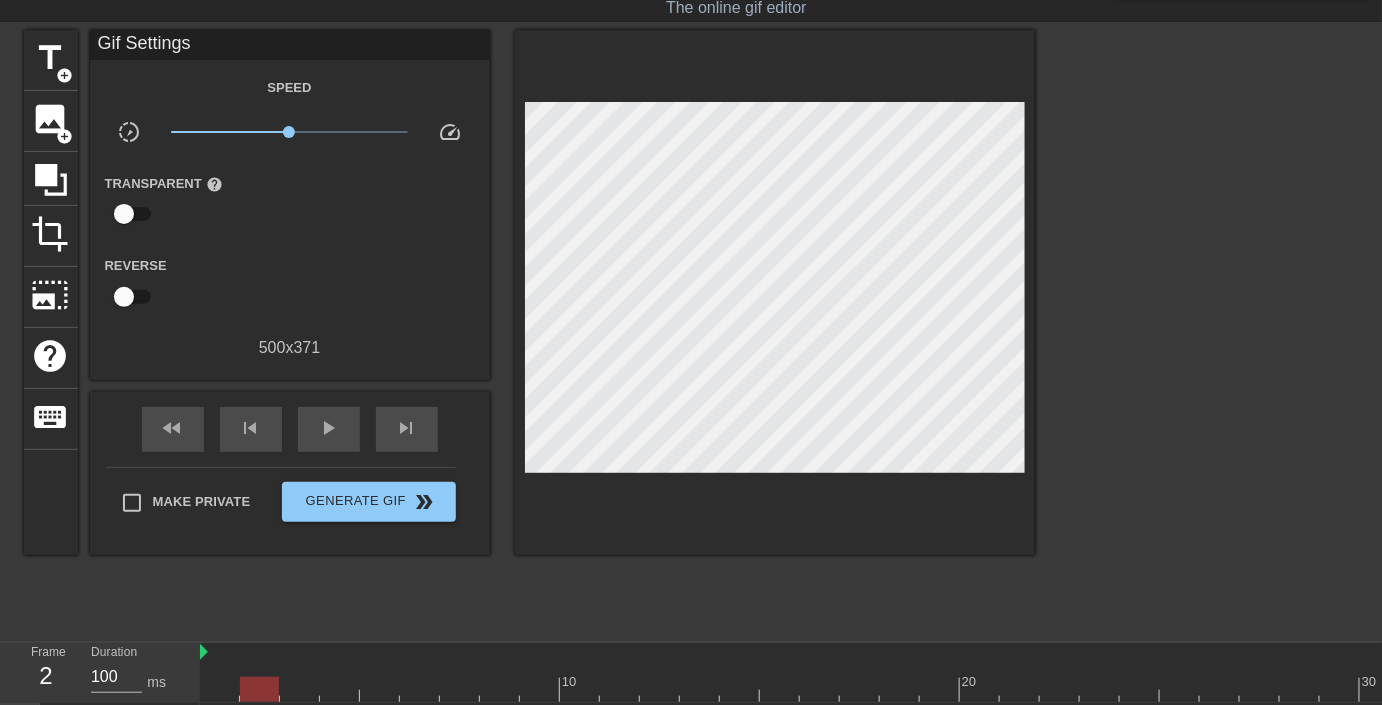click on "fast_rewind skip_previous play_arrow skip_next" at bounding box center [290, 429] 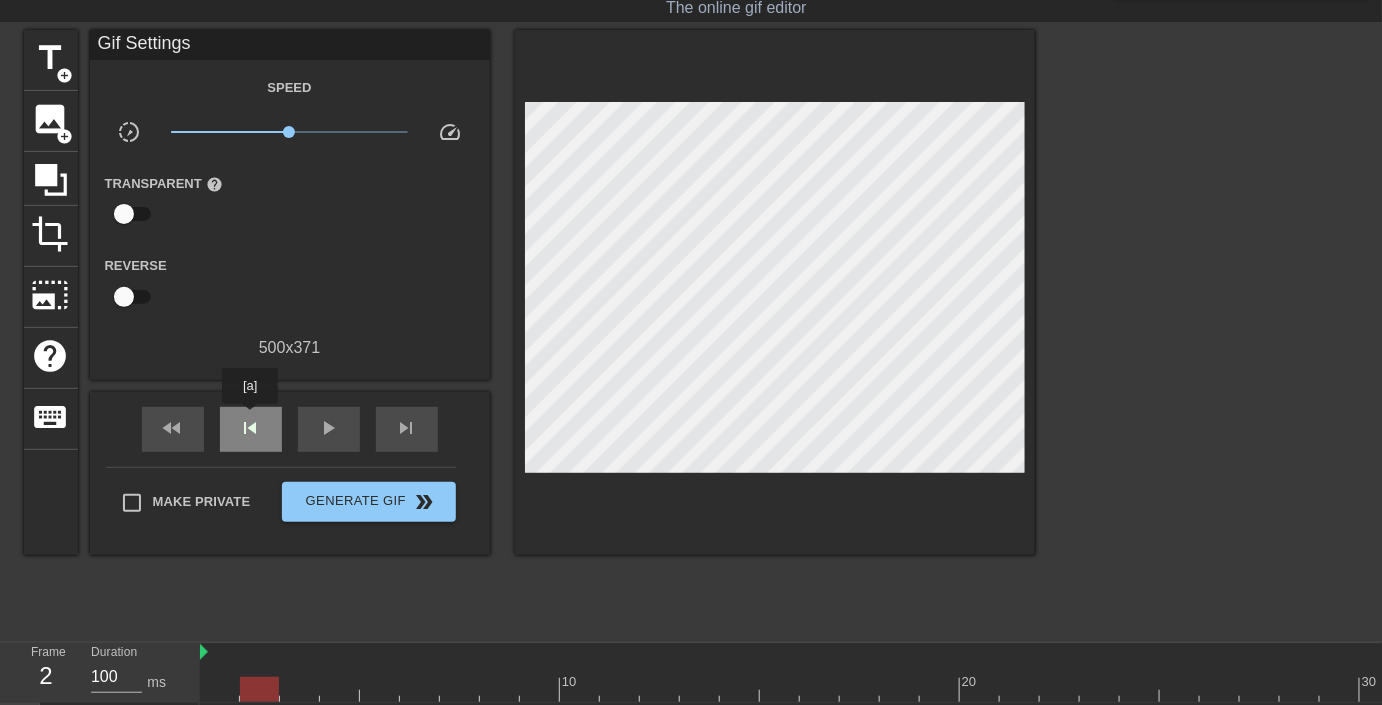 click on "skip_previous" at bounding box center [251, 428] 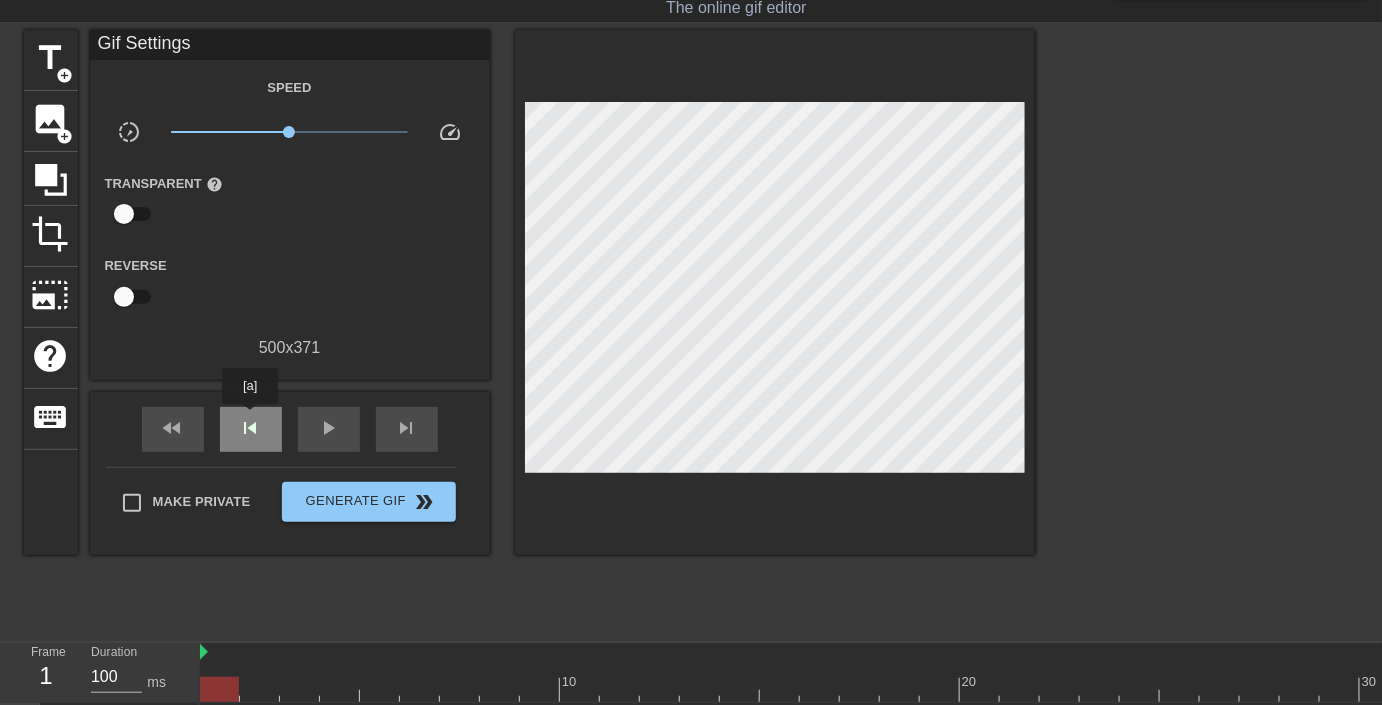 click on "skip_previous" at bounding box center [251, 428] 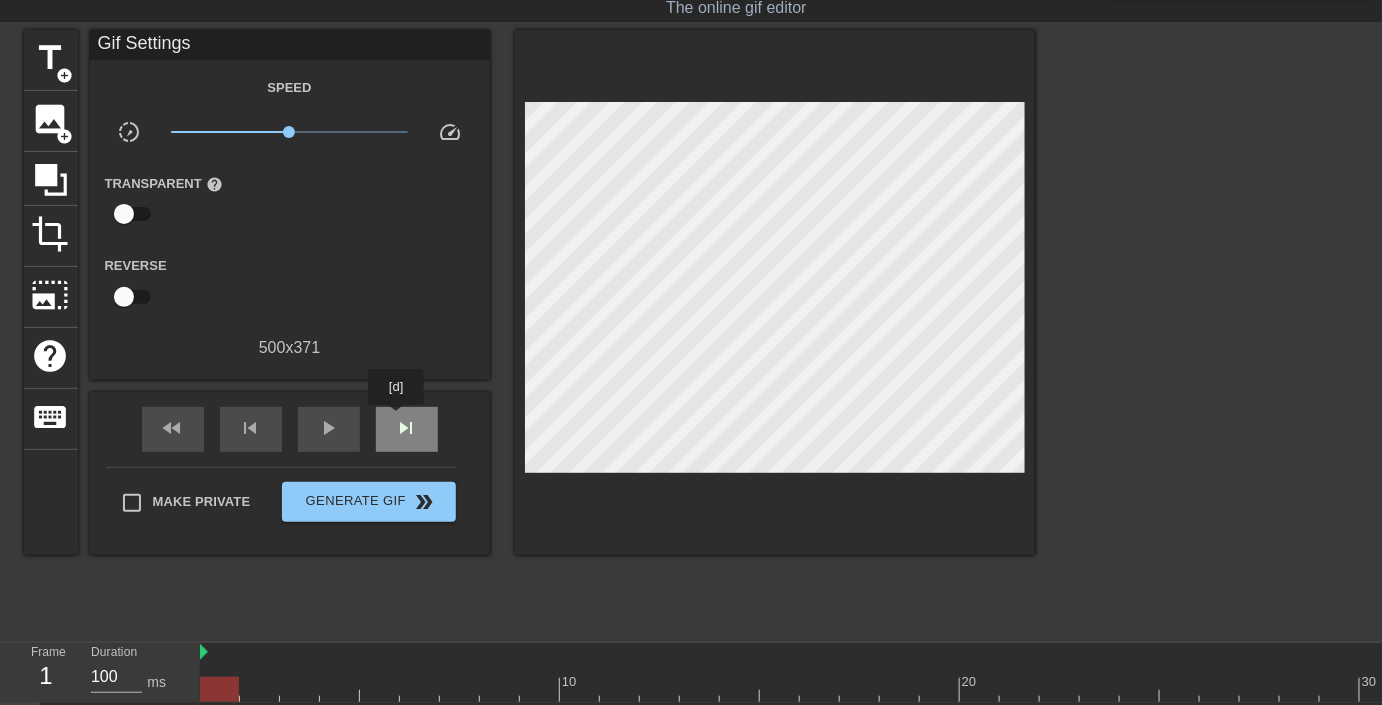 click on "skip_next" at bounding box center (407, 428) 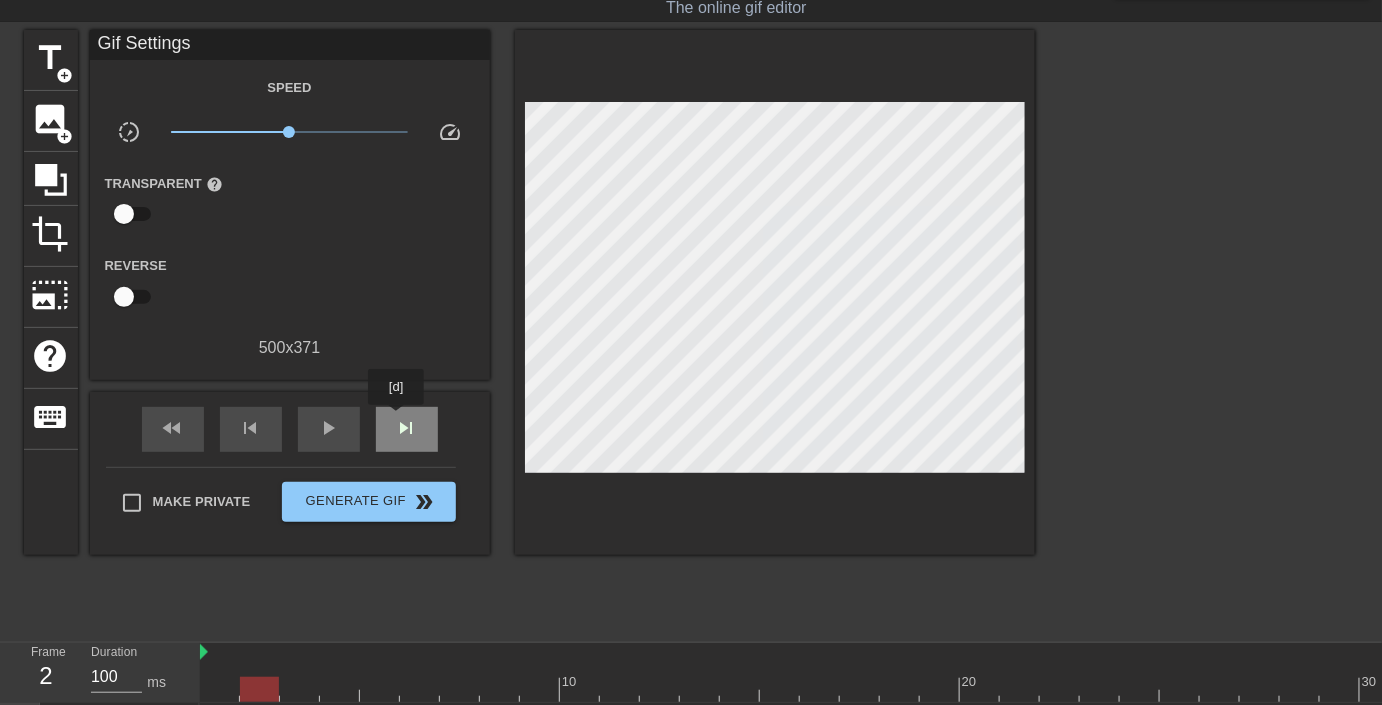 click on "skip_next" at bounding box center (407, 428) 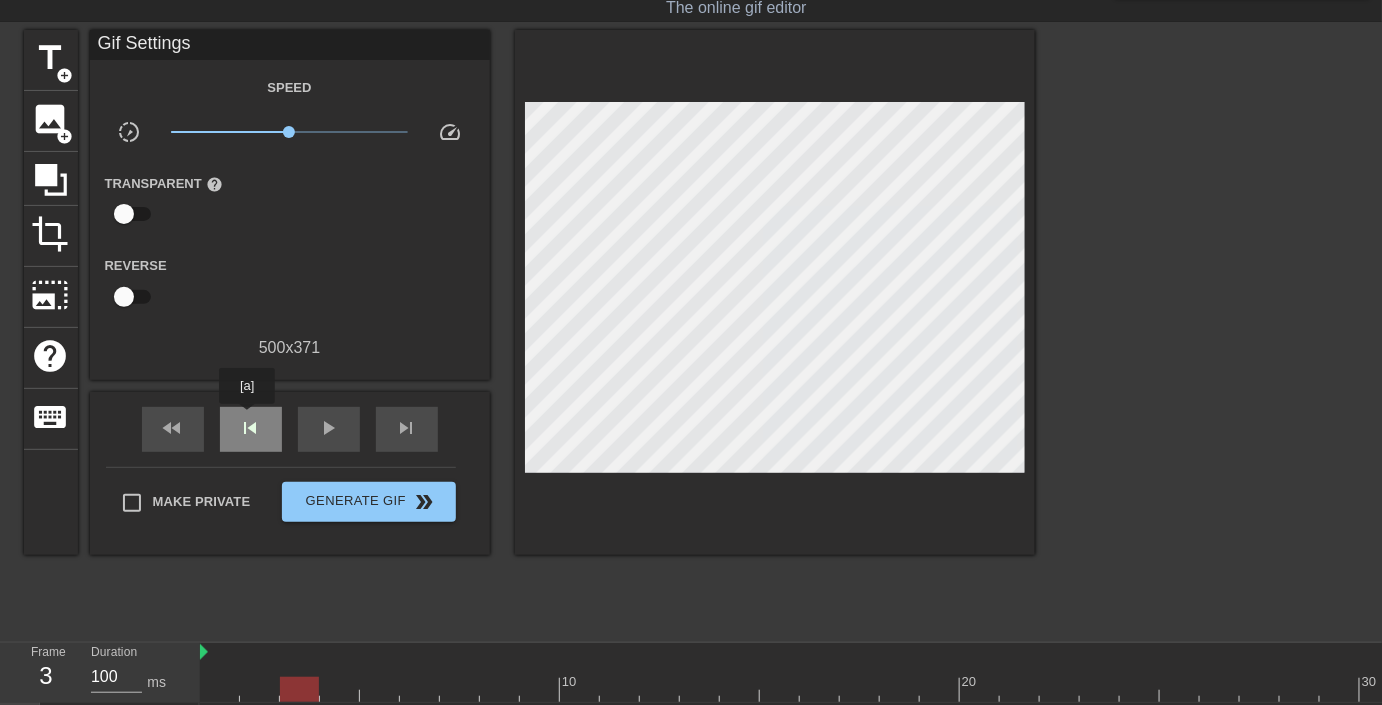 click on "skip_previous" at bounding box center (251, 429) 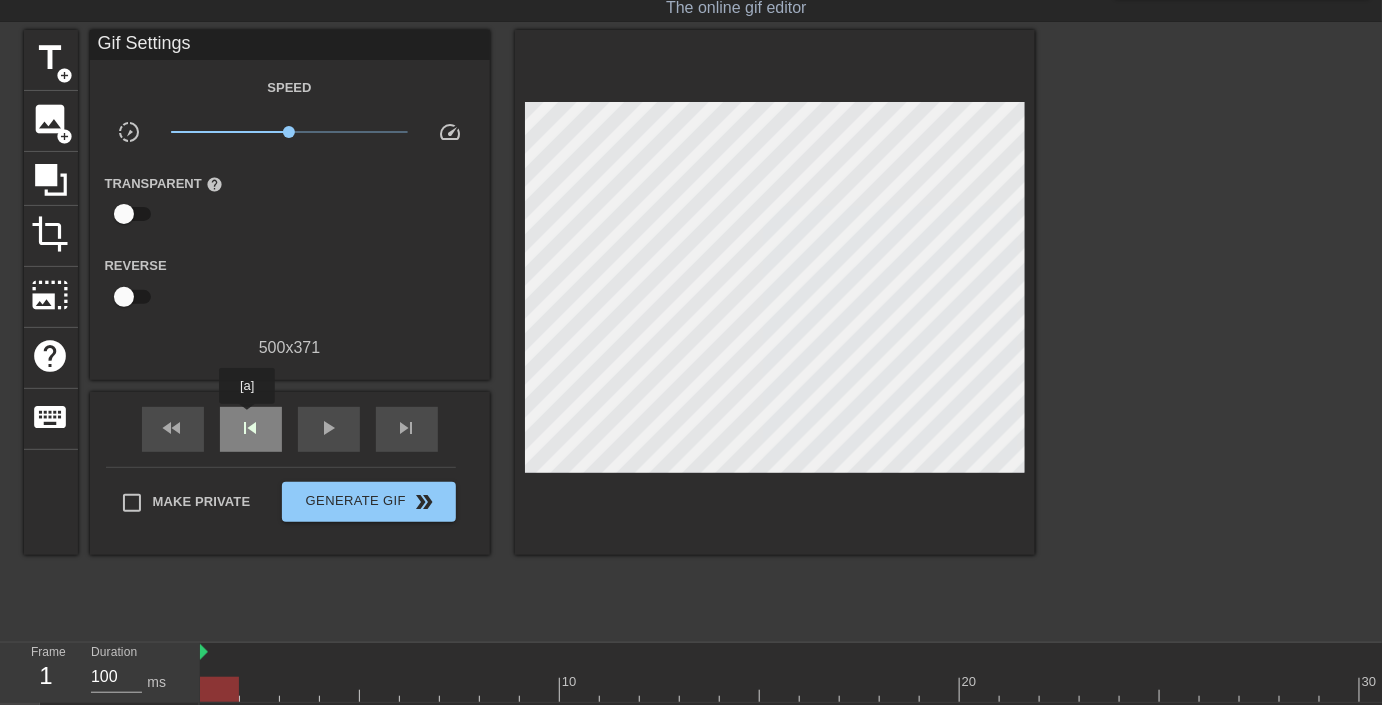 click on "skip_previous" at bounding box center (251, 428) 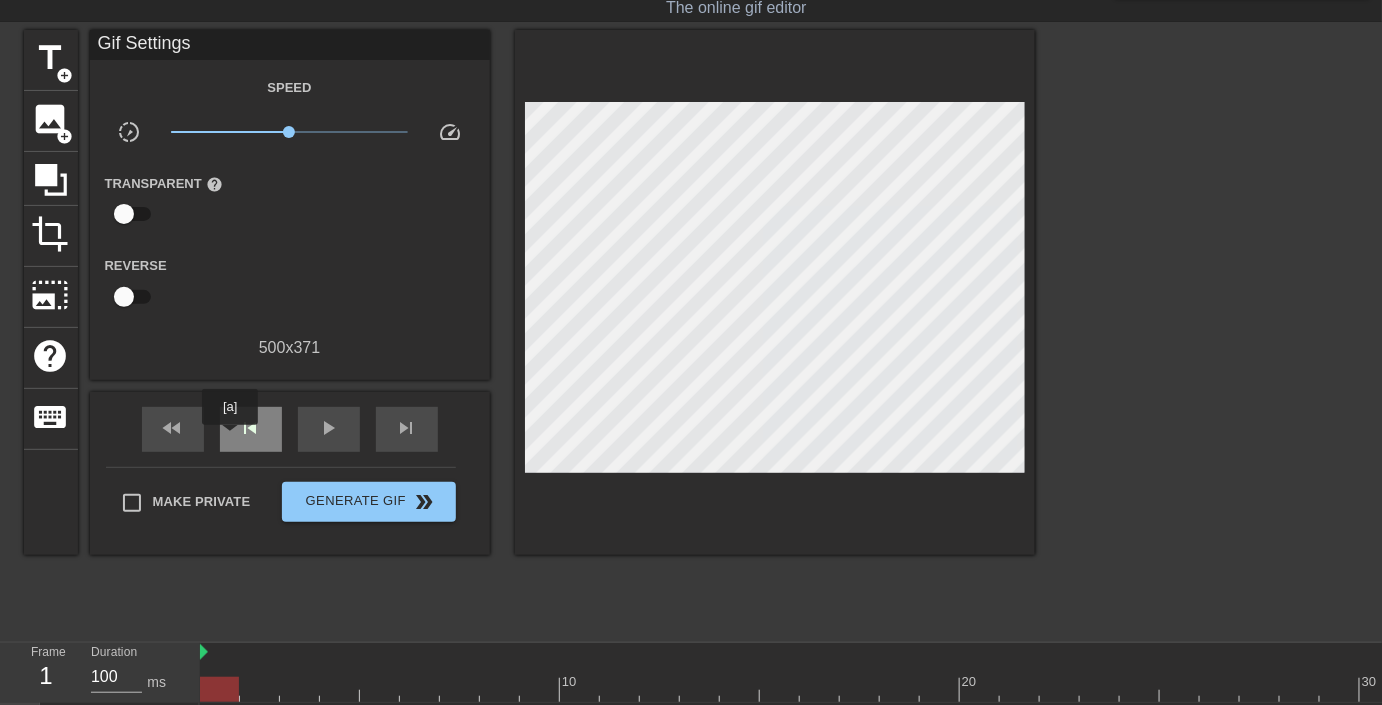 click on "skip_previous" at bounding box center [251, 429] 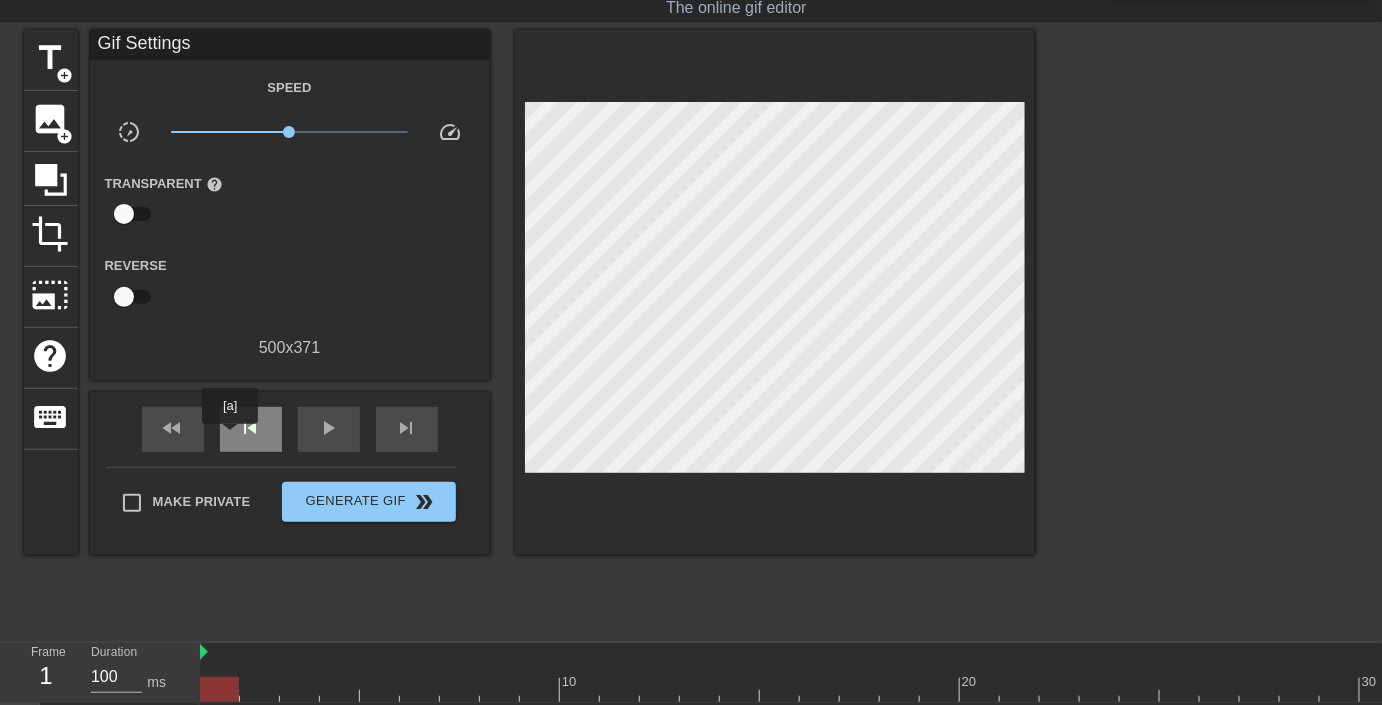 click on "skip_previous" at bounding box center (251, 429) 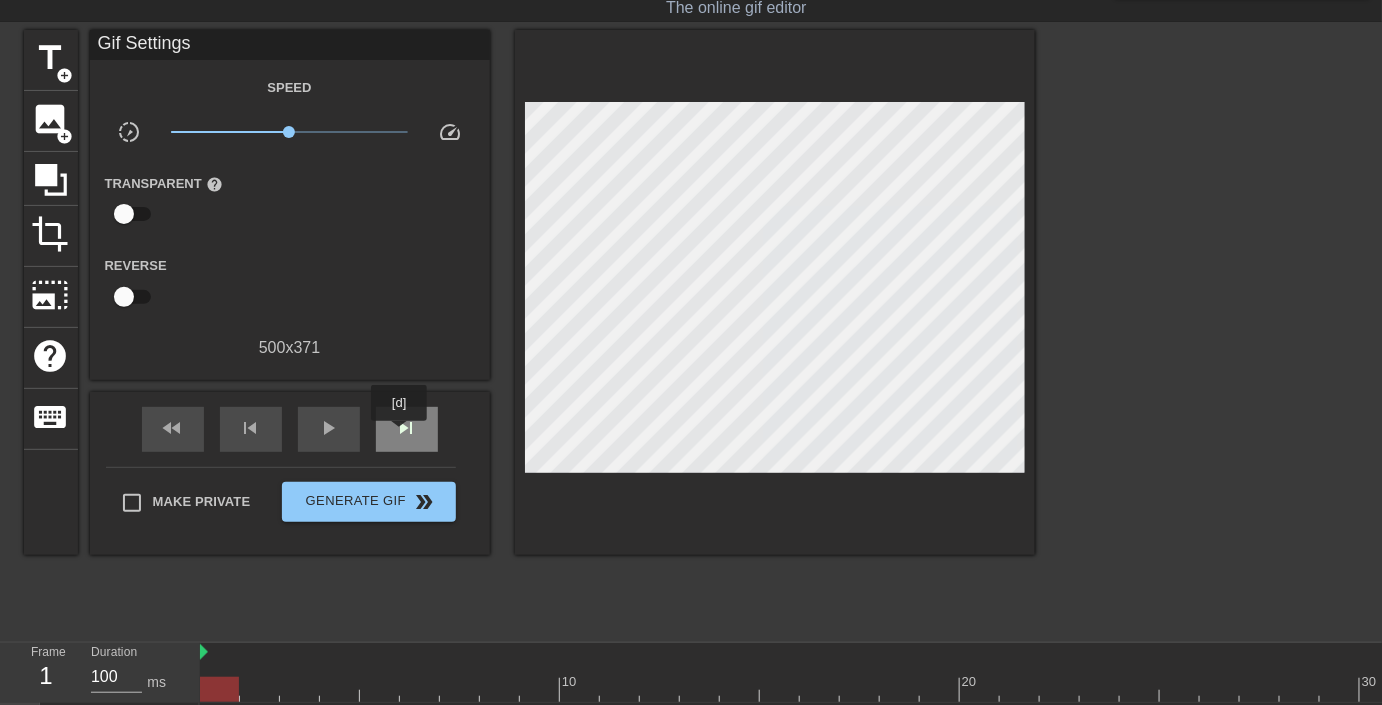click on "skip_next" at bounding box center (407, 428) 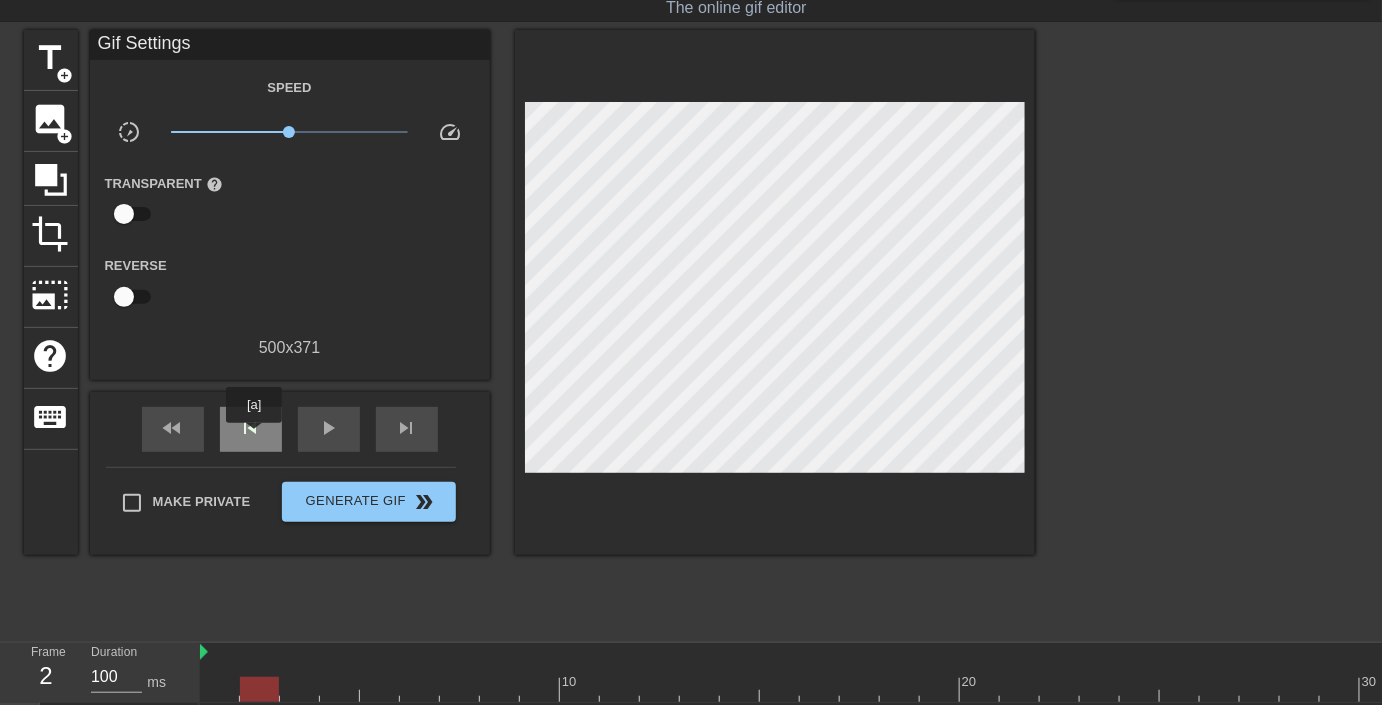 click on "skip_previous" at bounding box center [251, 428] 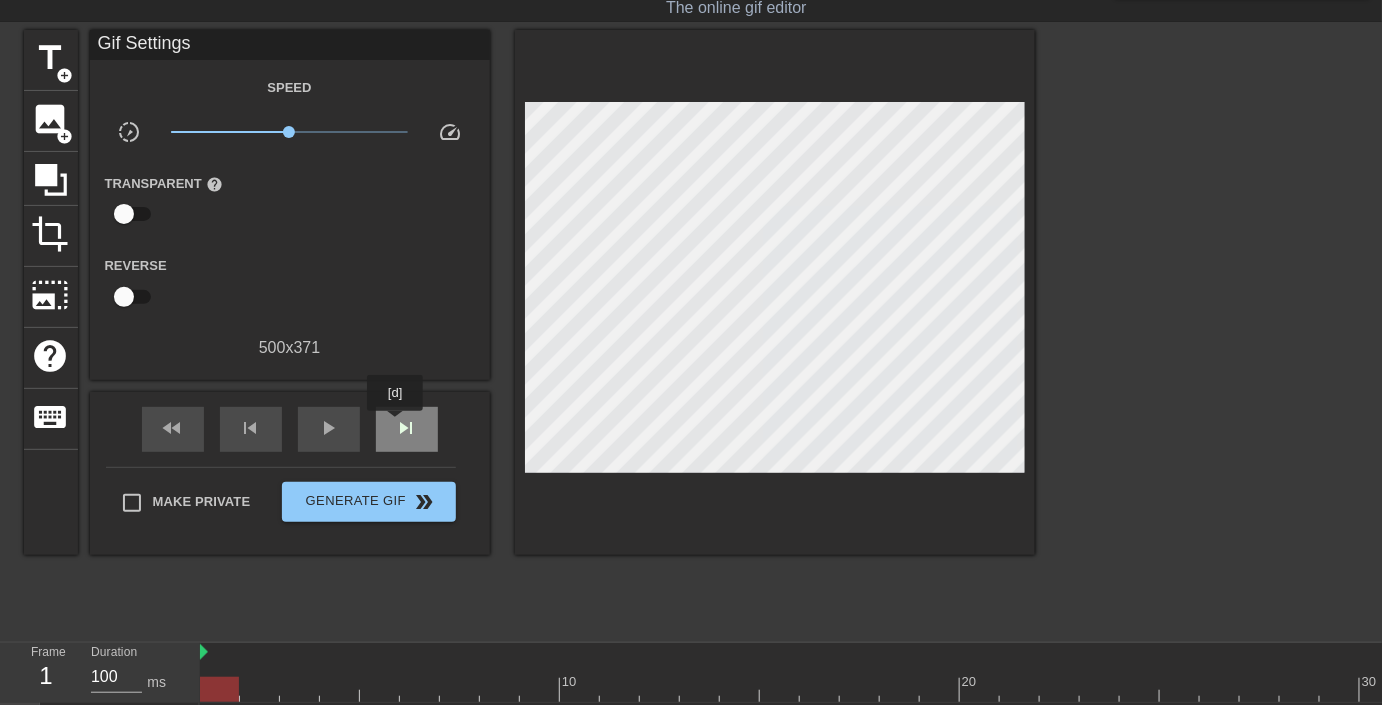 click on "skip_next" at bounding box center [407, 428] 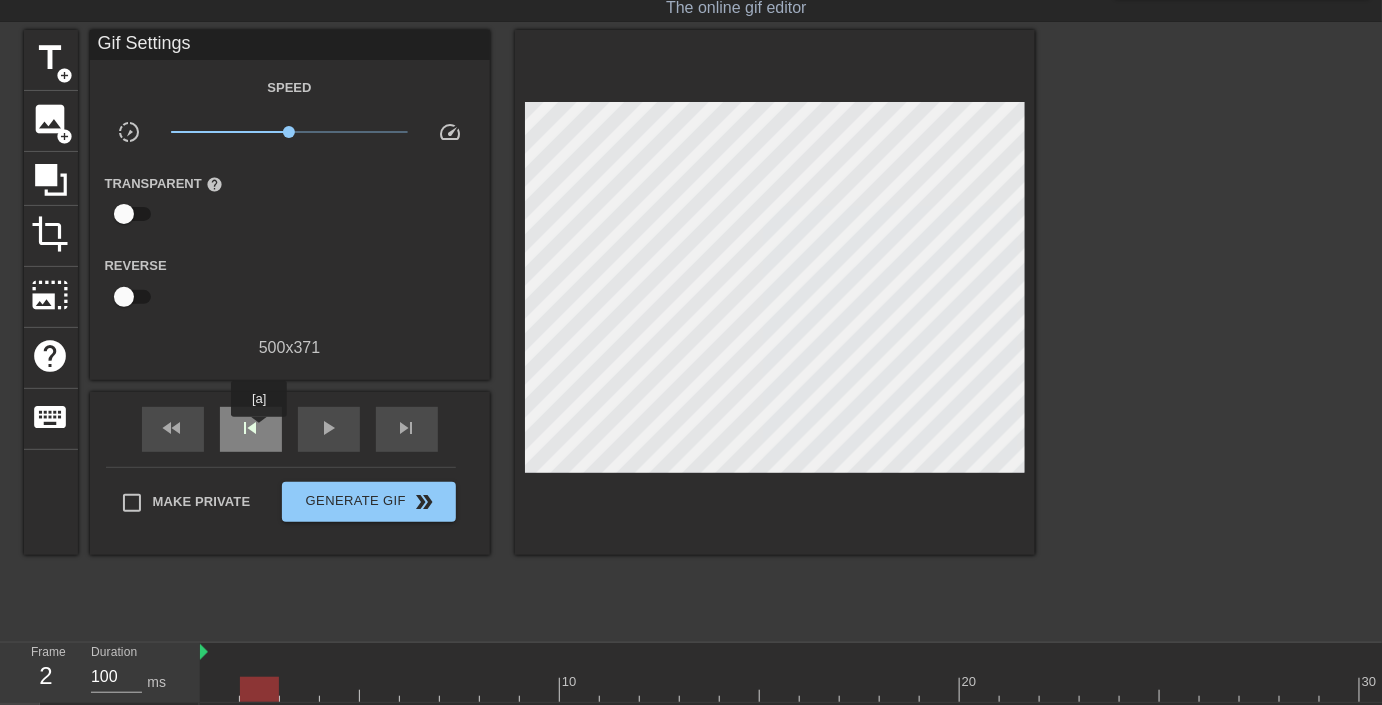 click on "skip_previous" at bounding box center (251, 428) 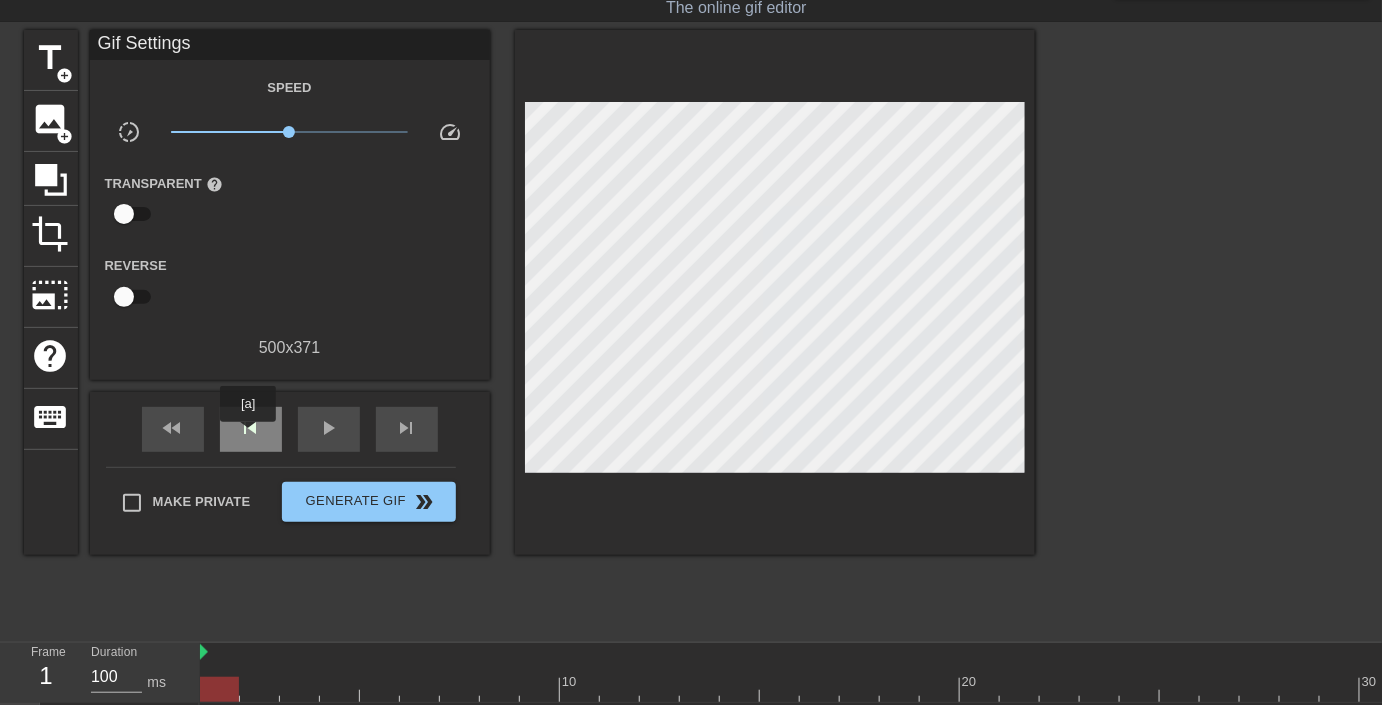 click on "skip_previous" at bounding box center (251, 428) 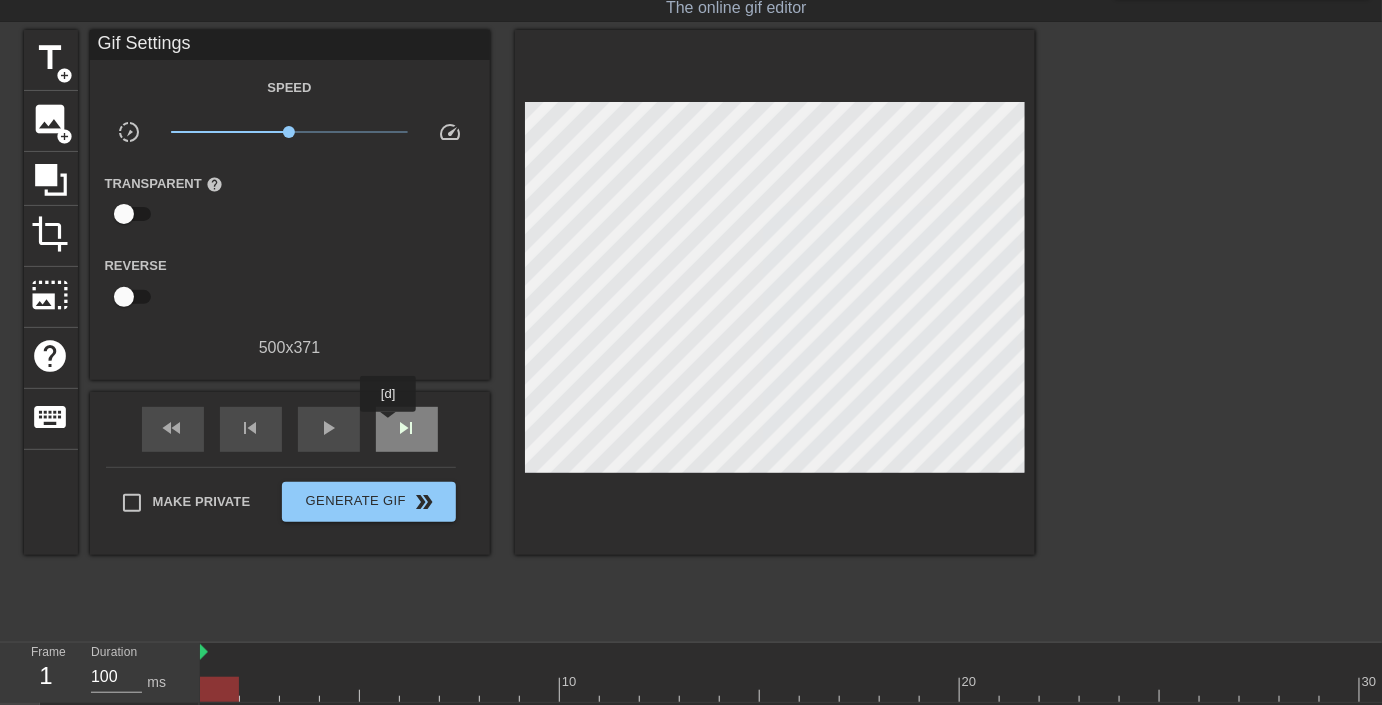click on "skip_next" at bounding box center [407, 429] 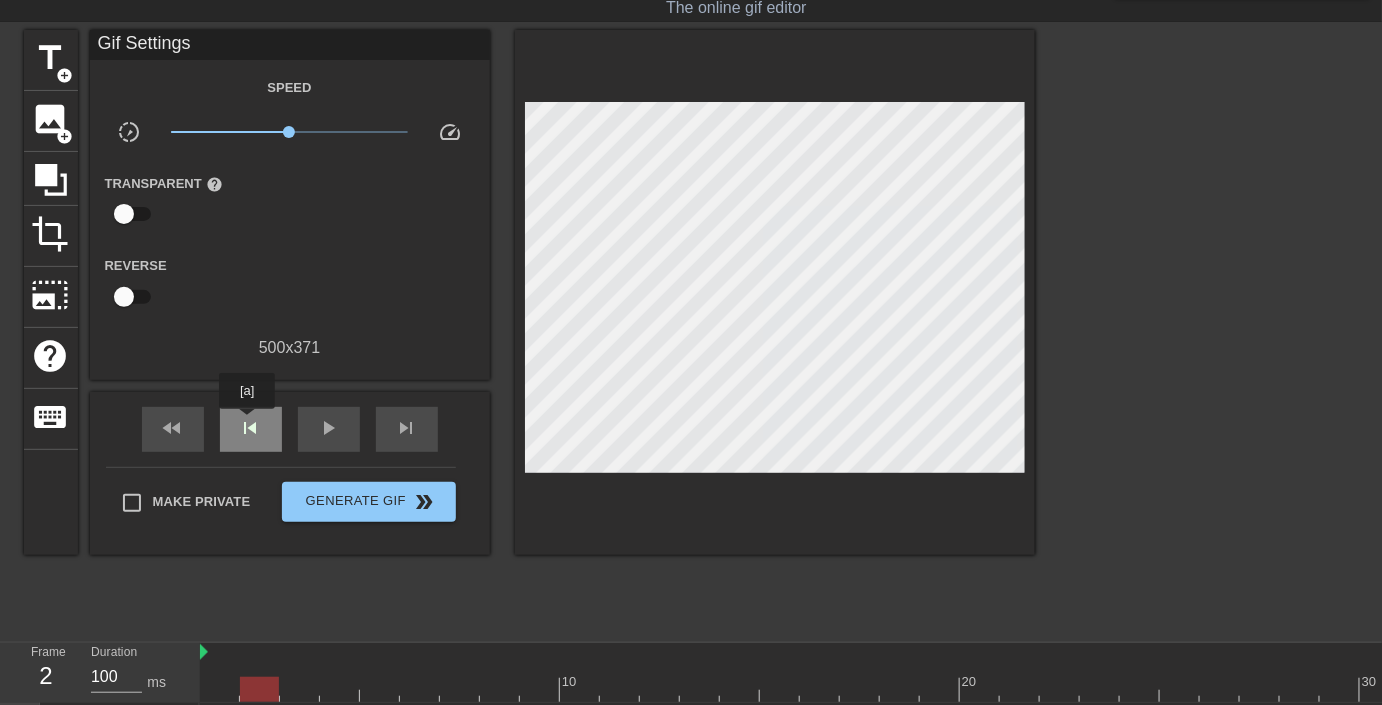 click on "skip_previous" at bounding box center [251, 428] 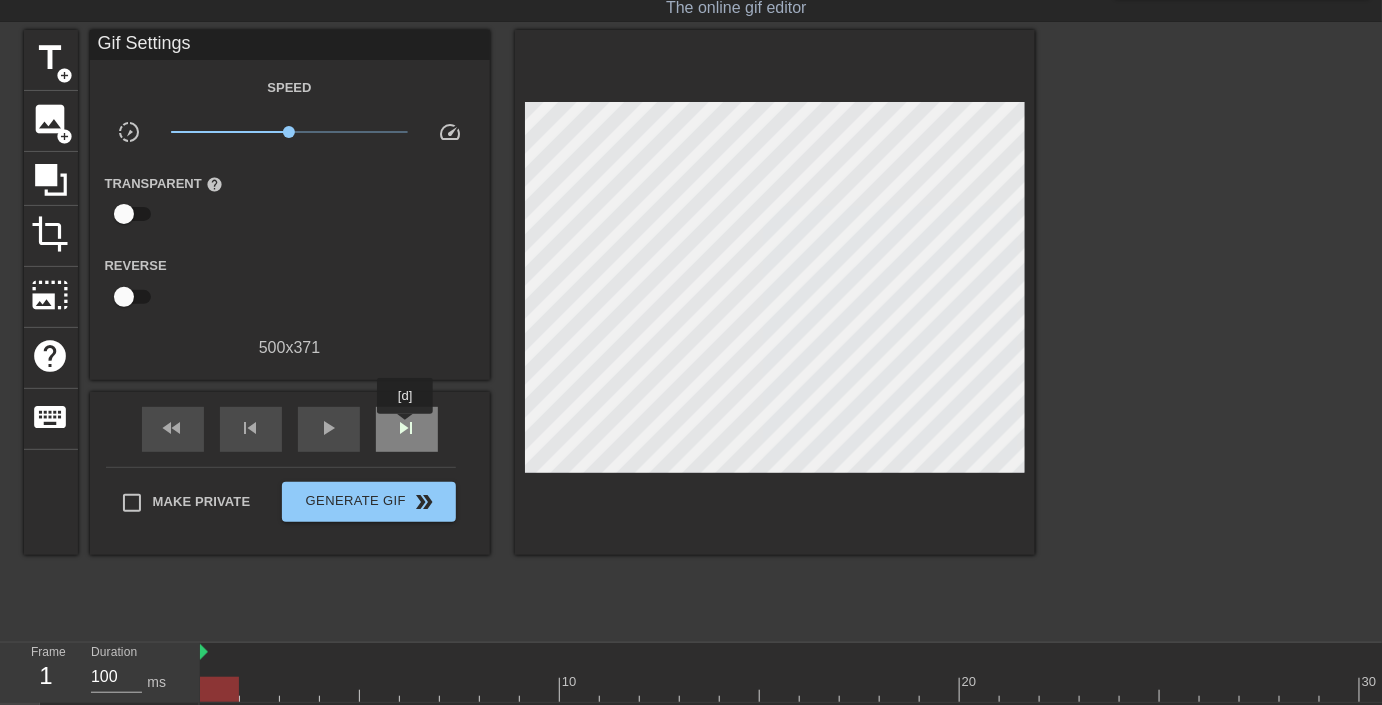 click on "skip_next" at bounding box center (407, 428) 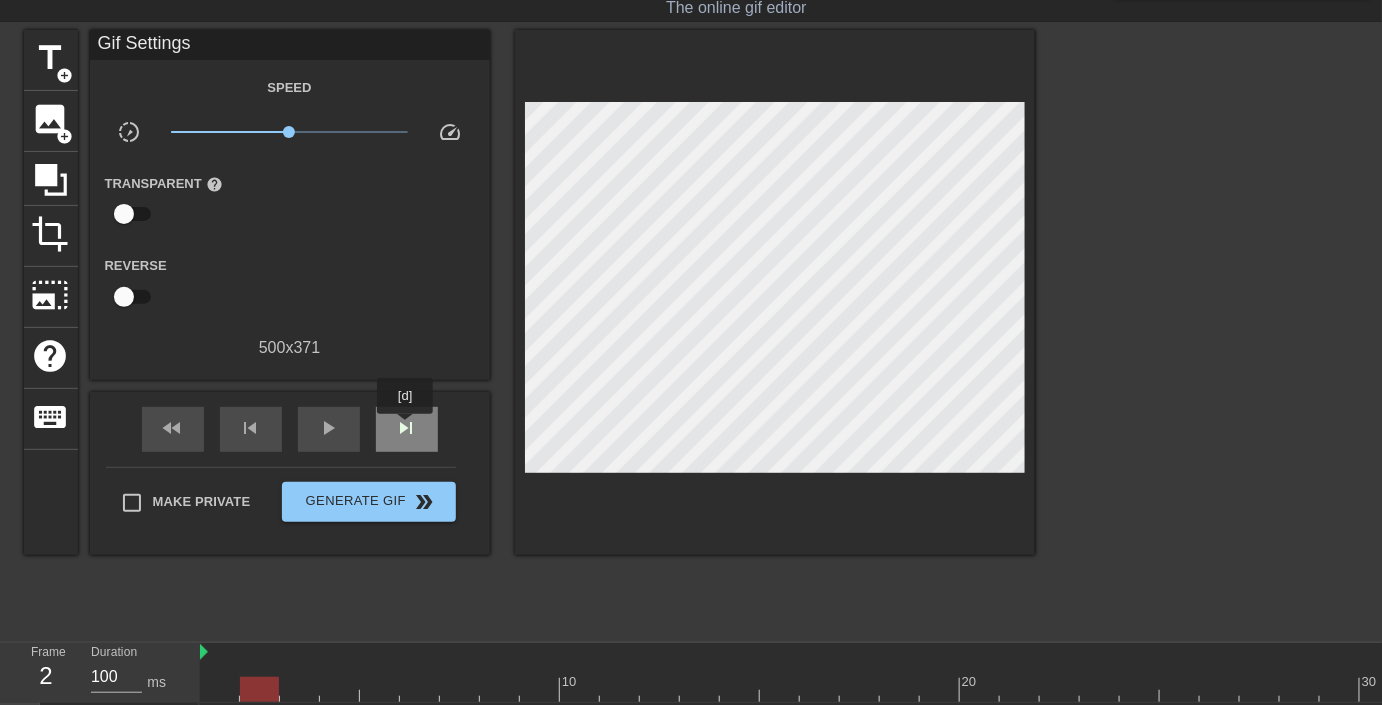click on "skip_next" at bounding box center [407, 428] 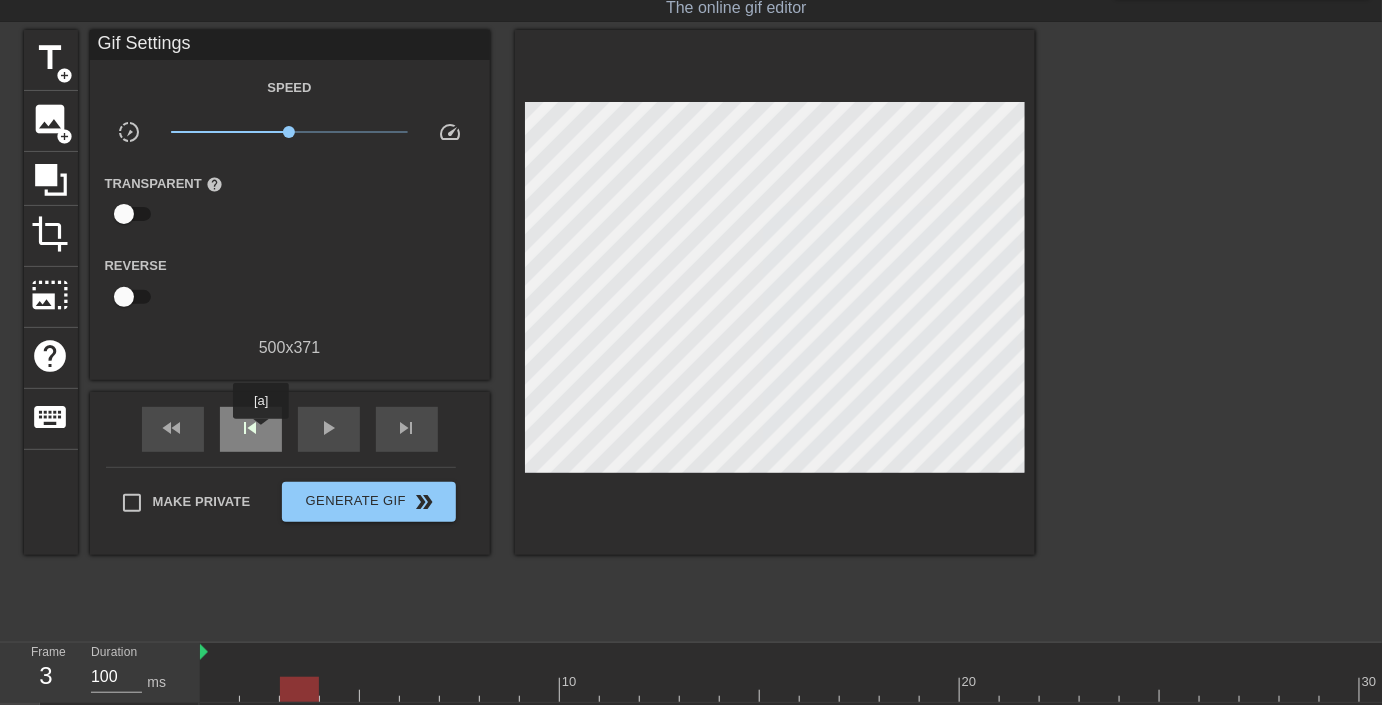 click on "skip_previous" at bounding box center (251, 428) 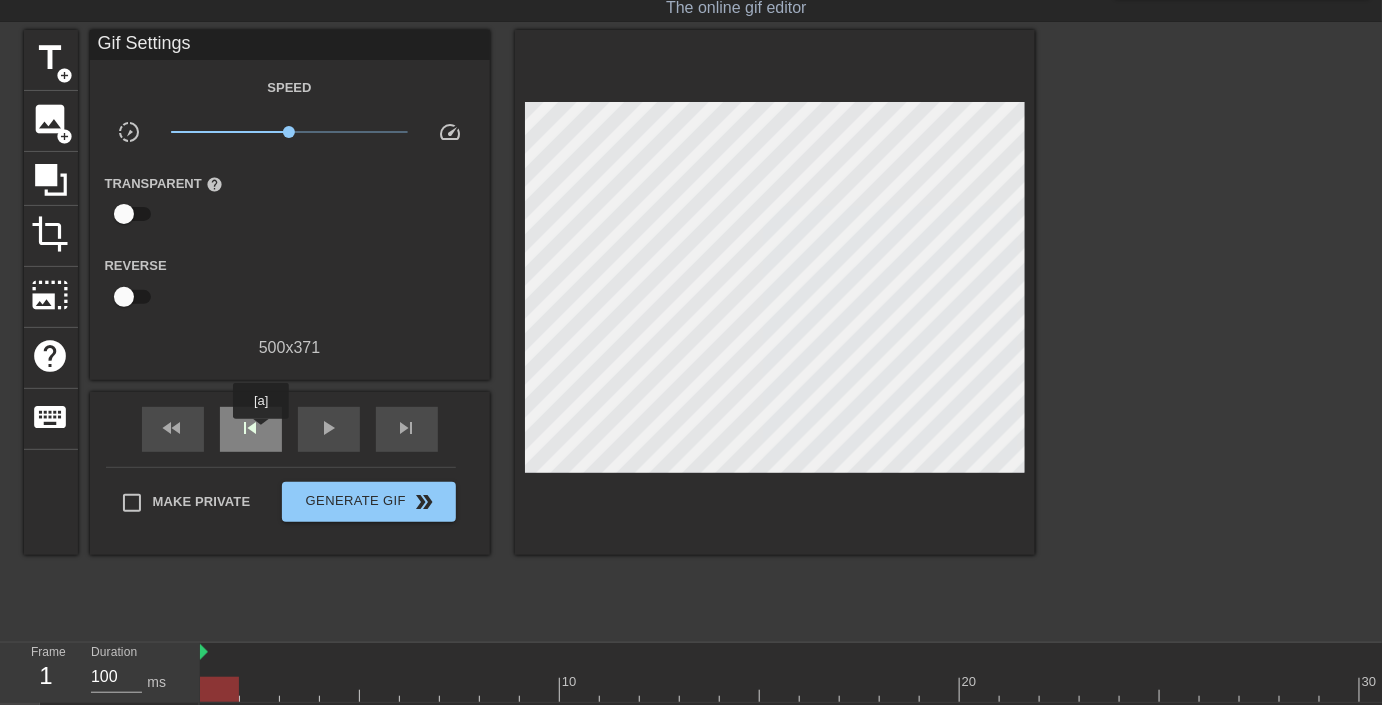 click on "skip_previous" at bounding box center [251, 428] 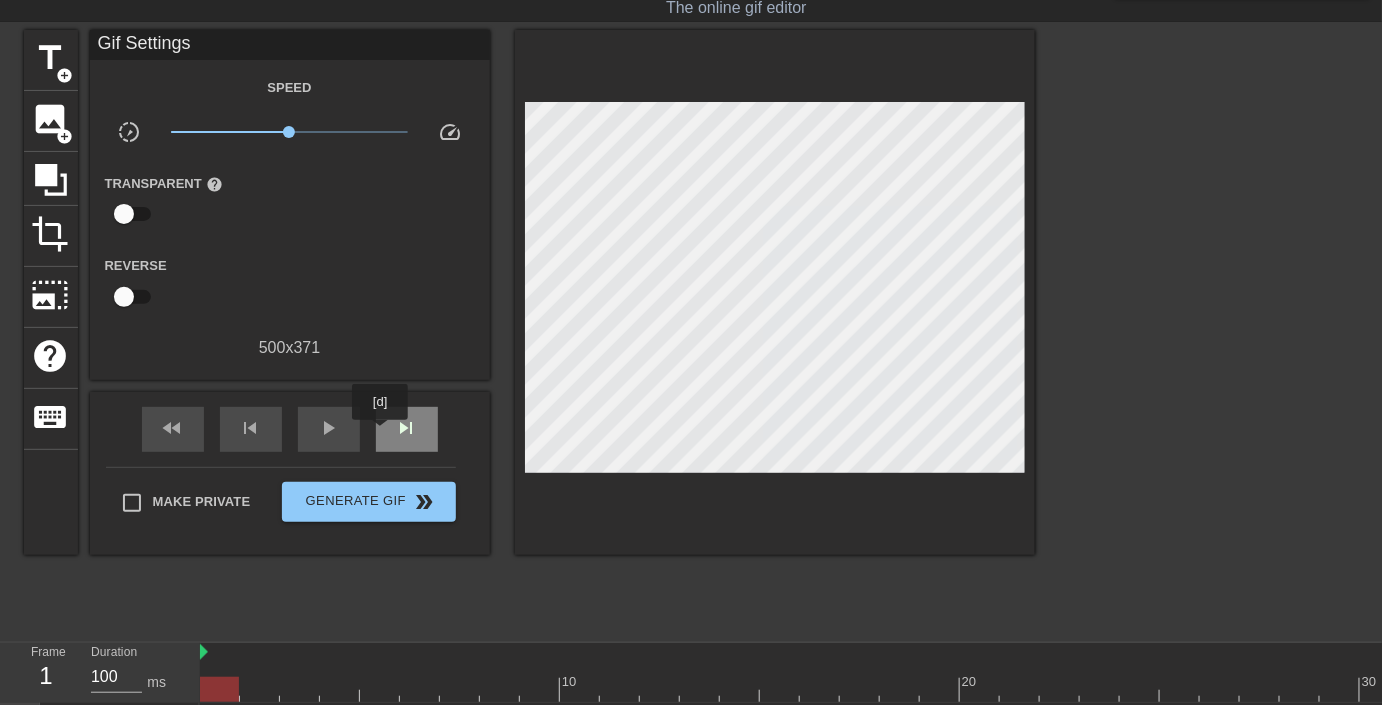 click on "skip_next" at bounding box center (407, 428) 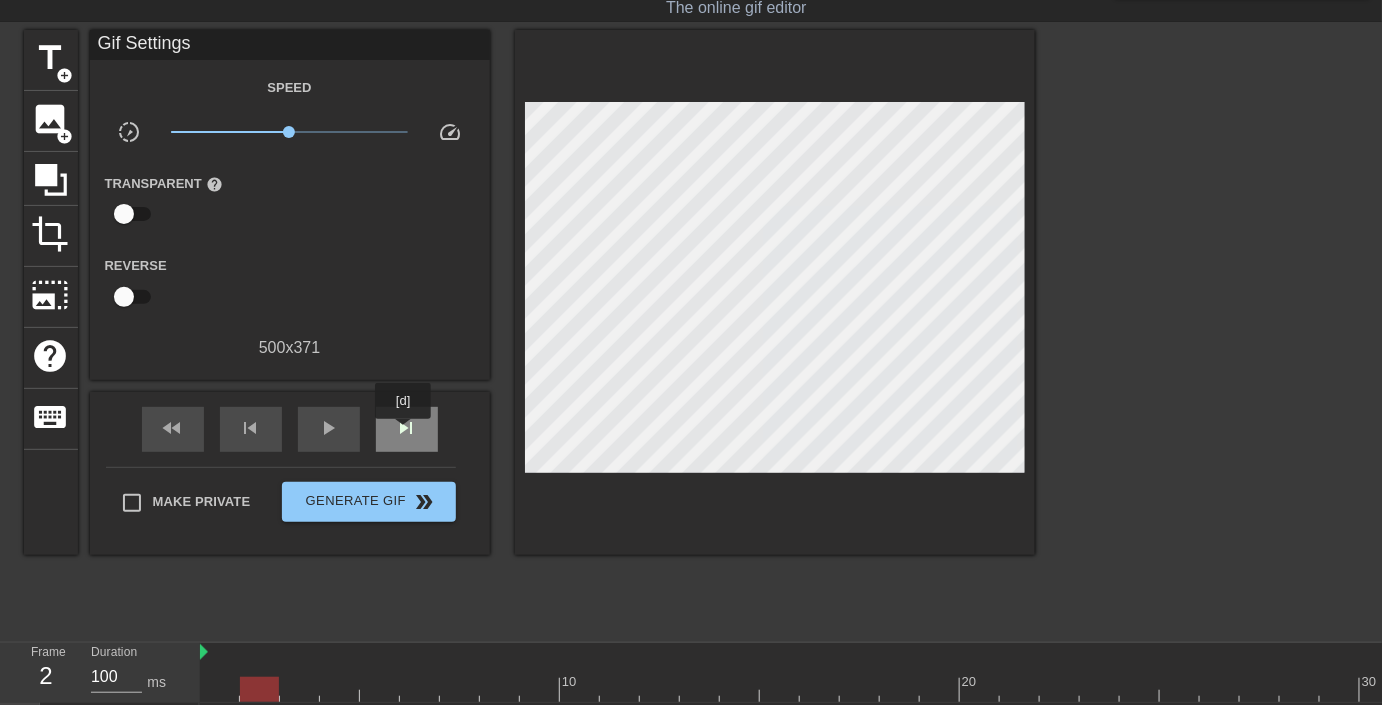 click on "skip_next" at bounding box center [407, 428] 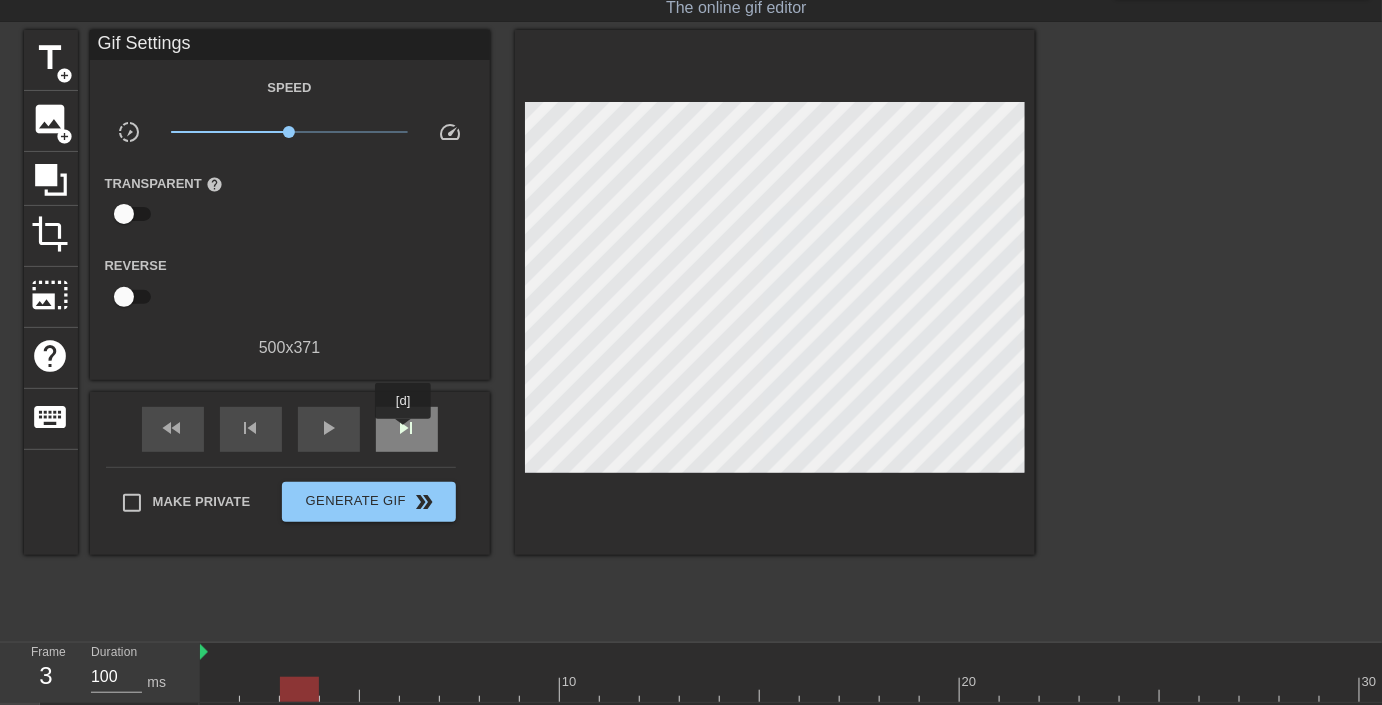 click on "skip_next" at bounding box center [407, 428] 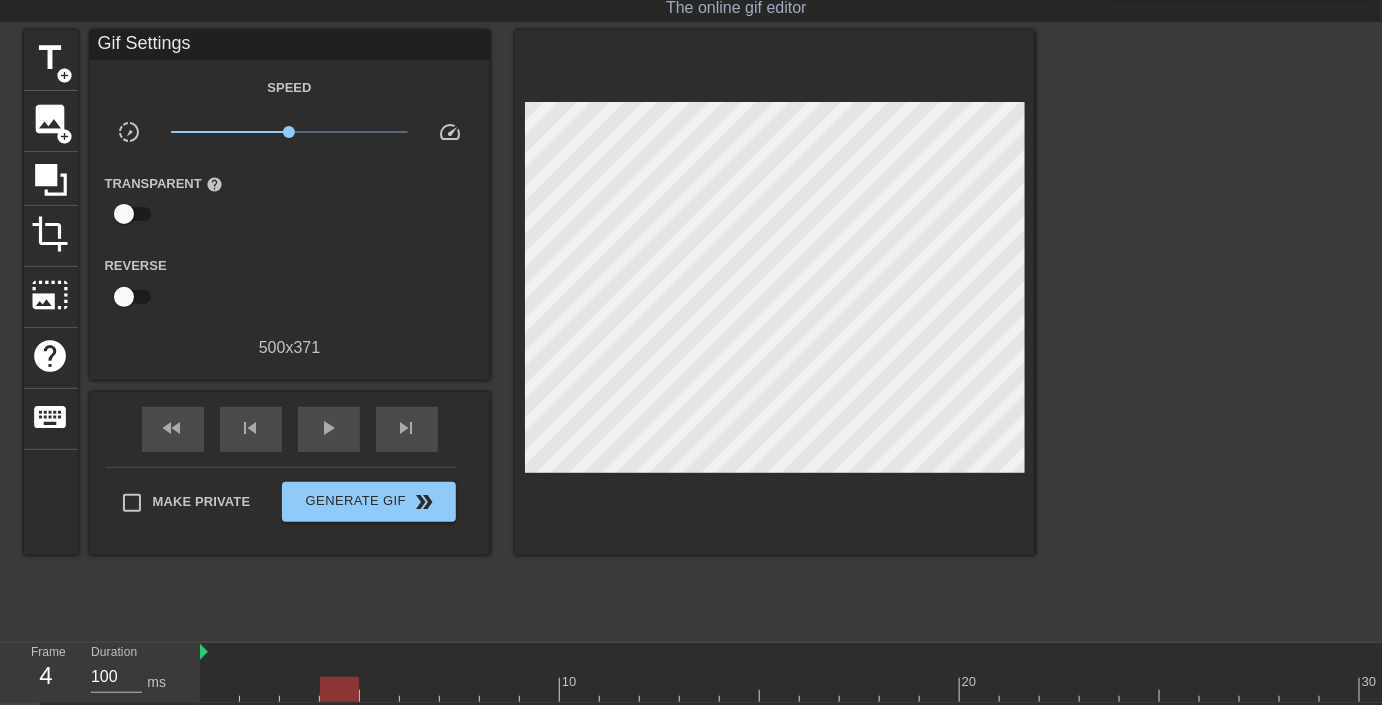 click at bounding box center [1209, 330] 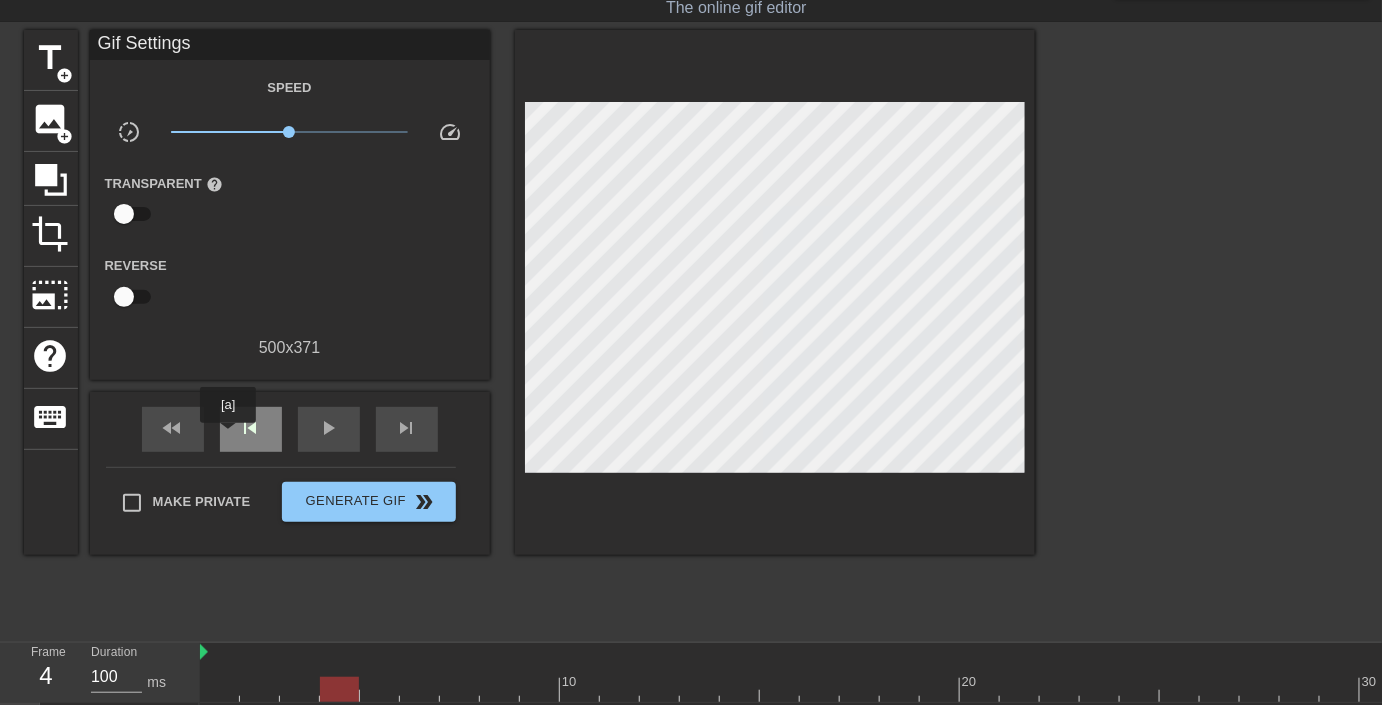 click on "skip_previous" at bounding box center [251, 428] 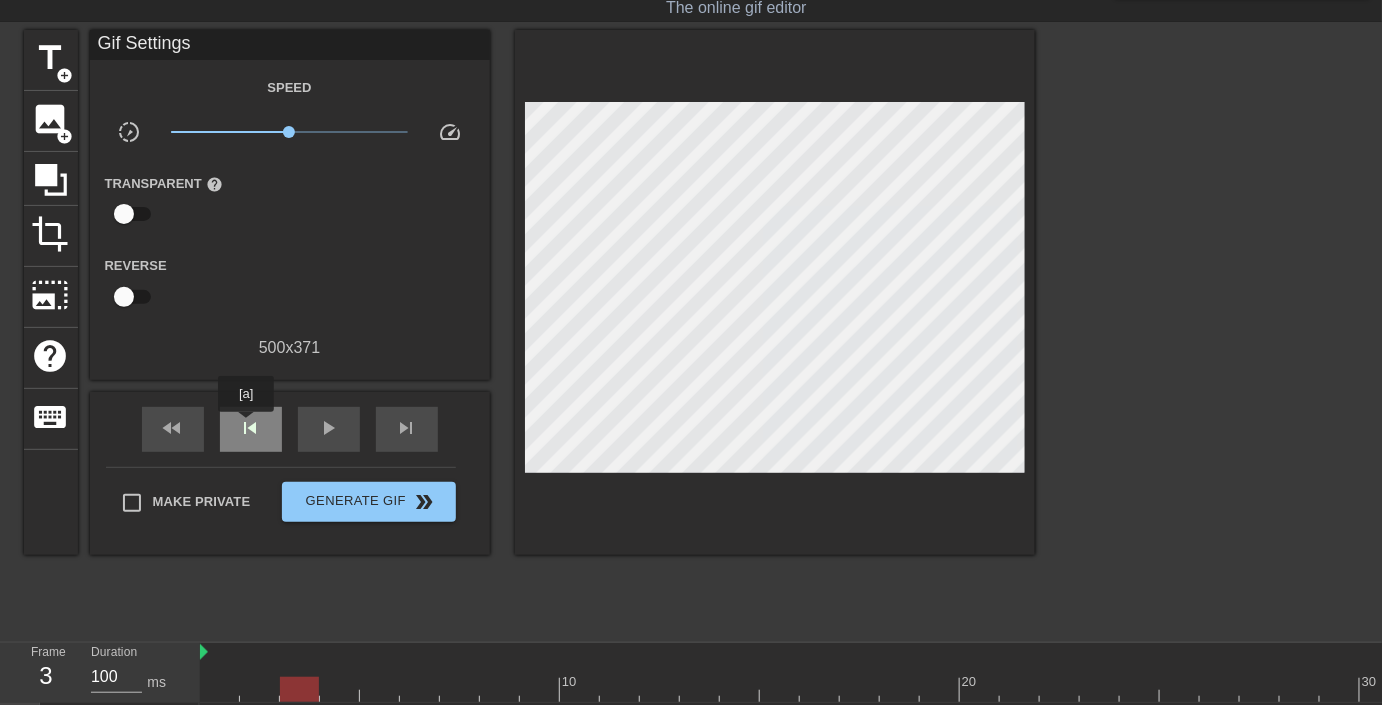 click on "skip_previous" at bounding box center [251, 428] 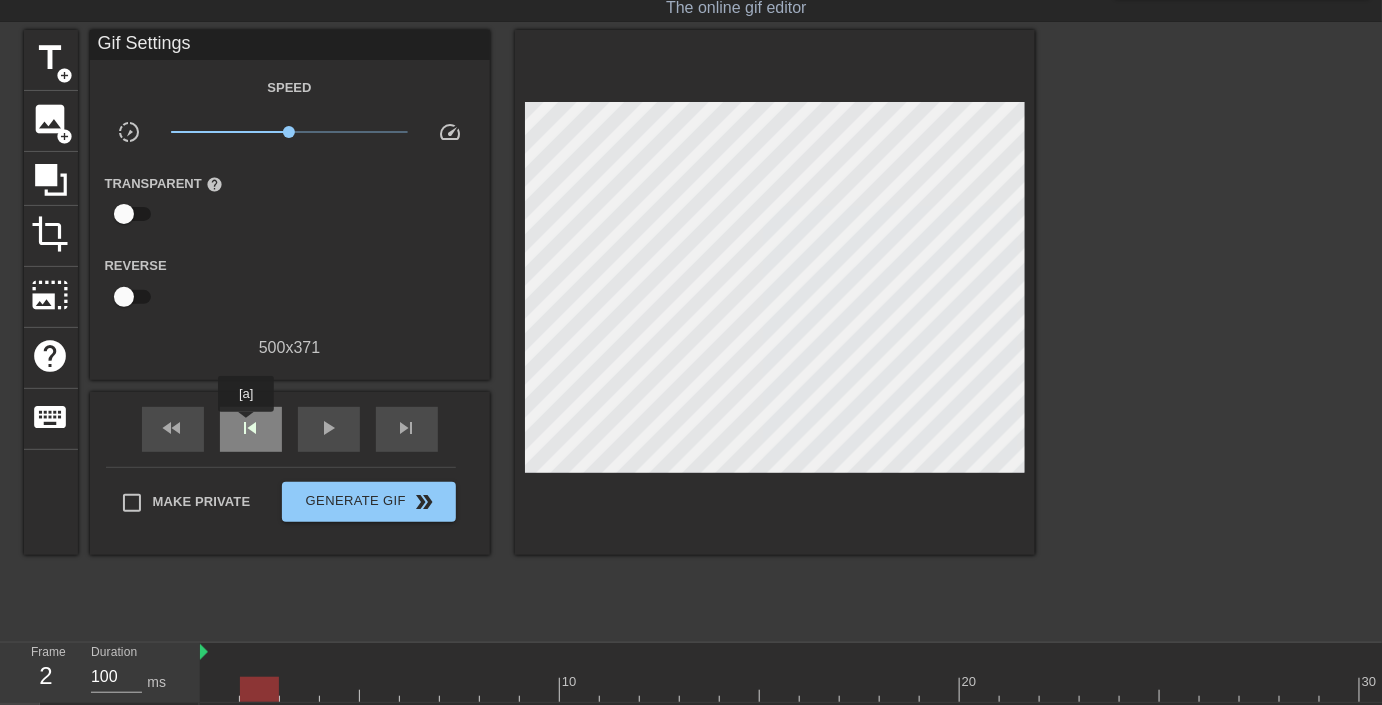 click on "skip_previous" at bounding box center [251, 428] 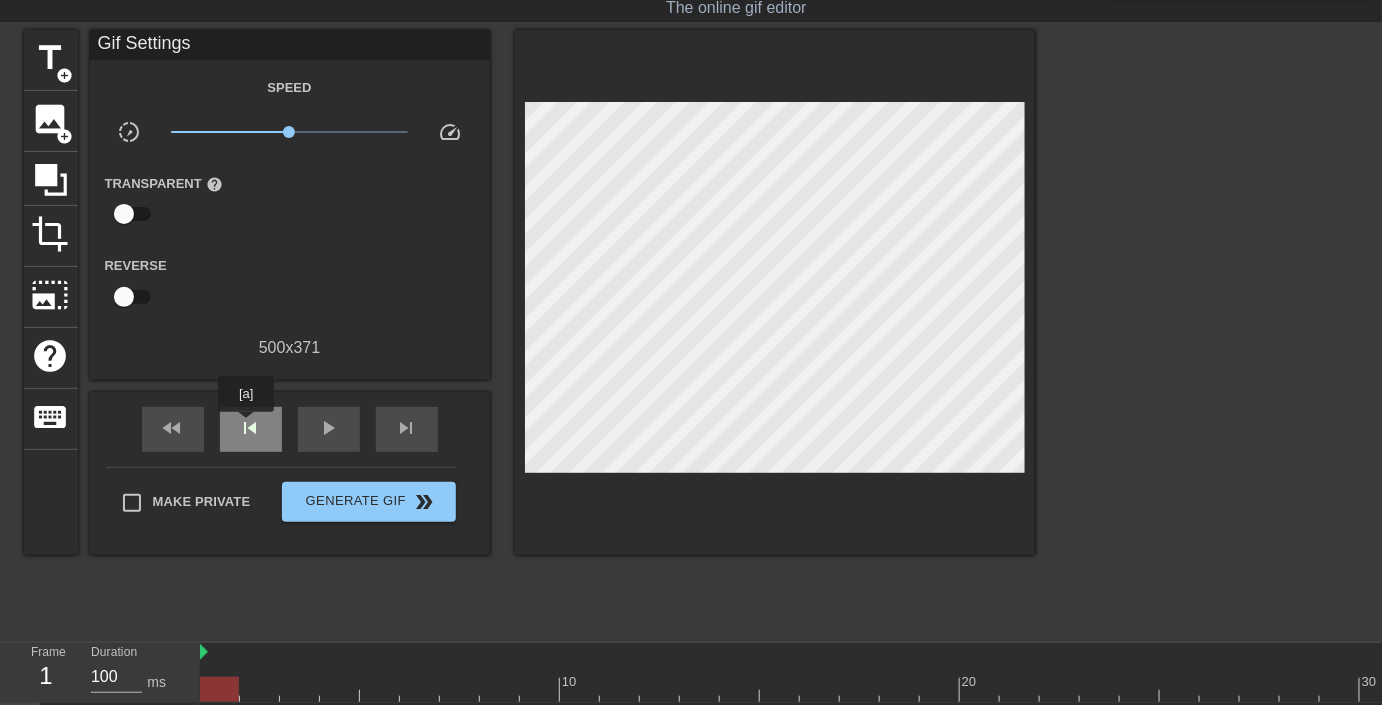 click on "skip_previous" at bounding box center [251, 428] 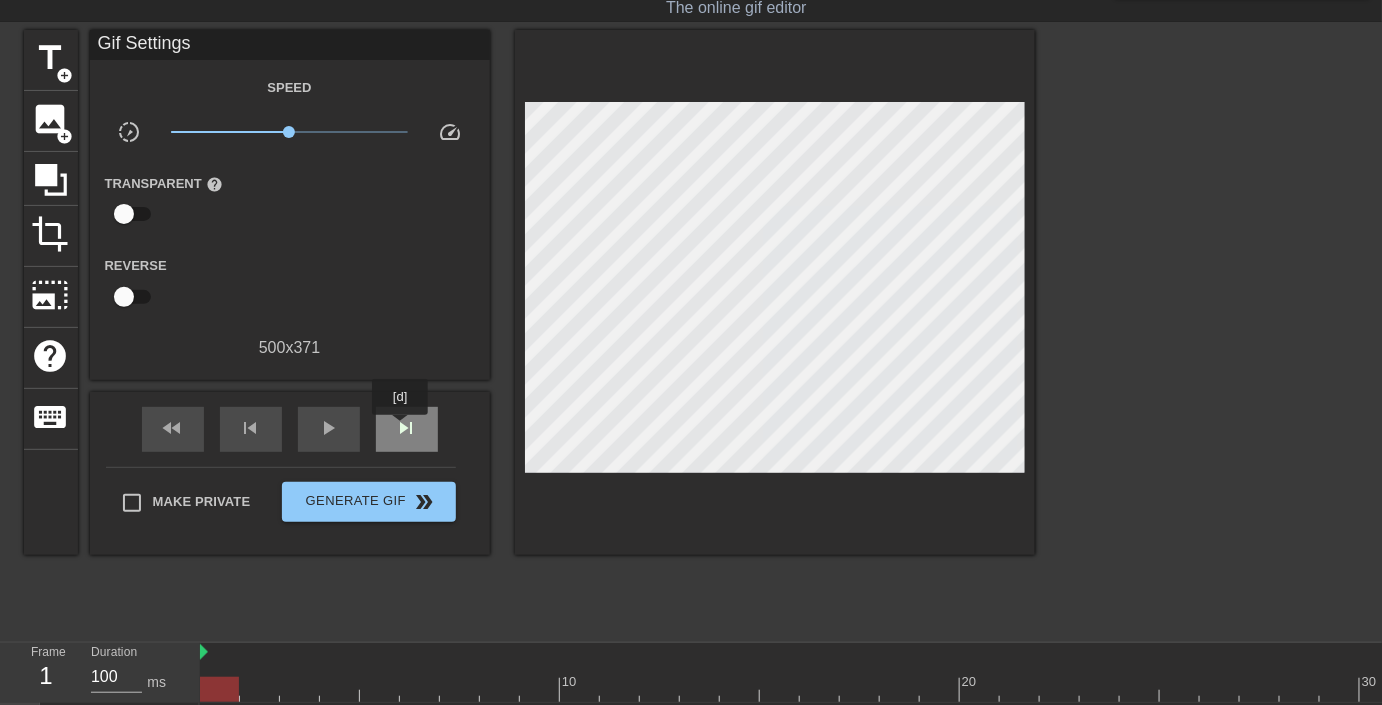 click on "skip_next" at bounding box center [407, 428] 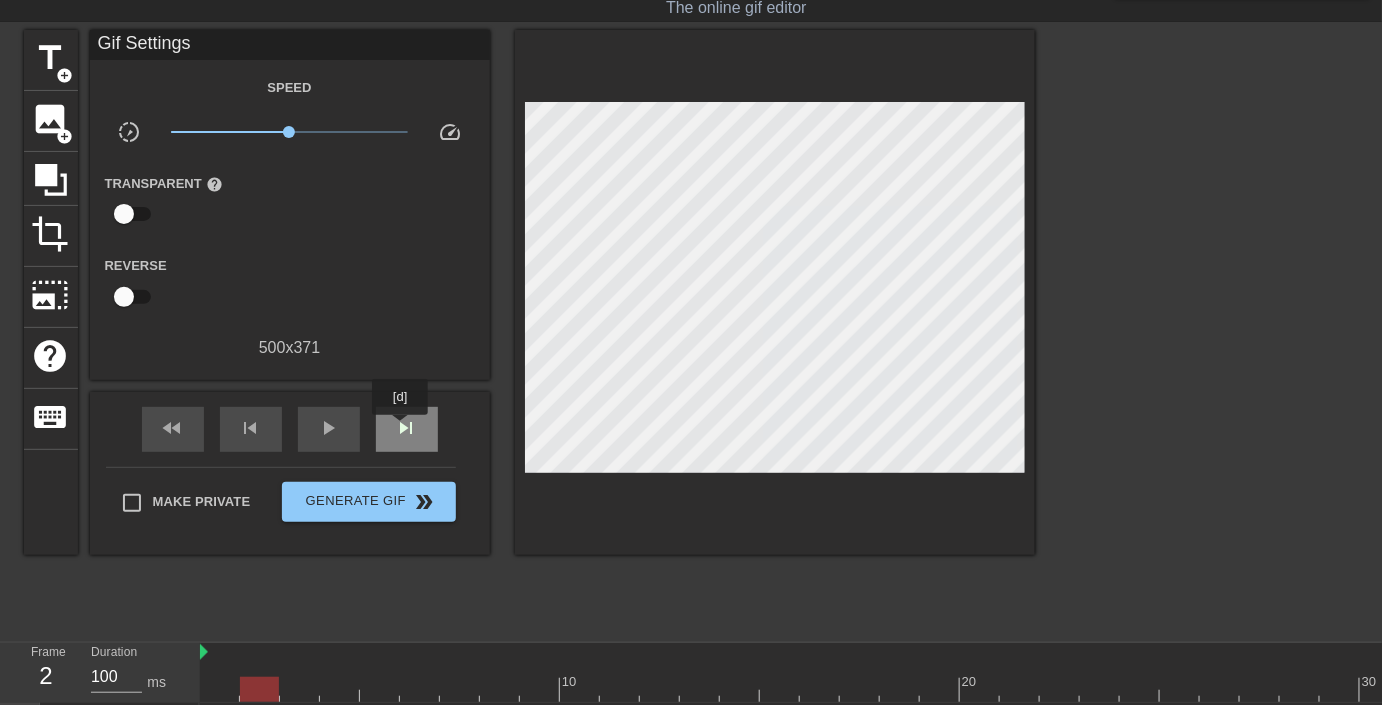 click on "skip_next" at bounding box center (407, 428) 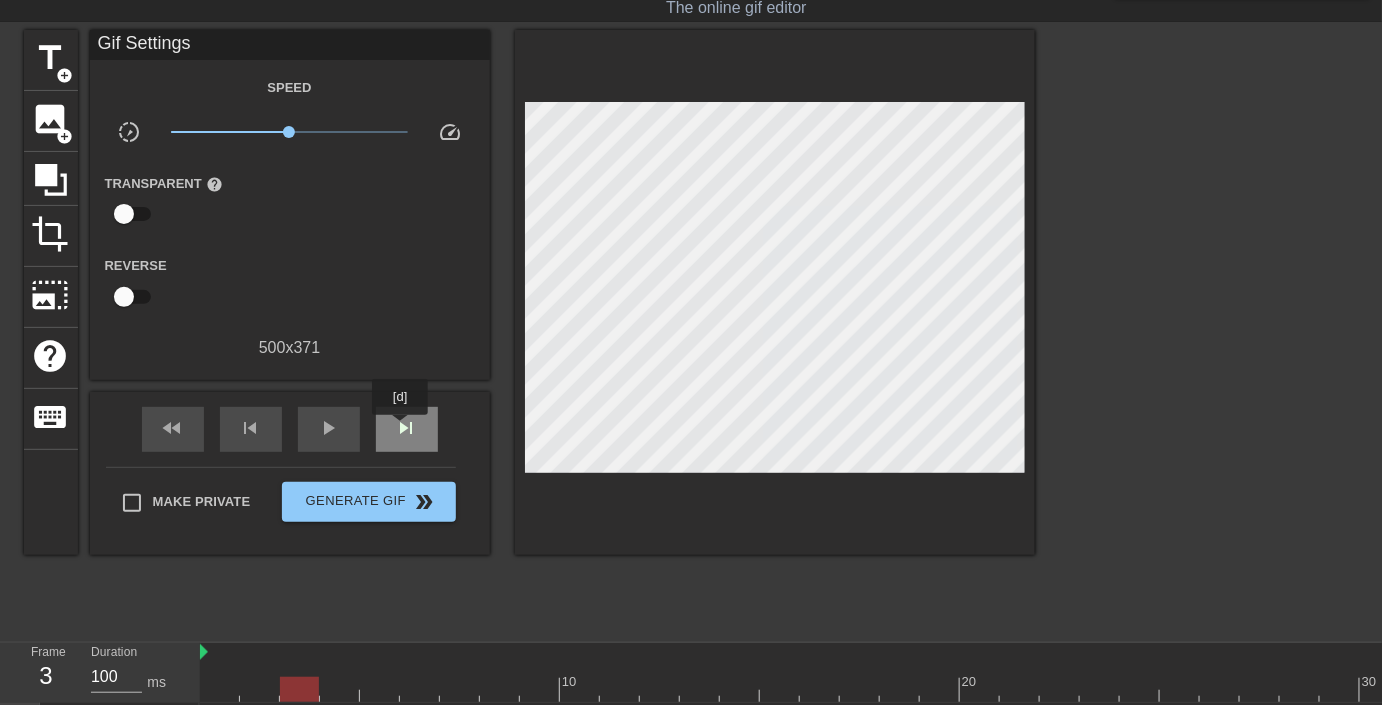 click on "skip_next" at bounding box center (407, 428) 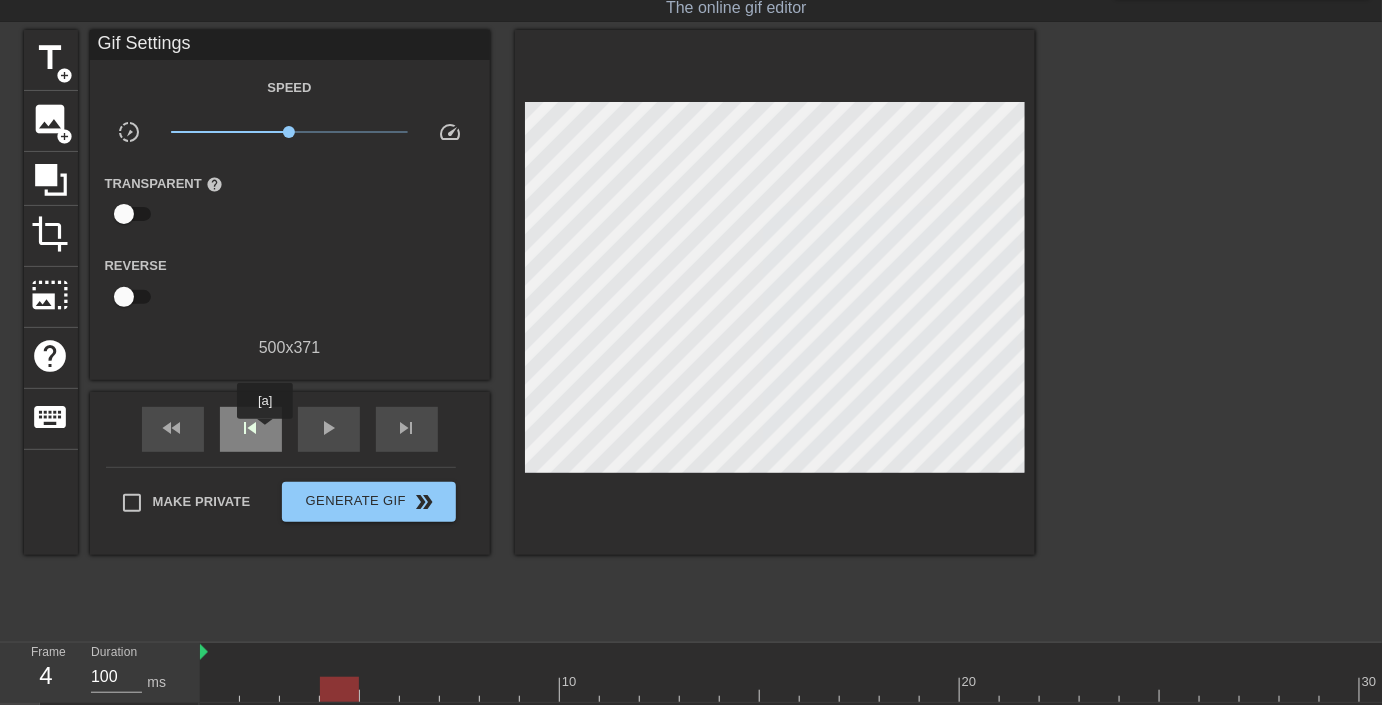 click on "skip_previous" at bounding box center (251, 429) 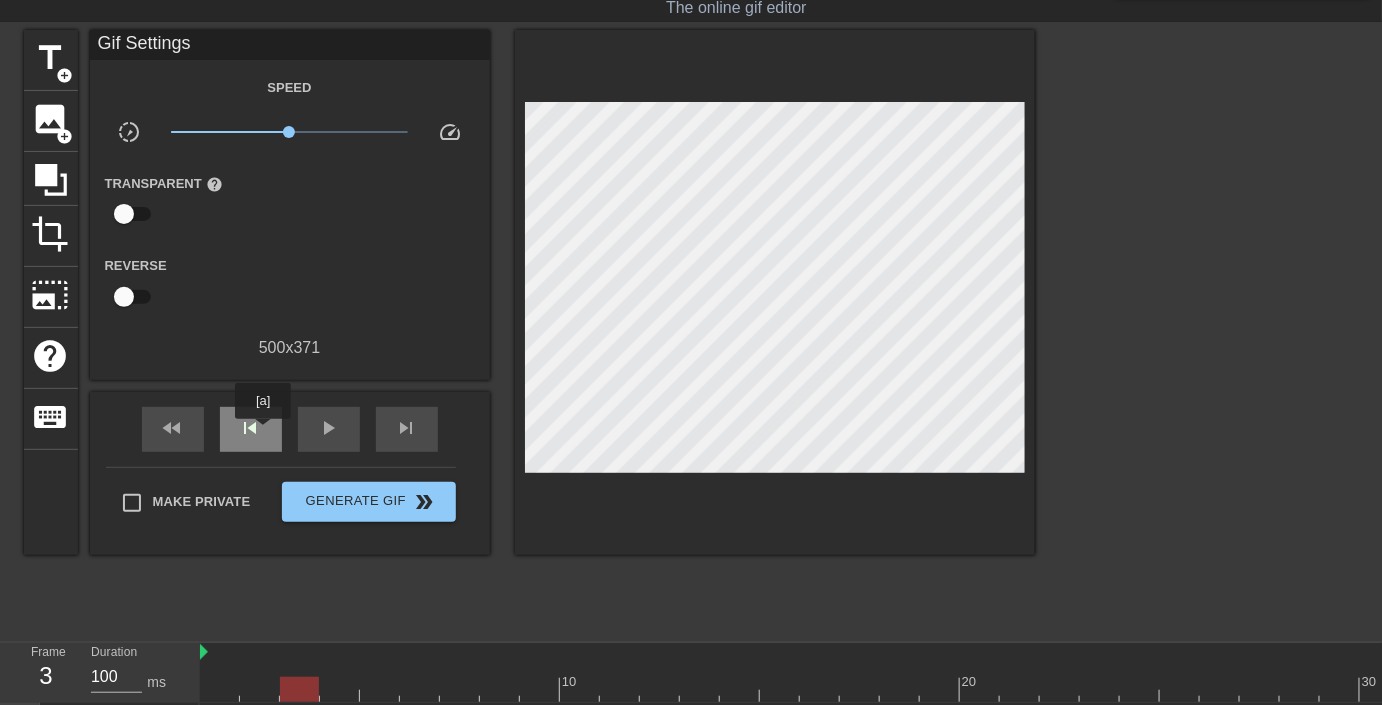 click on "skip_previous" at bounding box center [251, 429] 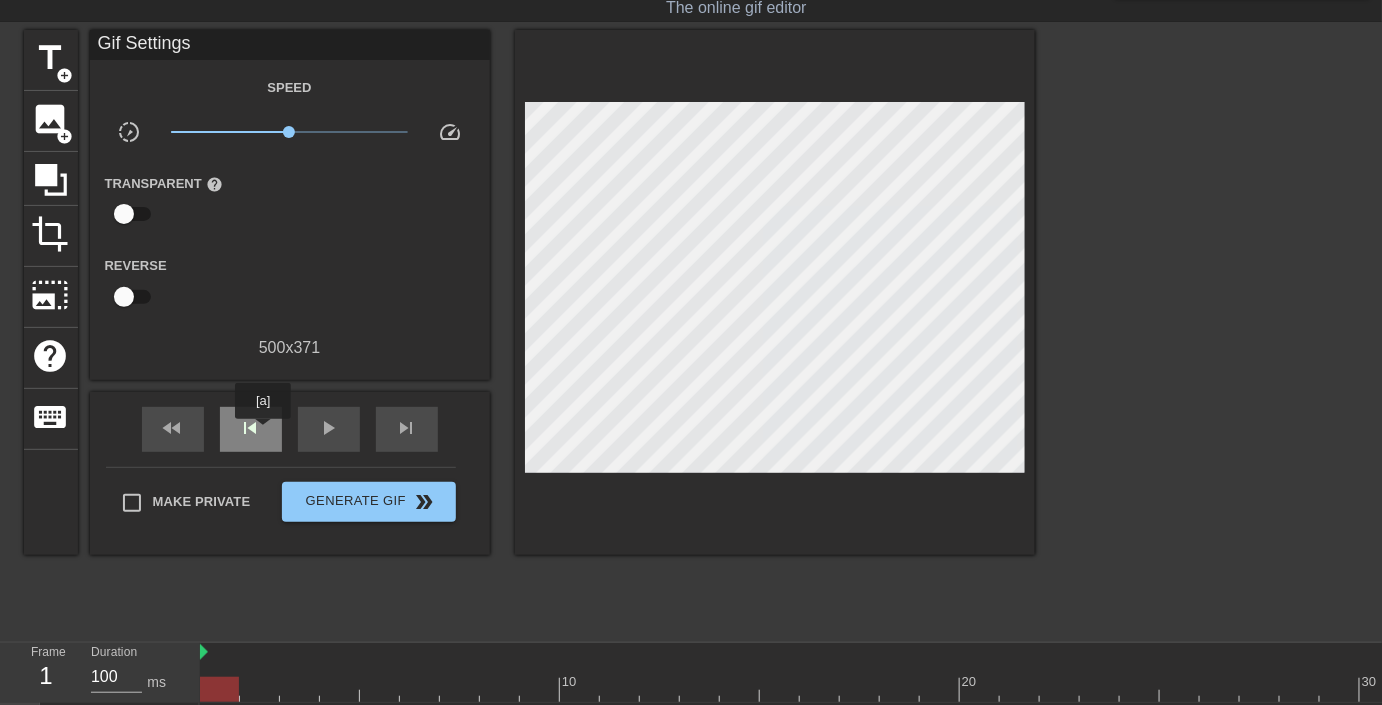 click on "skip_previous" at bounding box center [251, 429] 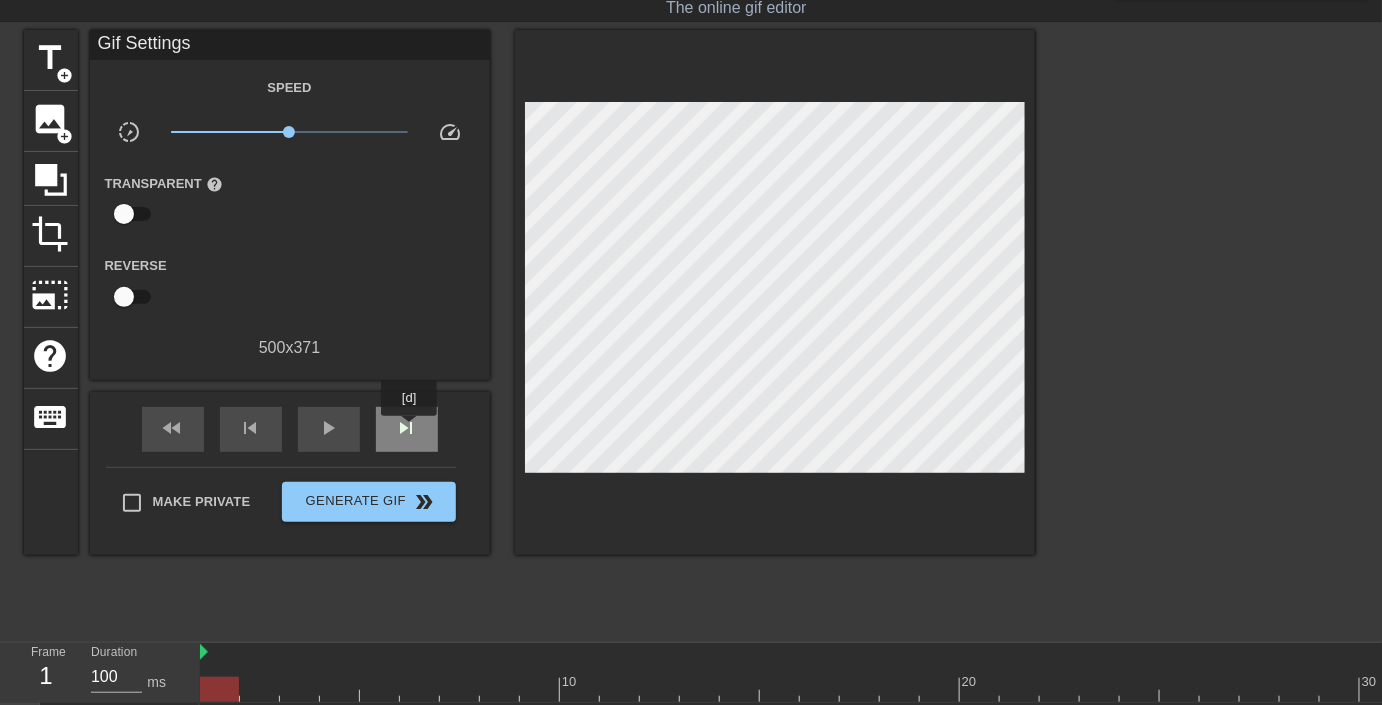 click on "skip_next" at bounding box center (407, 428) 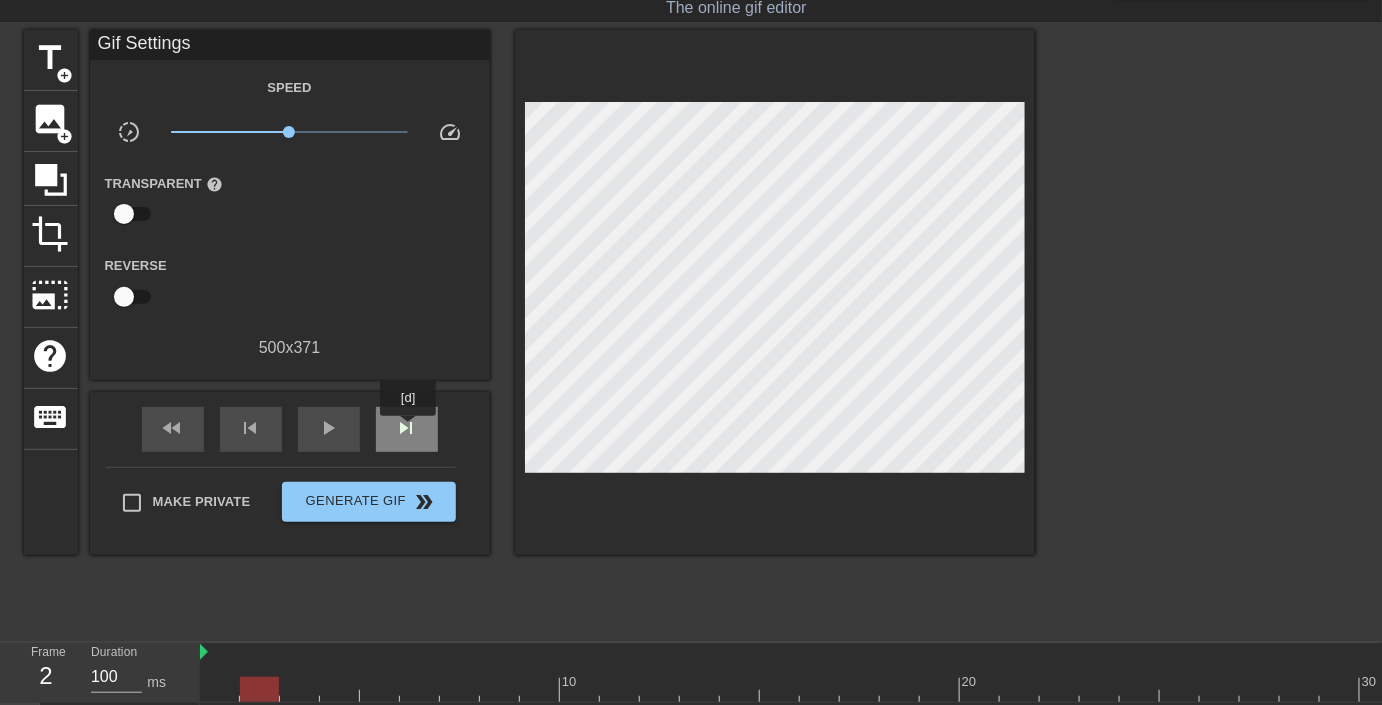 click on "skip_next" at bounding box center (407, 428) 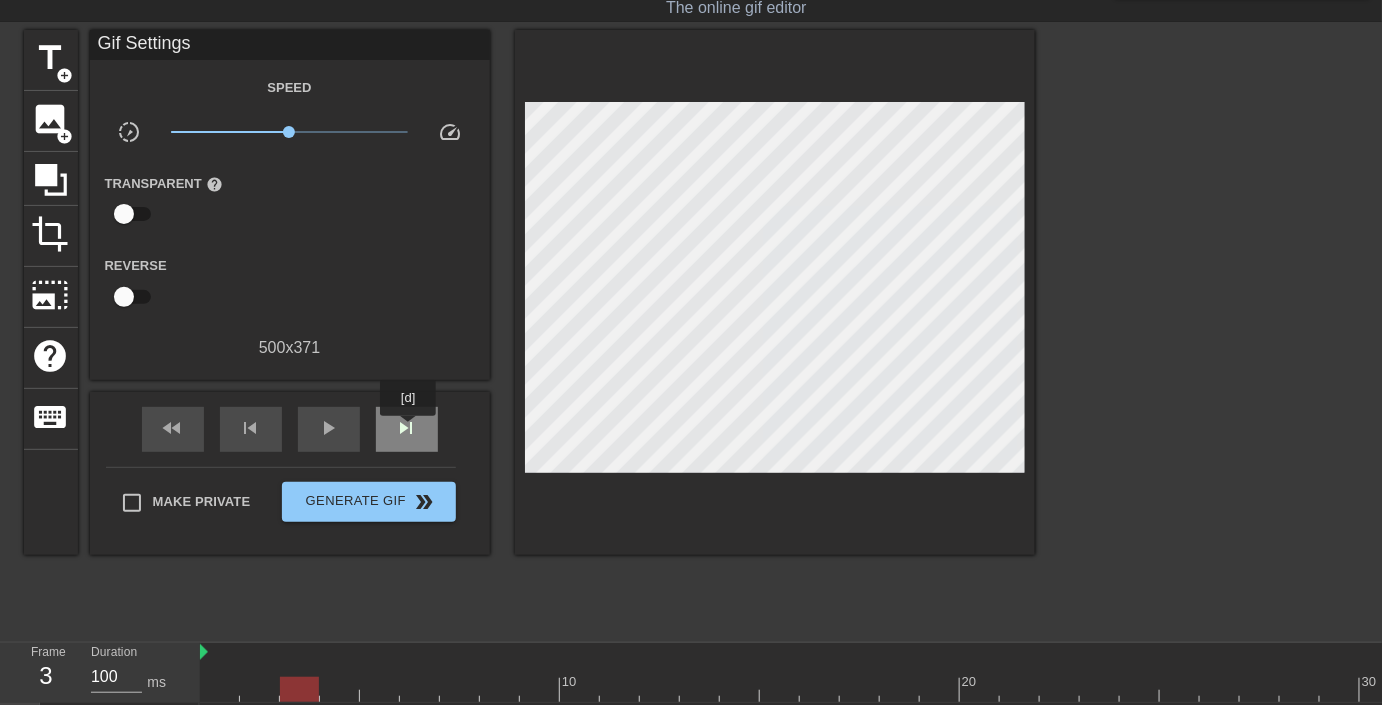 click on "skip_next" at bounding box center [407, 428] 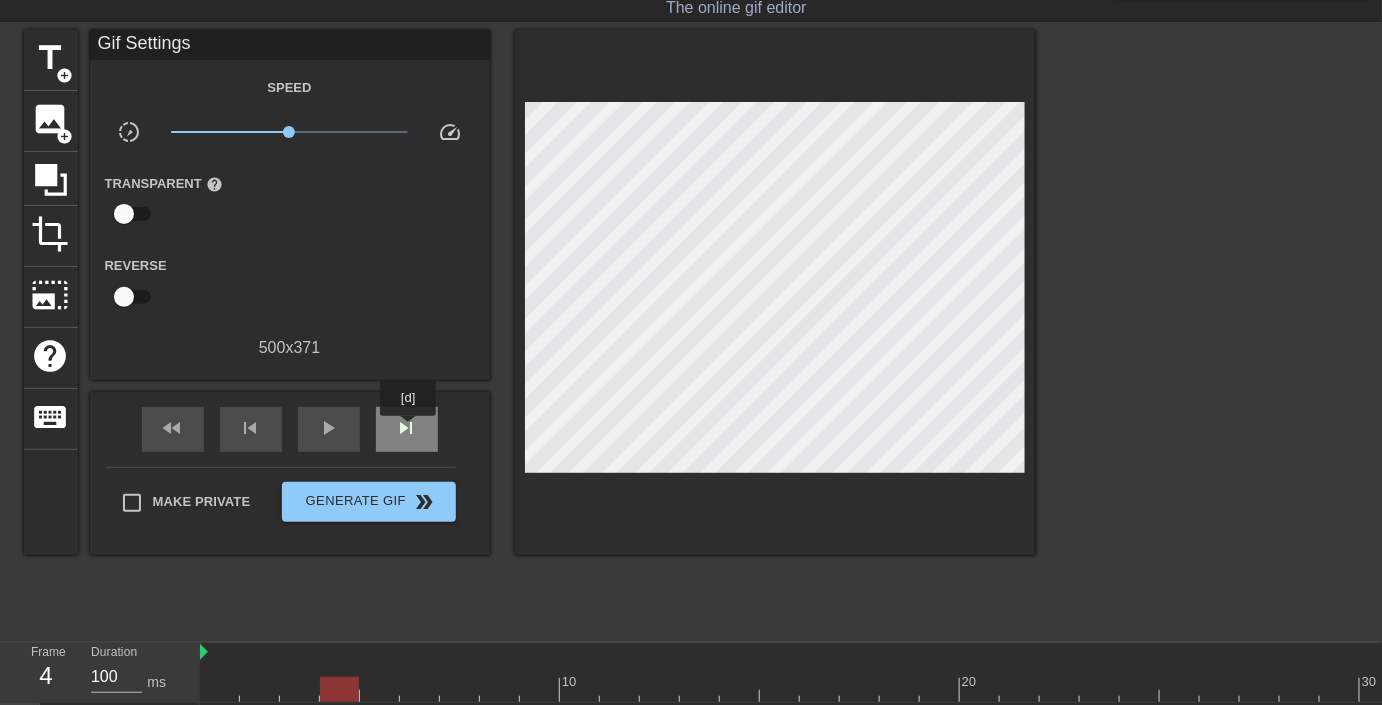 click on "skip_next" at bounding box center (407, 428) 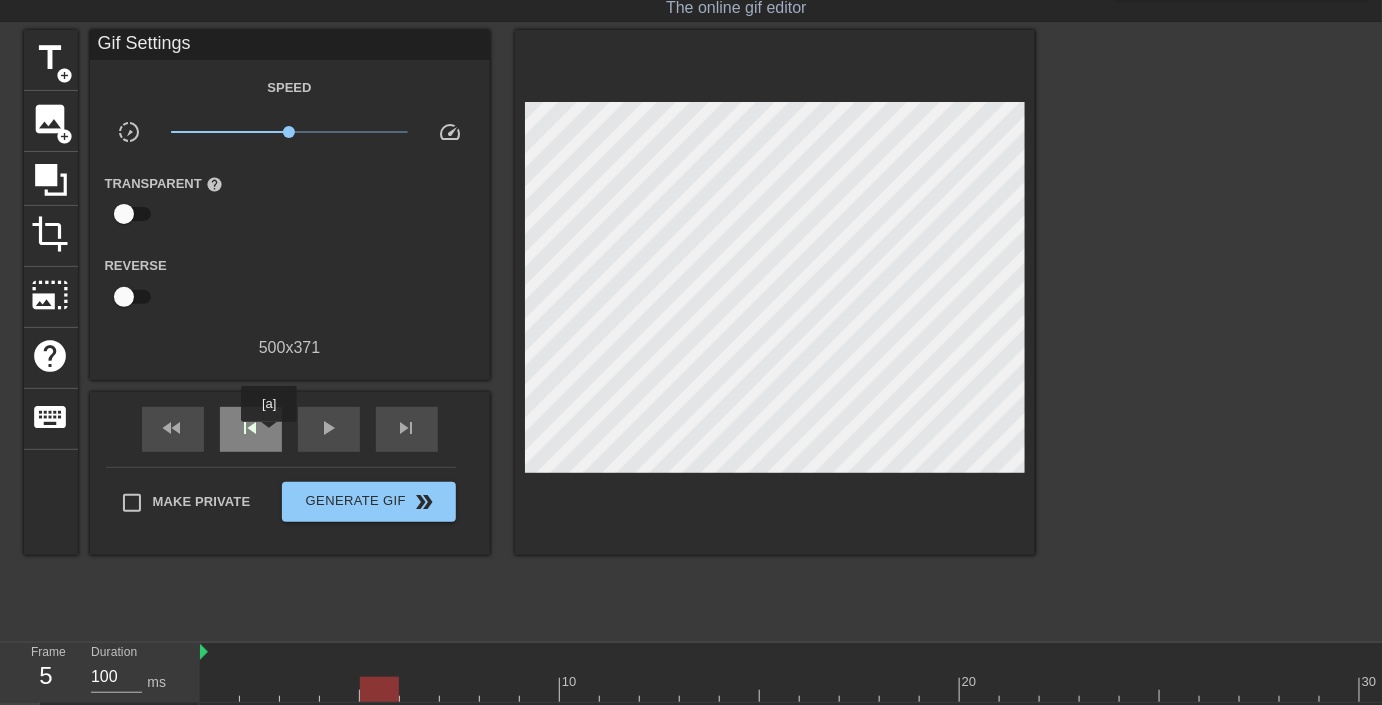 click on "skip_previous" at bounding box center (251, 429) 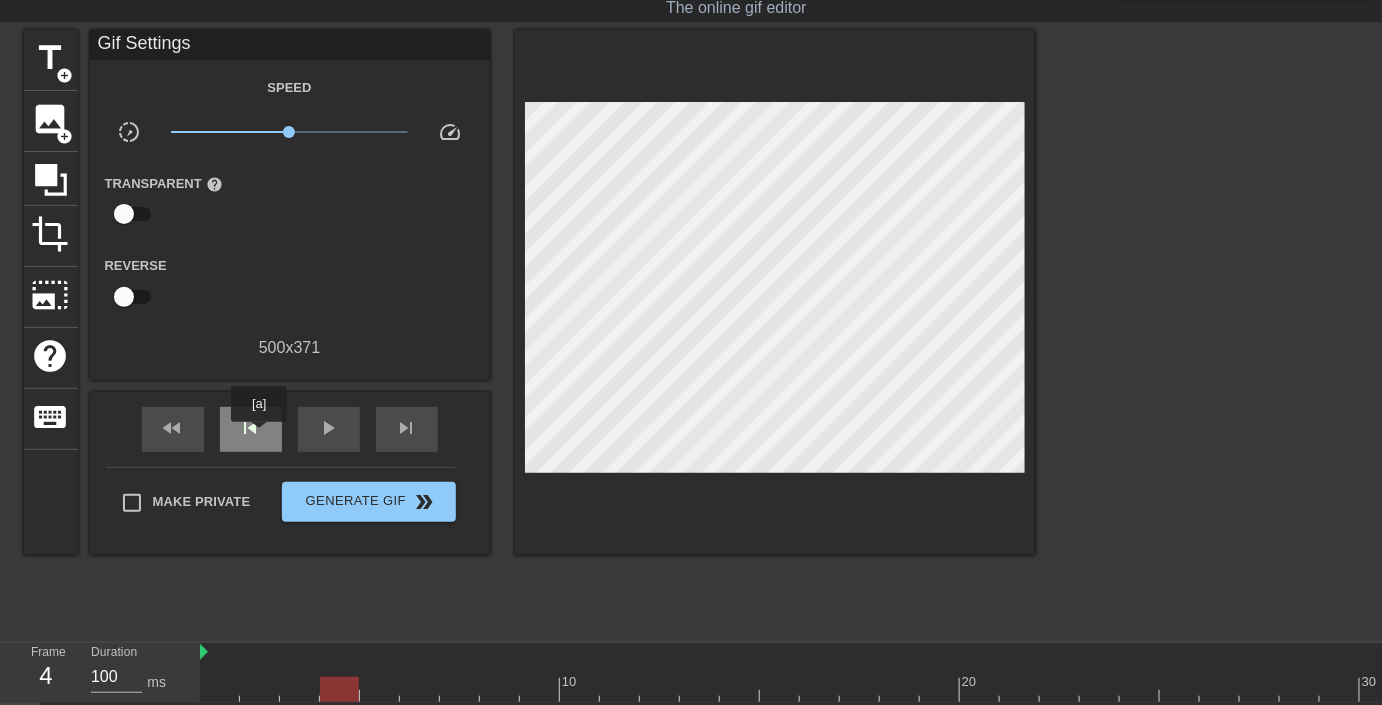 click on "skip_previous" at bounding box center (251, 428) 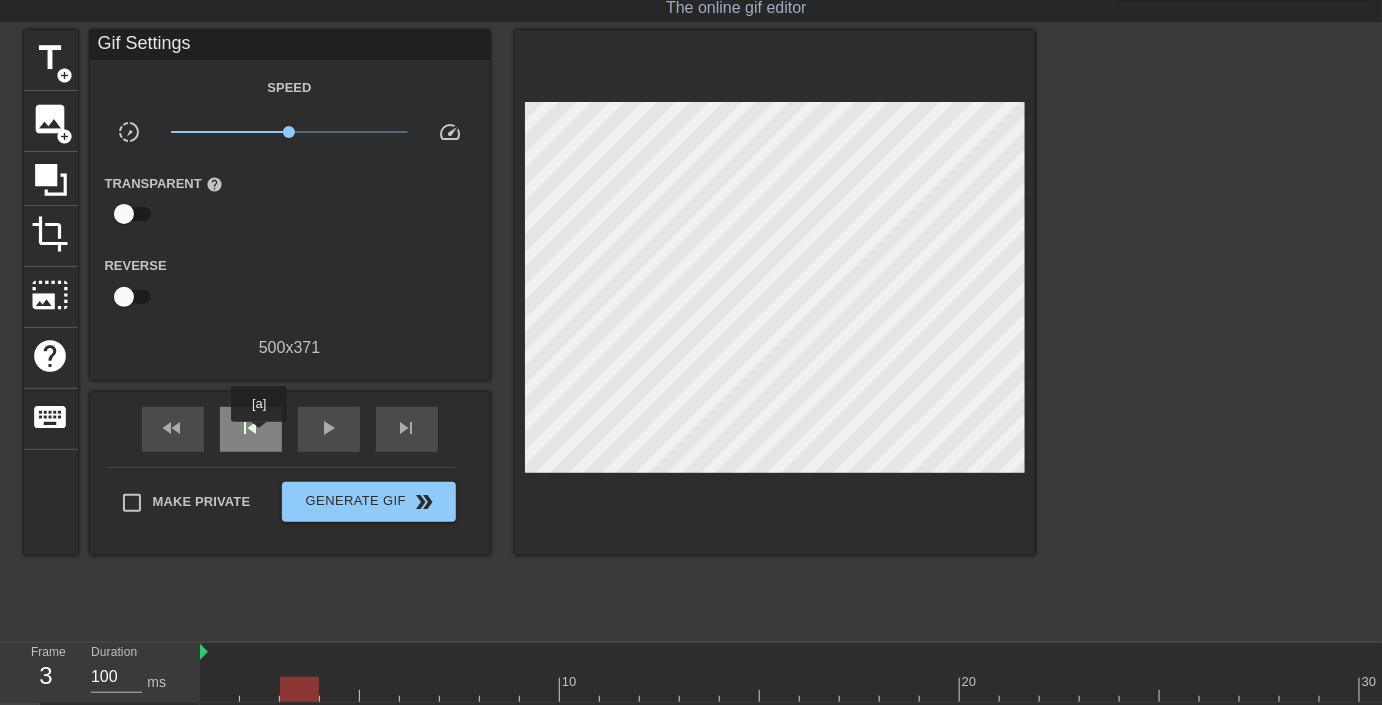 click on "skip_previous" at bounding box center (251, 428) 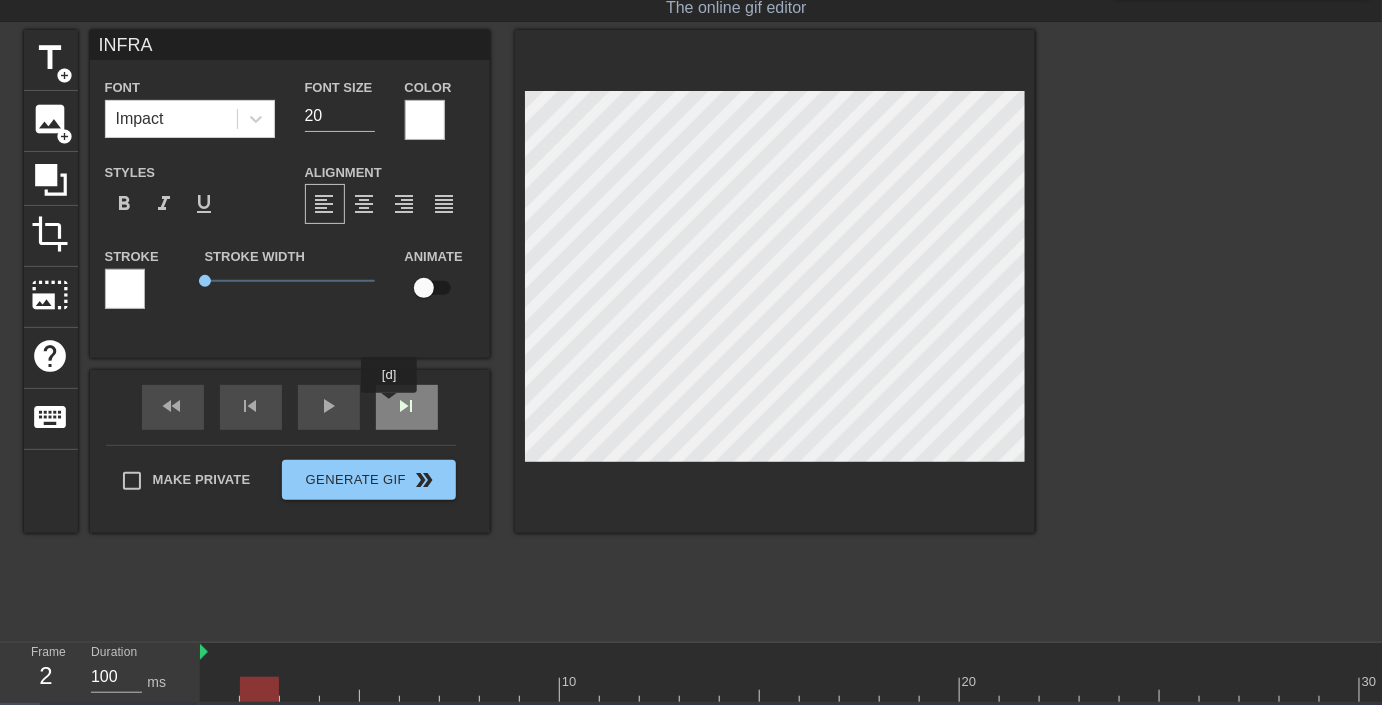 click on "skip_next" at bounding box center [407, 407] 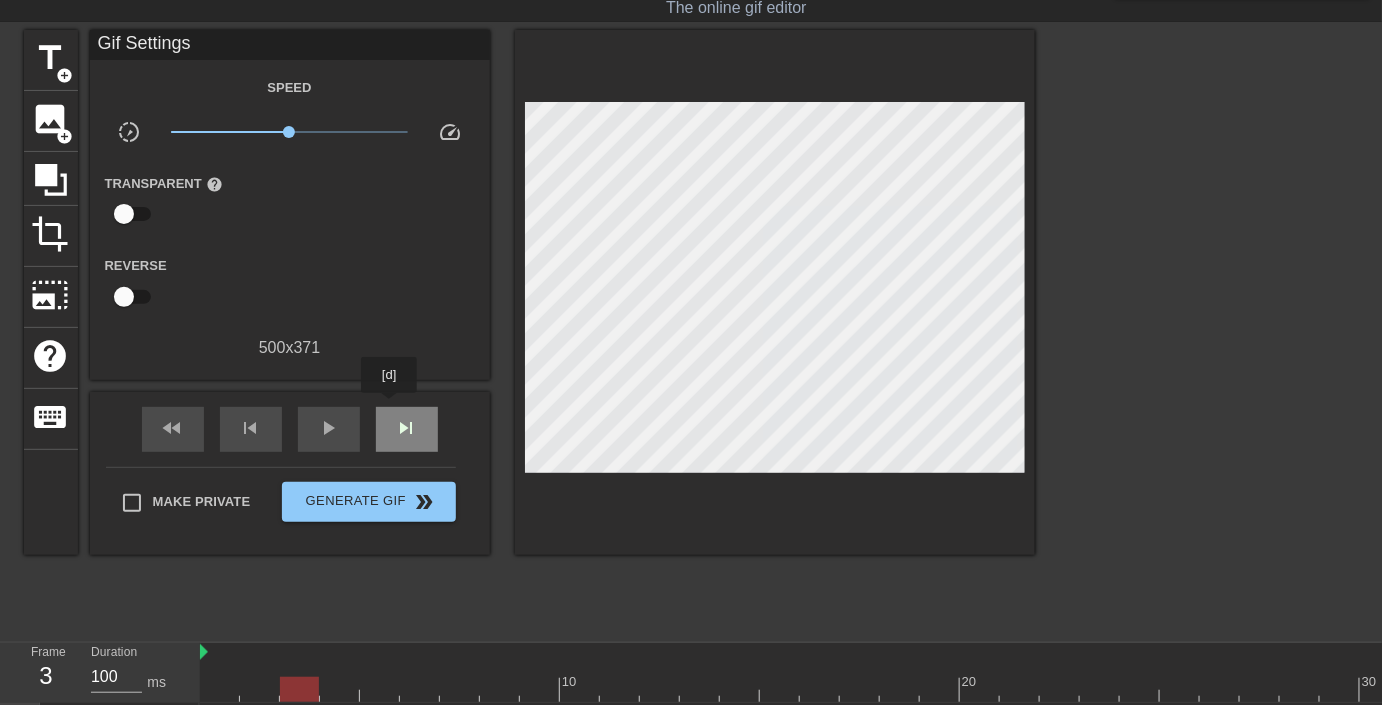 click on "skip_next" at bounding box center (407, 429) 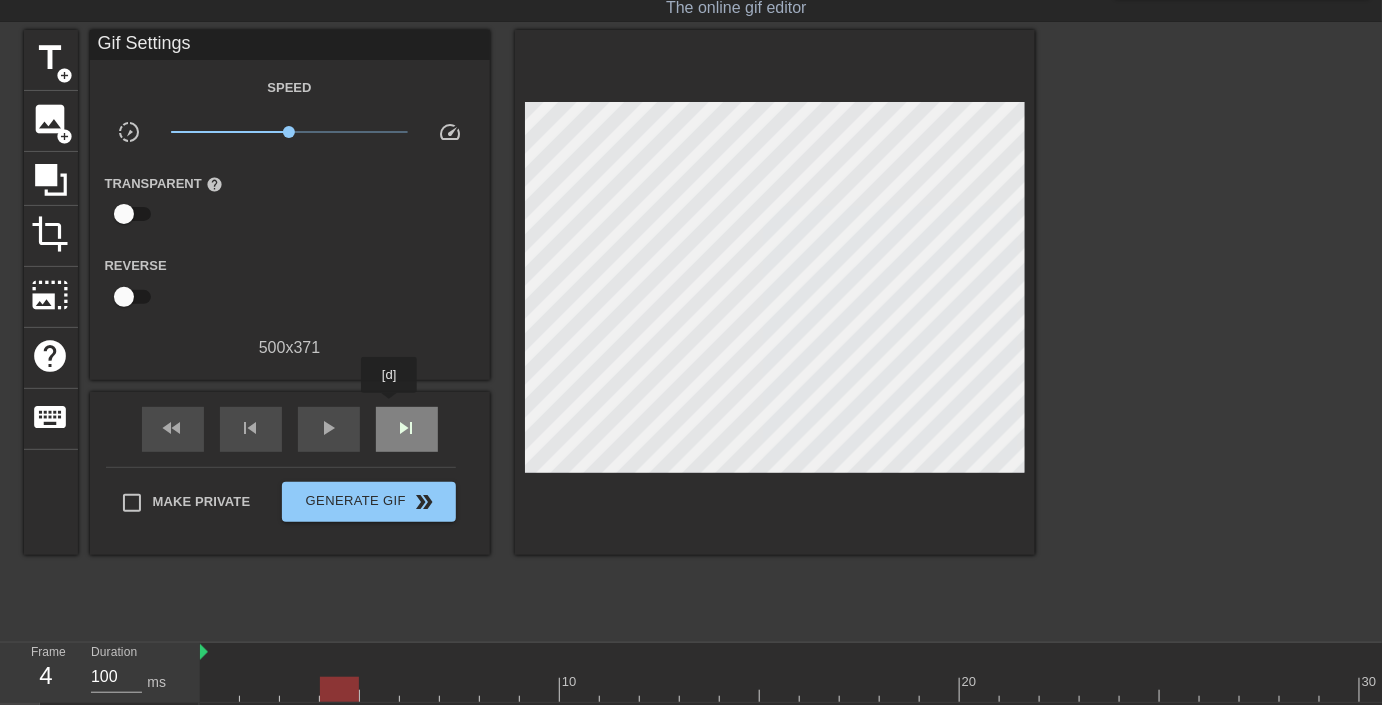 click on "skip_next" at bounding box center [407, 429] 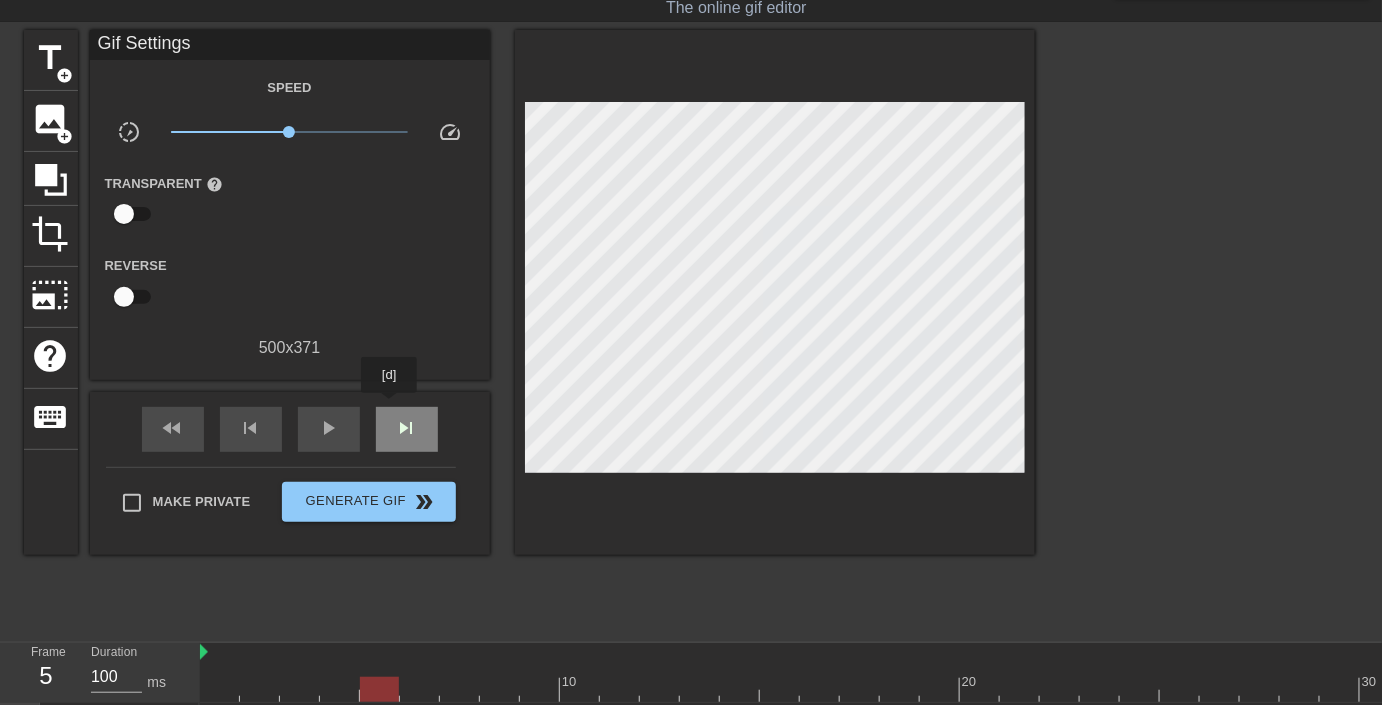 click on "skip_next" at bounding box center [407, 429] 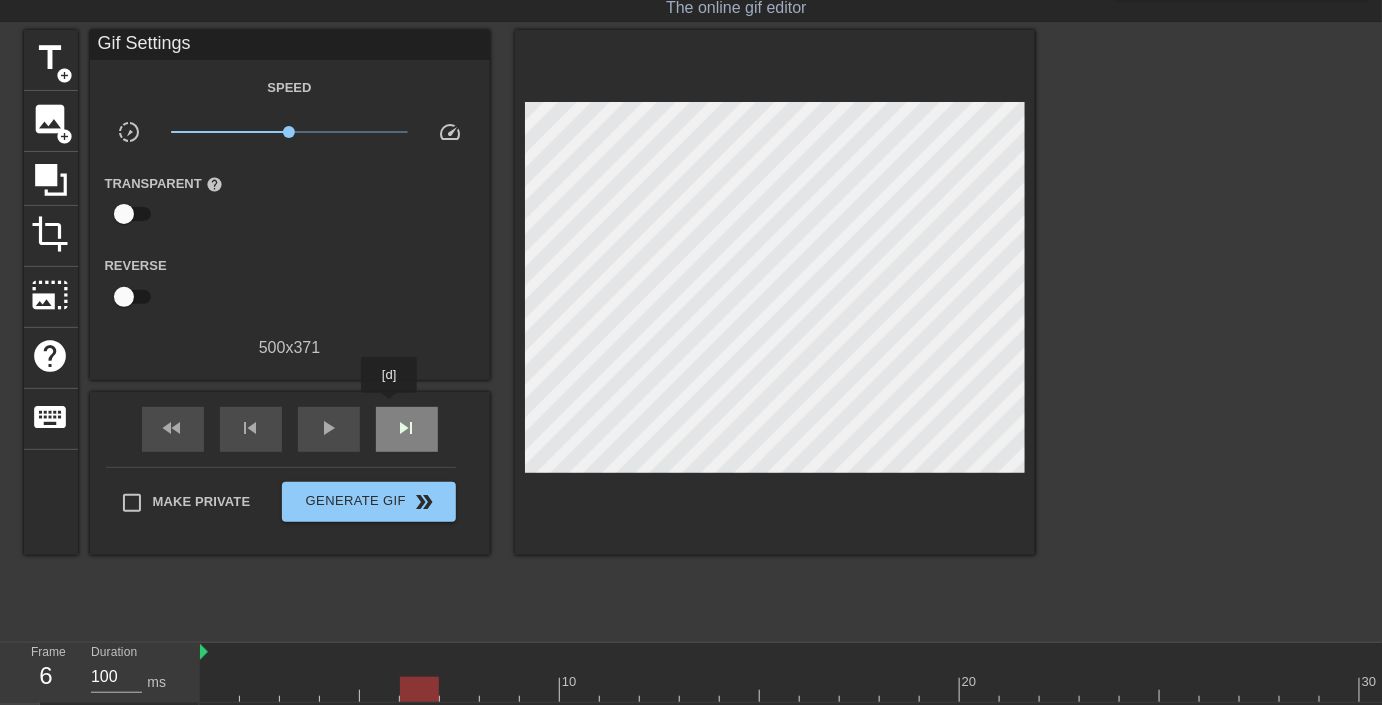 click on "skip_next" at bounding box center (407, 429) 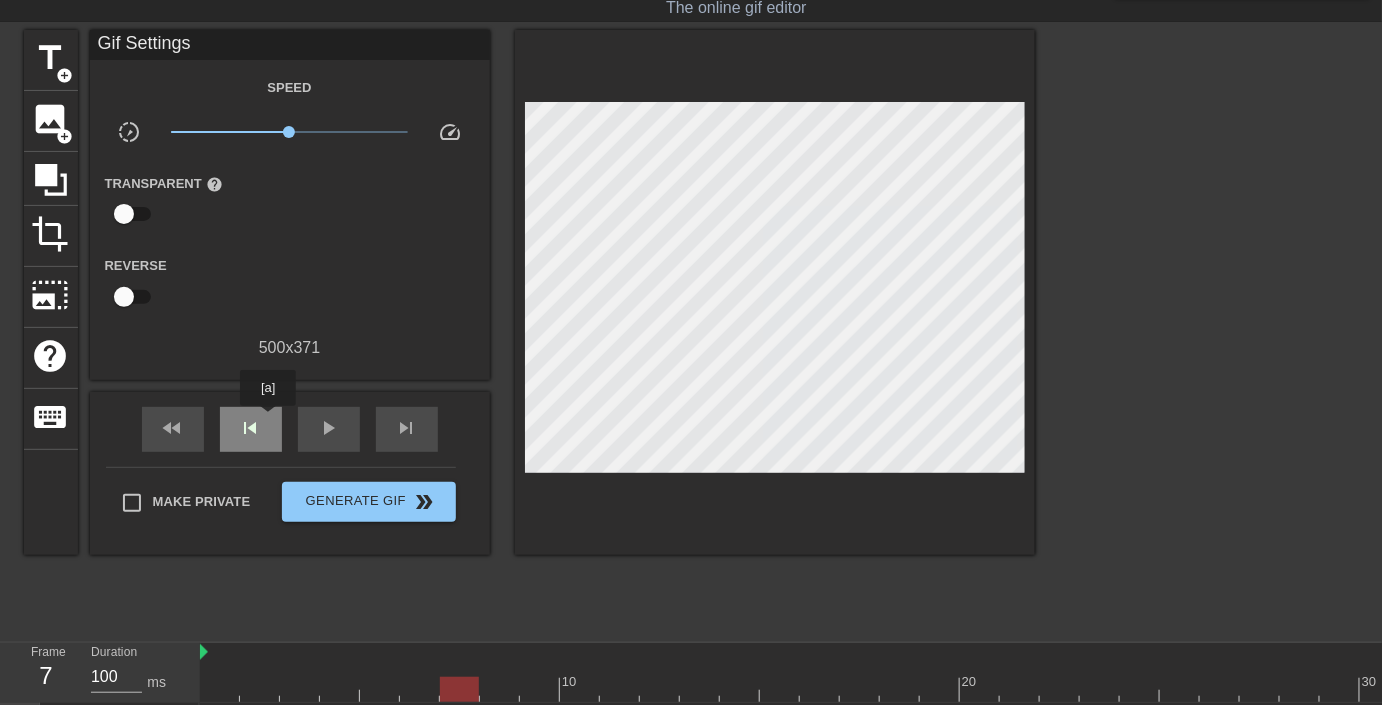 click on "skip_previous" at bounding box center [251, 429] 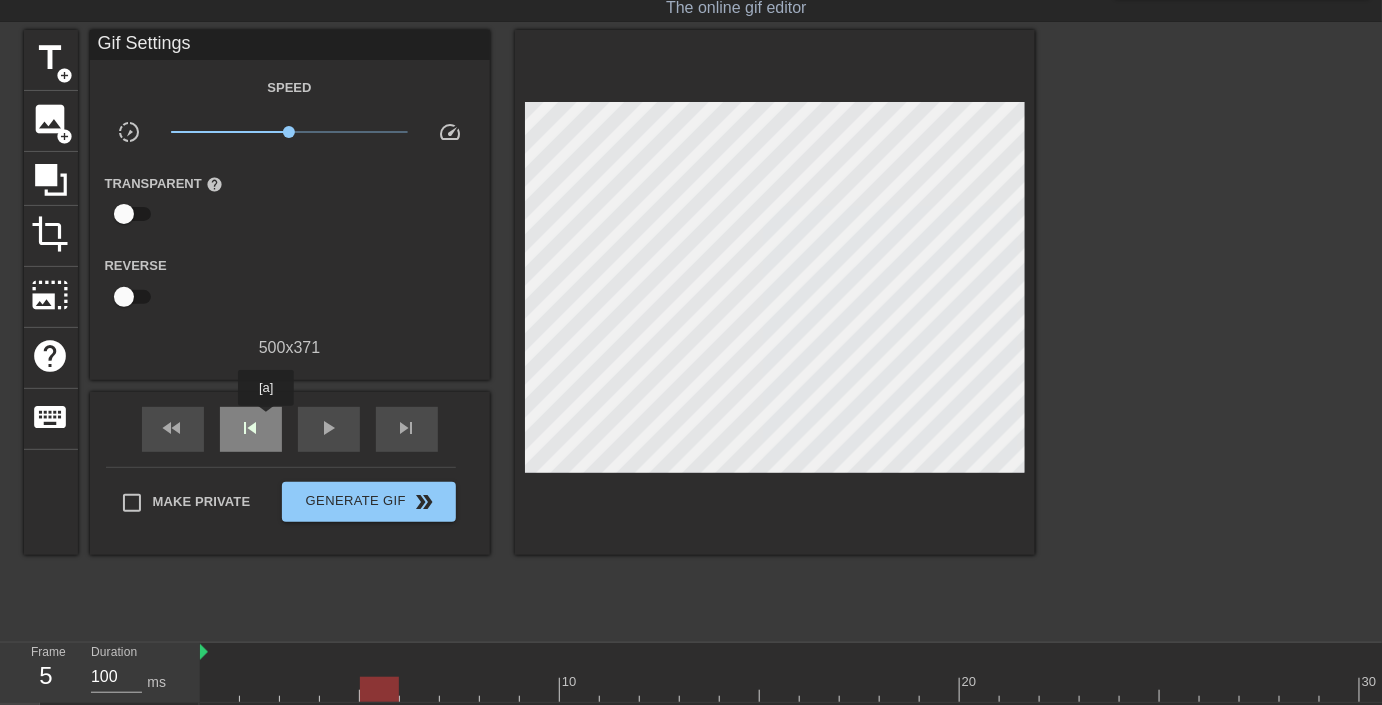 click on "skip_previous" at bounding box center [251, 429] 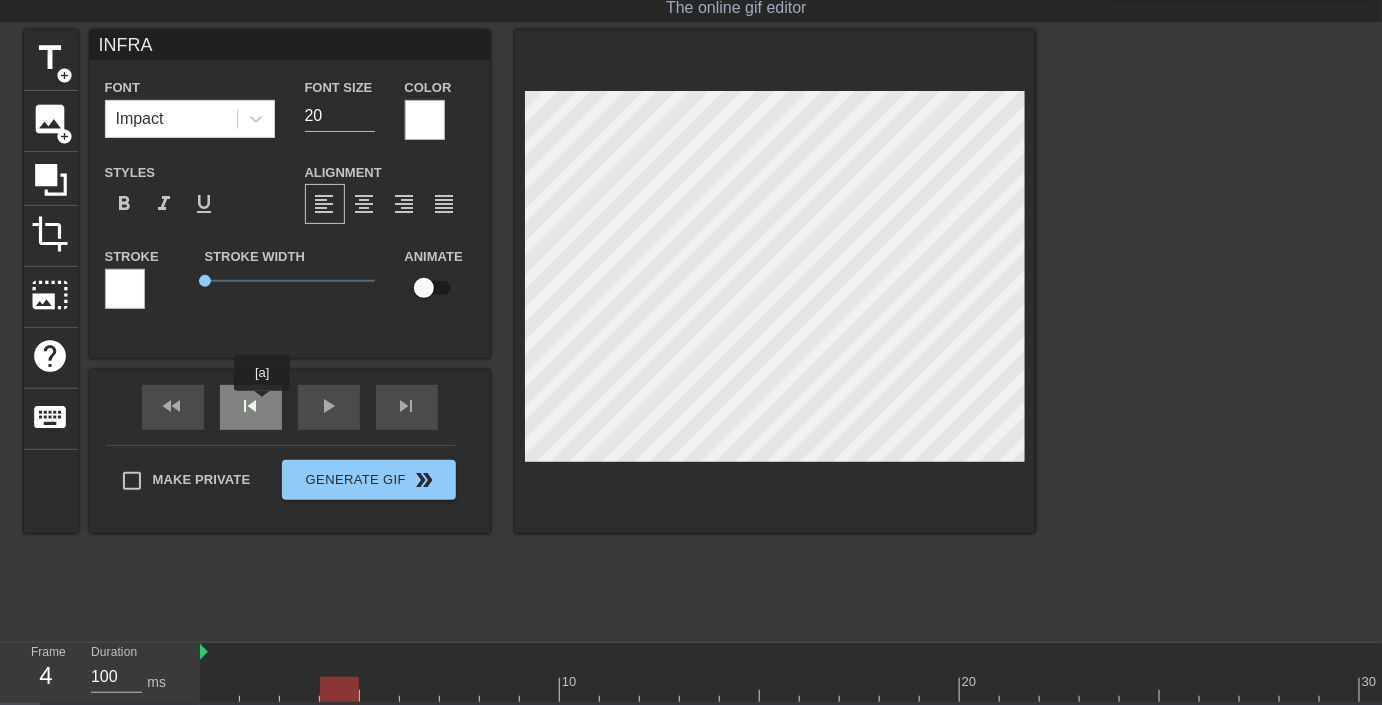 click on "fast_rewind skip_previous play_arrow skip_next" at bounding box center (290, 407) 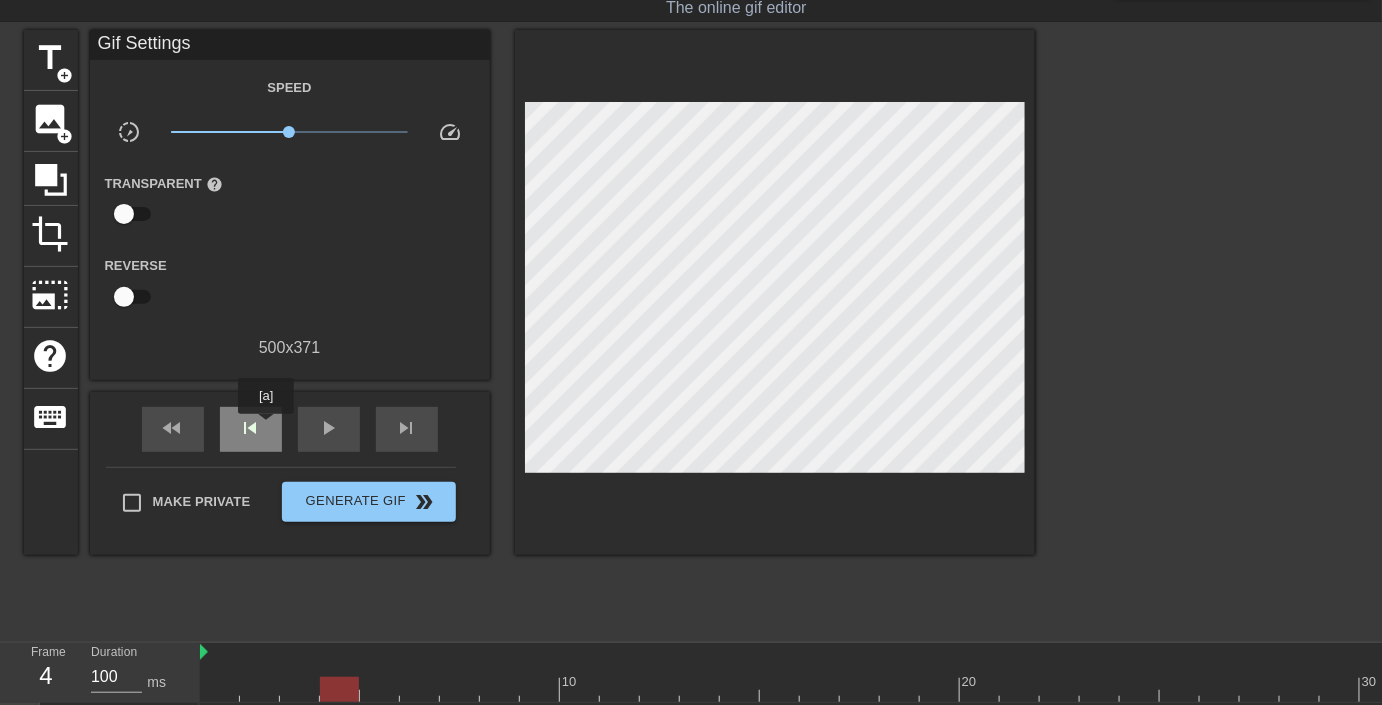 click on "skip_previous" at bounding box center (251, 429) 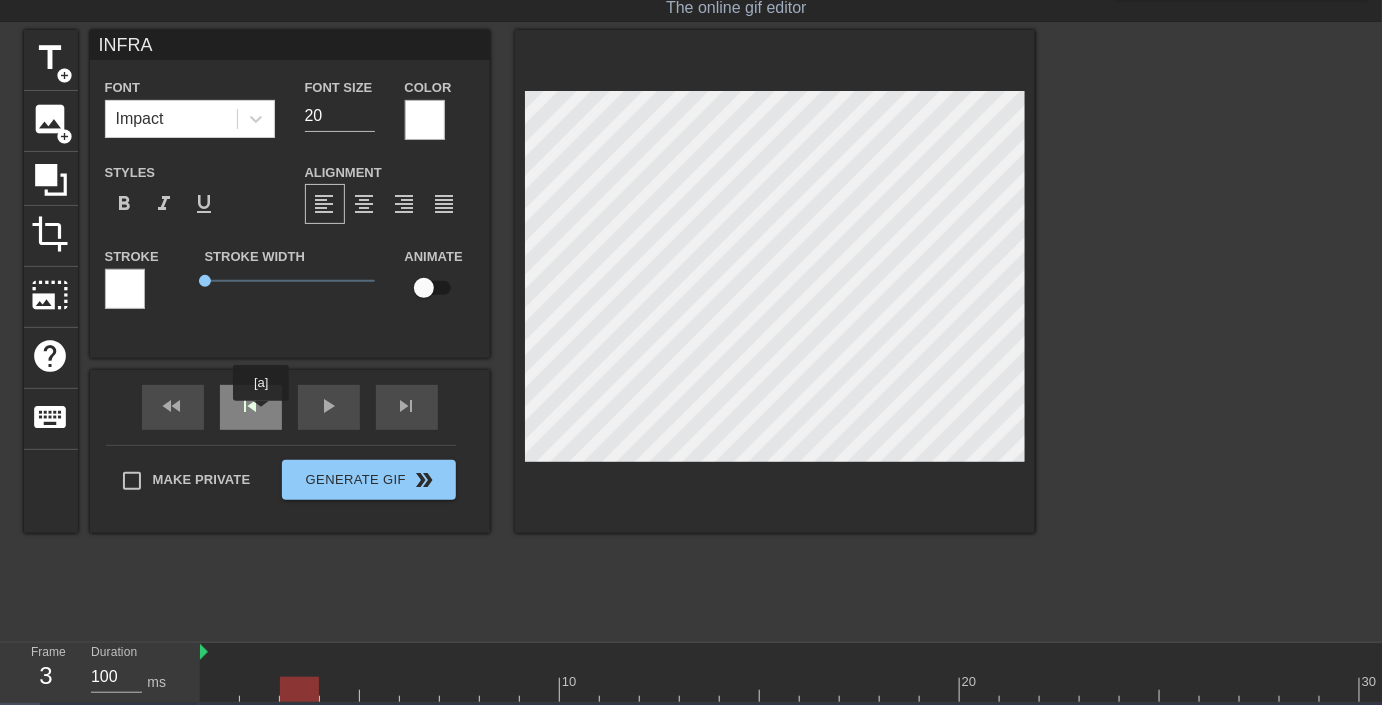 click on "skip_previous" at bounding box center (251, 406) 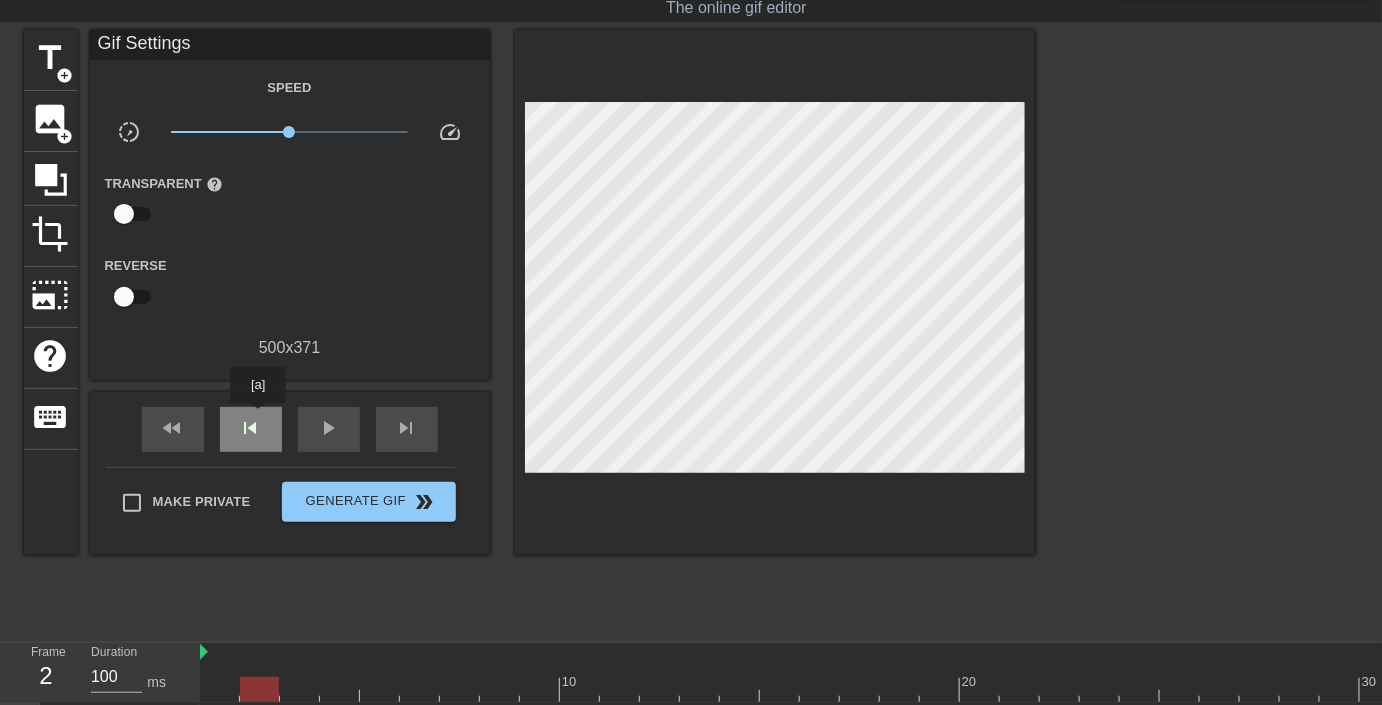 click on "skip_previous" at bounding box center [251, 428] 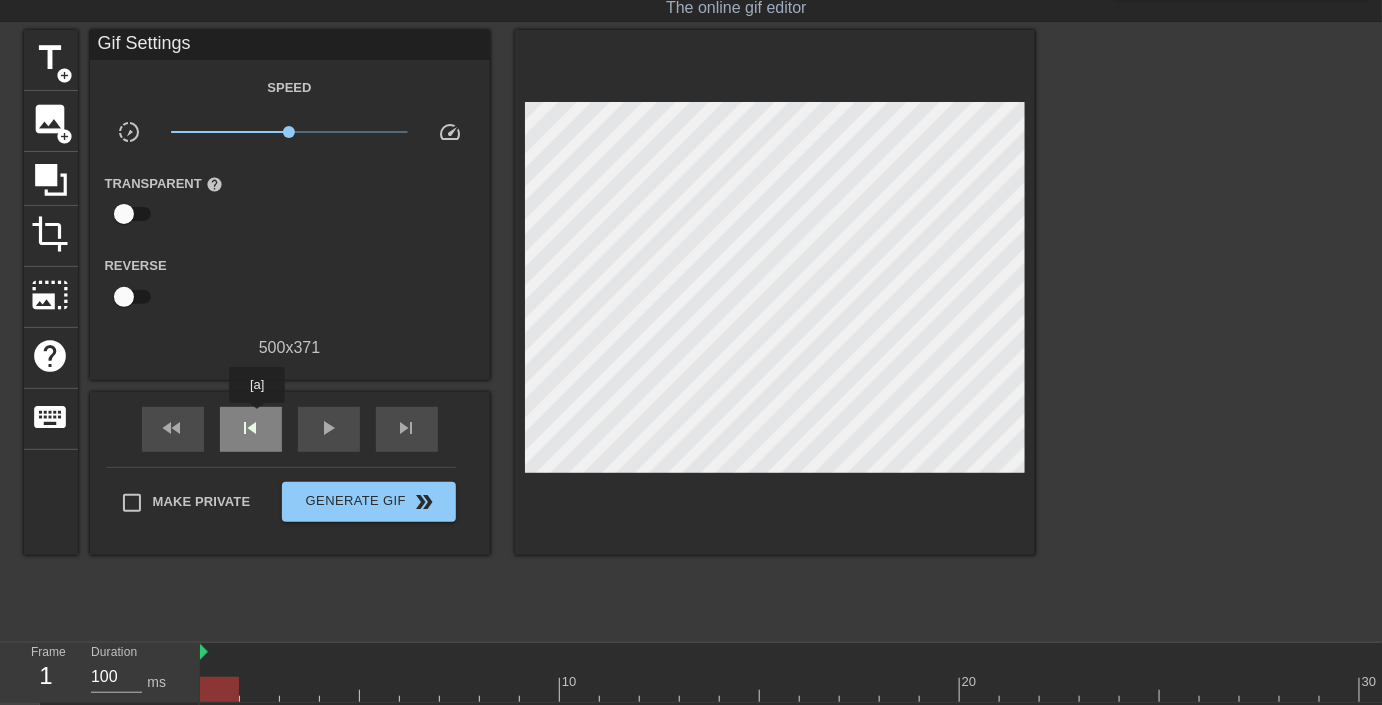 click on "skip_previous" at bounding box center (251, 428) 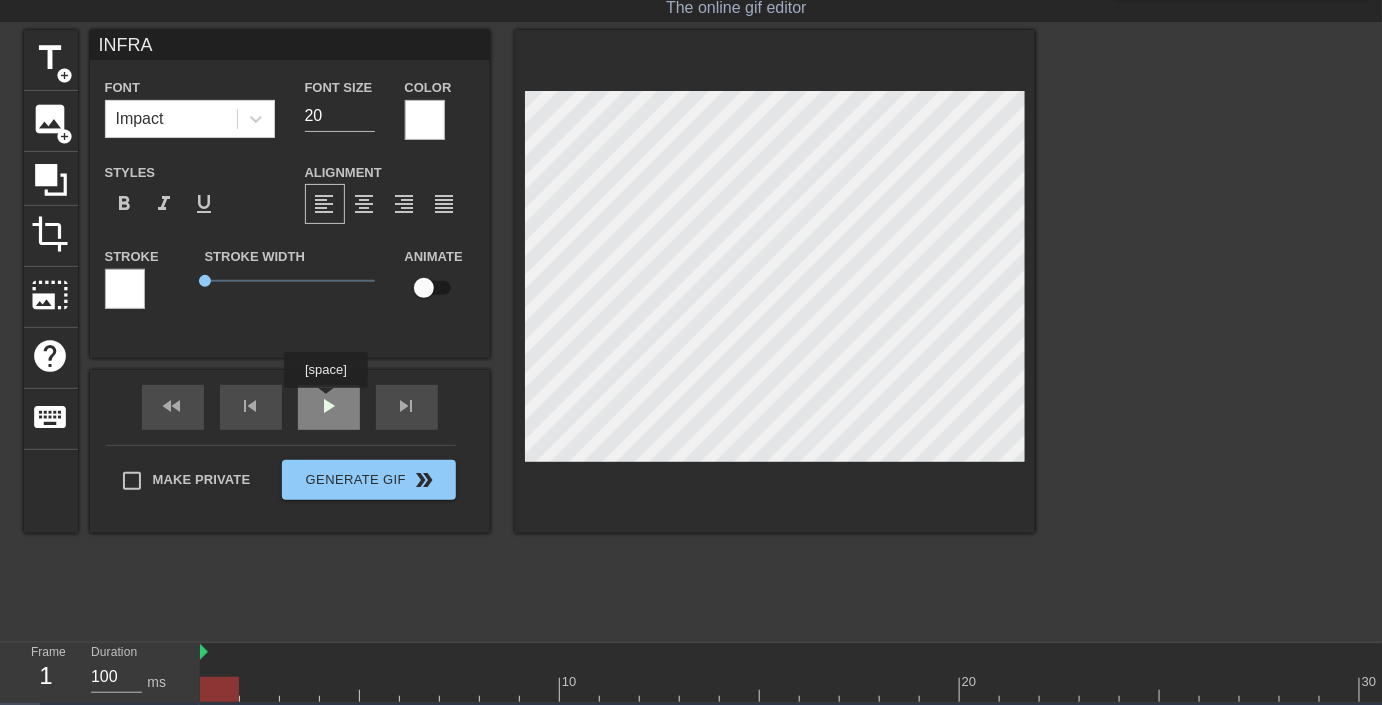 click on "fast_rewind skip_previous play_arrow skip_next" at bounding box center (290, 407) 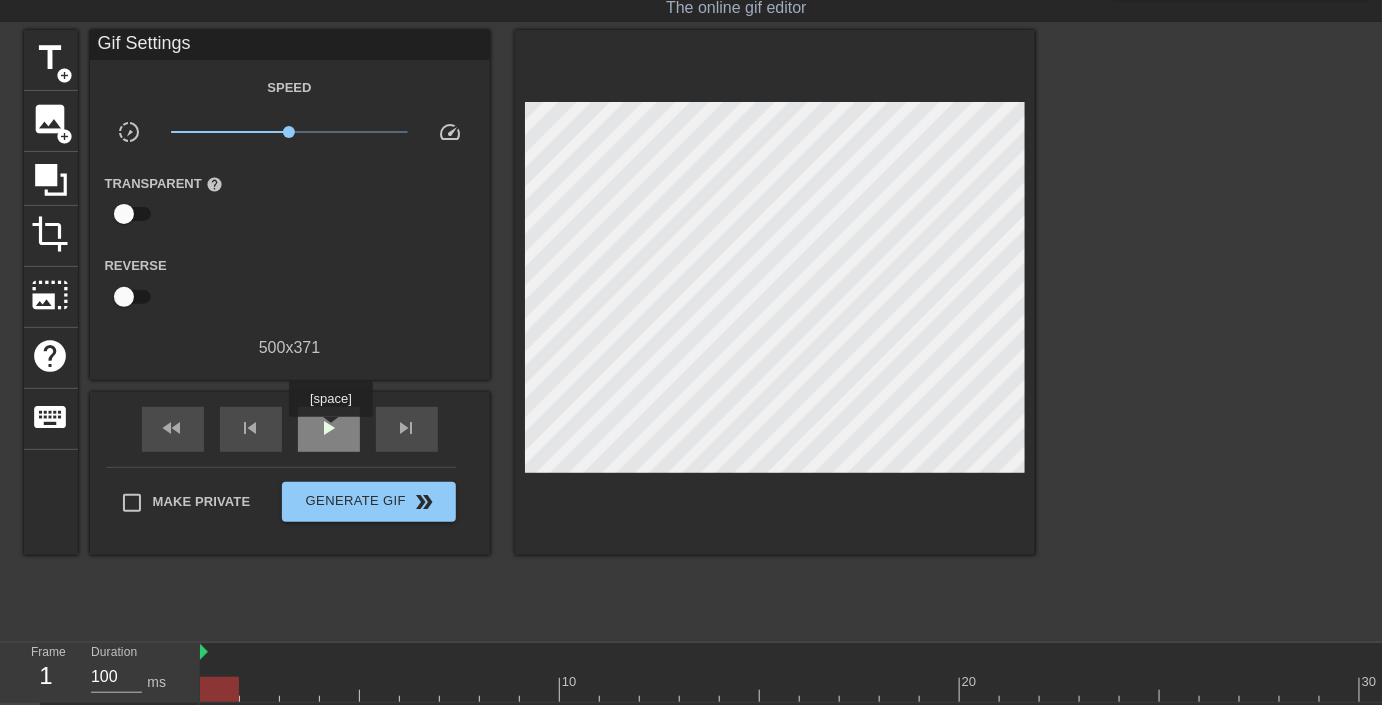 click on "play_arrow" at bounding box center [329, 428] 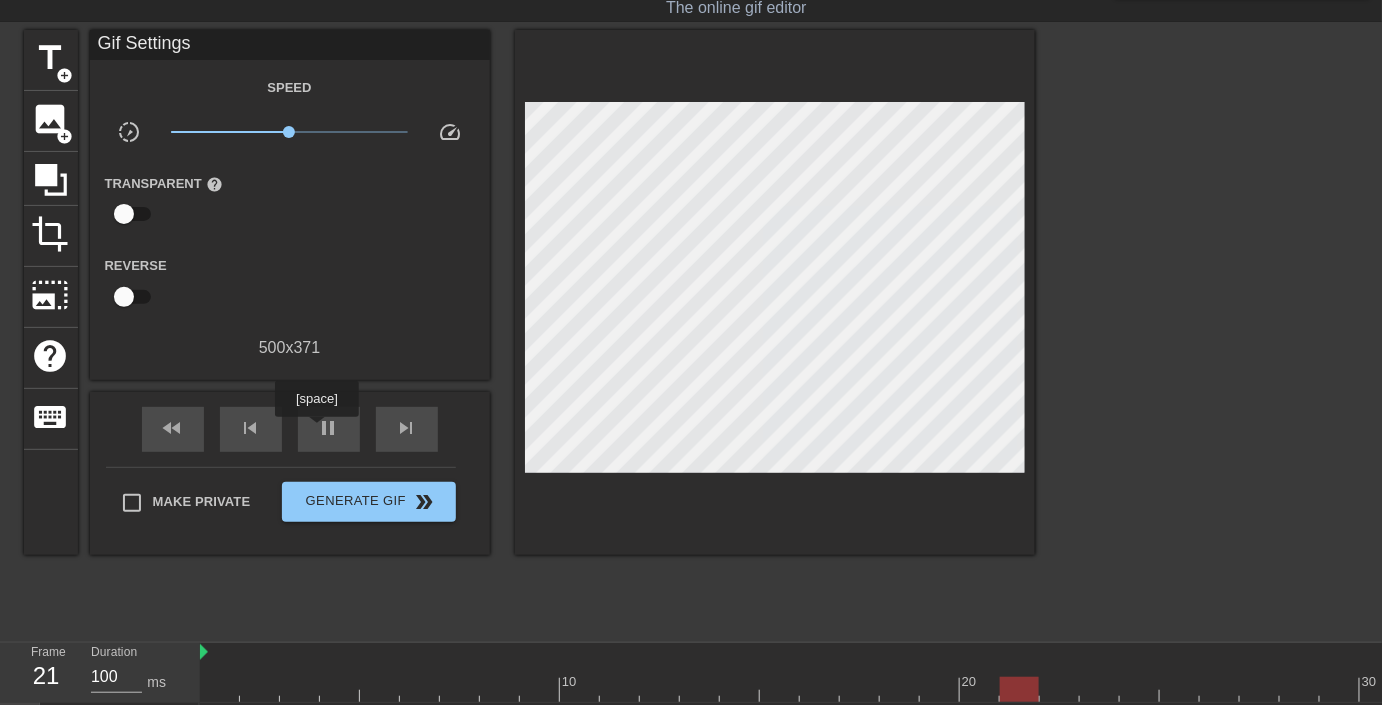 drag, startPoint x: 316, startPoint y: 431, endPoint x: 211, endPoint y: 438, distance: 105.23308 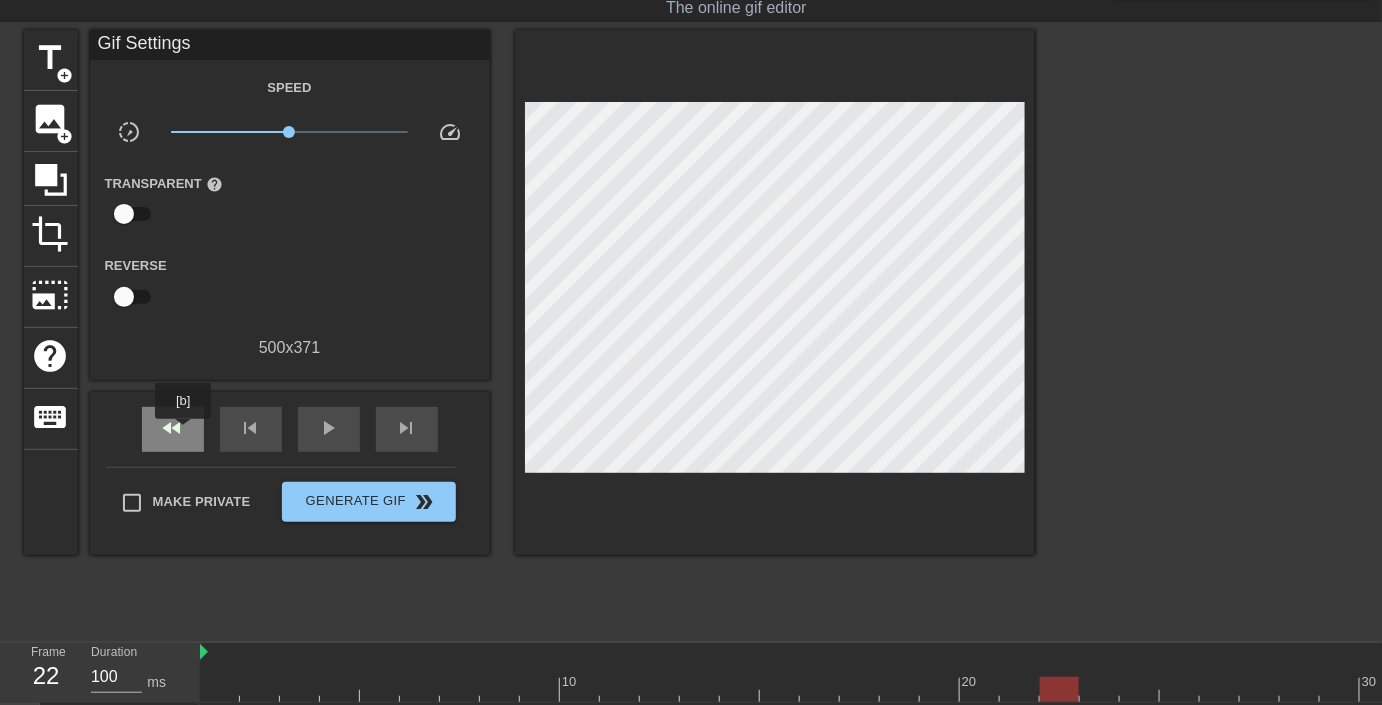click on "fast_rewind" at bounding box center (173, 428) 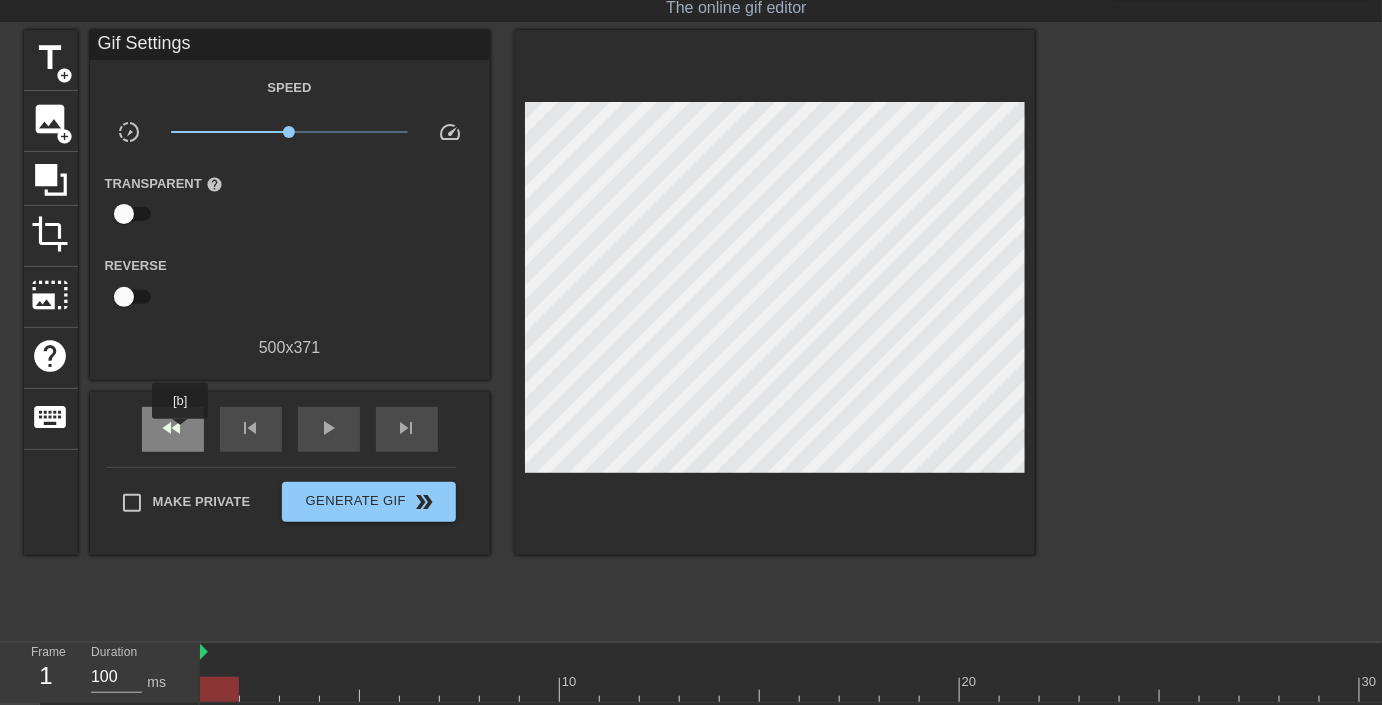 click on "fast_rewind" at bounding box center (173, 428) 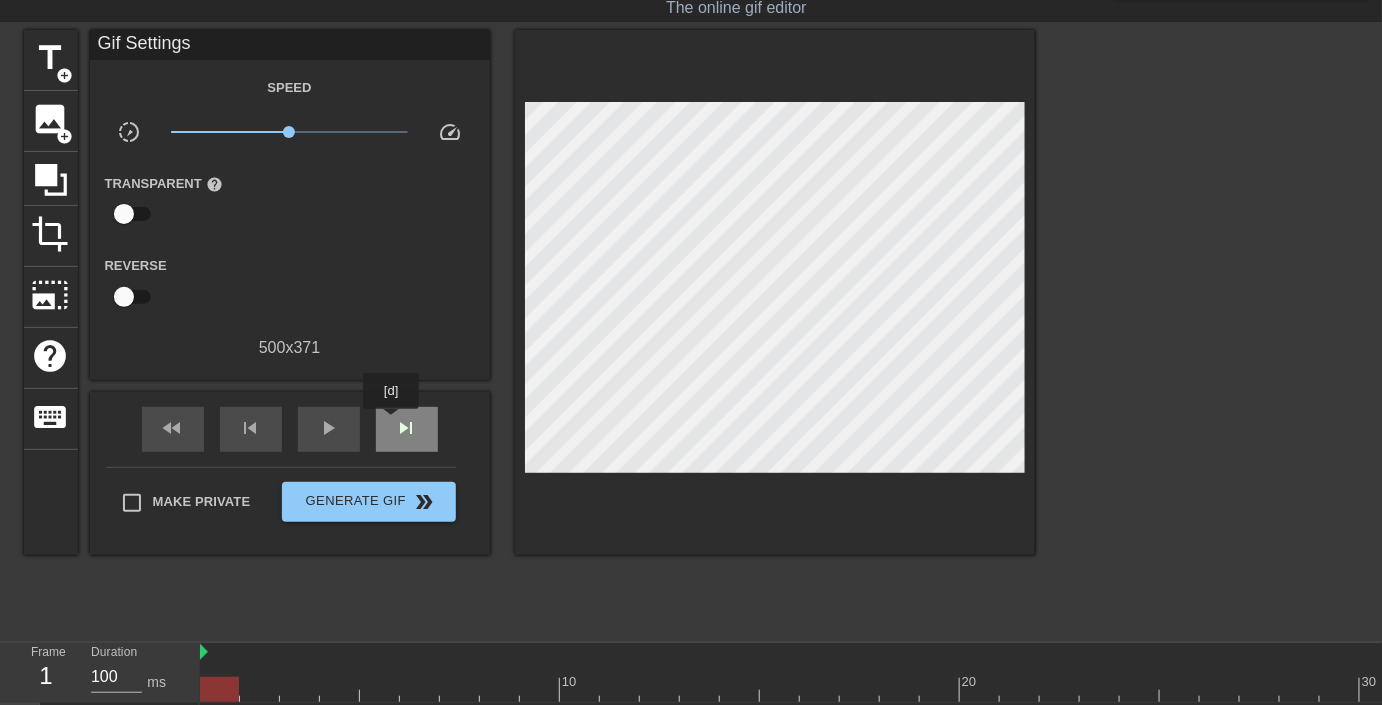 click on "skip_next" at bounding box center [407, 429] 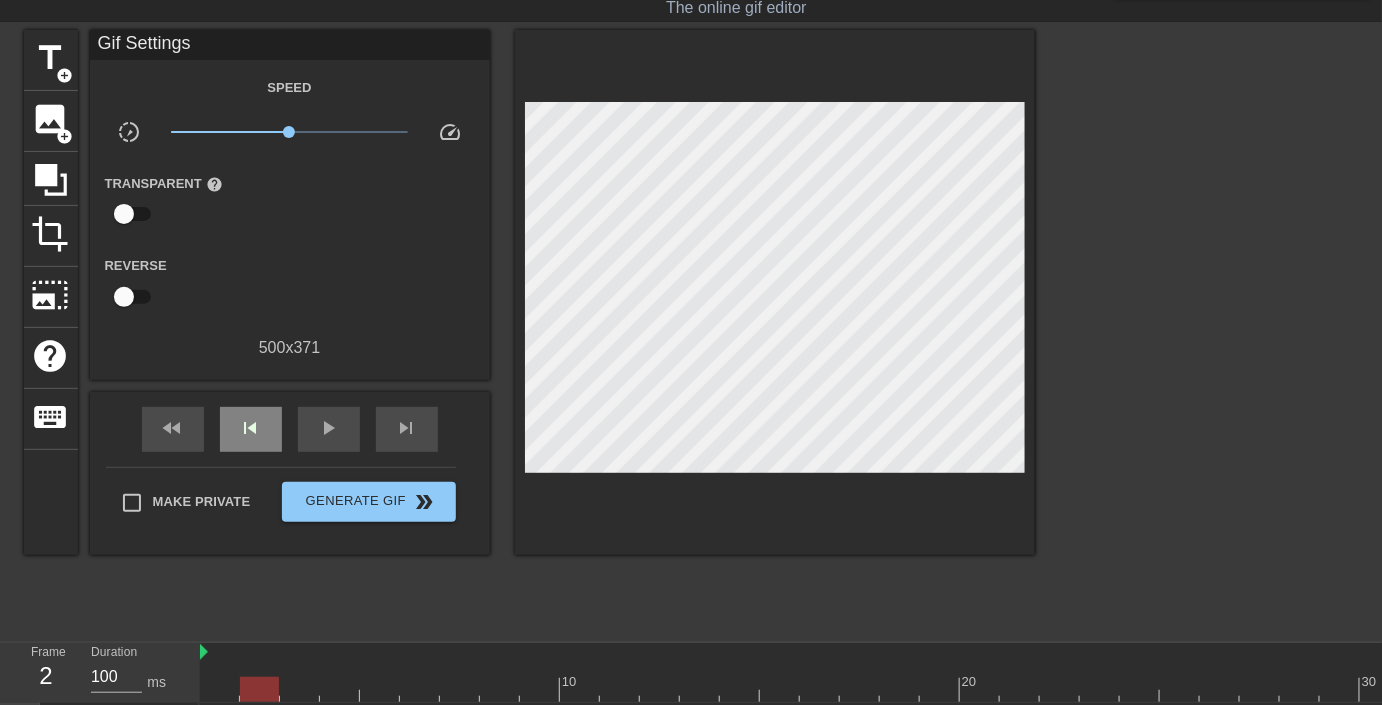 click on "skip_previous" at bounding box center (251, 428) 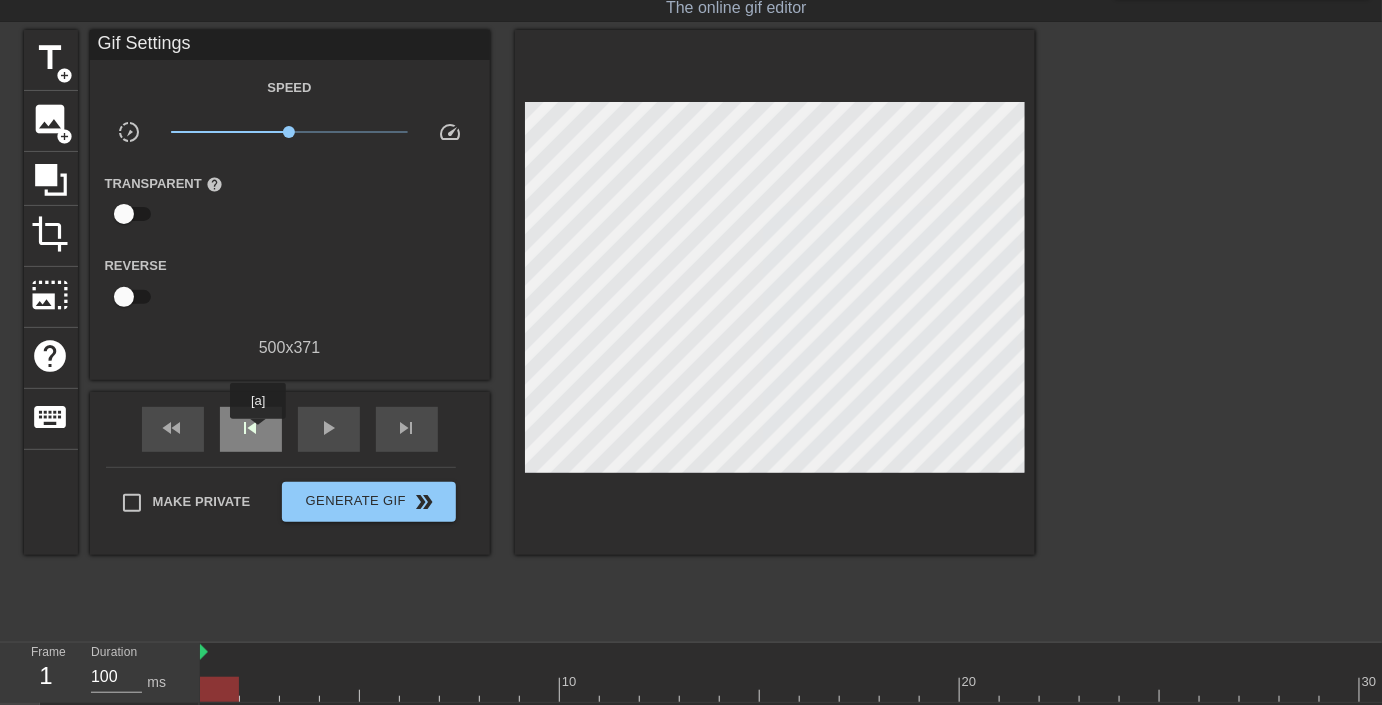 click on "skip_previous" at bounding box center (251, 428) 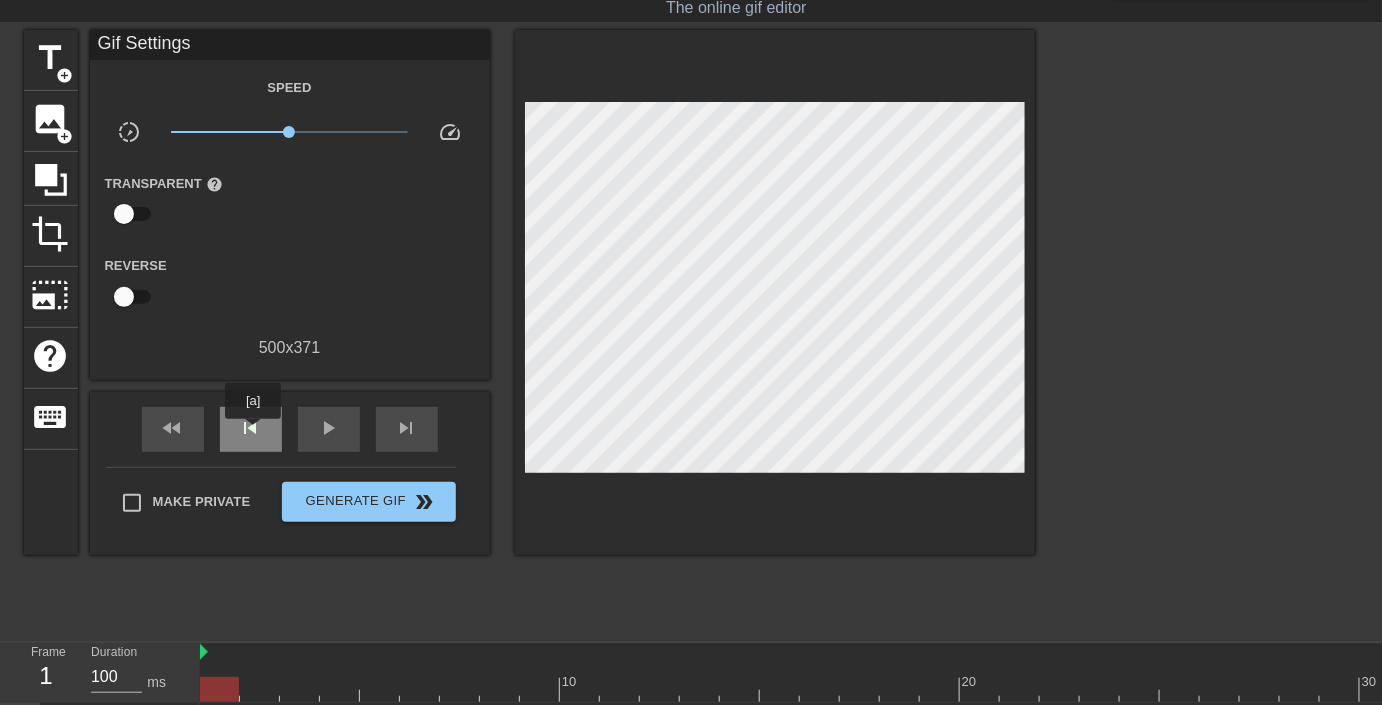 click on "skip_previous" at bounding box center (251, 428) 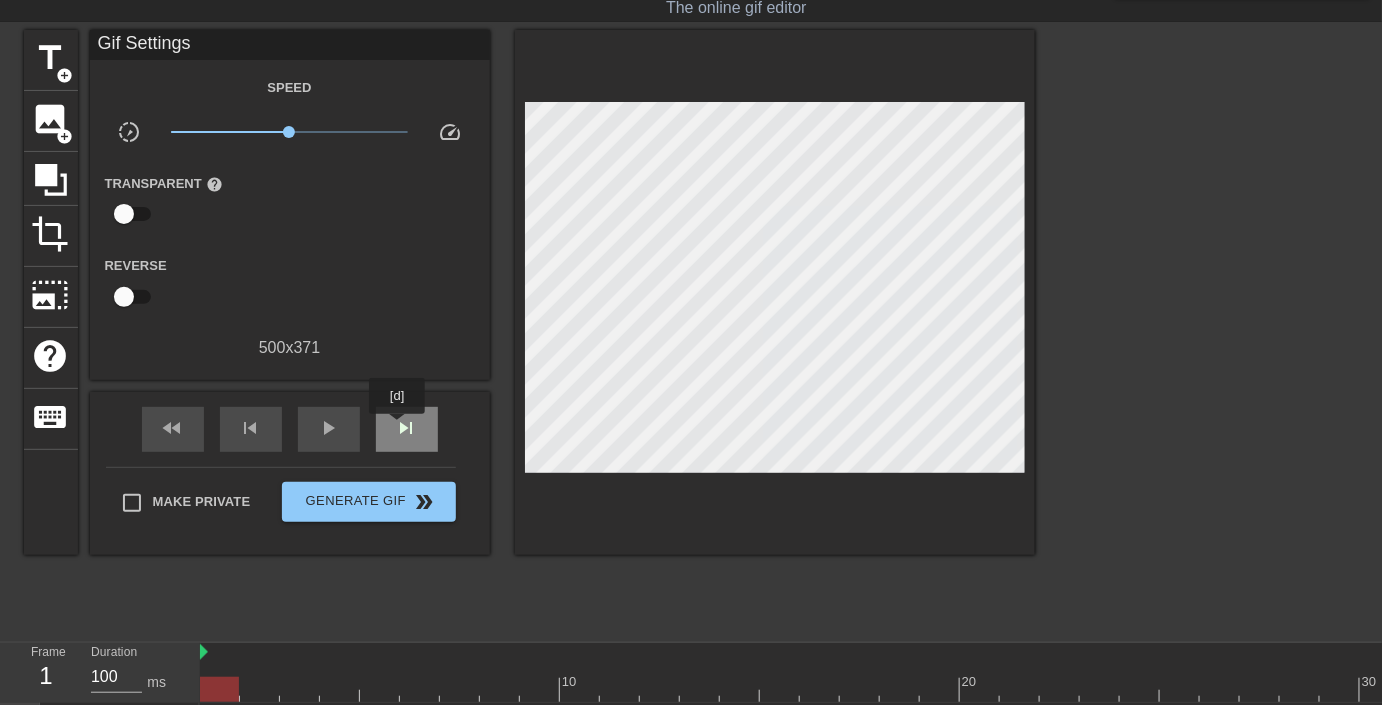 click on "skip_next" at bounding box center [407, 428] 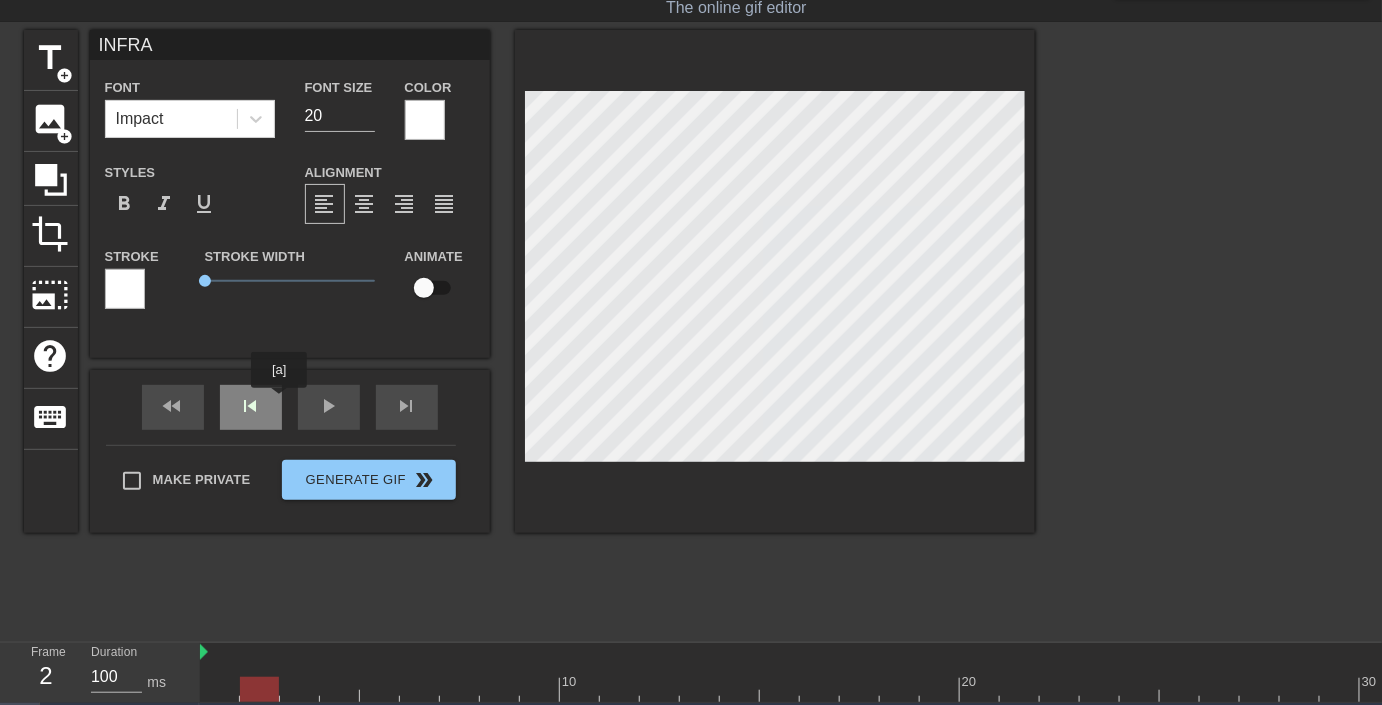 click on "skip_previous" at bounding box center (251, 407) 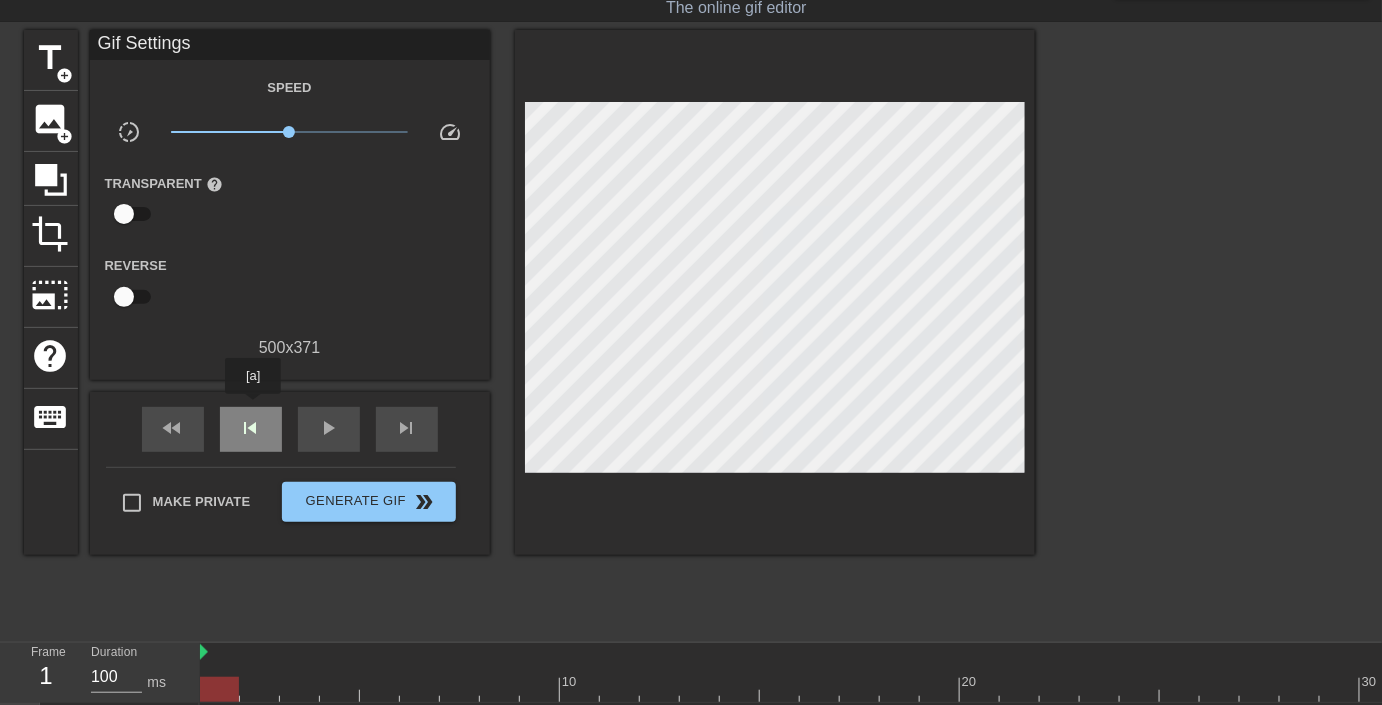 click on "skip_previous" at bounding box center (251, 429) 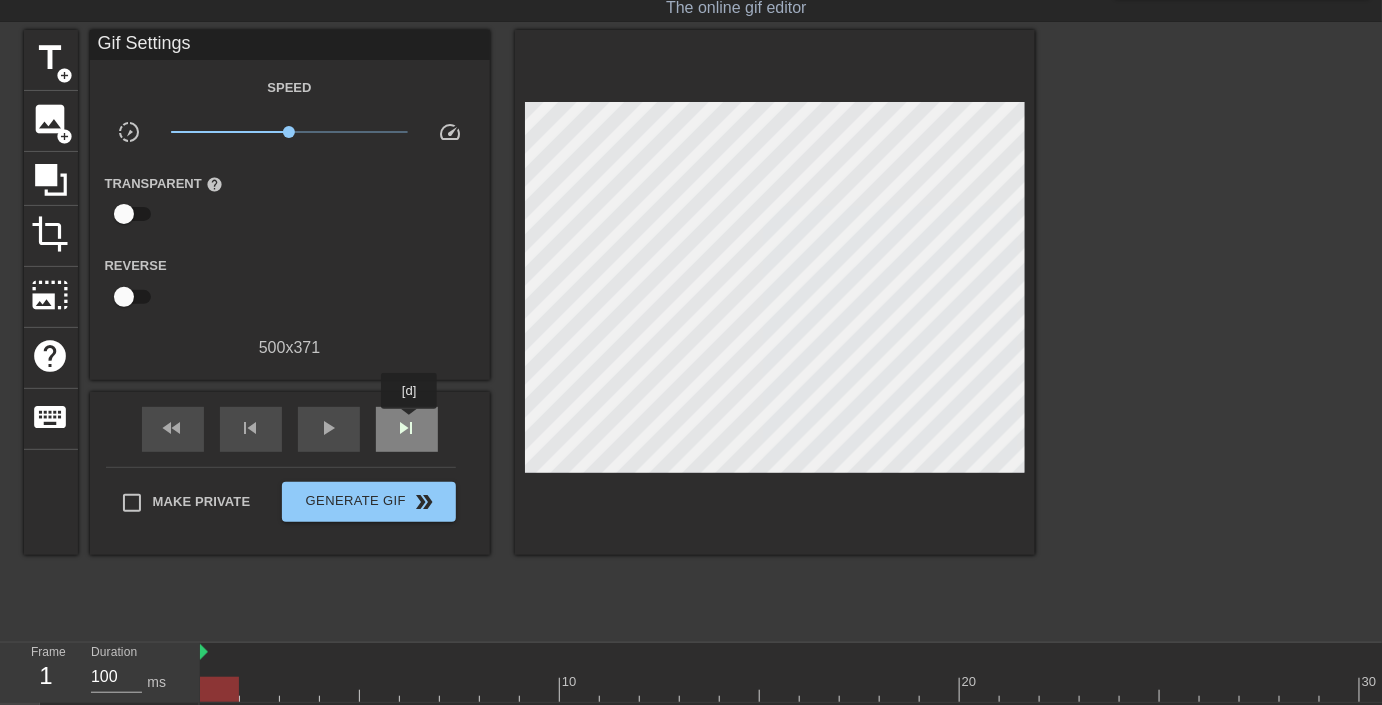 click on "skip_next" at bounding box center [407, 428] 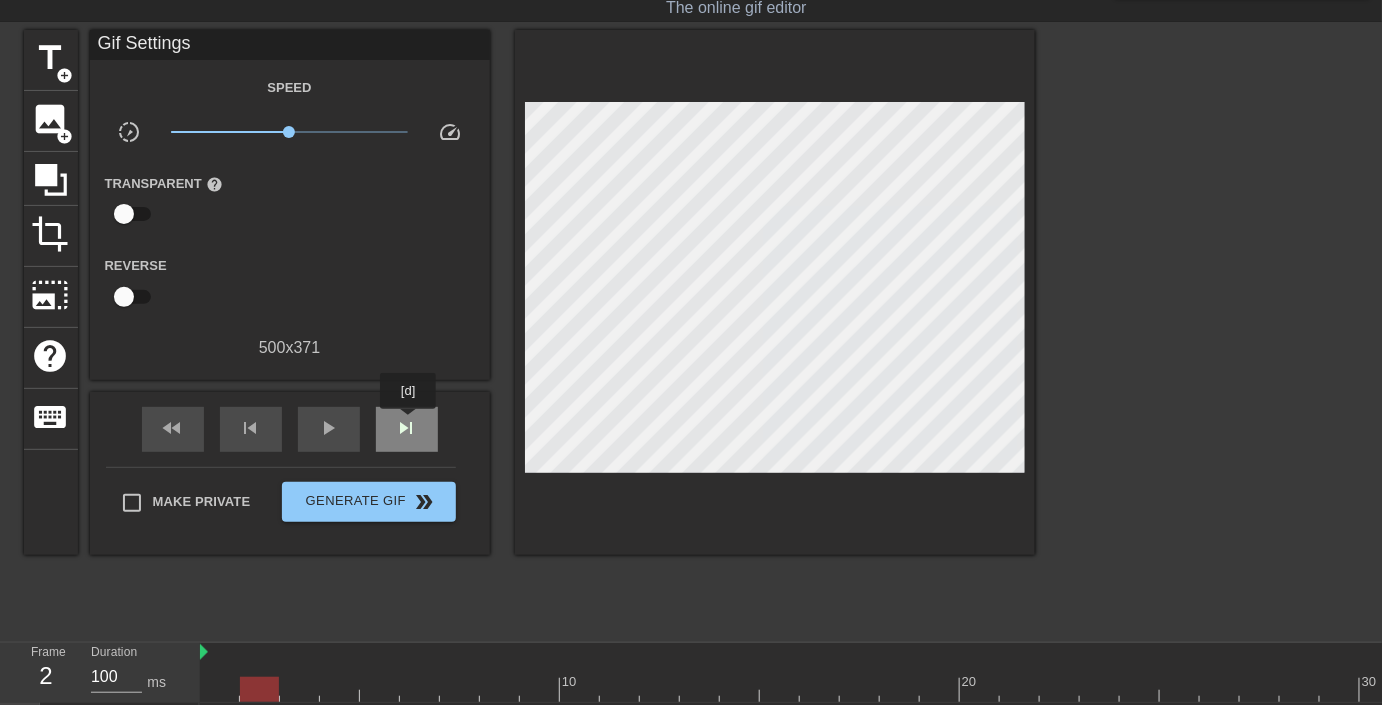 click on "skip_next" at bounding box center (407, 428) 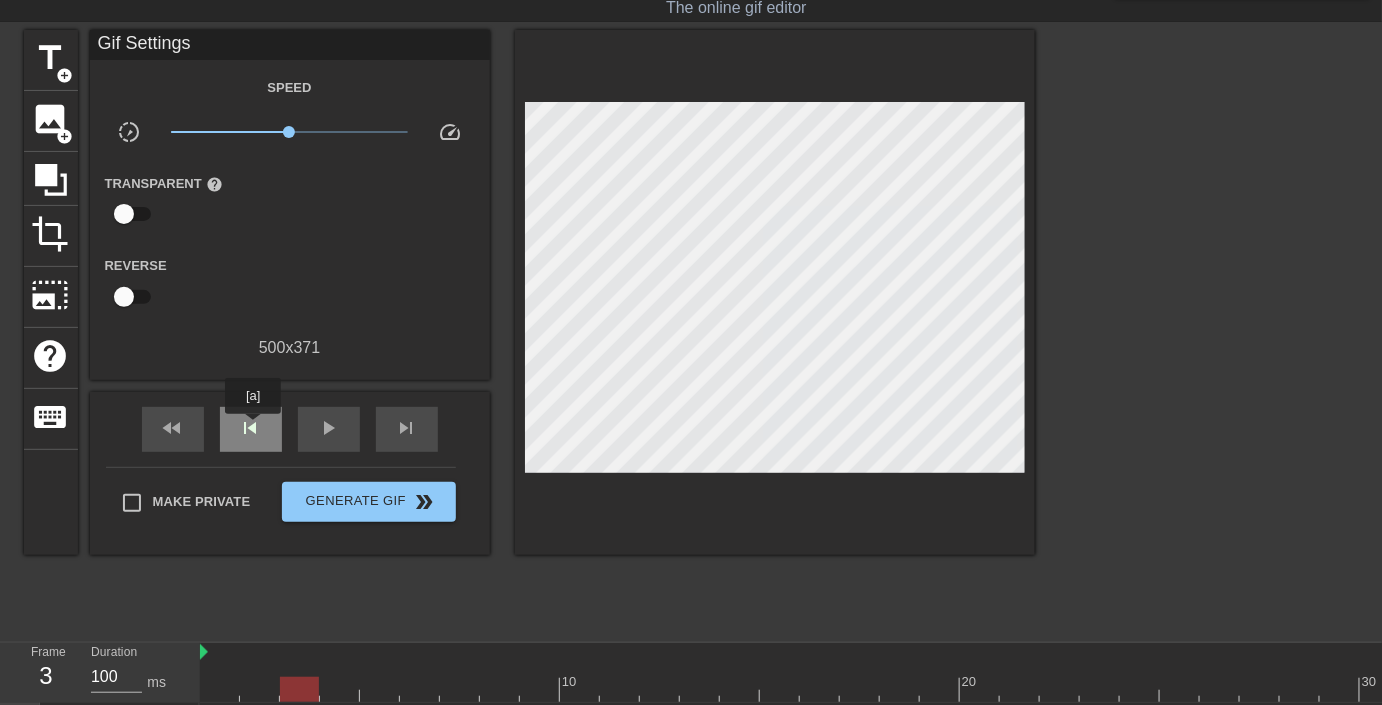 click on "skip_previous" at bounding box center [251, 428] 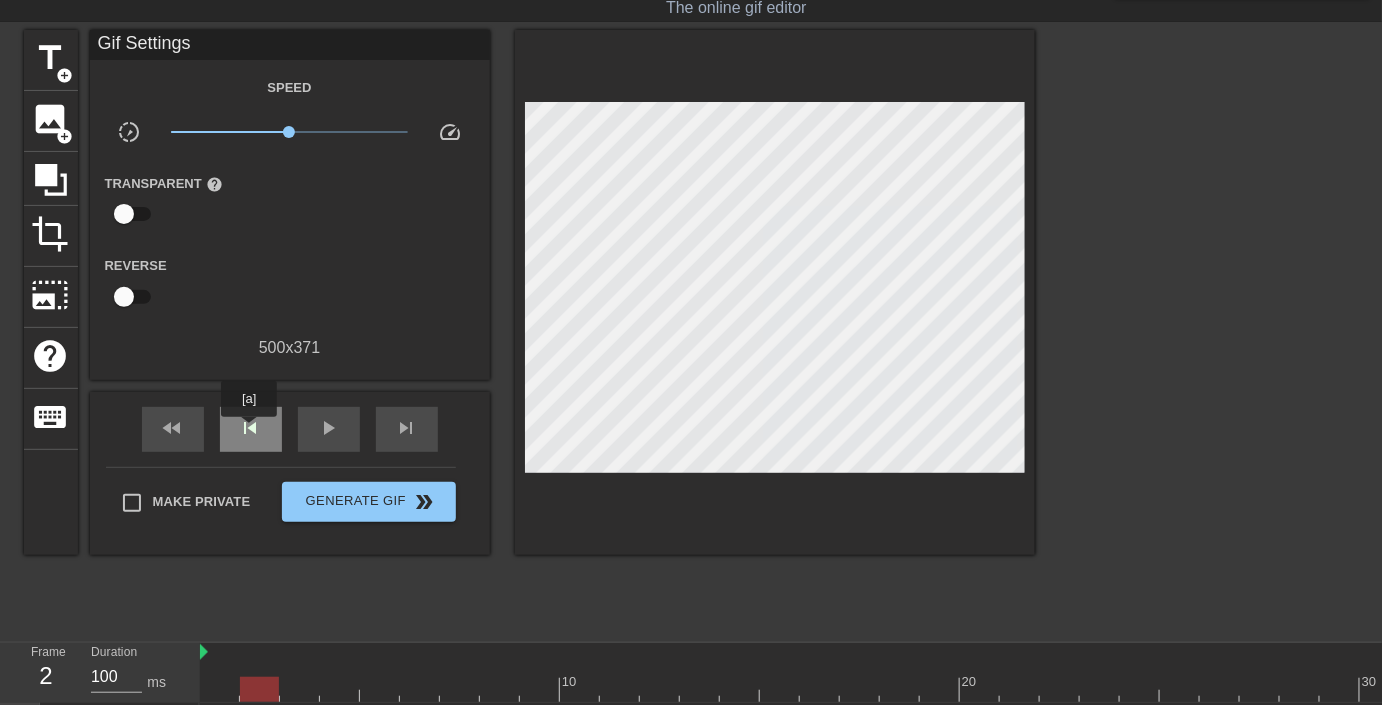click on "skip_previous" at bounding box center (251, 428) 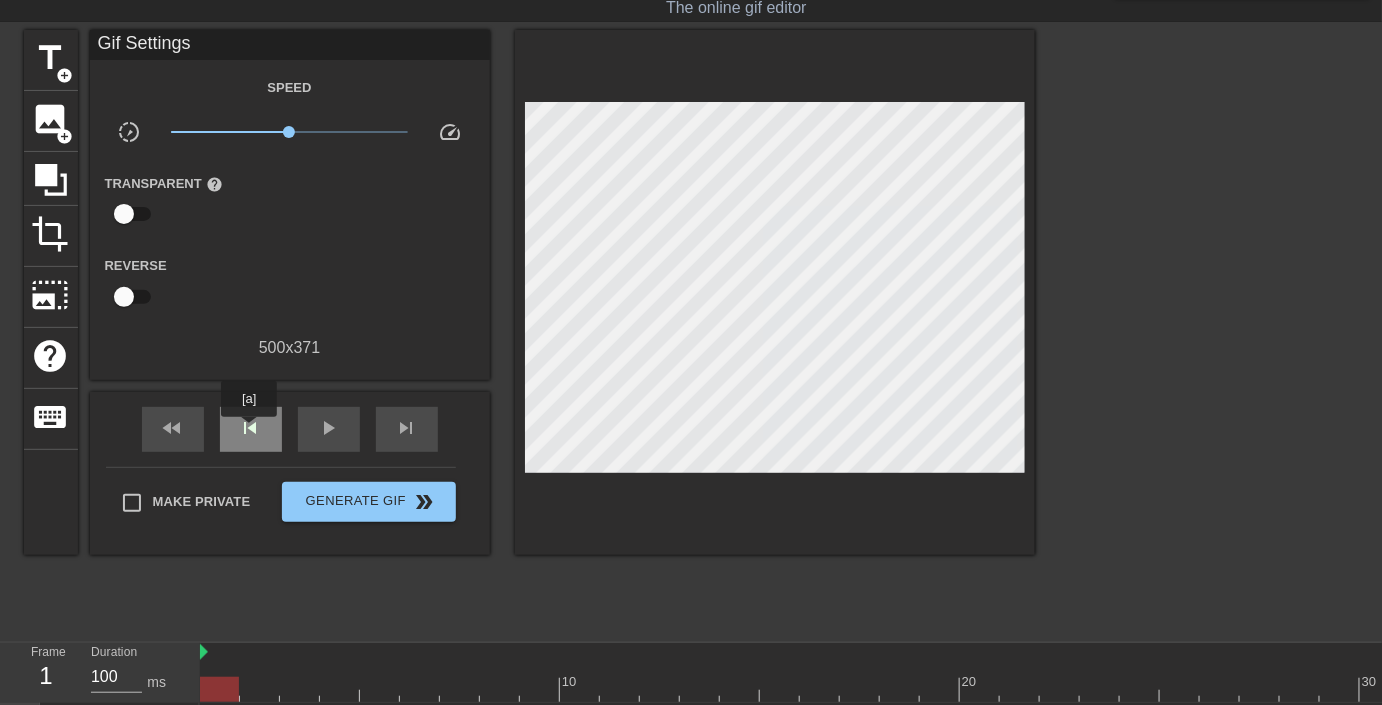 click on "skip_previous" at bounding box center (251, 428) 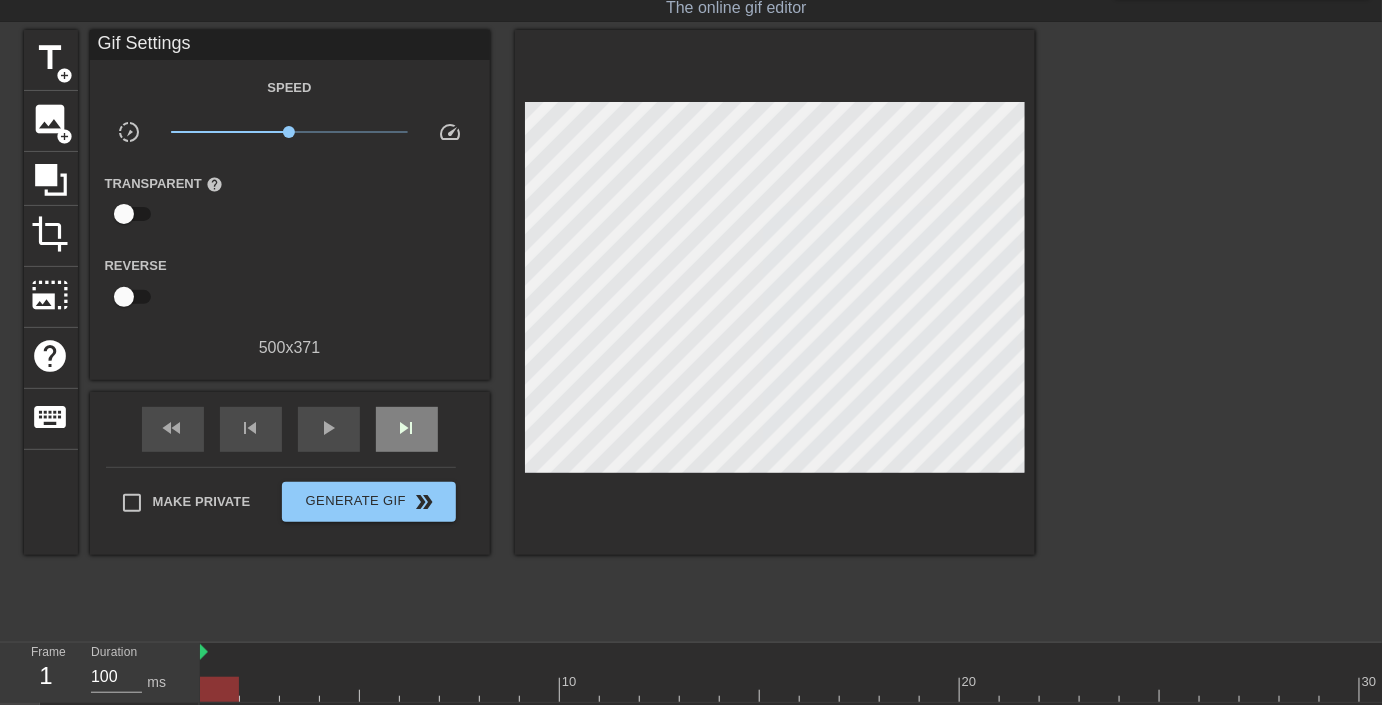 click on "skip_next" at bounding box center (407, 428) 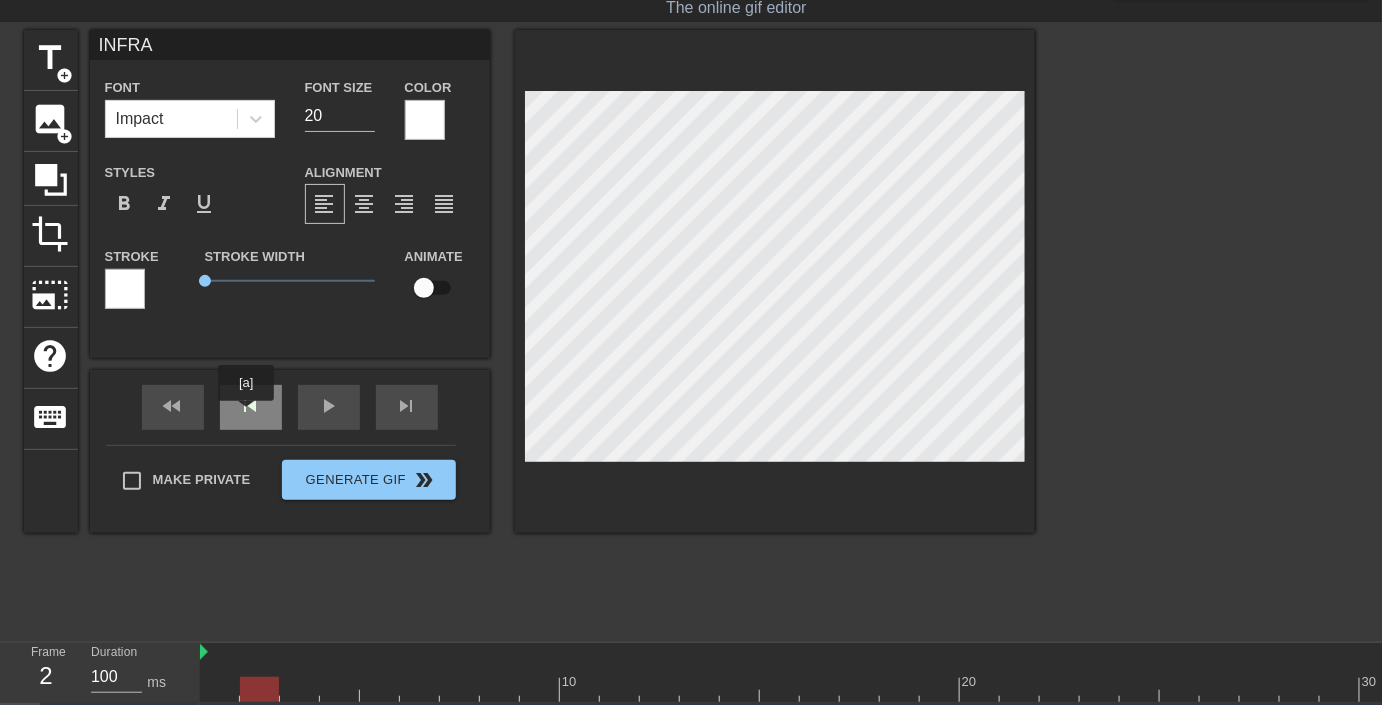 click on "skip_previous" at bounding box center (251, 406) 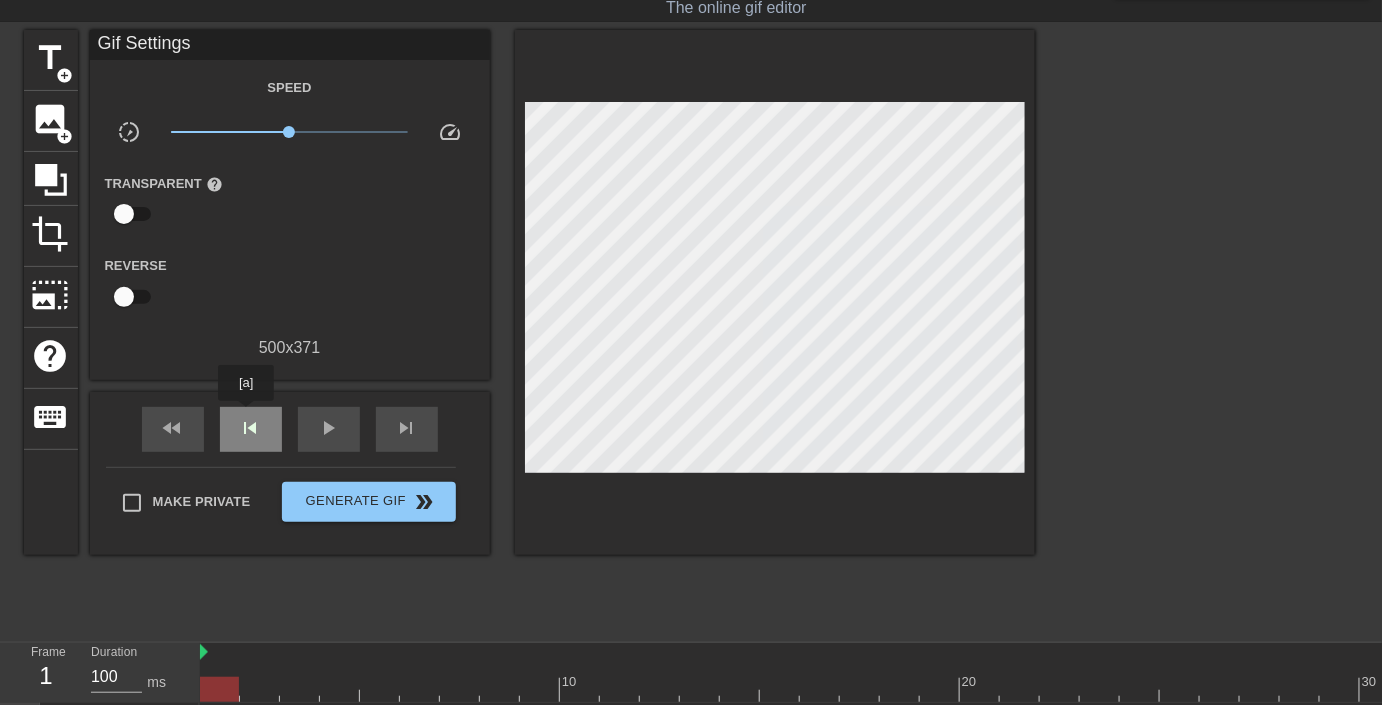 click on "skip_previous" at bounding box center (251, 428) 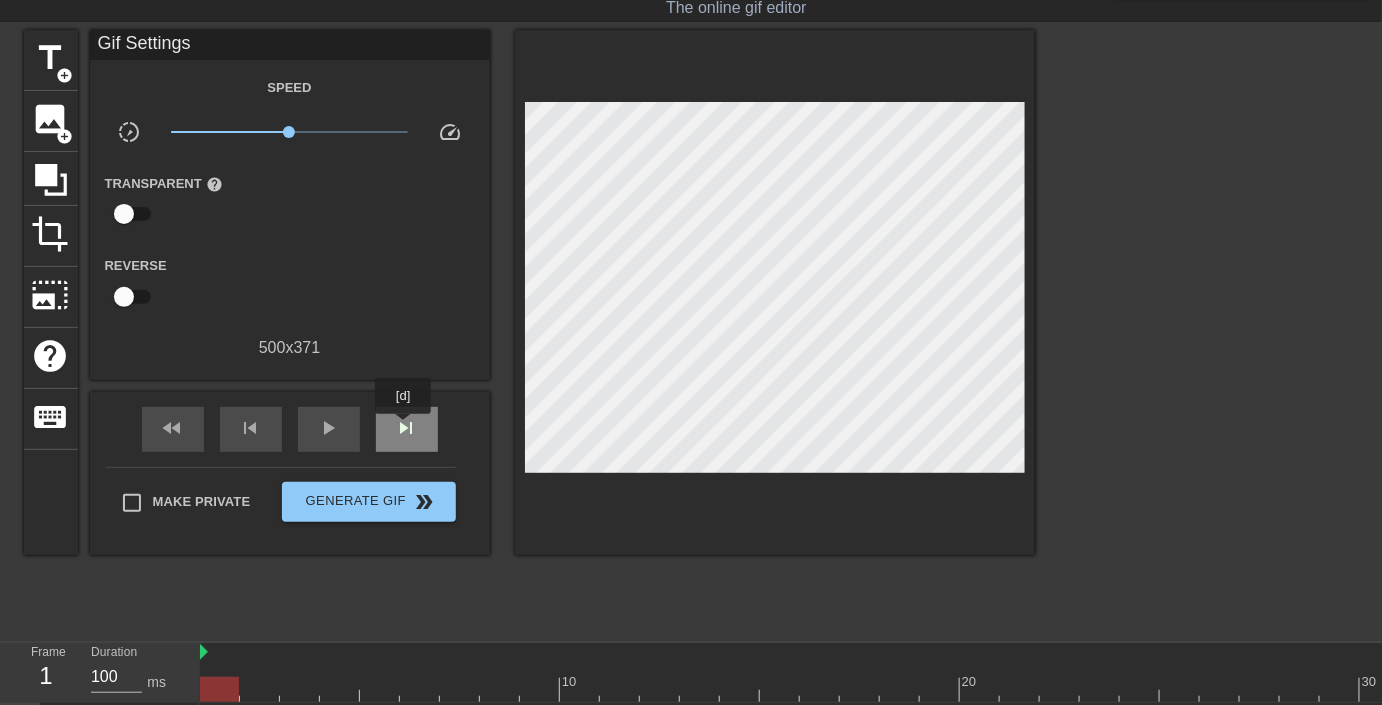 click on "skip_next" at bounding box center [407, 428] 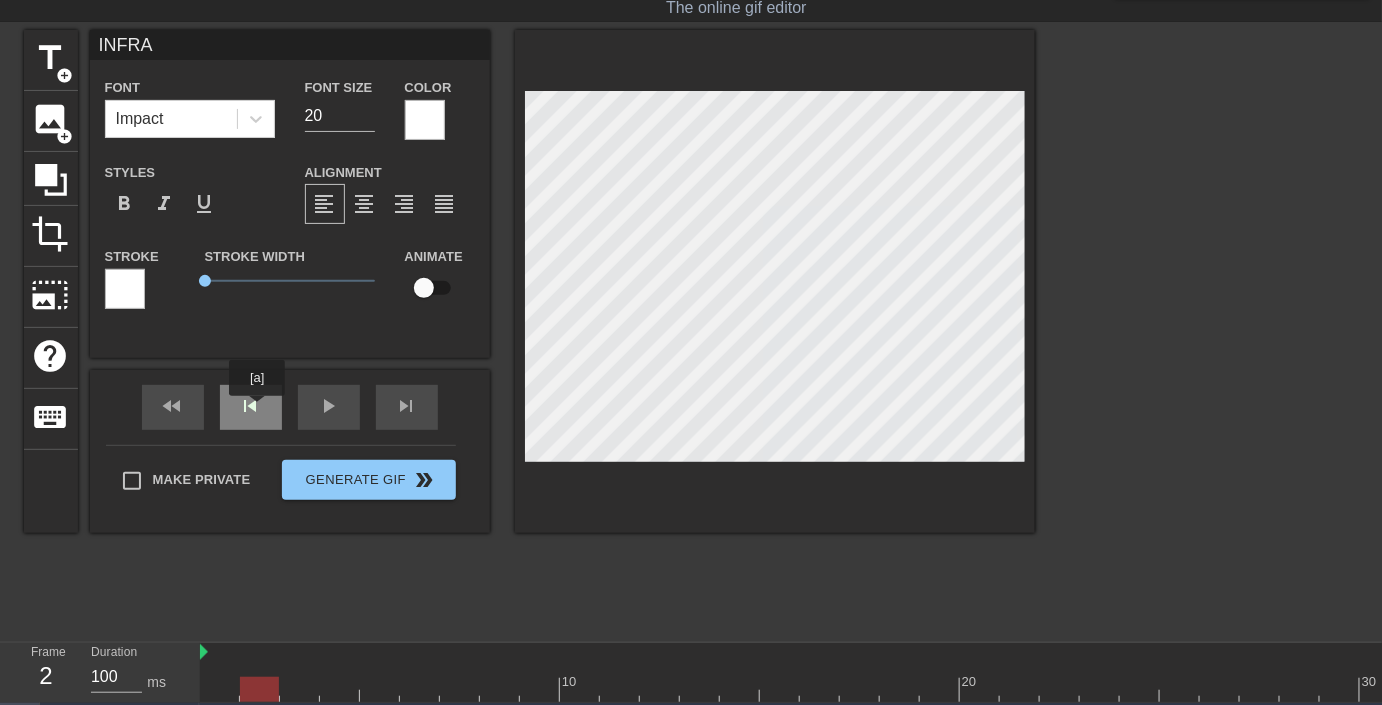 click on "skip_previous" at bounding box center [251, 407] 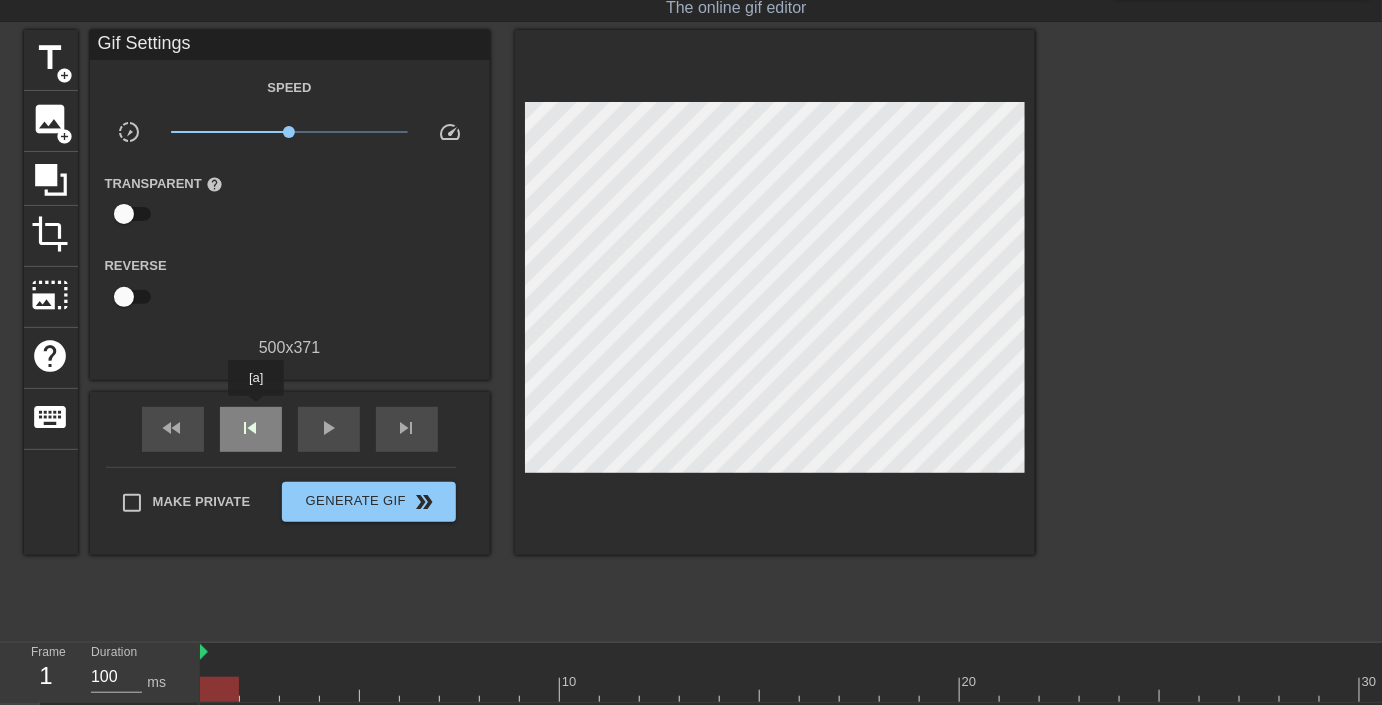 click on "skip_previous" at bounding box center (251, 429) 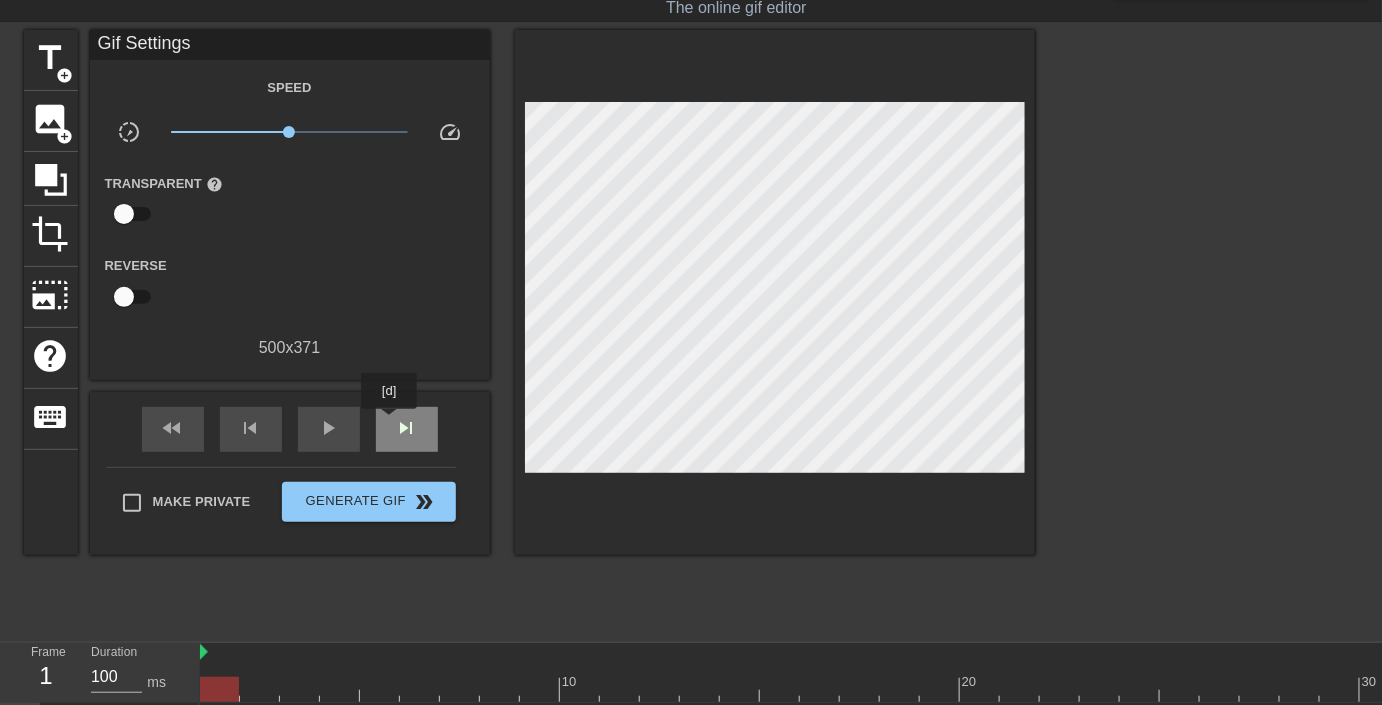 click on "skip_next" at bounding box center (407, 429) 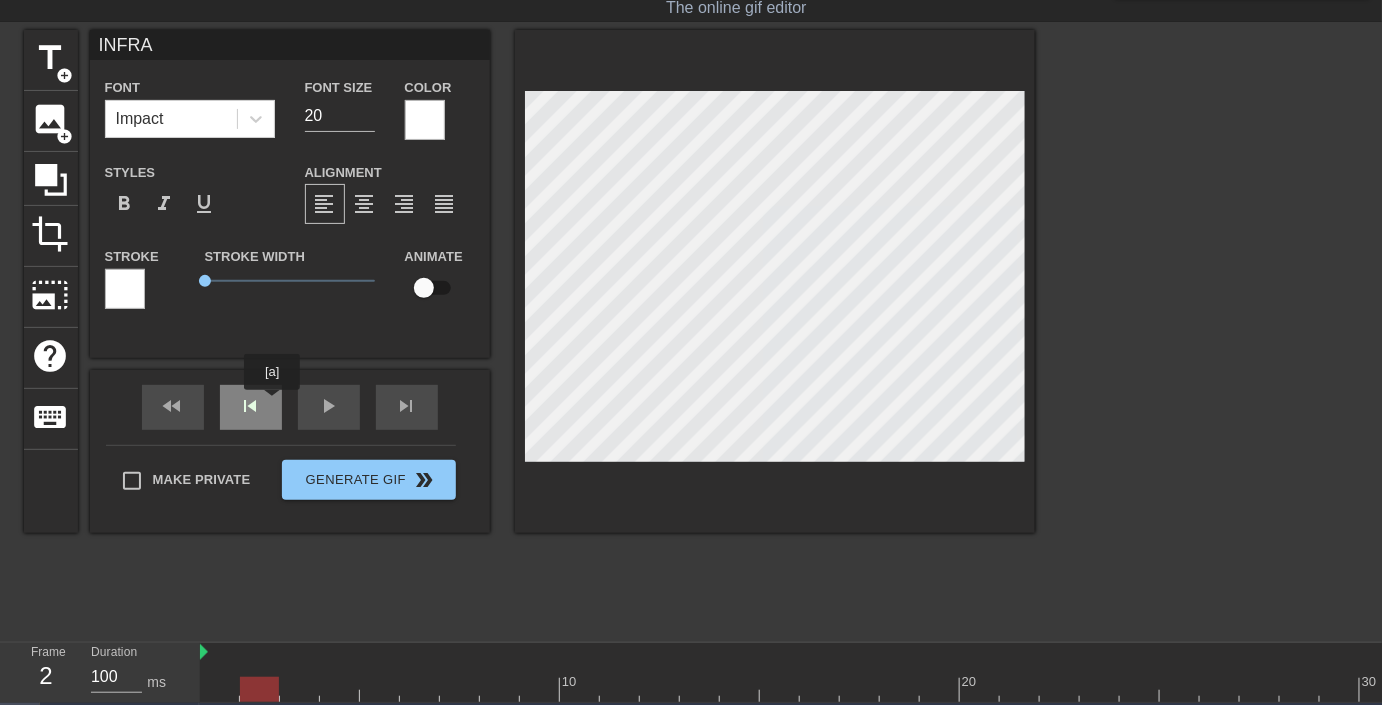 click on "skip_previous" at bounding box center (251, 407) 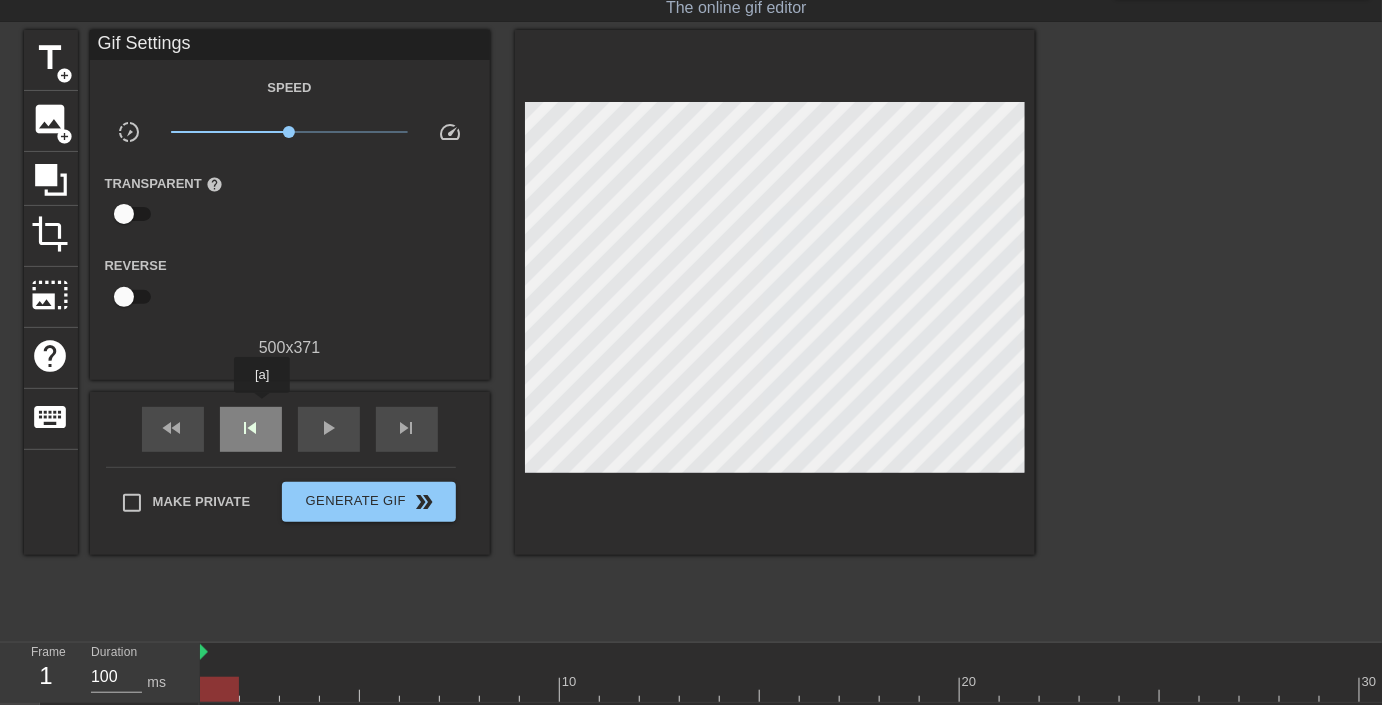 click on "skip_previous" at bounding box center (251, 429) 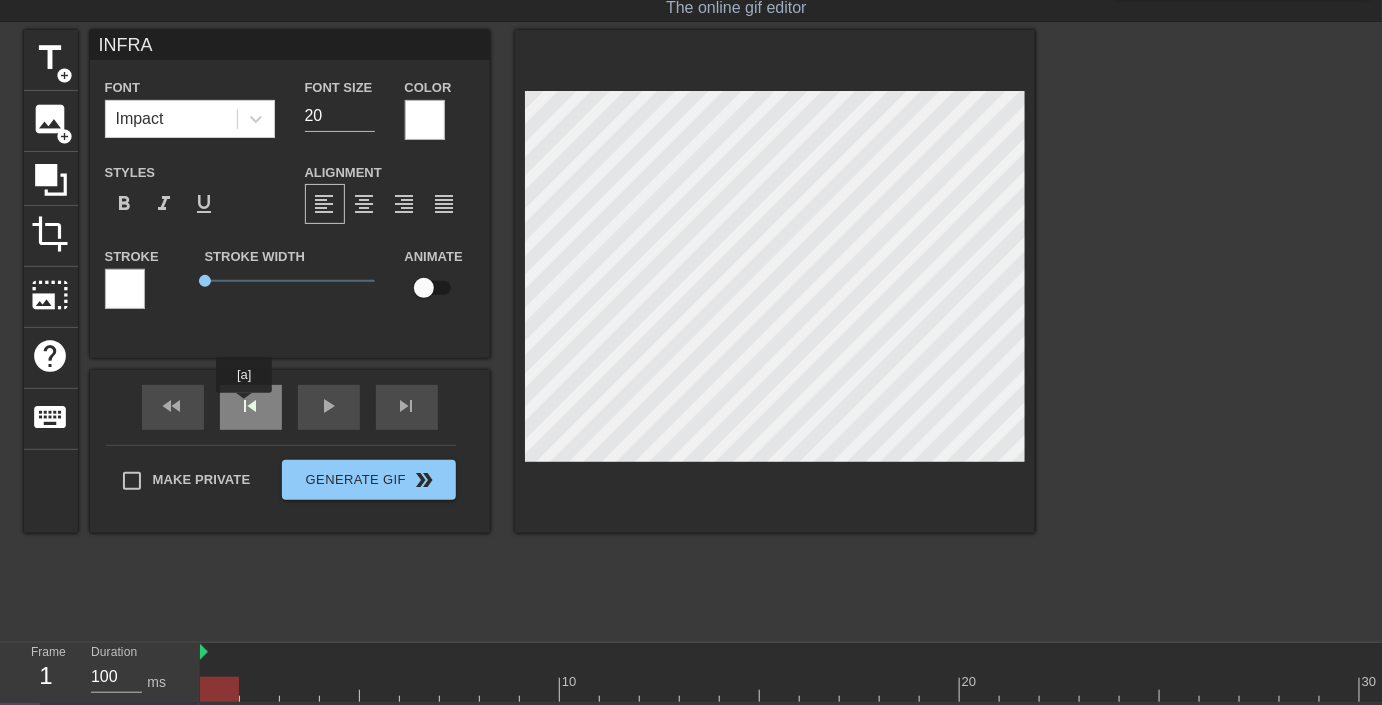 click on "skip_previous" at bounding box center (251, 407) 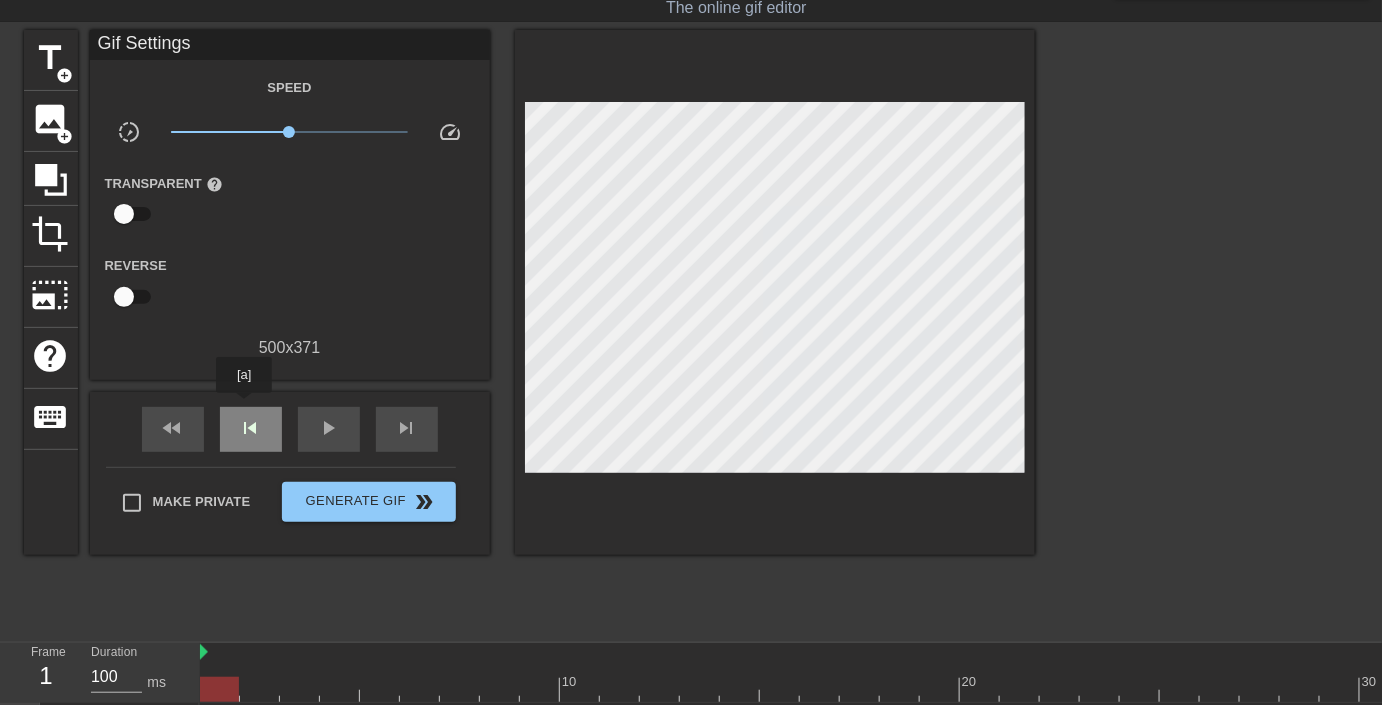 click on "skip_previous" at bounding box center [251, 429] 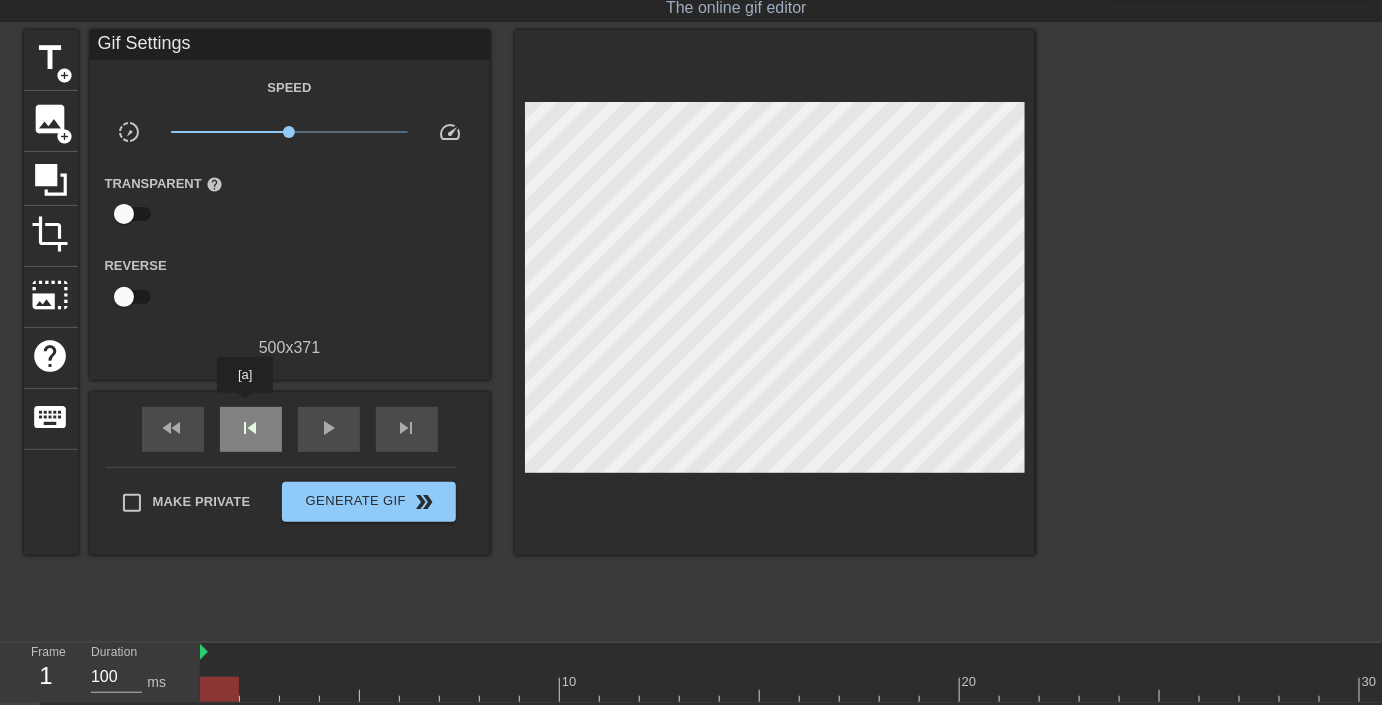 click on "skip_previous" at bounding box center [251, 429] 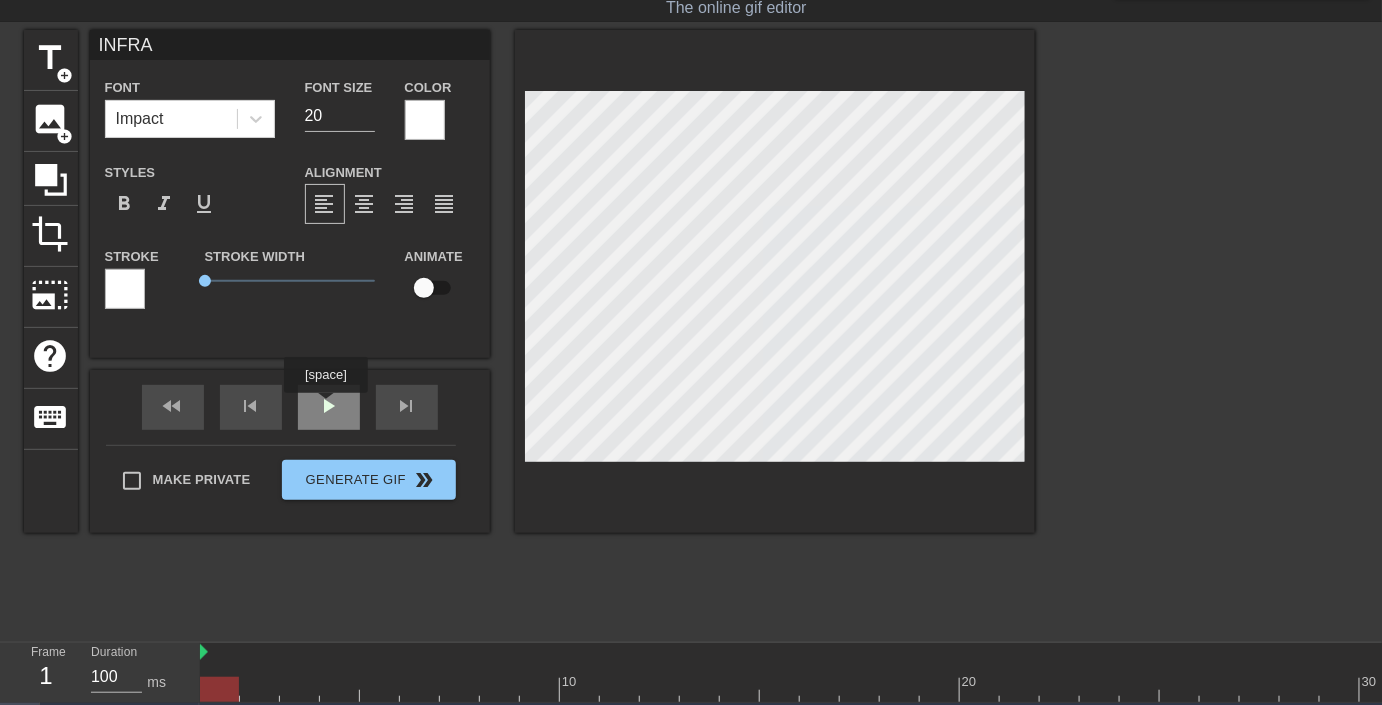 click on "play_arrow" at bounding box center (329, 407) 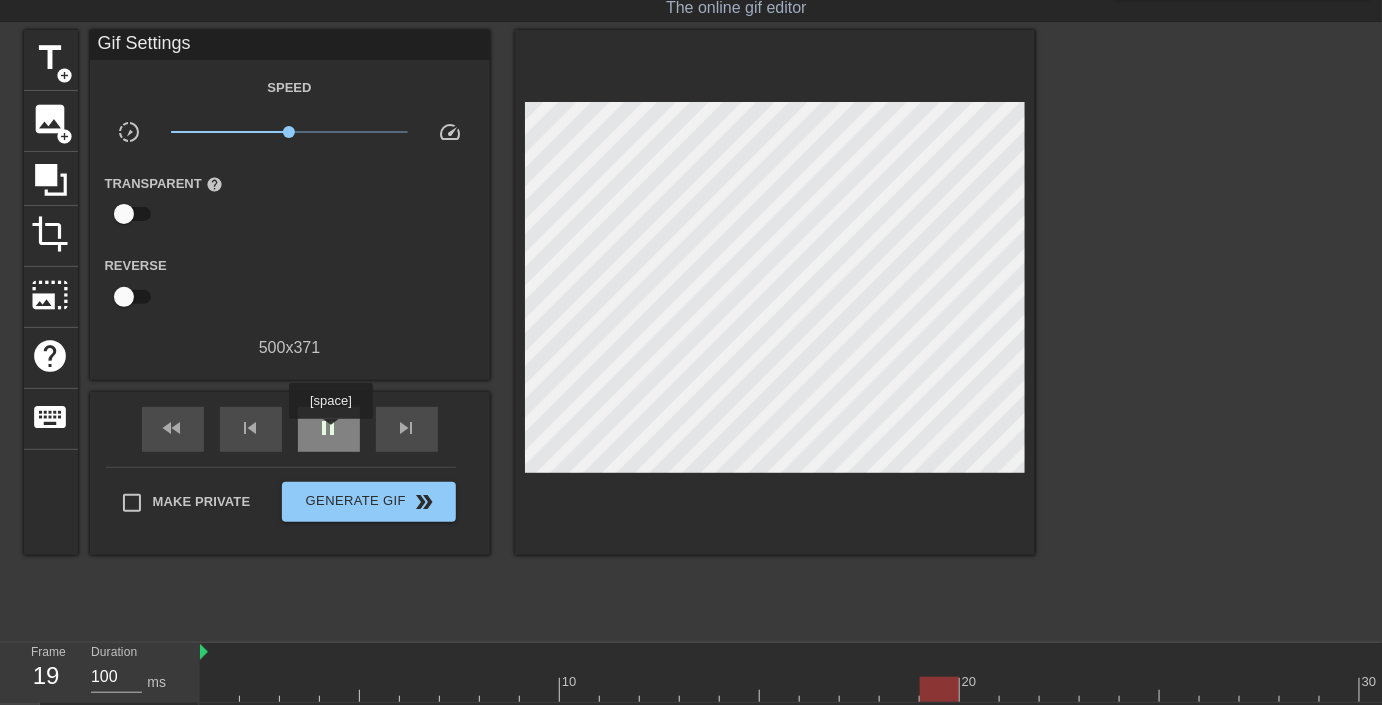 click on "pause" at bounding box center (329, 428) 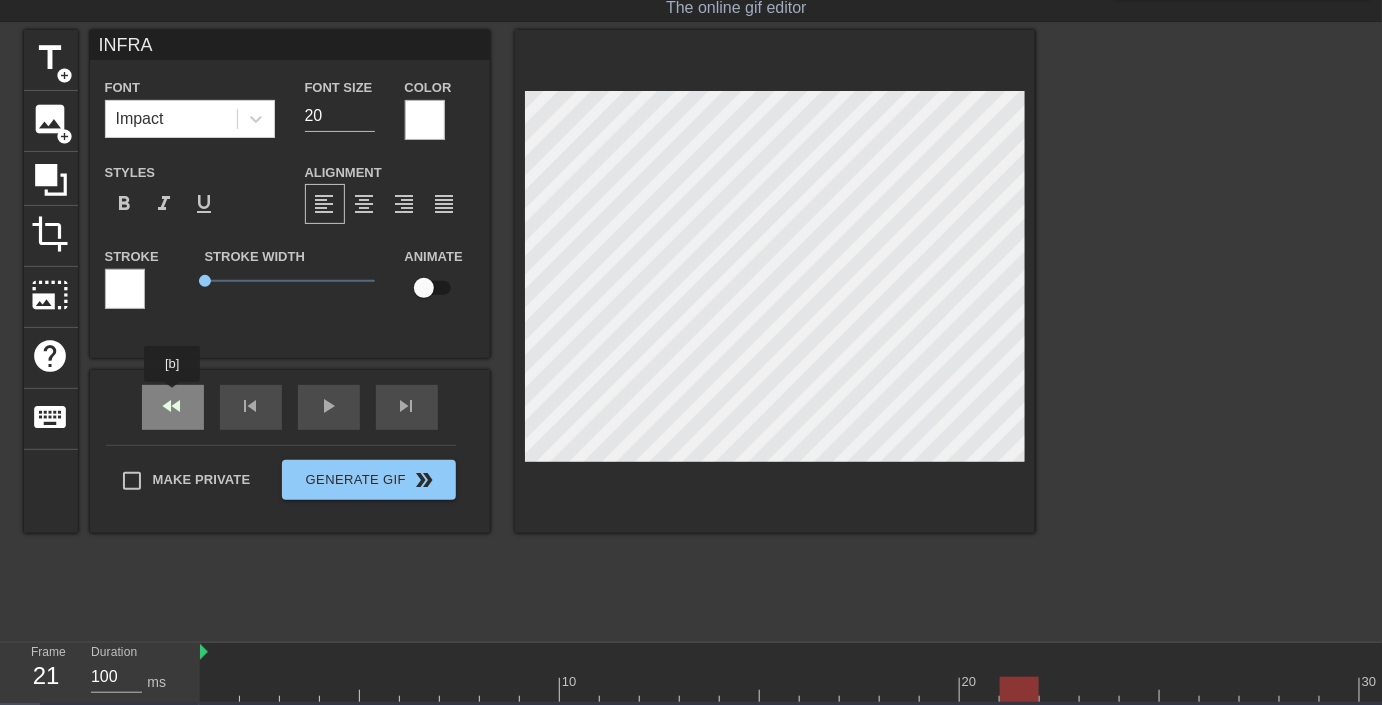 click on "fast_rewind skip_previous play_arrow skip_next" at bounding box center [290, 407] 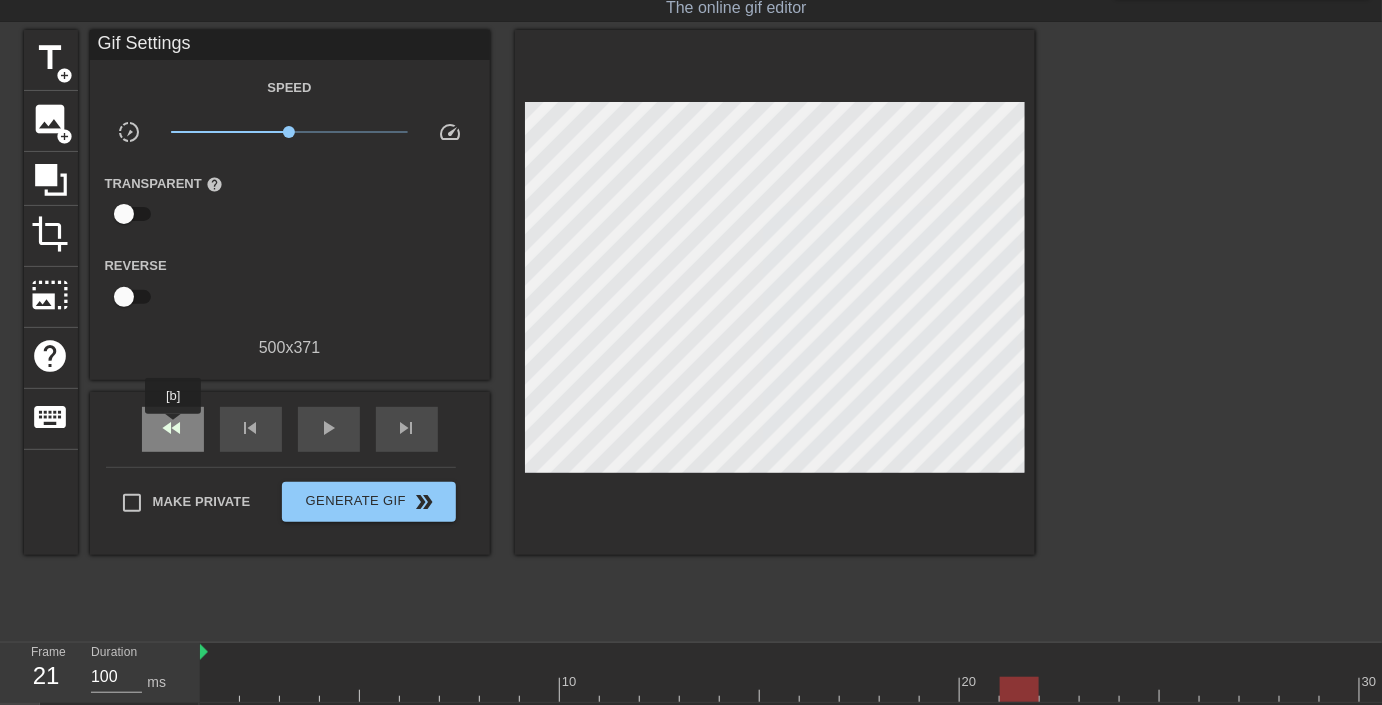click on "fast_rewind" at bounding box center [173, 428] 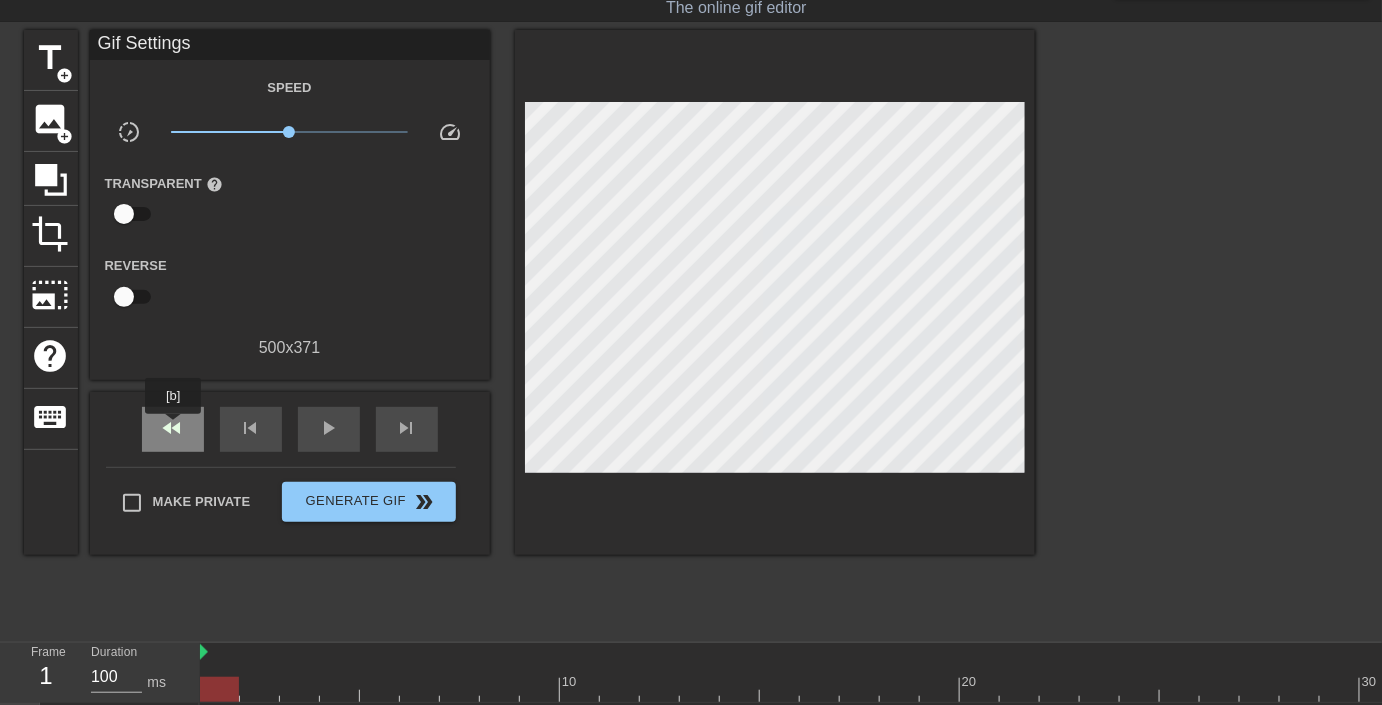 click on "fast_rewind" at bounding box center [173, 428] 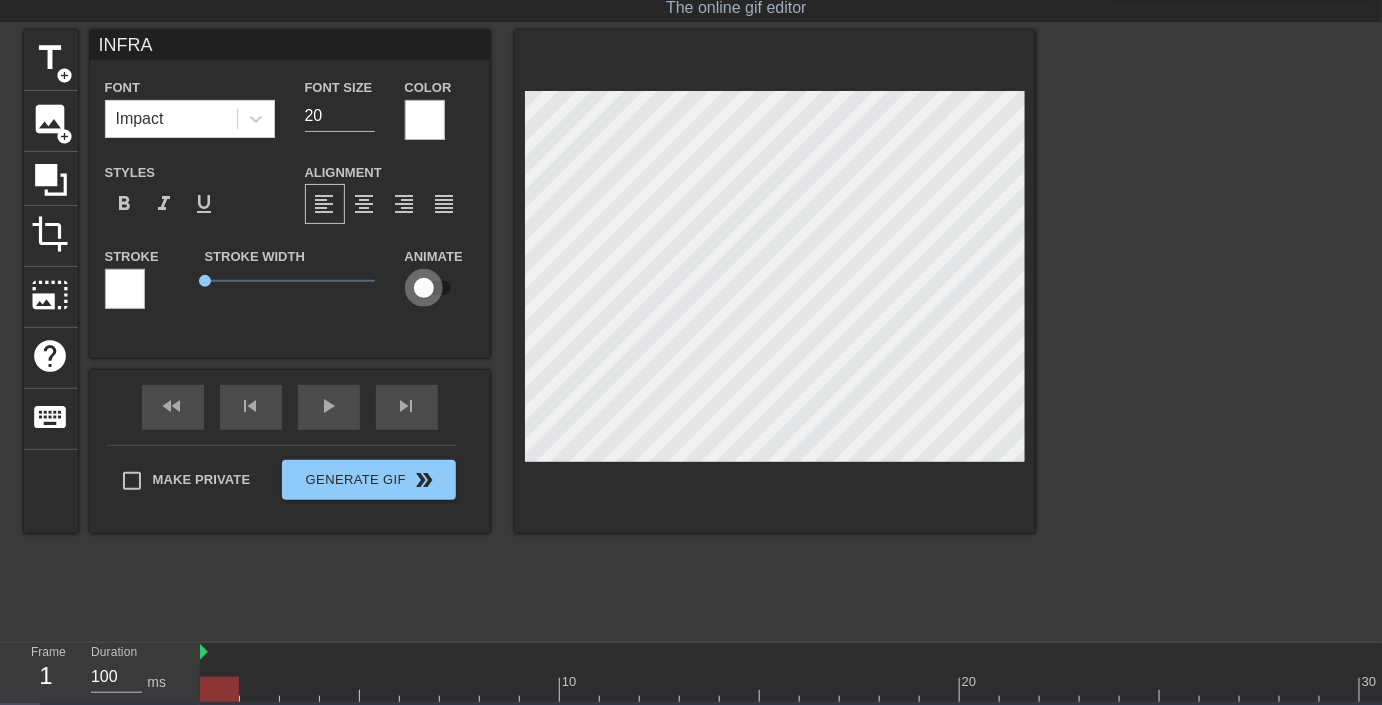 click at bounding box center (424, 288) 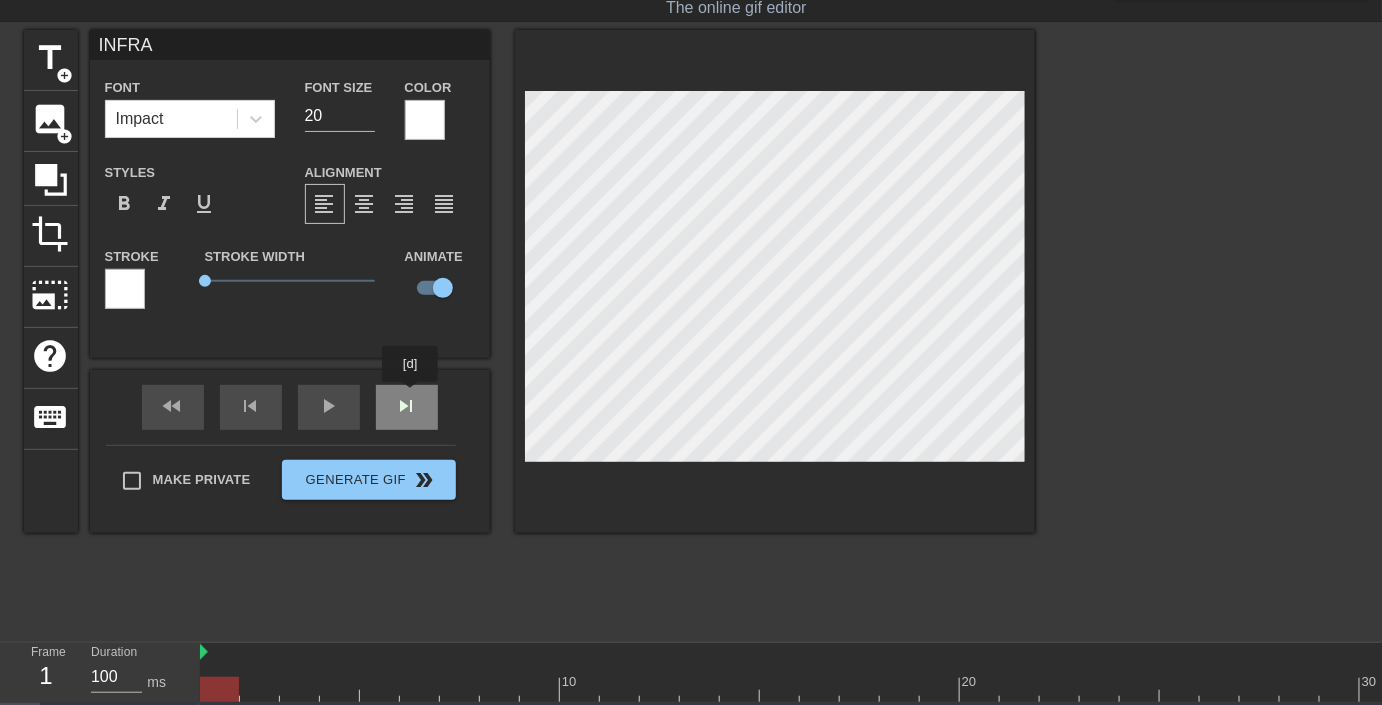 click on "fast_rewind skip_previous play_arrow skip_next" at bounding box center (290, 407) 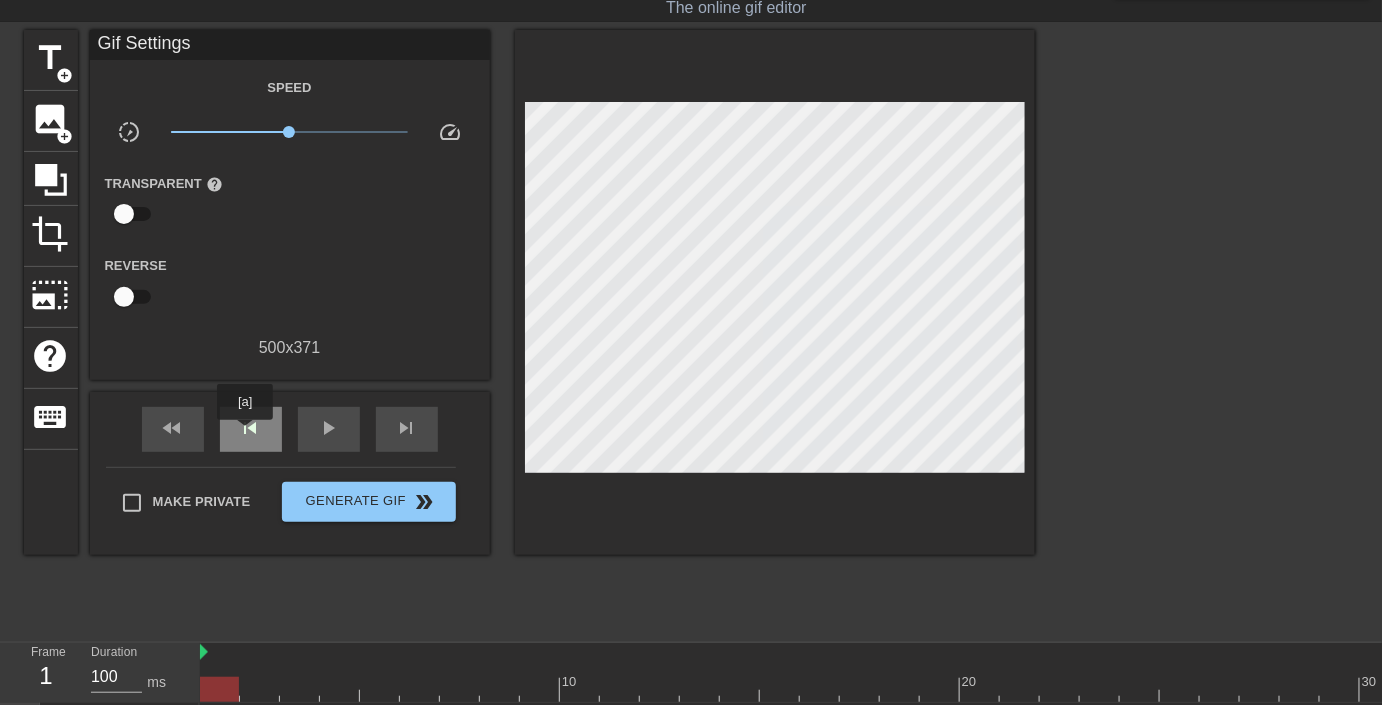 click on "skip_previous" at bounding box center (251, 428) 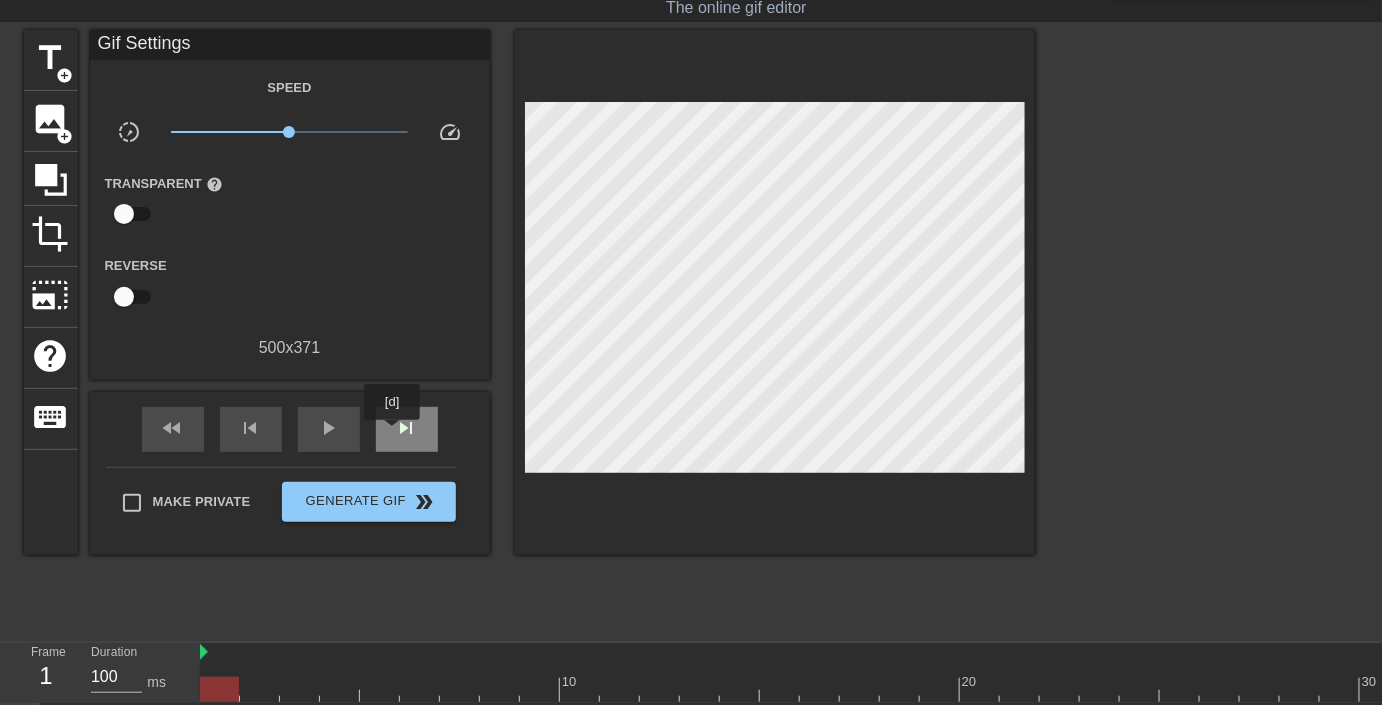 click on "skip_next" at bounding box center [407, 429] 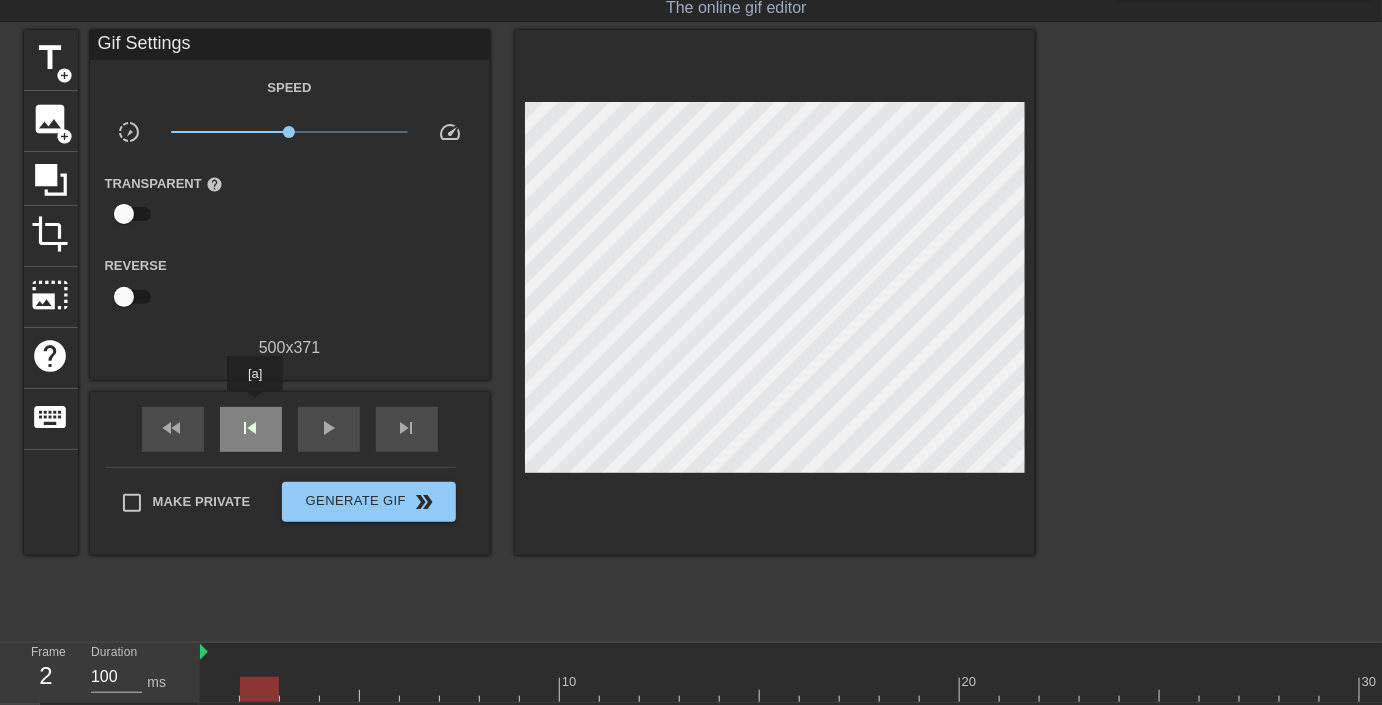 click on "skip_previous" at bounding box center (251, 429) 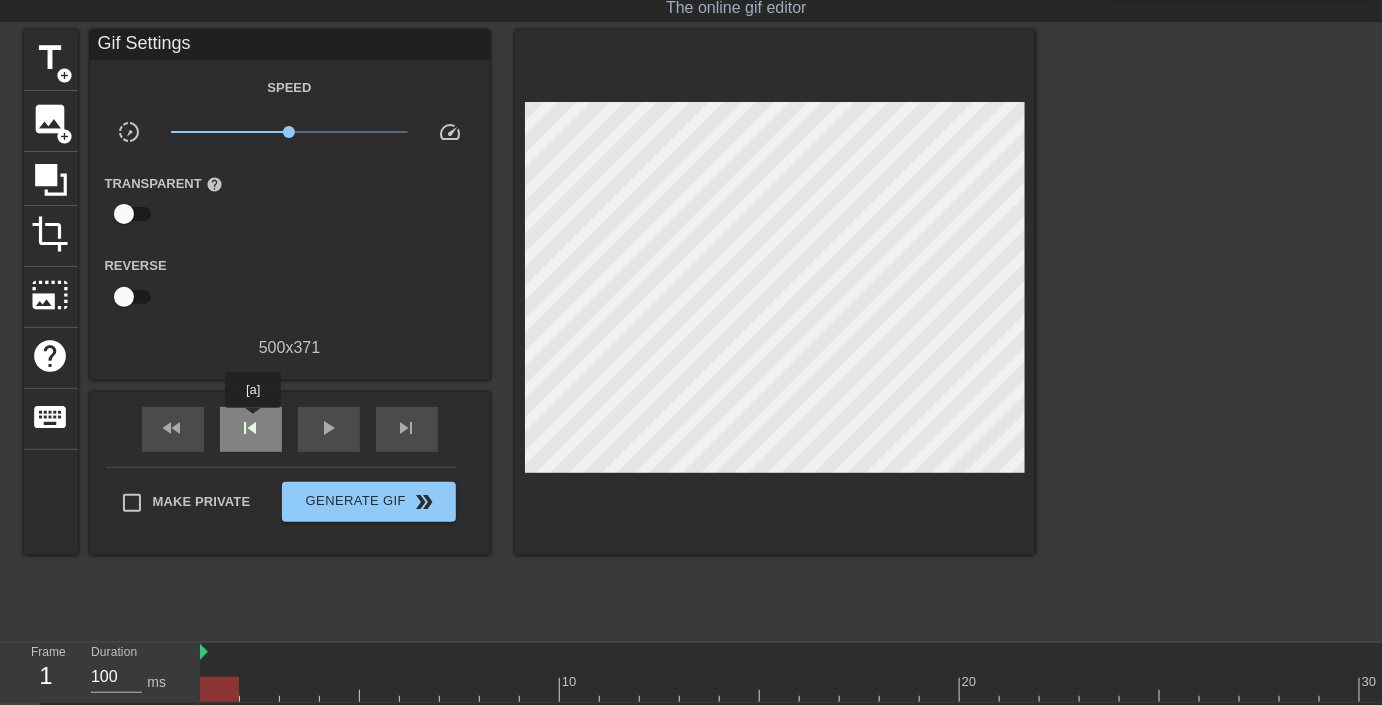 click on "skip_previous" at bounding box center (251, 428) 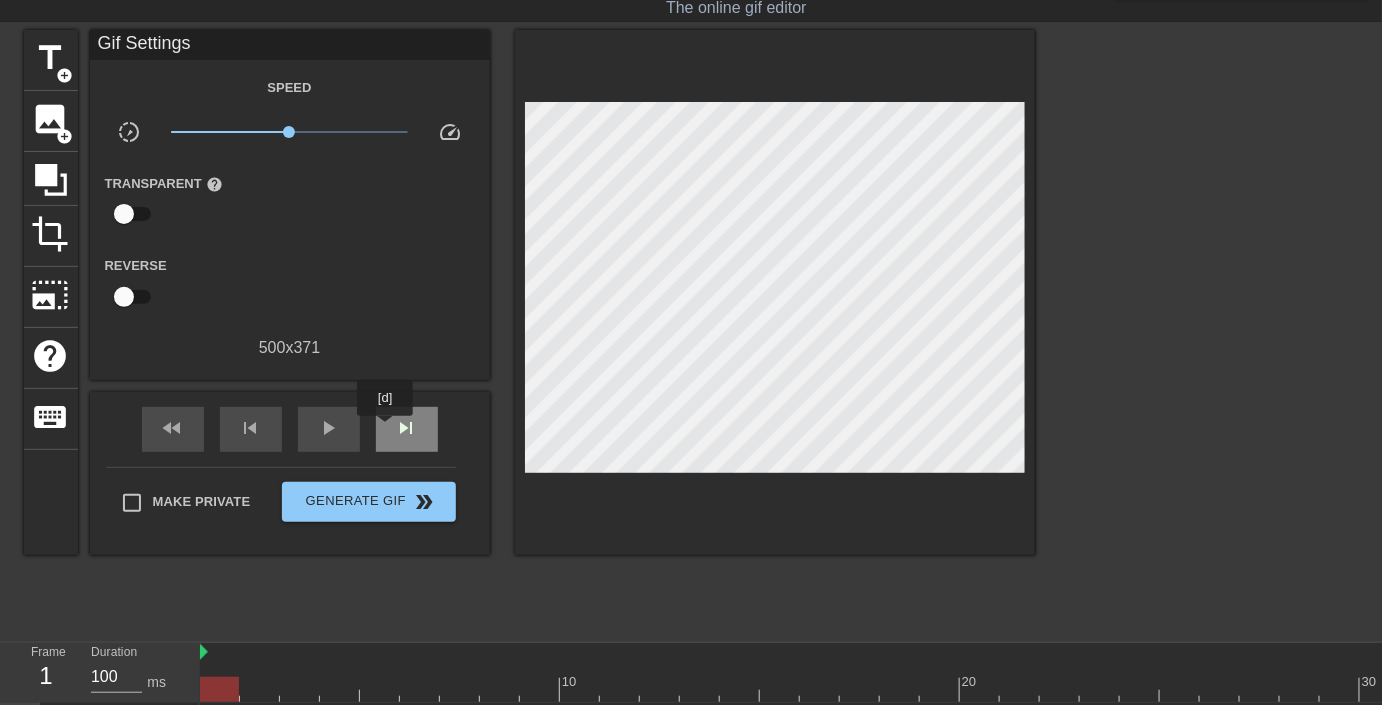 click on "skip_next" at bounding box center (407, 429) 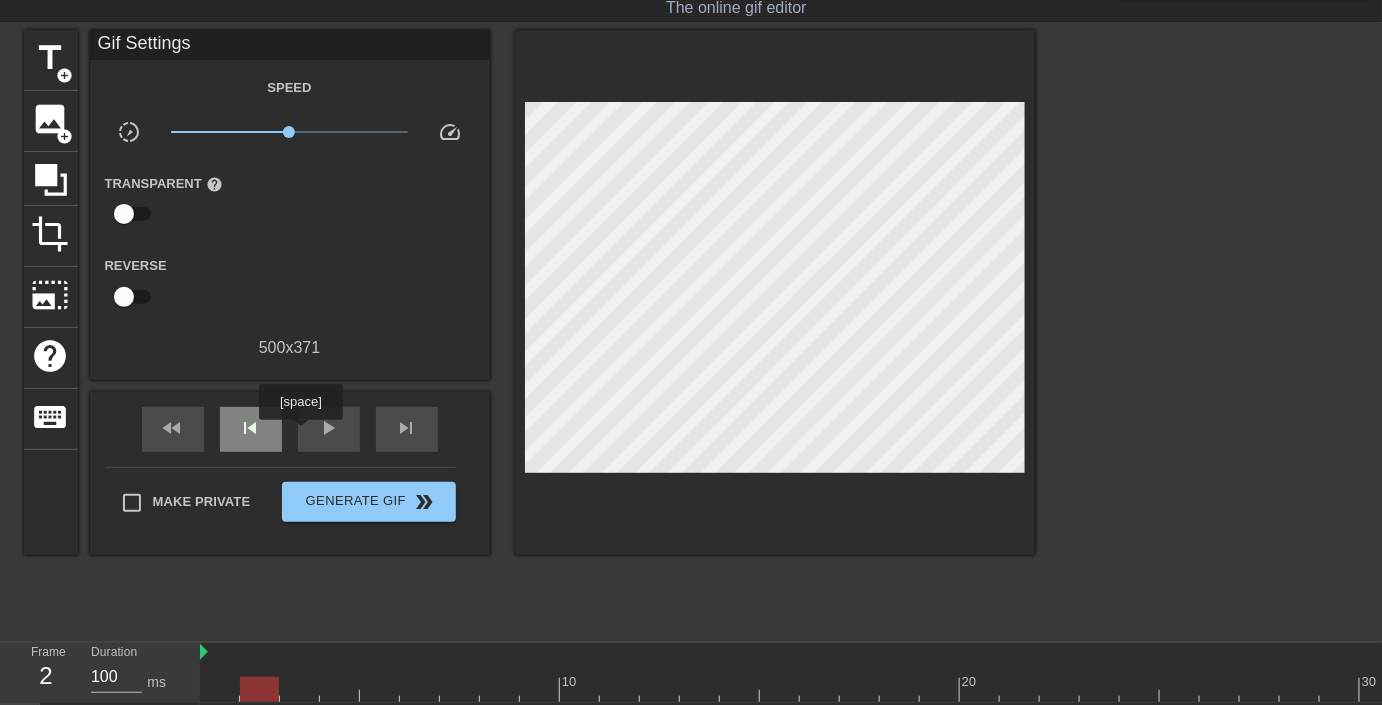 click on "skip_previous" at bounding box center [251, 428] 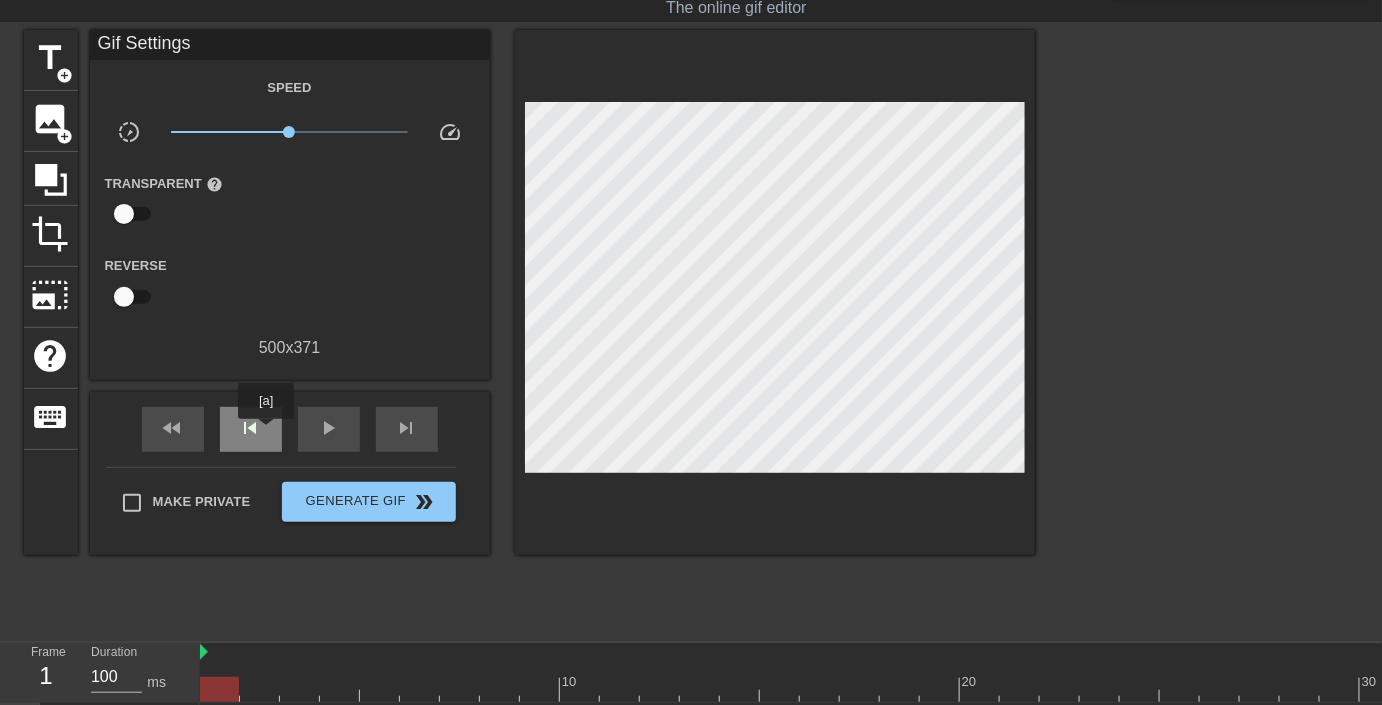 click on "skip_previous" at bounding box center (251, 429) 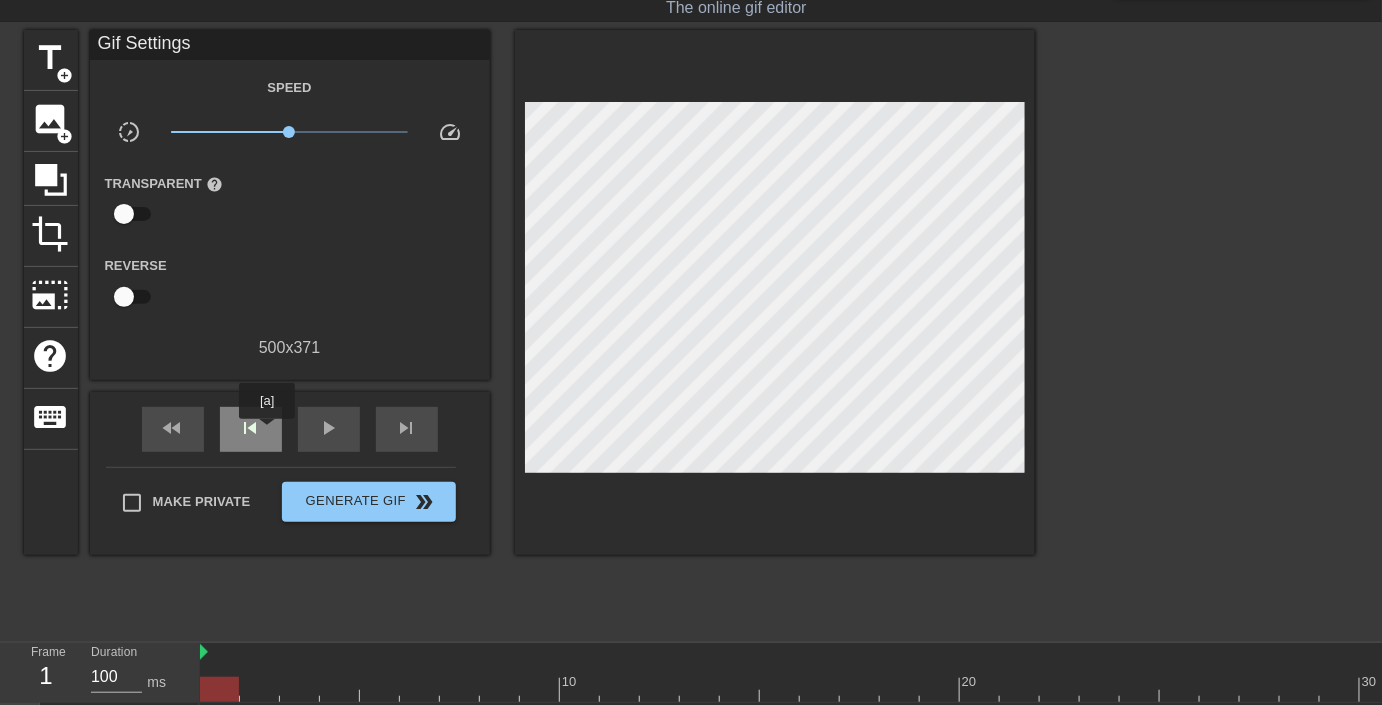 click on "skip_previous" at bounding box center [251, 429] 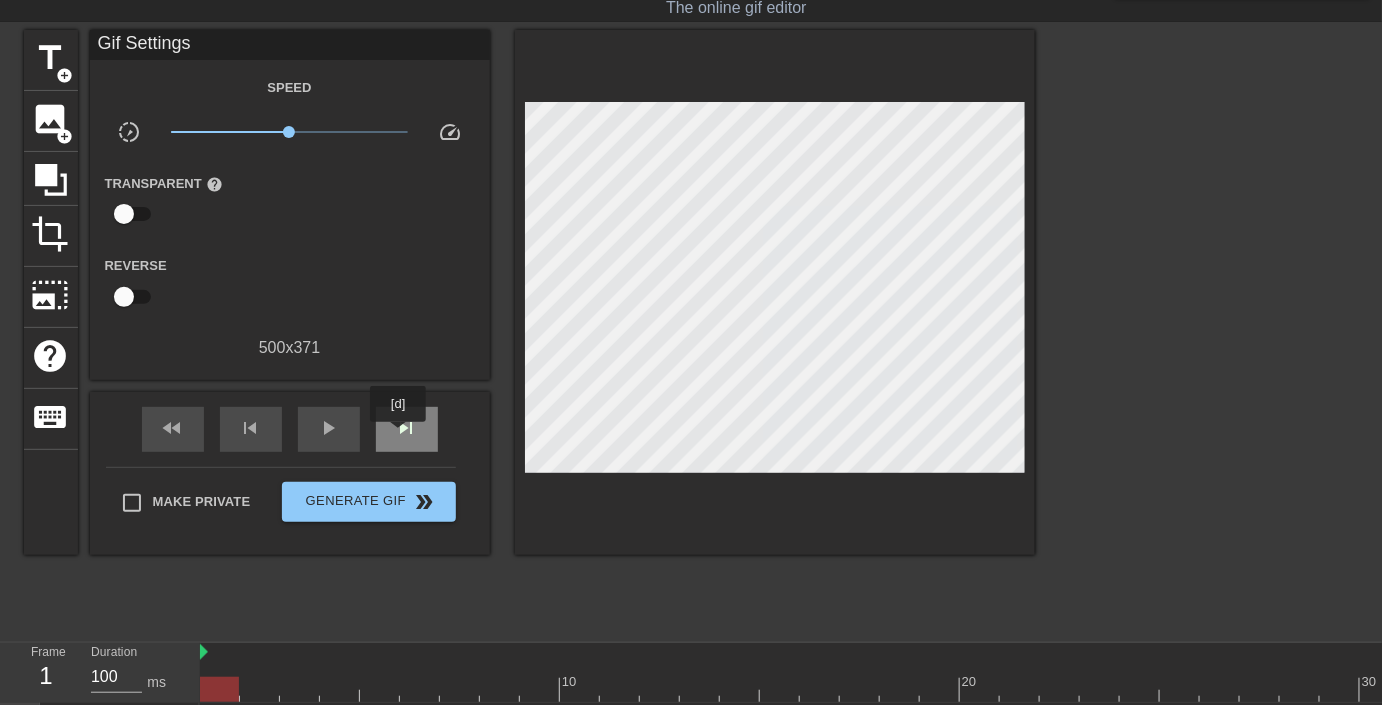 click on "skip_next" at bounding box center [407, 428] 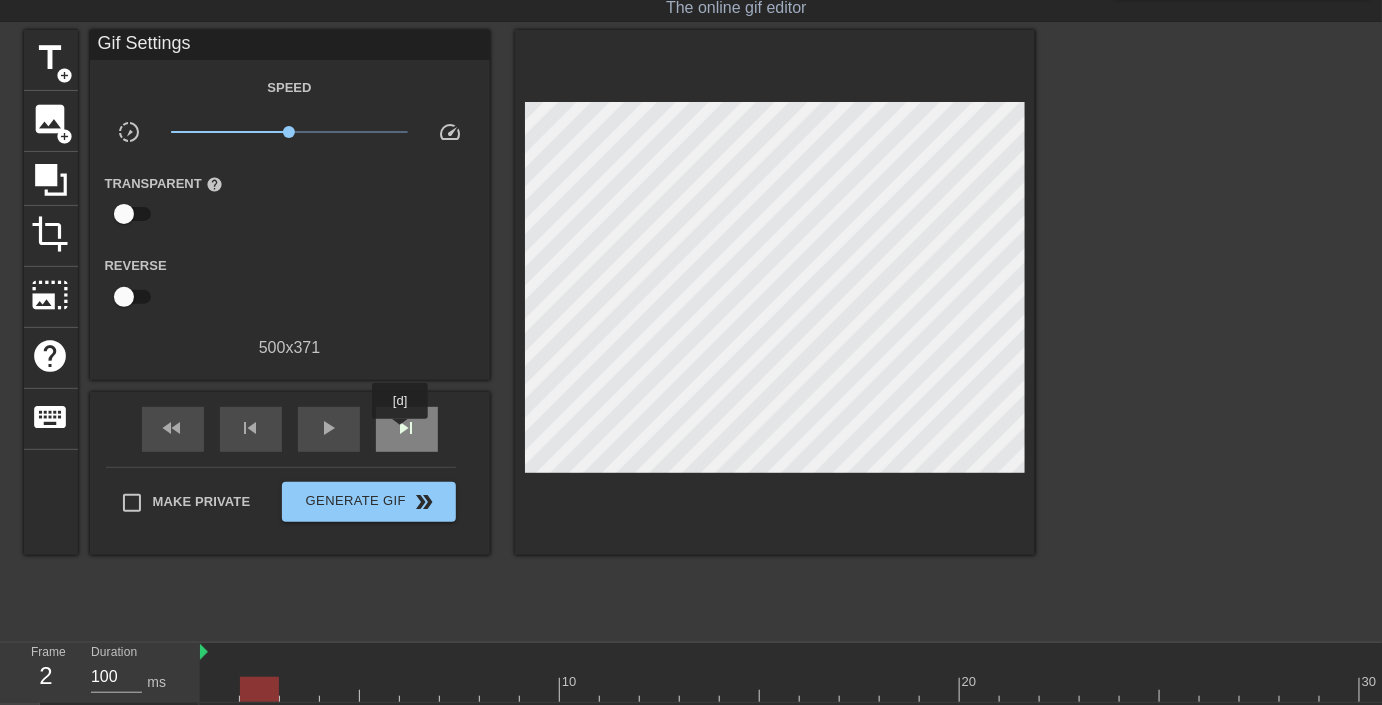 click on "skip_next" at bounding box center [407, 428] 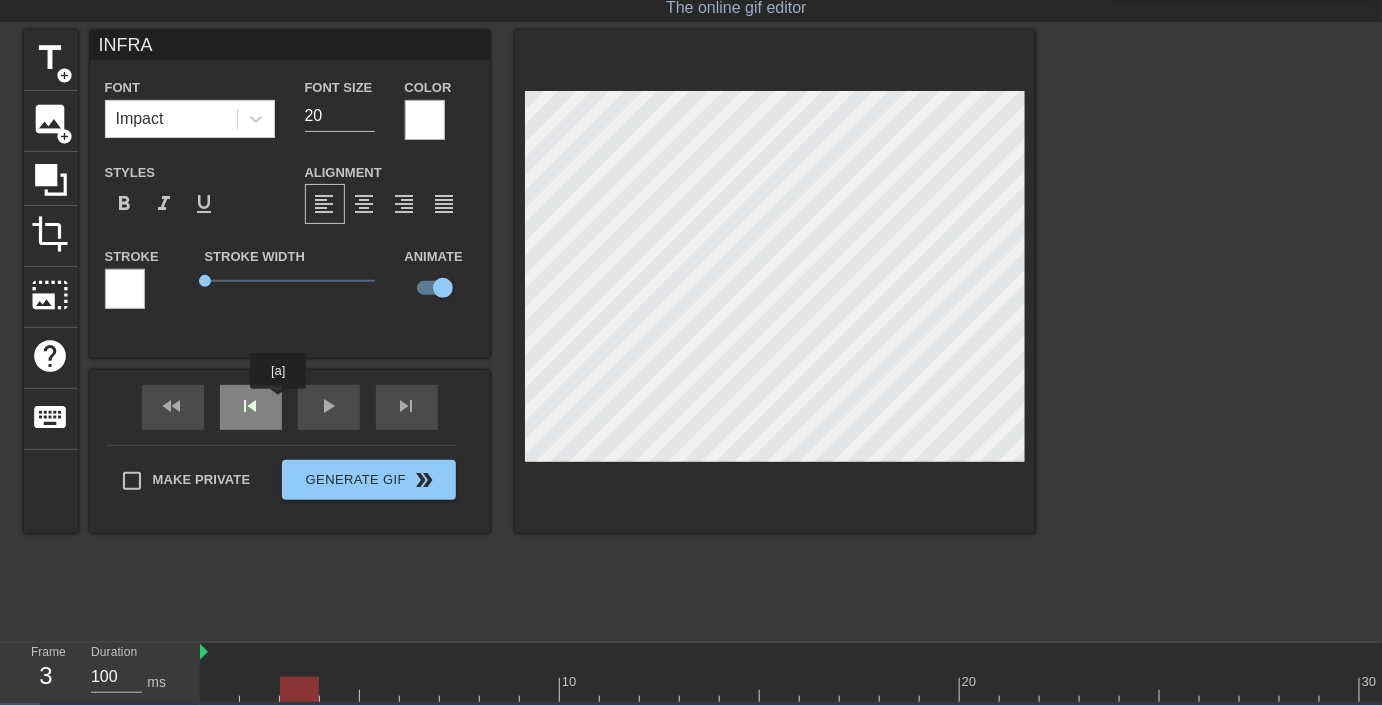 click on "skip_previous" at bounding box center (251, 407) 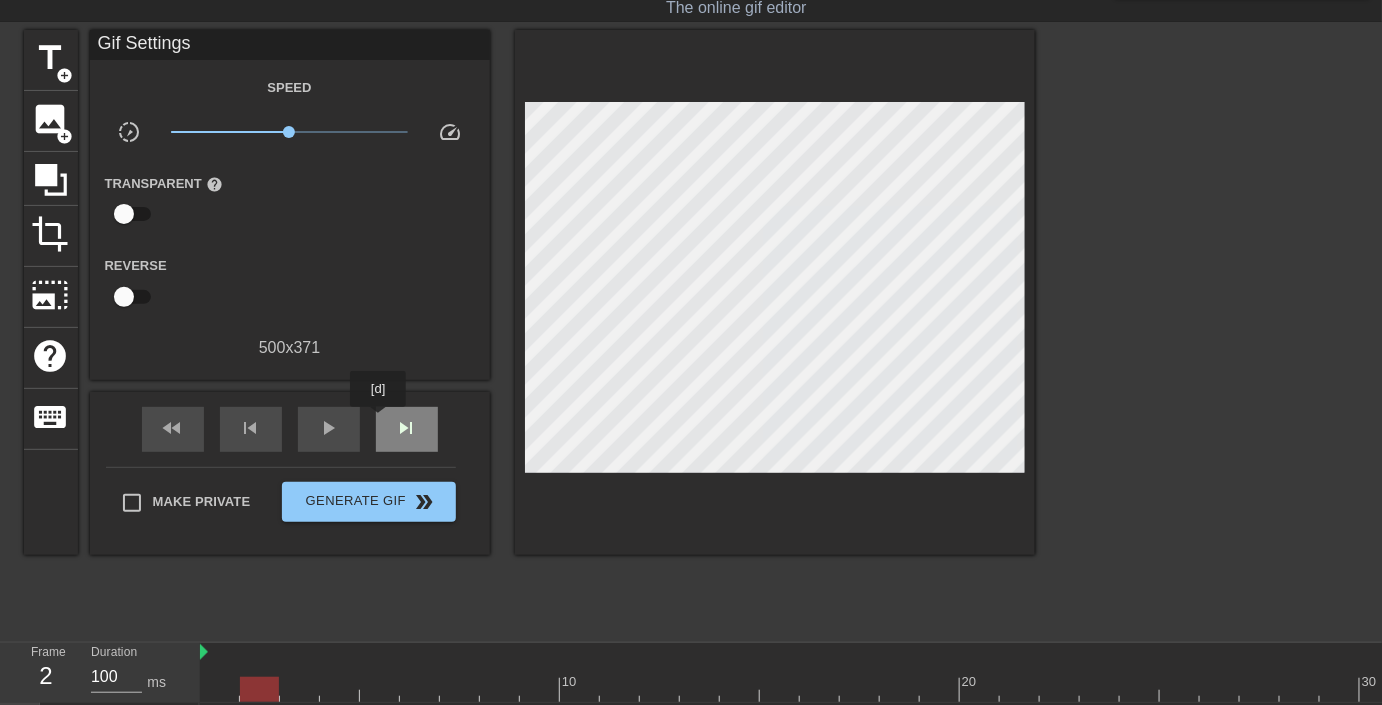 click on "skip_next" at bounding box center [407, 429] 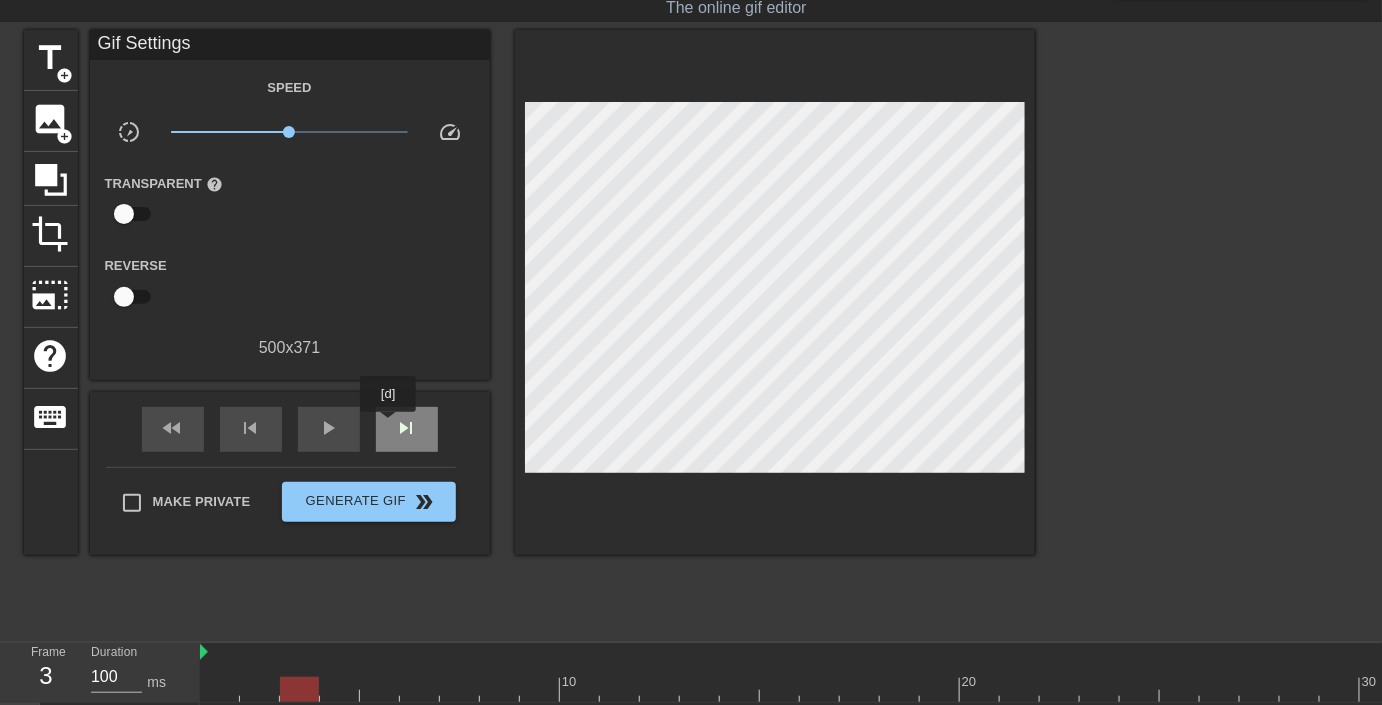 click on "skip_next" at bounding box center [407, 429] 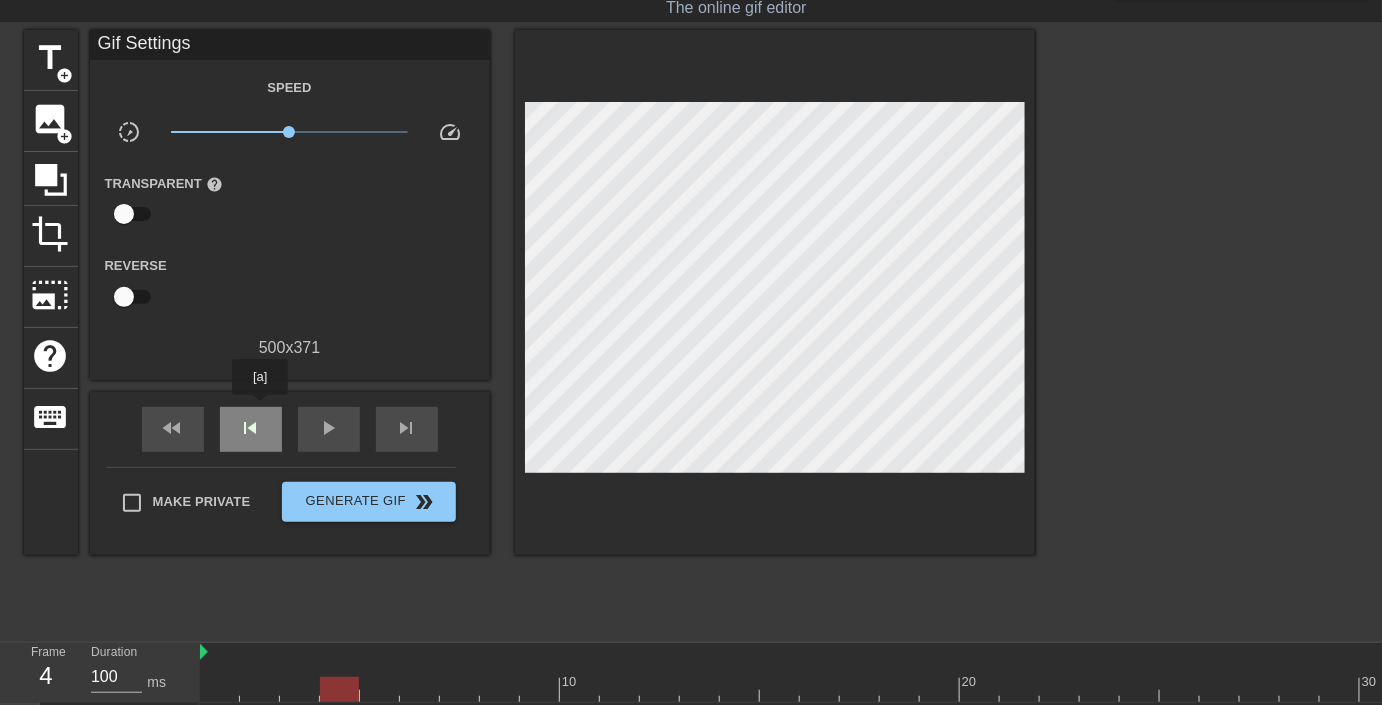 click on "skip_previous" at bounding box center [251, 429] 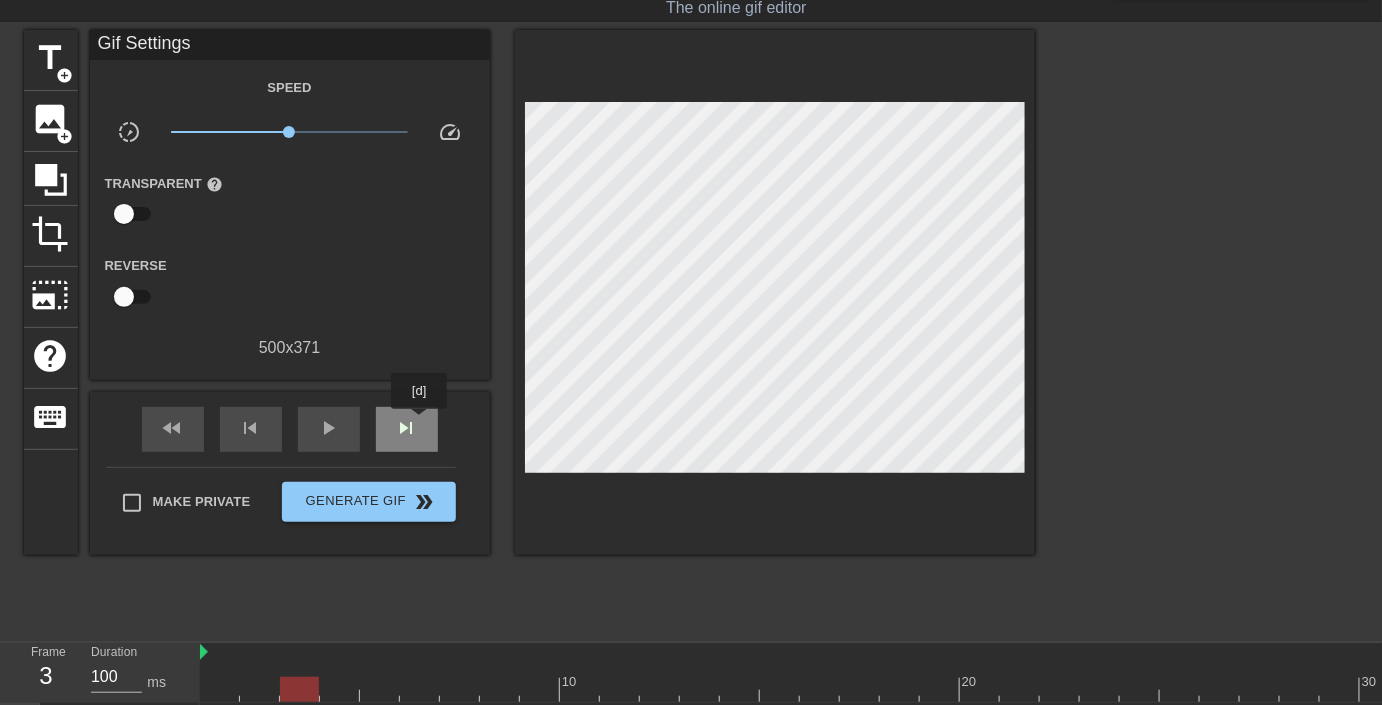 click on "skip_next" at bounding box center (407, 429) 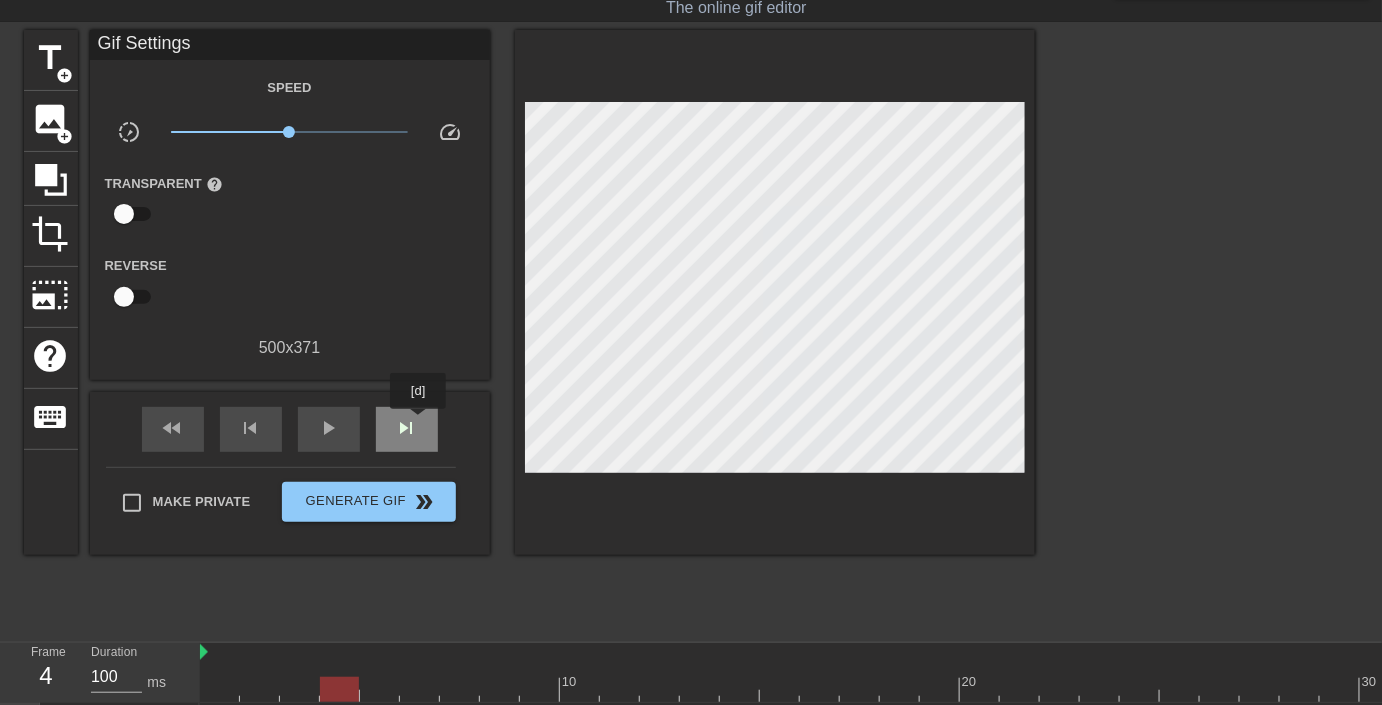 click on "skip_next" at bounding box center [407, 429] 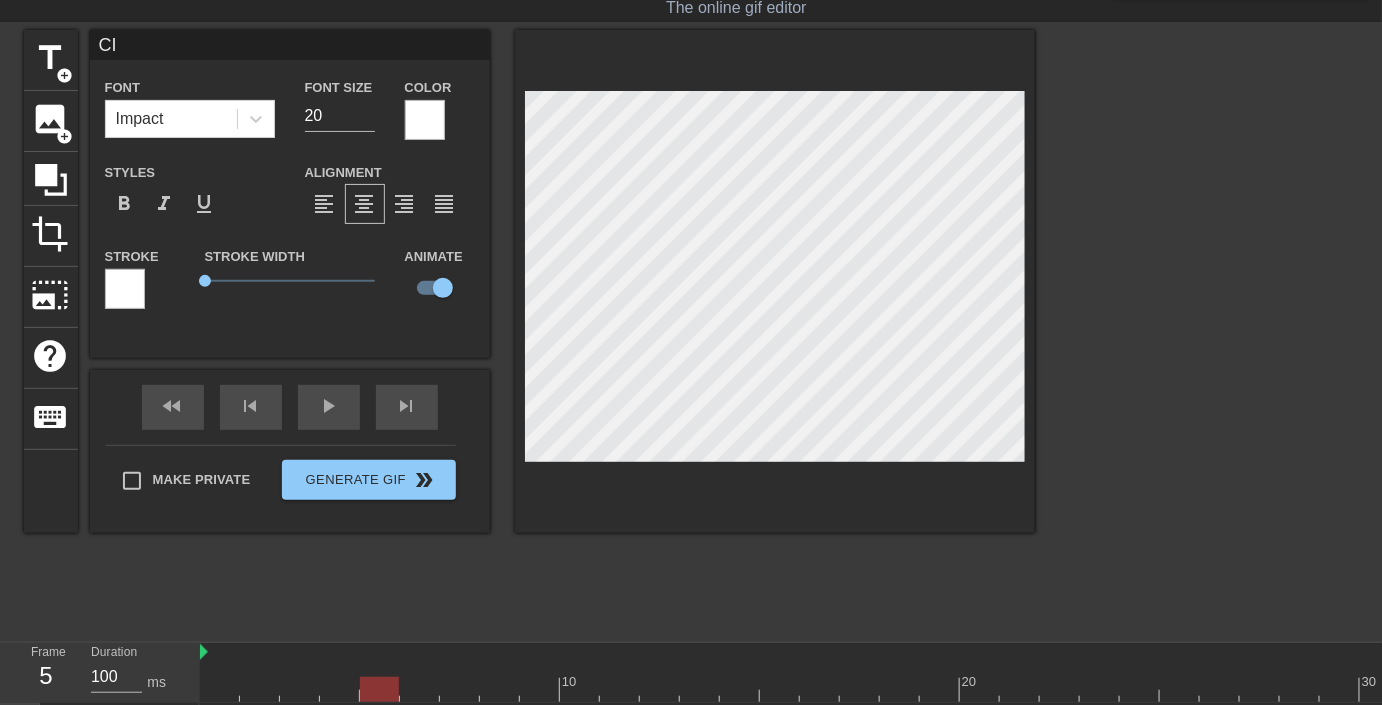 click at bounding box center (1209, 330) 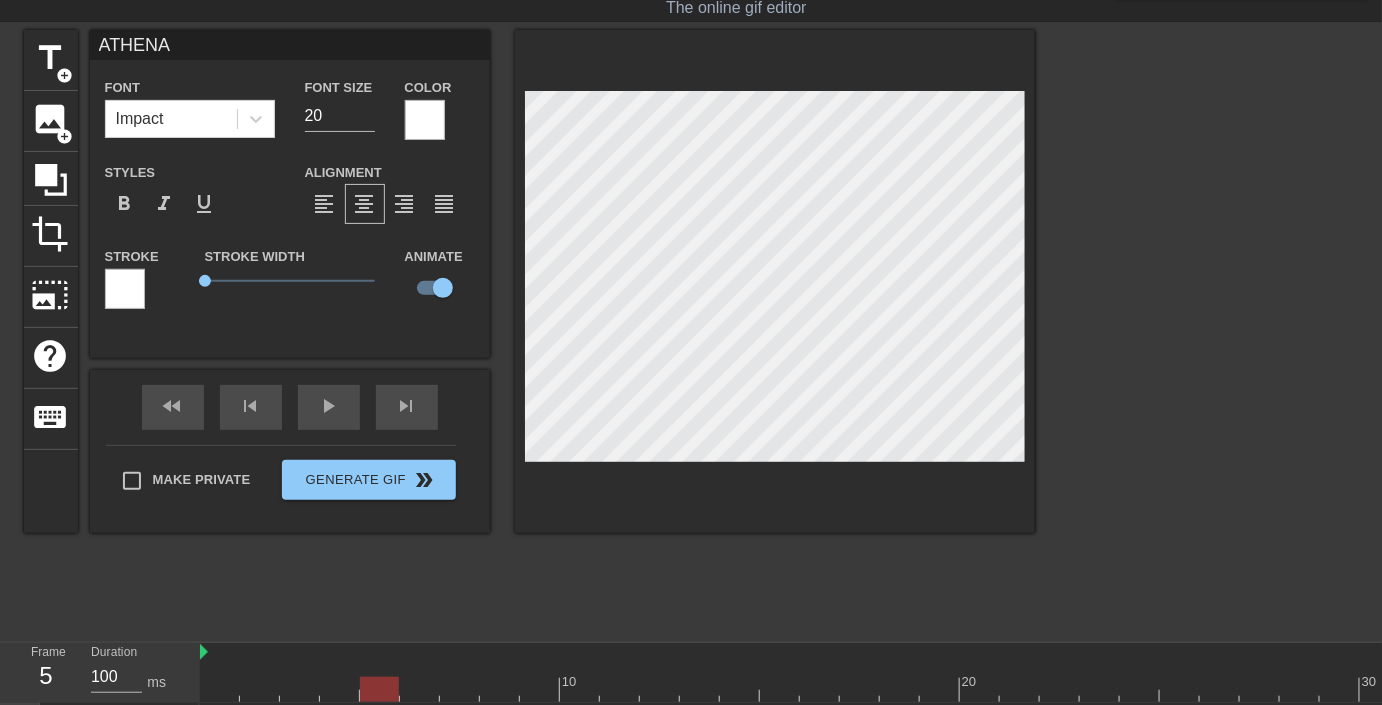 click at bounding box center (1209, 330) 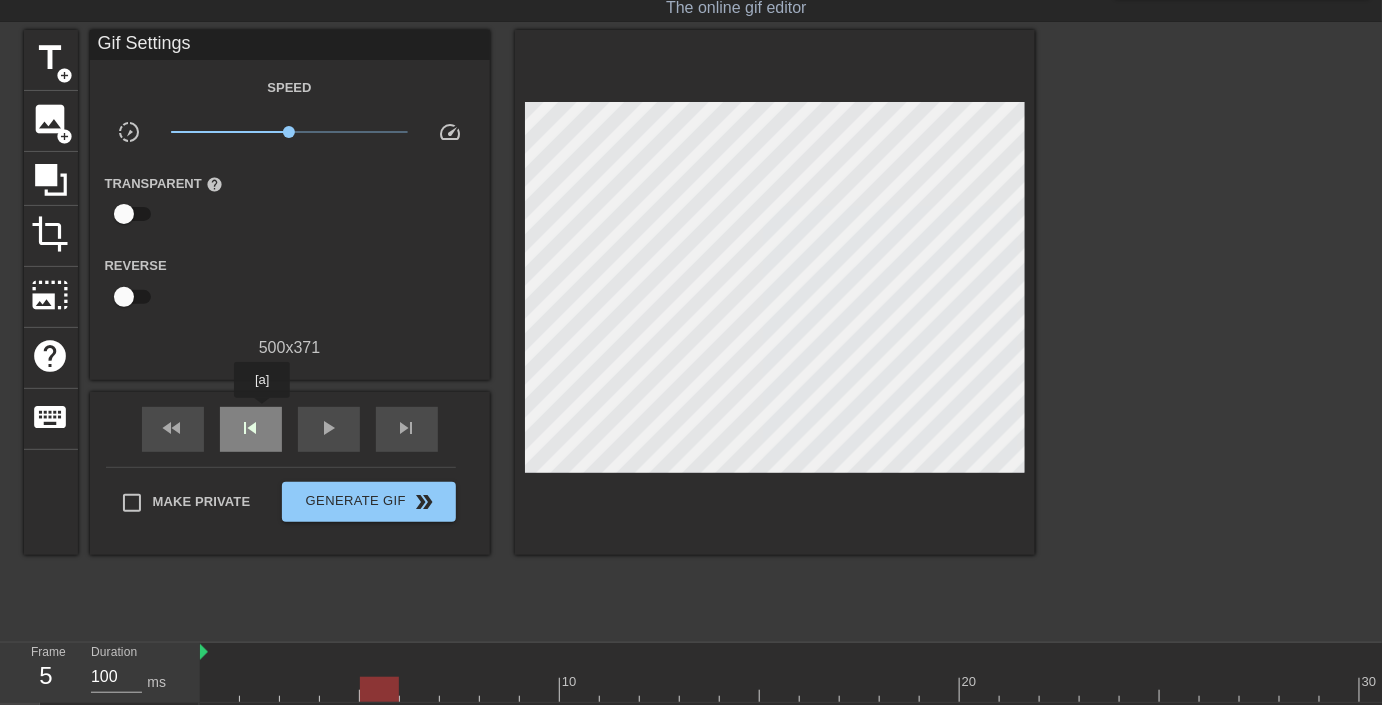 click on "skip_previous" at bounding box center (251, 429) 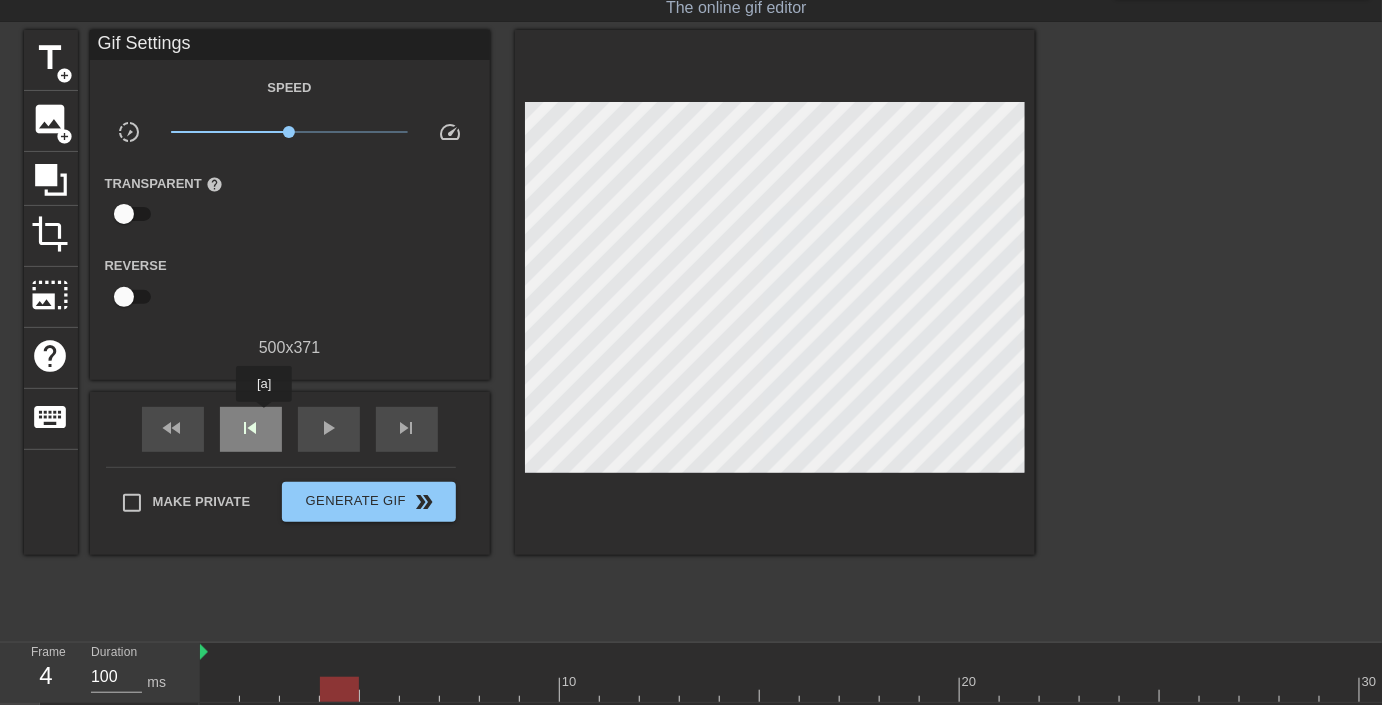 click on "skip_previous" at bounding box center [251, 429] 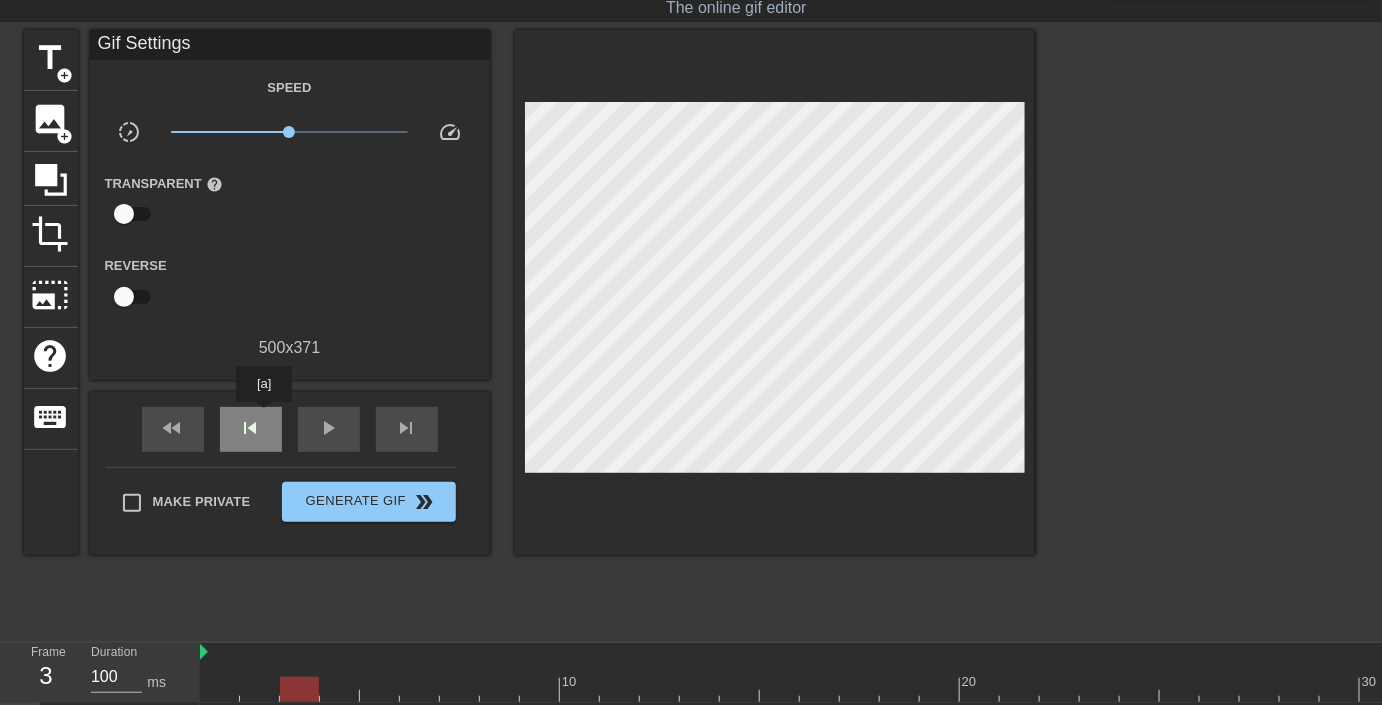 click on "skip_previous" at bounding box center [251, 429] 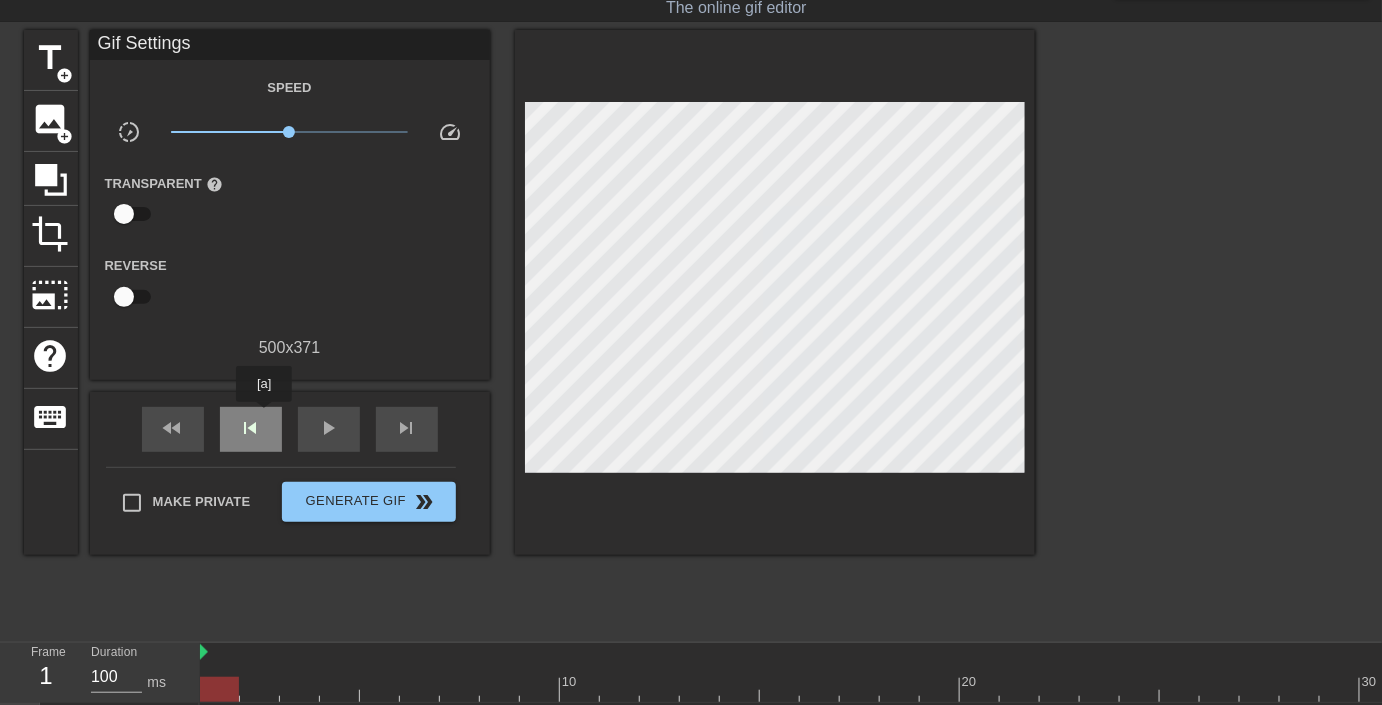 click on "skip_previous" at bounding box center [251, 429] 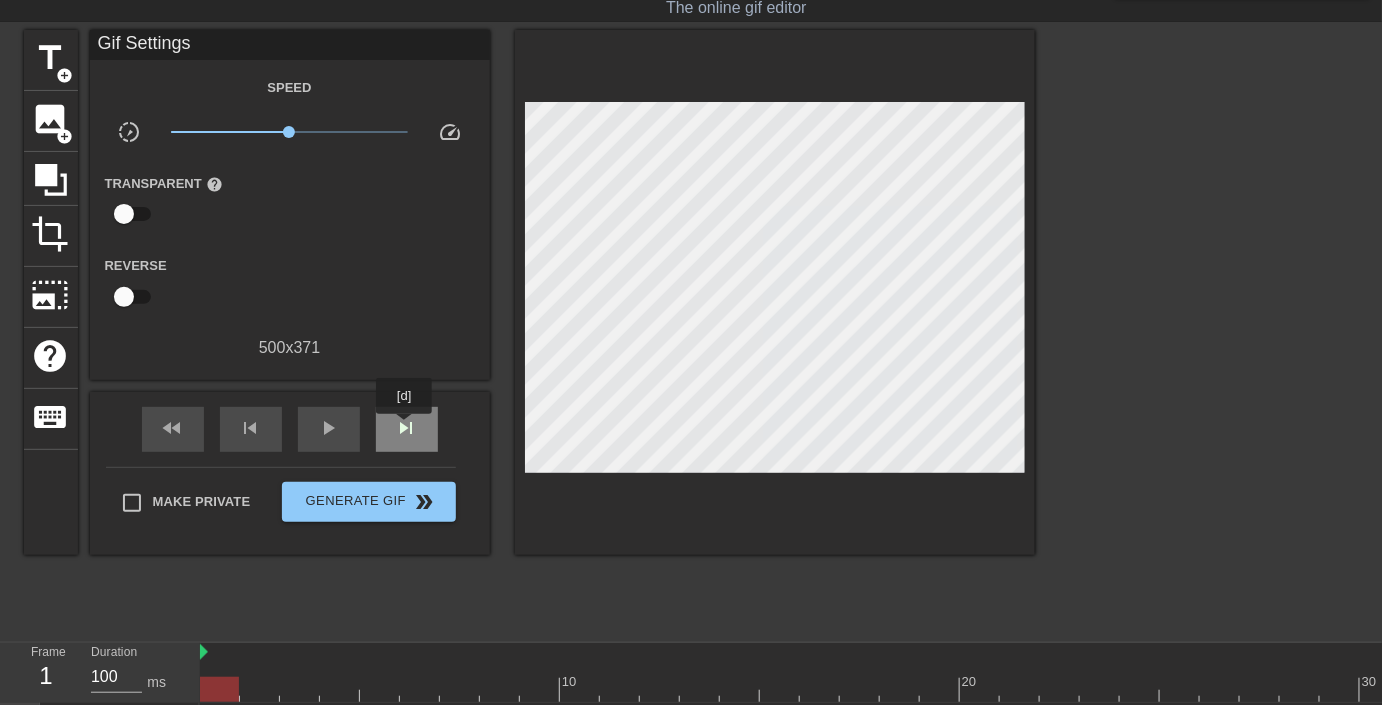 click on "skip_next" at bounding box center (407, 428) 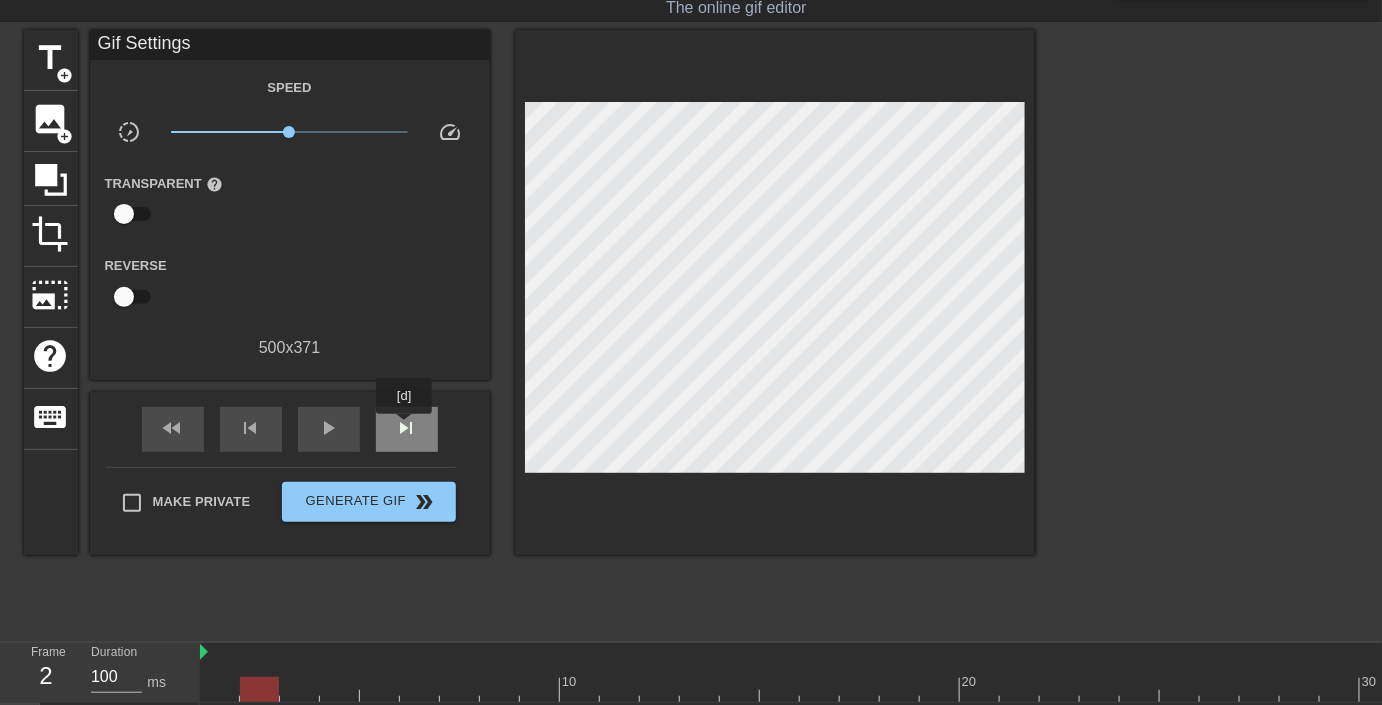 click on "skip_next" at bounding box center (407, 428) 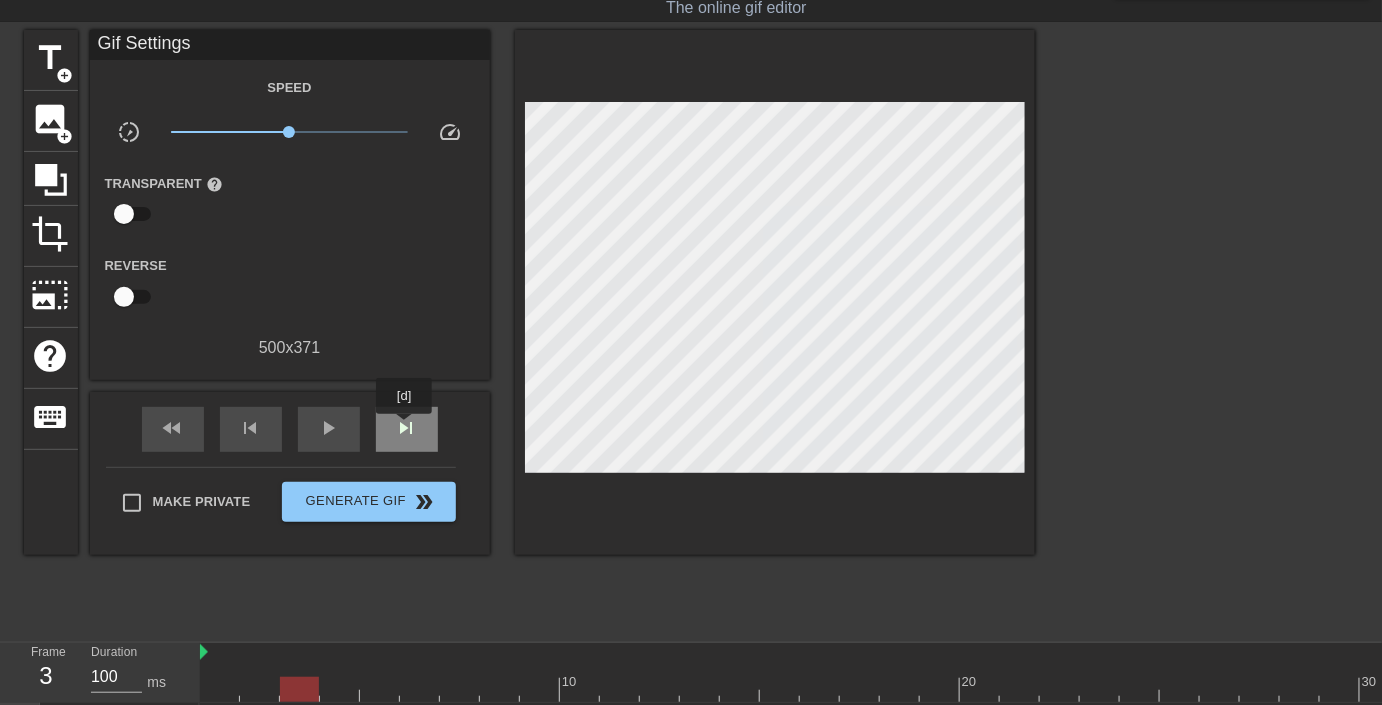 click on "skip_next" at bounding box center [407, 428] 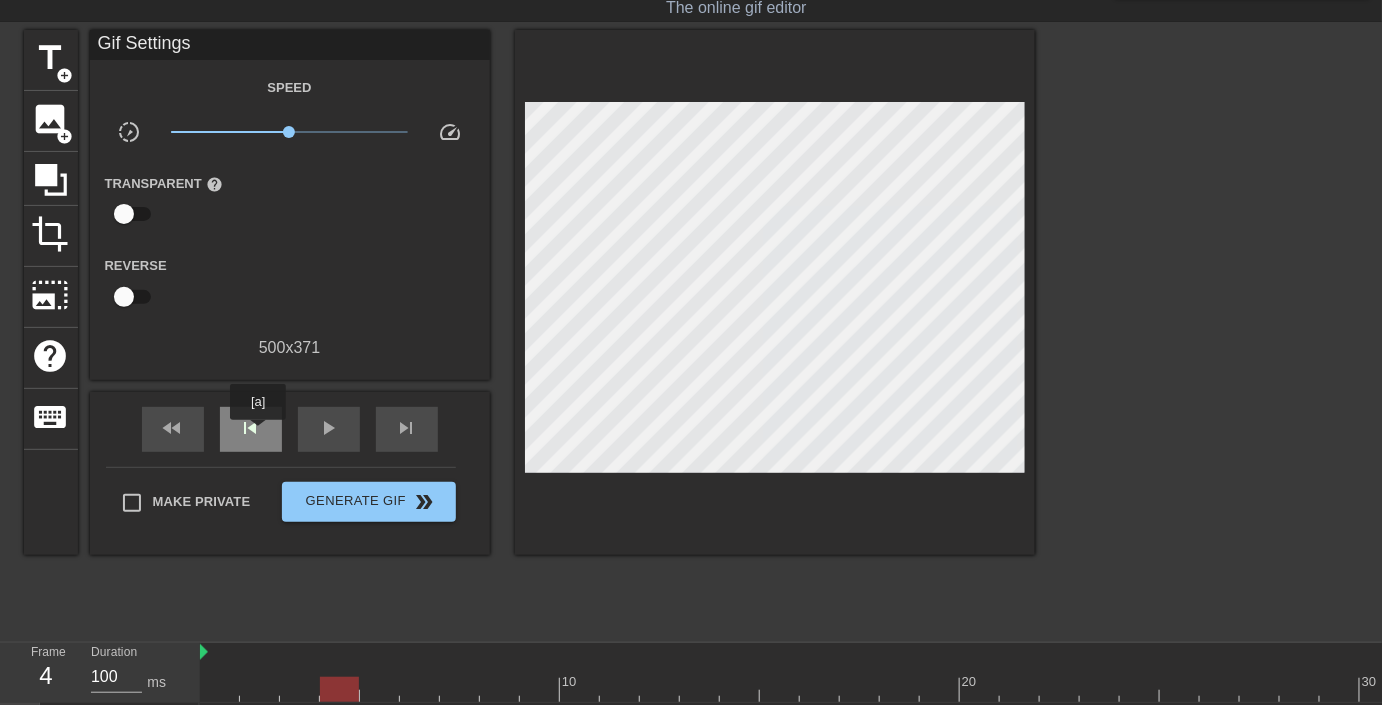 click on "skip_previous" at bounding box center (251, 428) 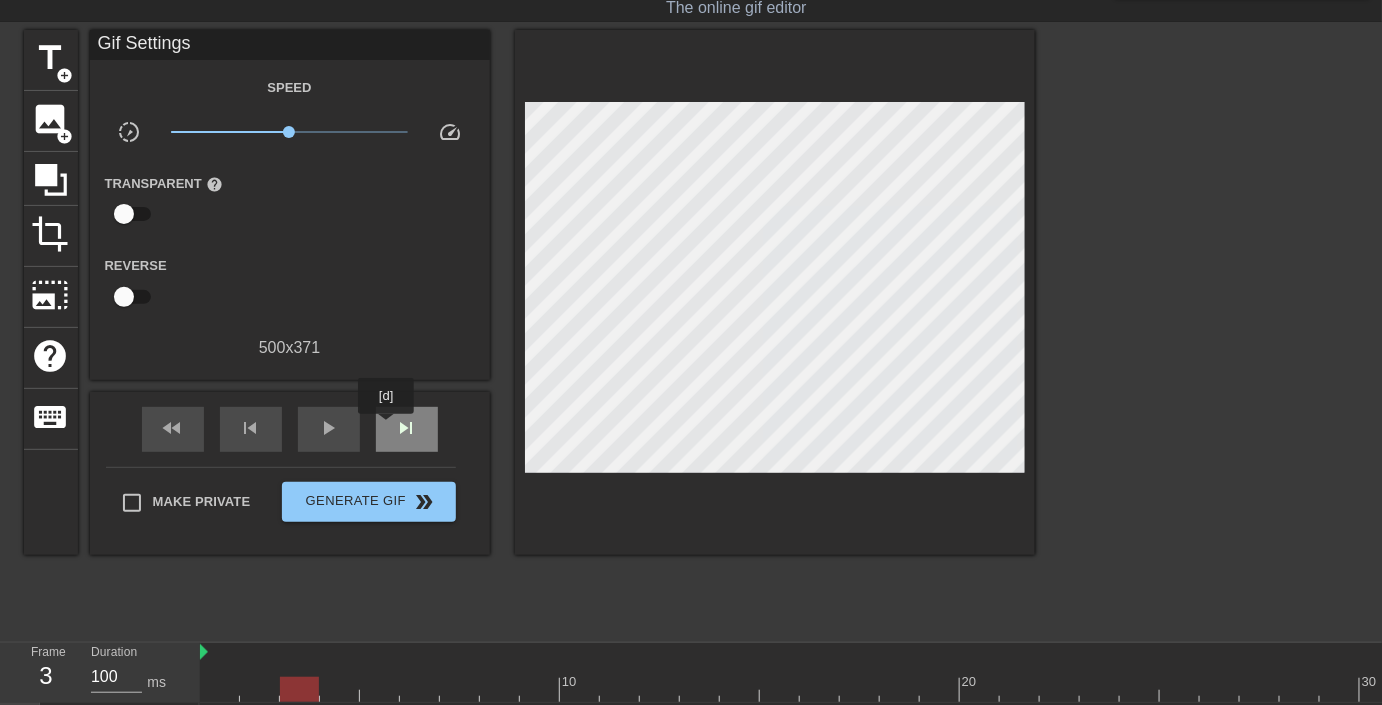 click on "skip_next" at bounding box center [407, 429] 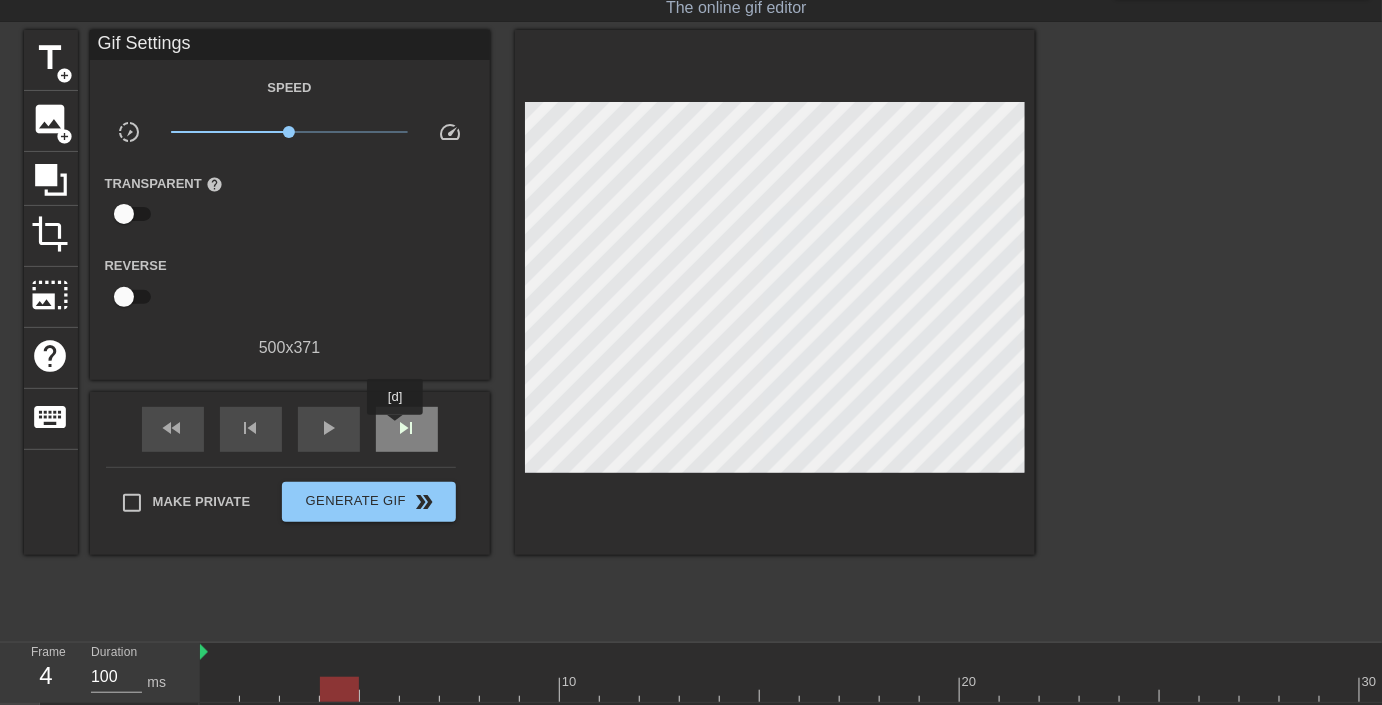 click on "skip_next" at bounding box center (407, 428) 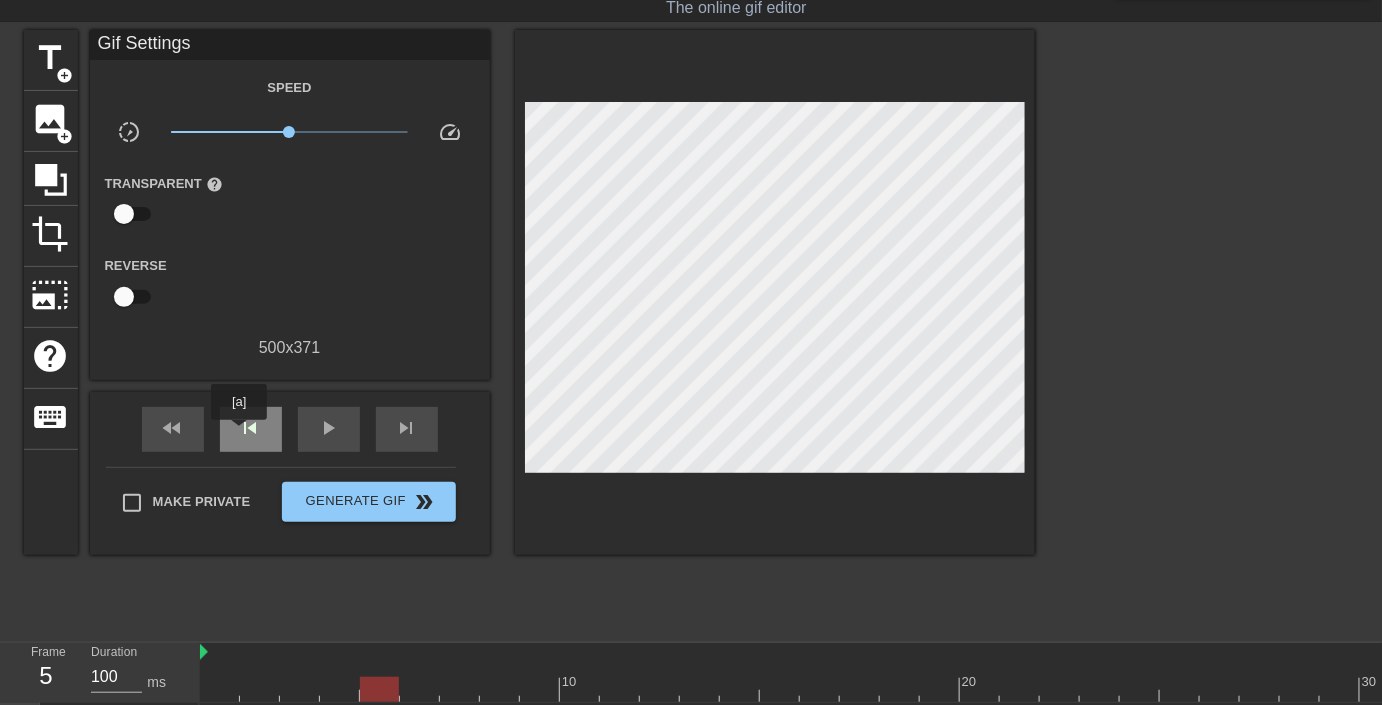 click on "skip_previous" at bounding box center [251, 428] 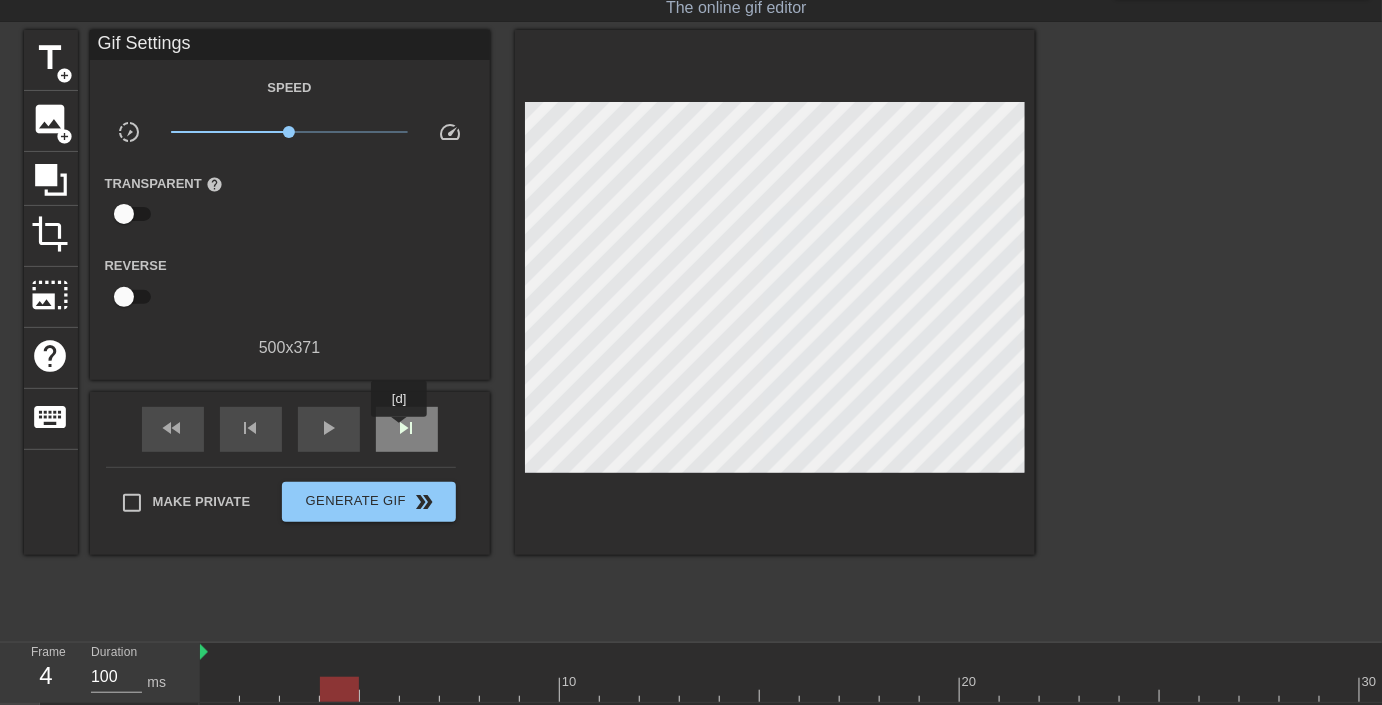 click on "skip_next" at bounding box center [407, 428] 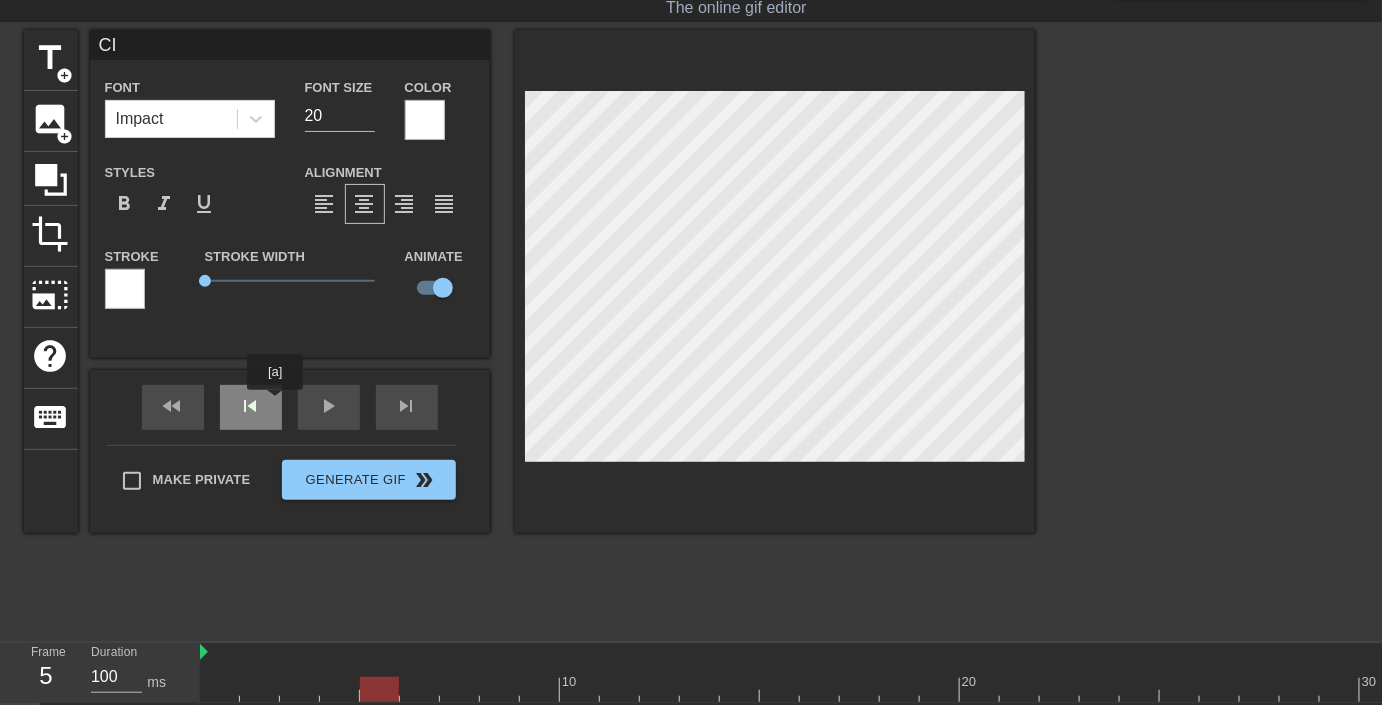 click on "fast_rewind skip_previous play_arrow skip_next" at bounding box center (290, 407) 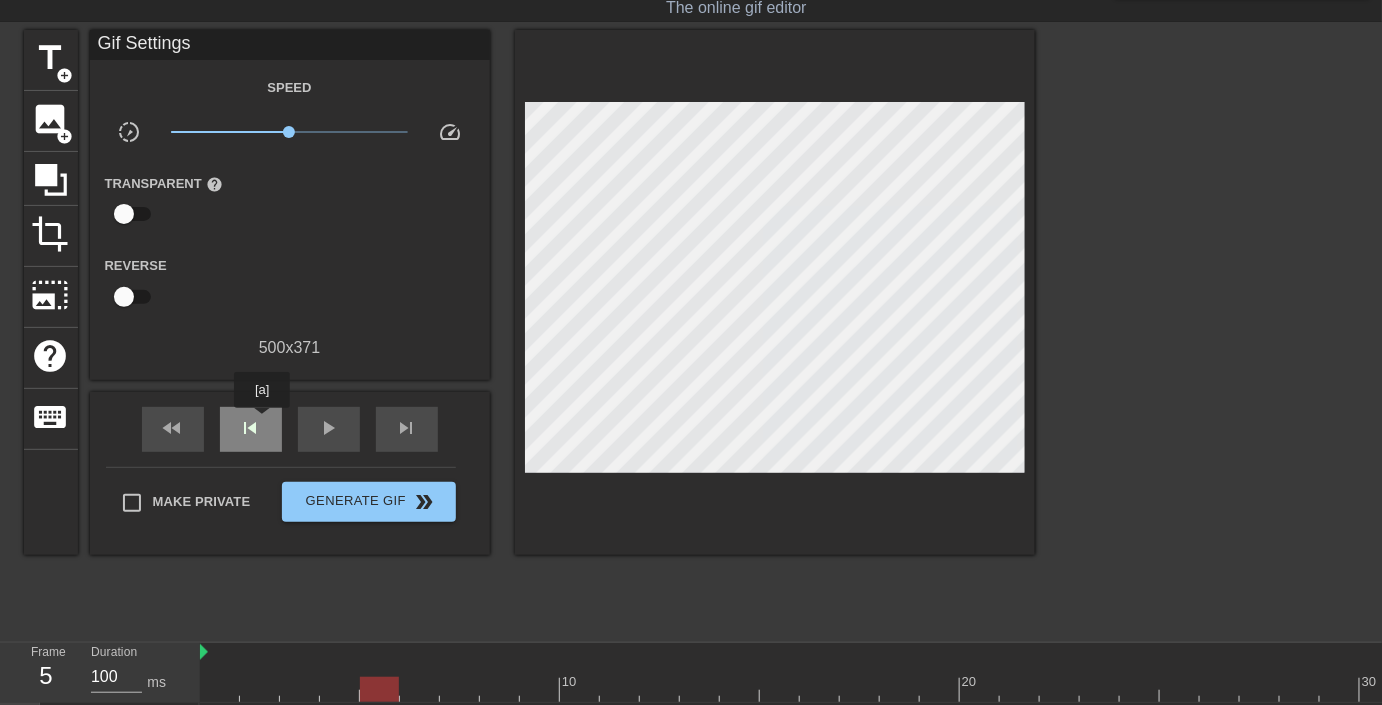 click on "skip_previous" at bounding box center [251, 428] 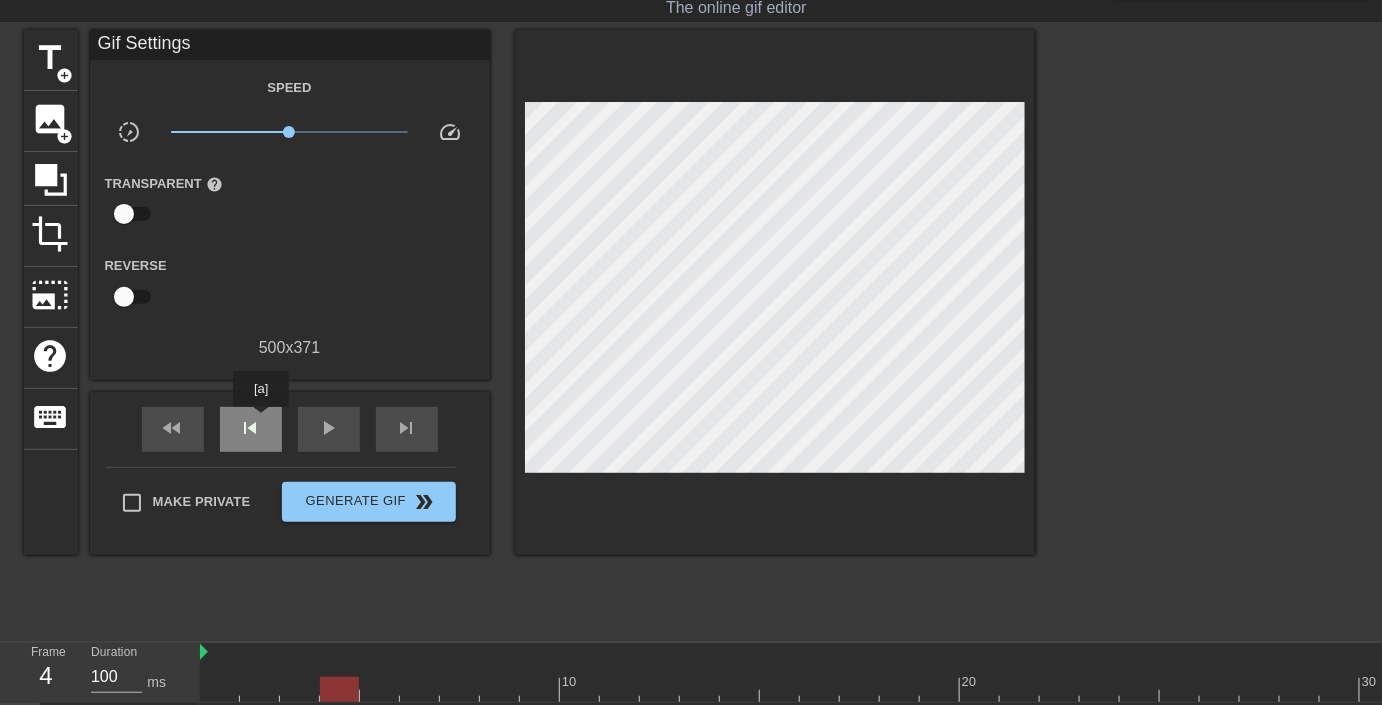 click on "skip_previous" at bounding box center [251, 428] 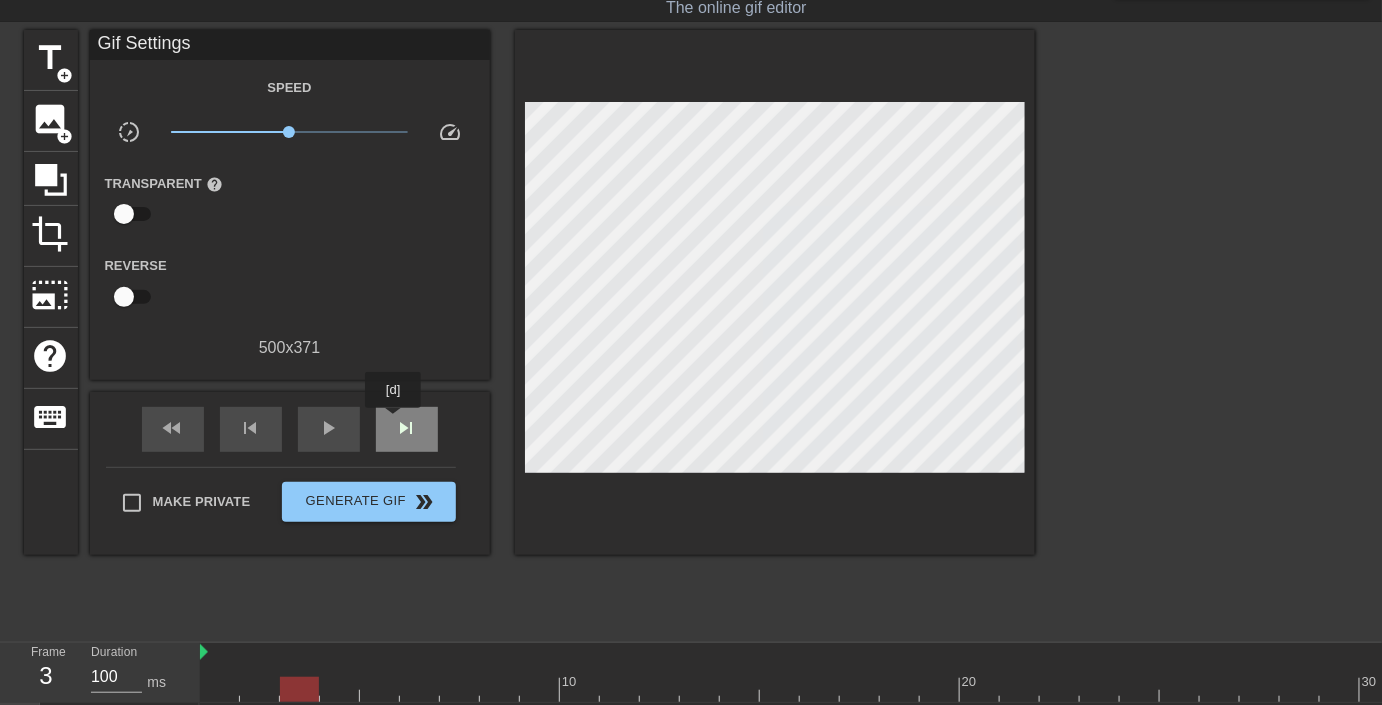 click on "skip_next" at bounding box center [407, 428] 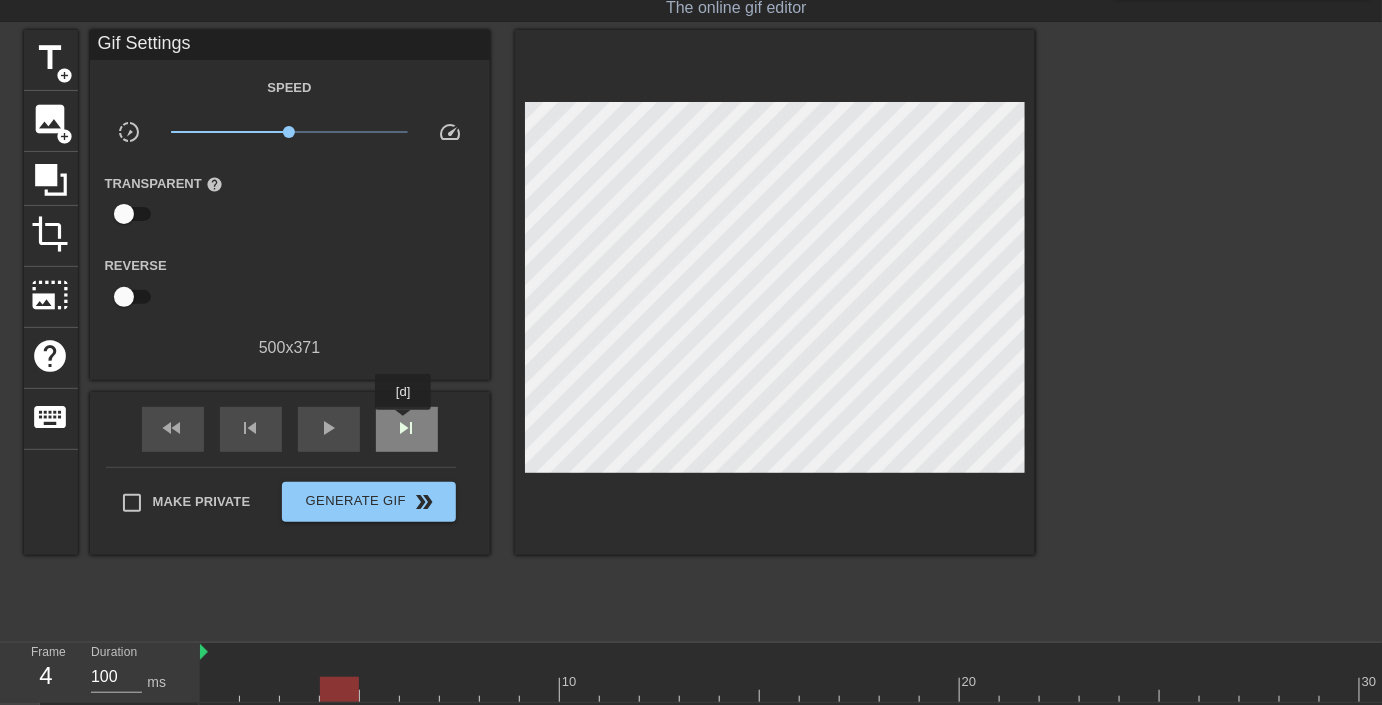 click on "skip_next" at bounding box center (407, 428) 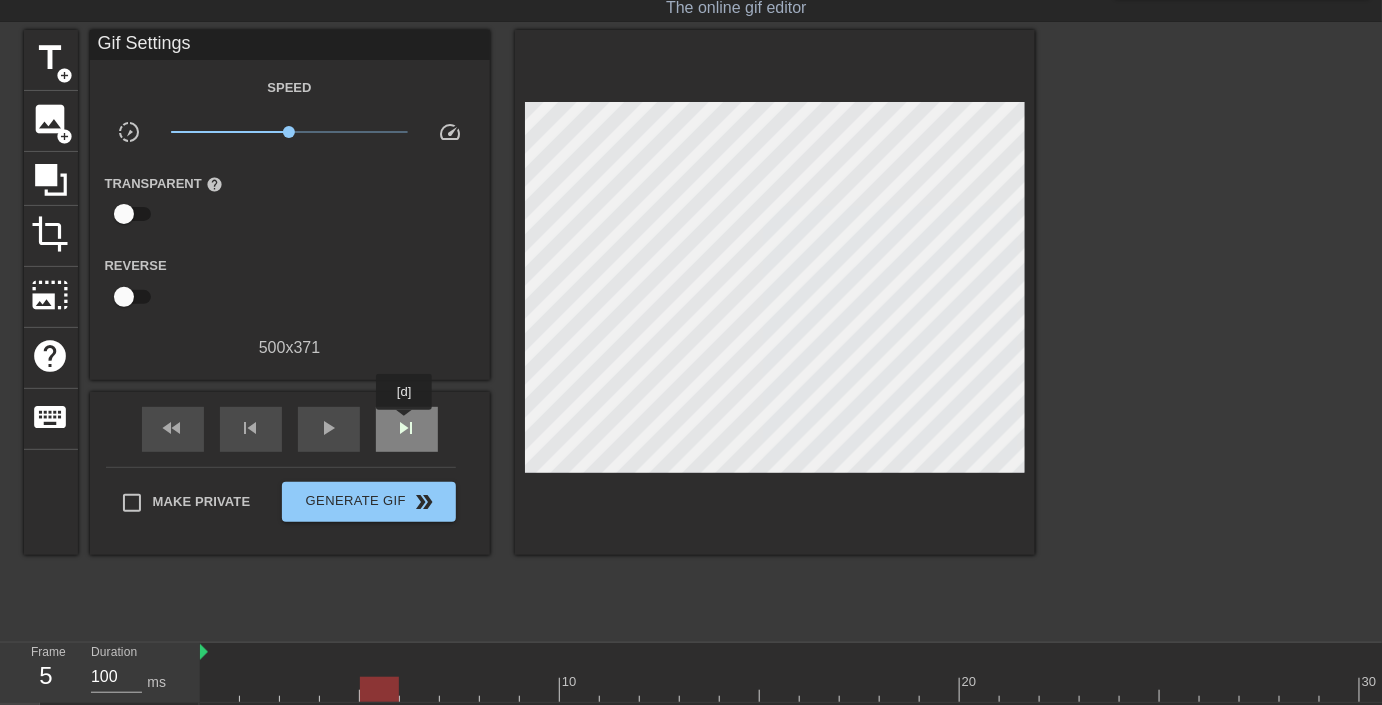 click on "skip_next" at bounding box center (407, 428) 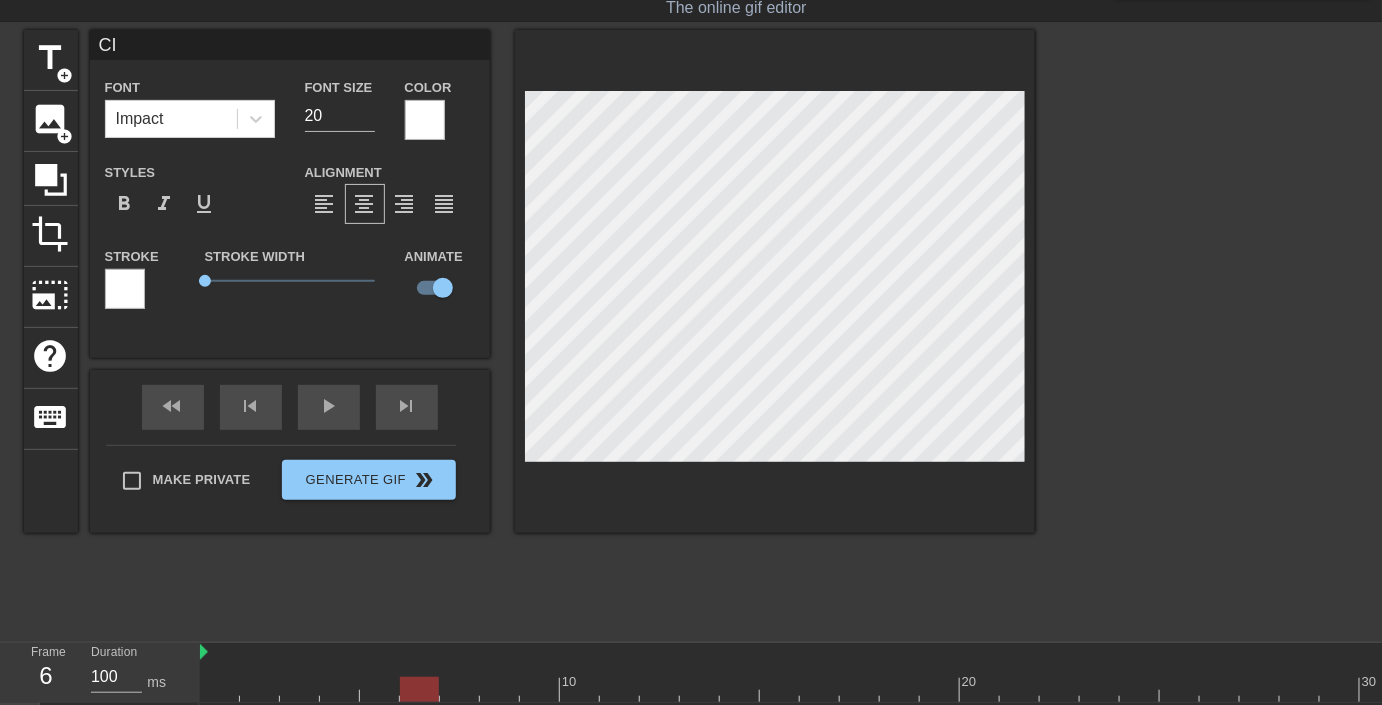 click at bounding box center [1209, 330] 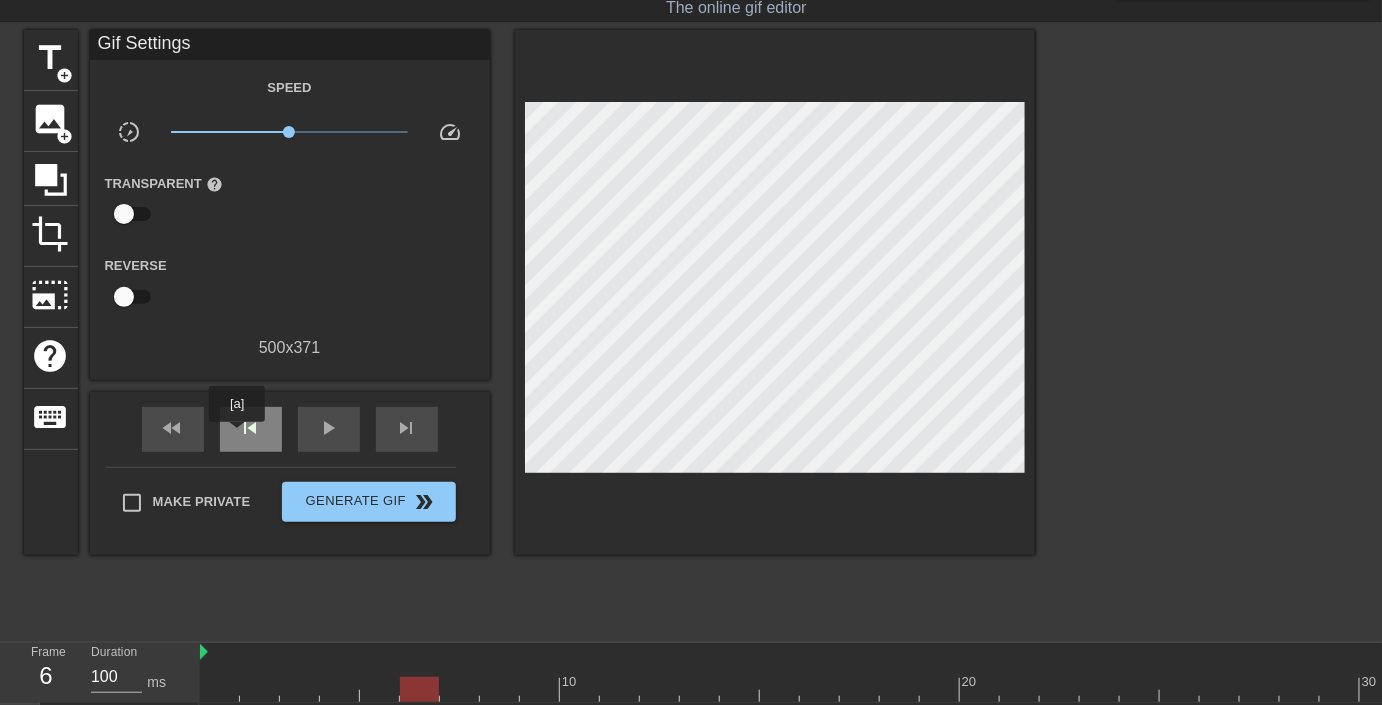click on "skip_previous" at bounding box center [251, 428] 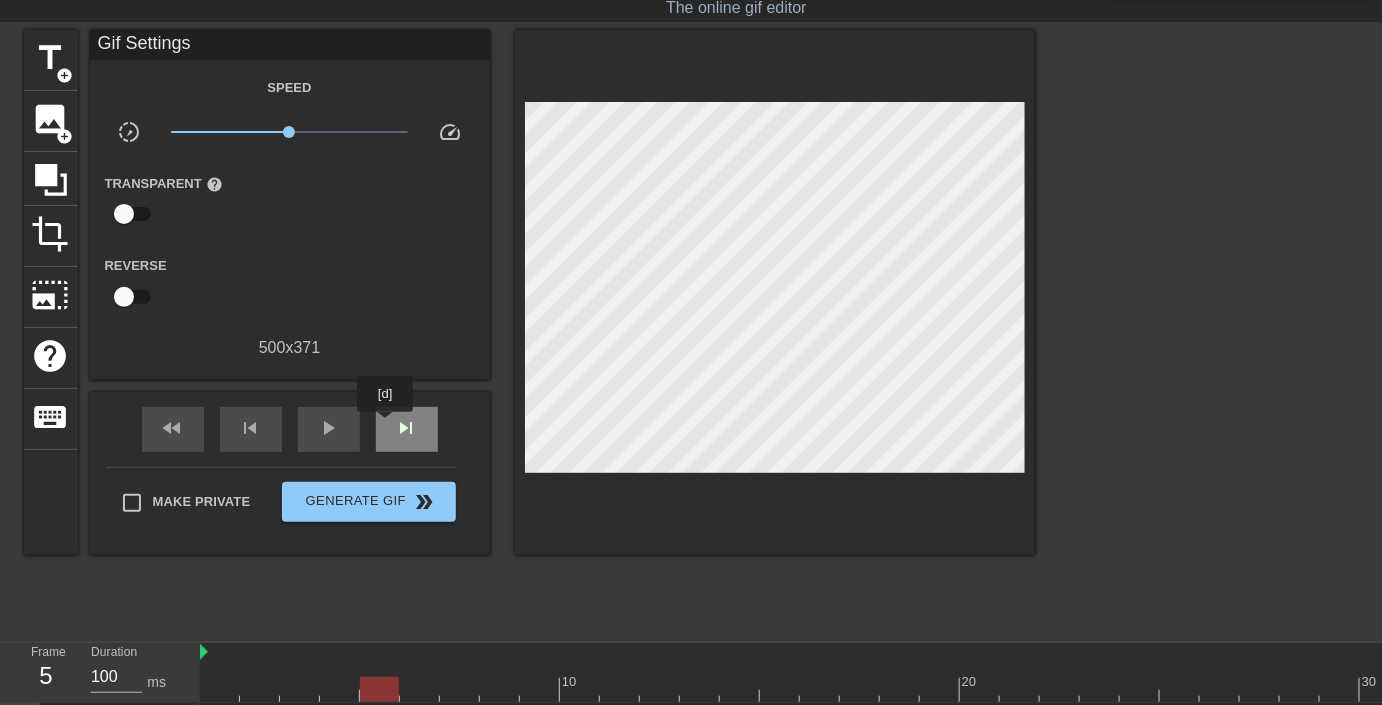 click on "skip_next" at bounding box center (407, 429) 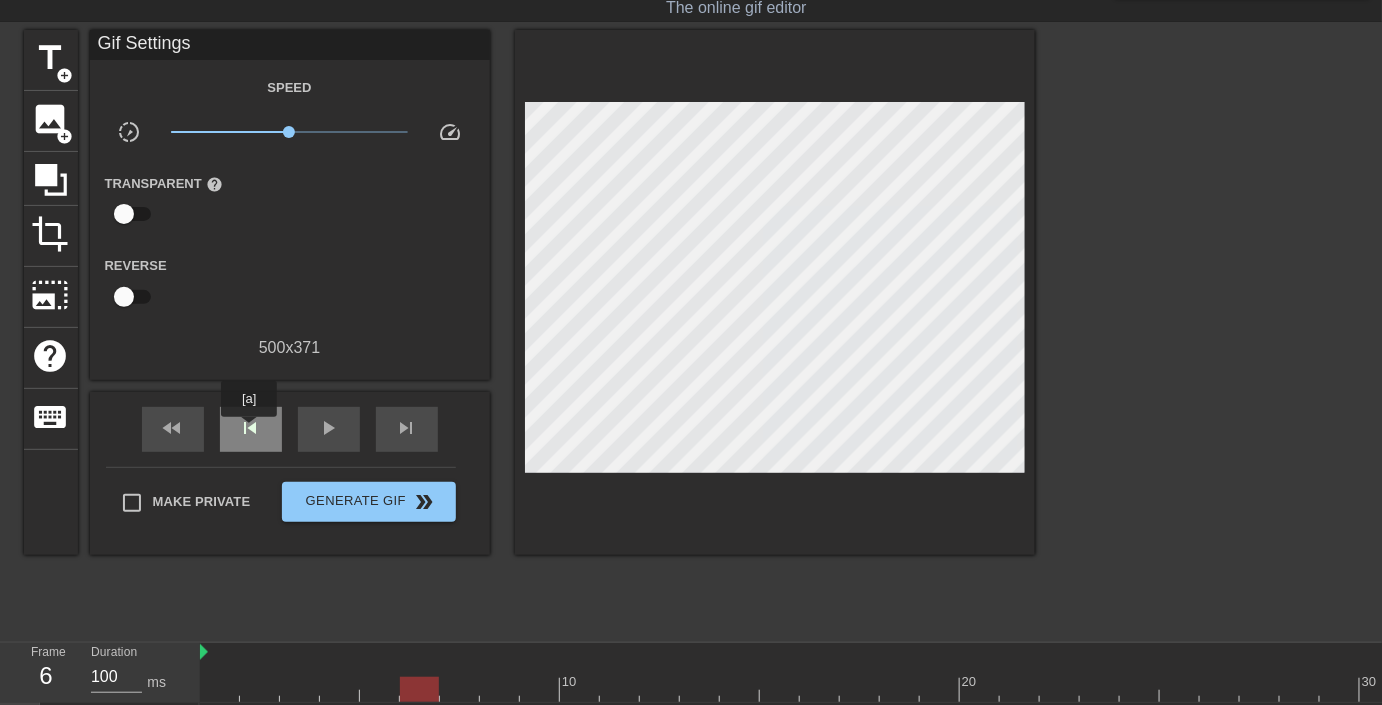 click on "skip_previous" at bounding box center (251, 428) 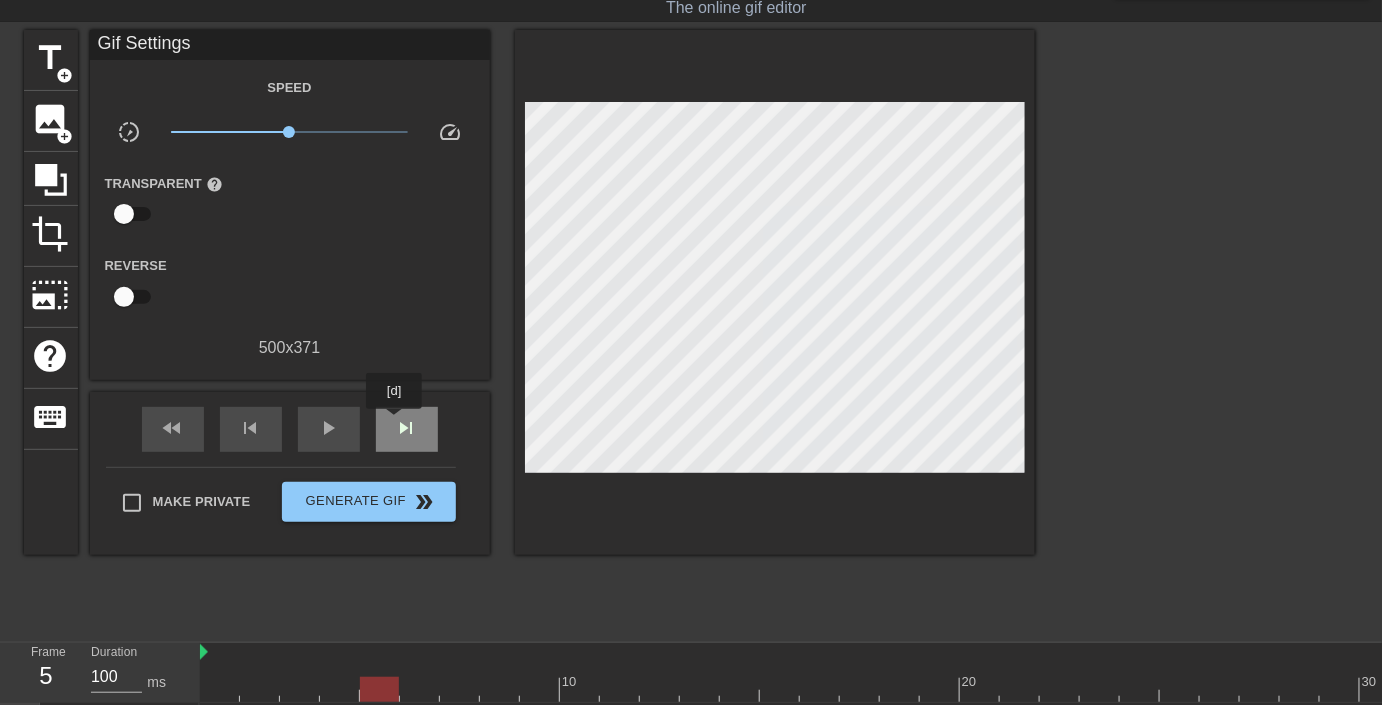 click on "skip_next" at bounding box center [407, 428] 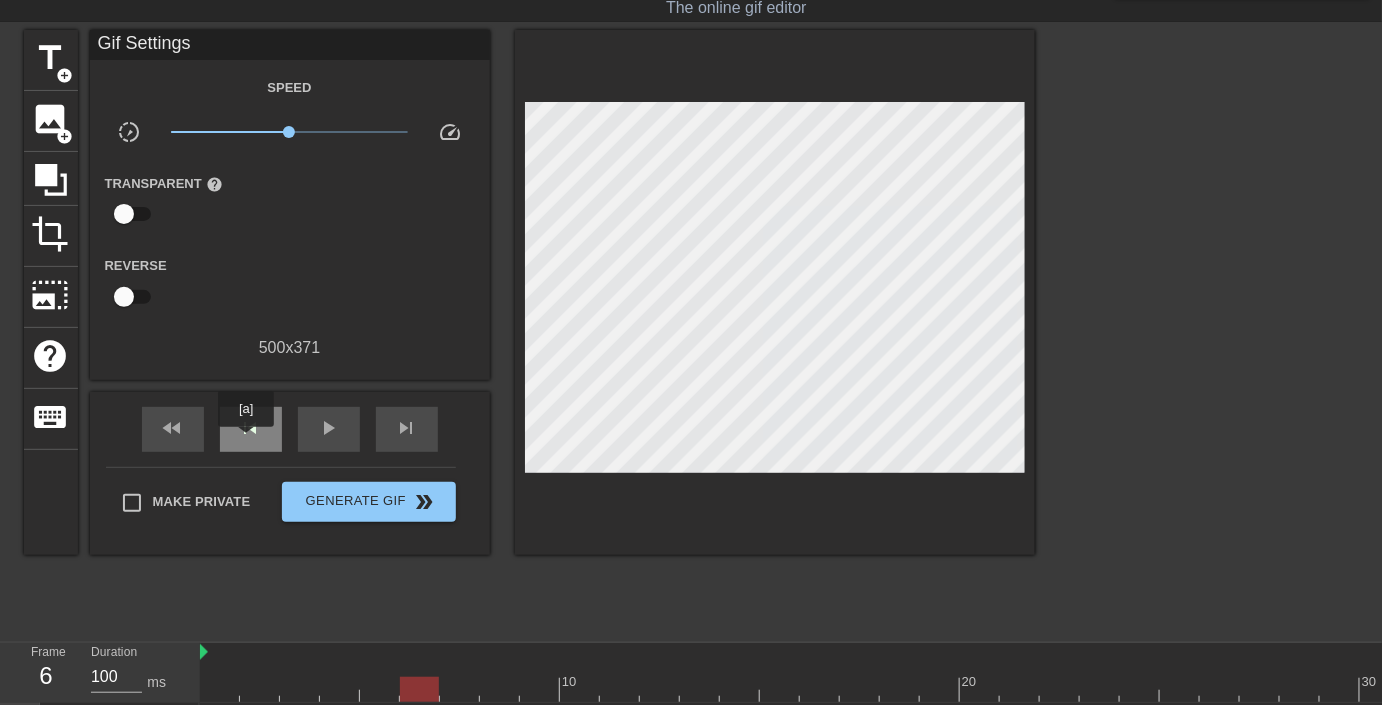 click on "skip_previous" at bounding box center [251, 429] 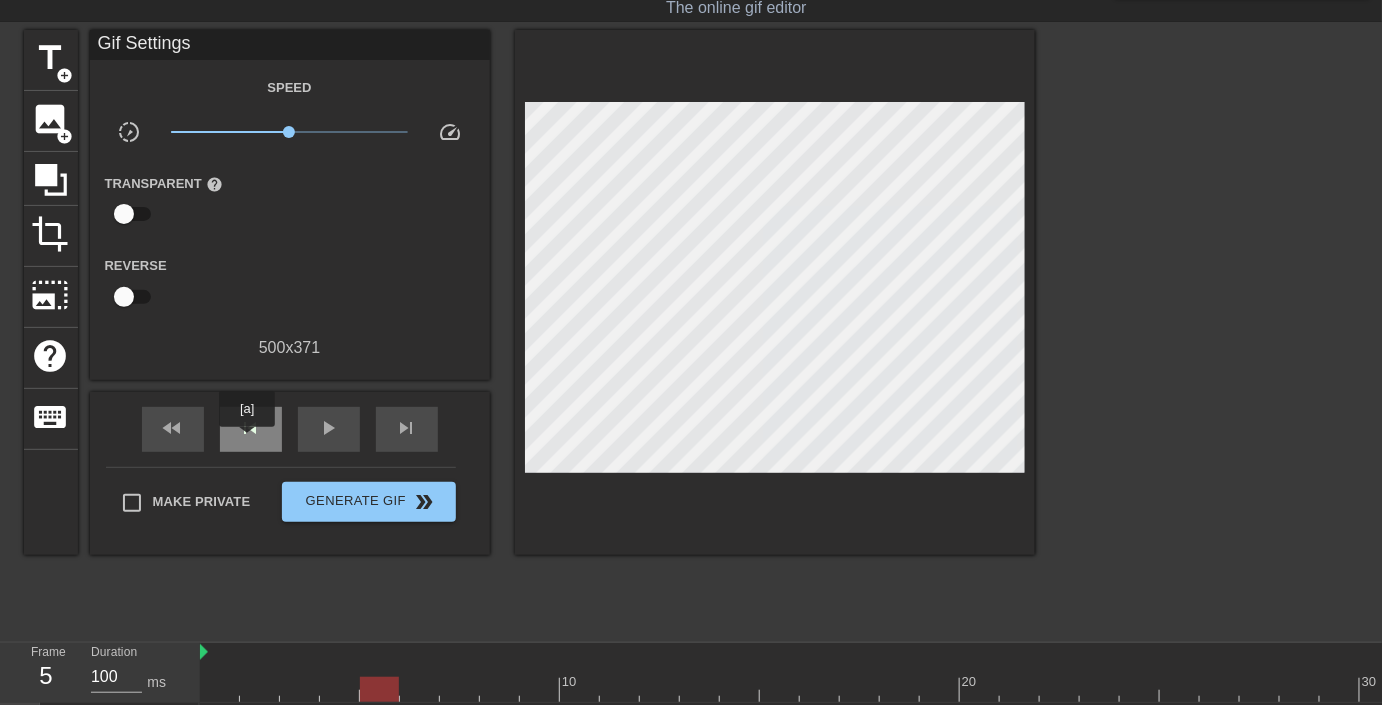 click on "skip_previous" at bounding box center (251, 429) 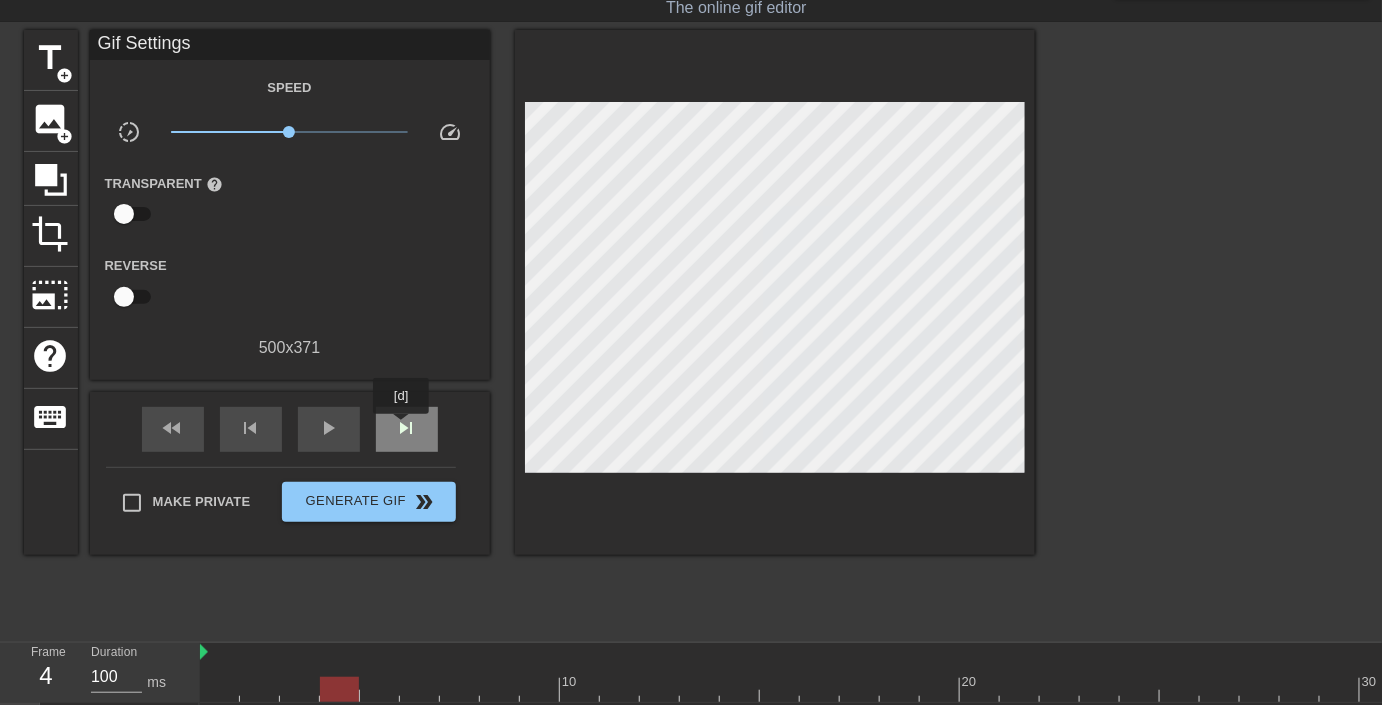 click on "skip_next" at bounding box center (407, 428) 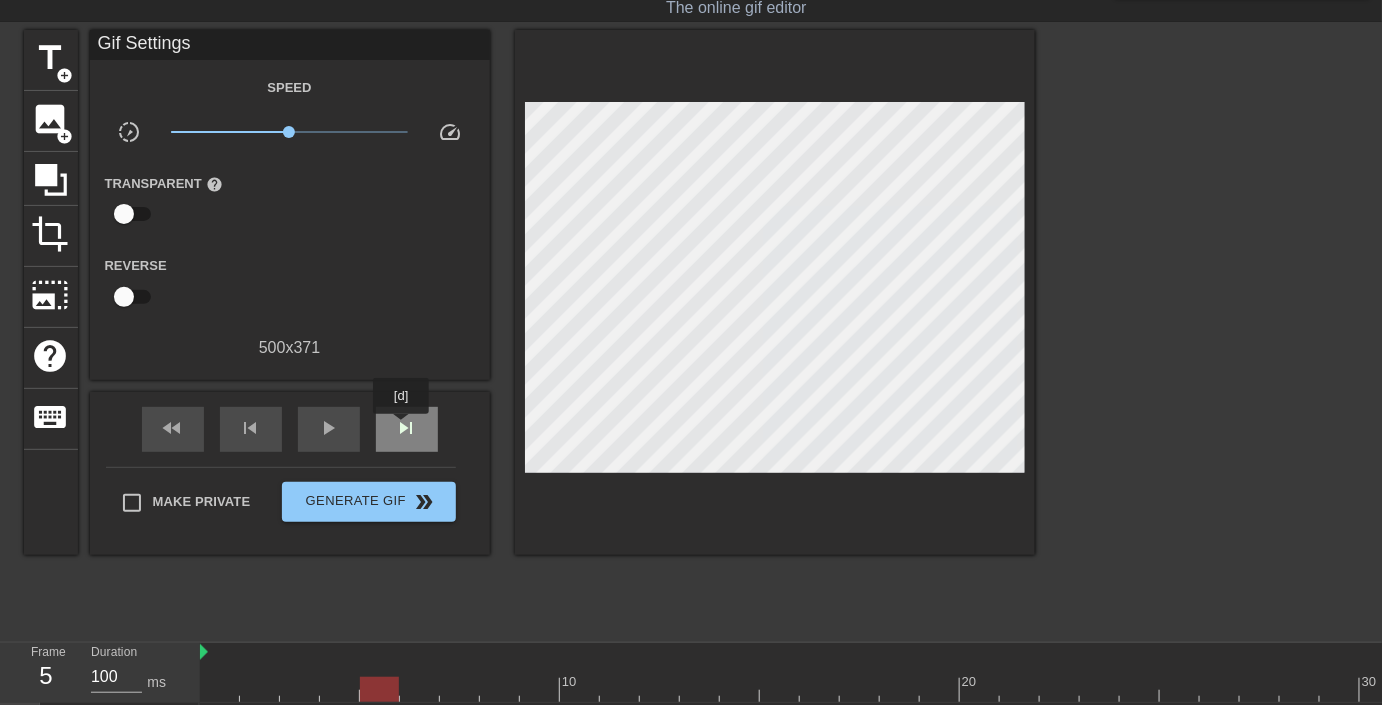 click on "skip_next" at bounding box center (407, 428) 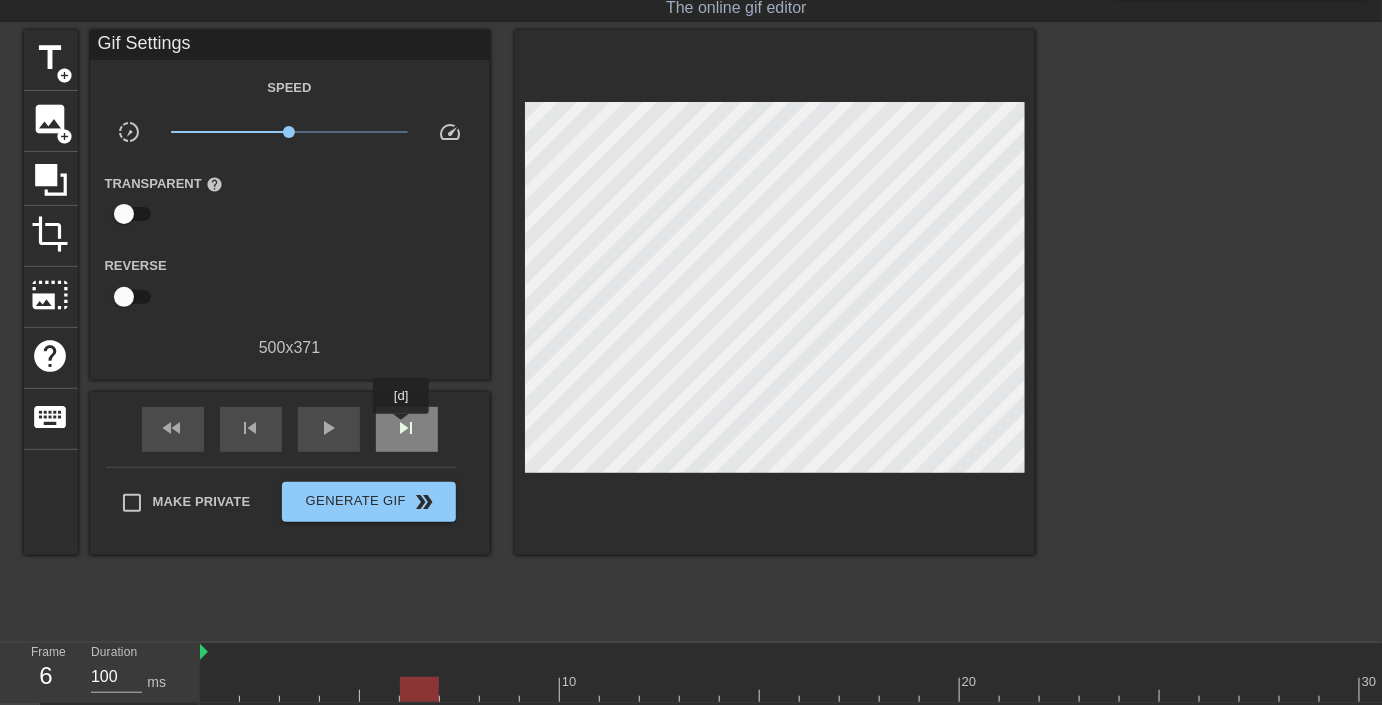 click on "skip_next" at bounding box center [407, 428] 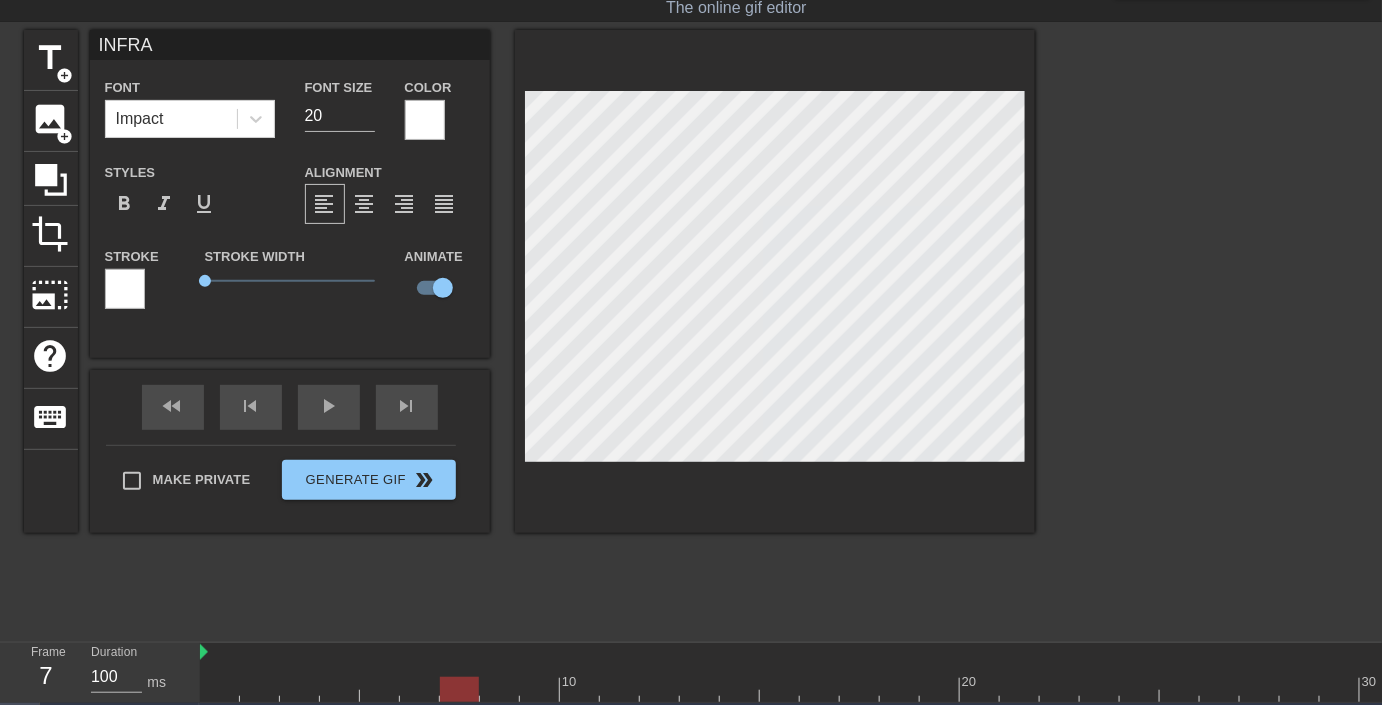 click on "title add_circle image add_circle crop photo_size_select_large help keyboard INFRA Font Impact Font Size 20 Color Styles format_bold format_italic format_underline Alignment format_align_left format_align_center format_align_right format_align_justify Stroke Stroke Width 0 Animate fast_rewind skip_previous play_arrow skip_next Make Private Generate Gif double_arrow" at bounding box center (691, 330) 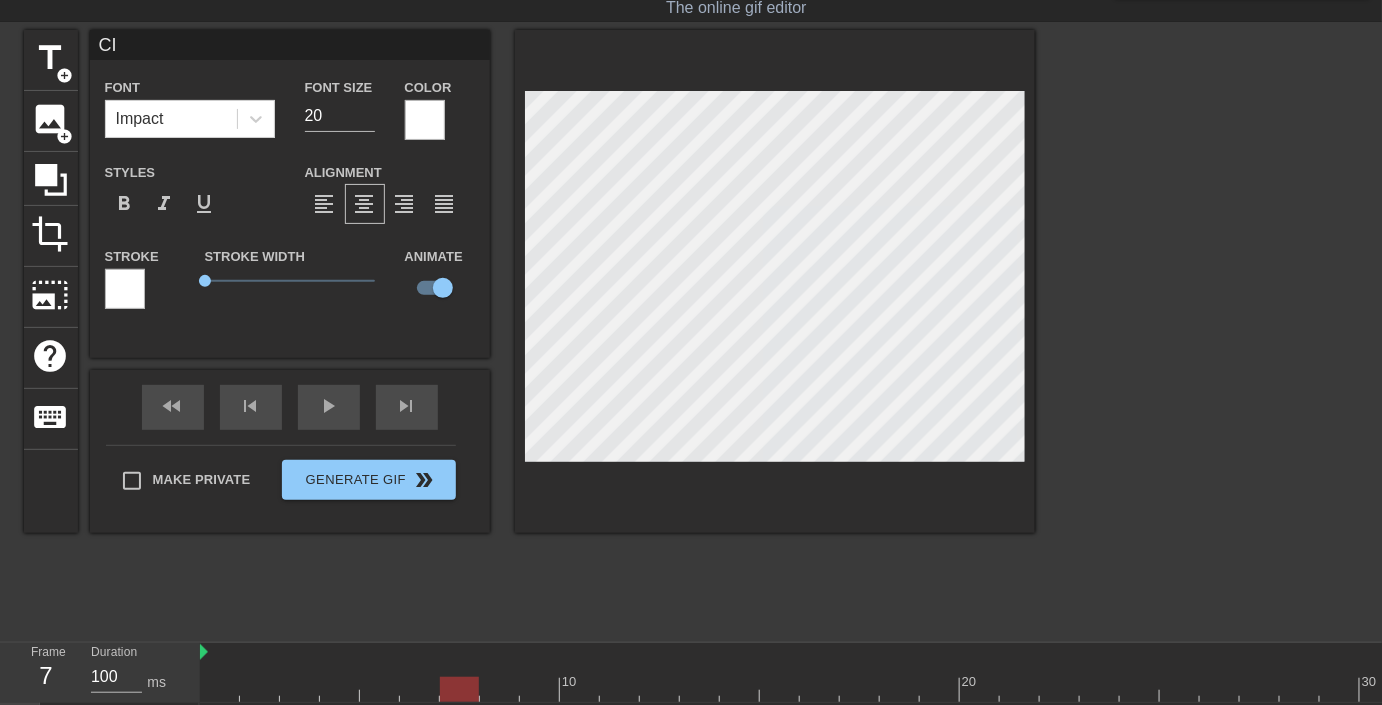click at bounding box center (1209, 330) 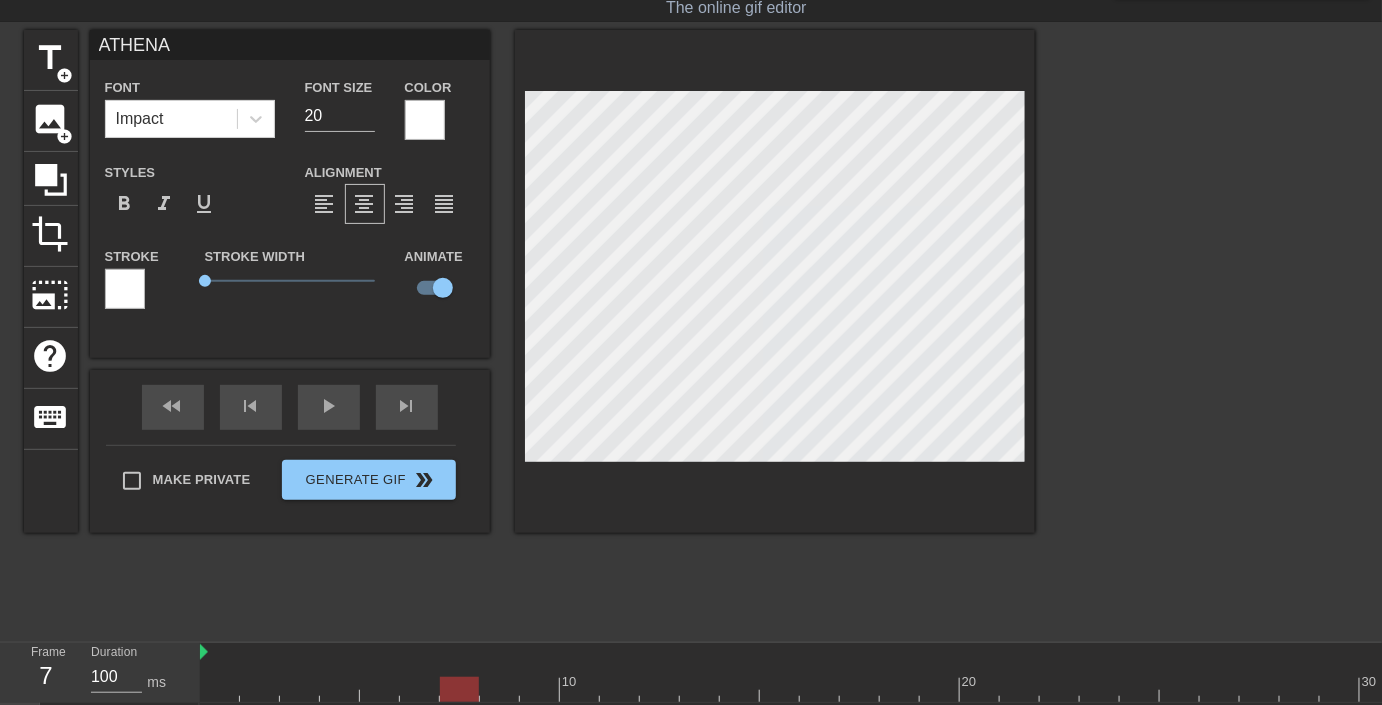 click at bounding box center (1209, 330) 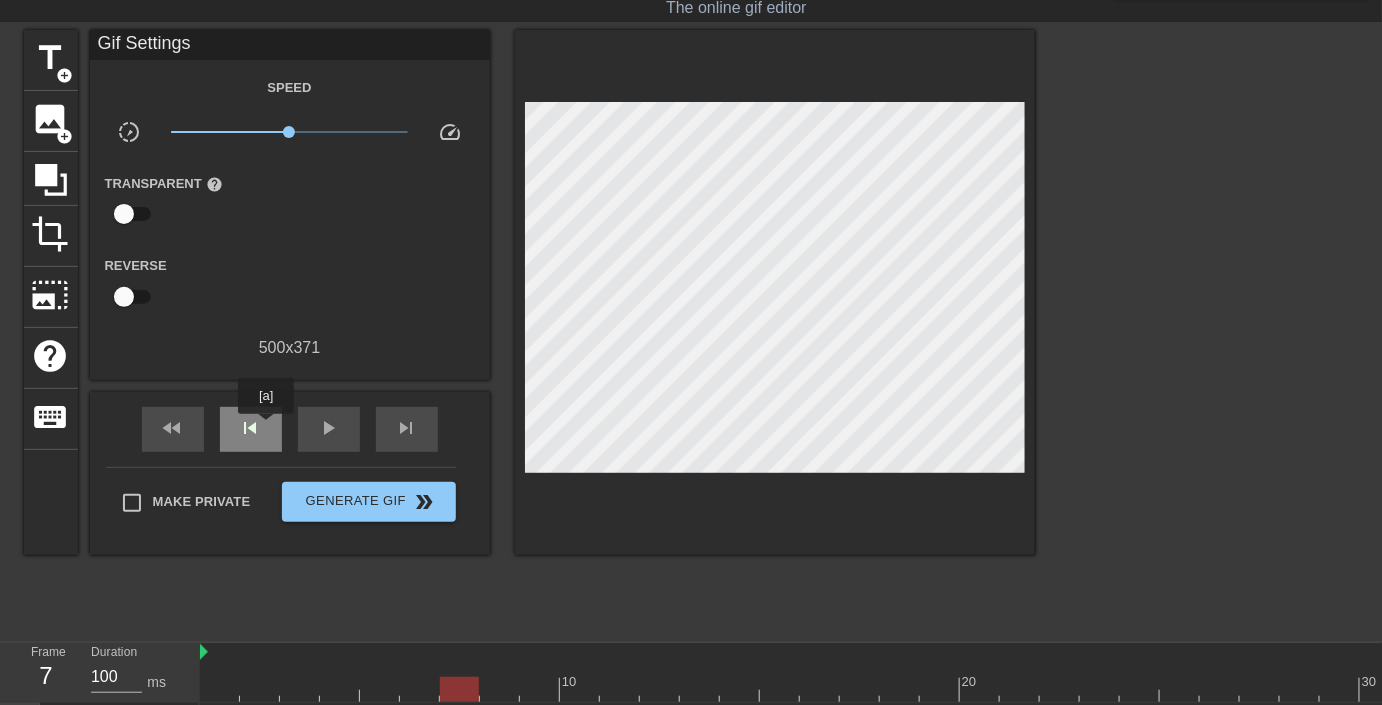 click on "skip_previous" at bounding box center [251, 429] 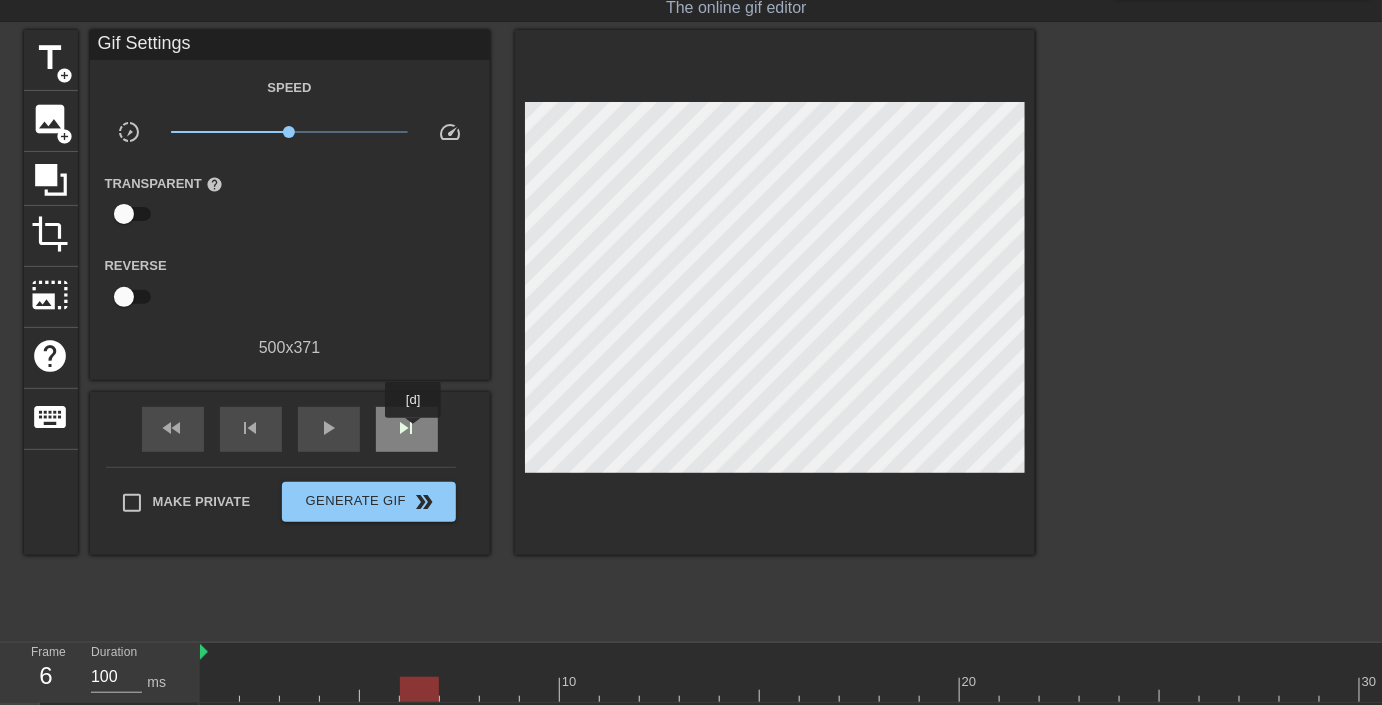 click on "skip_next" at bounding box center (407, 428) 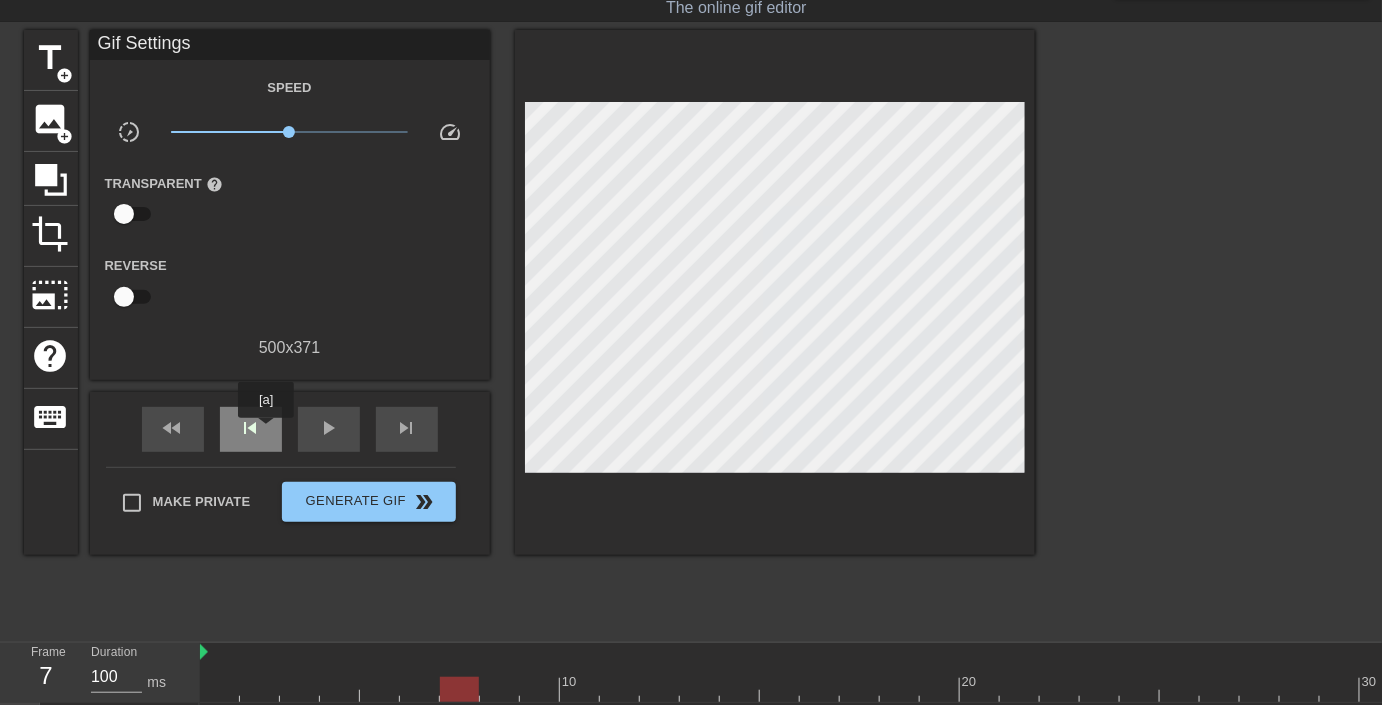 click on "skip_previous" at bounding box center (251, 428) 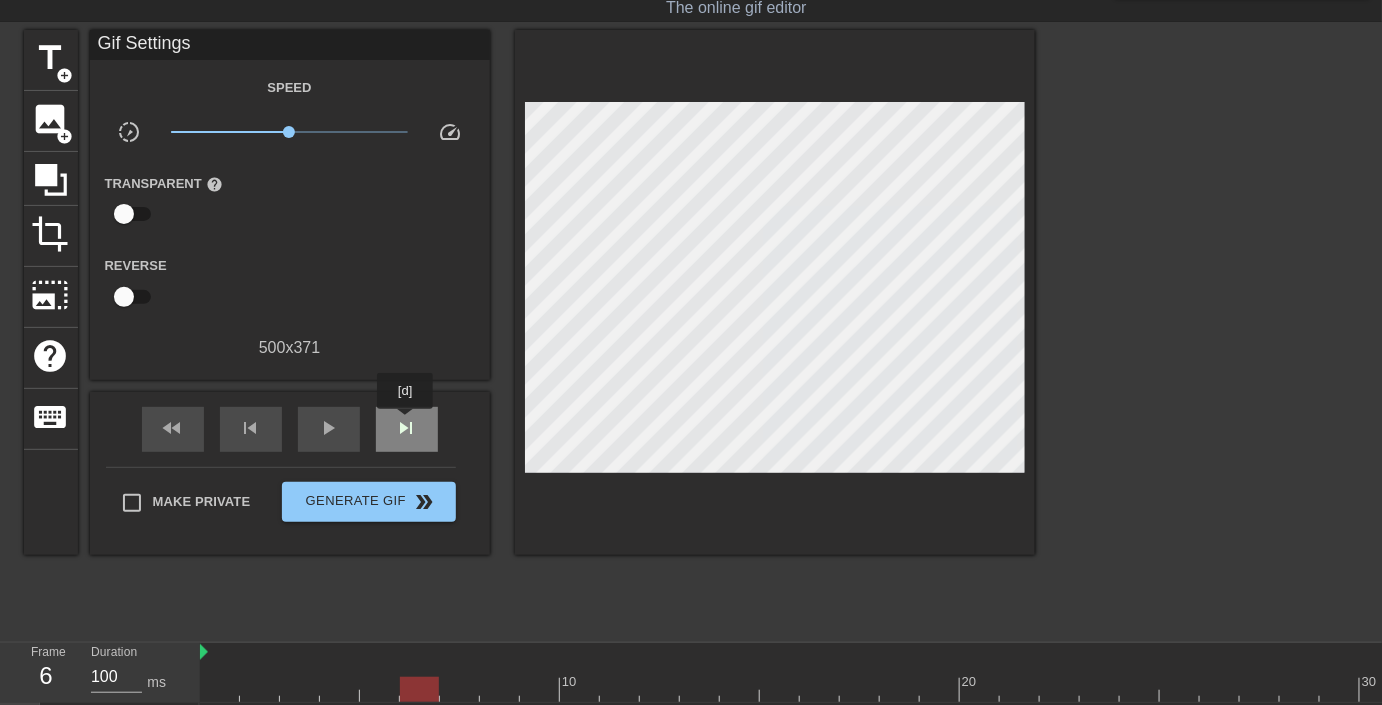 click on "skip_next" at bounding box center [407, 428] 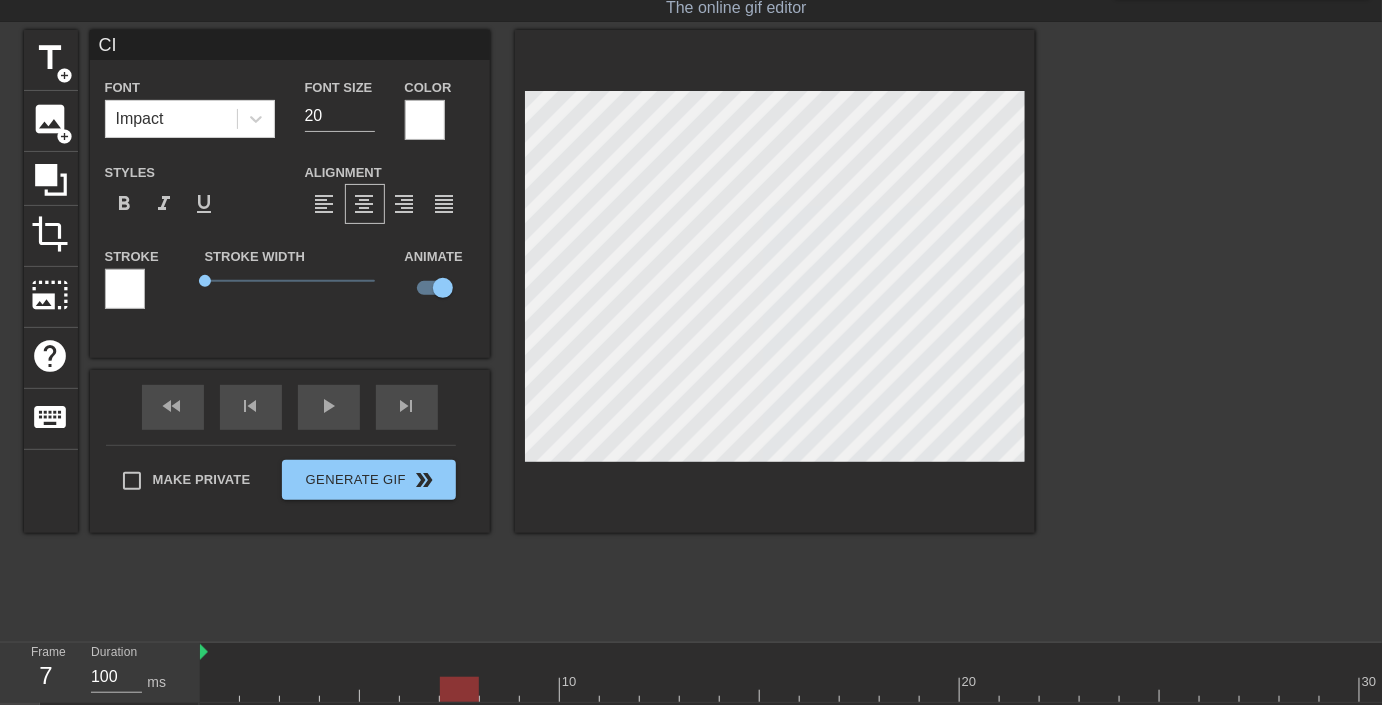 click at bounding box center [1209, 330] 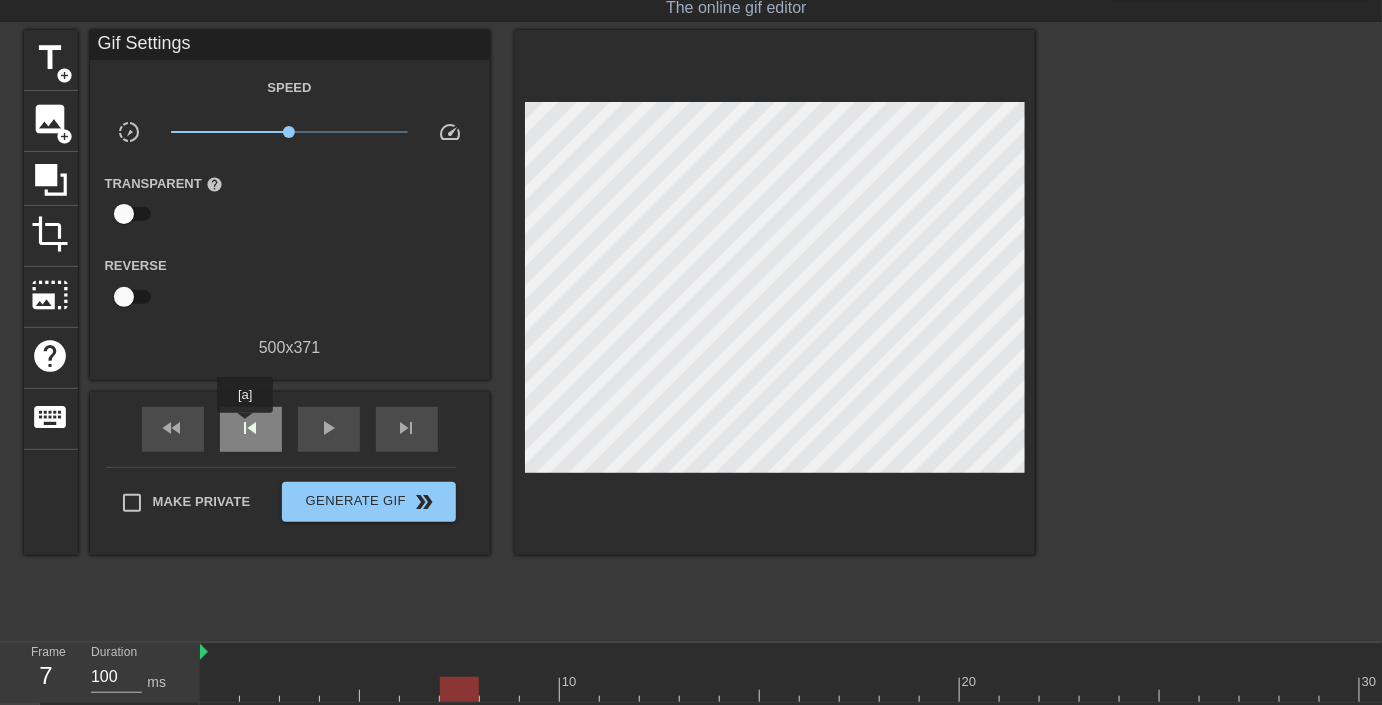 click on "skip_previous" at bounding box center (251, 428) 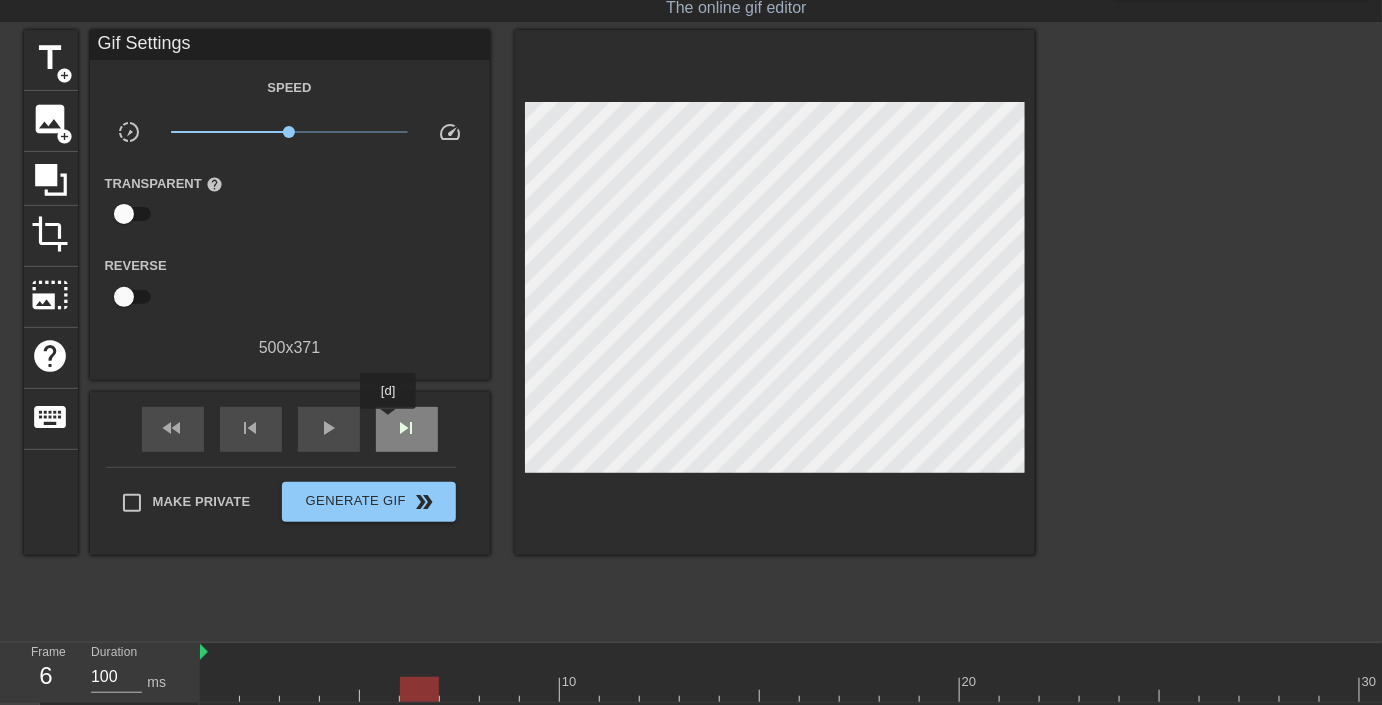 click on "skip_next" at bounding box center [407, 428] 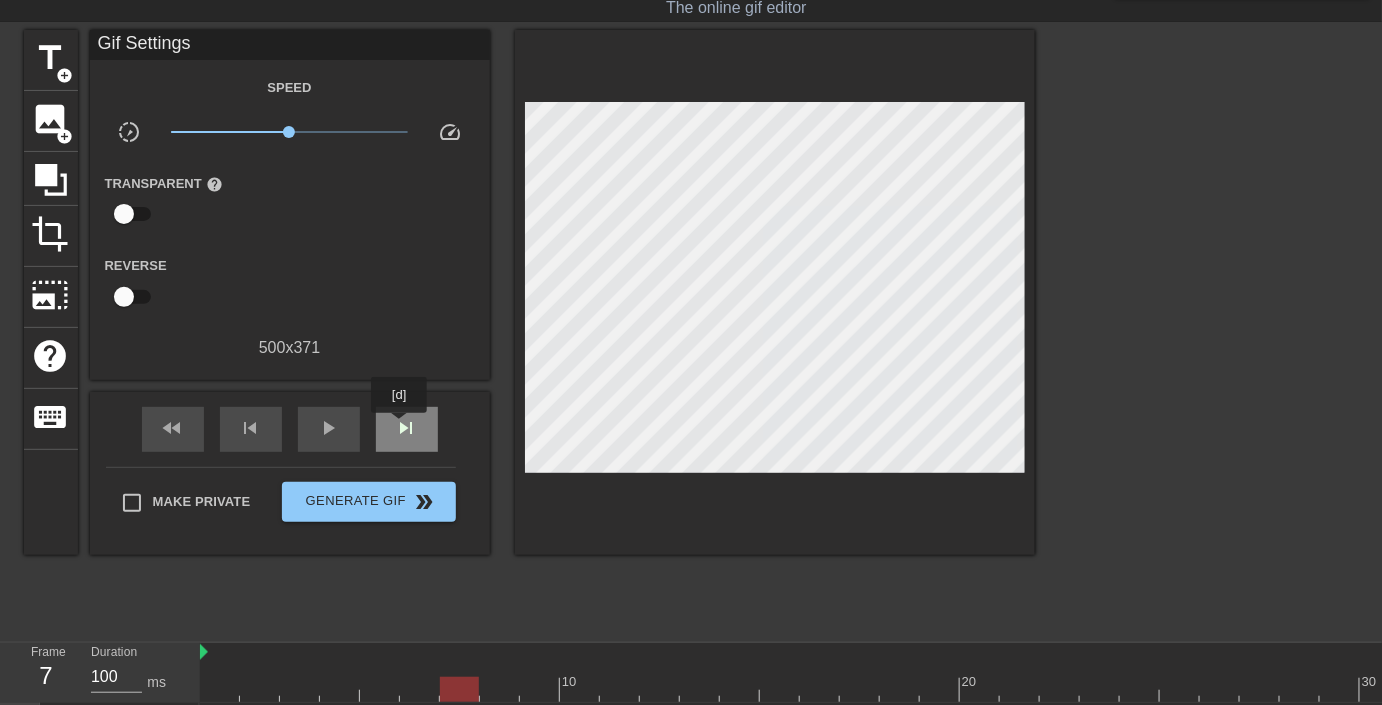 click on "skip_next" at bounding box center [407, 428] 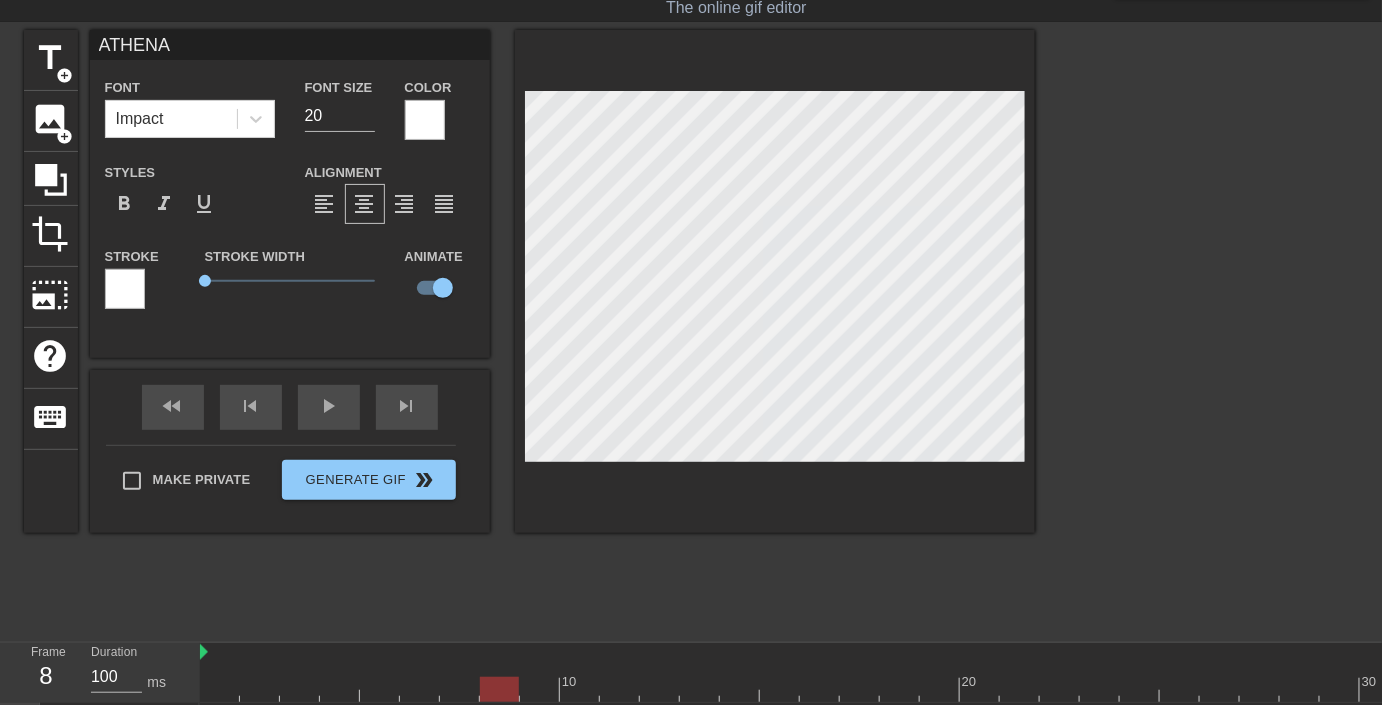 click at bounding box center (1209, 330) 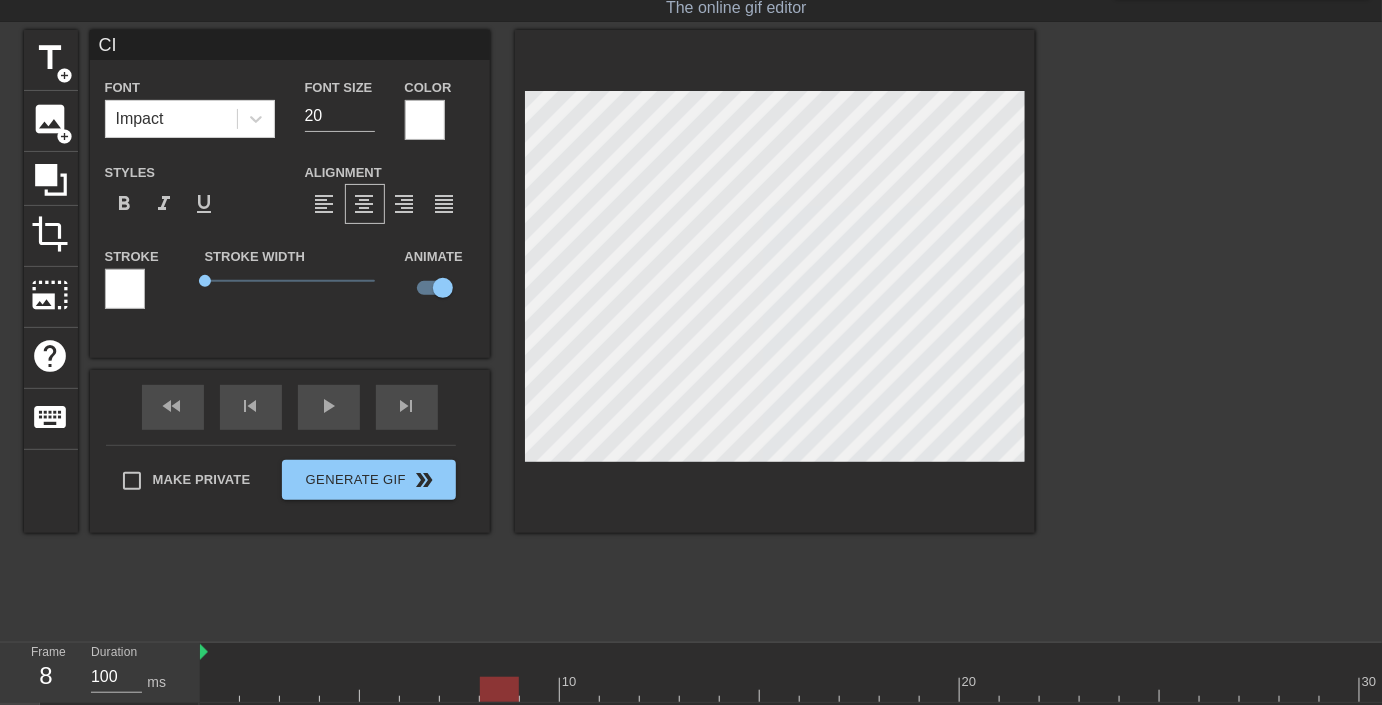 click at bounding box center (1209, 330) 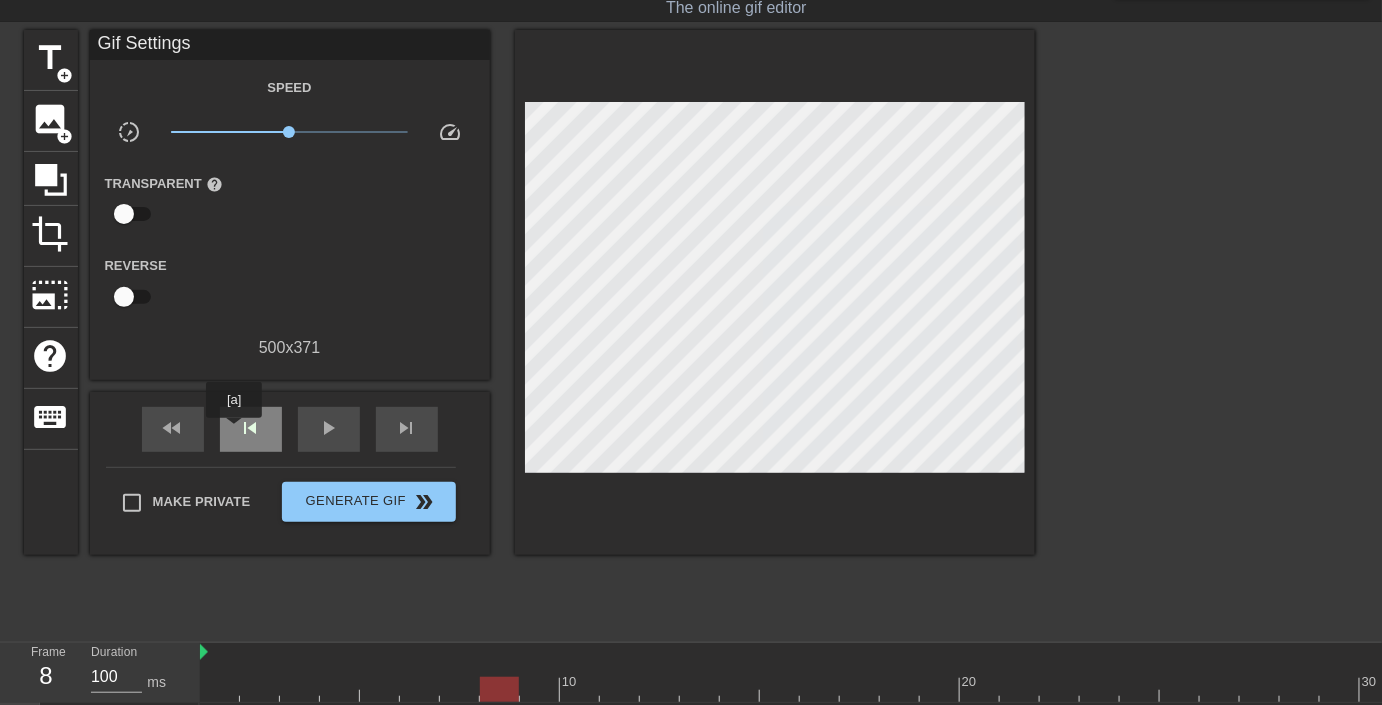 click on "skip_previous" at bounding box center [251, 429] 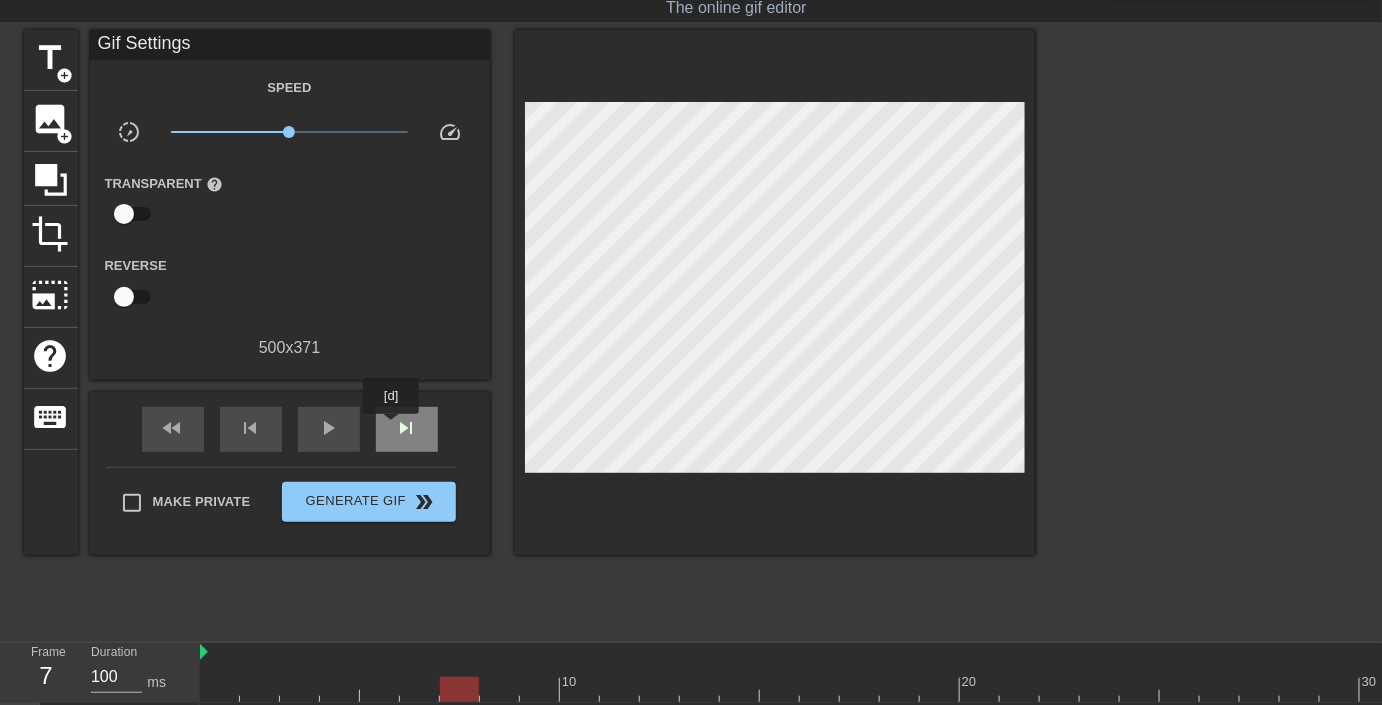 click on "skip_next" at bounding box center [407, 429] 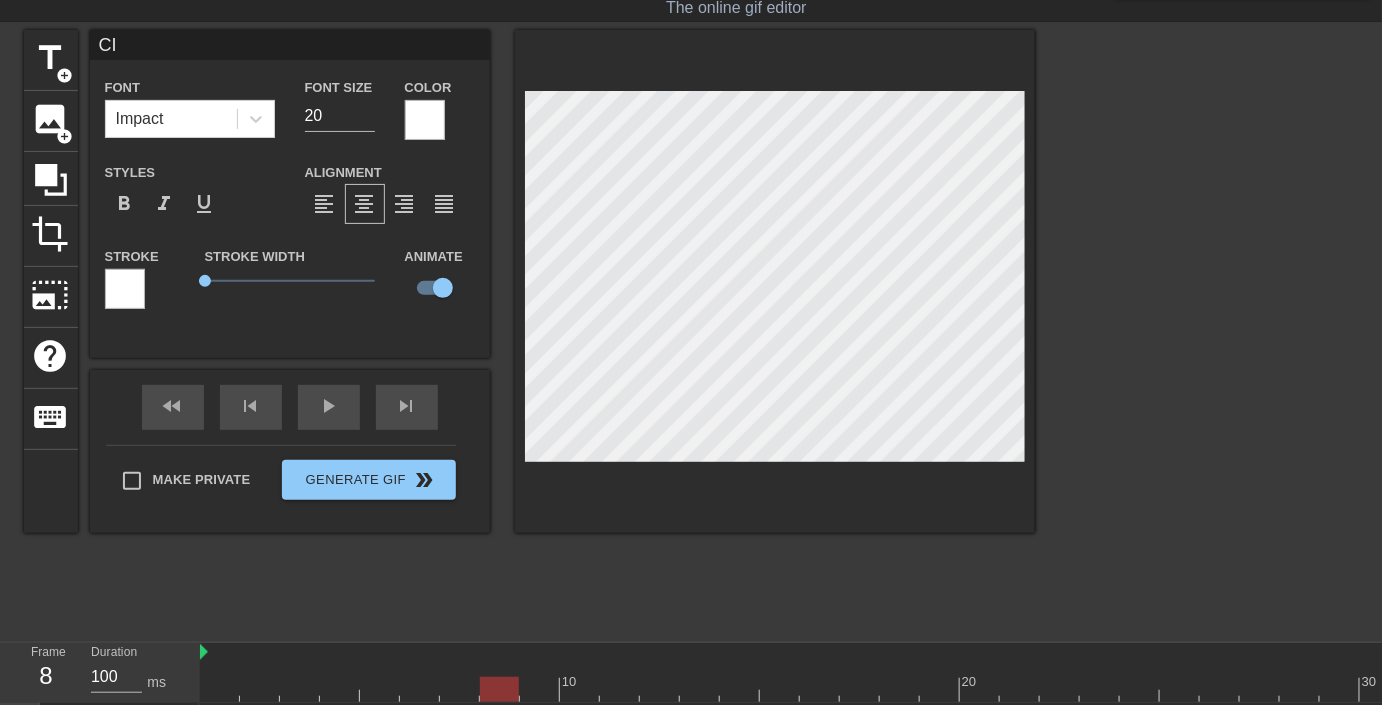click at bounding box center (1209, 330) 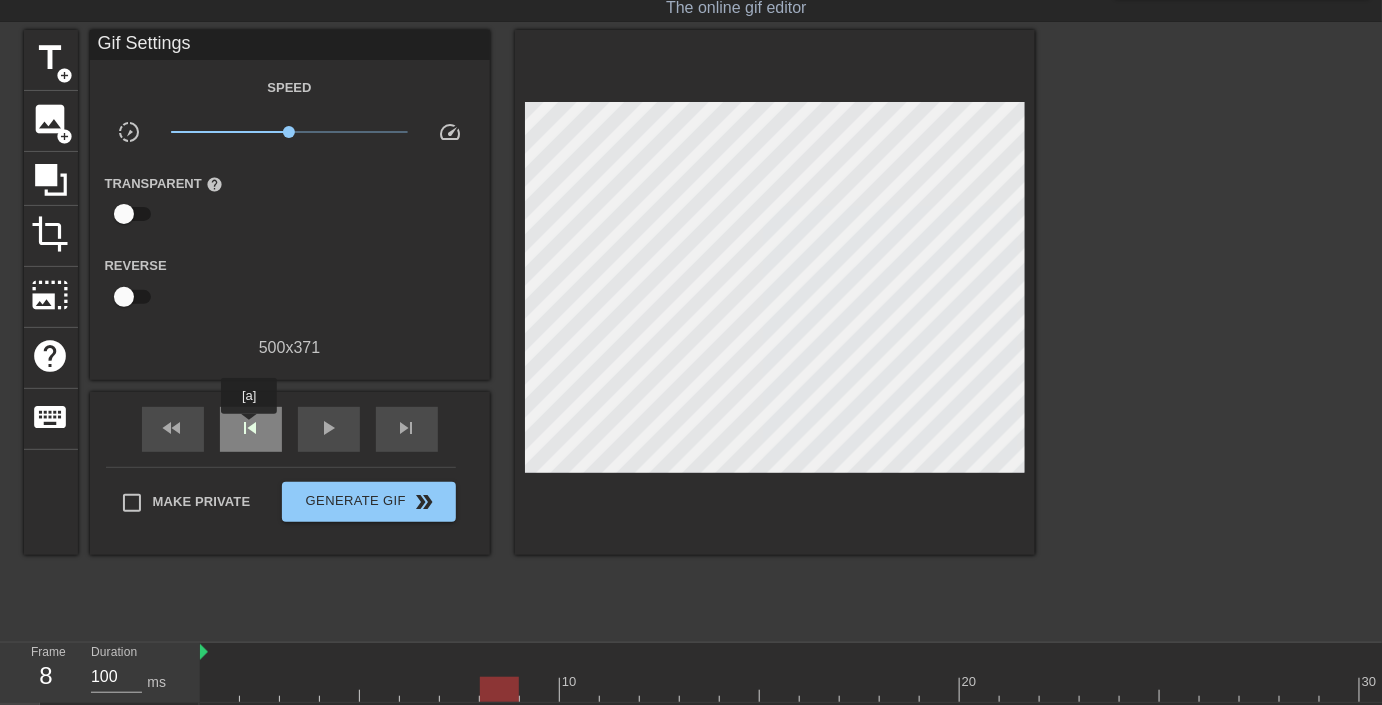 click on "skip_previous" at bounding box center (251, 428) 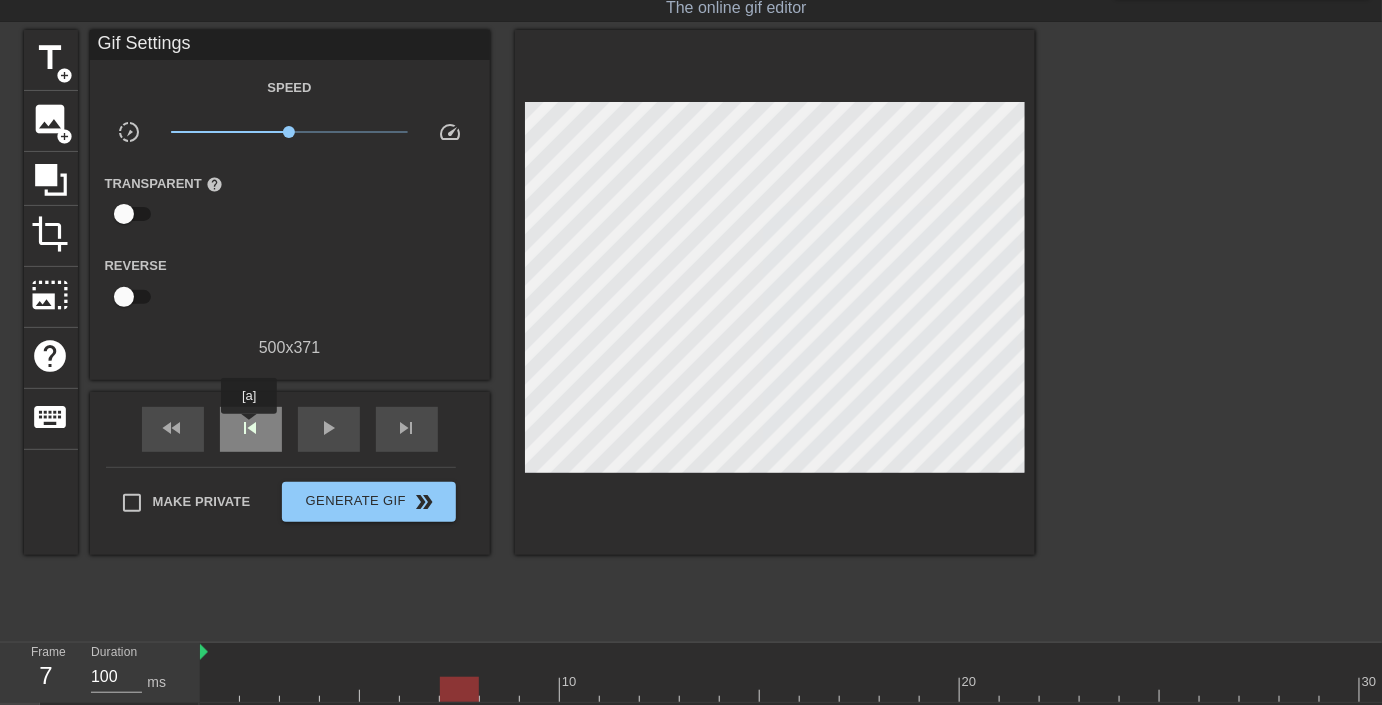 click on "skip_previous" at bounding box center (251, 428) 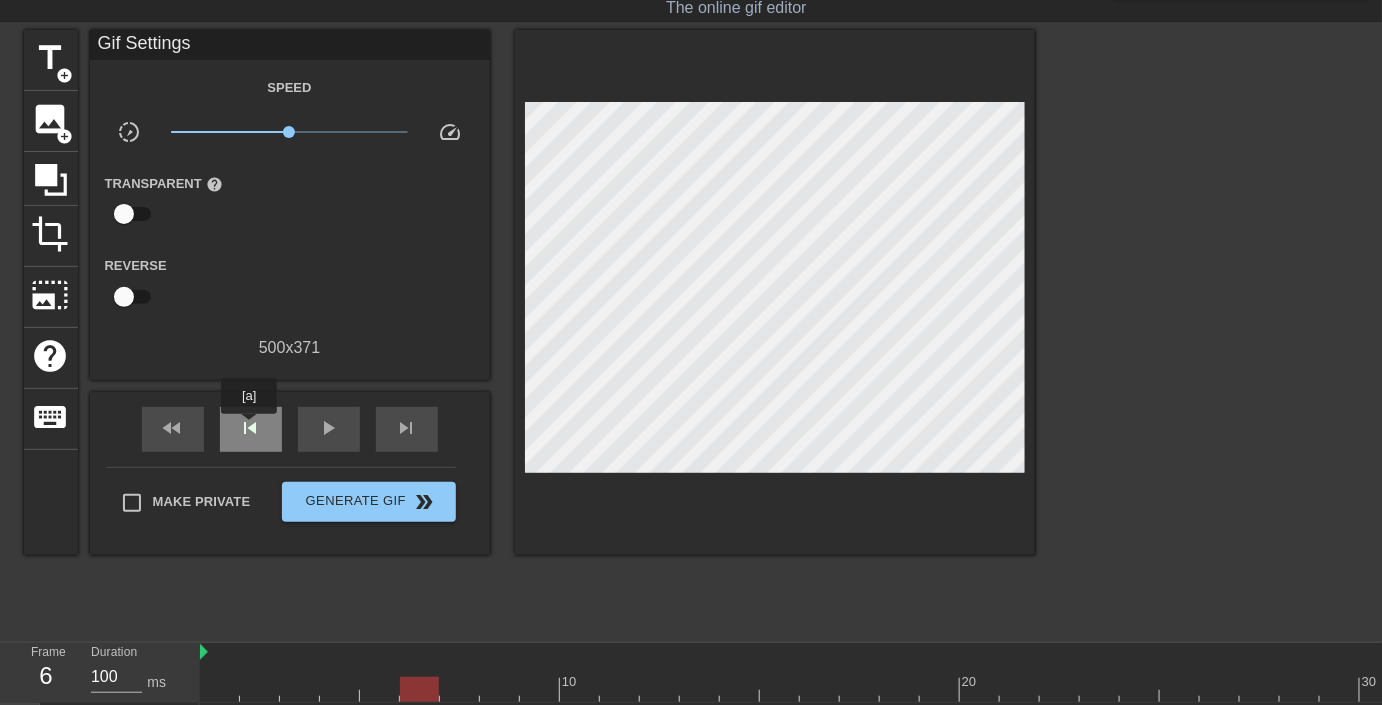 click on "skip_previous" at bounding box center [251, 428] 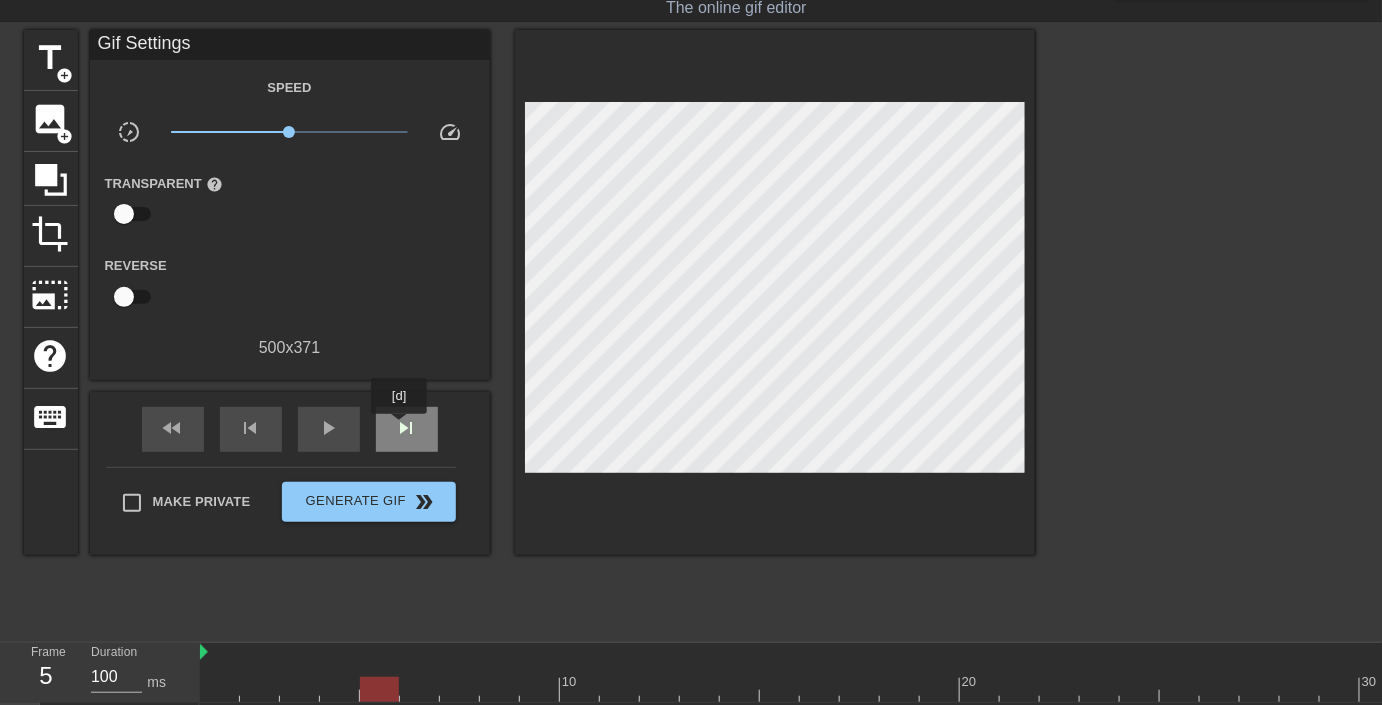 click on "skip_next" at bounding box center [407, 428] 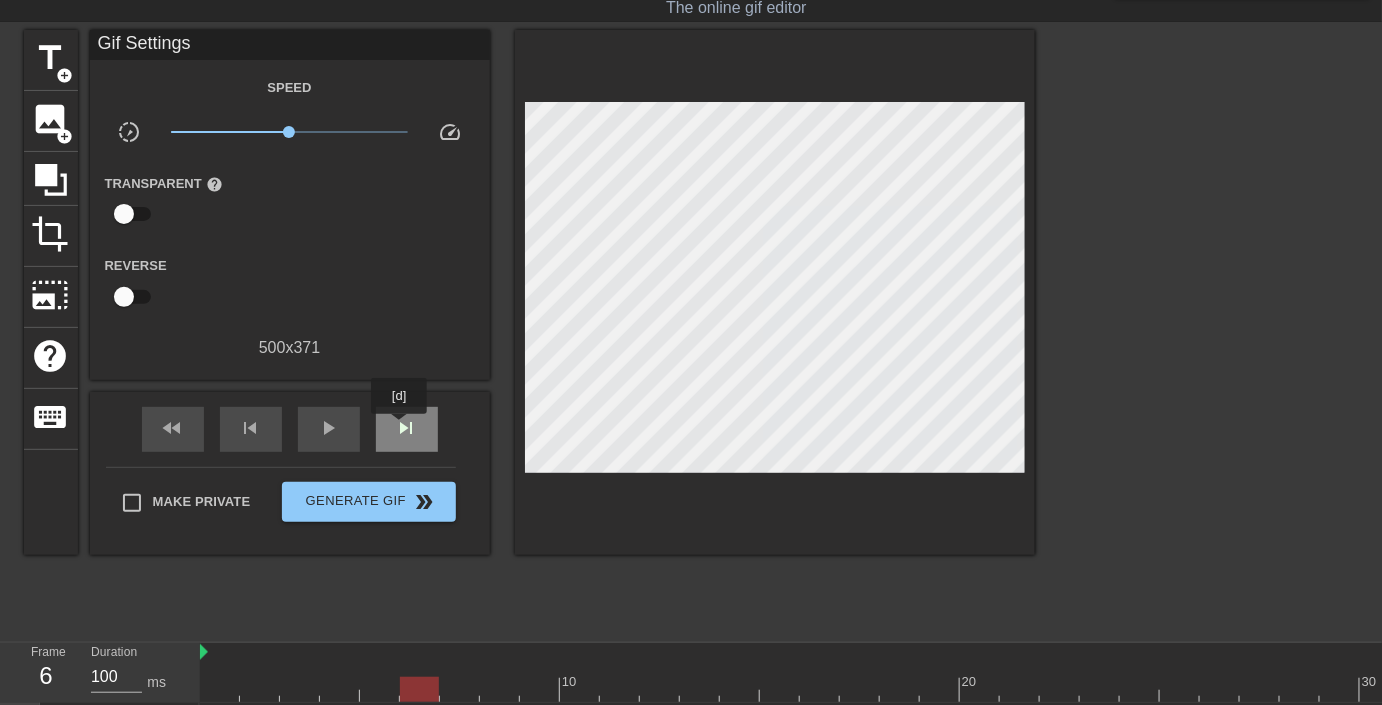 click on "skip_next" at bounding box center (407, 428) 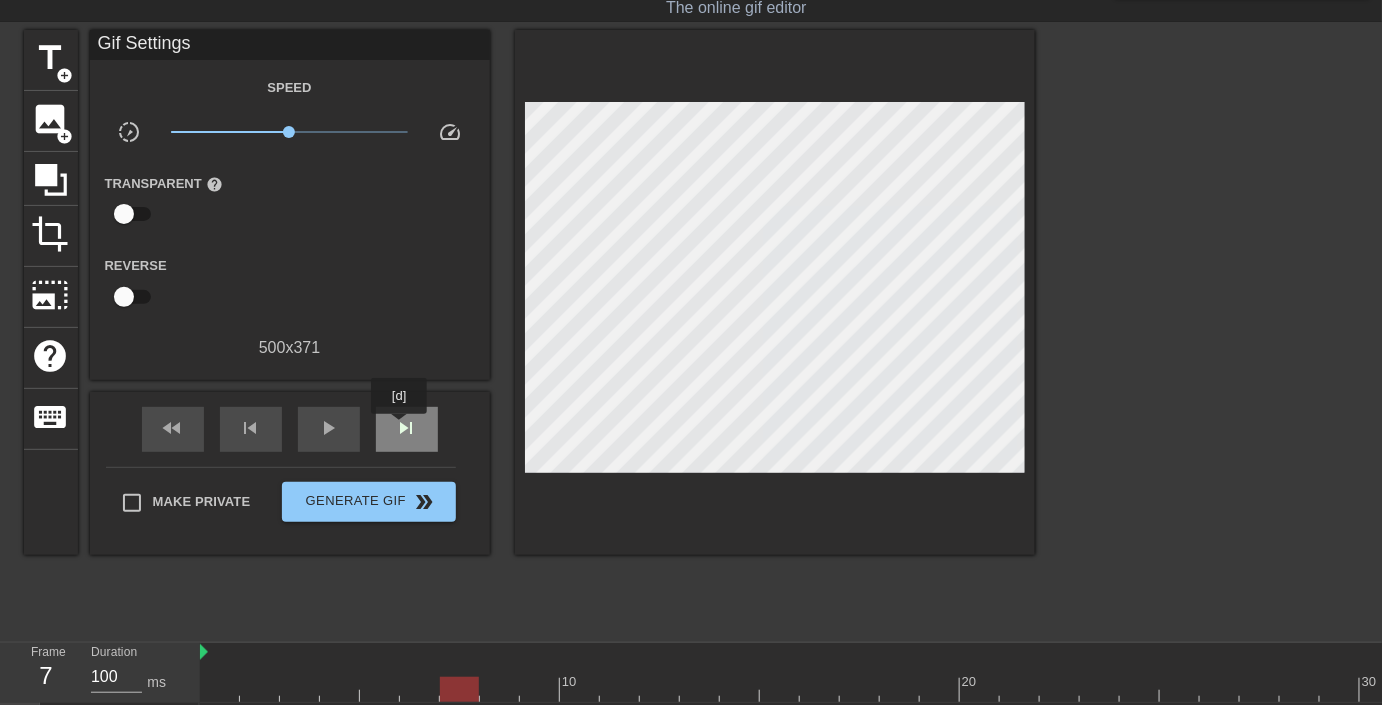 click on "skip_next" at bounding box center [407, 428] 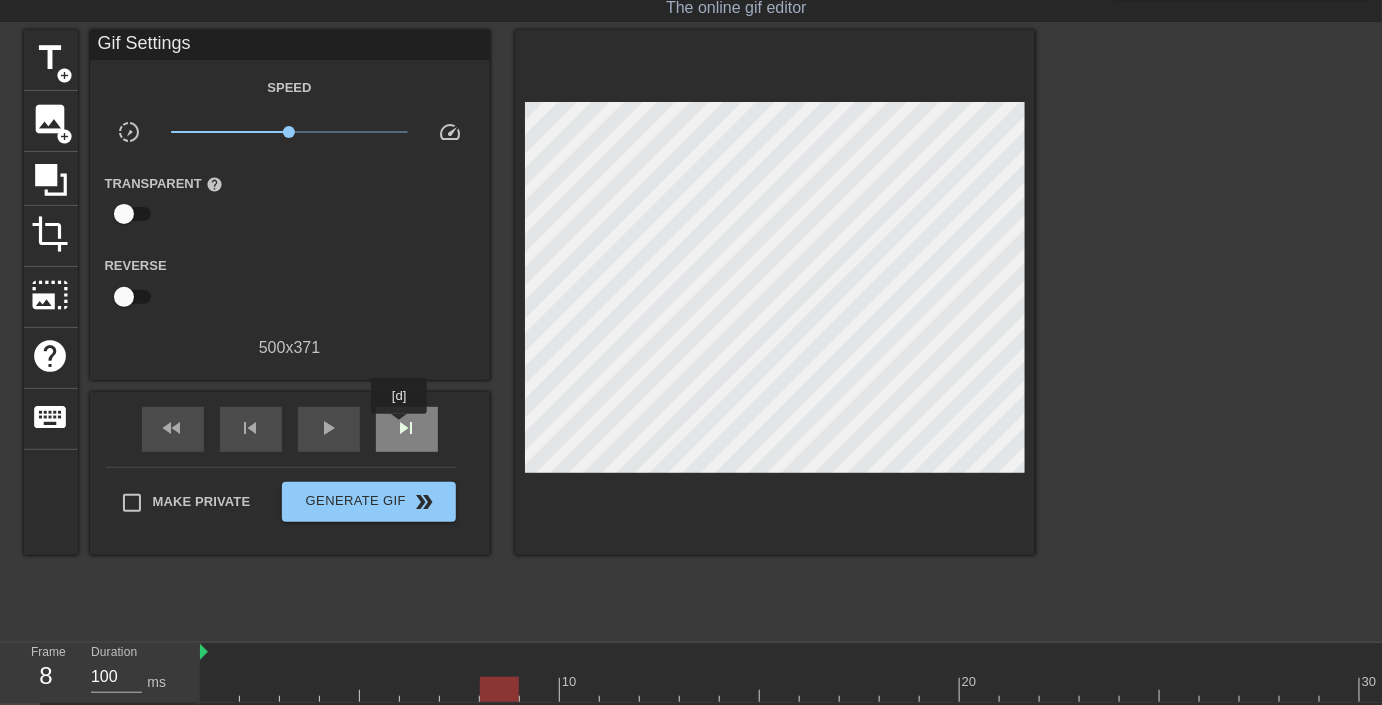 click on "skip_next" at bounding box center (407, 428) 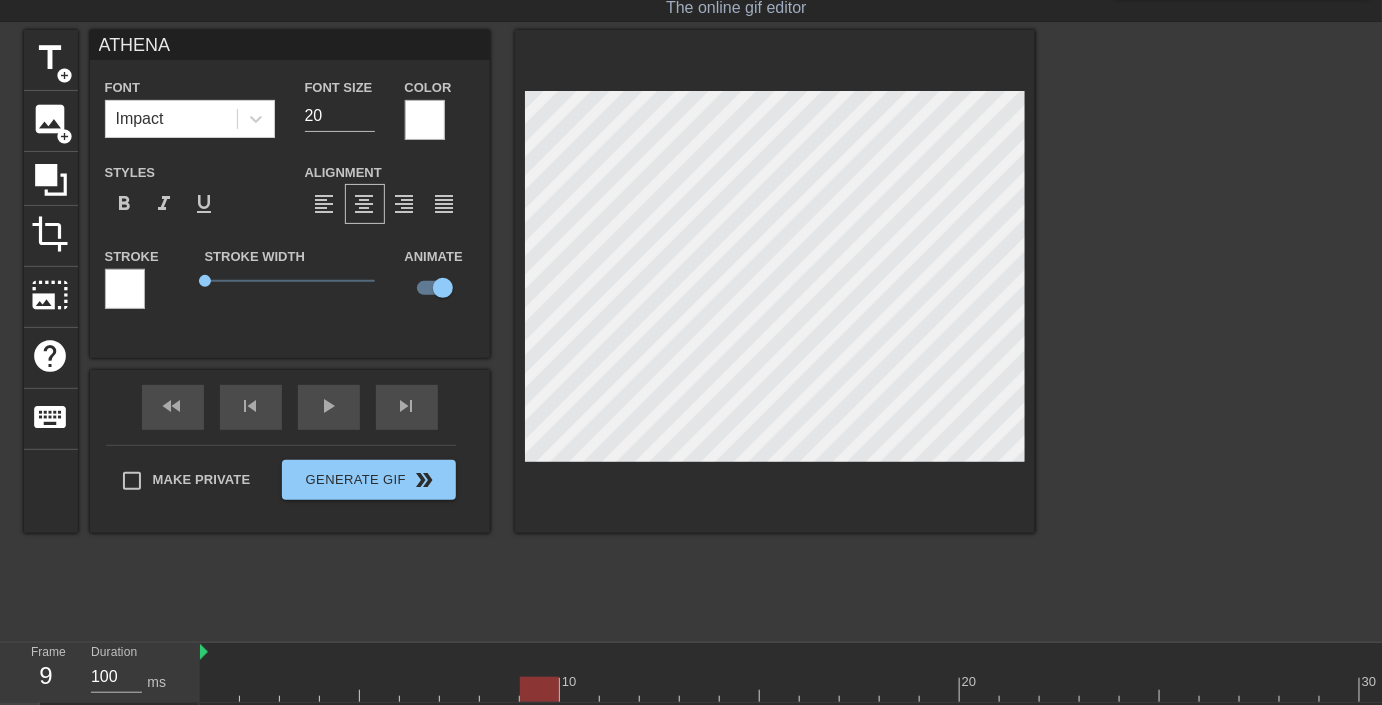 click at bounding box center [1209, 330] 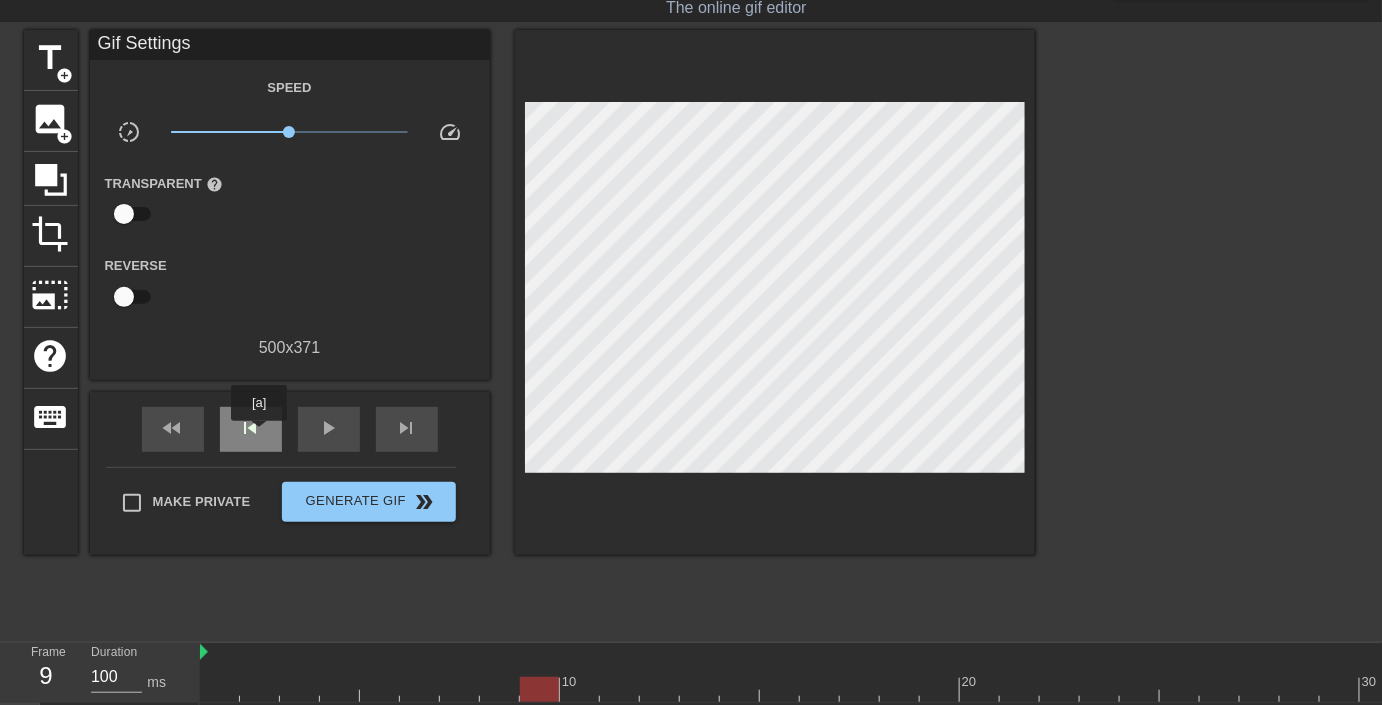 click on "skip_previous" at bounding box center (251, 428) 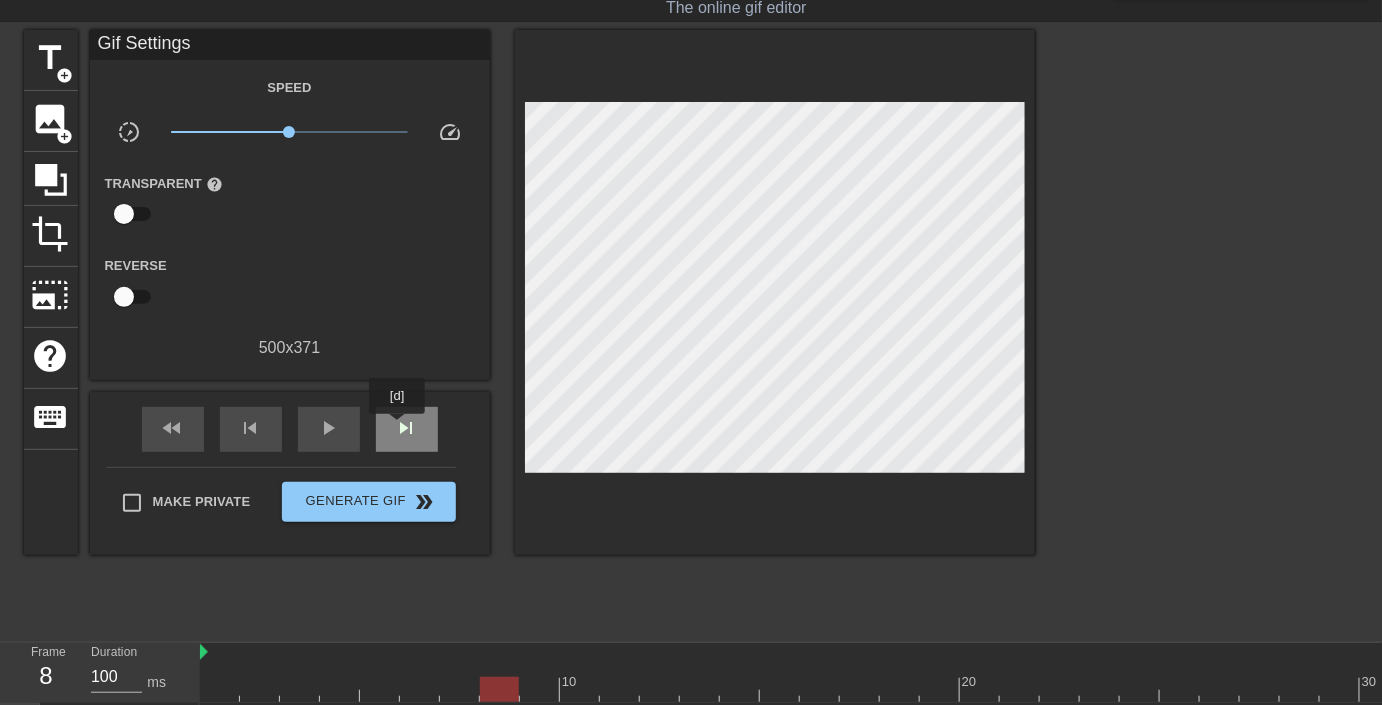 click on "skip_next" at bounding box center (407, 428) 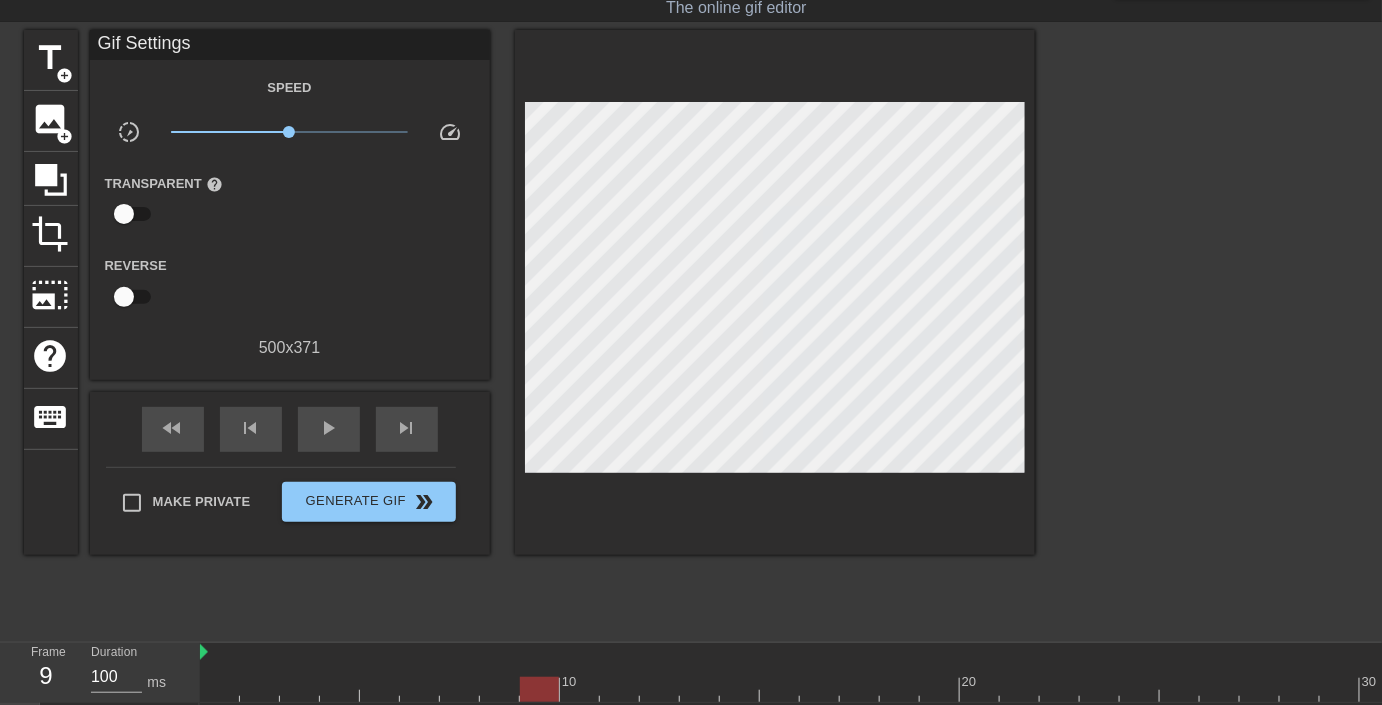 click at bounding box center [1209, 330] 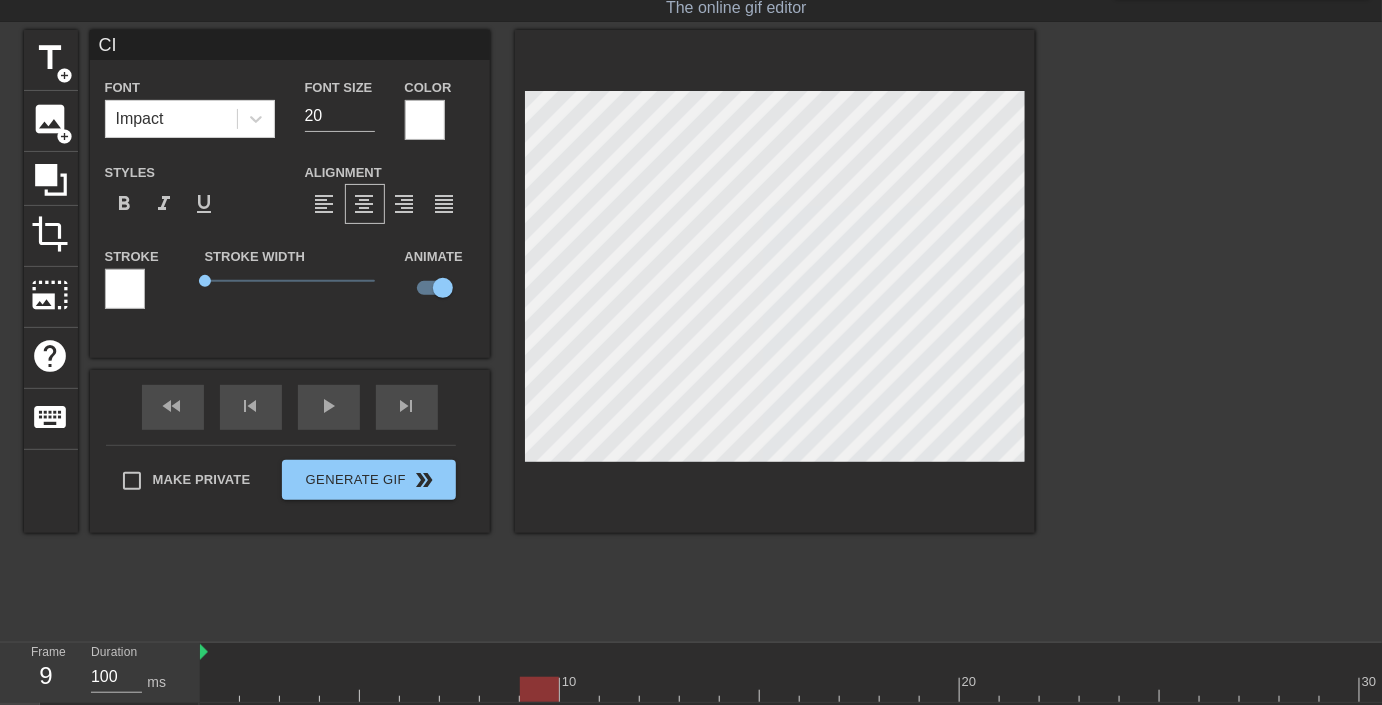 click at bounding box center (1209, 330) 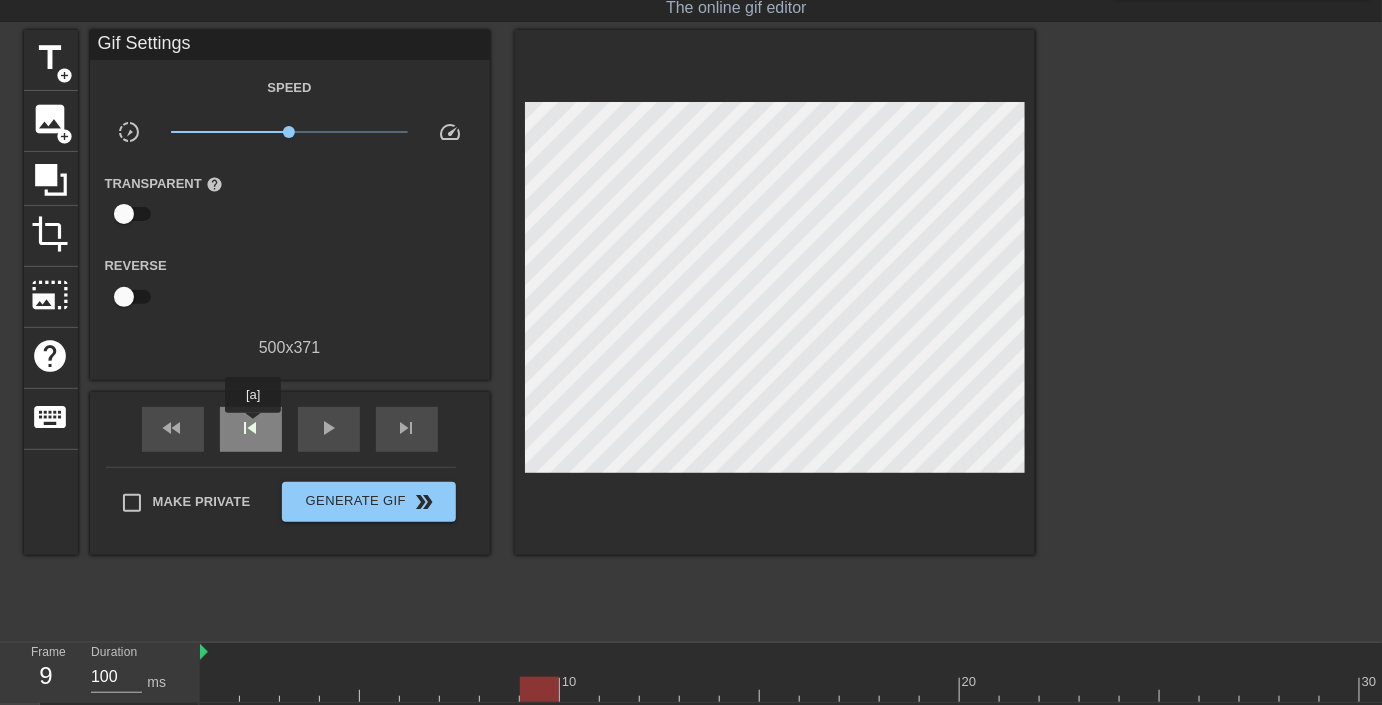 click on "skip_previous" at bounding box center [251, 428] 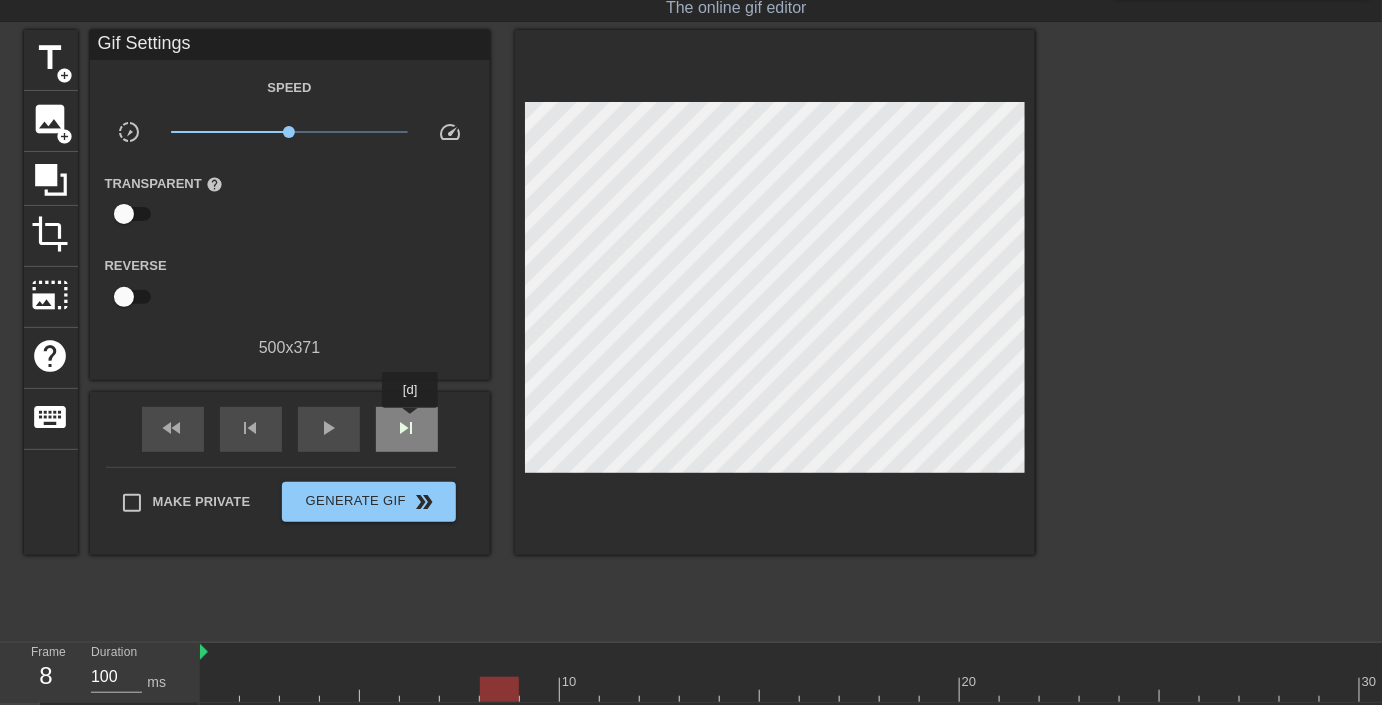 click on "skip_next" at bounding box center (407, 428) 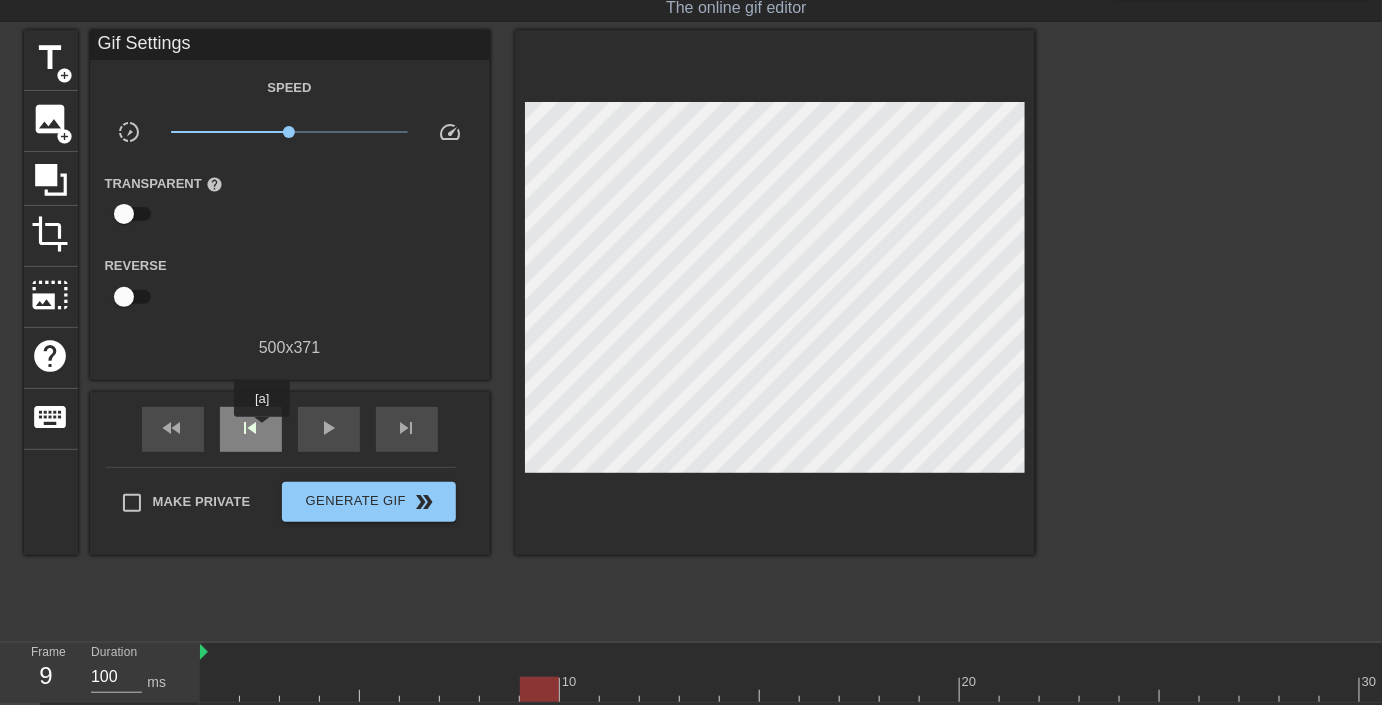 click on "skip_previous" at bounding box center [251, 428] 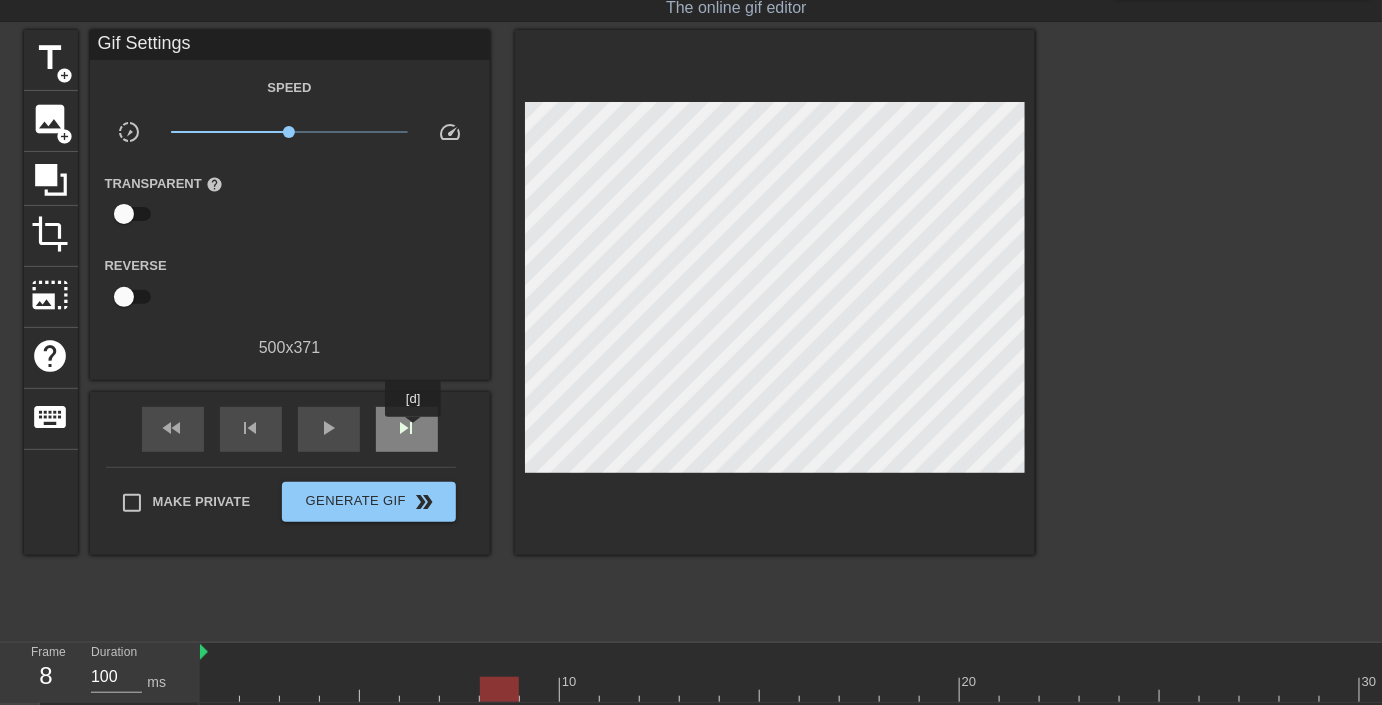 click on "skip_next" at bounding box center [407, 428] 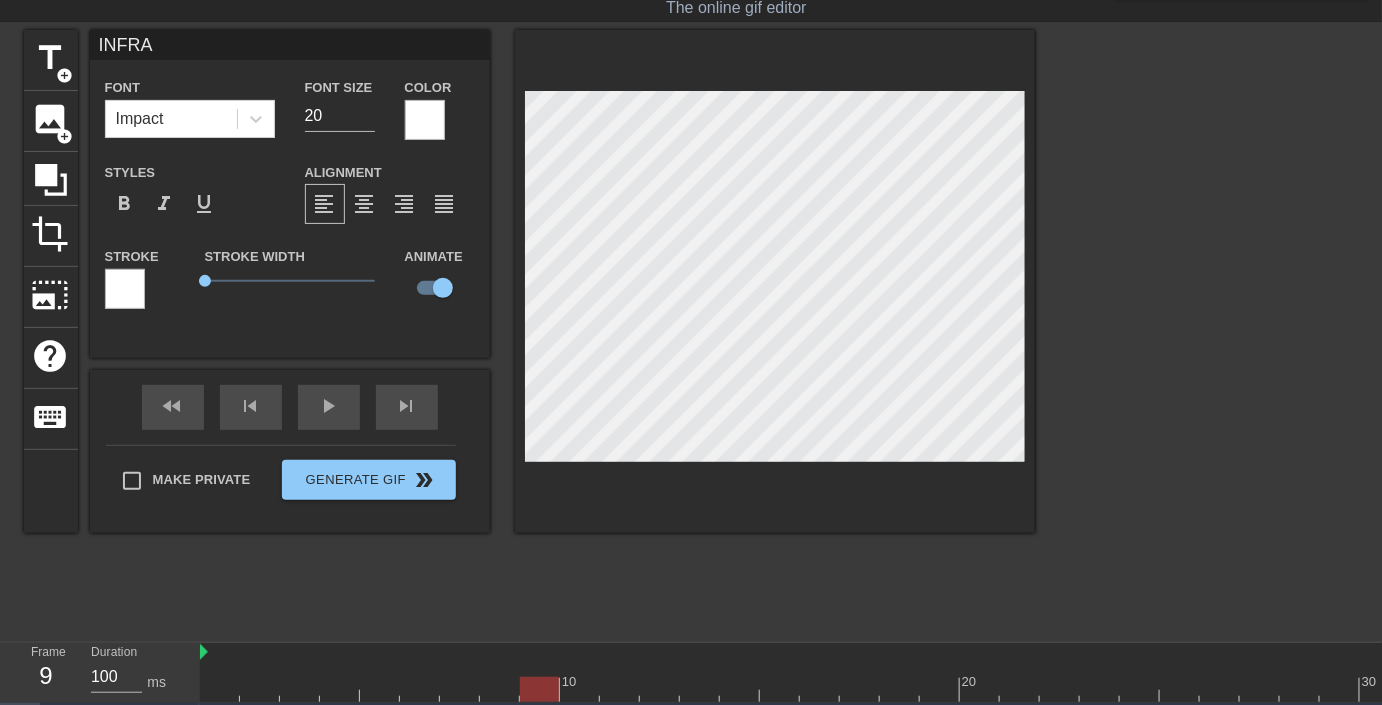 click at bounding box center (1209, 330) 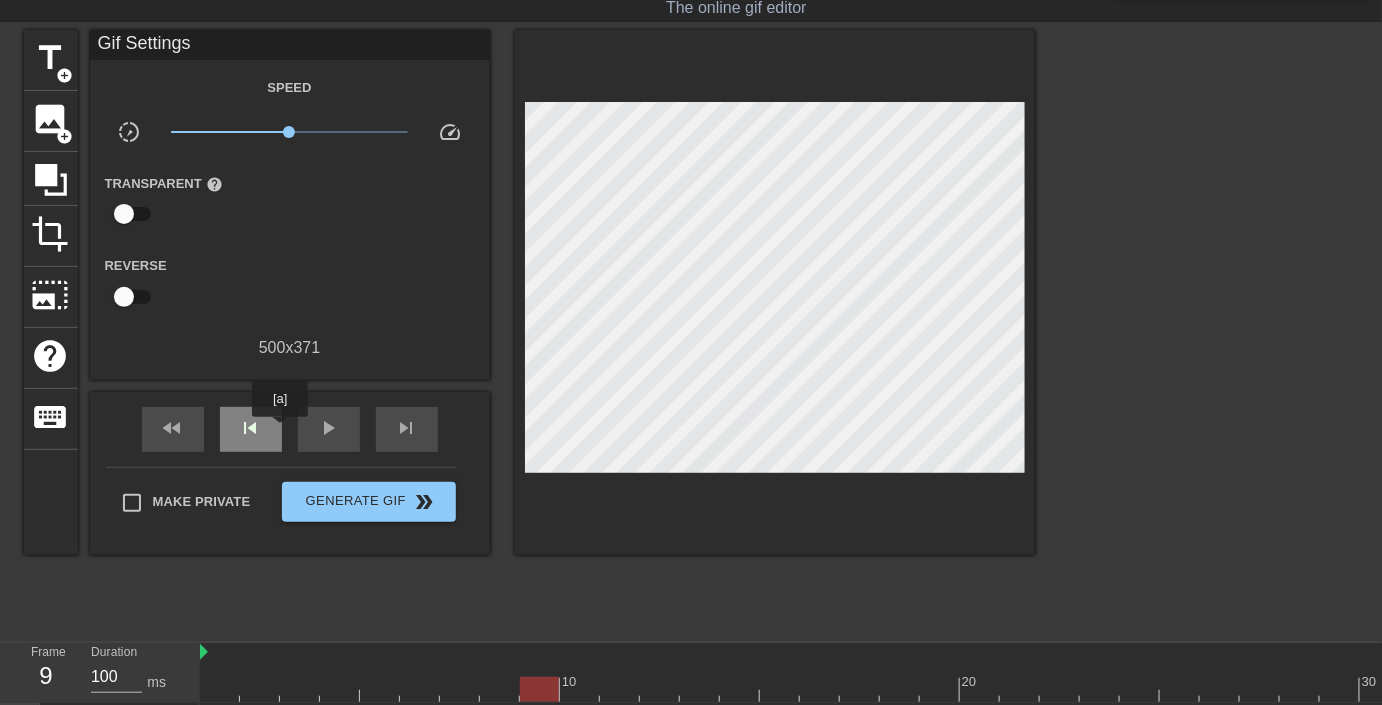click on "skip_previous" at bounding box center [251, 429] 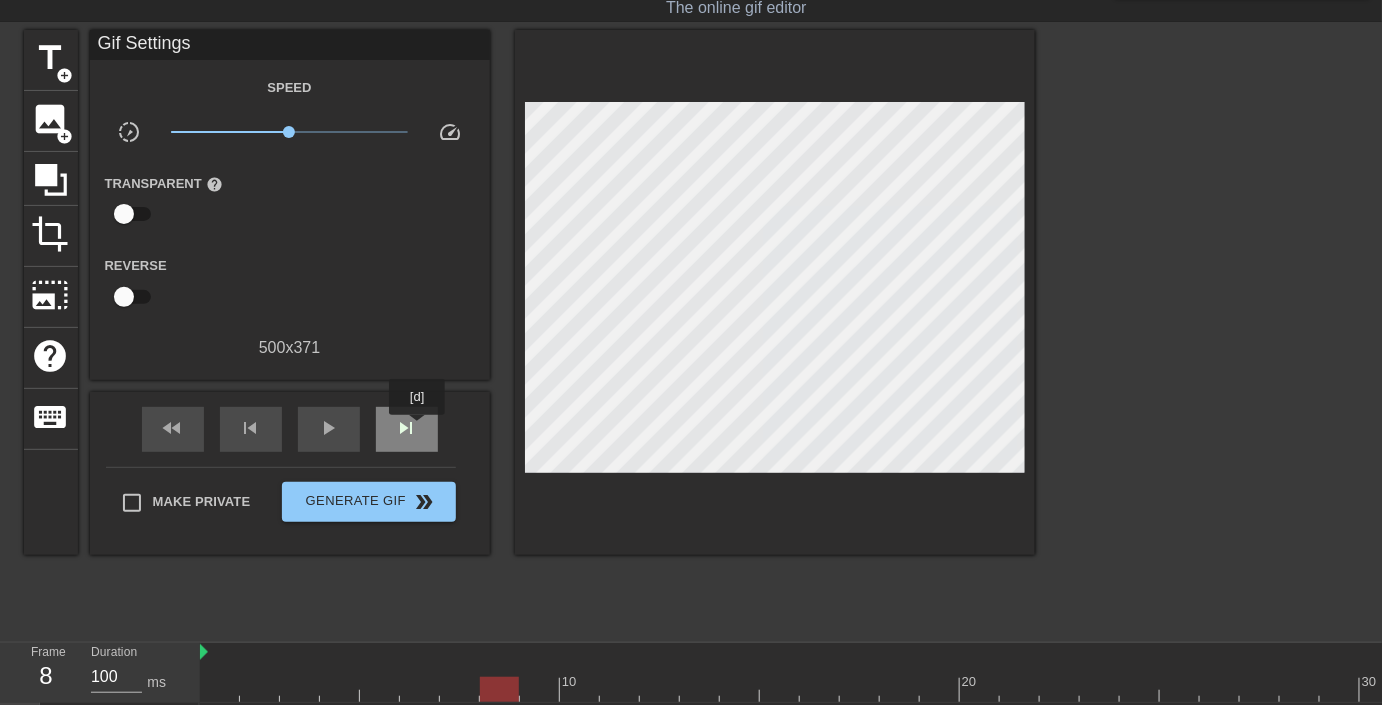 click on "skip_next" at bounding box center (407, 428) 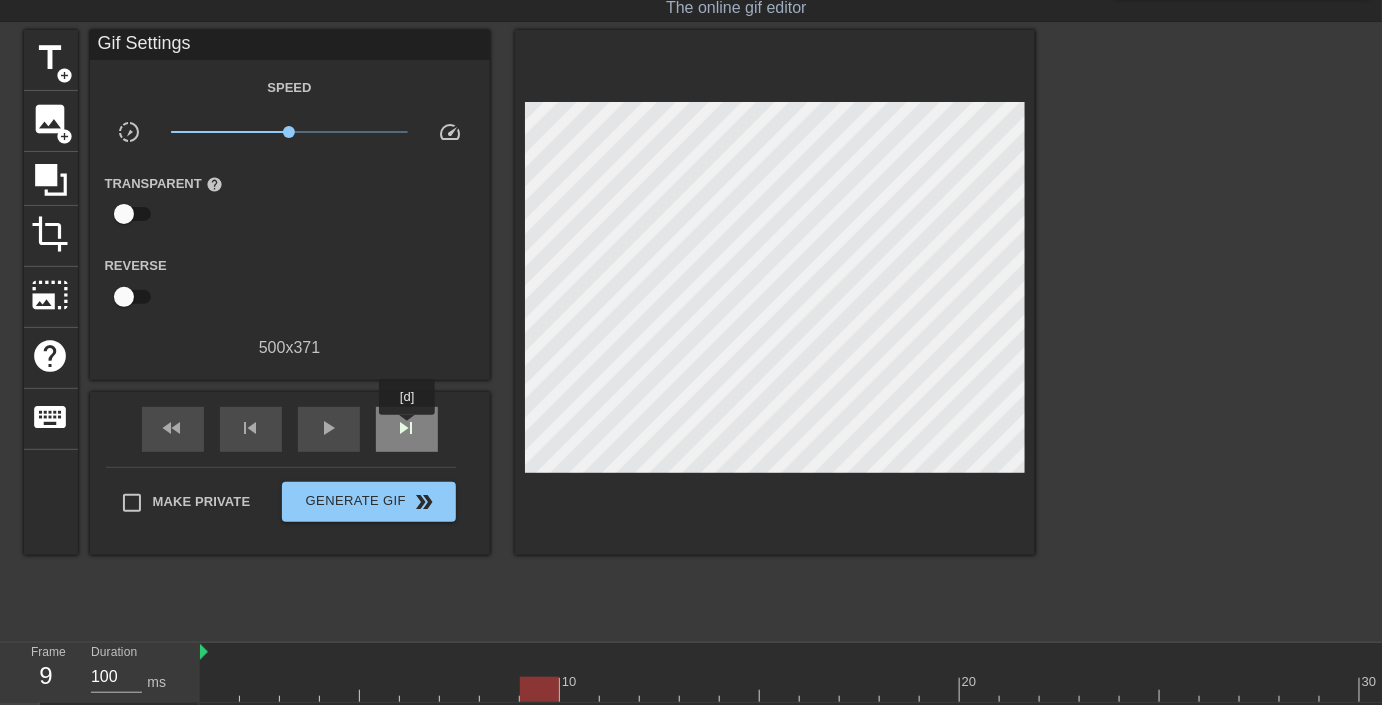 click on "skip_next" at bounding box center (407, 428) 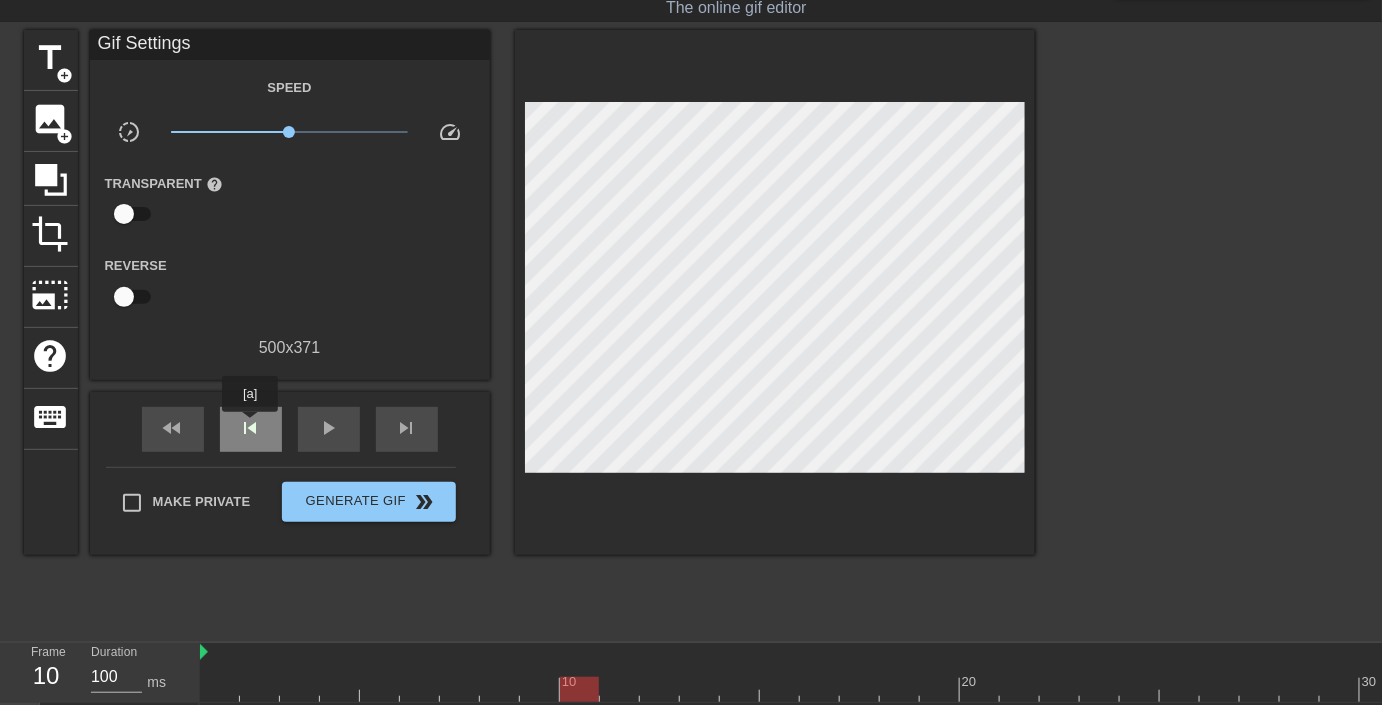 click on "skip_previous" at bounding box center [251, 428] 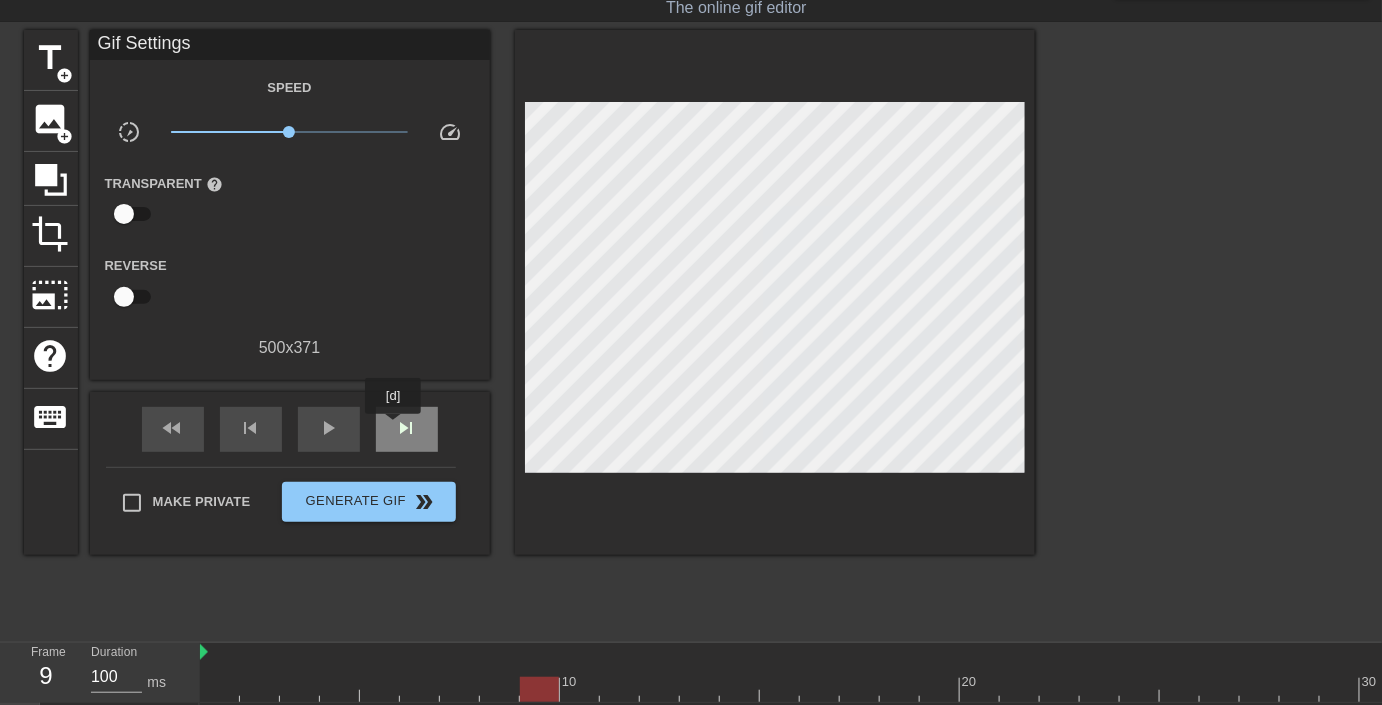 click on "skip_next" at bounding box center [407, 428] 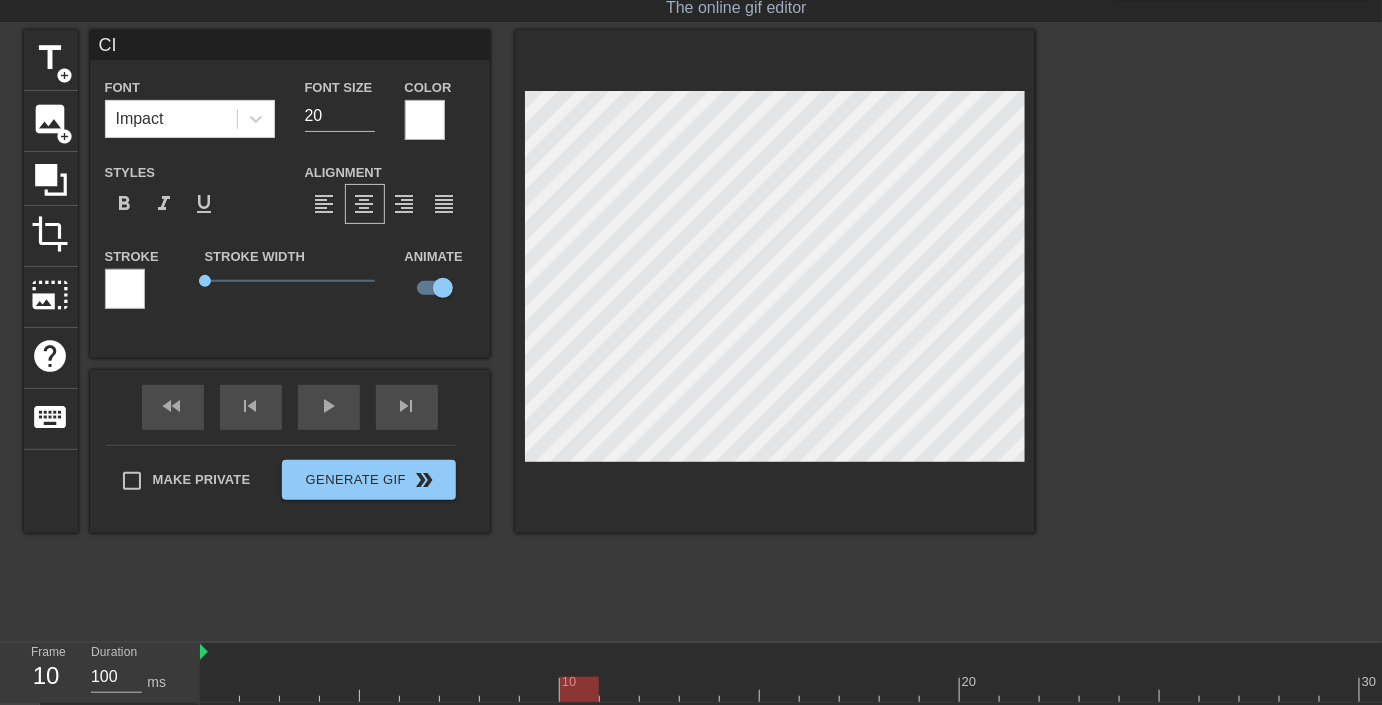 click at bounding box center (1209, 330) 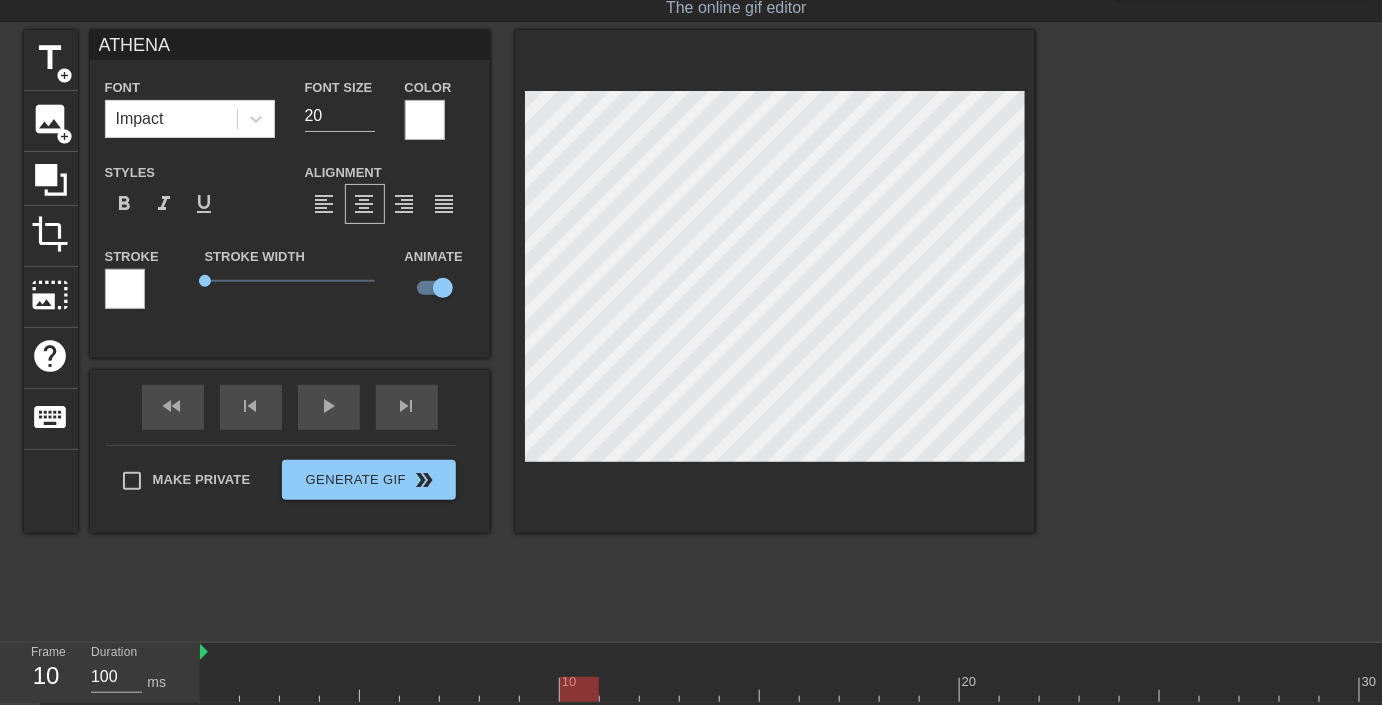 click at bounding box center [1209, 330] 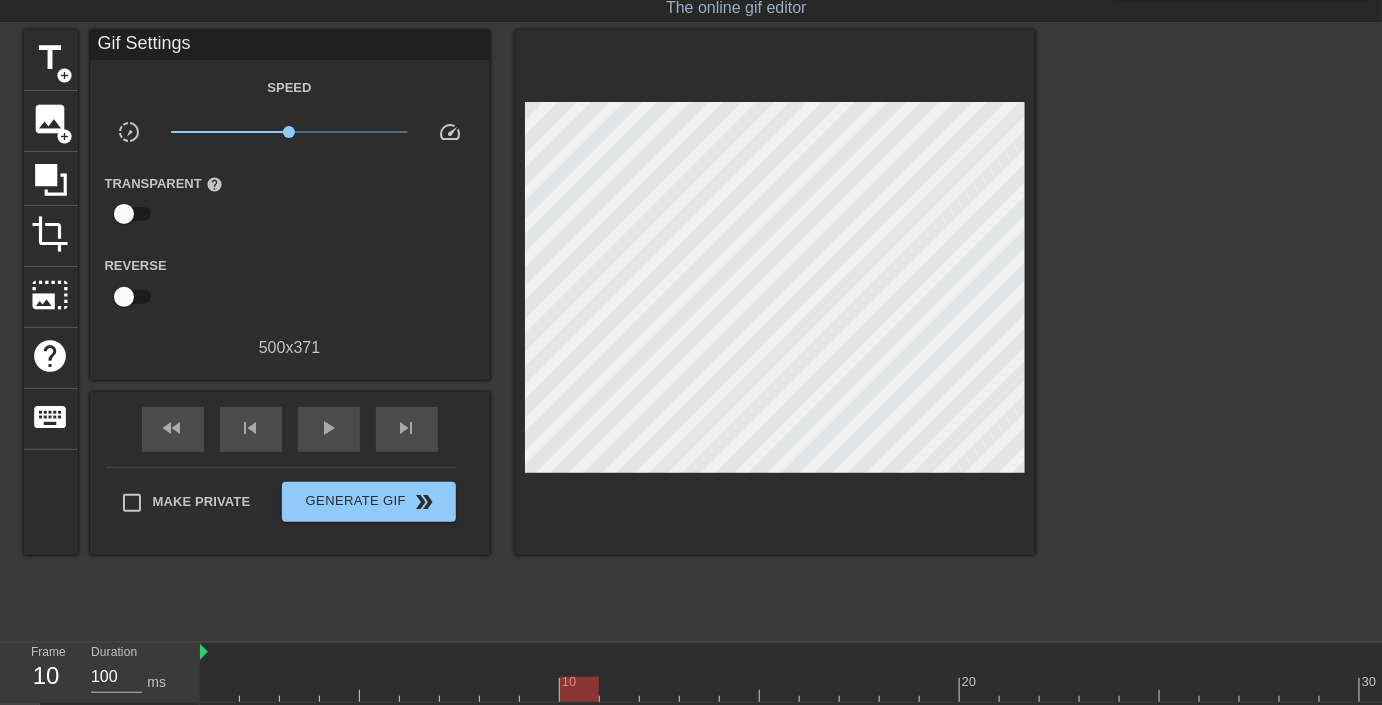 click at bounding box center (1209, 330) 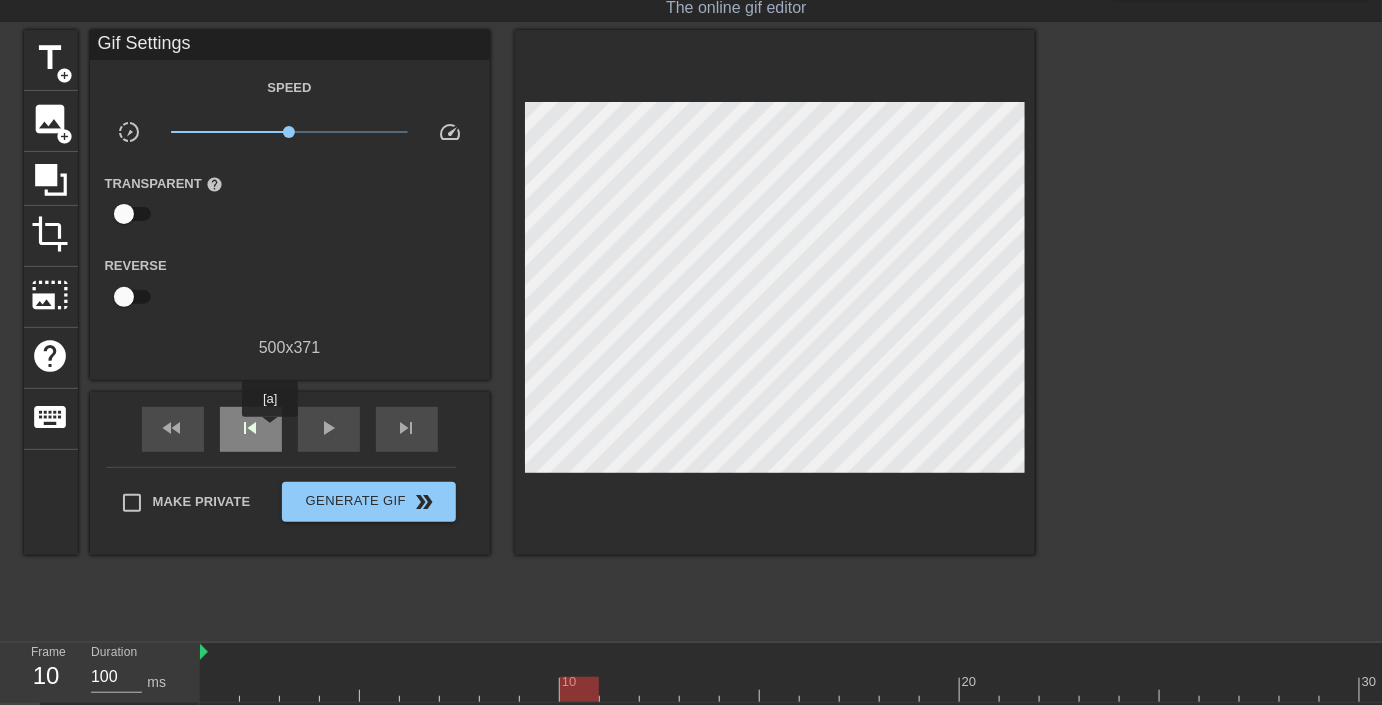 click on "skip_previous" at bounding box center (251, 429) 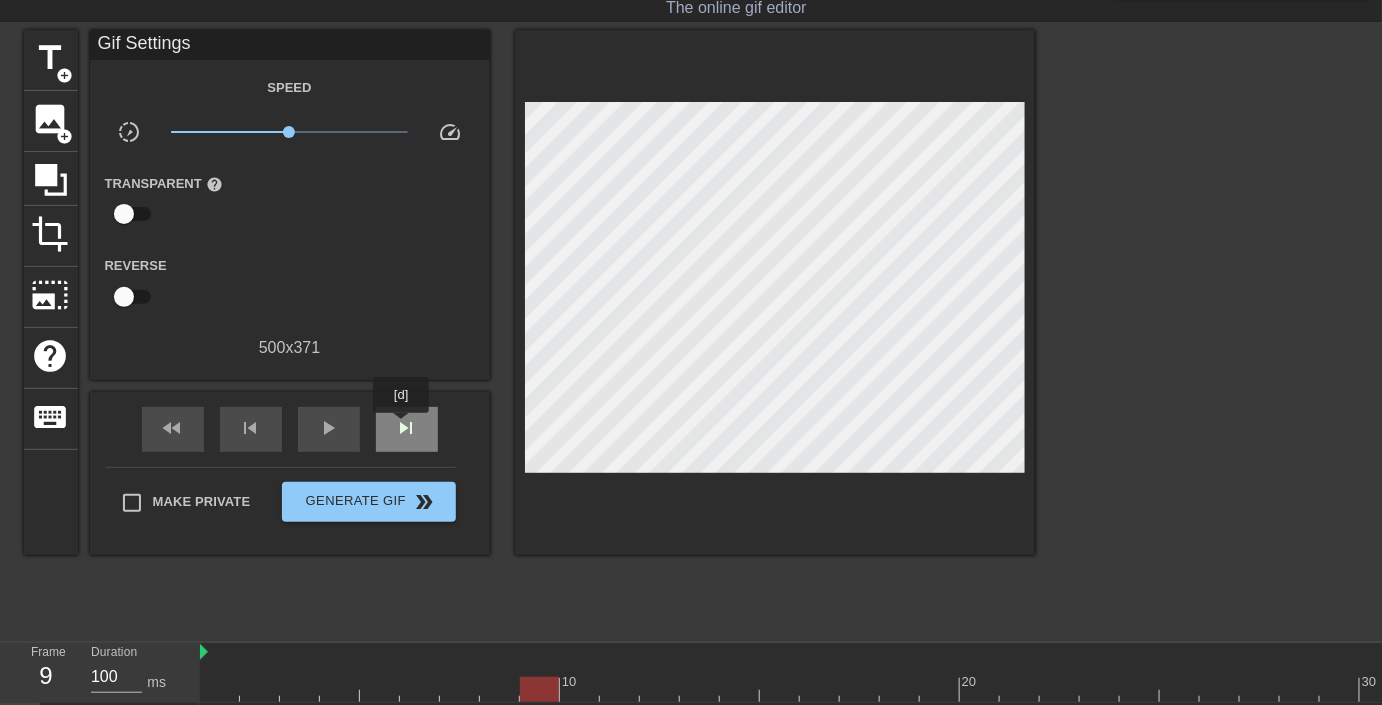 click on "skip_next" at bounding box center [407, 428] 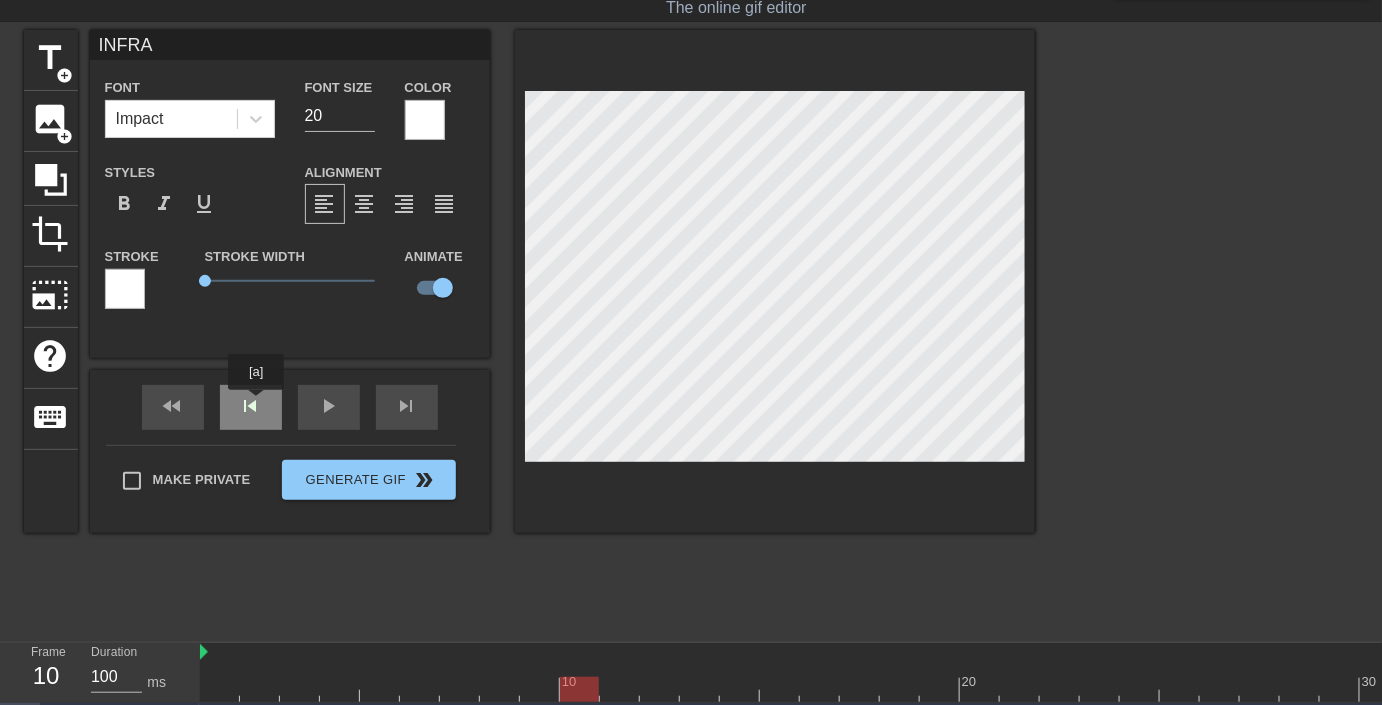 click on "fast_rewind skip_previous play_arrow skip_next" at bounding box center (290, 407) 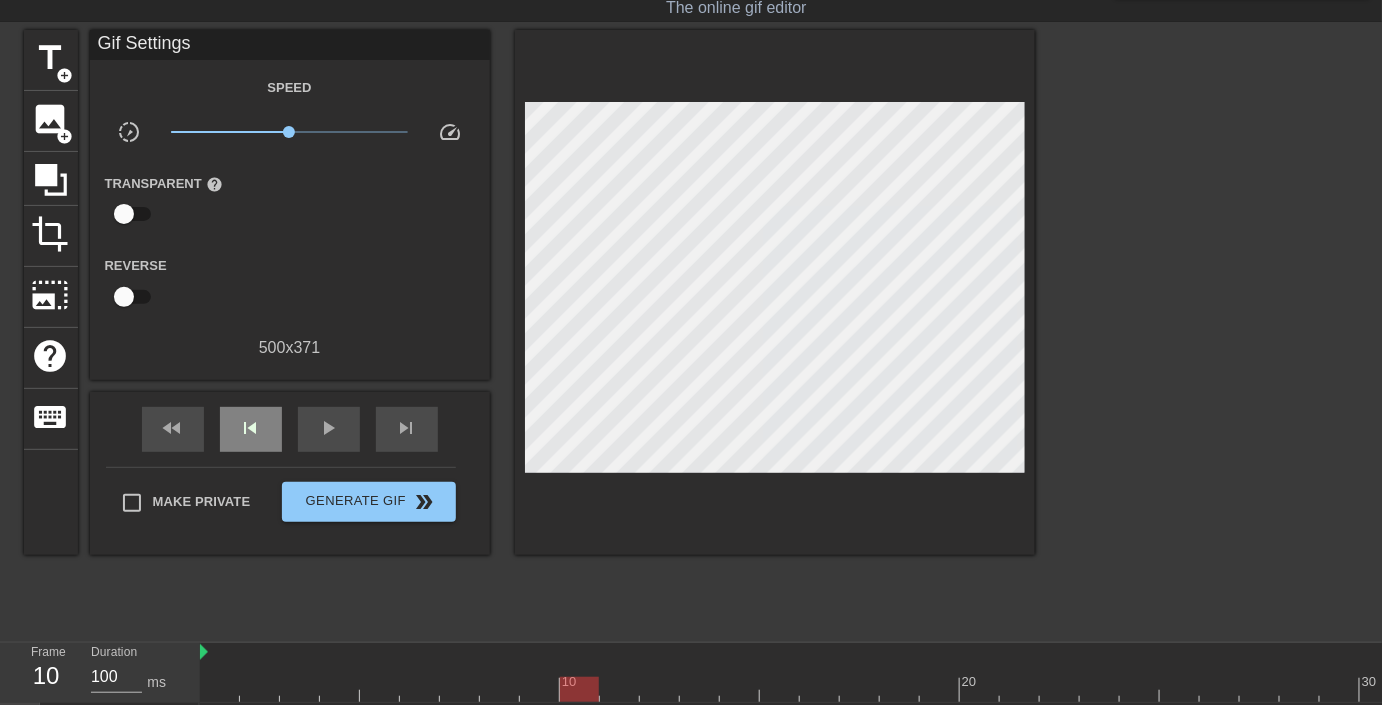click on "fast_rewind skip_previous play_arrow skip_next" at bounding box center [290, 429] 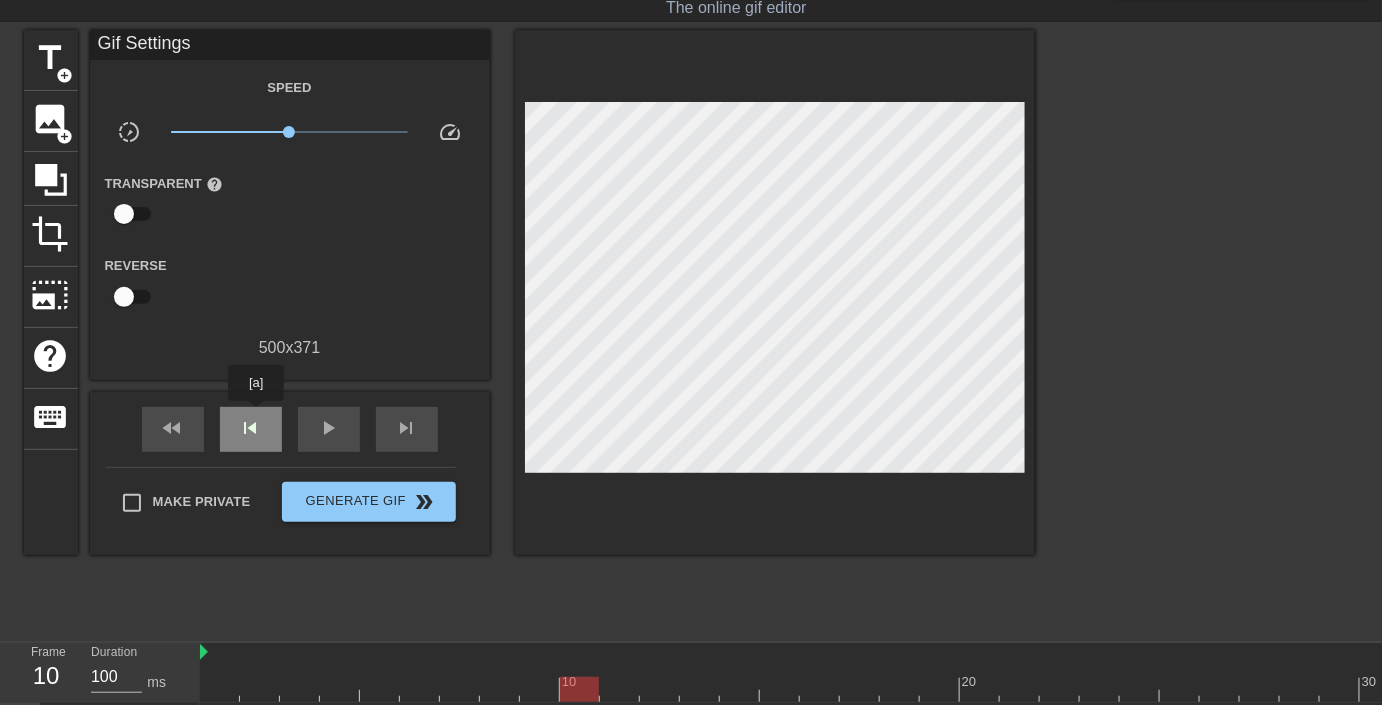 click on "skip_previous" at bounding box center (251, 428) 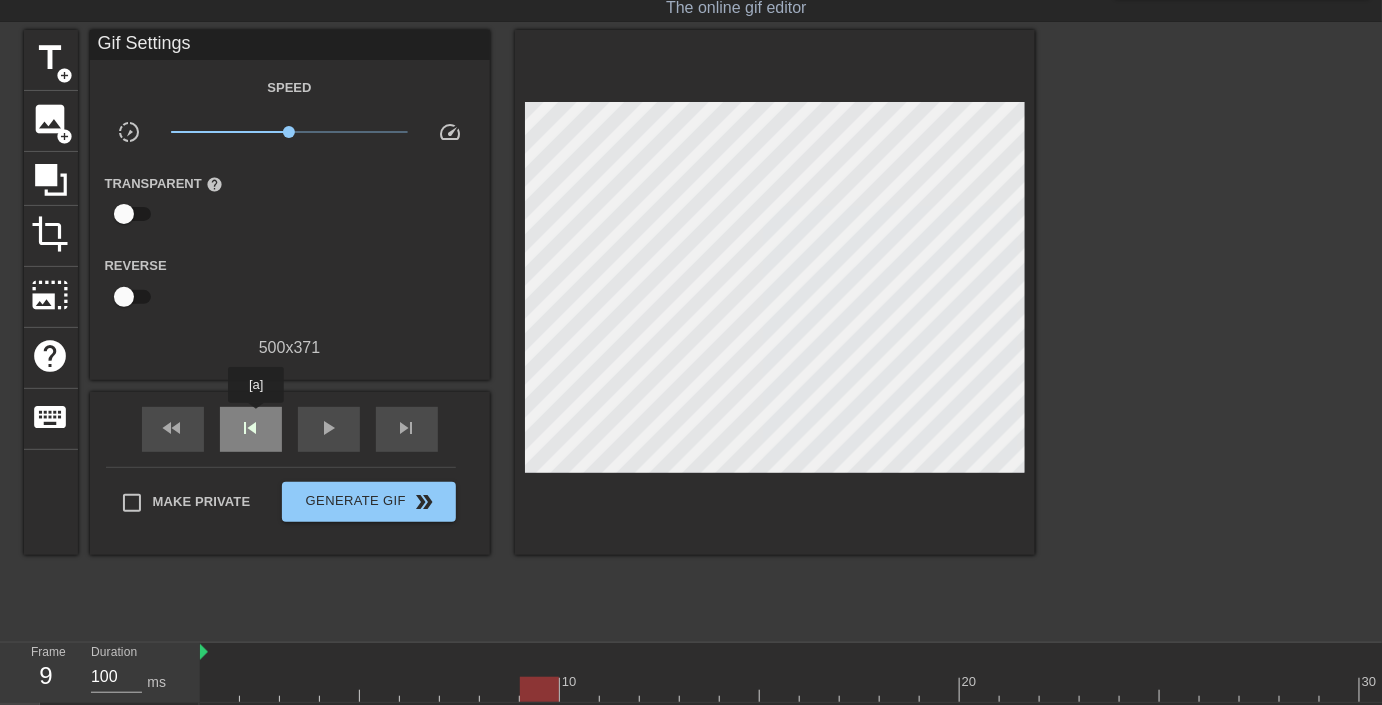 click on "skip_previous" at bounding box center (251, 428) 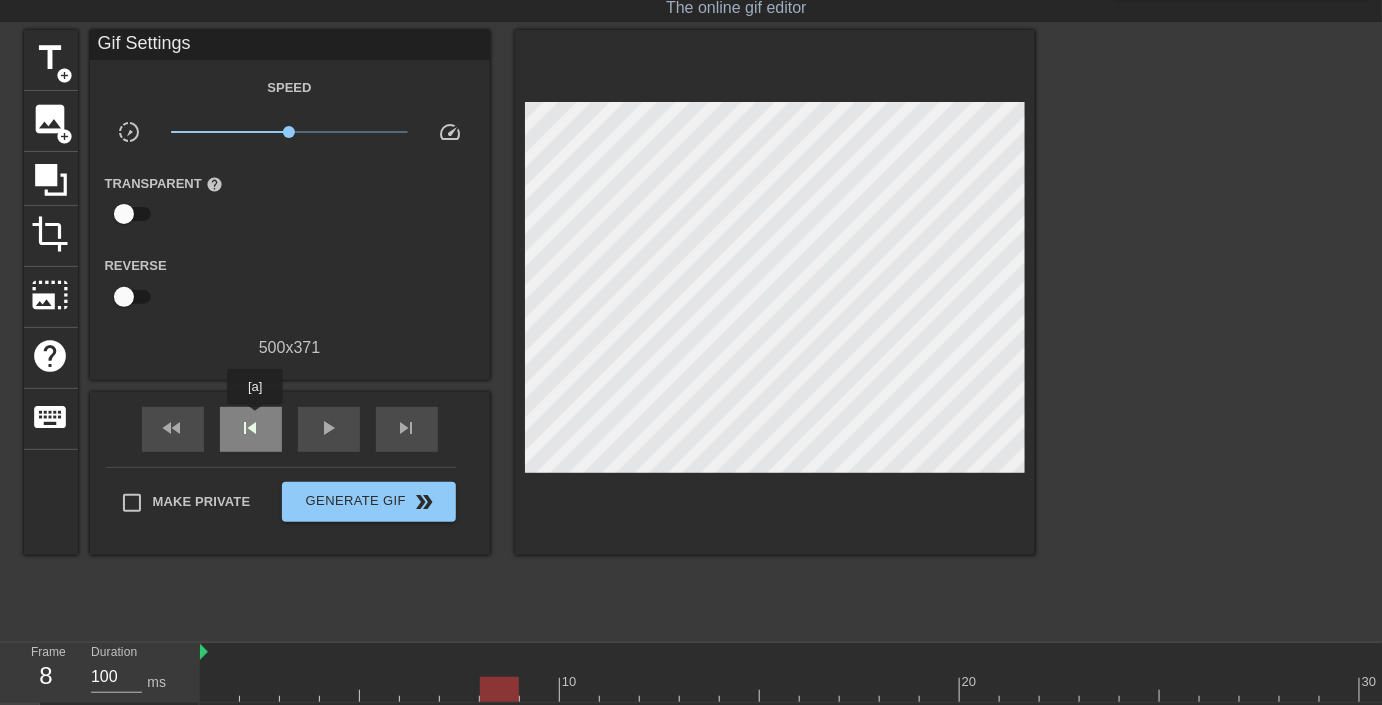 click on "skip_previous" at bounding box center (251, 428) 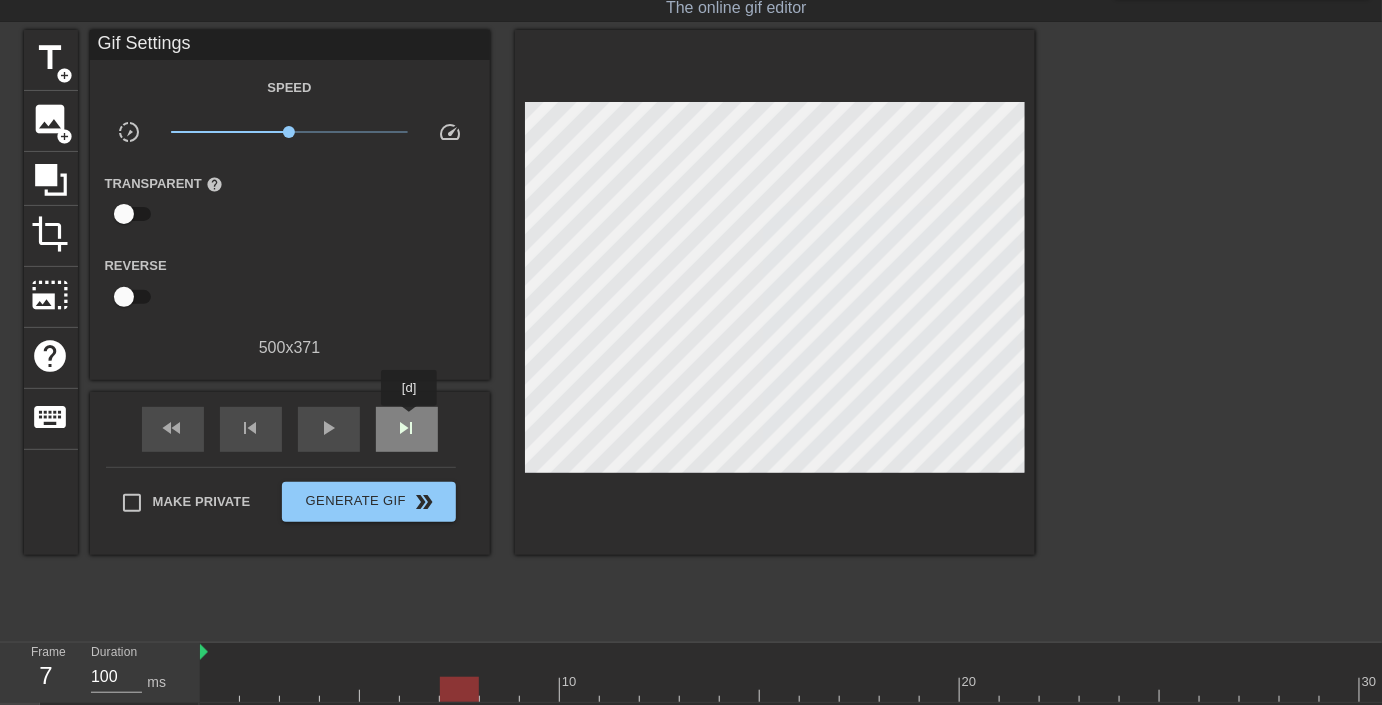 click on "skip_next" at bounding box center (407, 428) 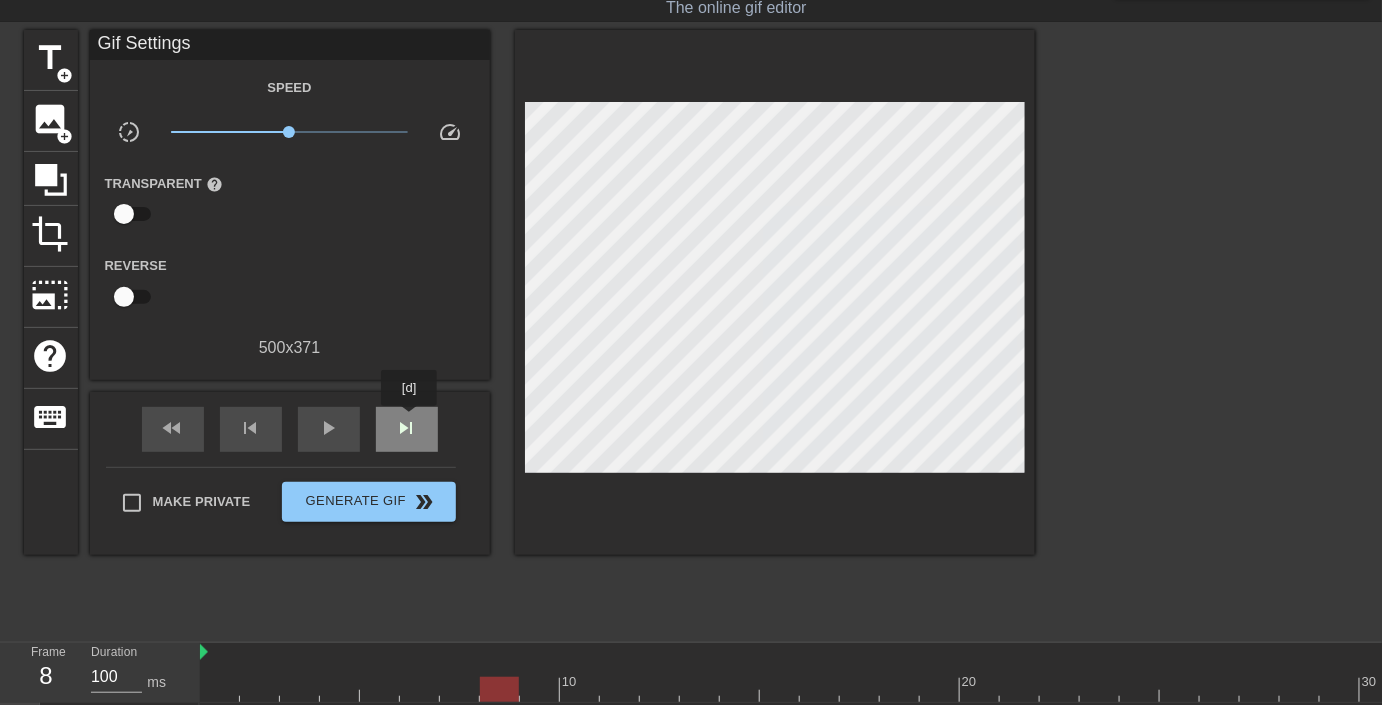 click on "skip_next" at bounding box center [407, 428] 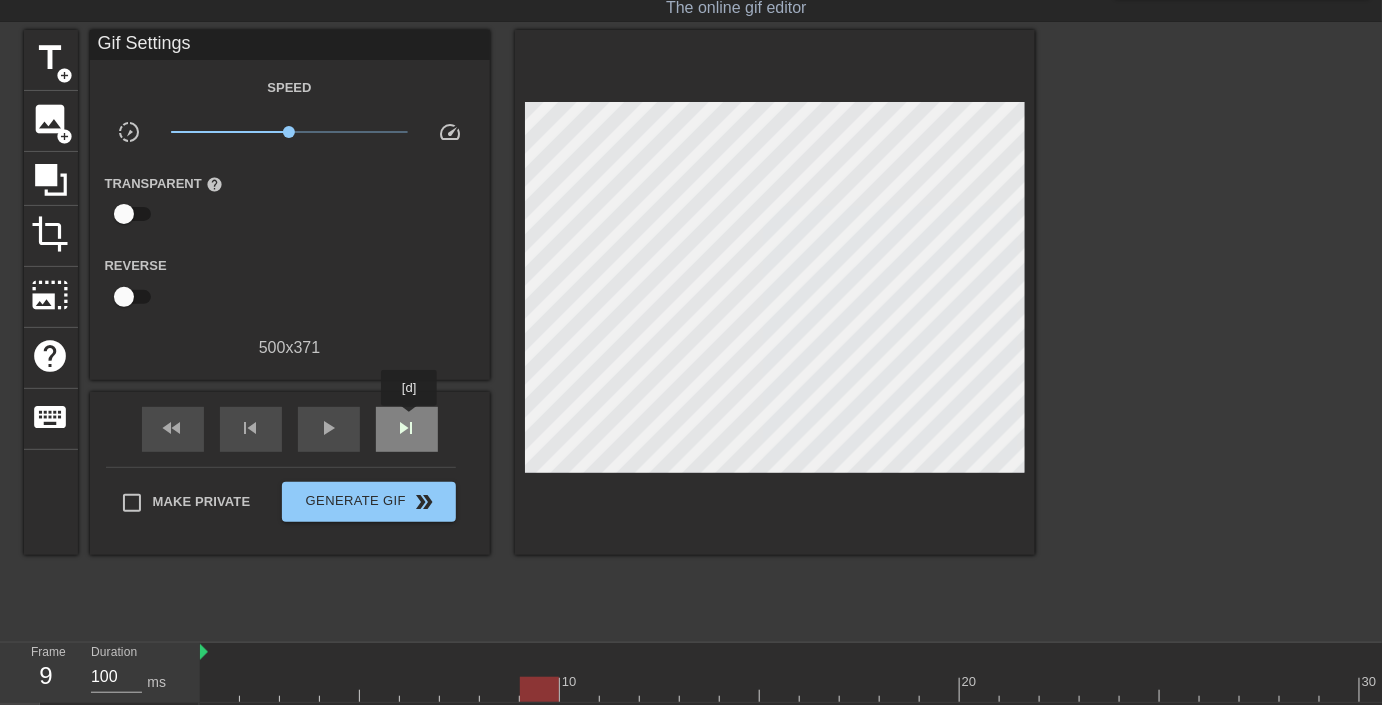click on "skip_next" at bounding box center [407, 428] 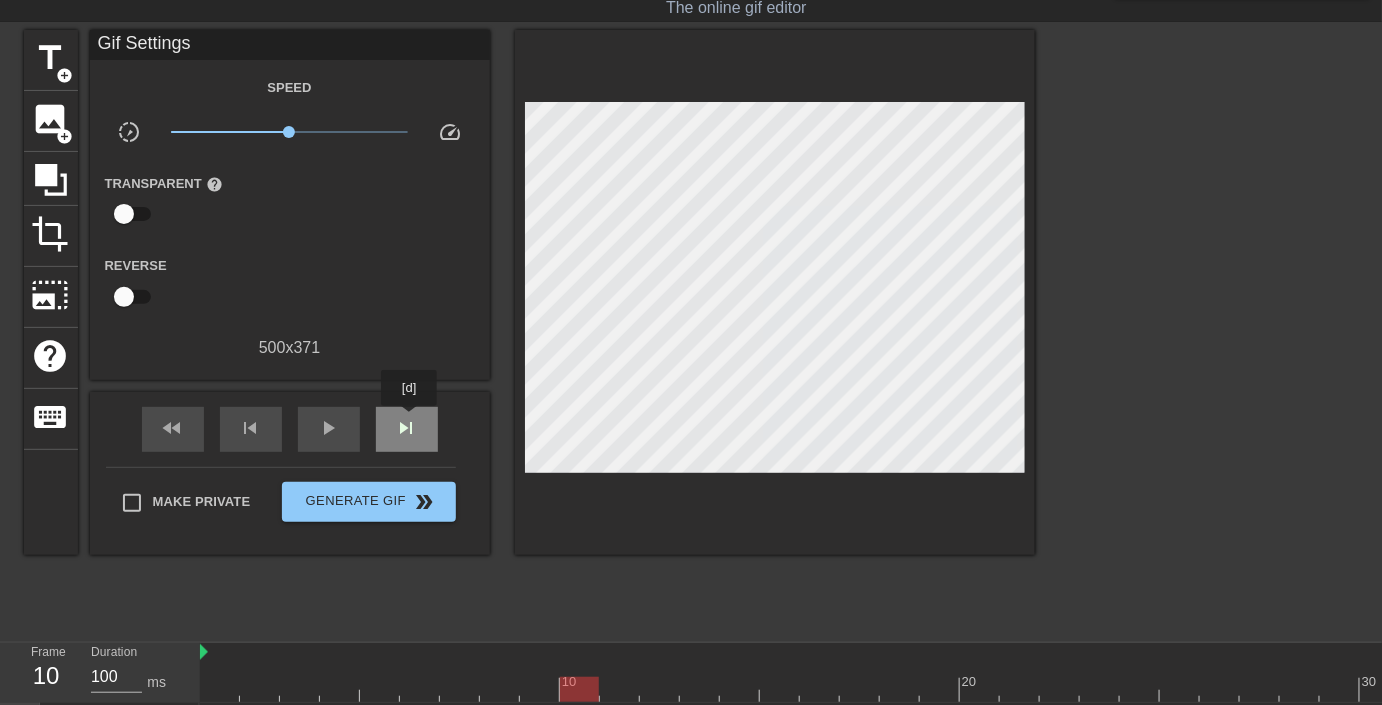 click on "skip_next" at bounding box center (407, 428) 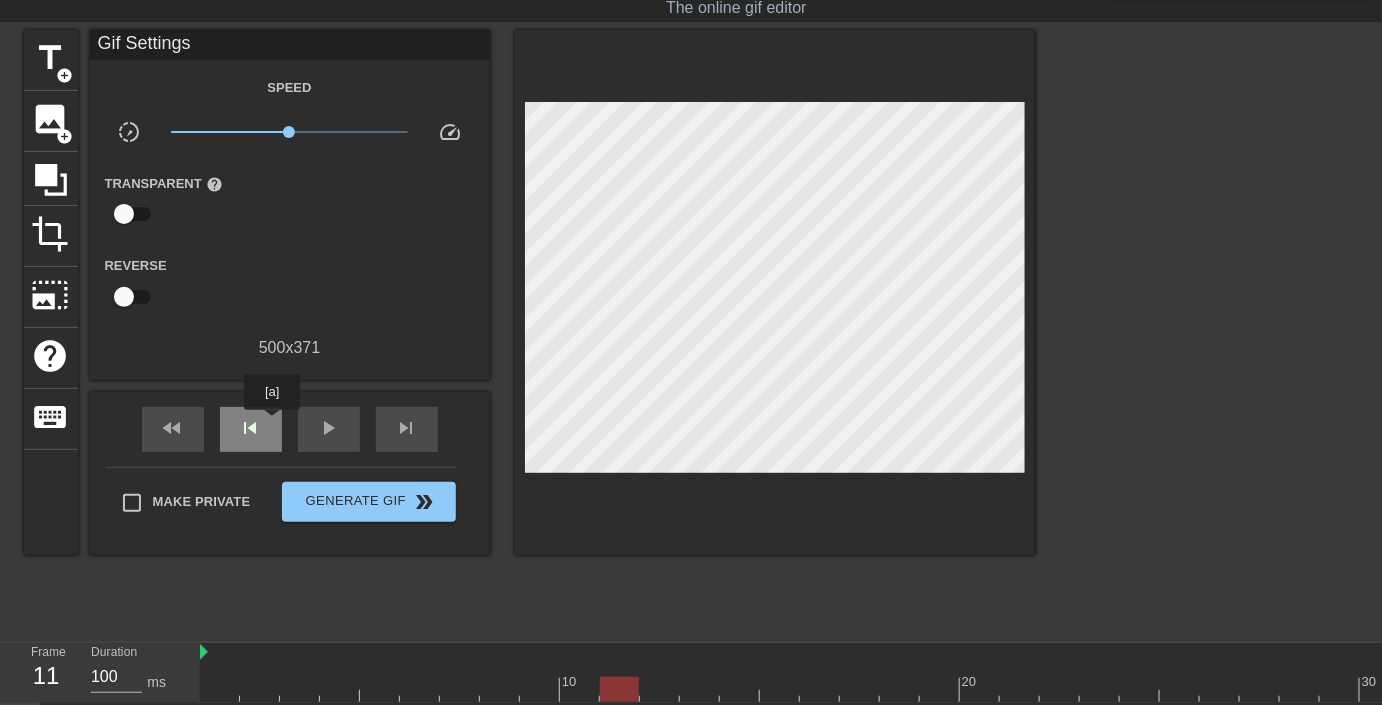 click on "skip_previous" at bounding box center (251, 429) 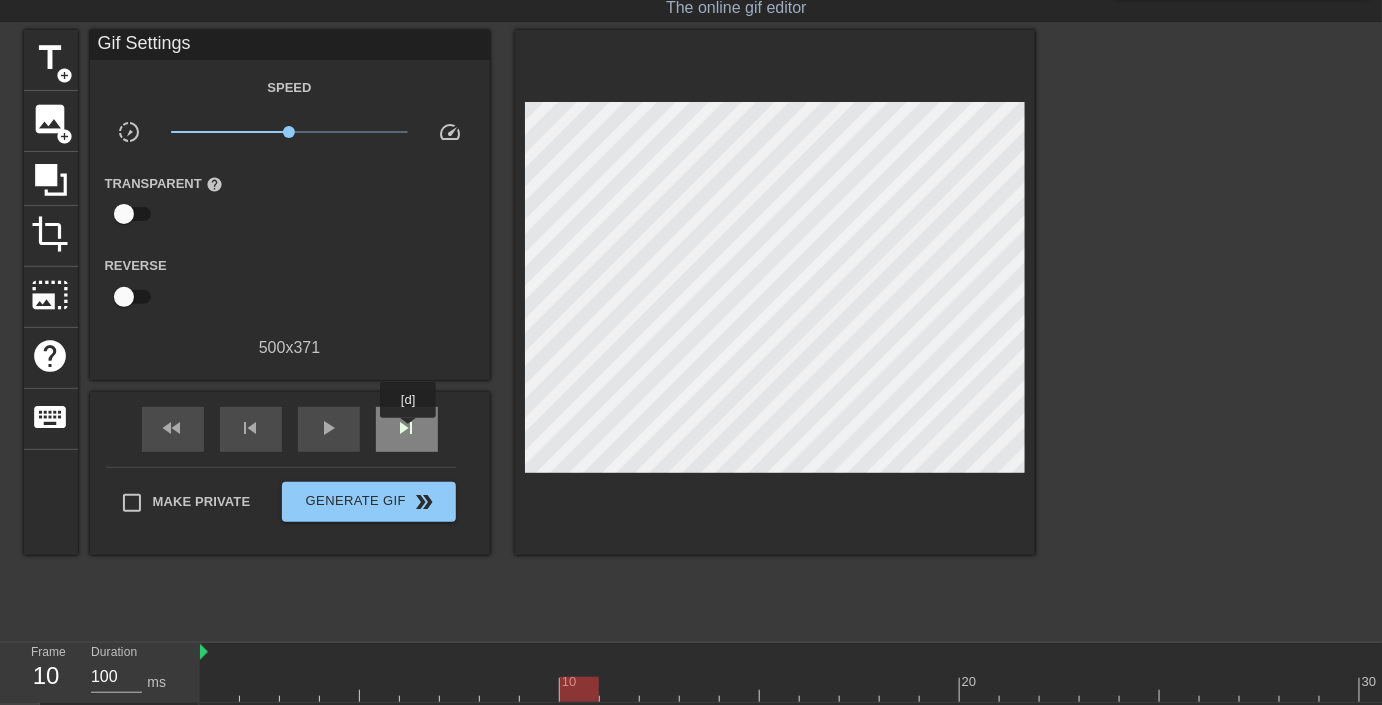 click on "skip_next" at bounding box center [407, 428] 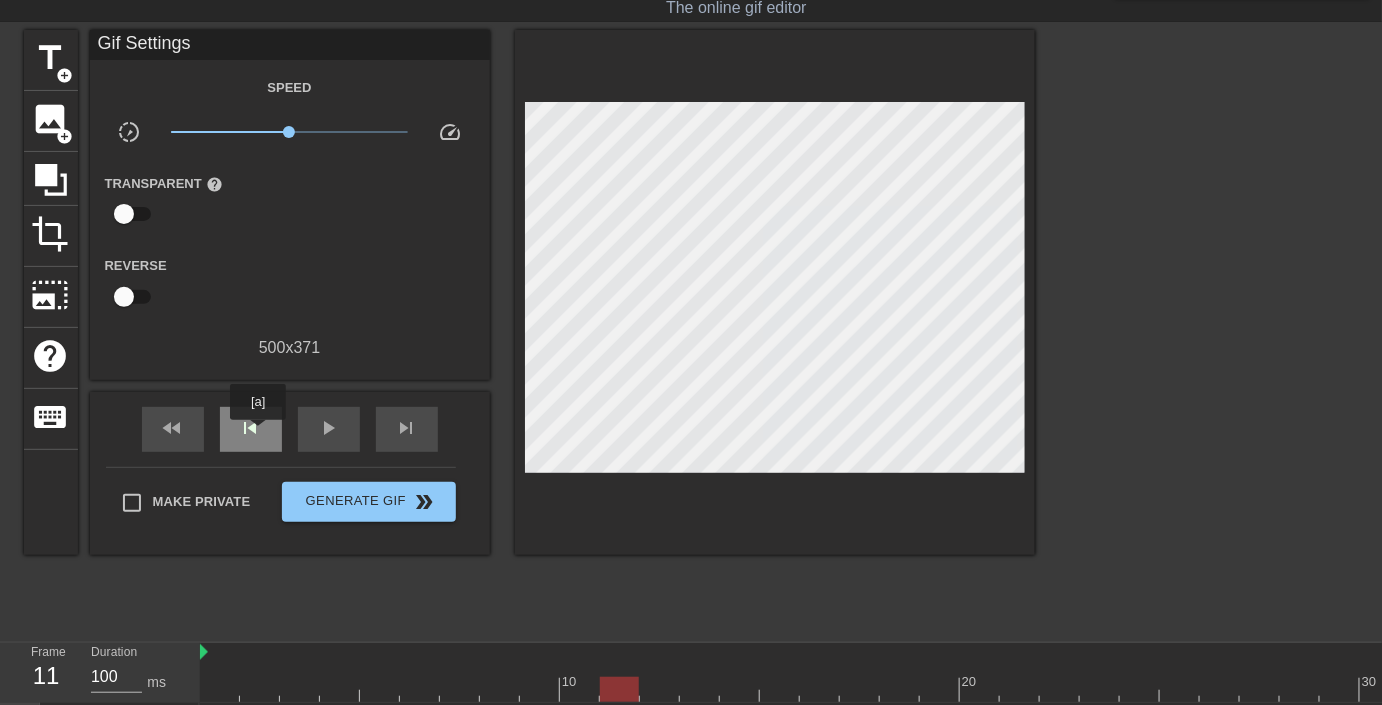 click on "skip_previous" at bounding box center (251, 428) 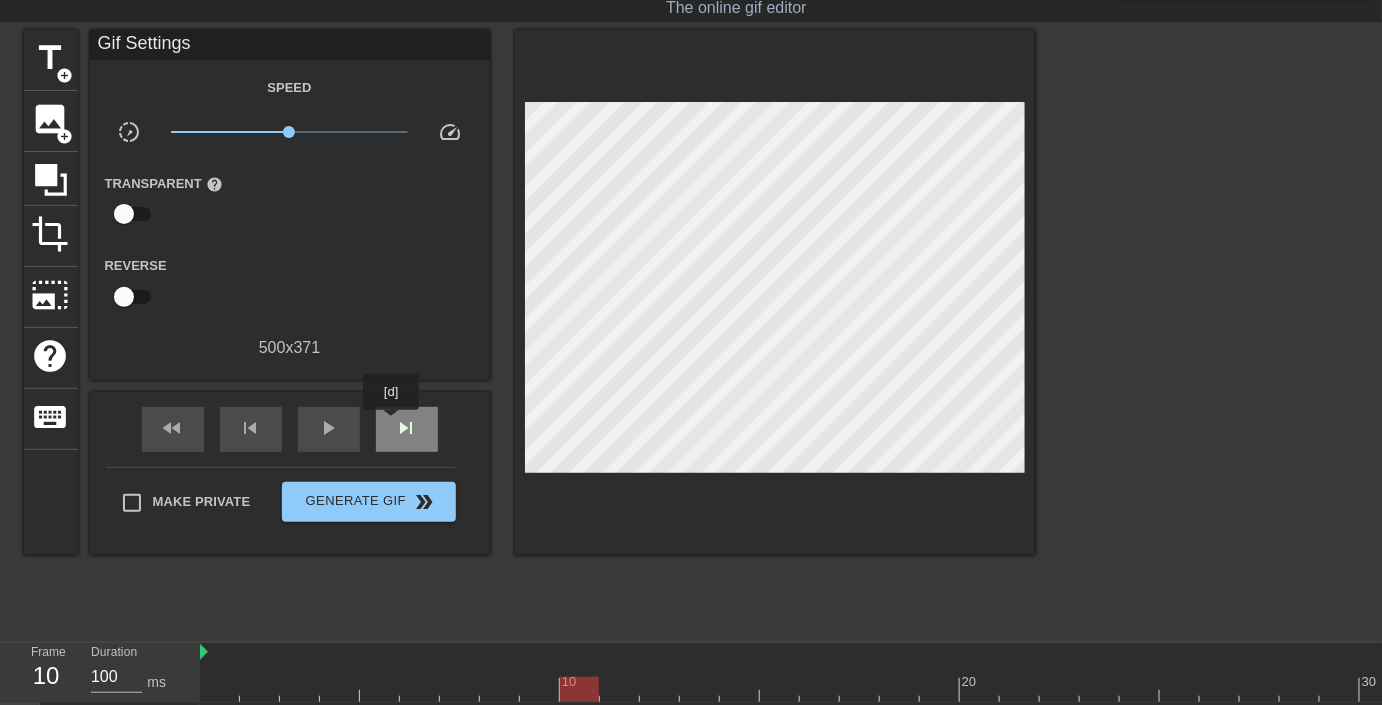 click on "skip_next" at bounding box center (407, 428) 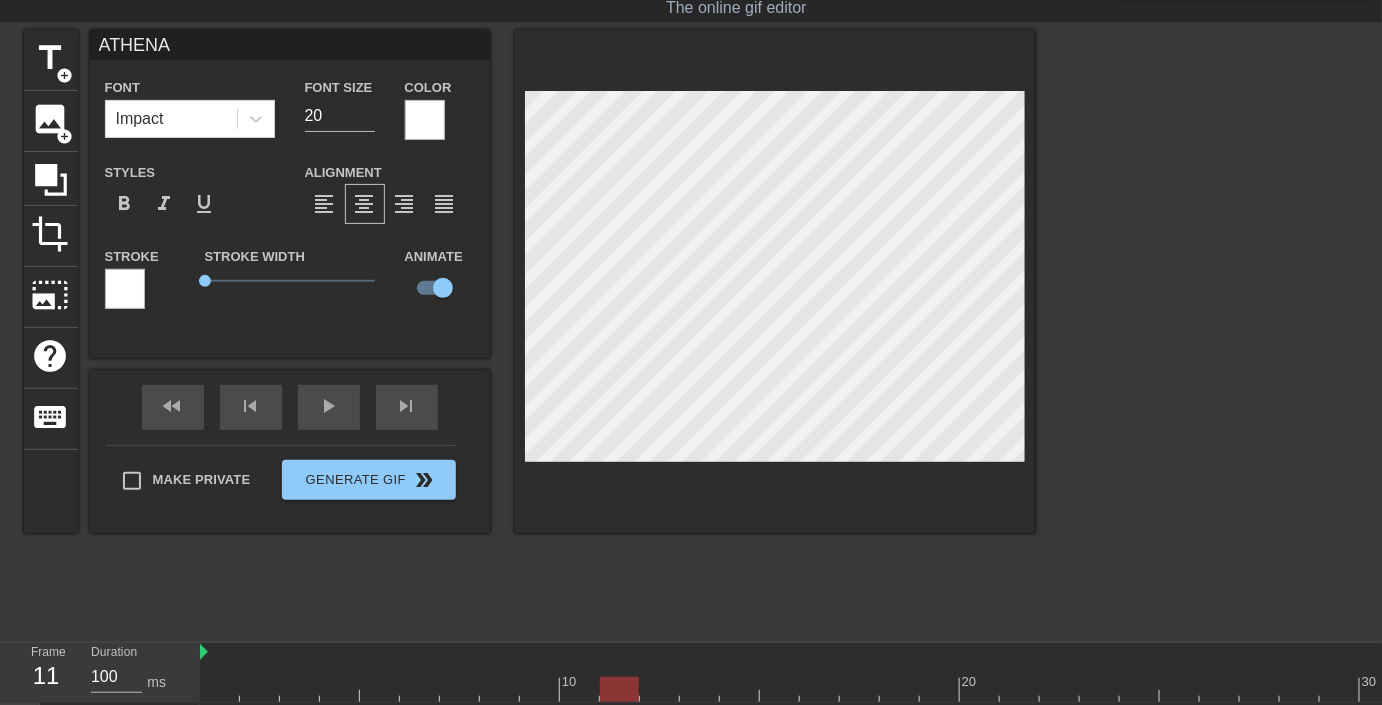 type on "CI" 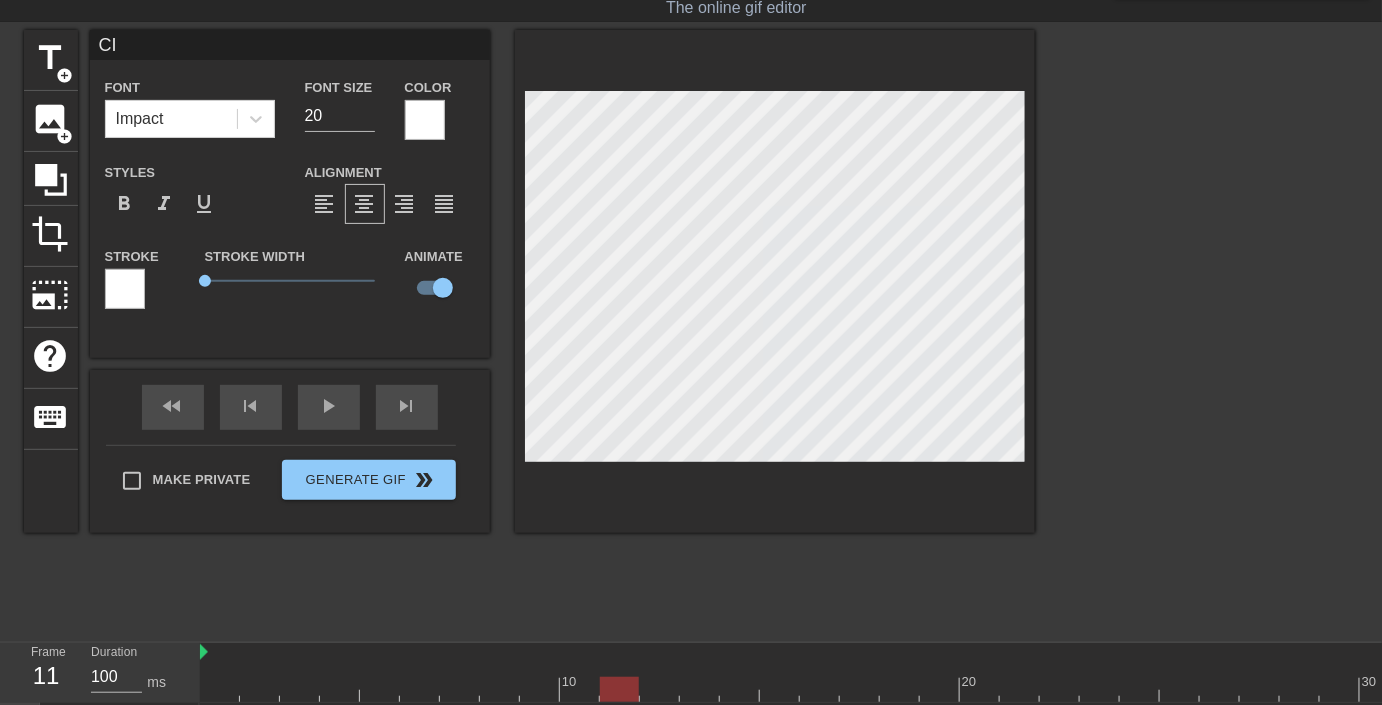 click at bounding box center (1209, 330) 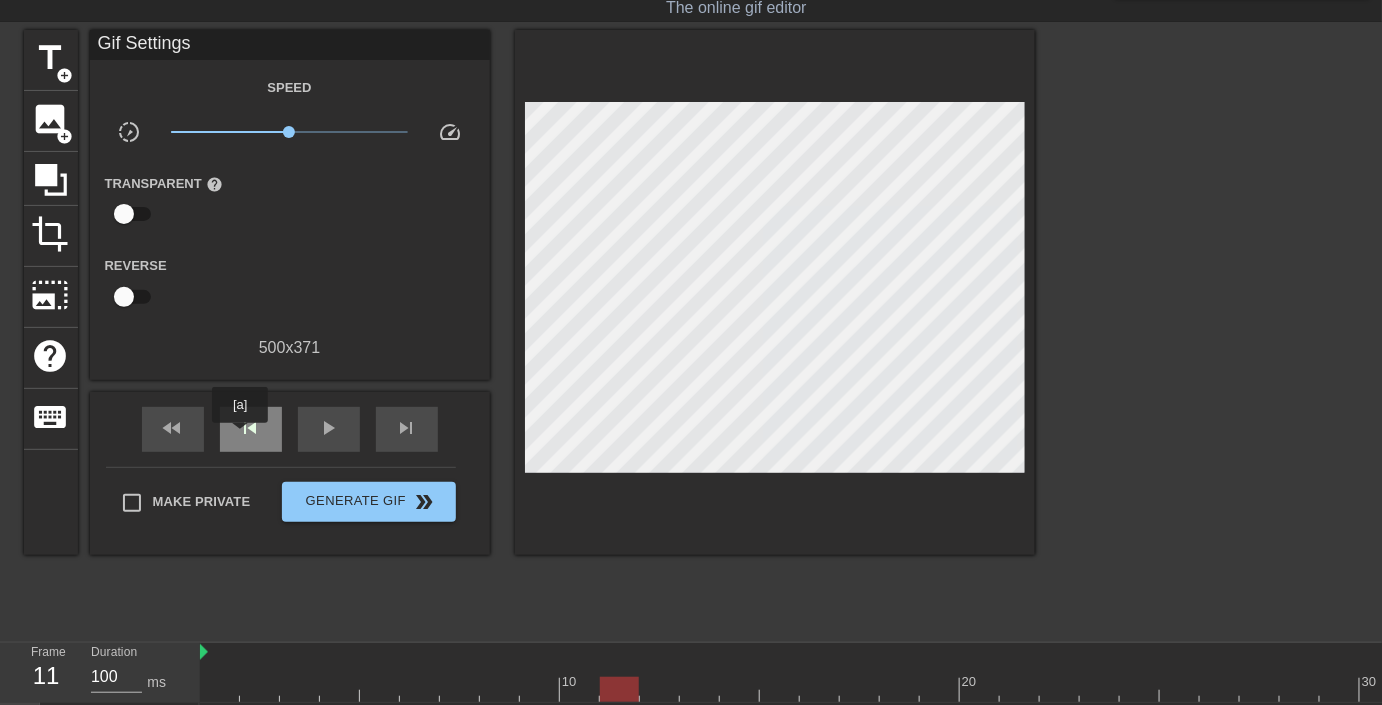 click on "skip_previous" at bounding box center [251, 428] 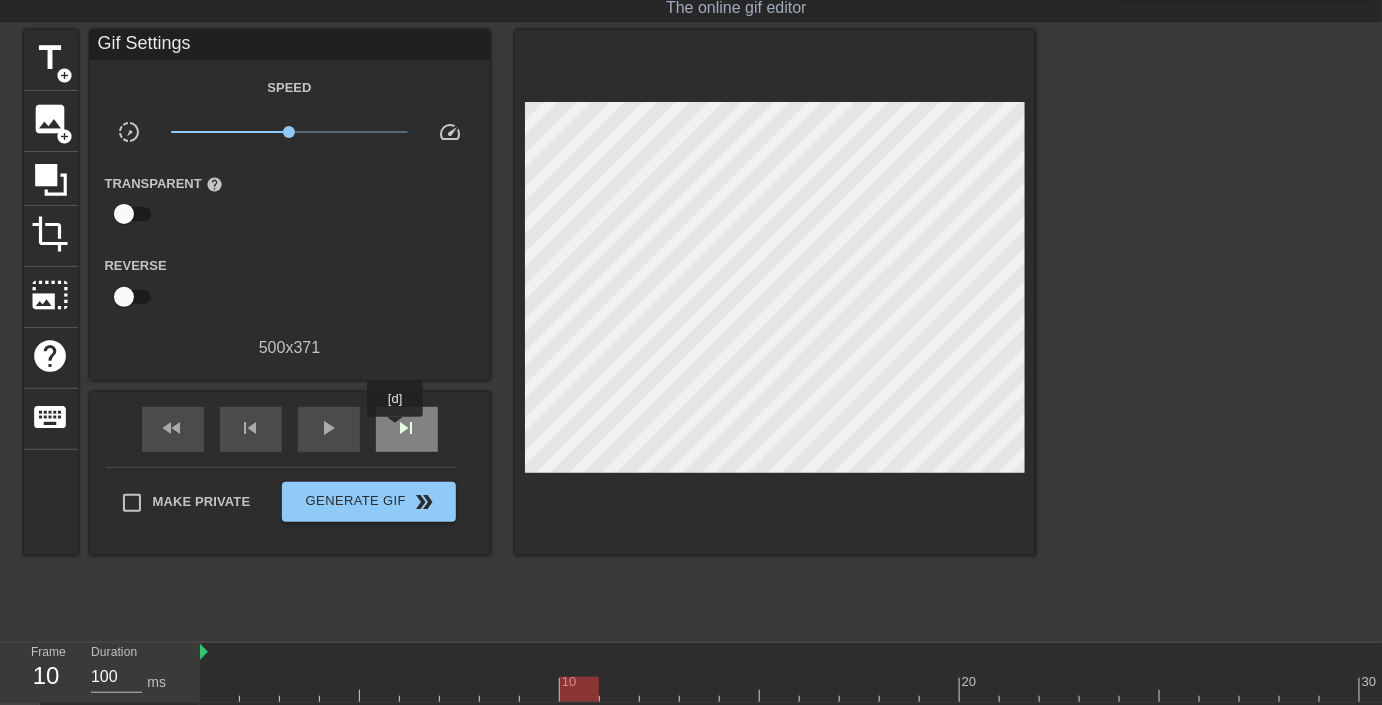 click on "skip_next" at bounding box center (407, 428) 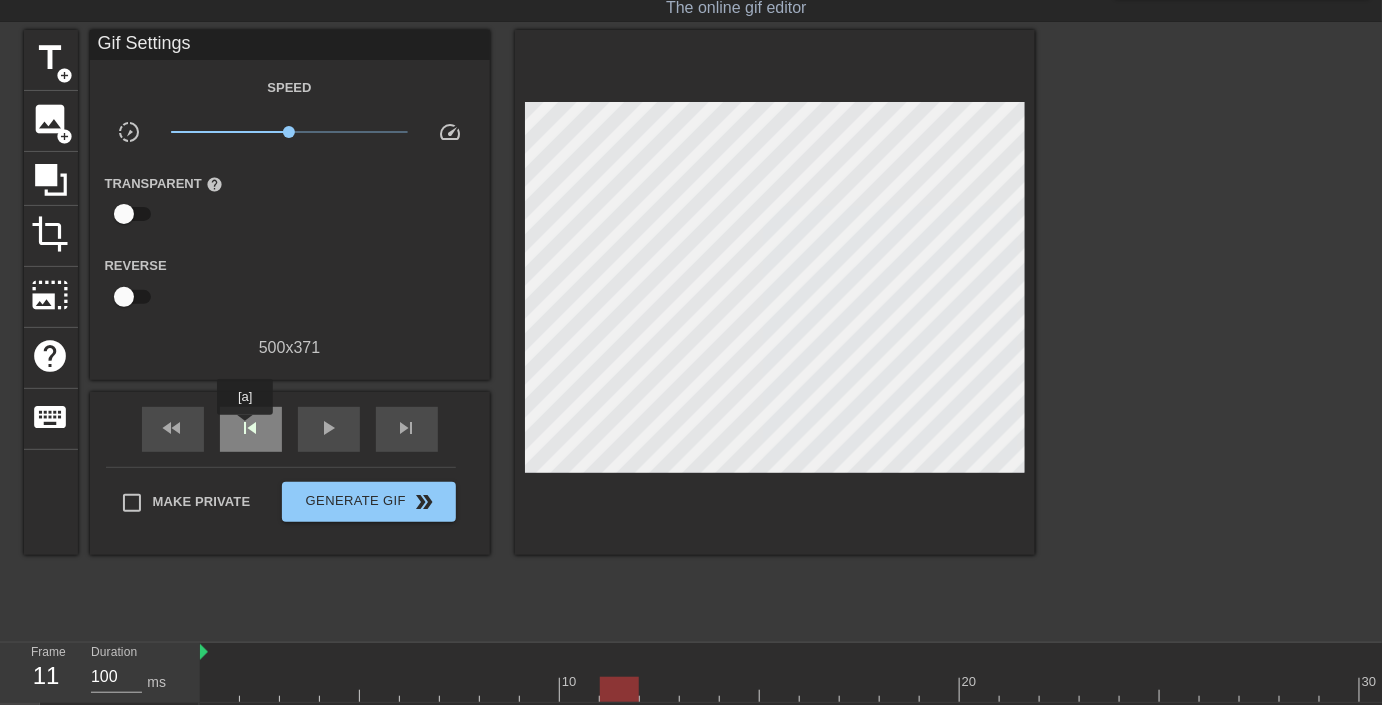 click on "skip_previous" at bounding box center (251, 428) 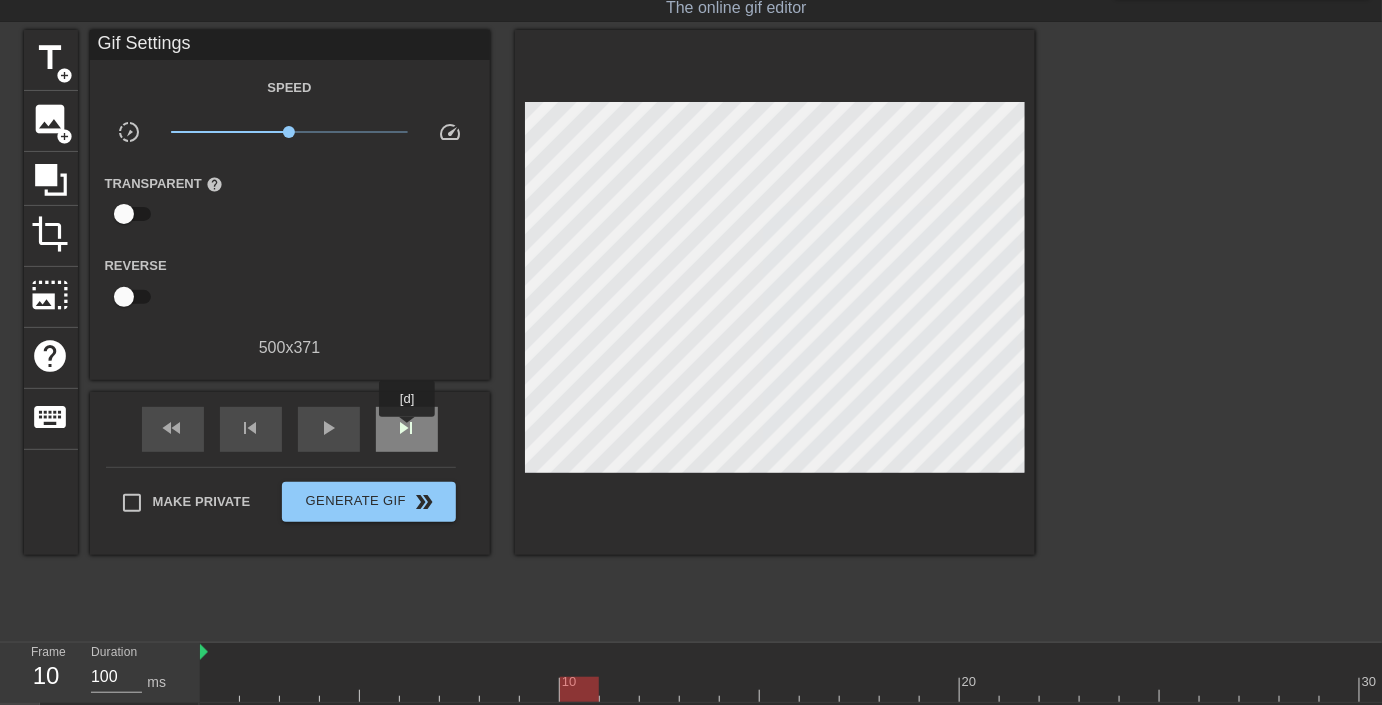 click on "skip_next" at bounding box center [407, 428] 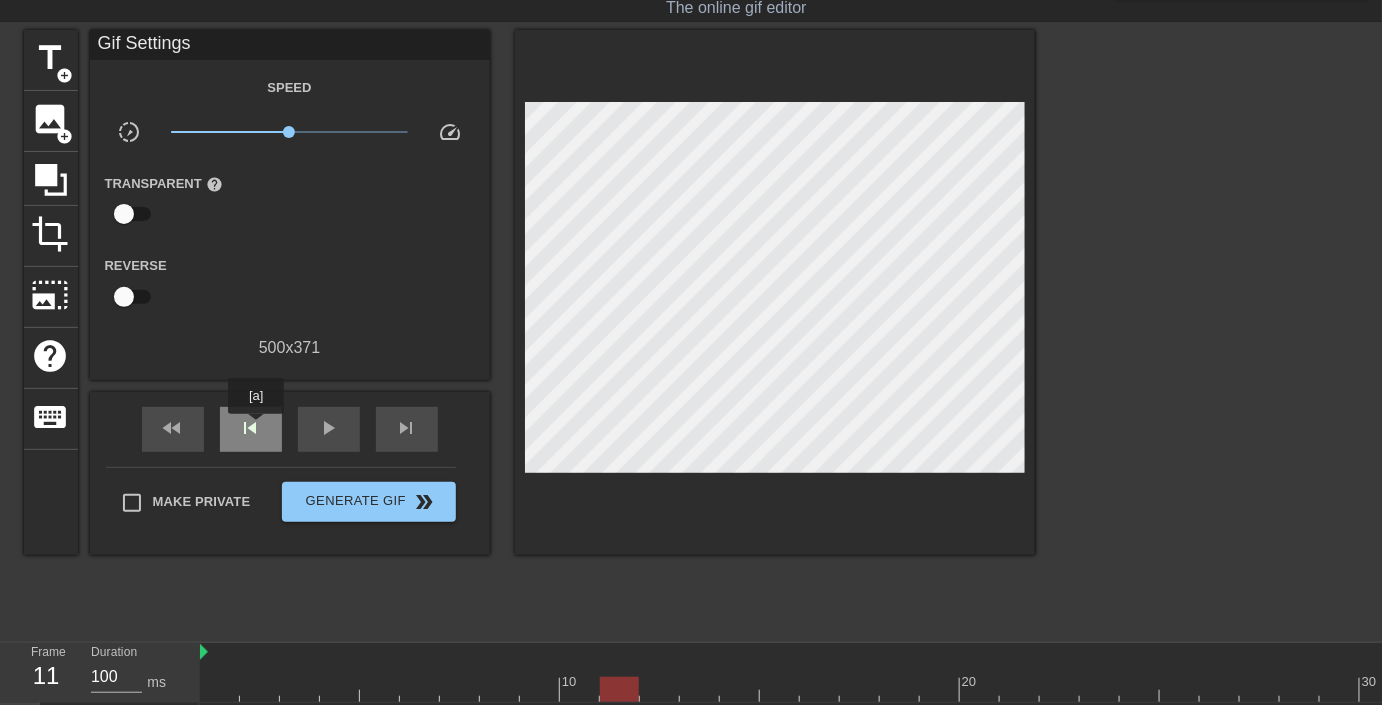 click on "skip_previous" at bounding box center [251, 428] 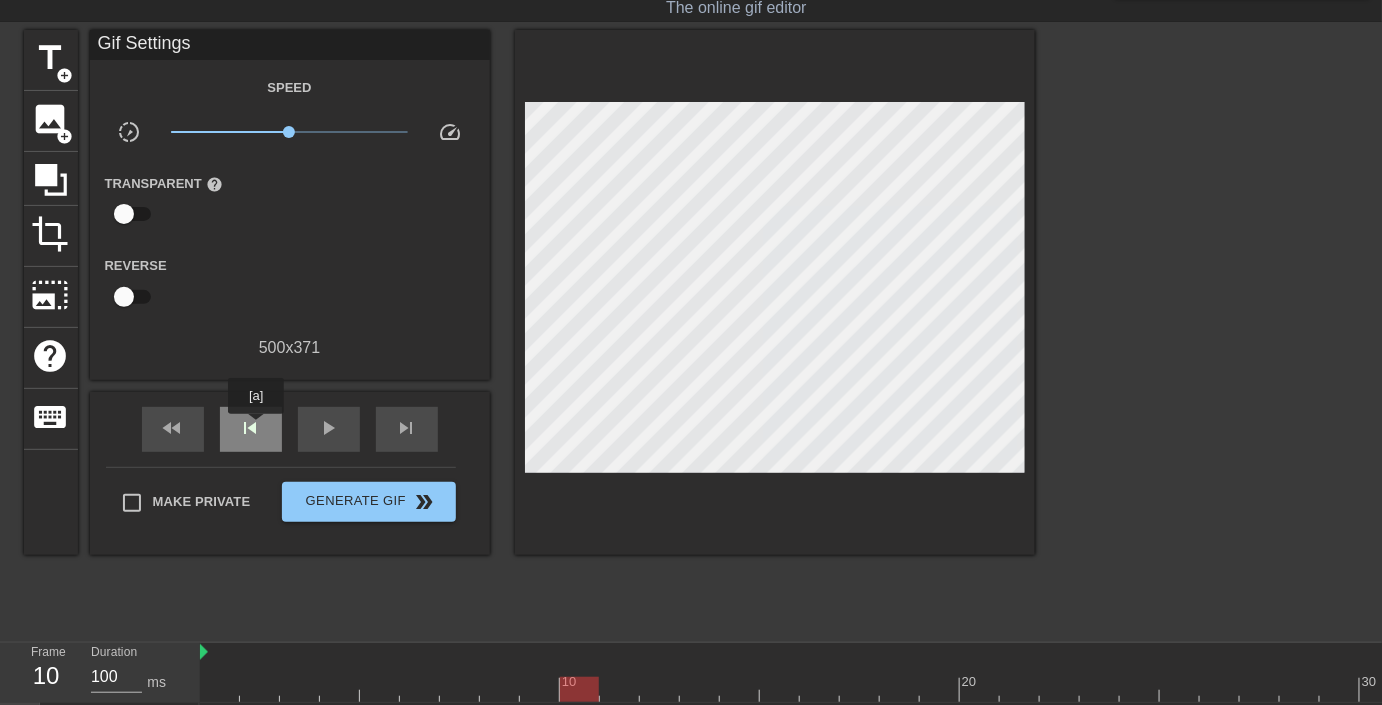 click on "skip_previous" at bounding box center [251, 428] 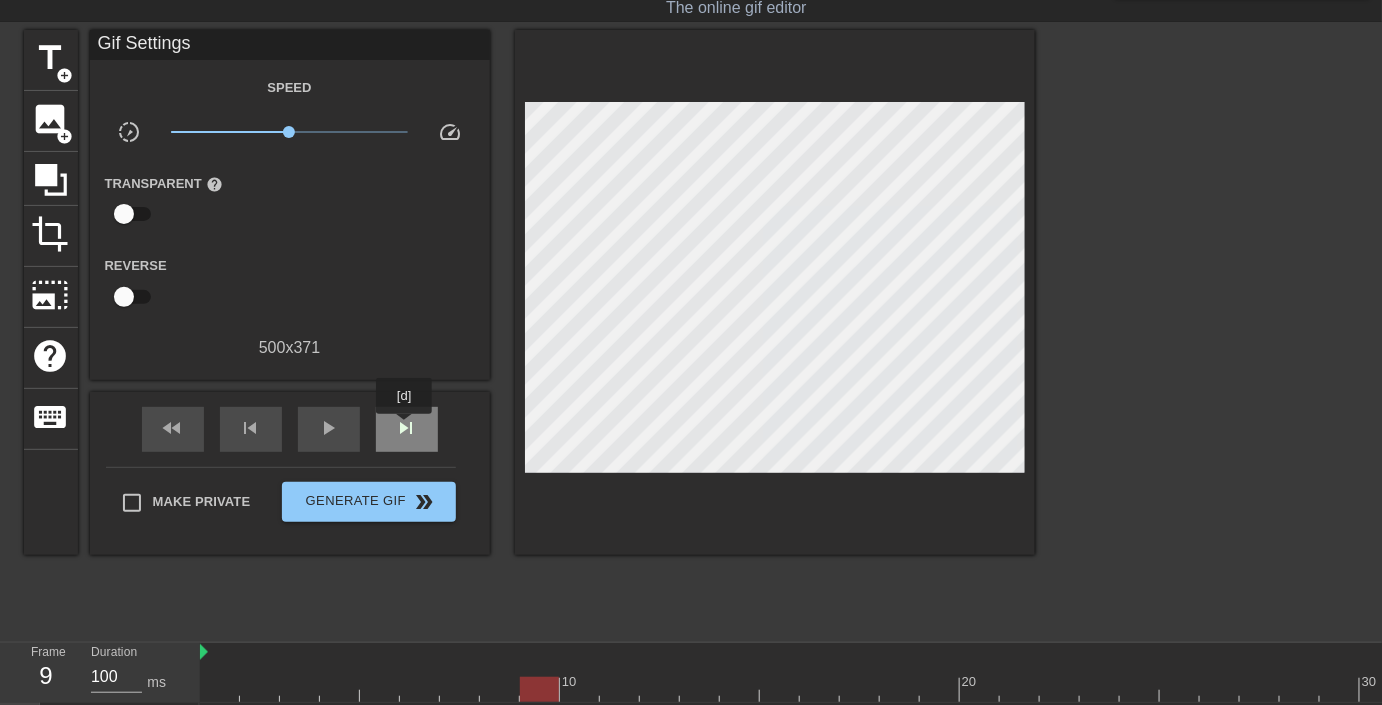 click on "skip_next" at bounding box center (407, 428) 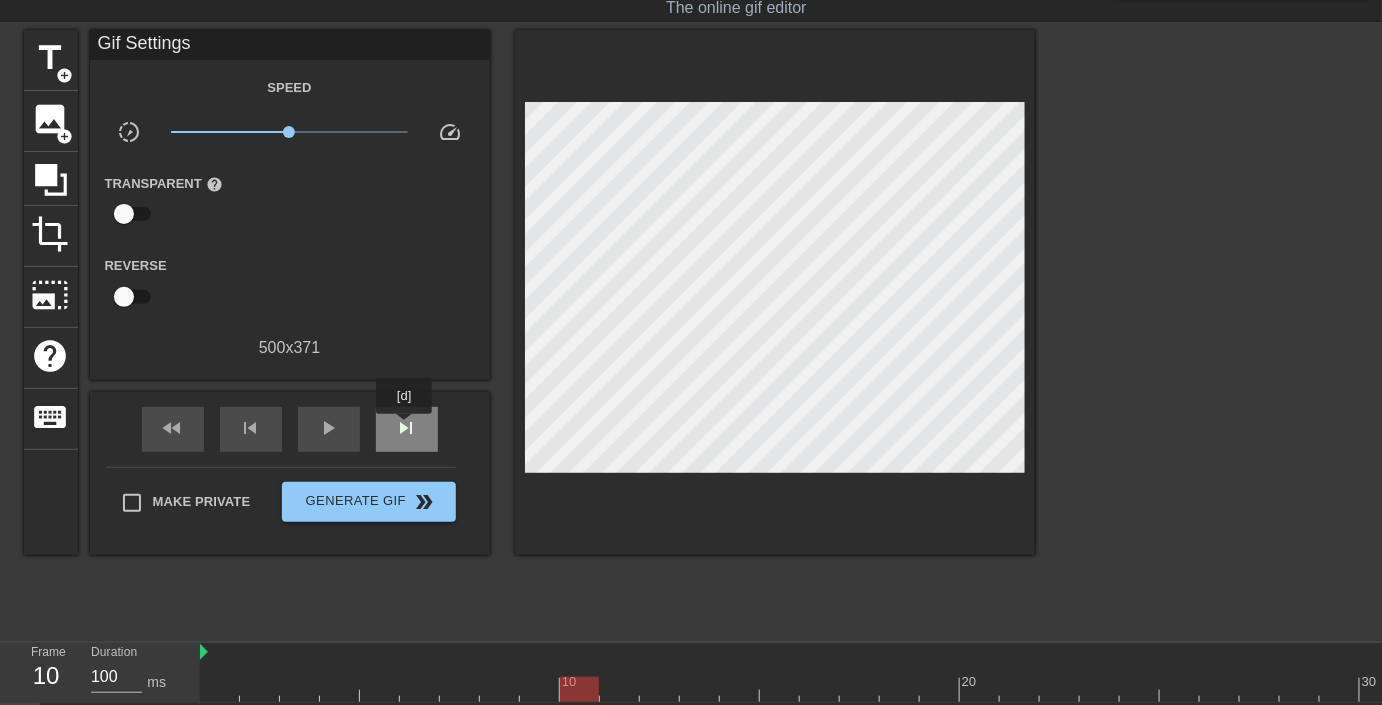 click on "skip_next" at bounding box center (407, 428) 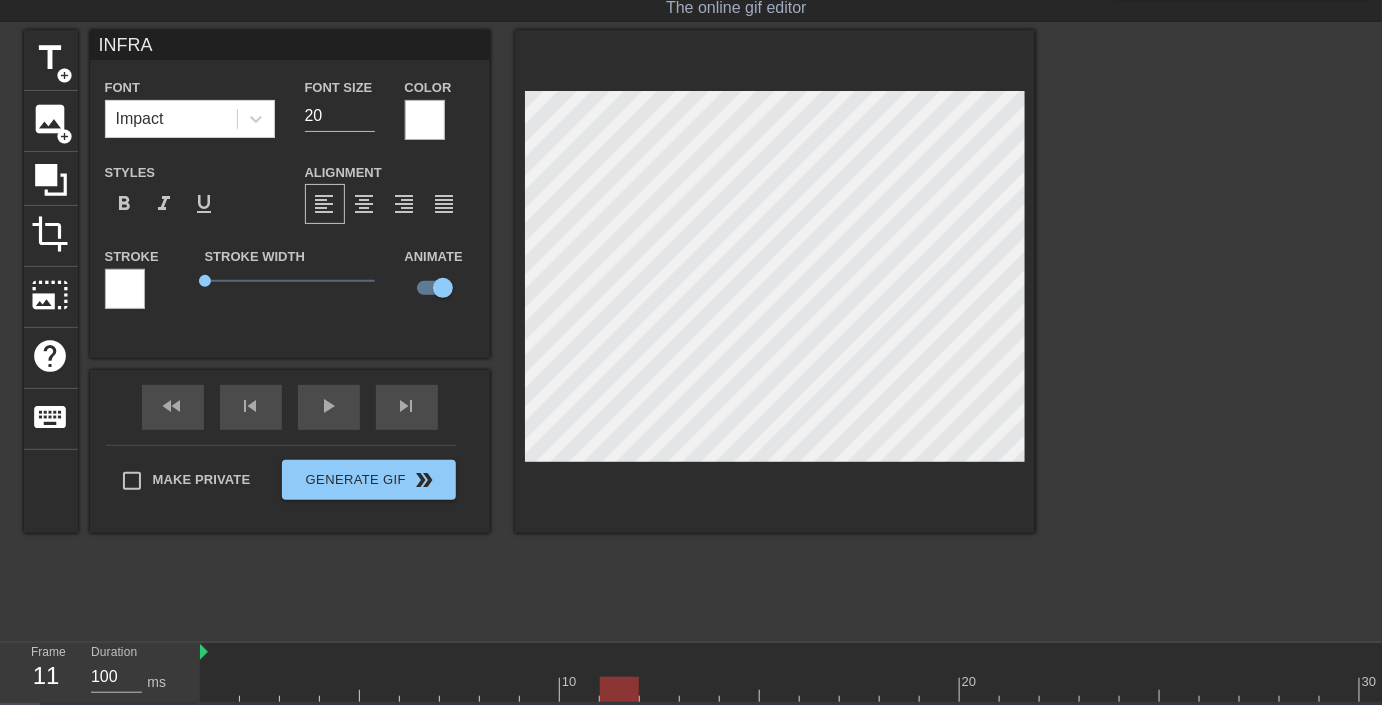 click at bounding box center (1209, 330) 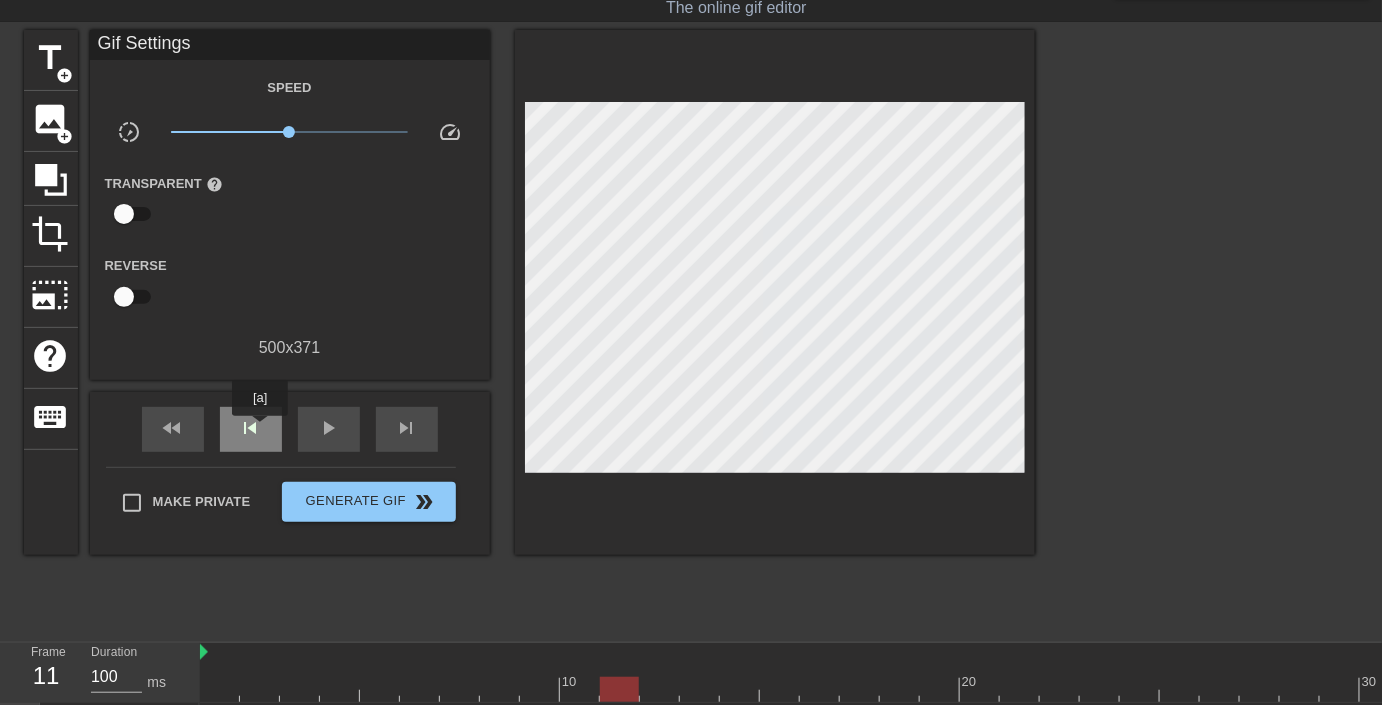 click on "skip_previous" at bounding box center [251, 428] 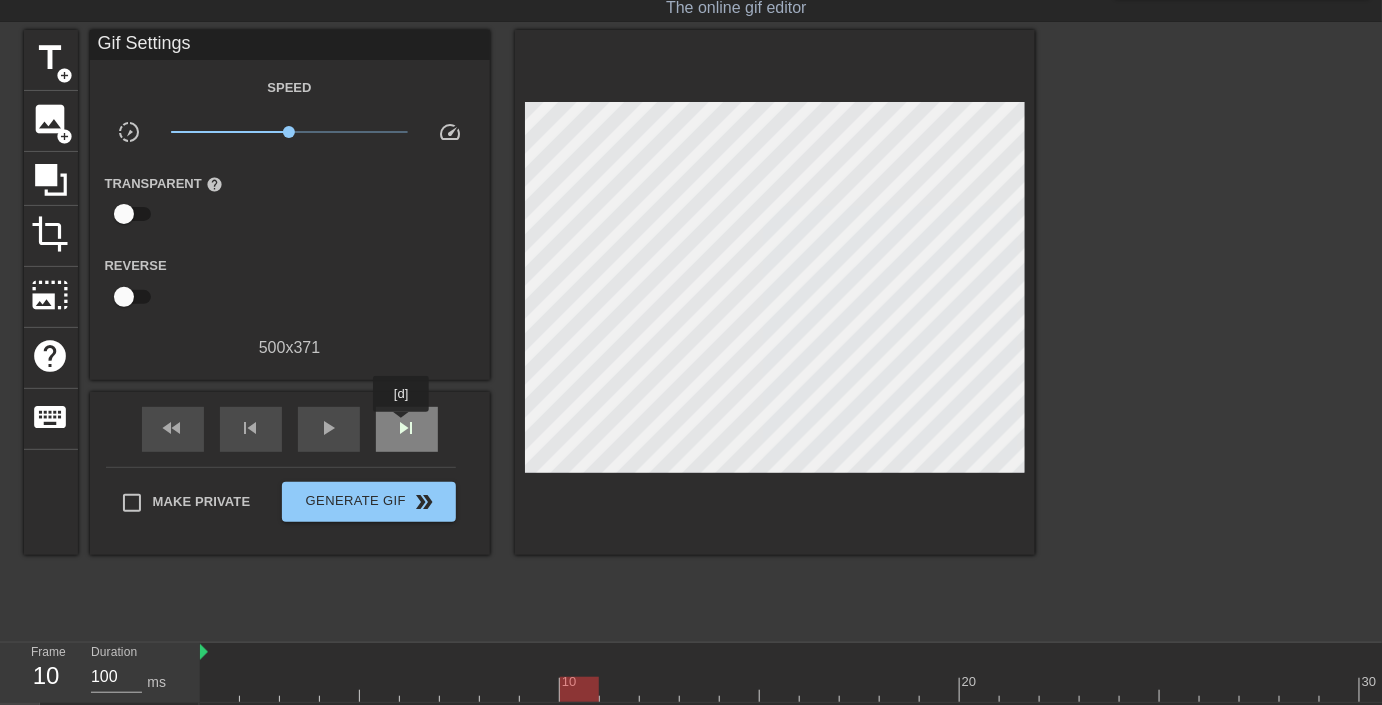 click on "skip_next" at bounding box center [407, 428] 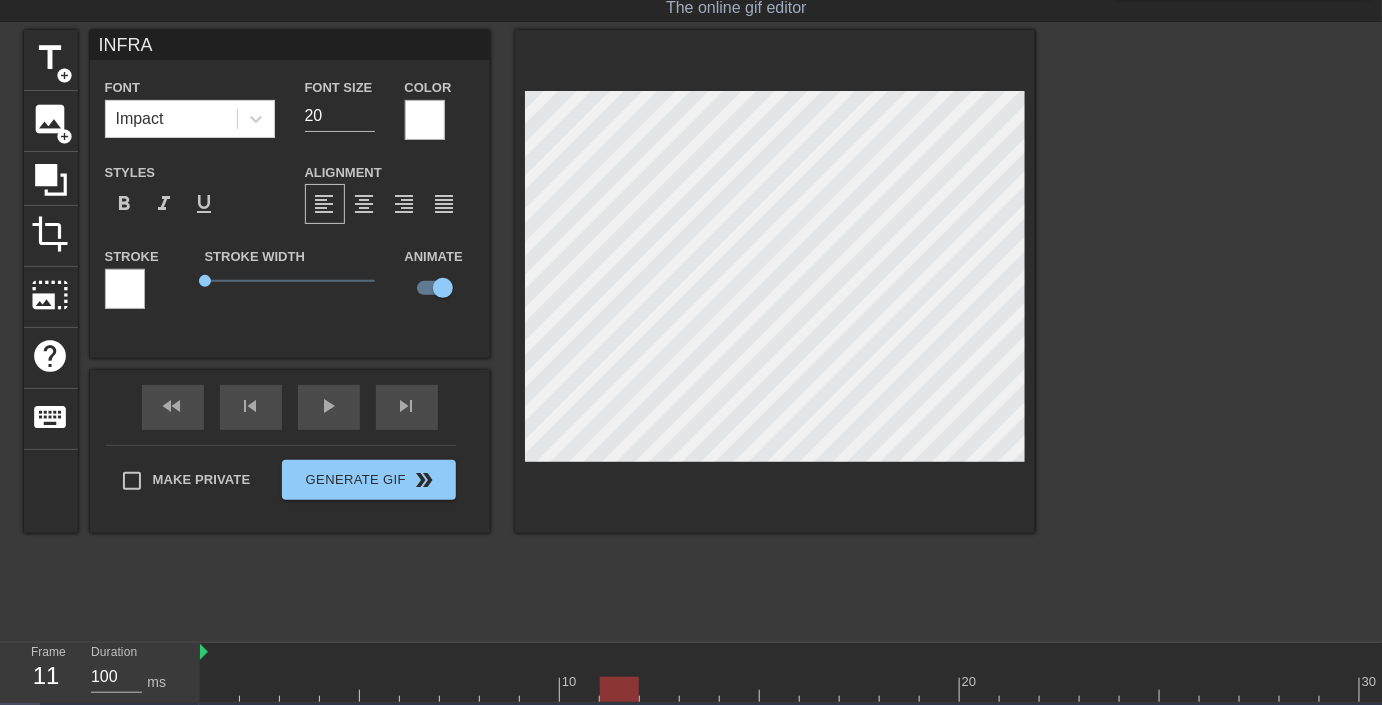 click at bounding box center (1209, 330) 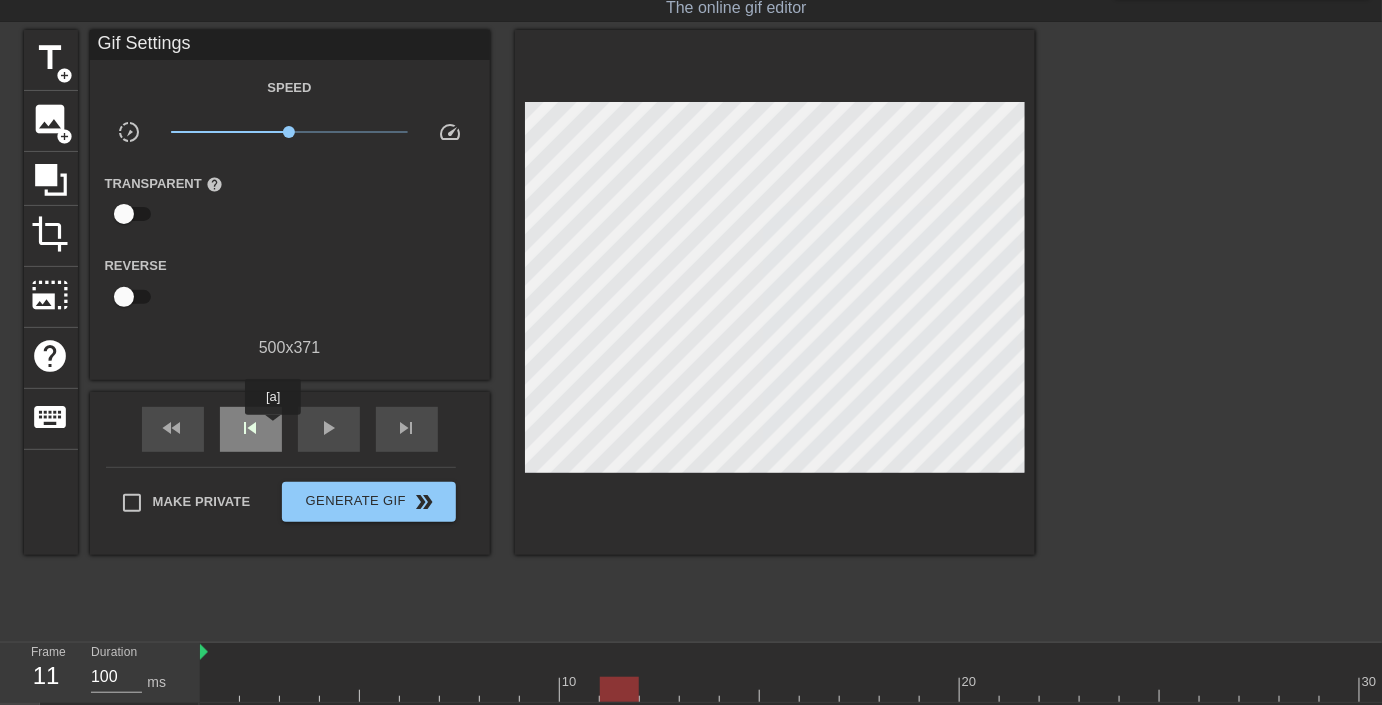 click on "skip_previous" at bounding box center [251, 429] 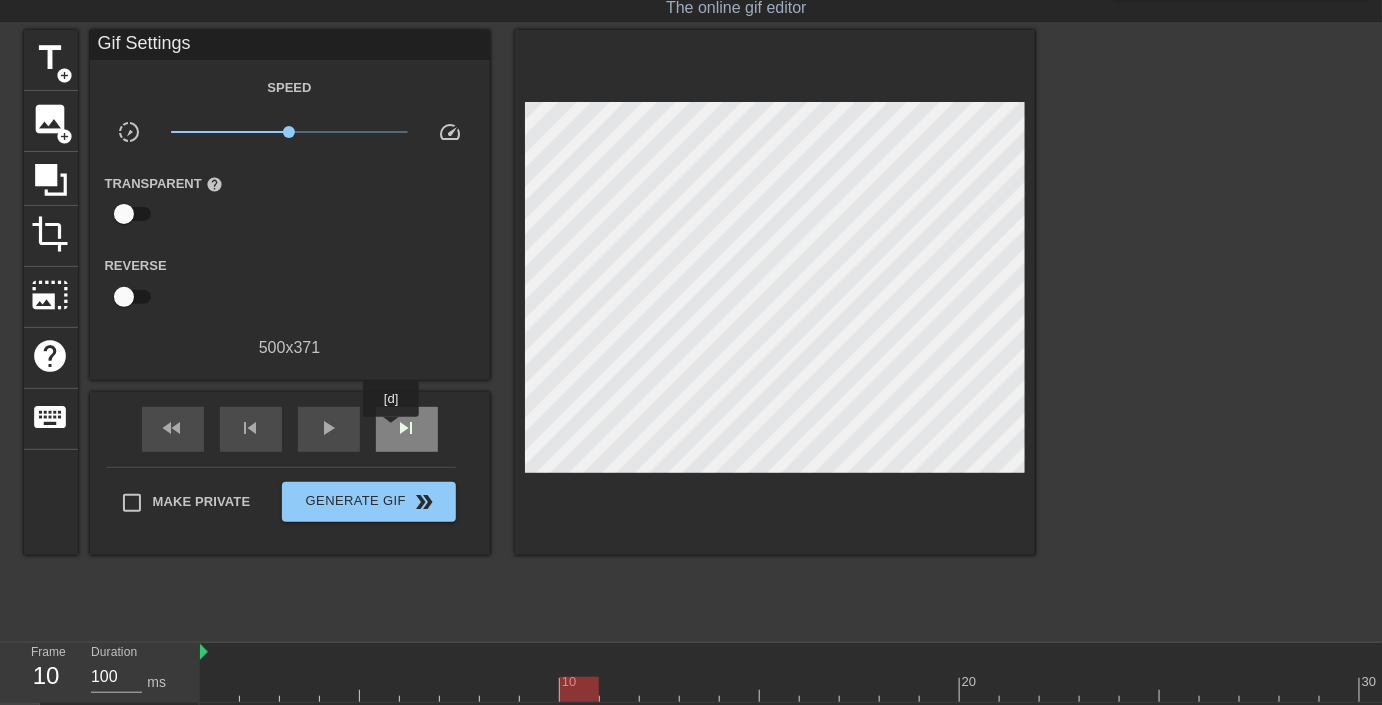 click on "skip_next" at bounding box center (407, 429) 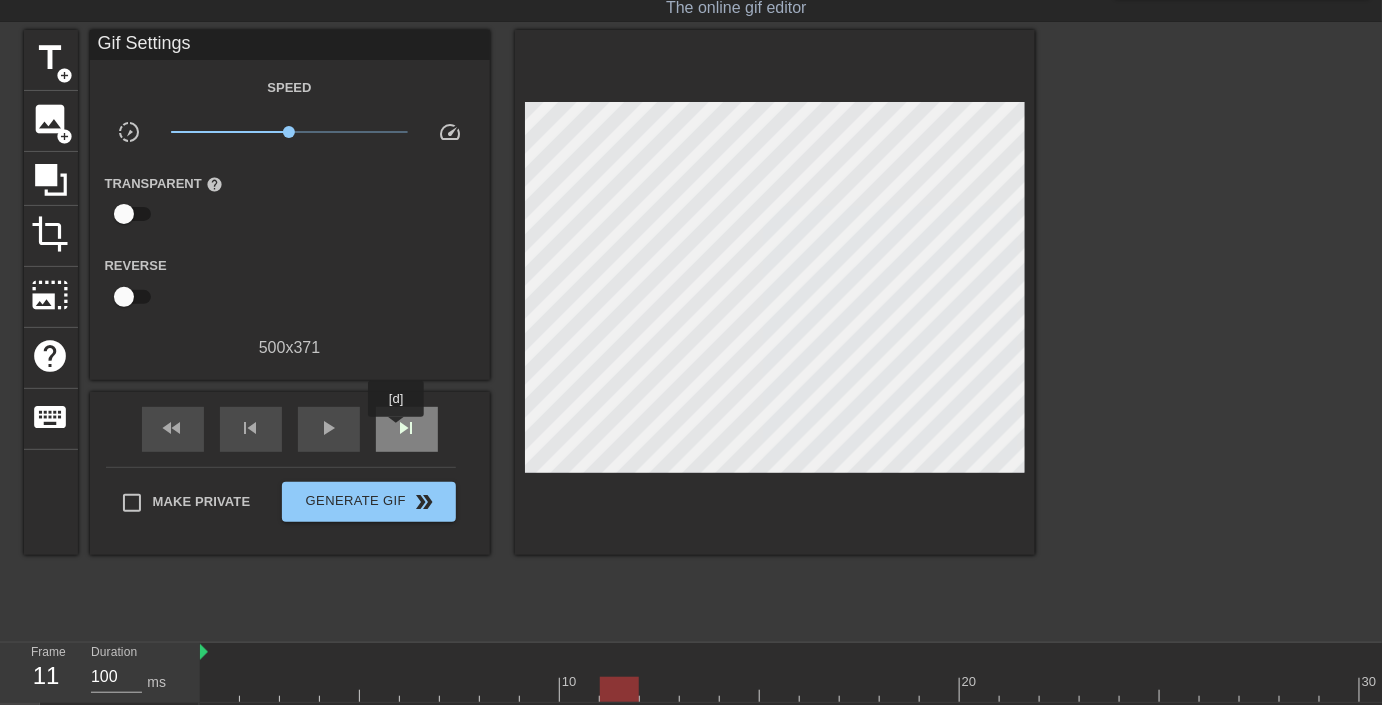 click on "skip_next" at bounding box center (407, 428) 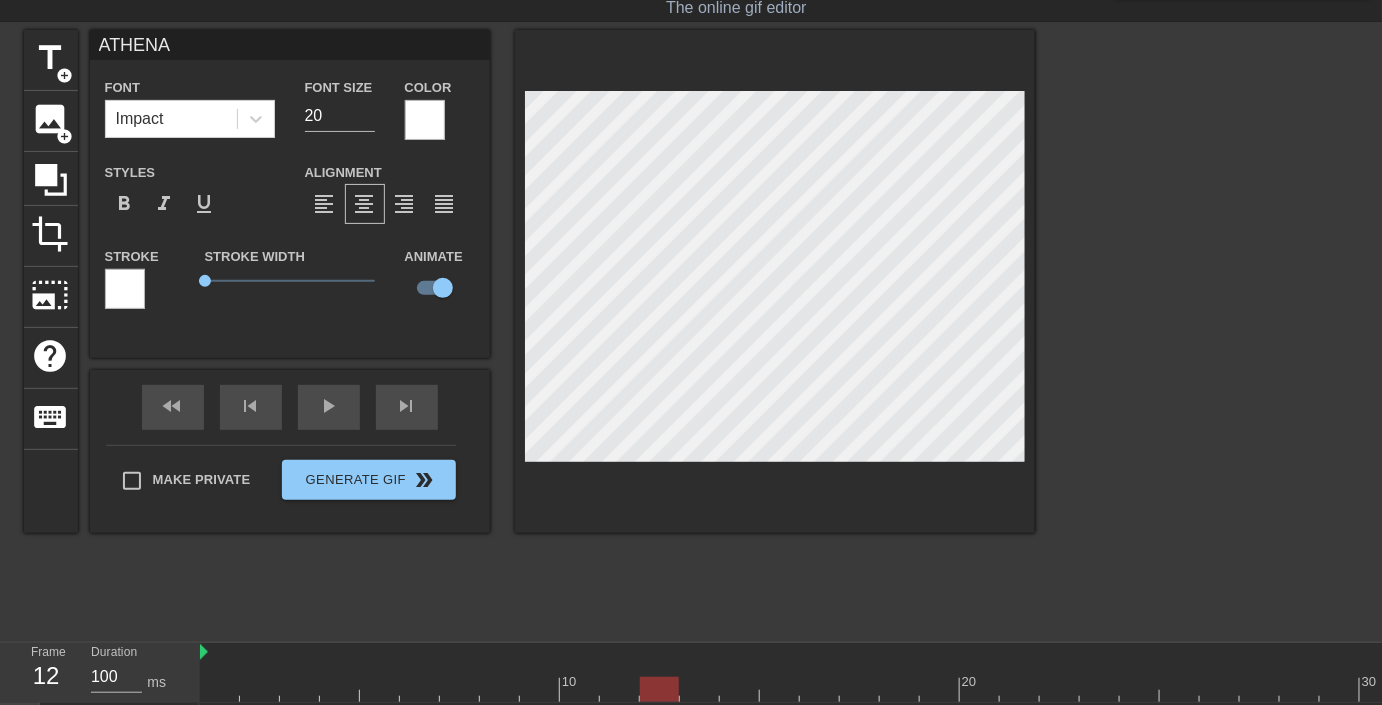 click at bounding box center (1209, 330) 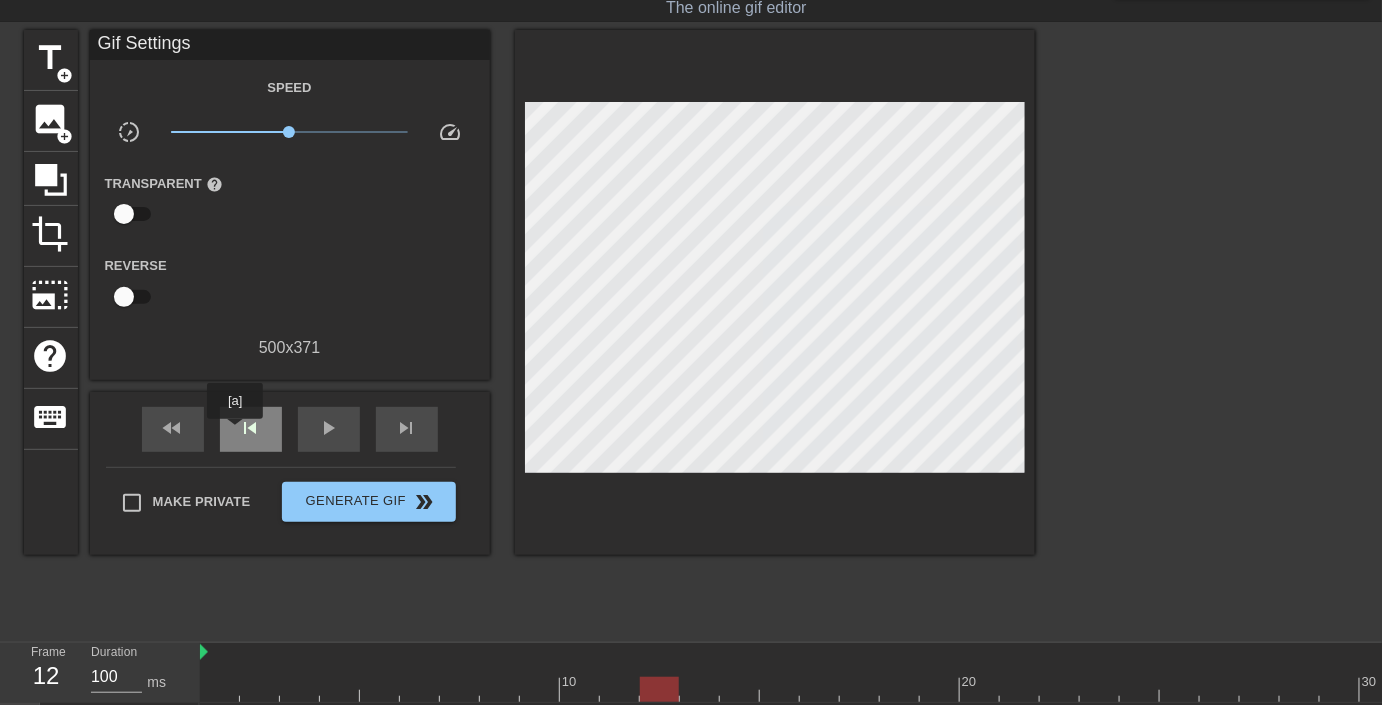 click on "skip_previous" at bounding box center (251, 429) 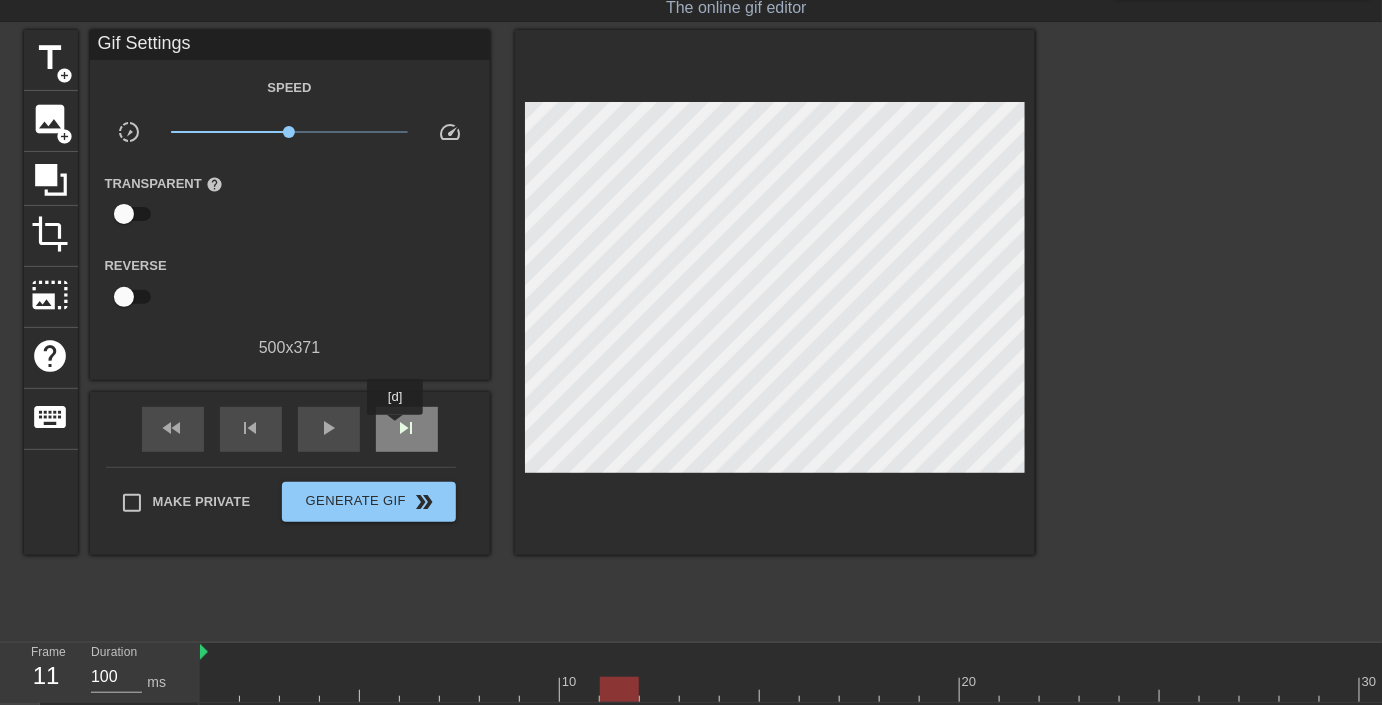 click on "skip_next" at bounding box center [407, 428] 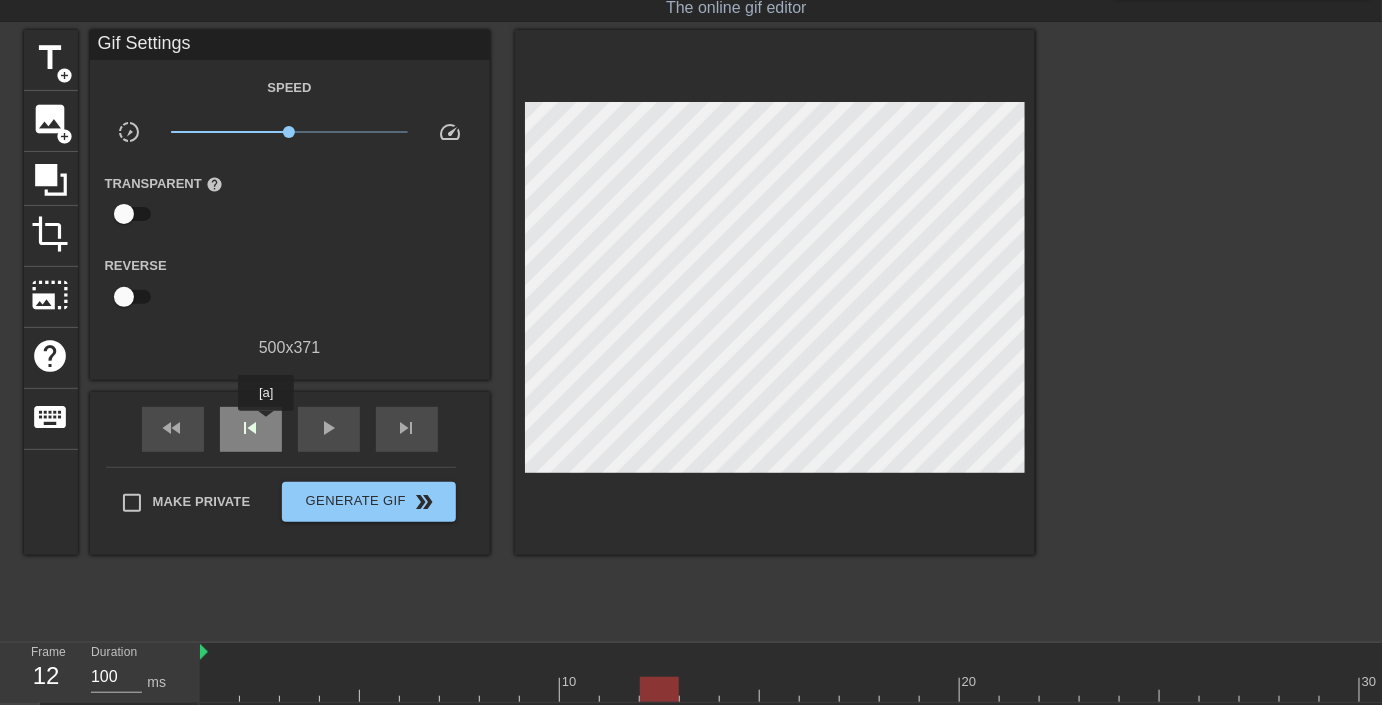 click on "skip_previous" at bounding box center (251, 428) 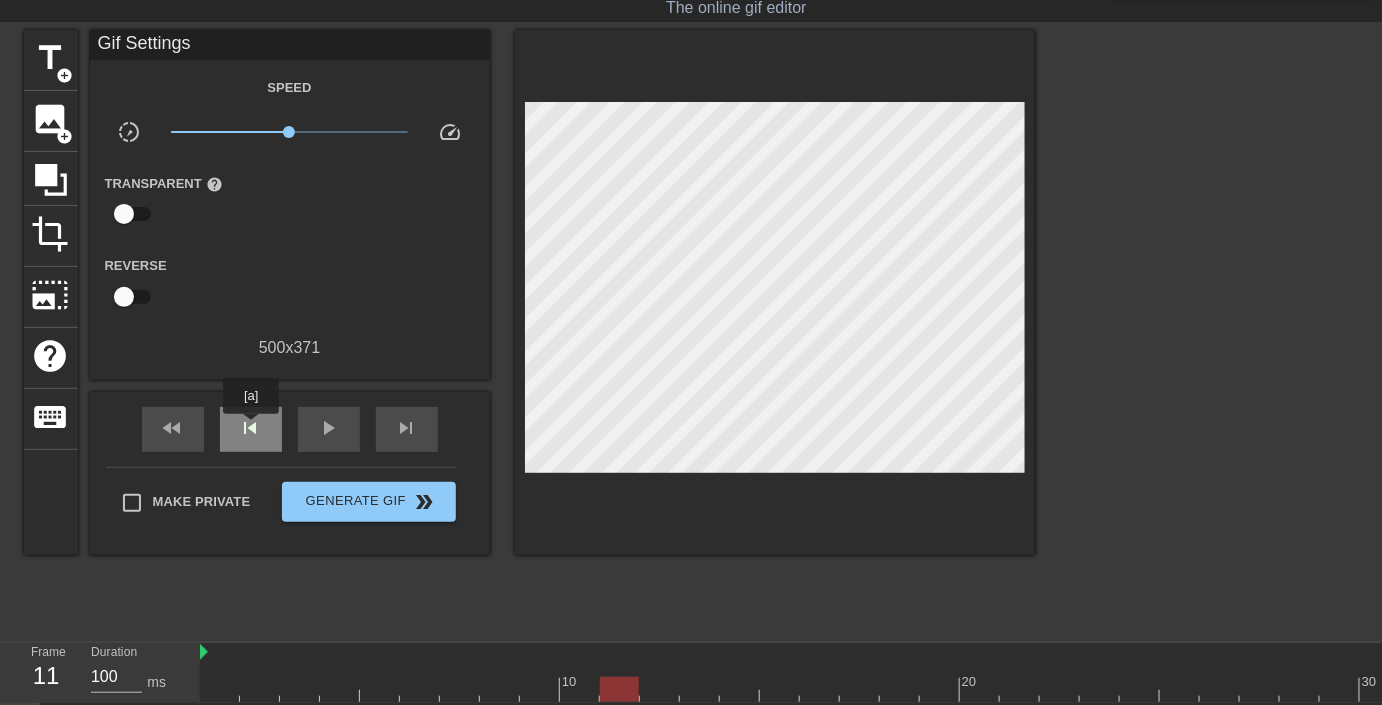 click on "skip_previous" at bounding box center (251, 428) 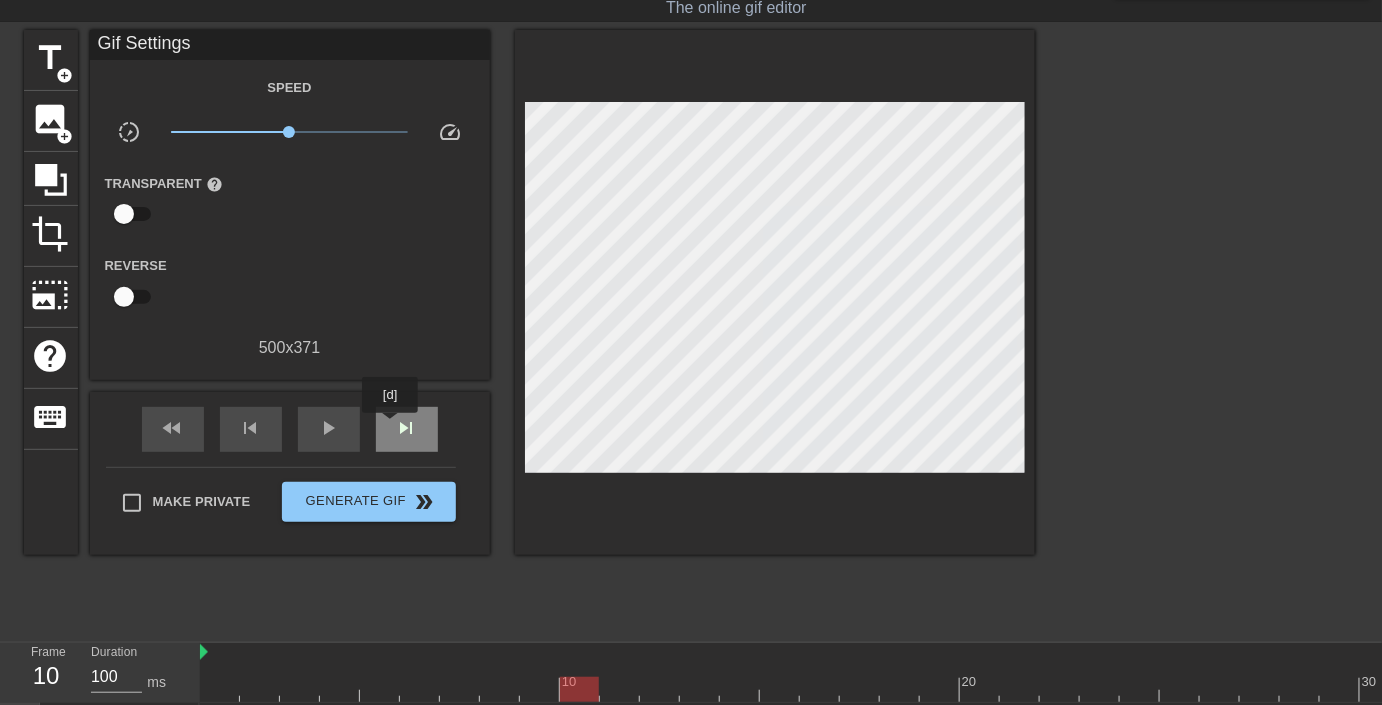click on "skip_next" at bounding box center [407, 428] 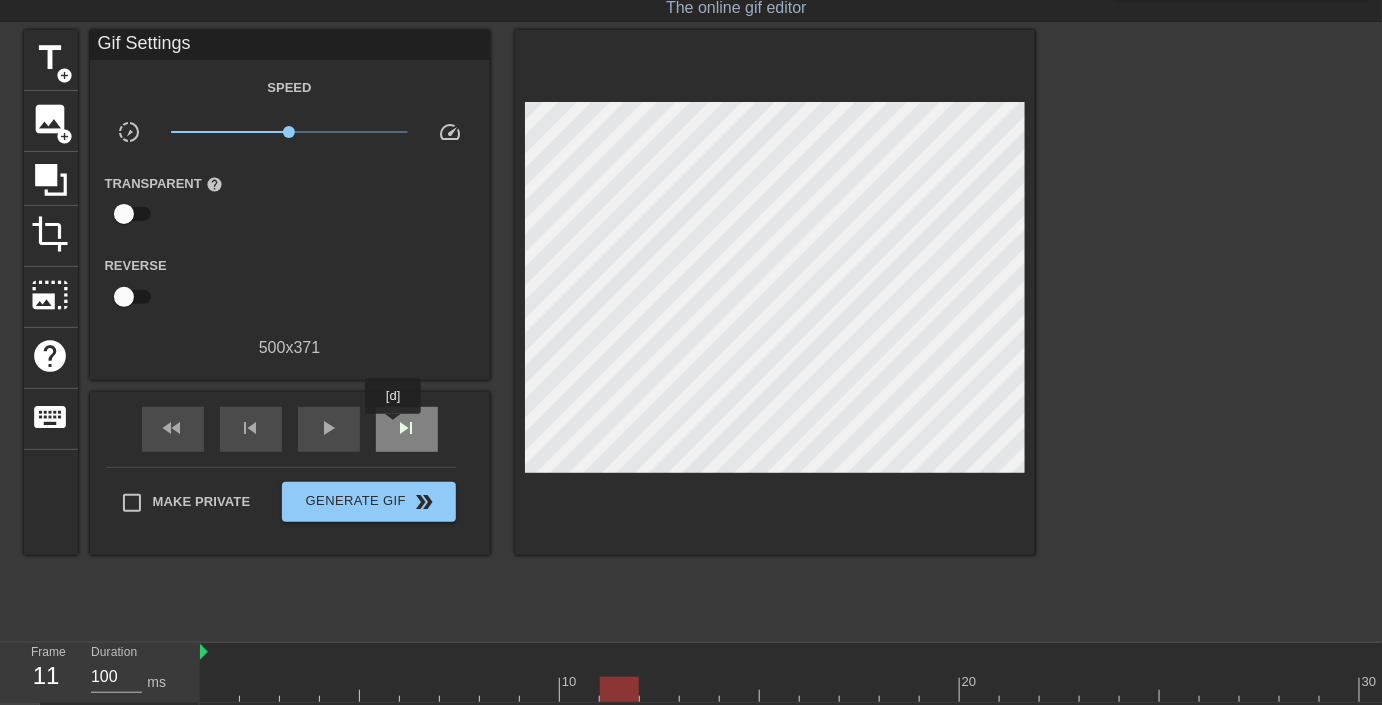 click on "skip_next" at bounding box center [407, 428] 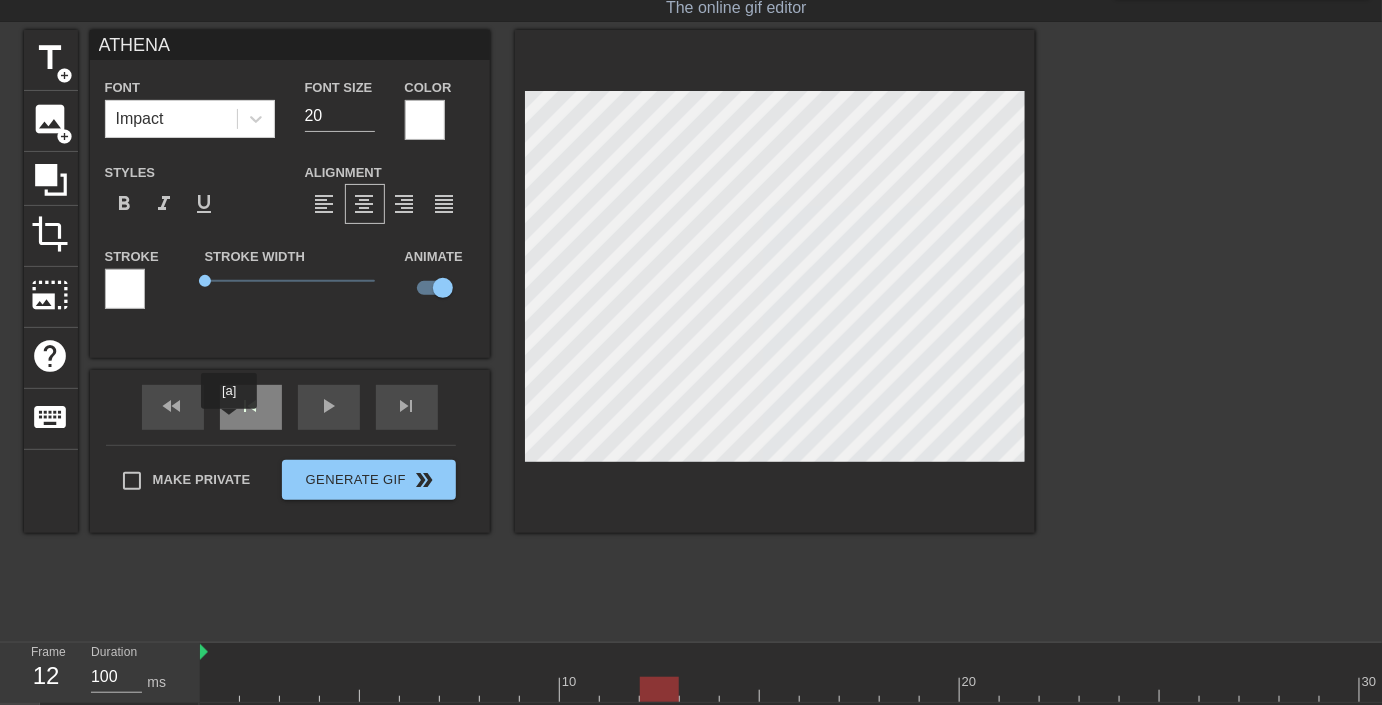 click on "skip_previous" at bounding box center (251, 407) 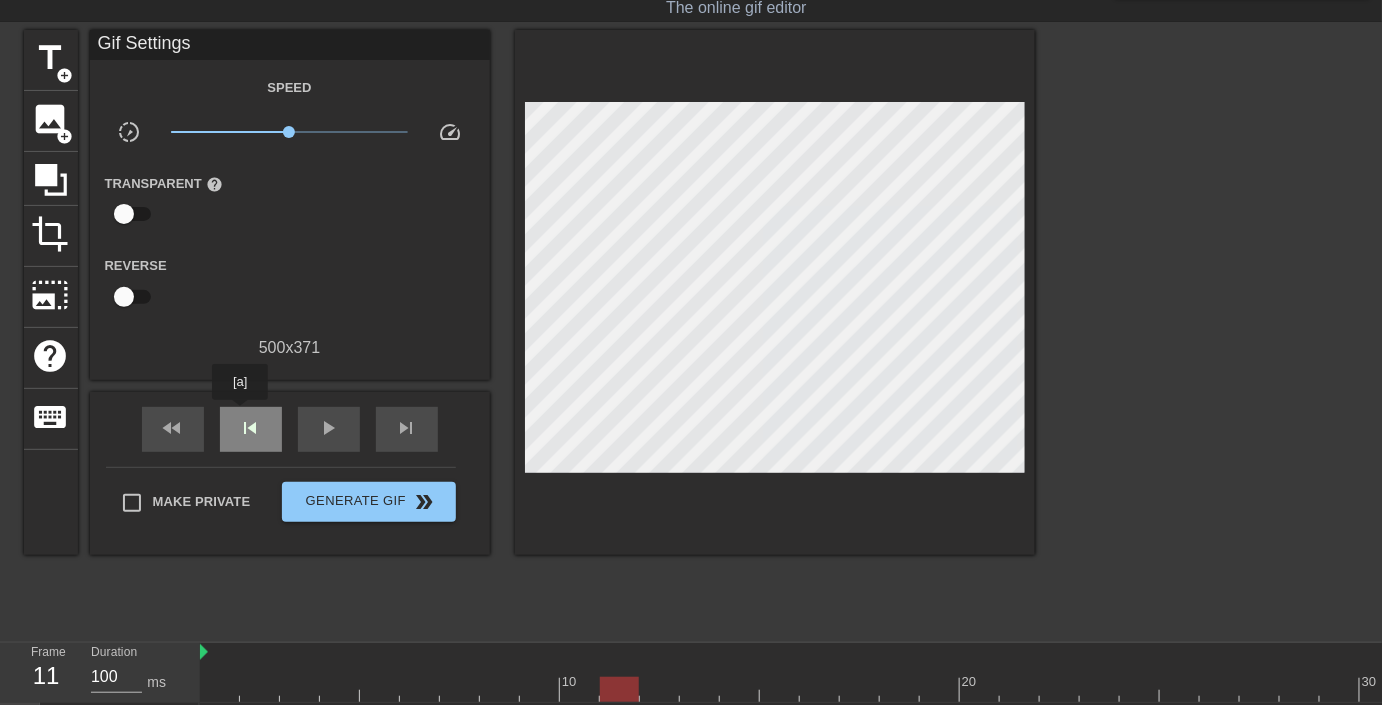 click on "skip_previous" at bounding box center (251, 429) 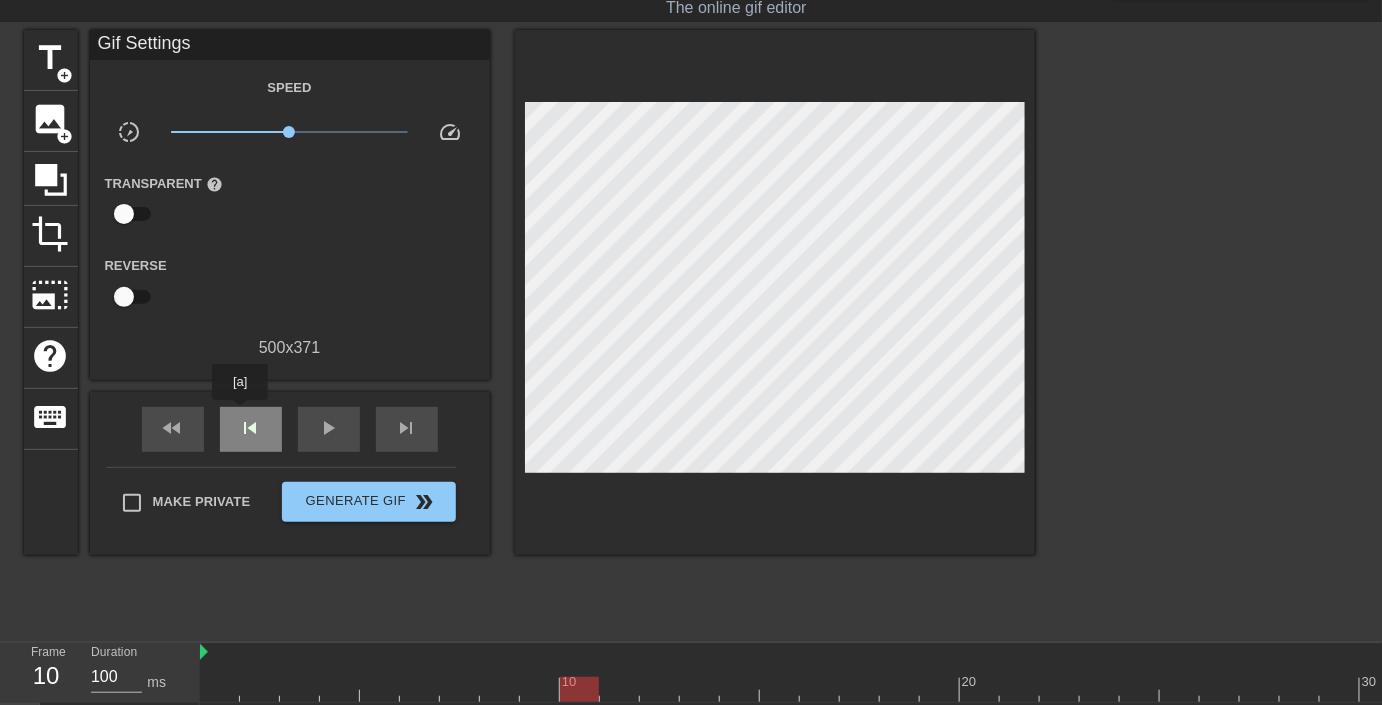 click on "skip_previous" at bounding box center [251, 429] 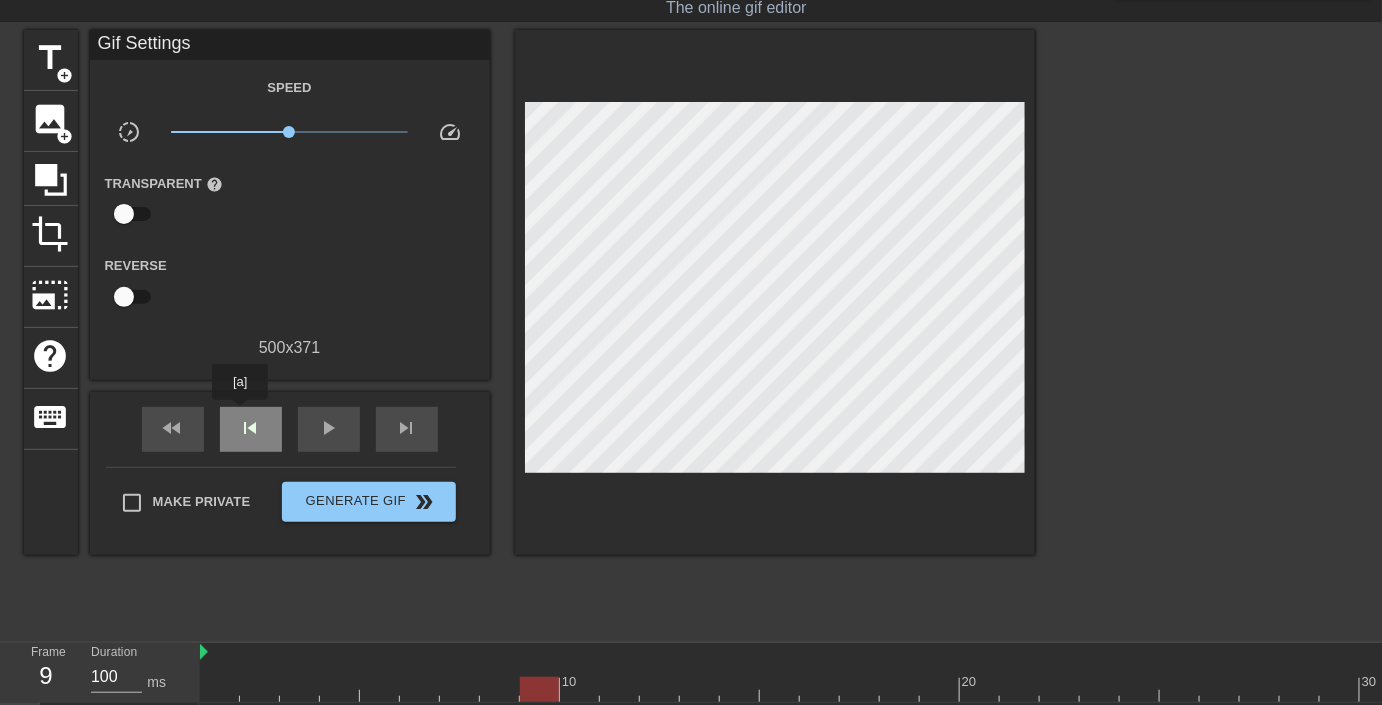 click on "skip_previous" at bounding box center [251, 429] 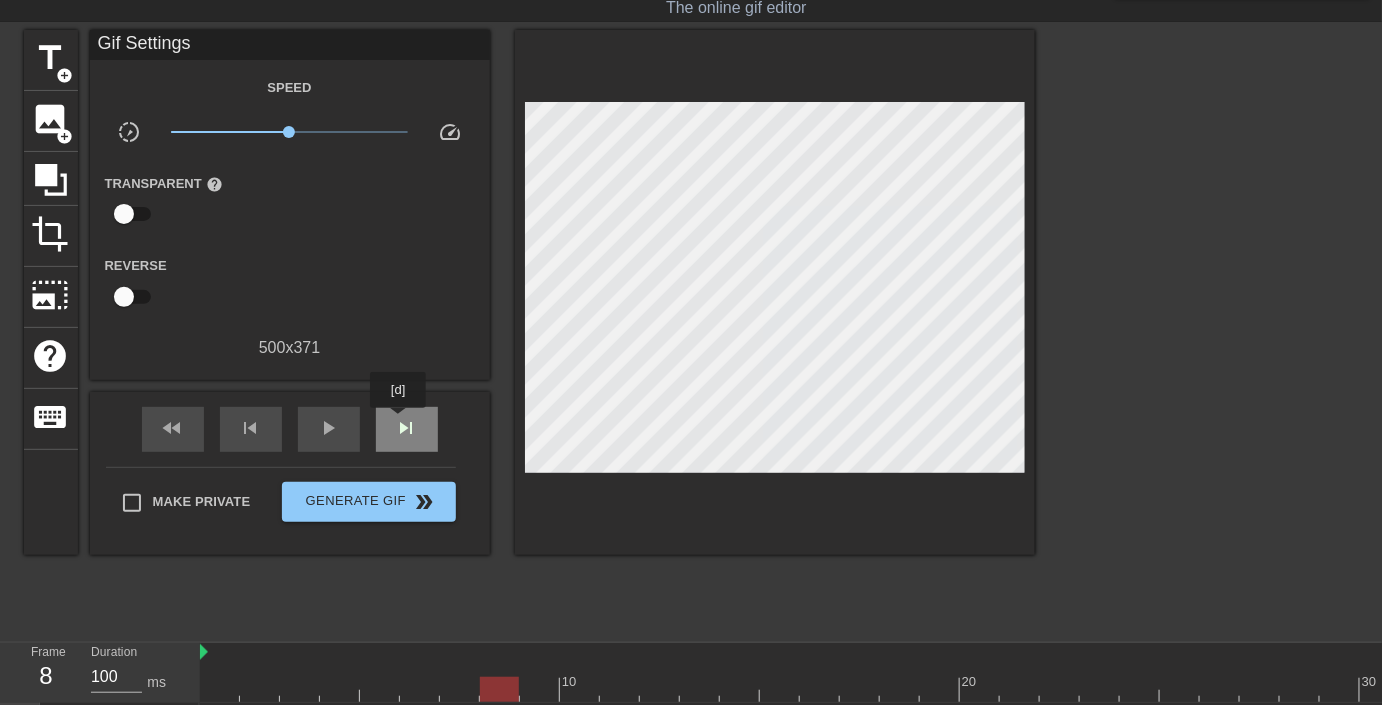 click on "skip_next" at bounding box center [407, 428] 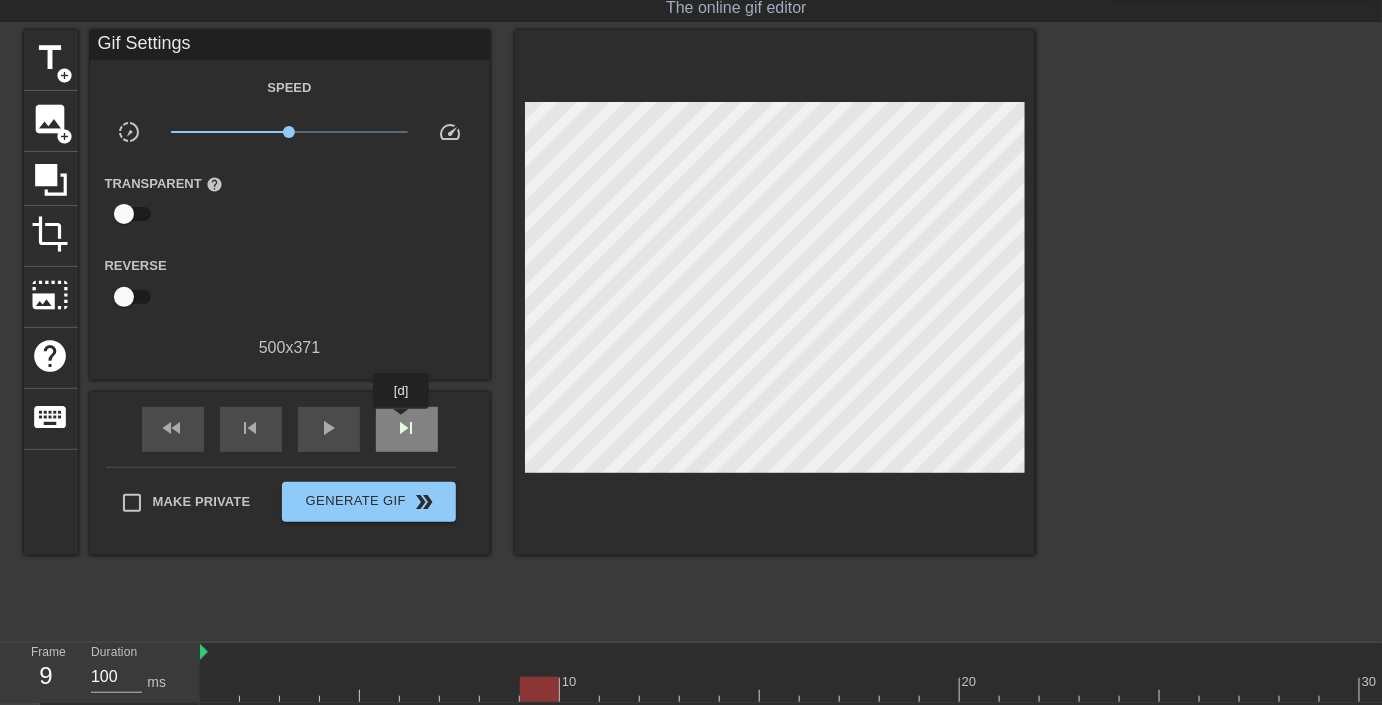 click on "skip_next" at bounding box center [407, 428] 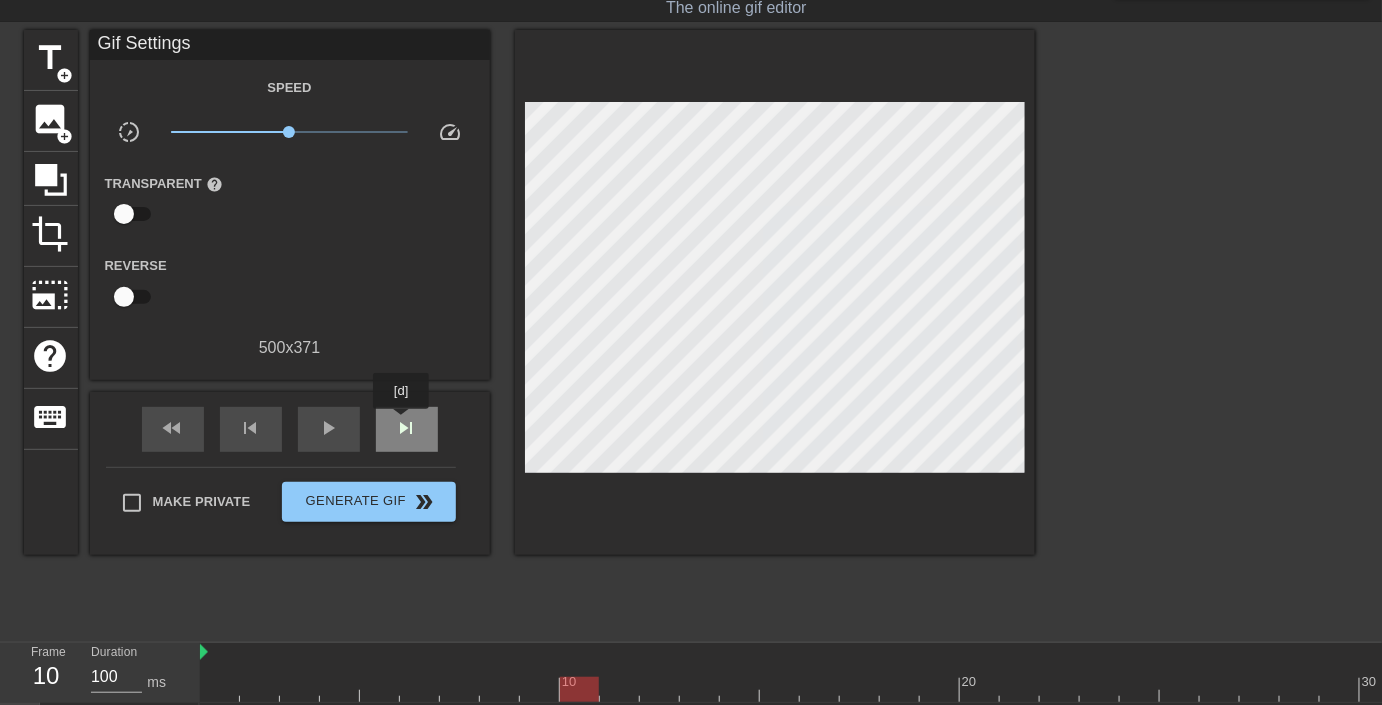 click on "skip_next" at bounding box center [407, 428] 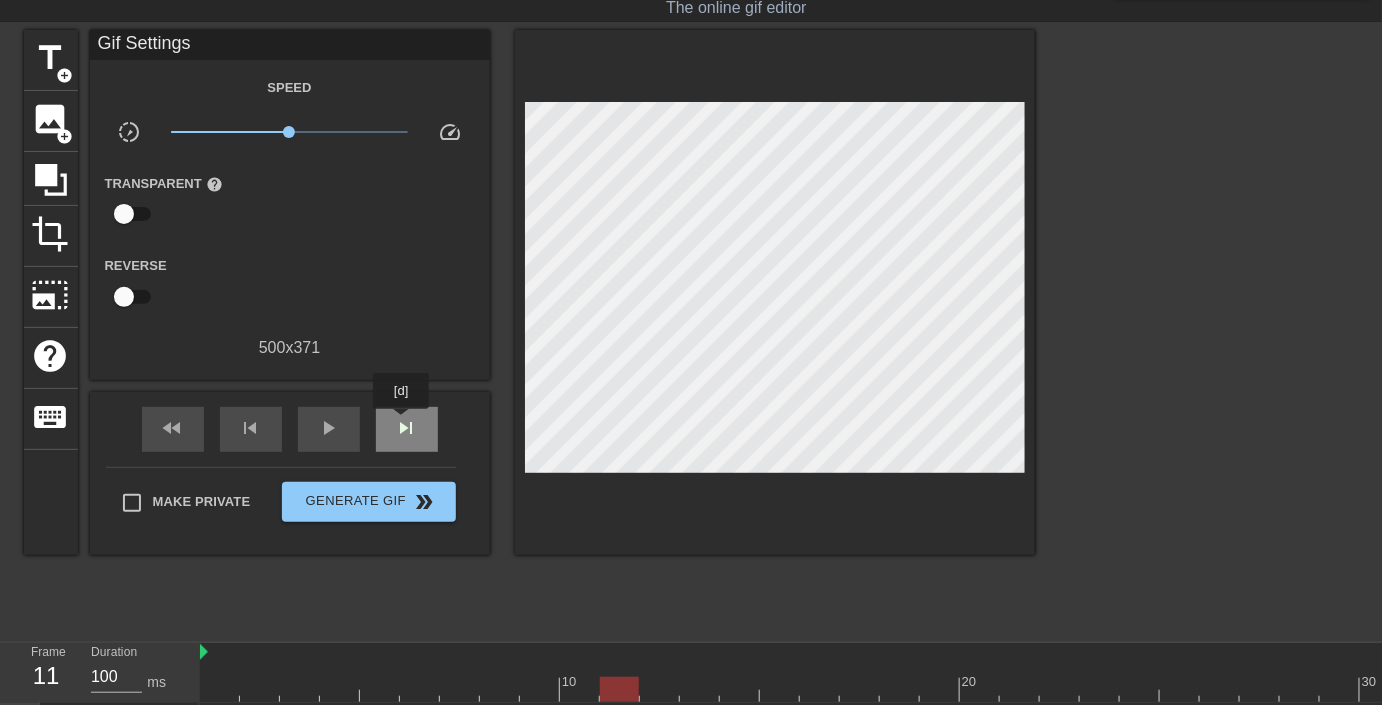 click on "skip_next" at bounding box center [407, 428] 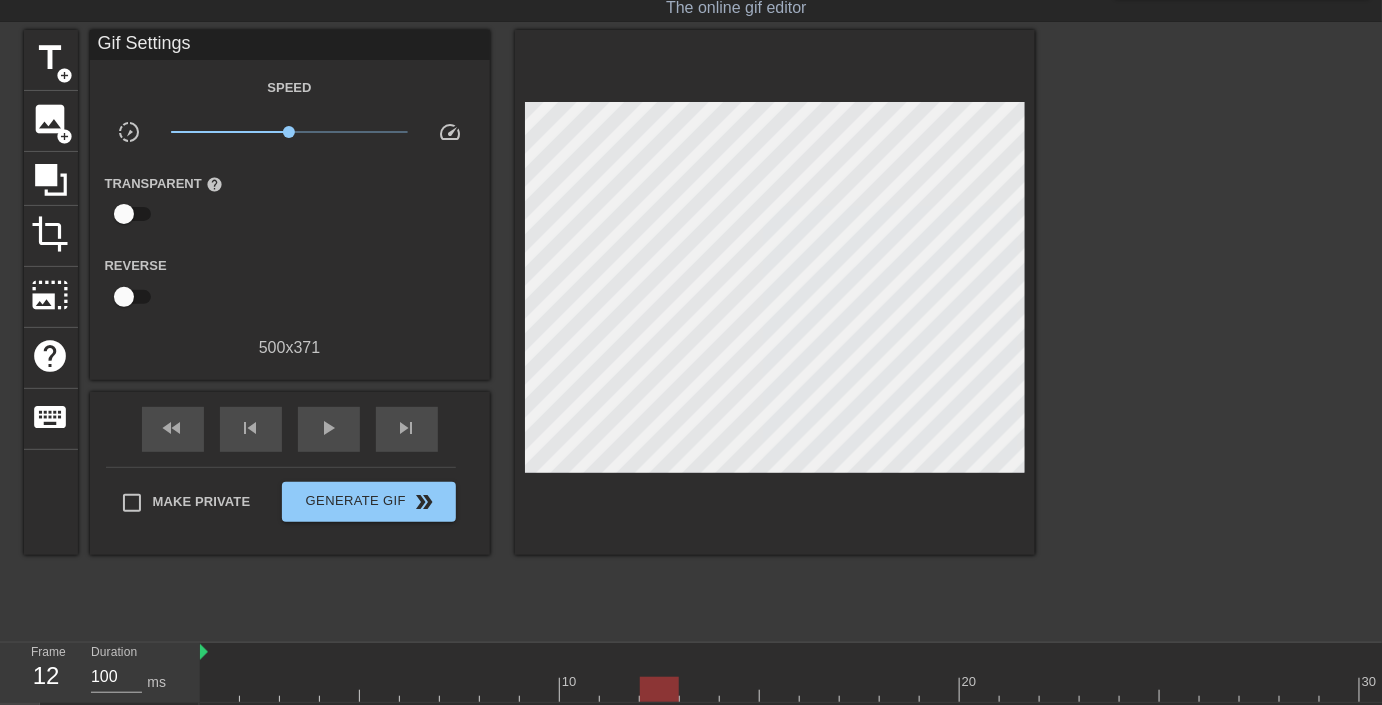click at bounding box center [1209, 330] 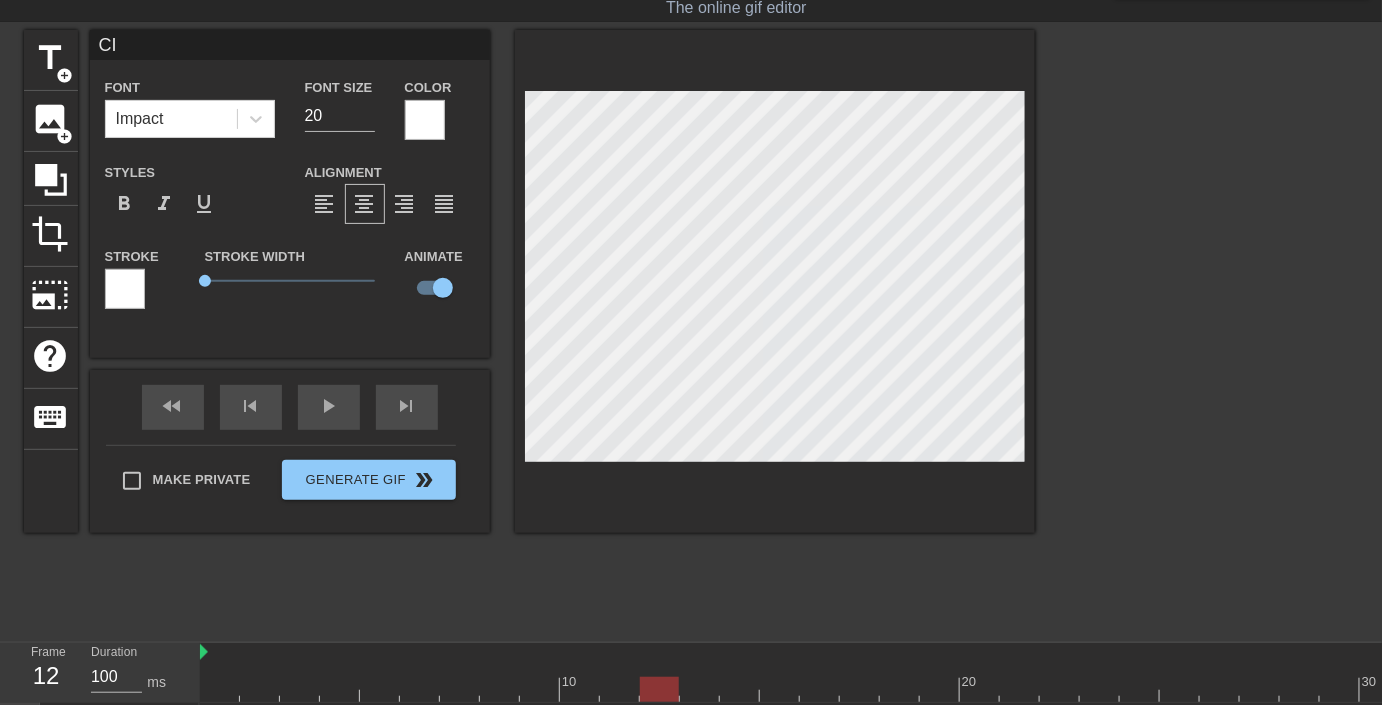 click at bounding box center (1209, 330) 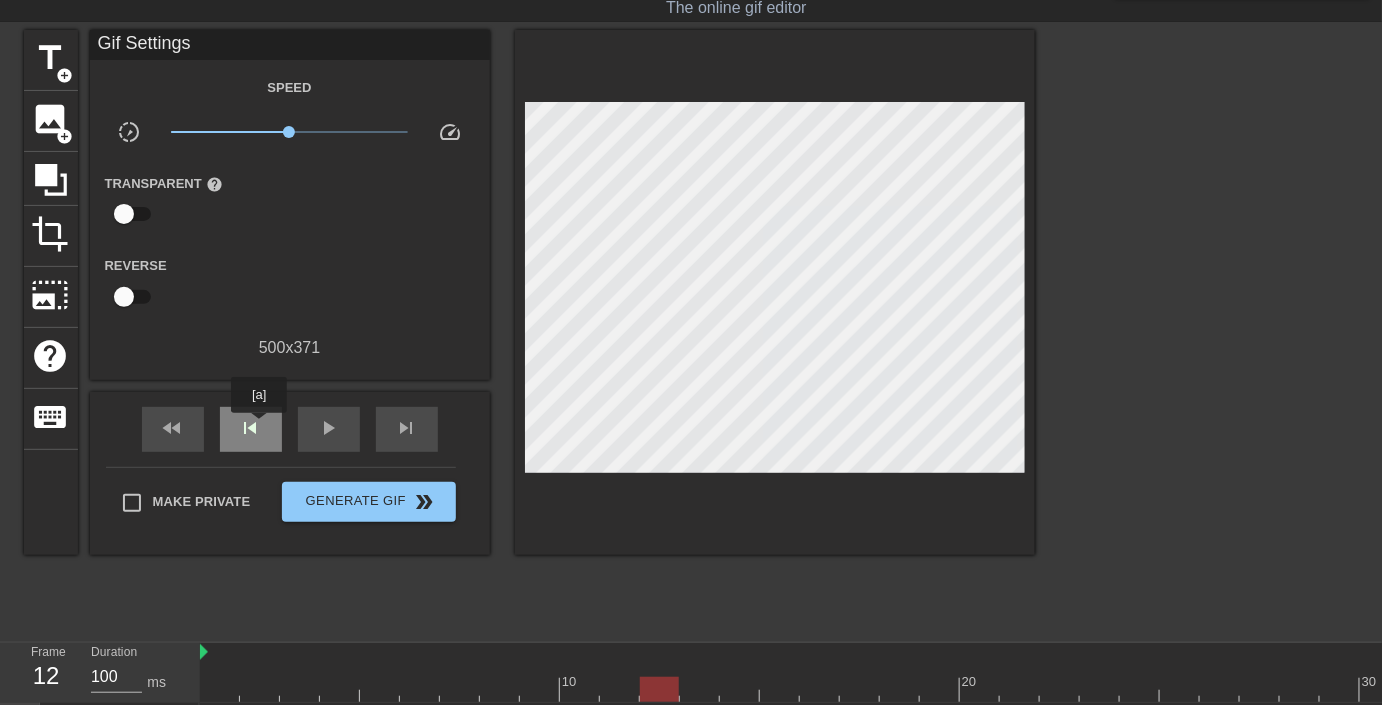 click on "skip_previous" at bounding box center (251, 428) 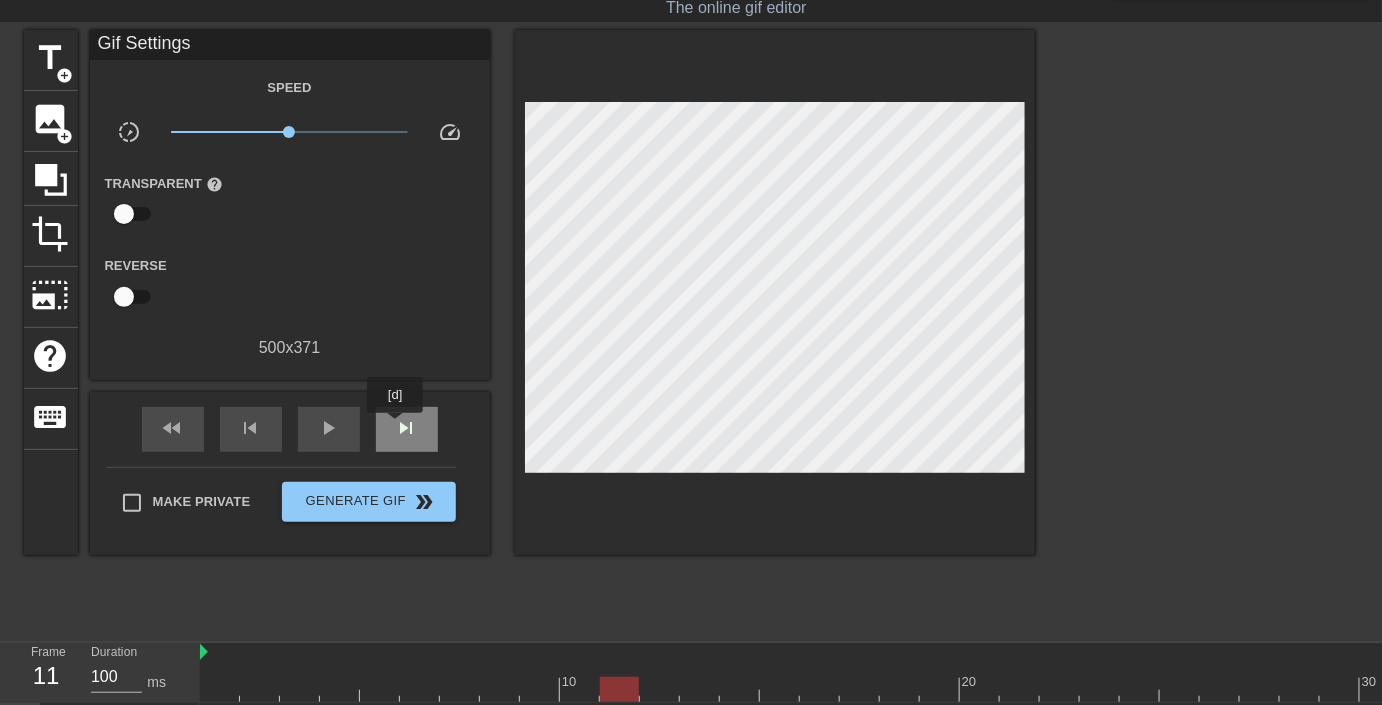 click on "skip_next" at bounding box center [407, 428] 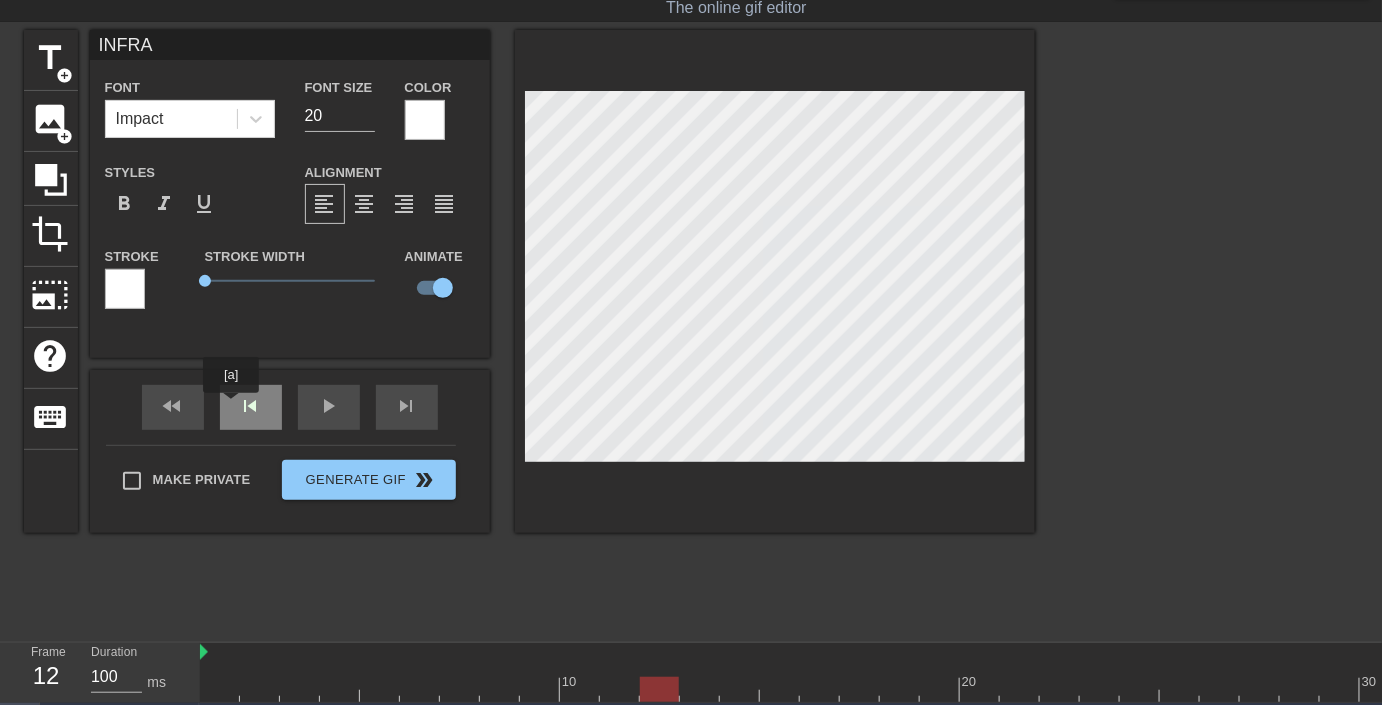 click on "skip_previous" at bounding box center [251, 407] 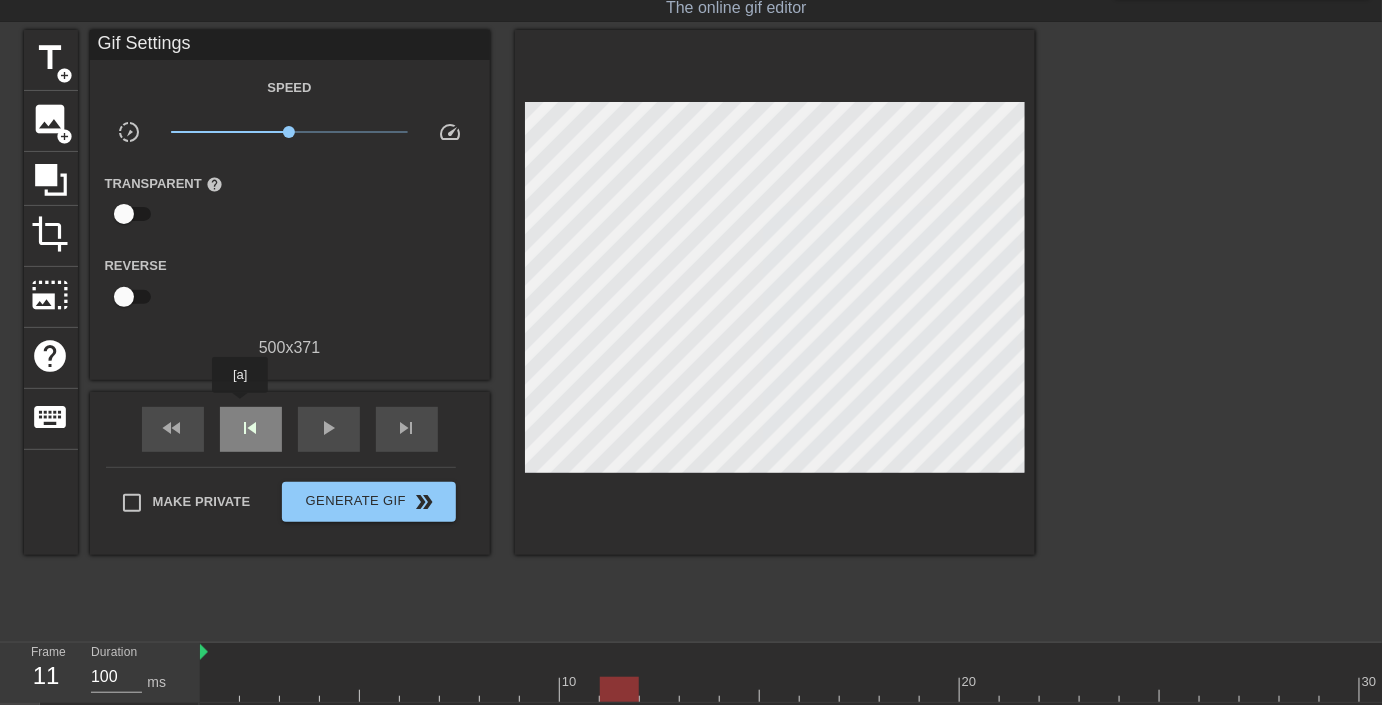 click on "skip_previous" at bounding box center [251, 429] 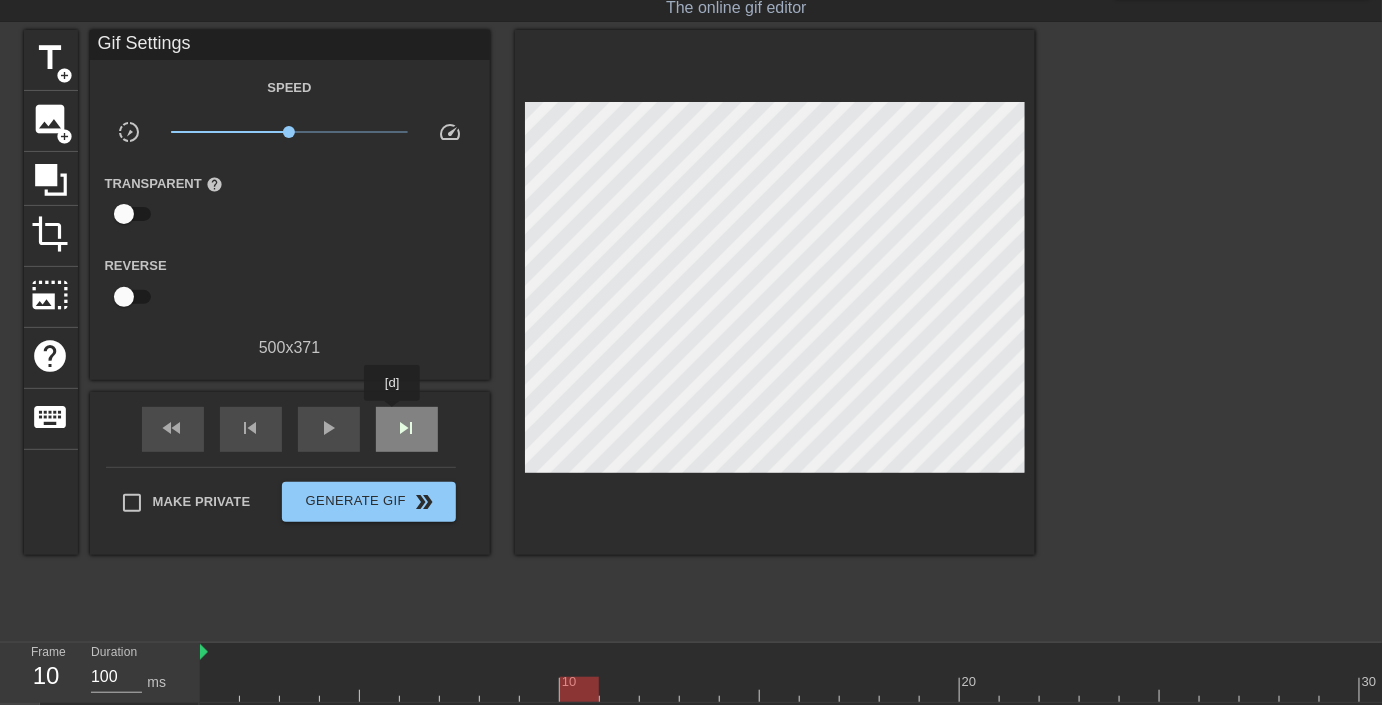 click on "skip_next" at bounding box center [407, 429] 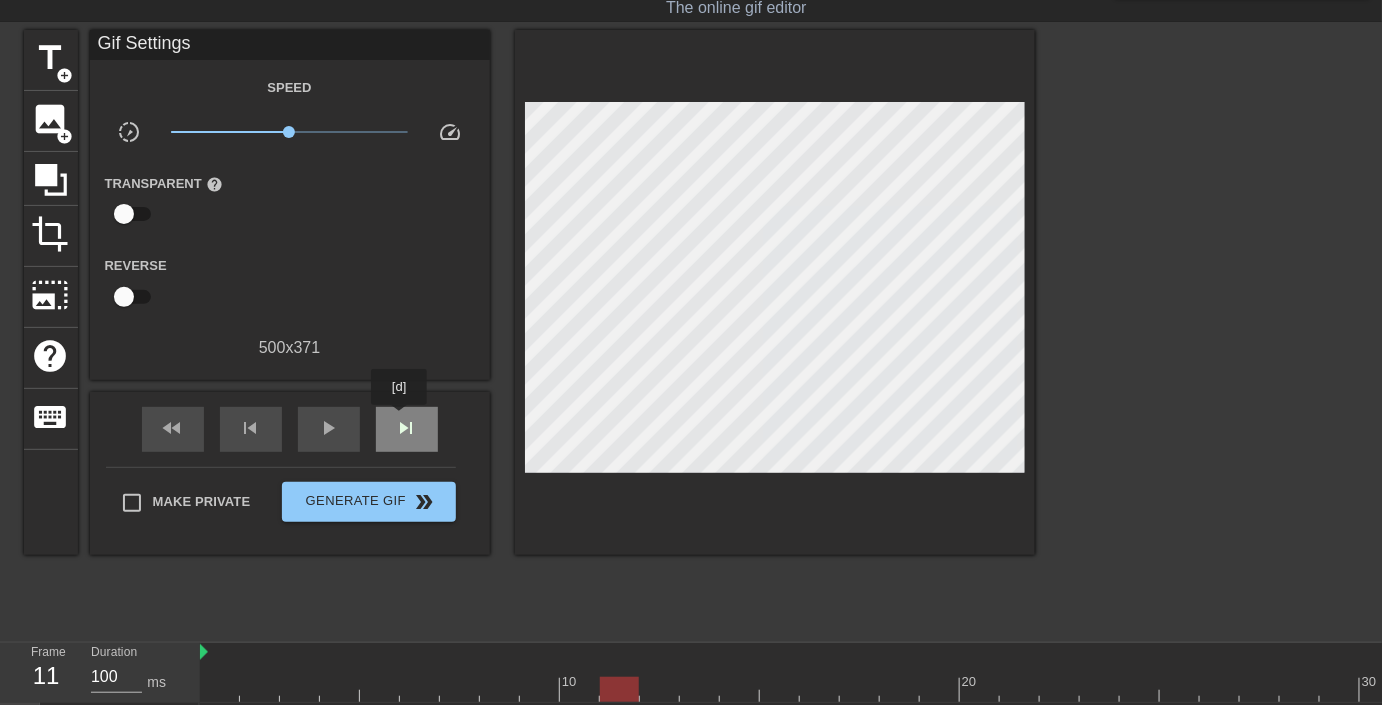 click on "skip_next" at bounding box center [407, 428] 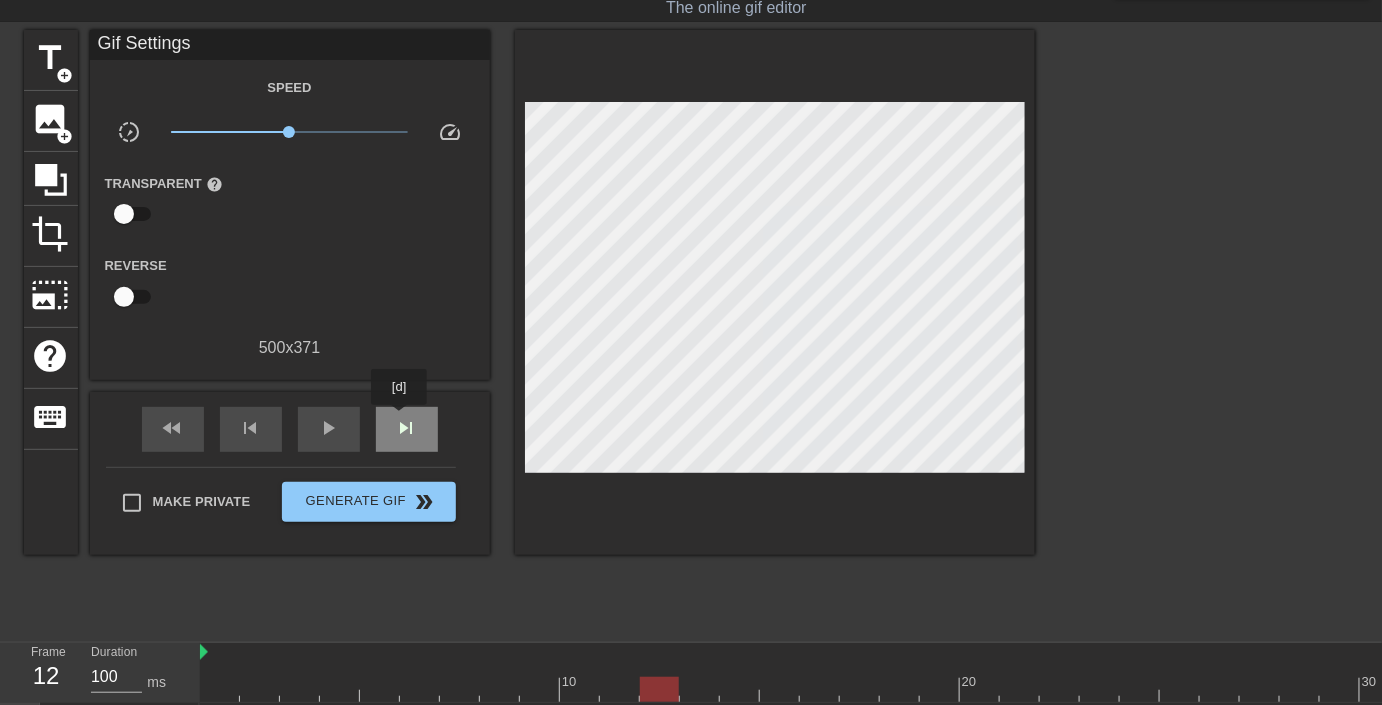 click on "skip_next" at bounding box center (407, 428) 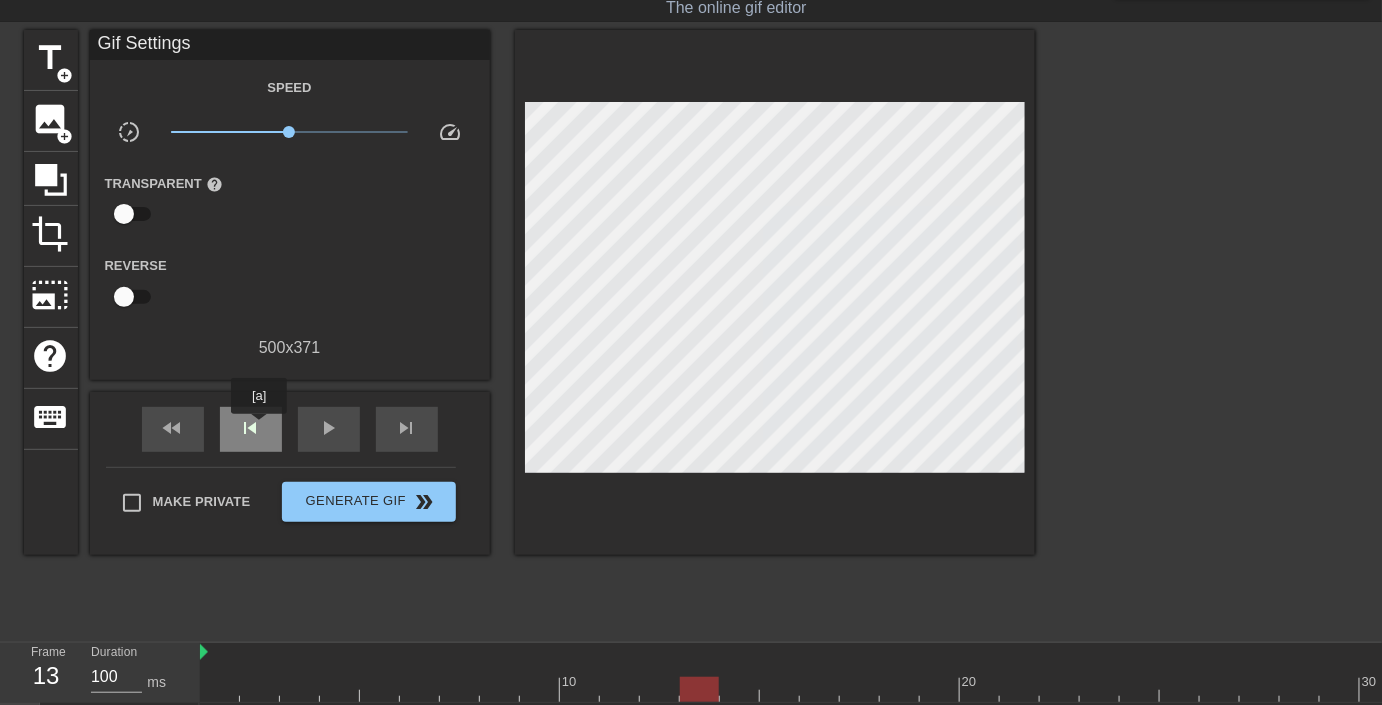 click on "skip_previous" at bounding box center [251, 428] 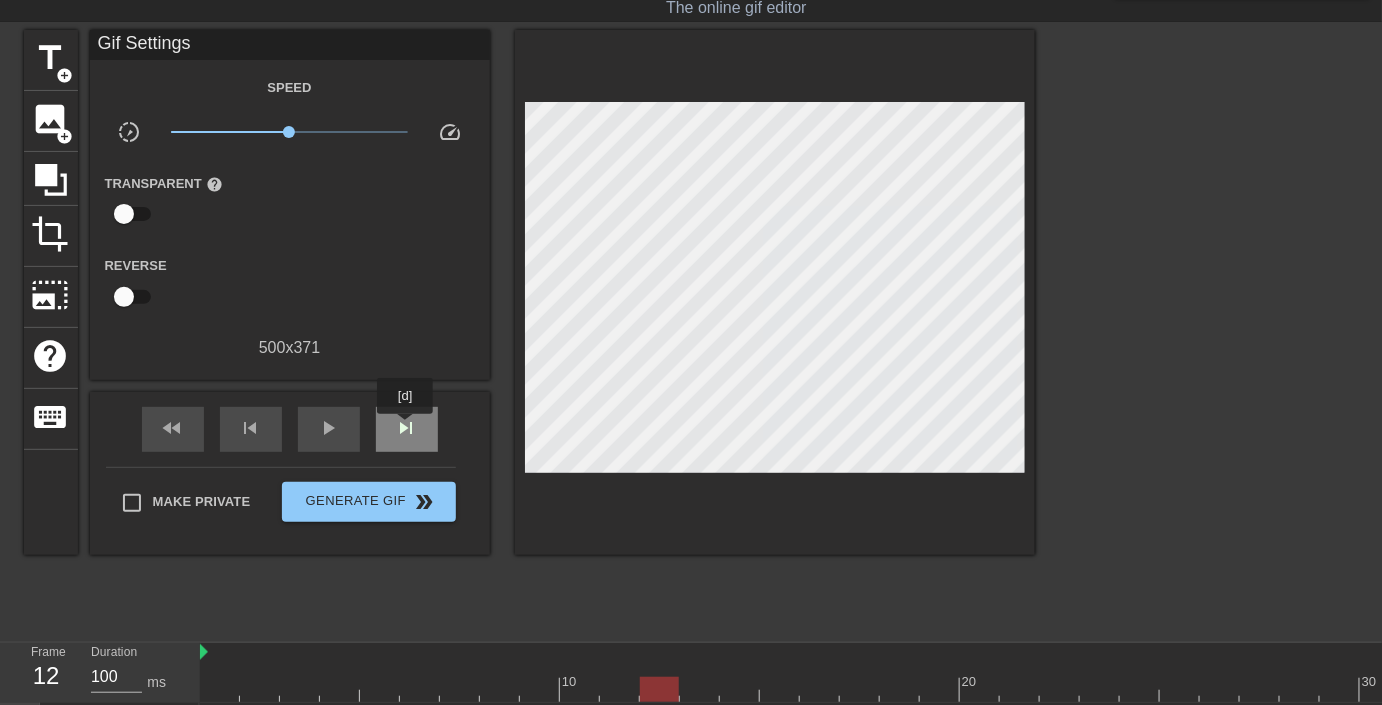 click on "skip_next" at bounding box center (407, 428) 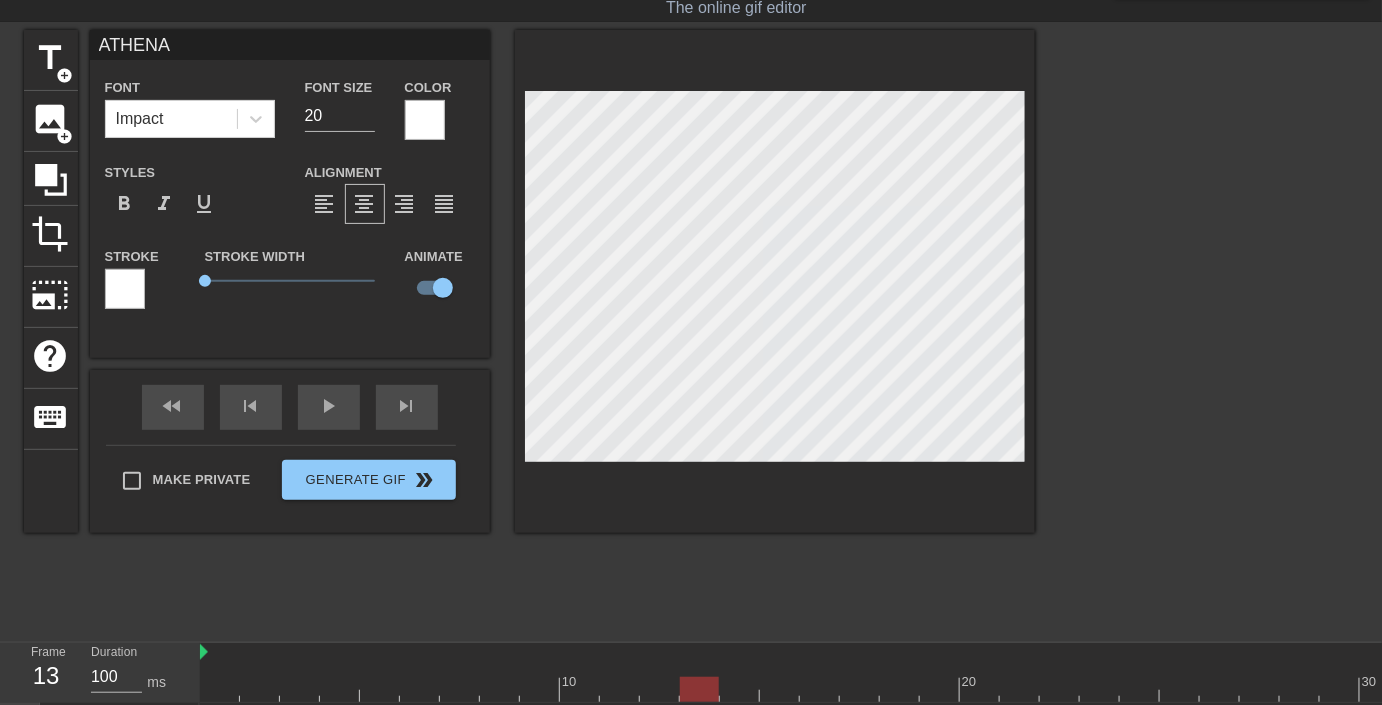 click at bounding box center [1209, 330] 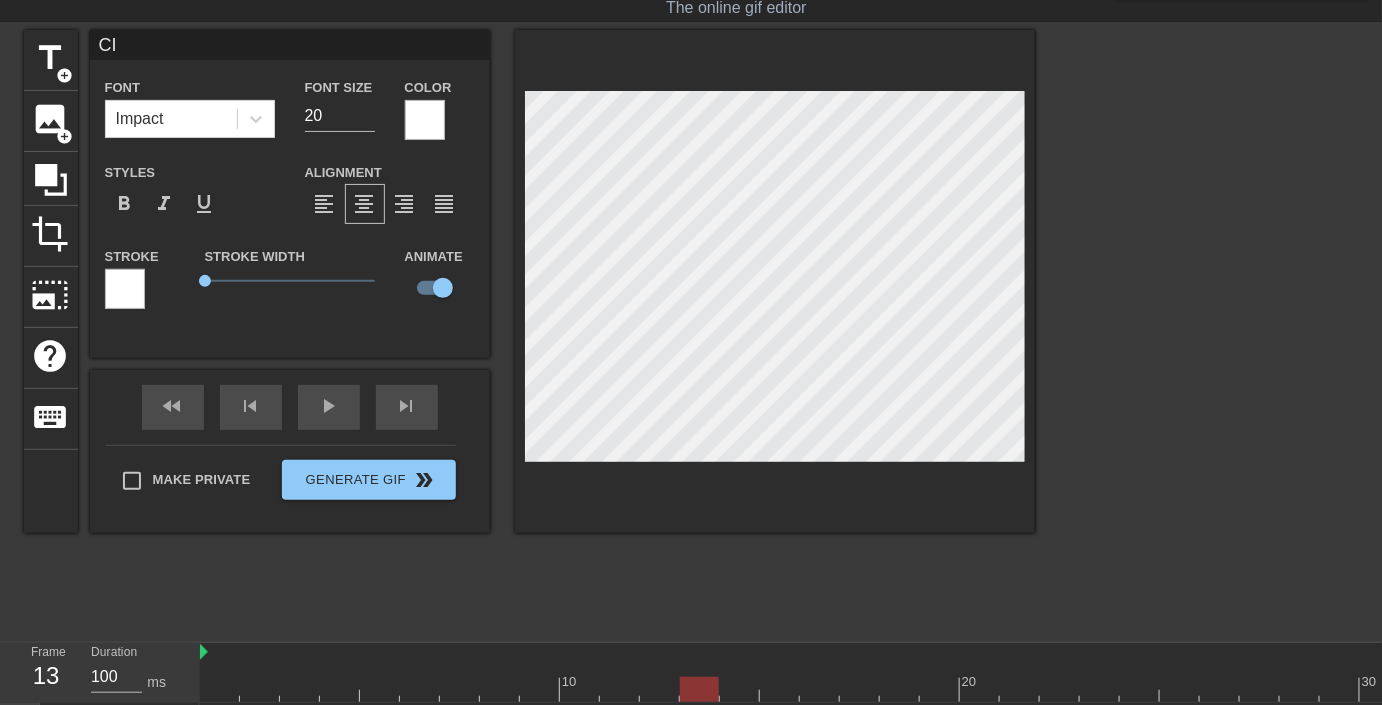 click on "title add_circle image add_circle crop photo_size_select_large help keyboard CI Font Impact Font Size 20 Color Styles format_bold format_italic format_underline Alignment format_align_left format_align_center format_align_right format_align_justify Stroke Stroke Width 0 Animate fast_rewind skip_previous play_arrow skip_next Make Private Generate Gif double_arrow" at bounding box center (691, 330) 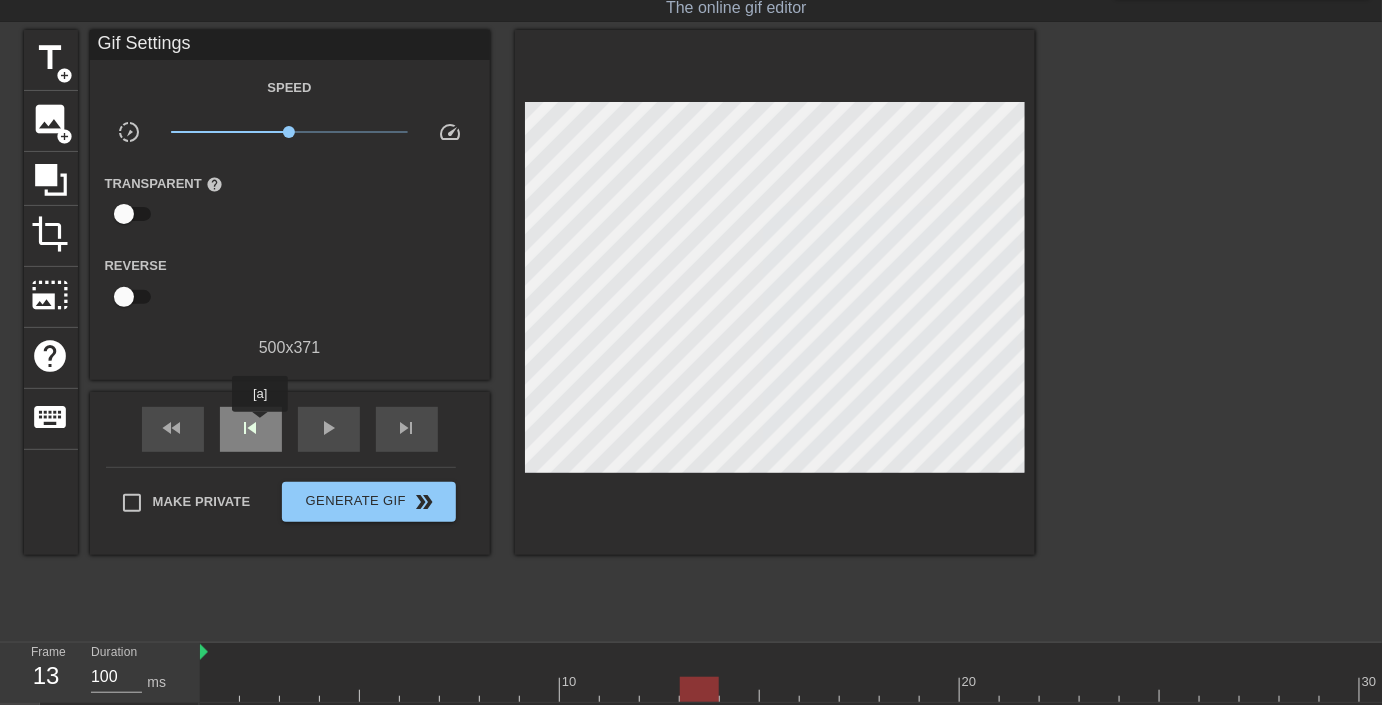 click on "skip_previous" at bounding box center (251, 428) 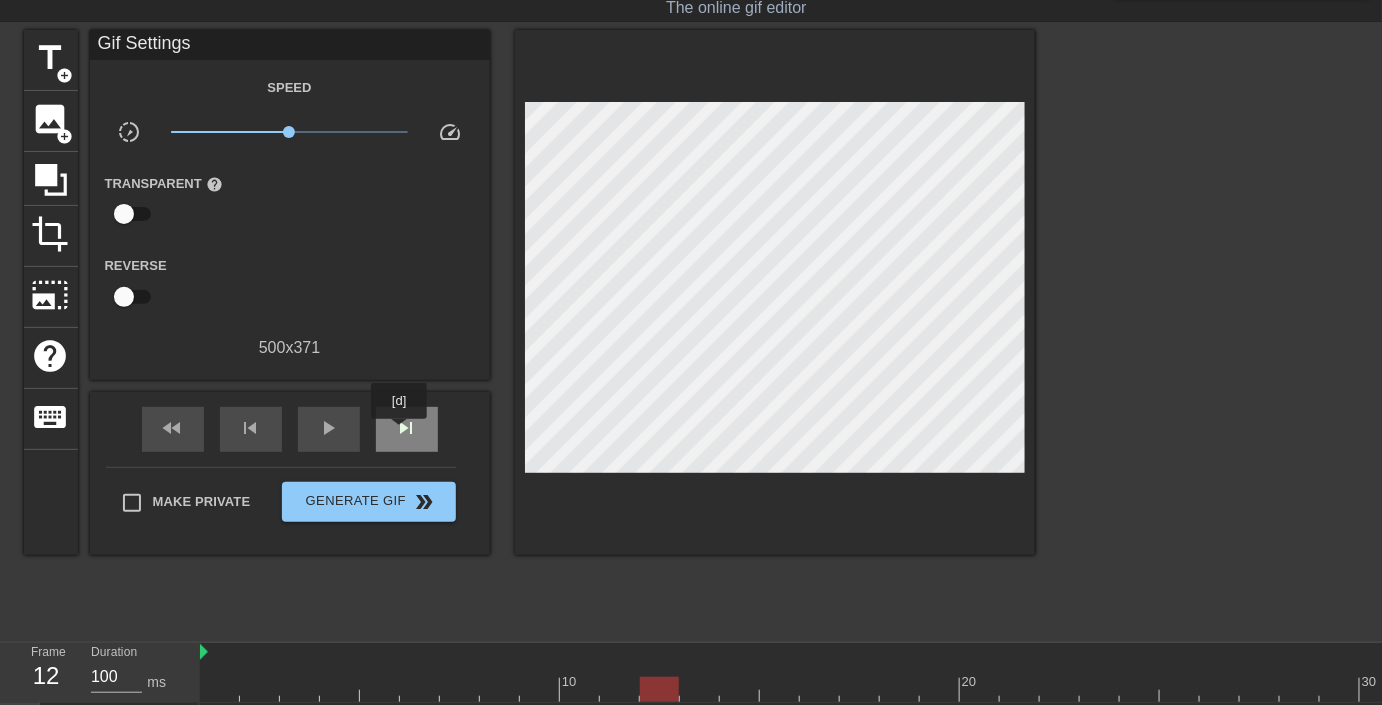 click on "skip_next" at bounding box center [407, 428] 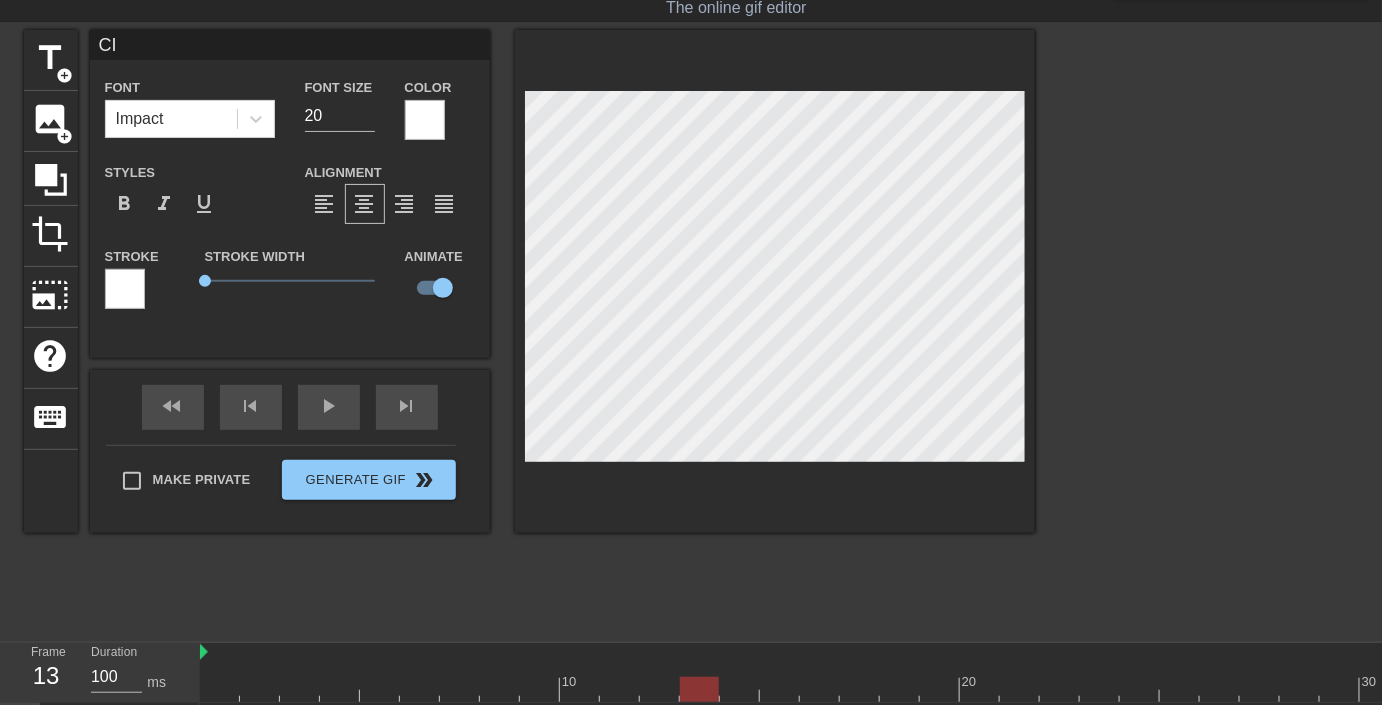 click at bounding box center [1209, 330] 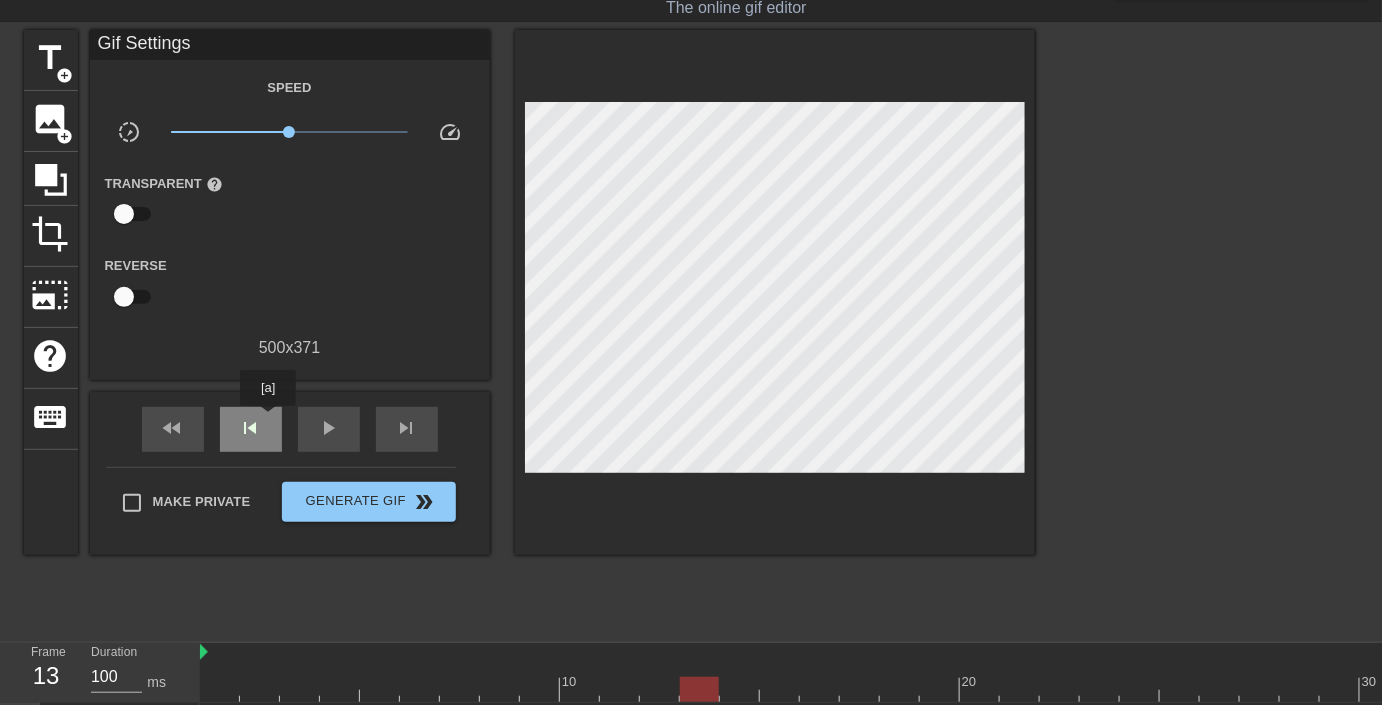click on "skip_previous" at bounding box center [251, 429] 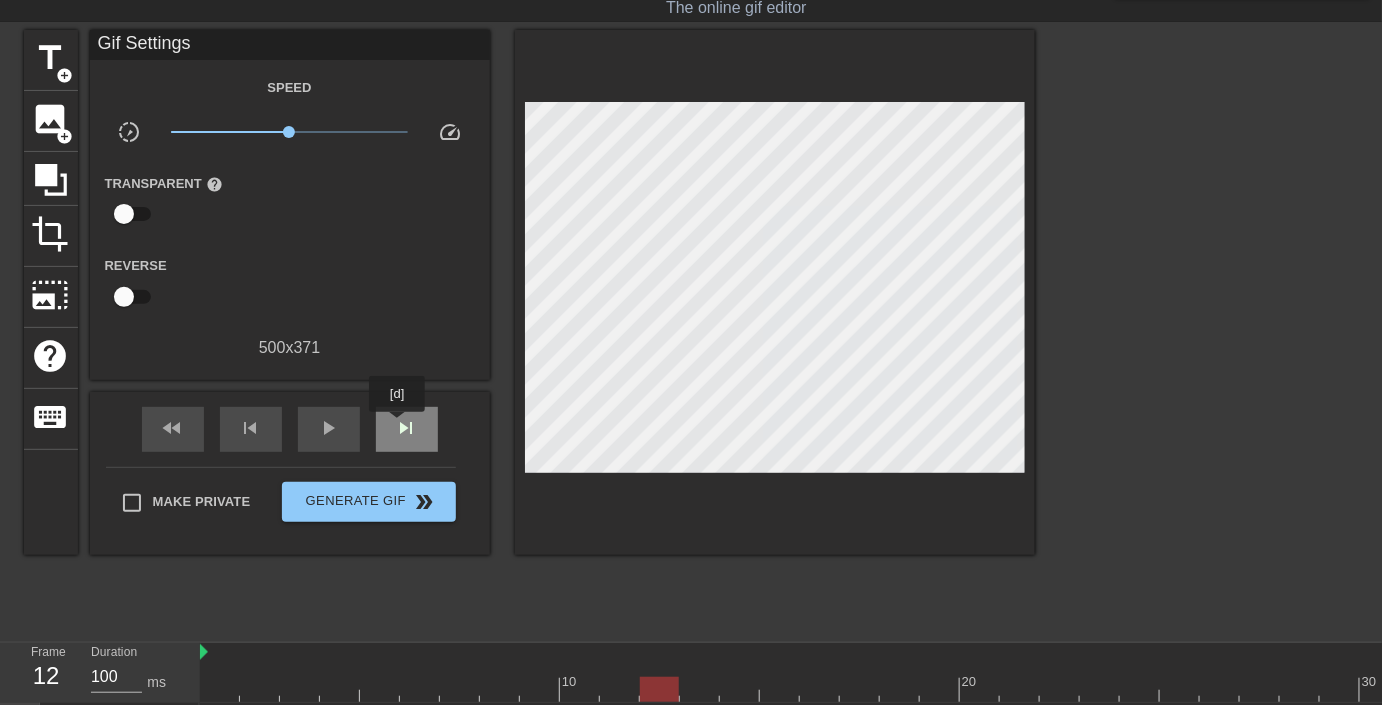 click on "skip_next" at bounding box center (407, 428) 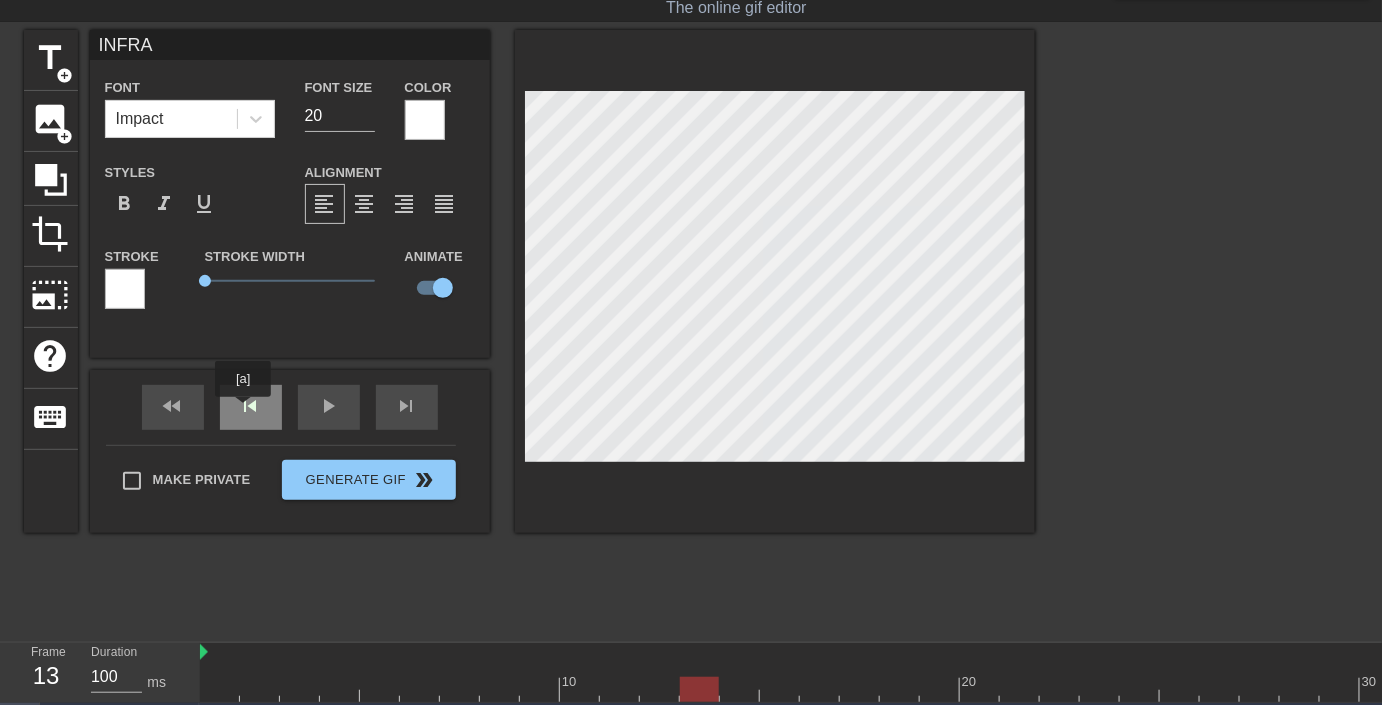 click on "skip_previous" at bounding box center (251, 407) 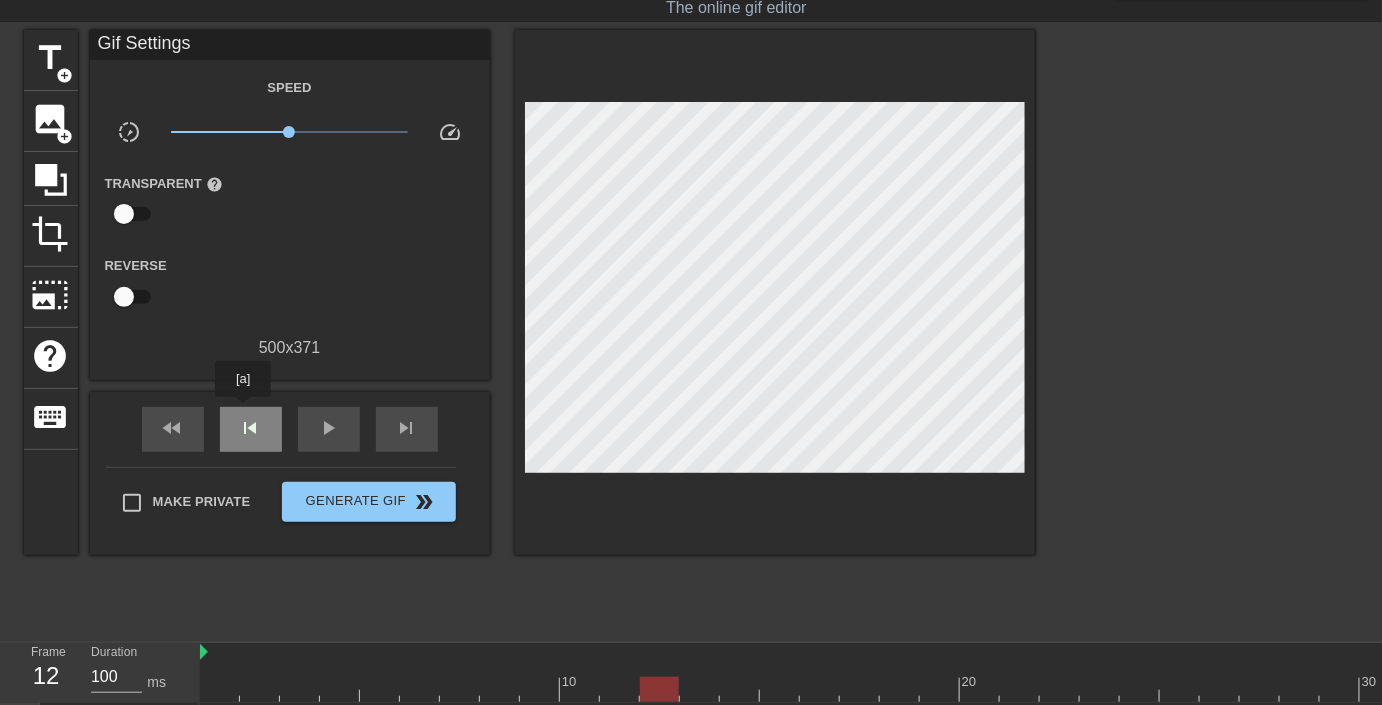 click on "skip_previous" at bounding box center (251, 429) 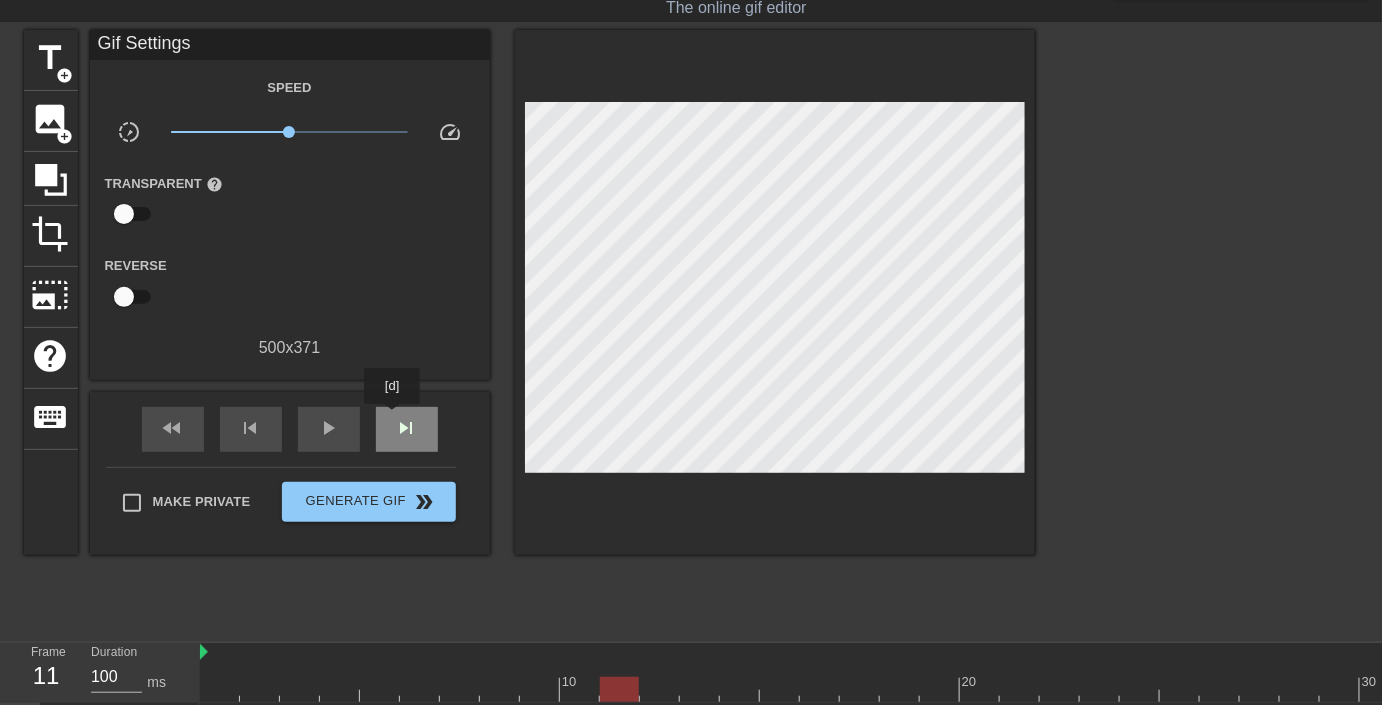 click on "skip_next" at bounding box center (407, 429) 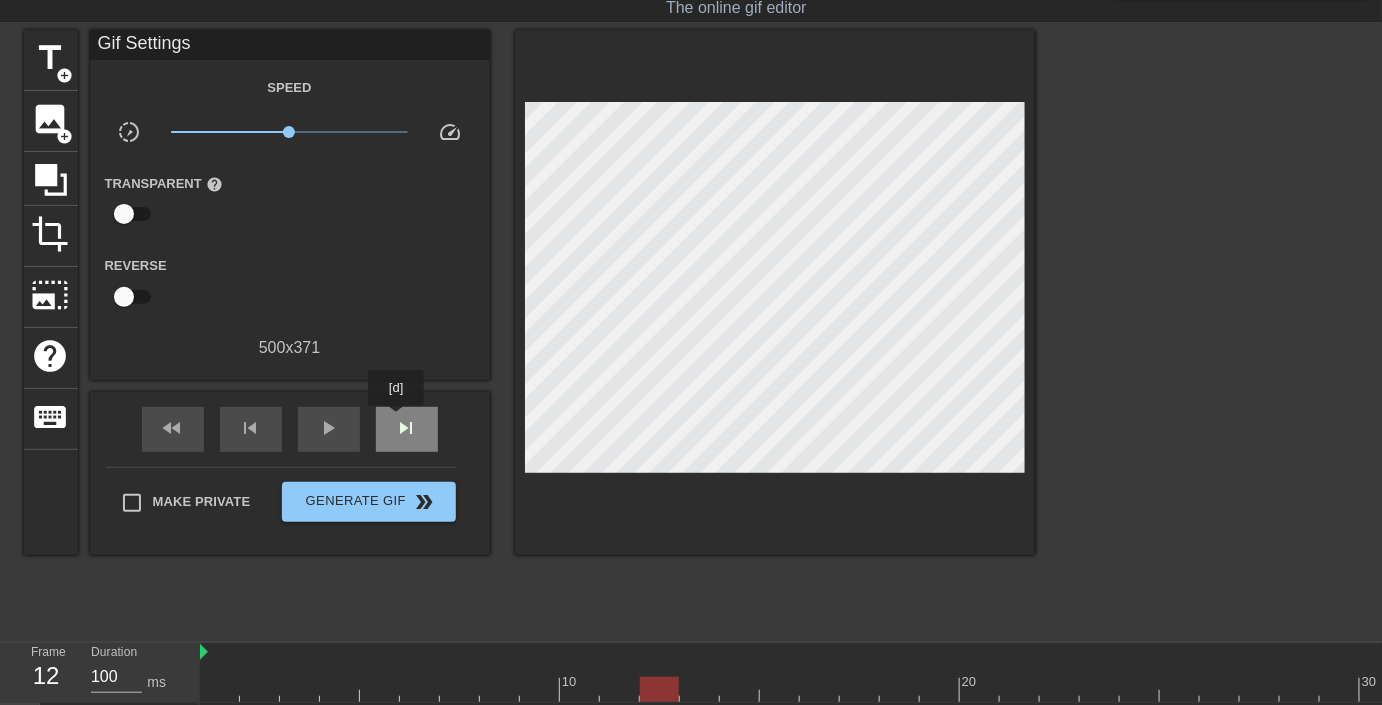 click on "skip_next" at bounding box center (407, 428) 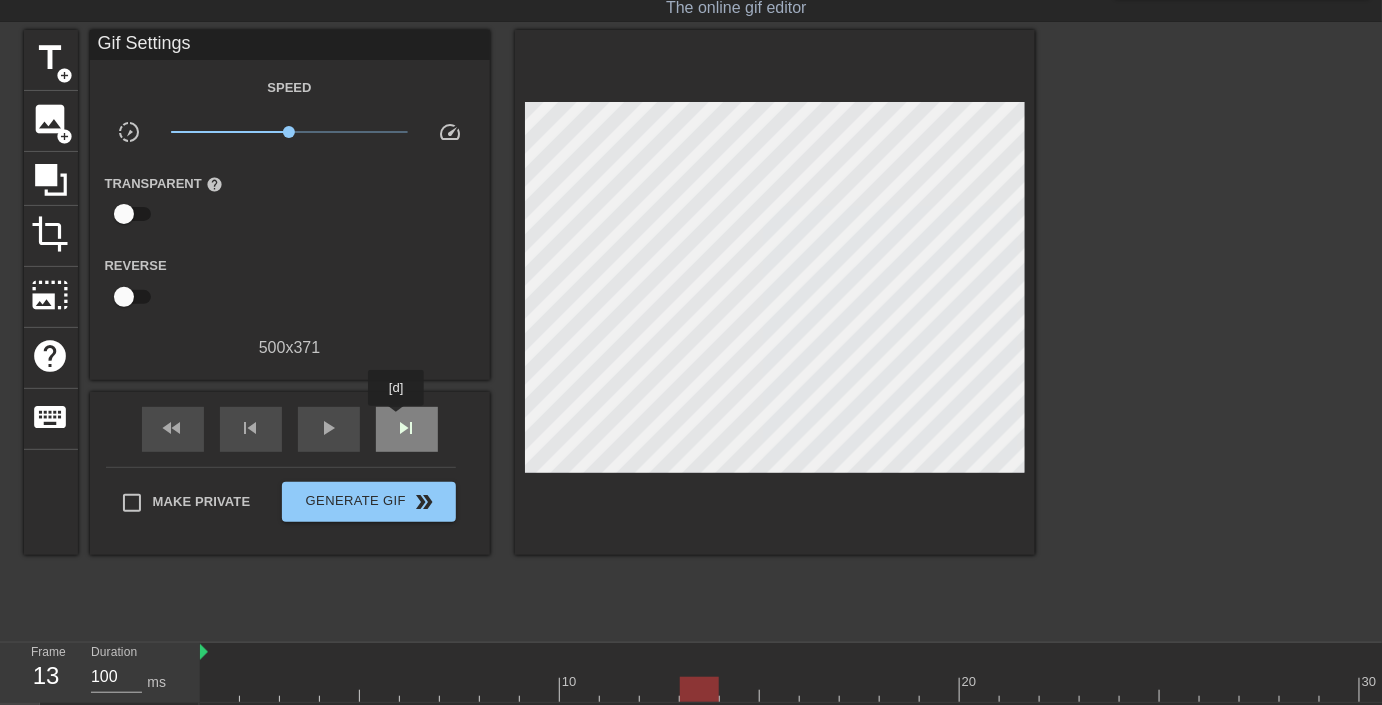 click on "skip_next" at bounding box center (407, 428) 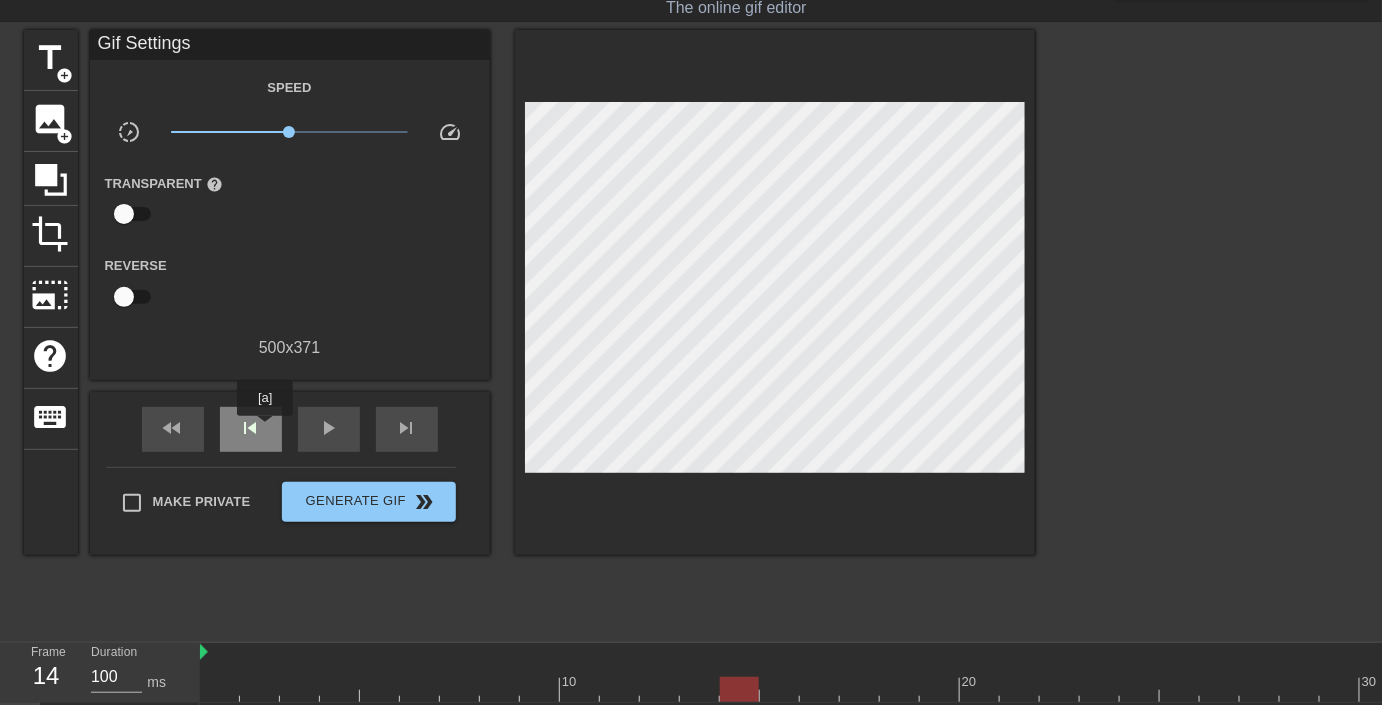 click on "skip_previous" at bounding box center [251, 428] 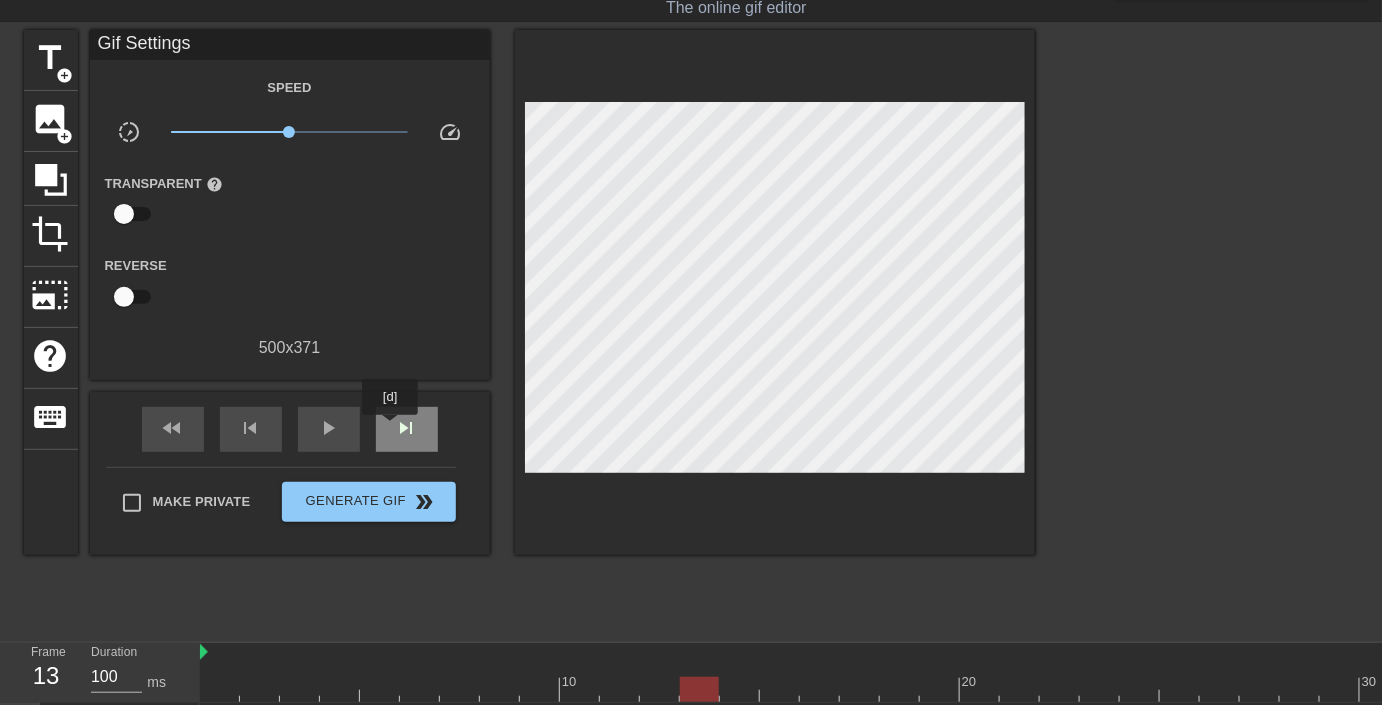 click on "skip_next" at bounding box center [407, 428] 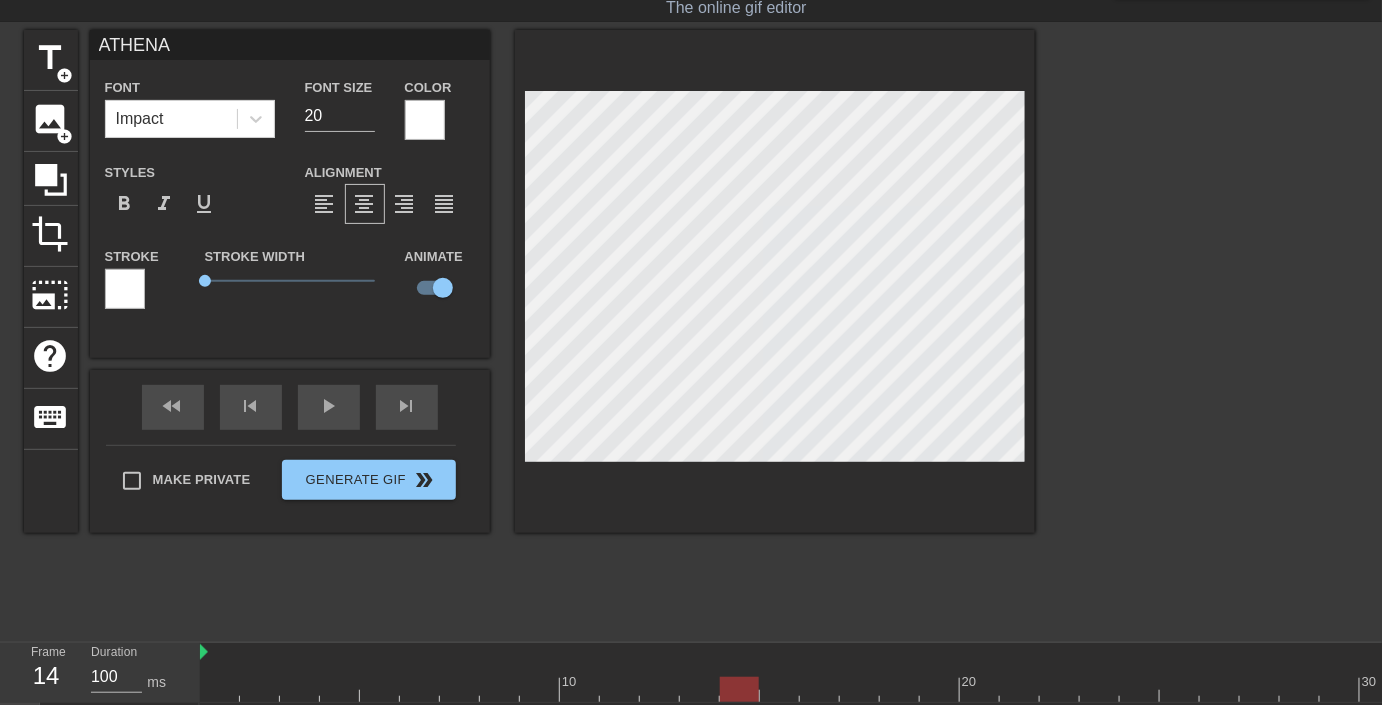 click at bounding box center [1209, 330] 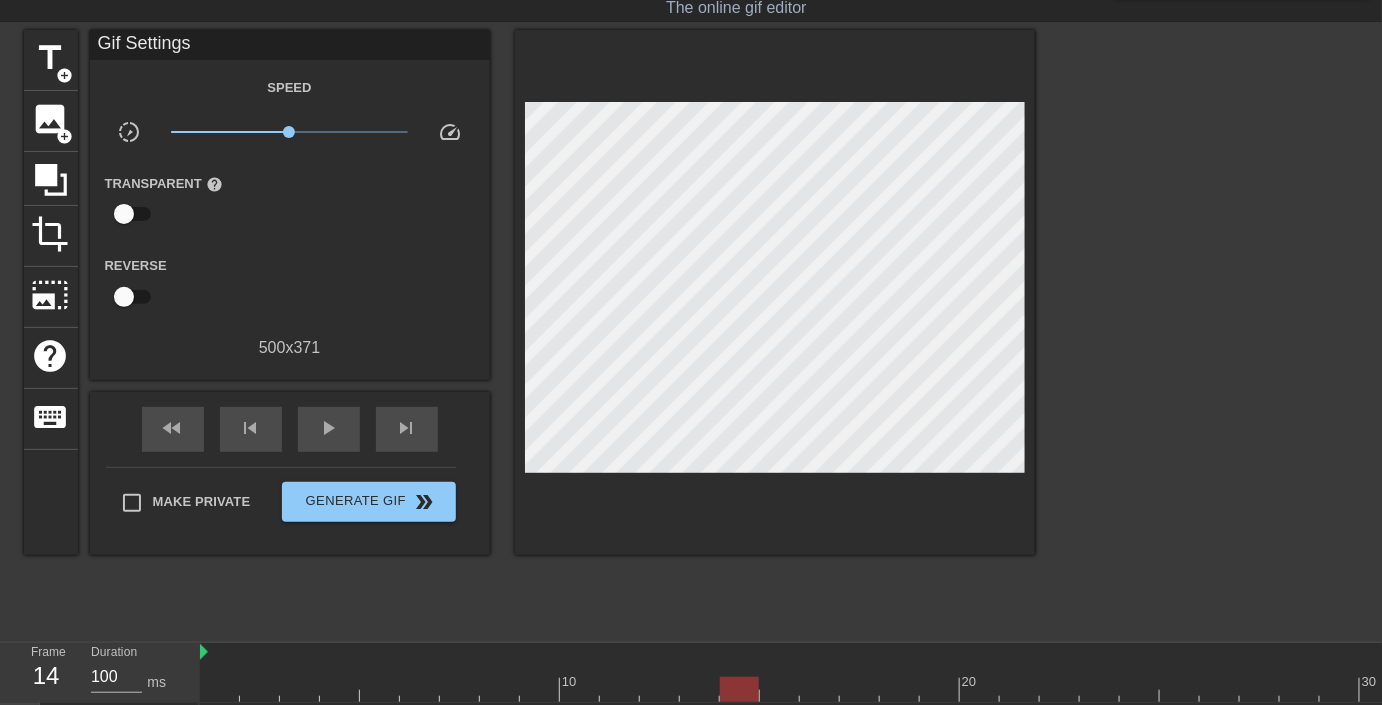 click at bounding box center [1209, 330] 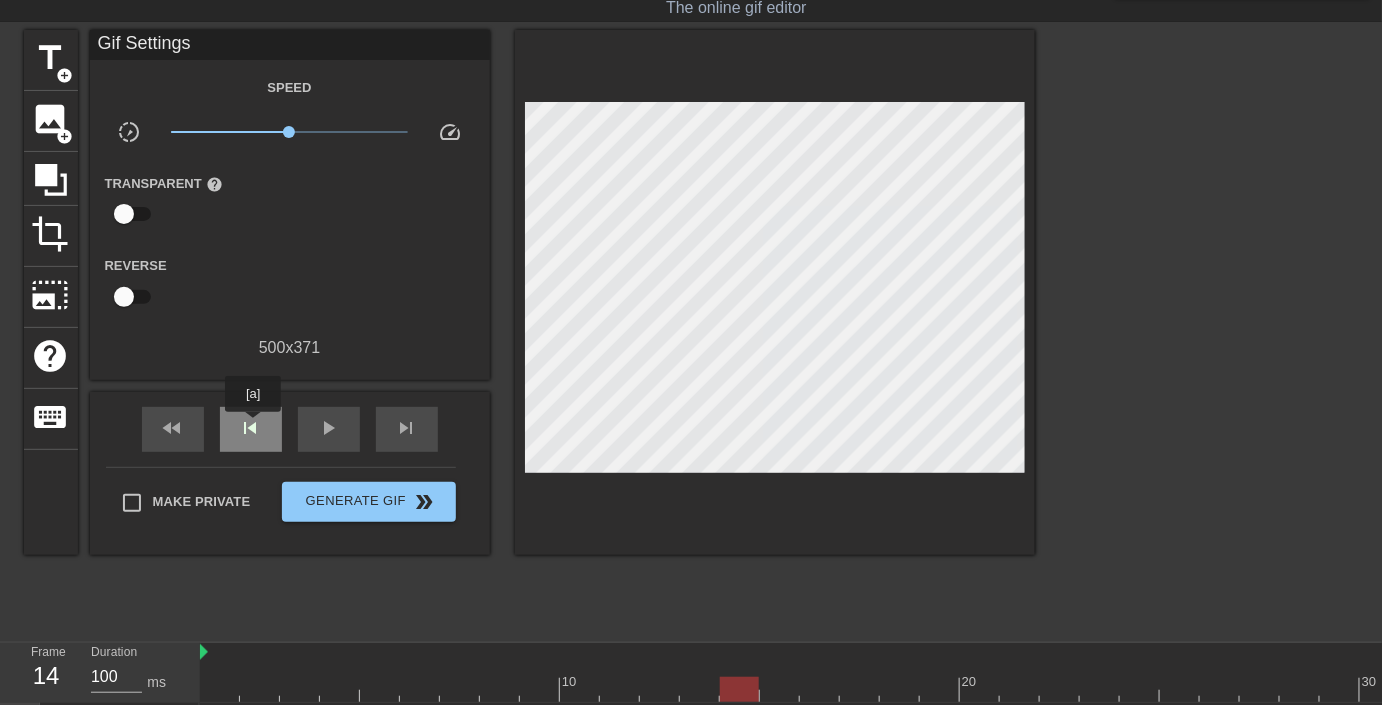 click on "skip_previous" at bounding box center (251, 428) 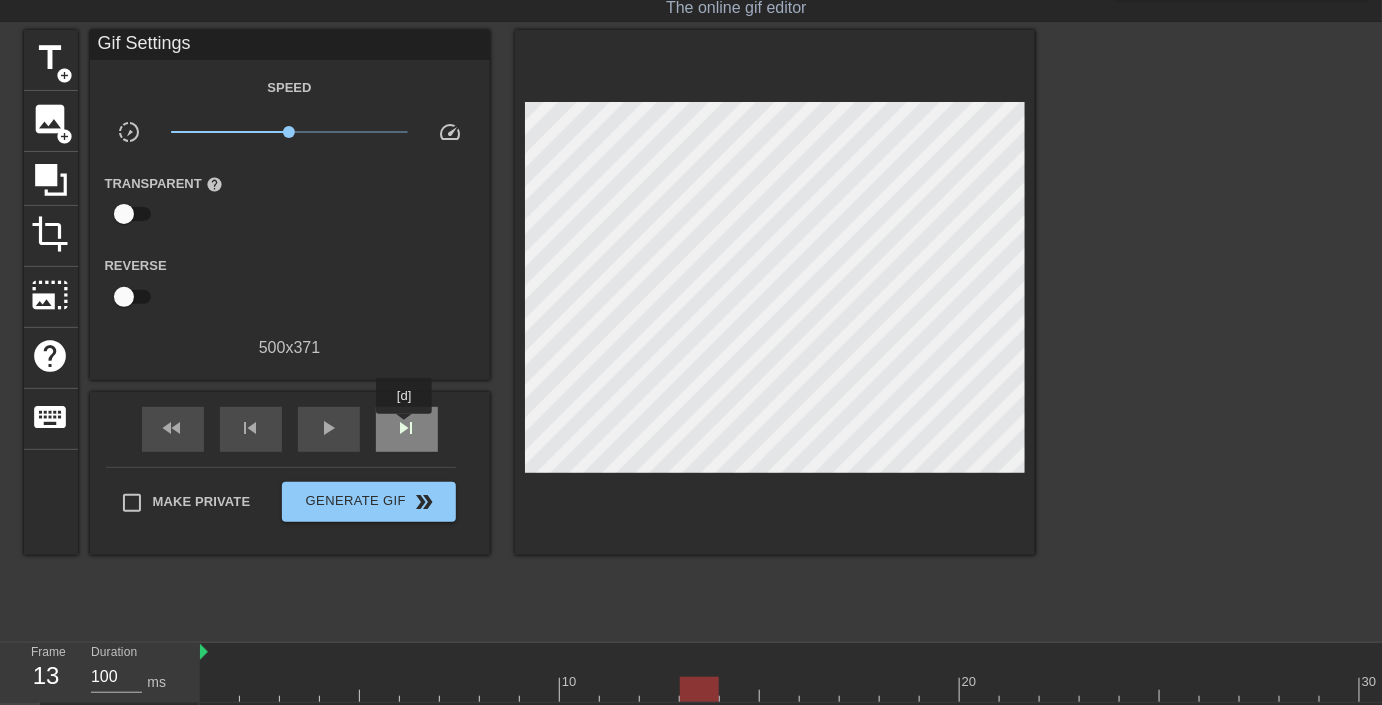 click on "skip_next" at bounding box center [407, 428] 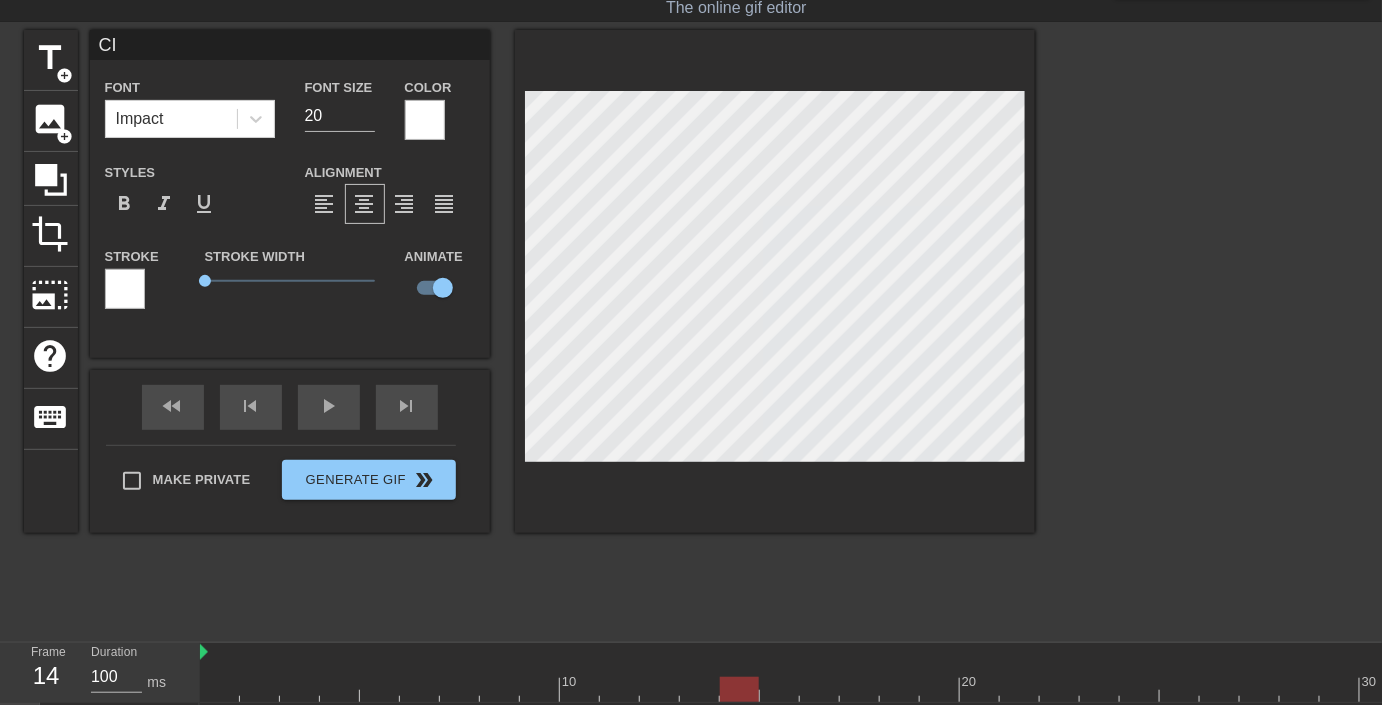click at bounding box center (1209, 330) 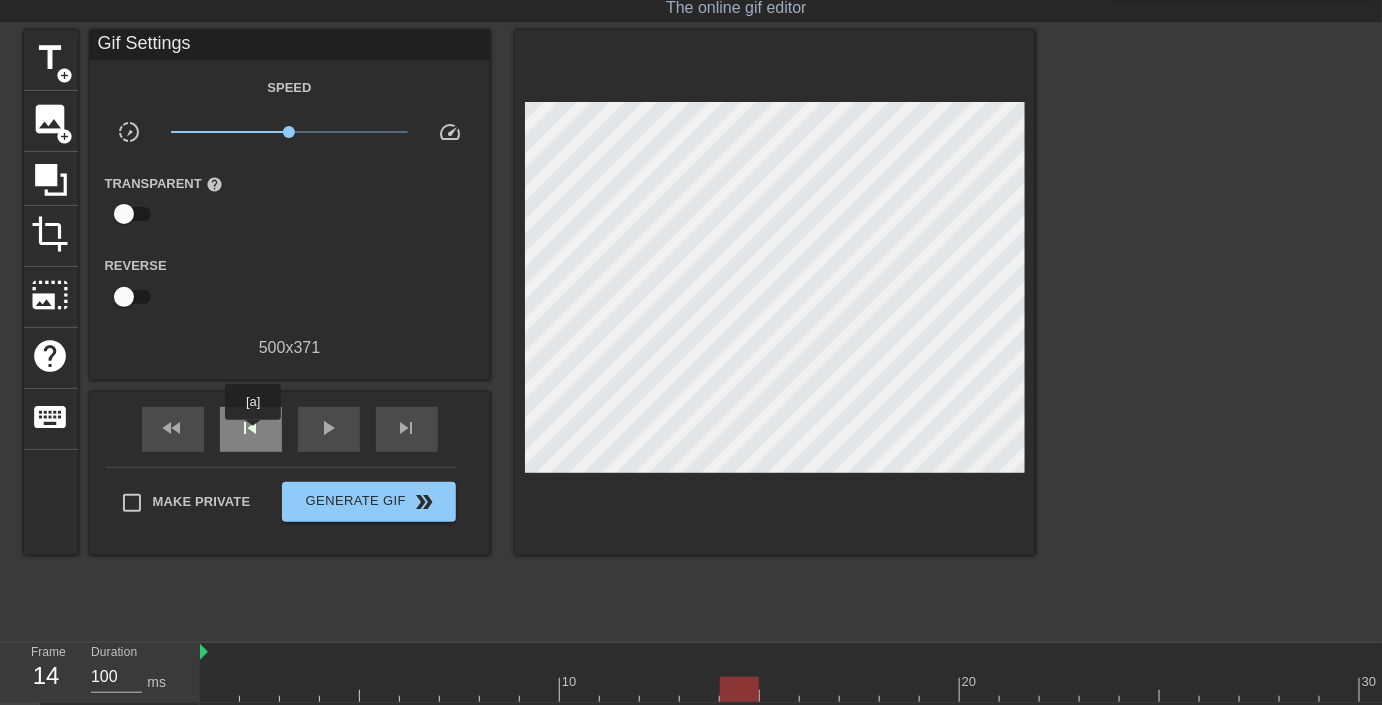 click on "skip_previous" at bounding box center [251, 428] 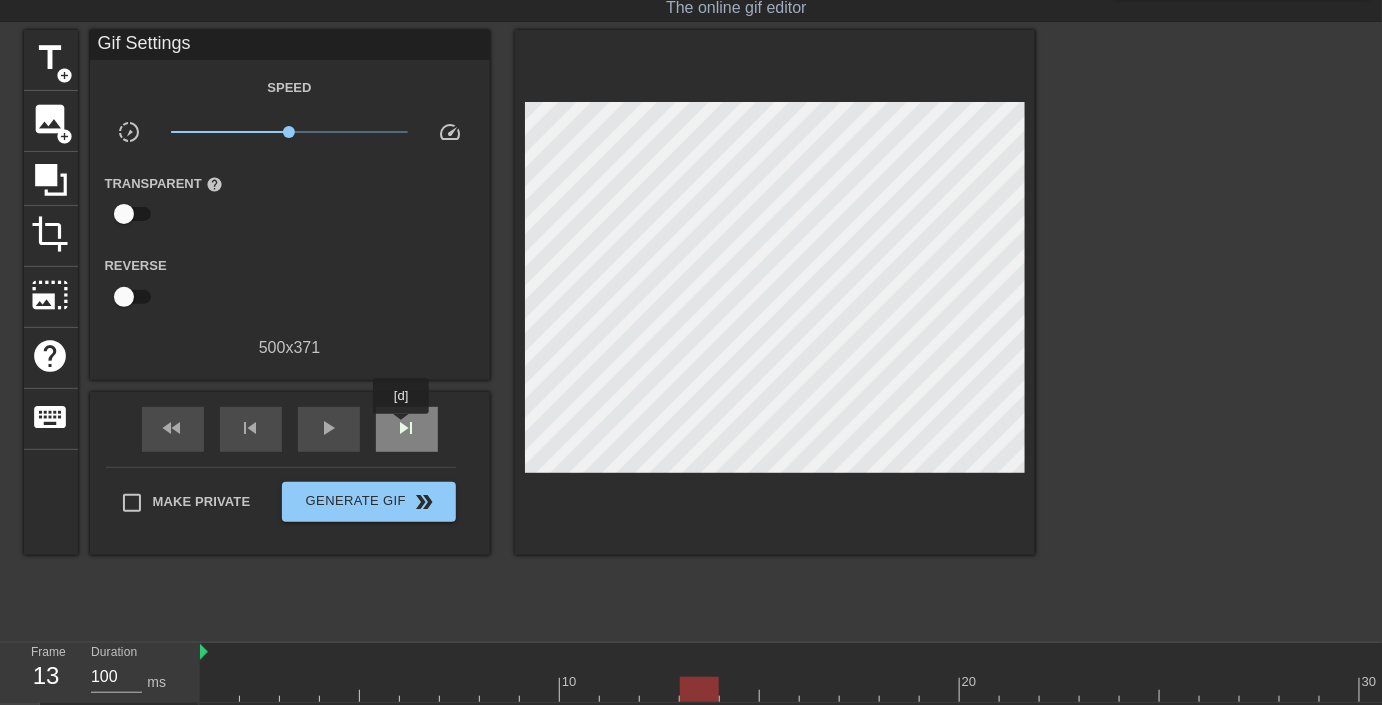 click on "skip_next" at bounding box center [407, 428] 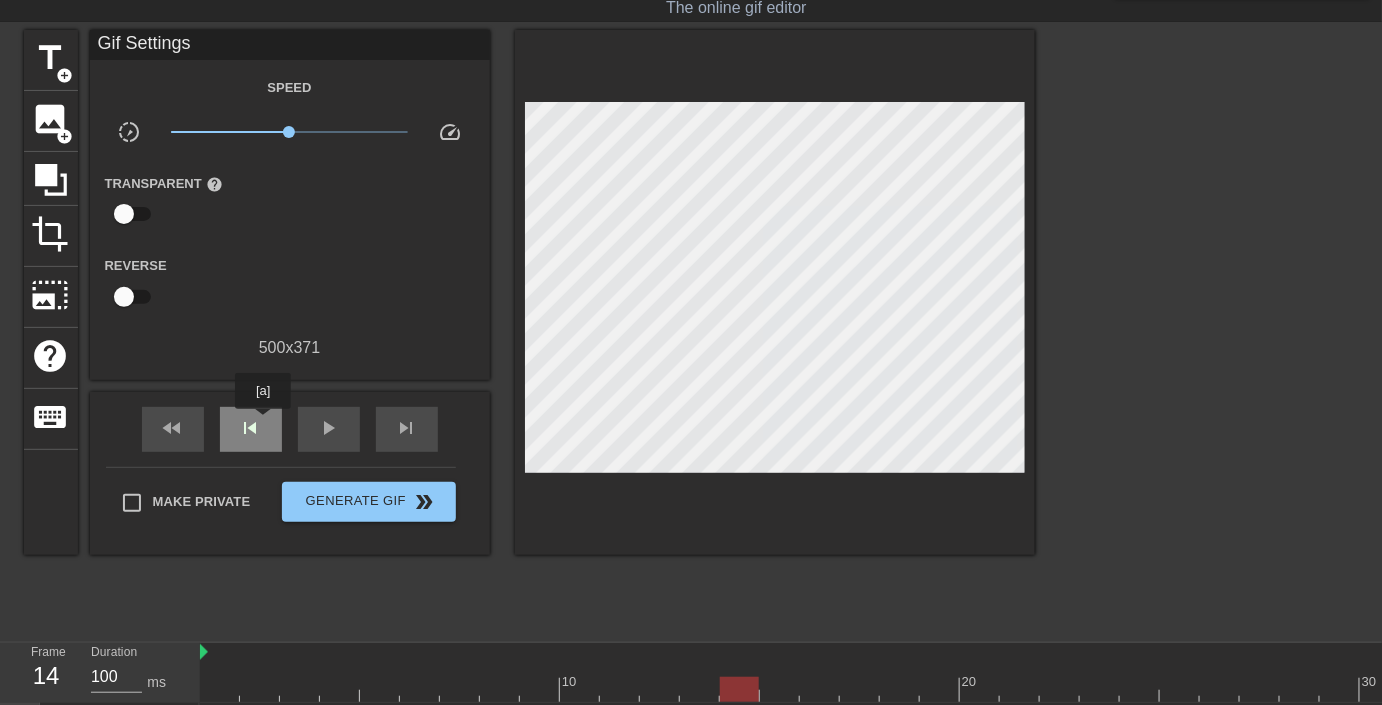 click on "skip_previous" at bounding box center (251, 428) 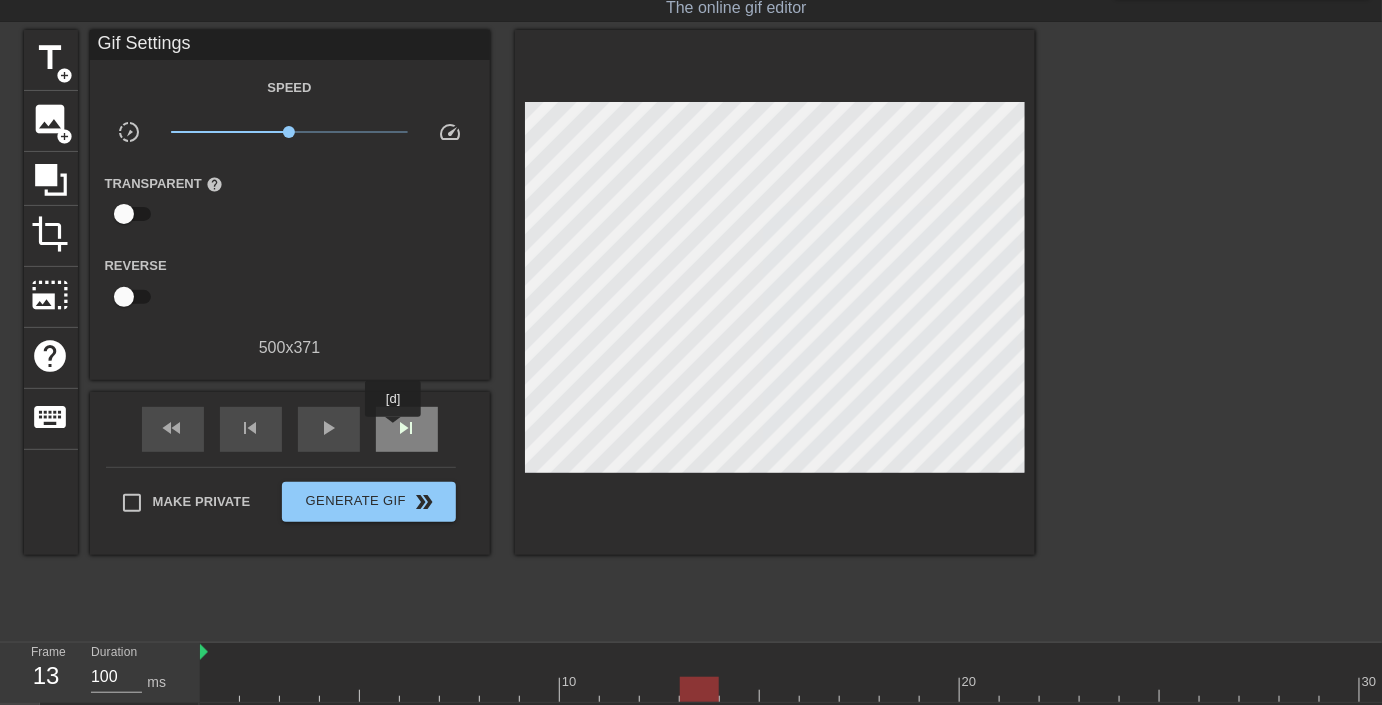 click on "skip_next" at bounding box center (407, 428) 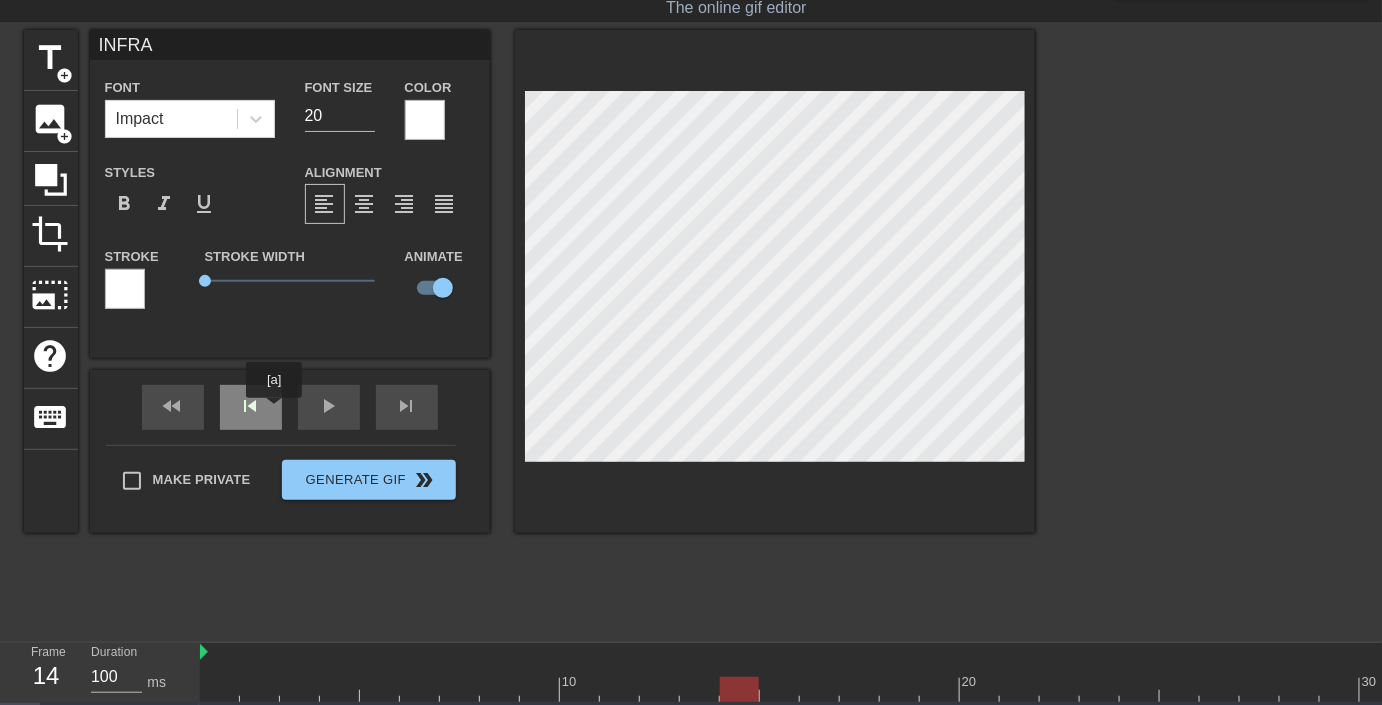 click on "skip_previous" at bounding box center [251, 407] 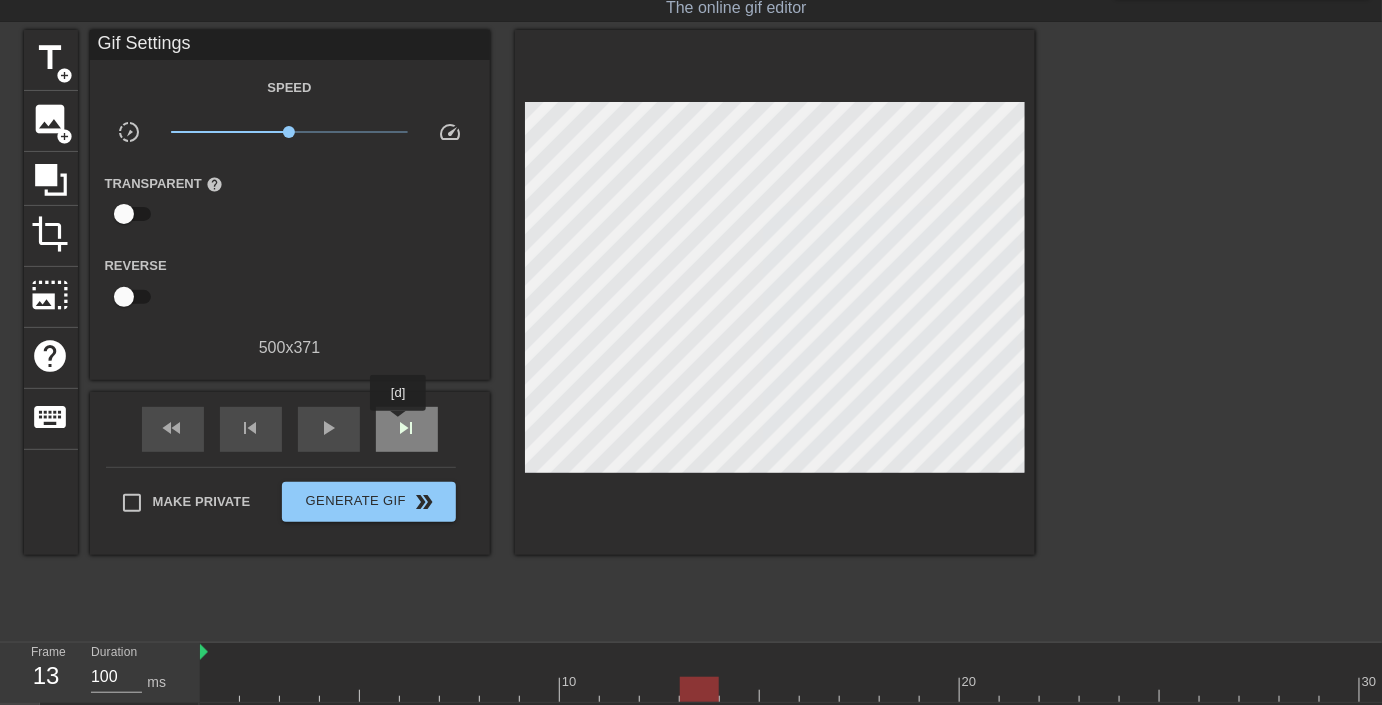 click on "skip_next" at bounding box center (407, 428) 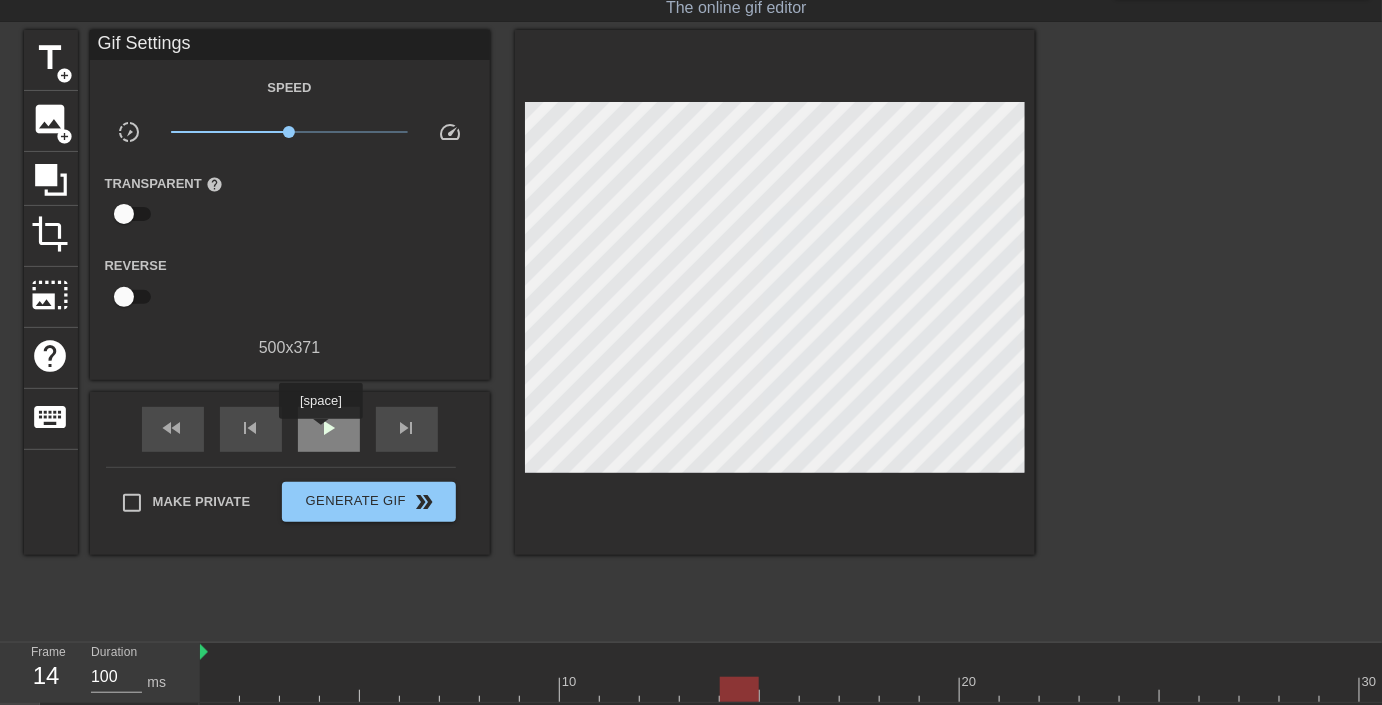 click on "play_arrow" at bounding box center [329, 428] 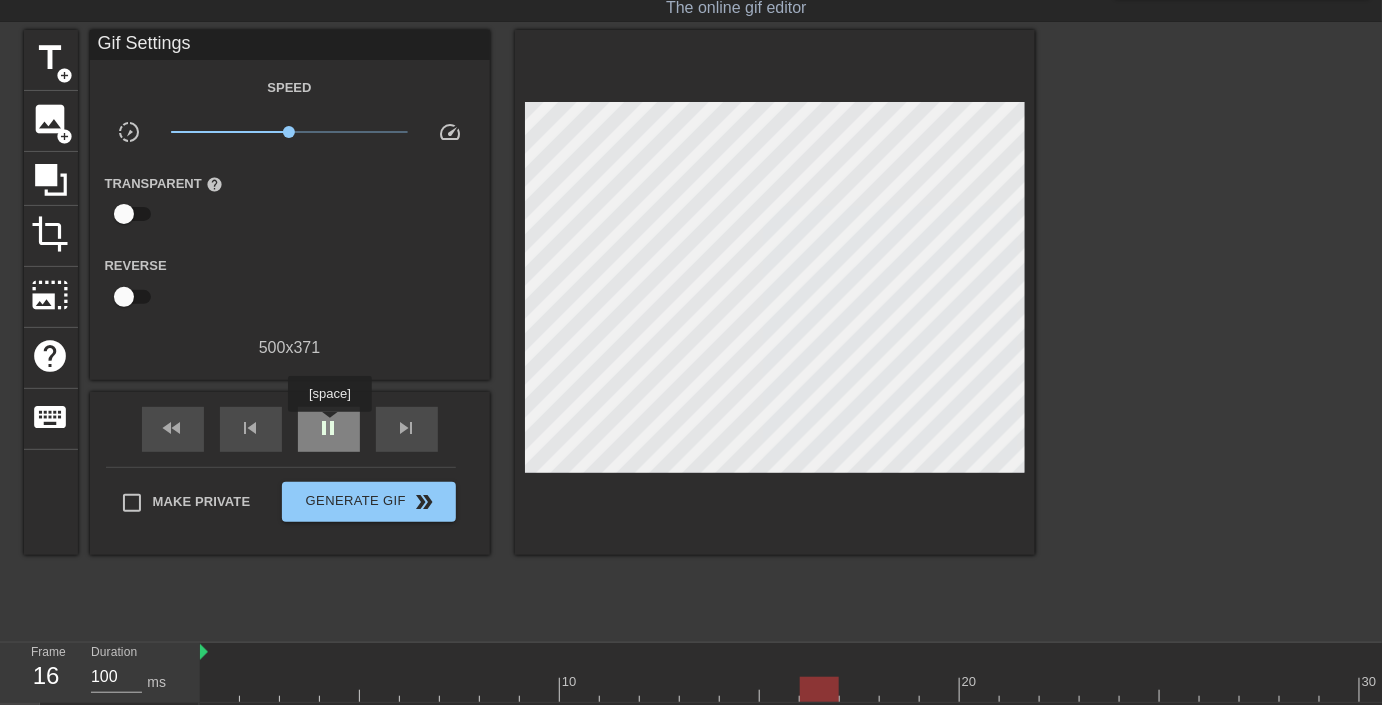 click on "pause" at bounding box center [329, 428] 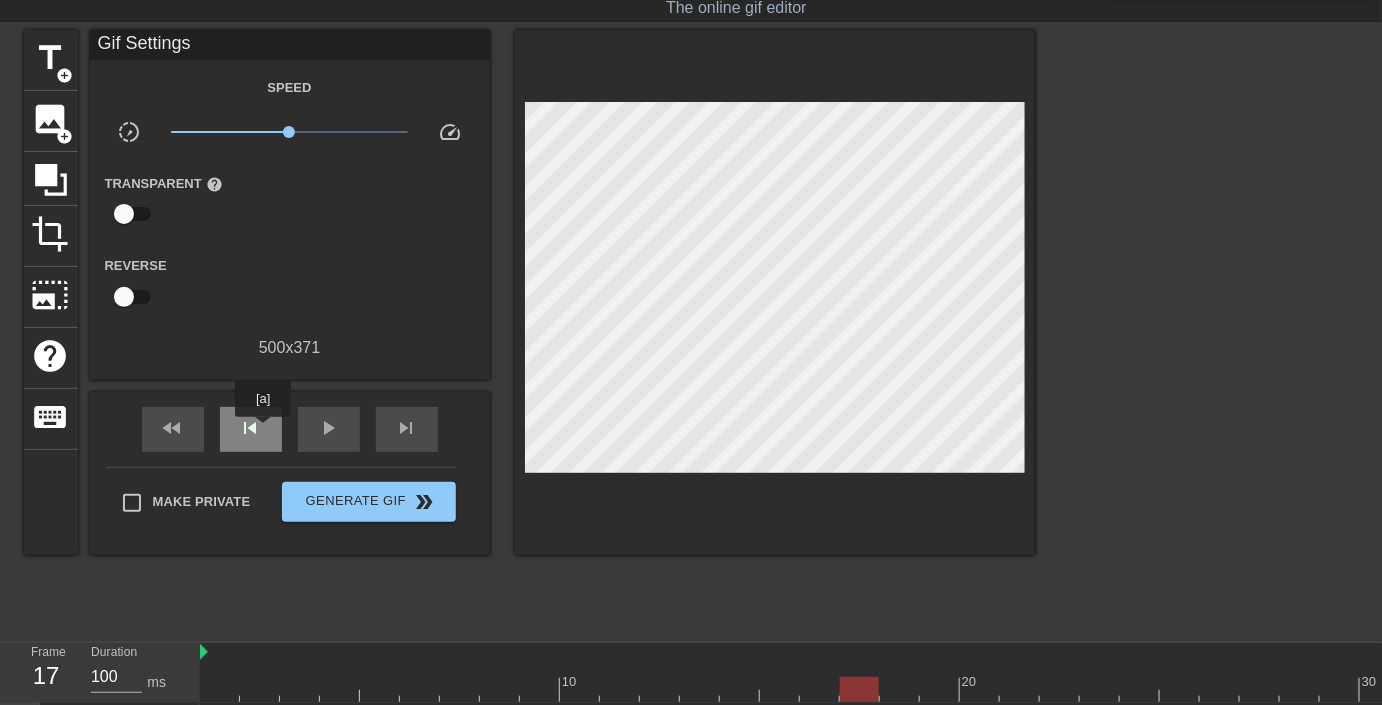 click on "skip_previous" at bounding box center (251, 428) 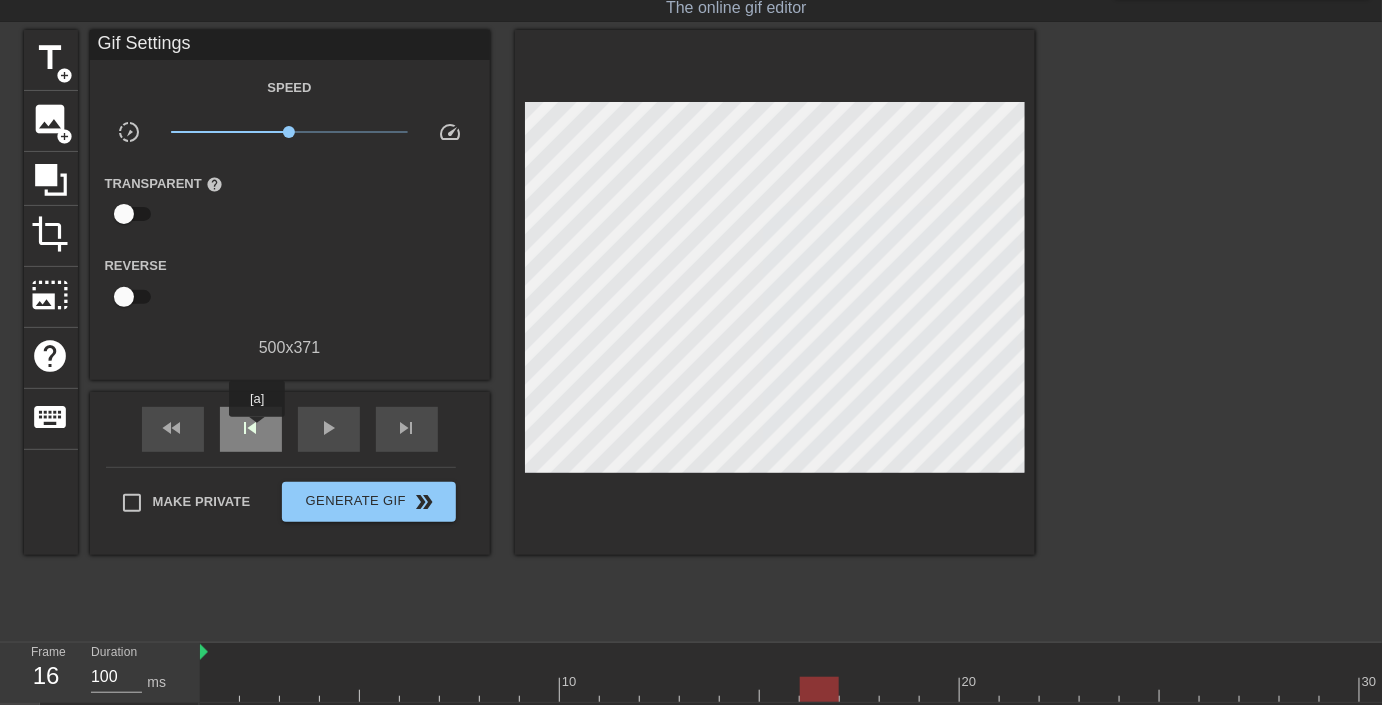 click on "skip_previous" at bounding box center (251, 428) 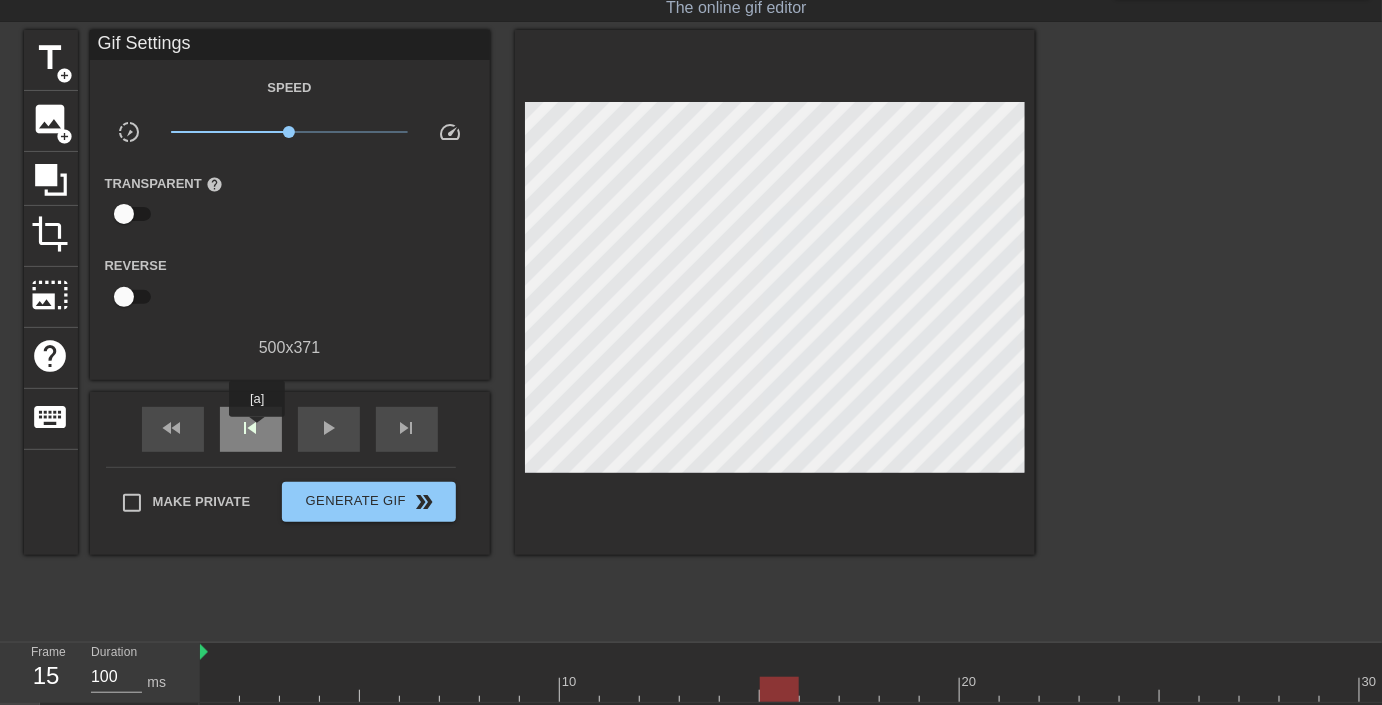 click on "skip_previous" at bounding box center (251, 428) 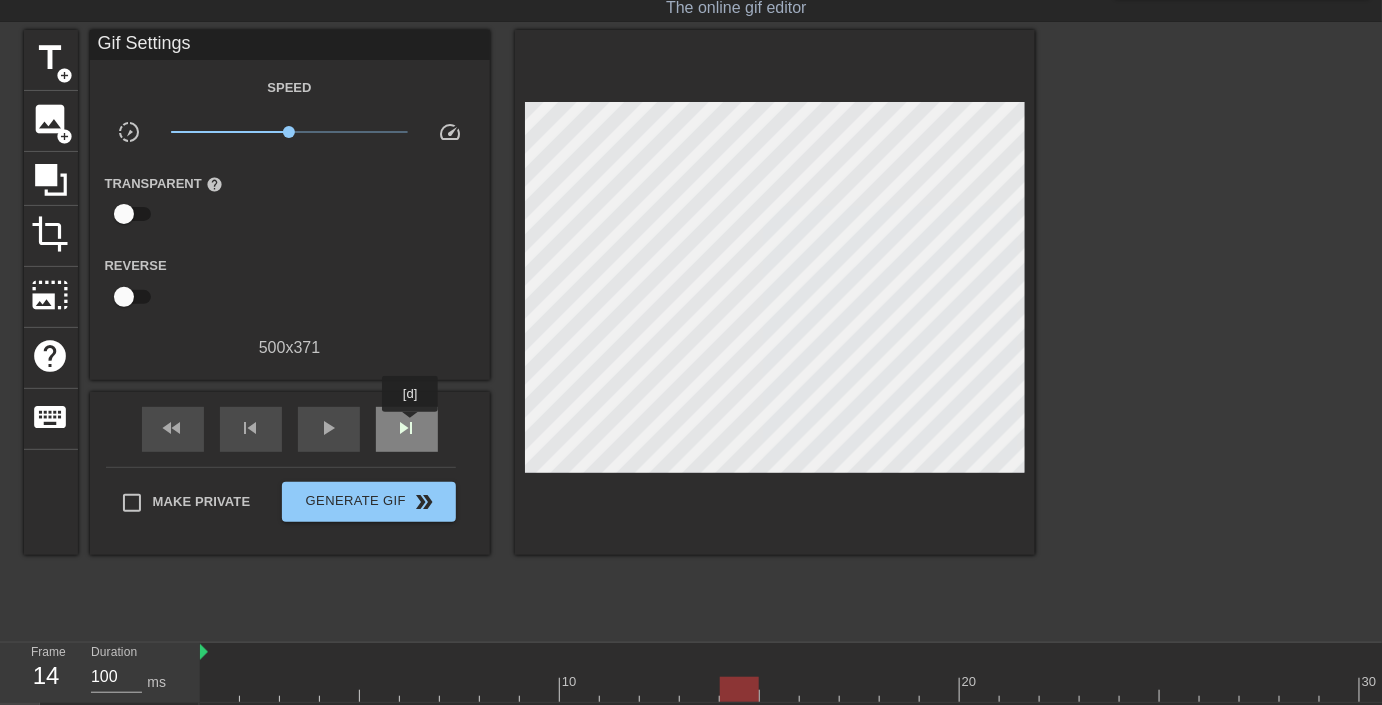 click on "skip_next" at bounding box center (407, 428) 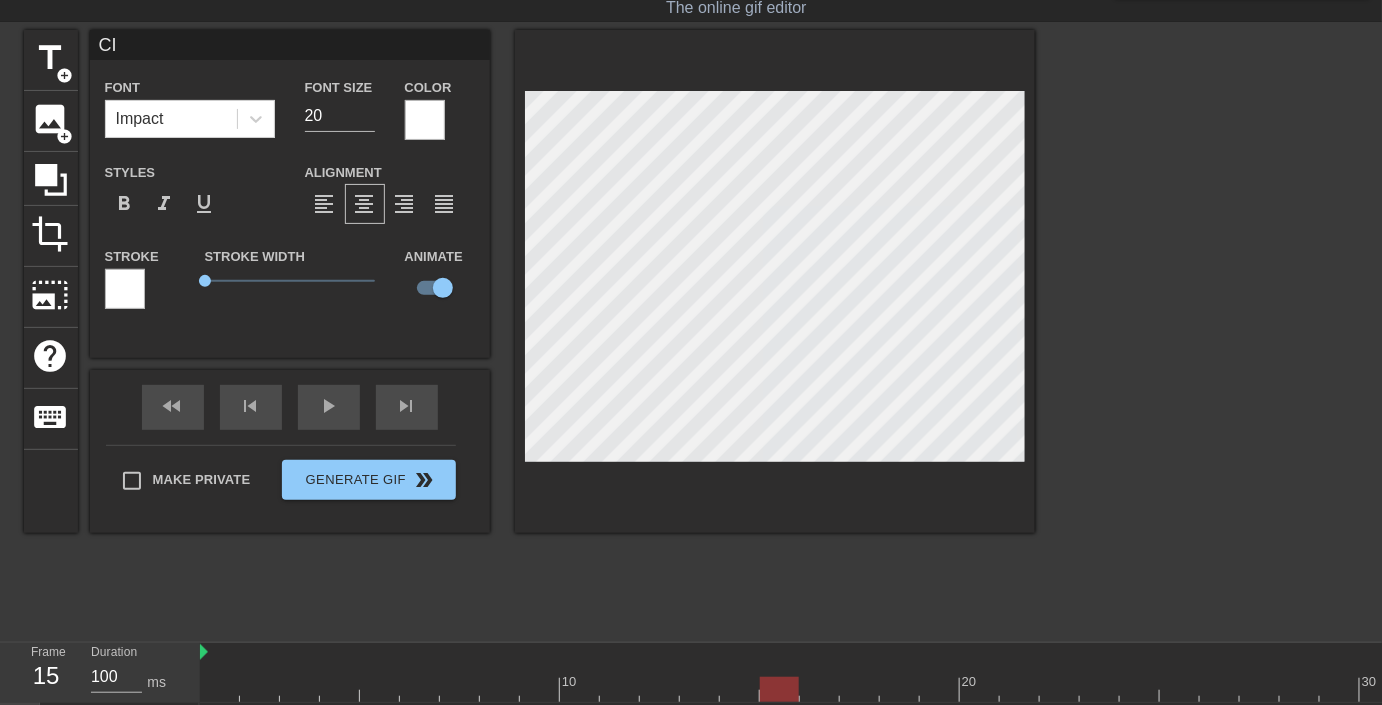 click at bounding box center [1209, 330] 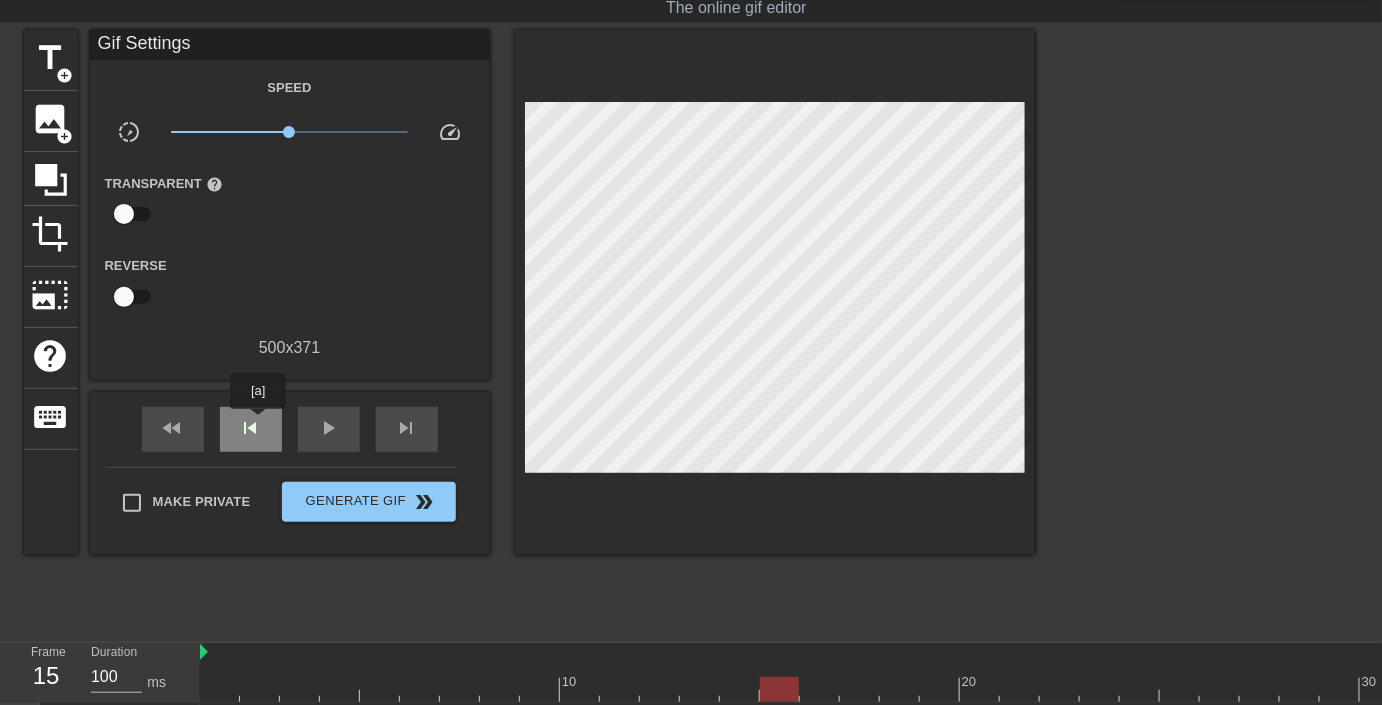 click on "skip_previous" at bounding box center [251, 428] 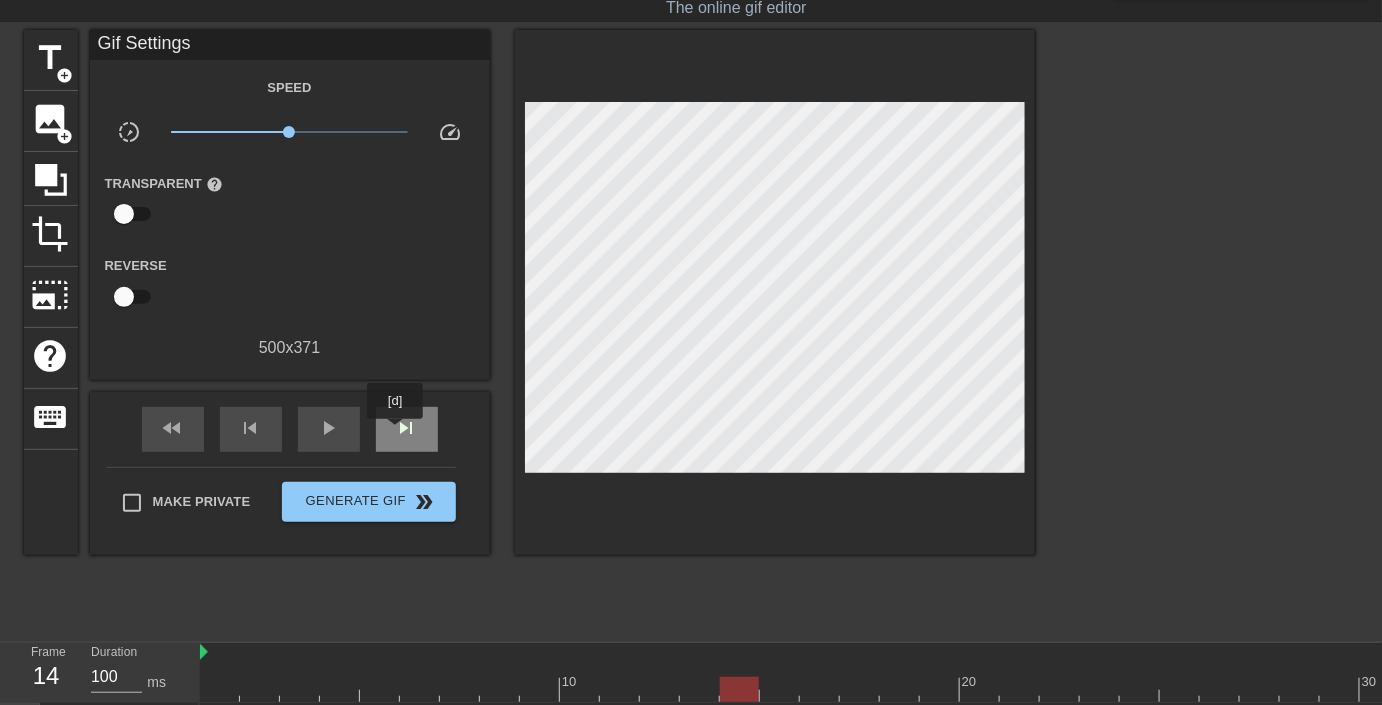 click on "skip_next" at bounding box center [407, 428] 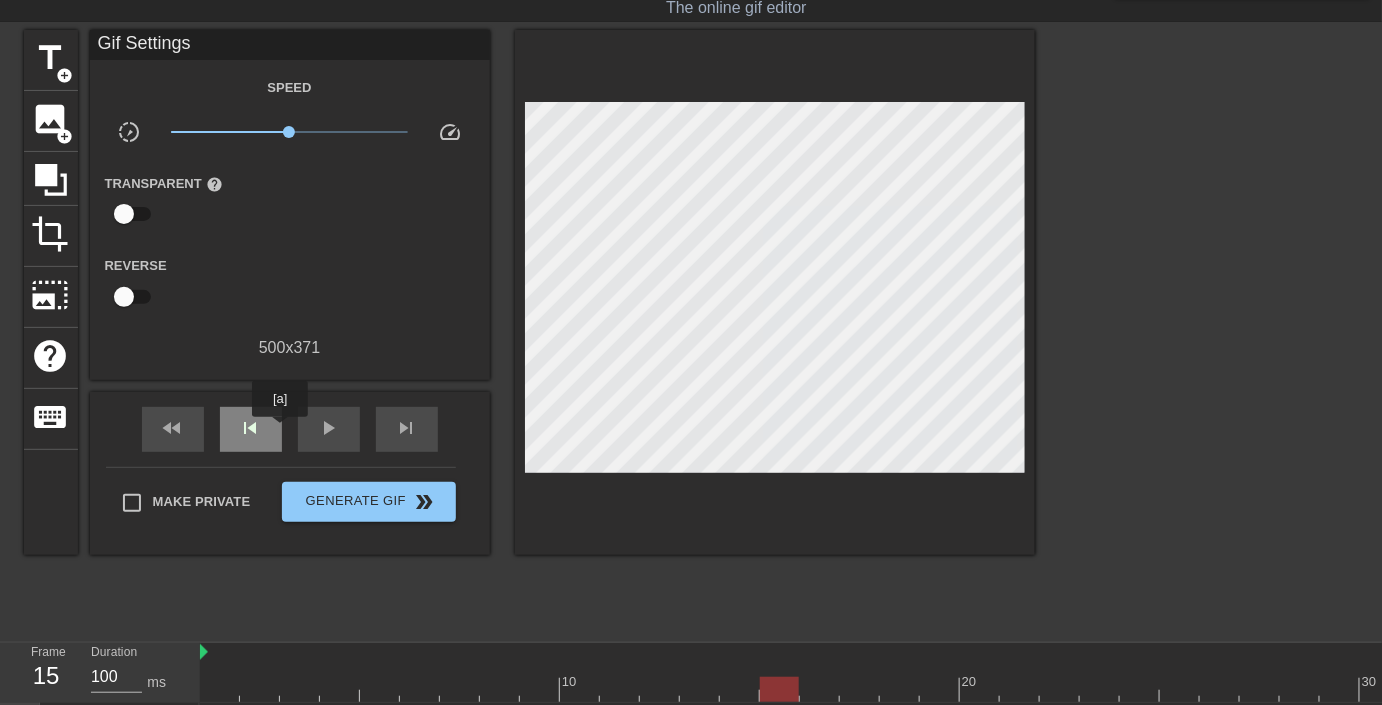 click on "skip_previous" at bounding box center [251, 429] 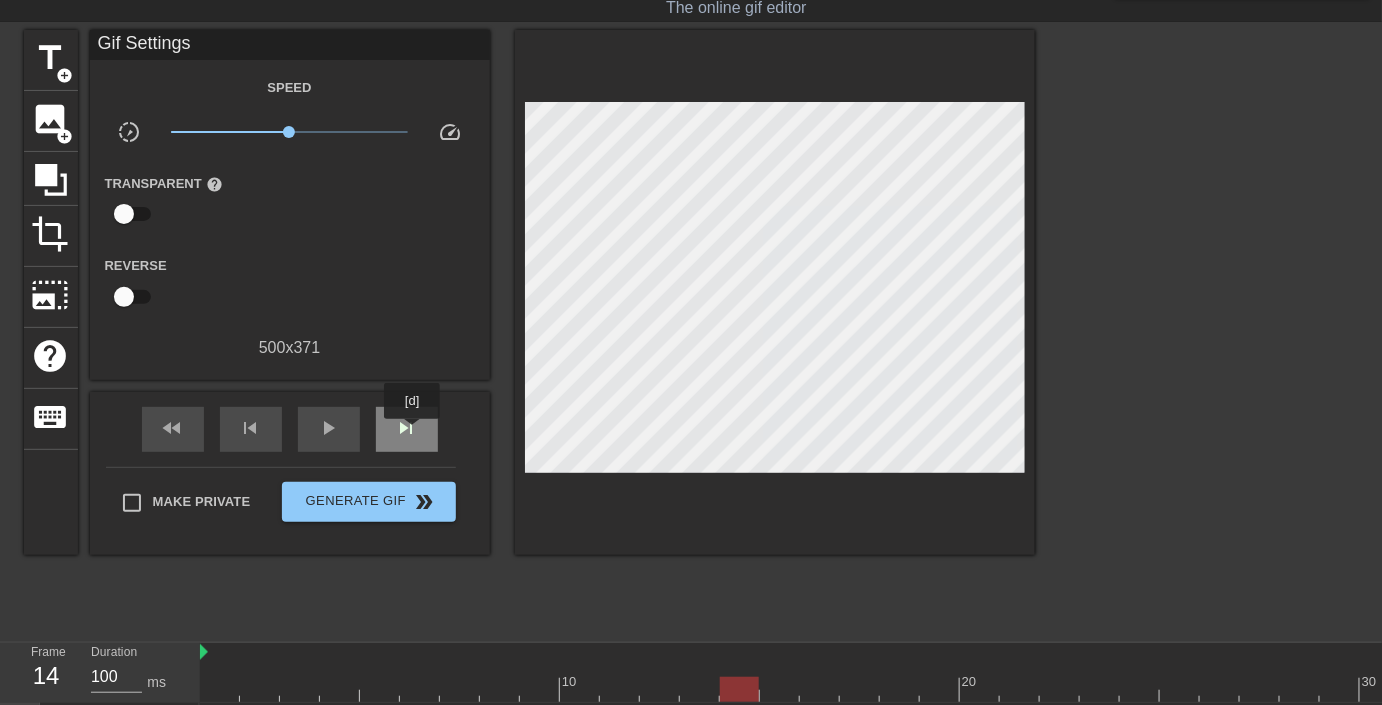 click on "skip_next" at bounding box center [407, 428] 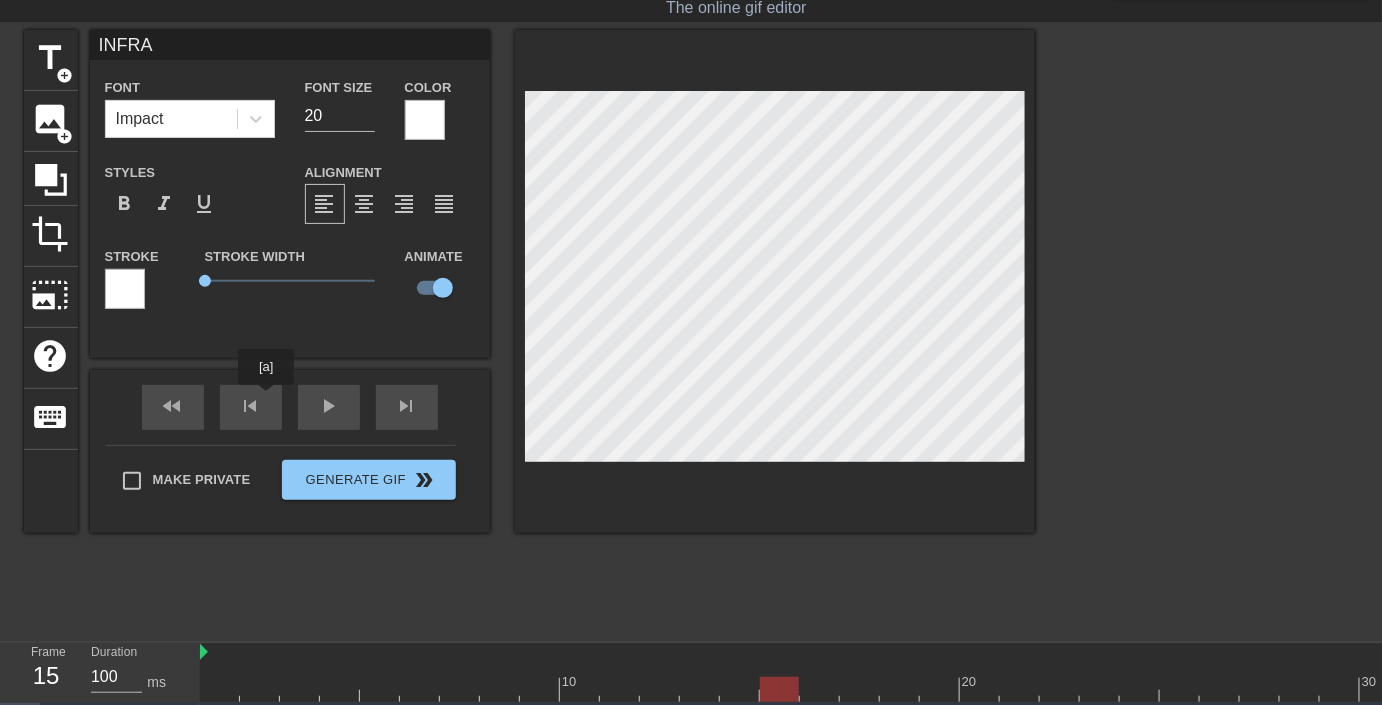 click on "fast_rewind skip_previous play_arrow skip_next" at bounding box center [290, 407] 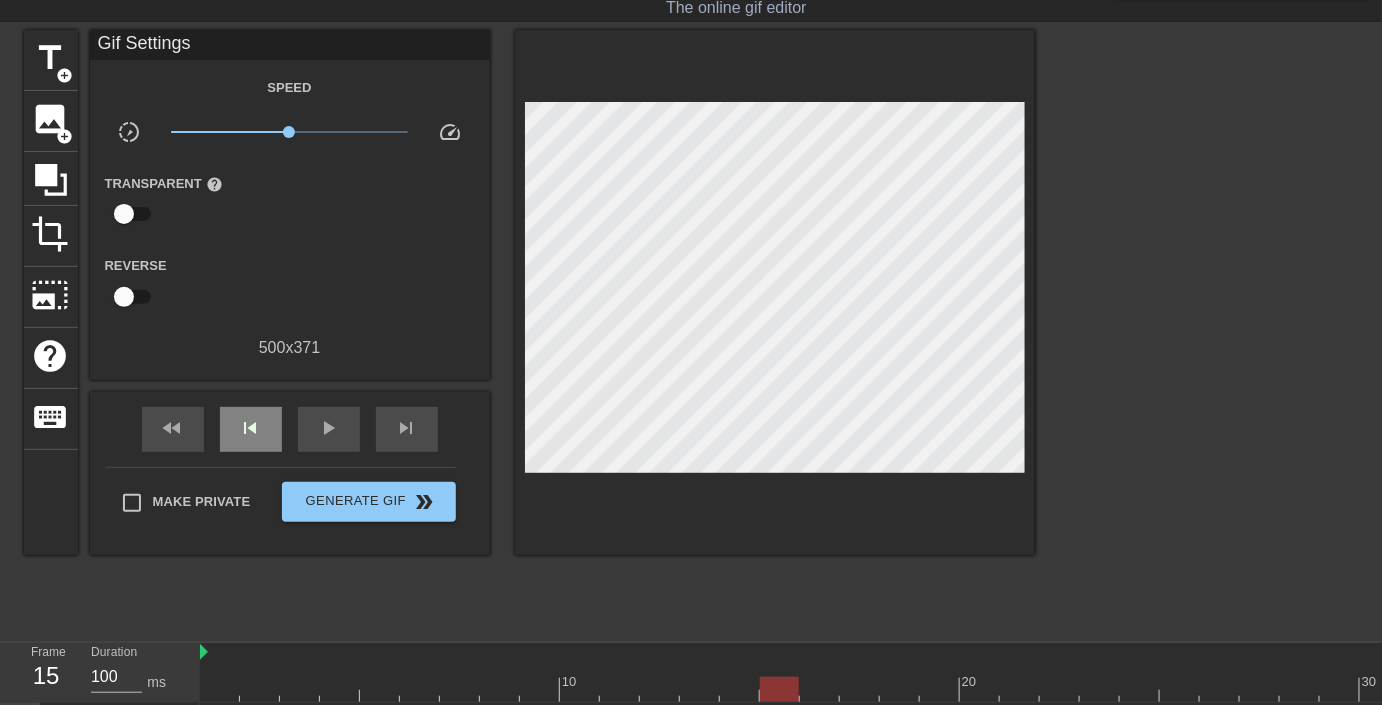 click on "skip_previous" at bounding box center [251, 429] 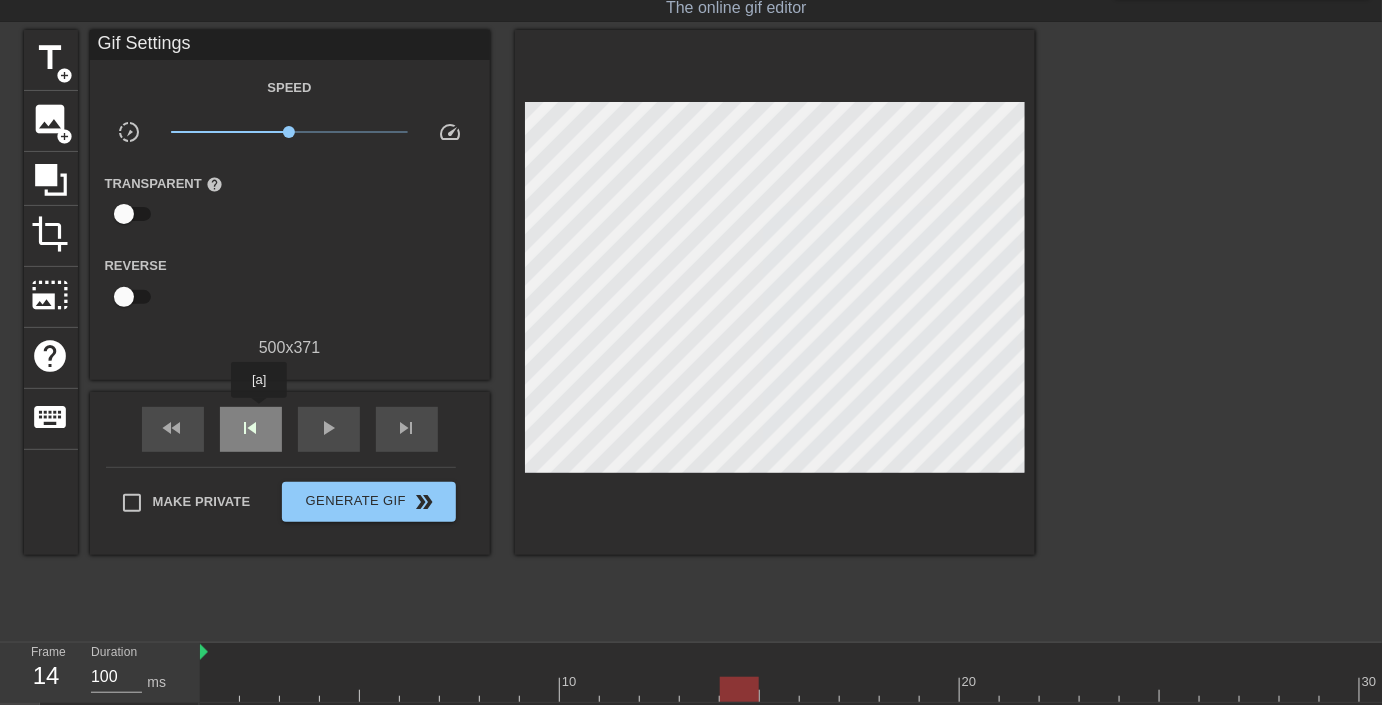 click on "skip_previous" at bounding box center [251, 429] 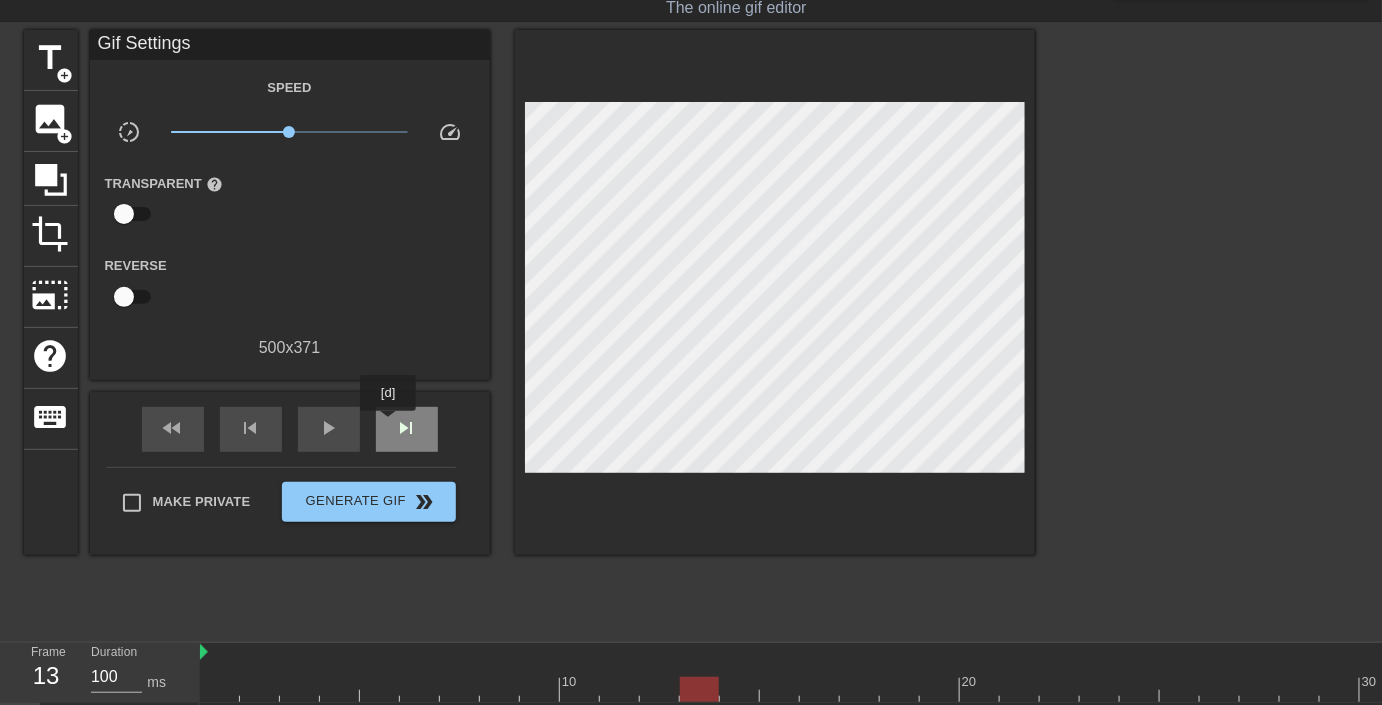click on "skip_next" at bounding box center [407, 429] 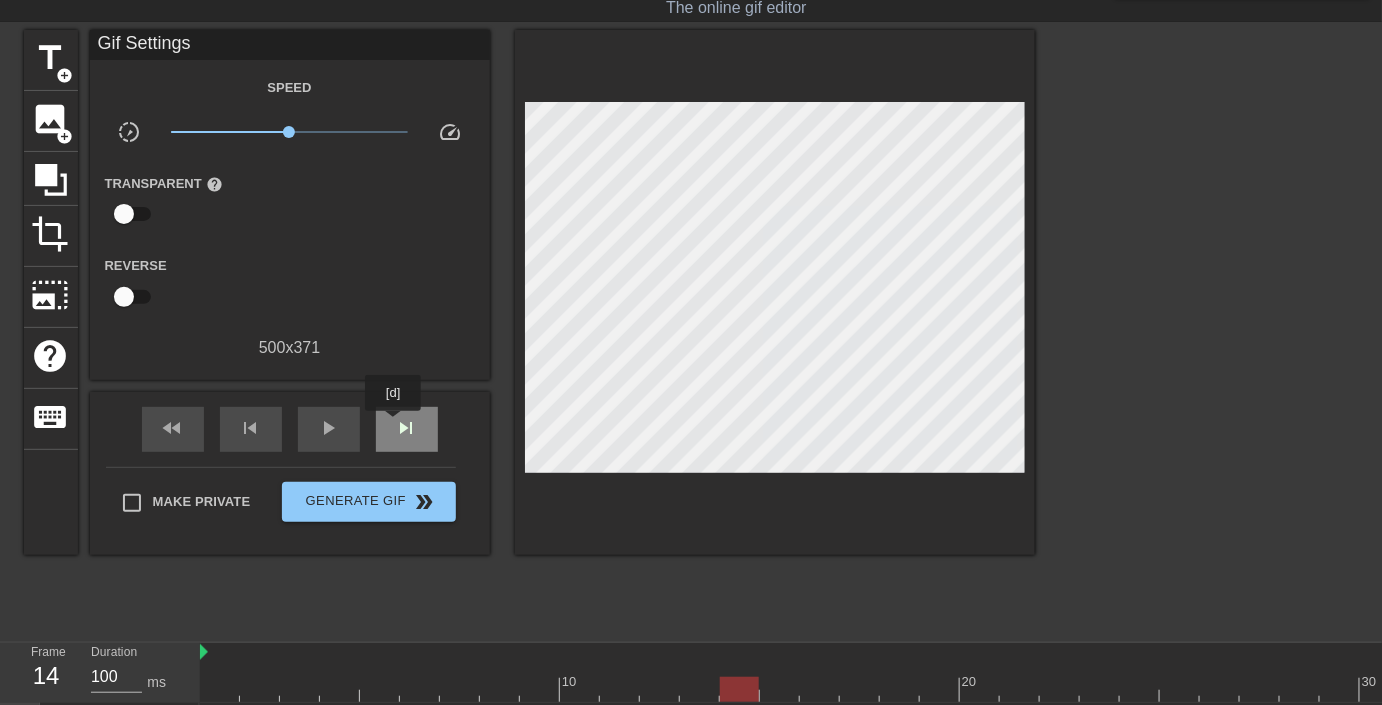 click on "skip_next" at bounding box center (407, 428) 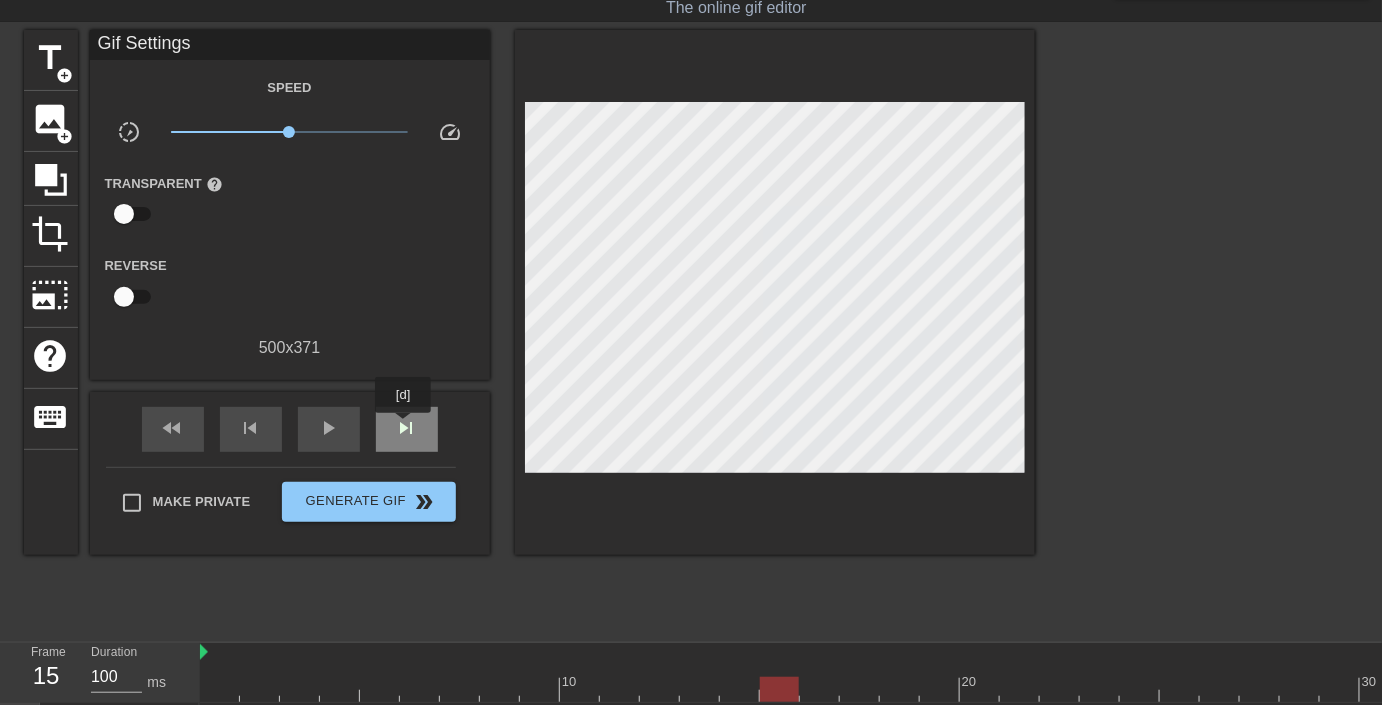 click on "skip_next" at bounding box center [407, 428] 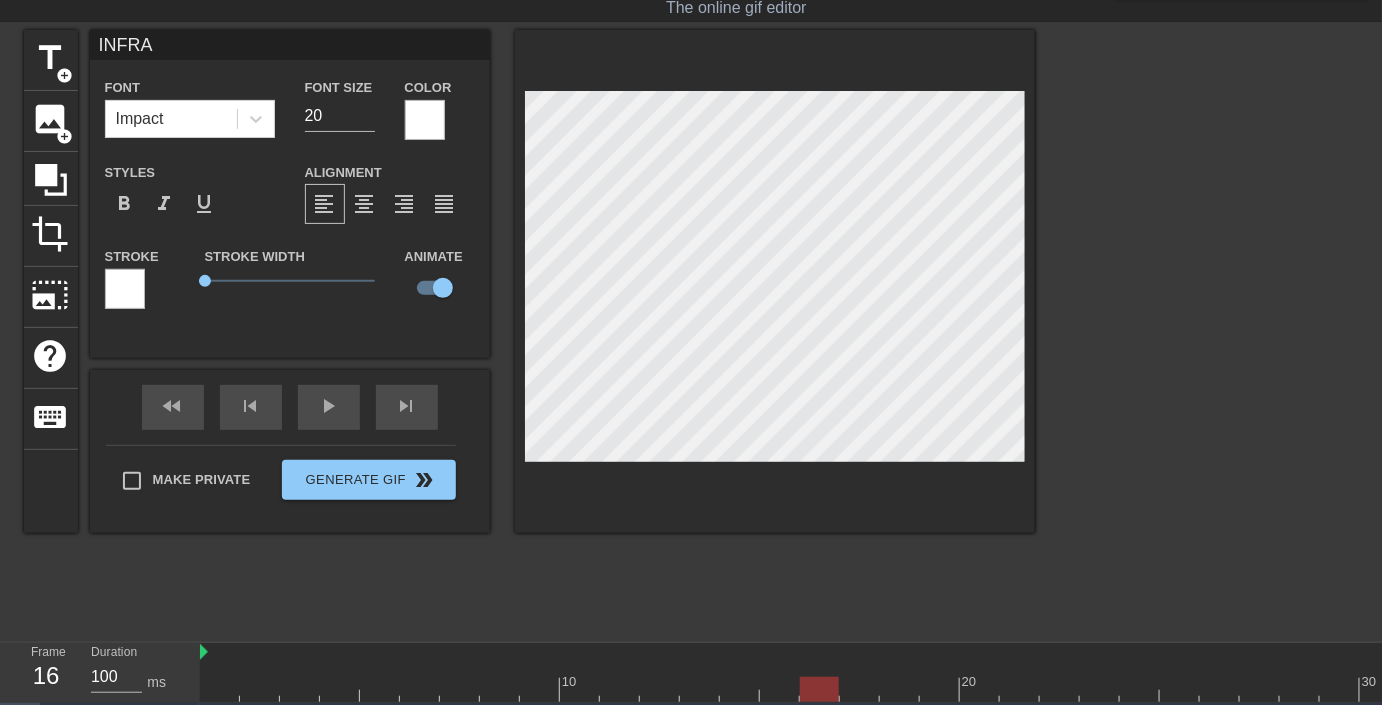 click at bounding box center (1209, 330) 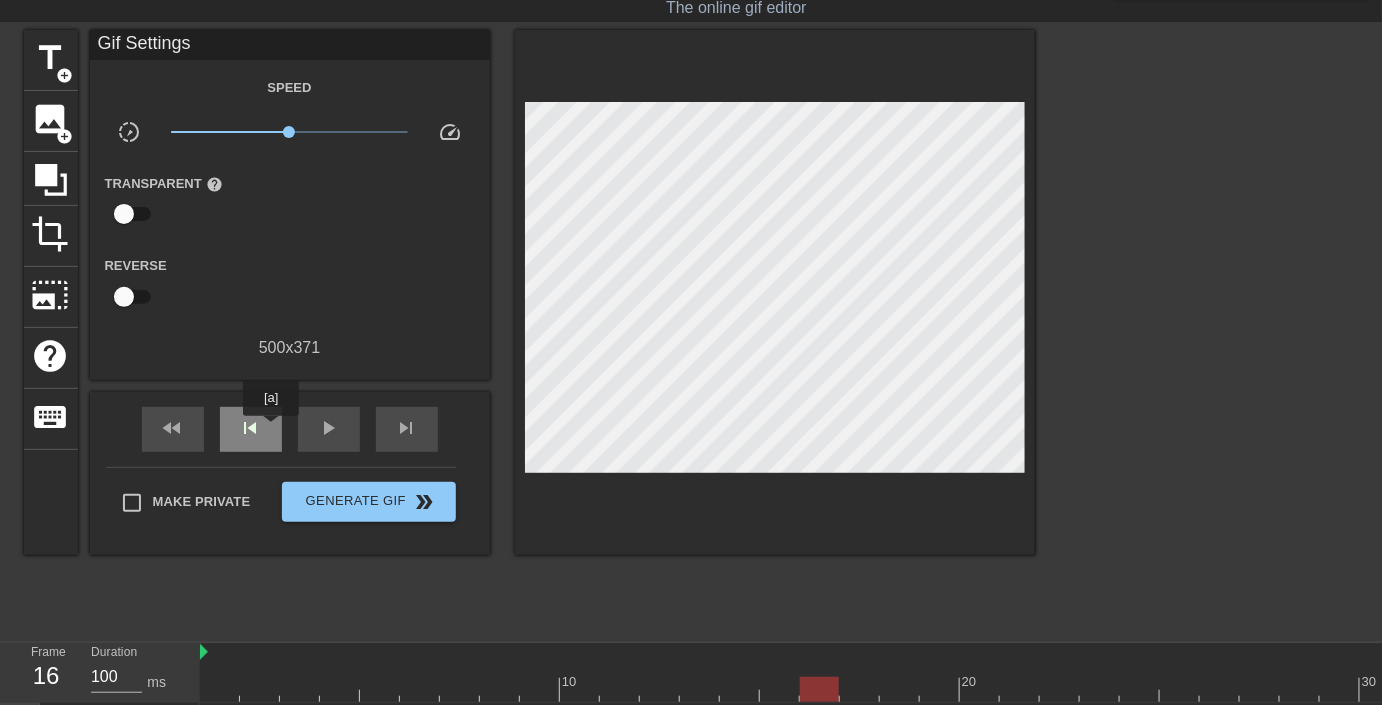 click on "skip_previous" at bounding box center (251, 429) 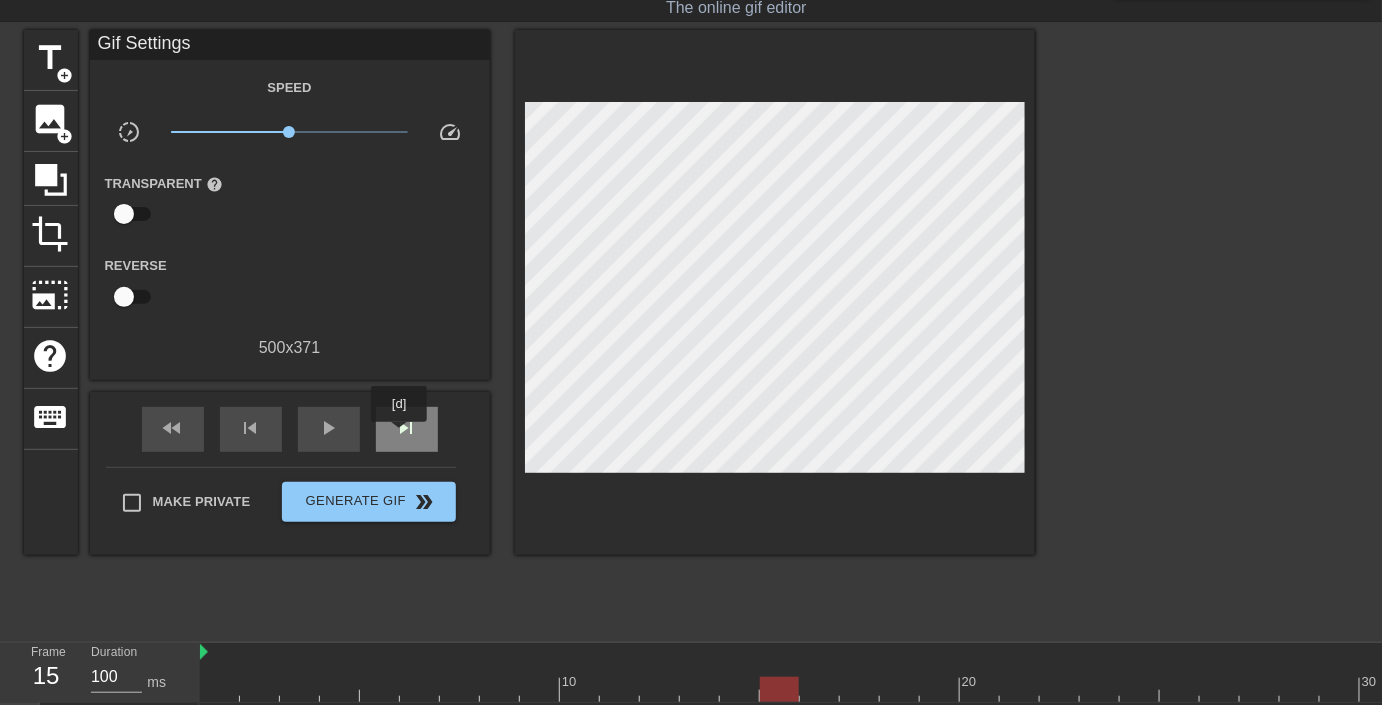click on "skip_next" at bounding box center (407, 428) 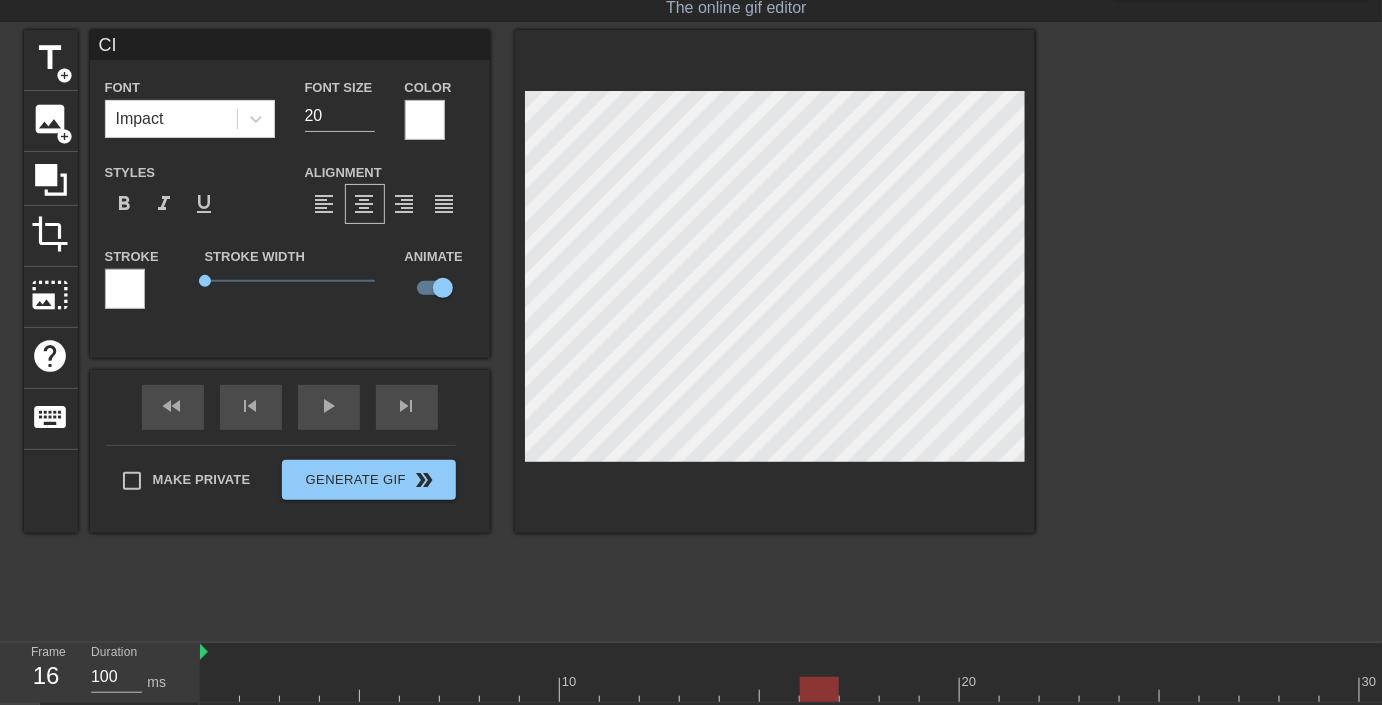 click at bounding box center [1209, 330] 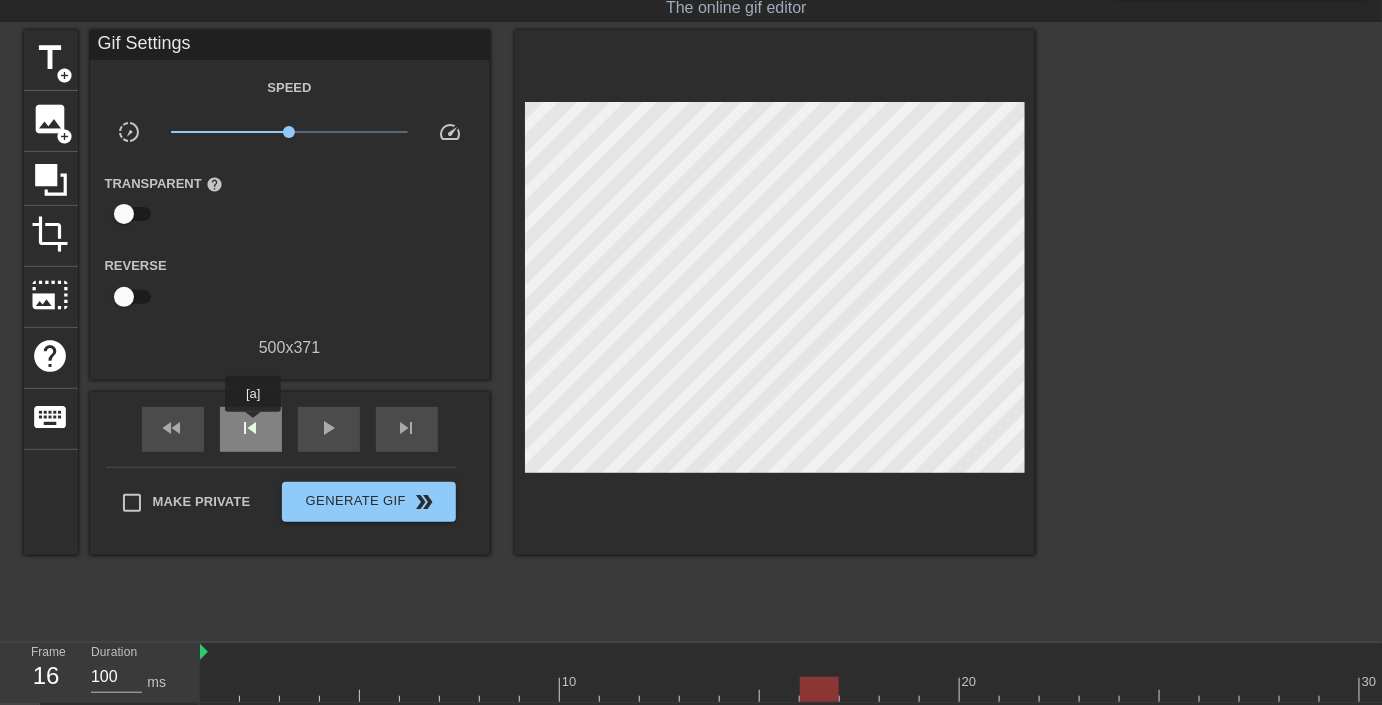click on "skip_previous" at bounding box center [251, 428] 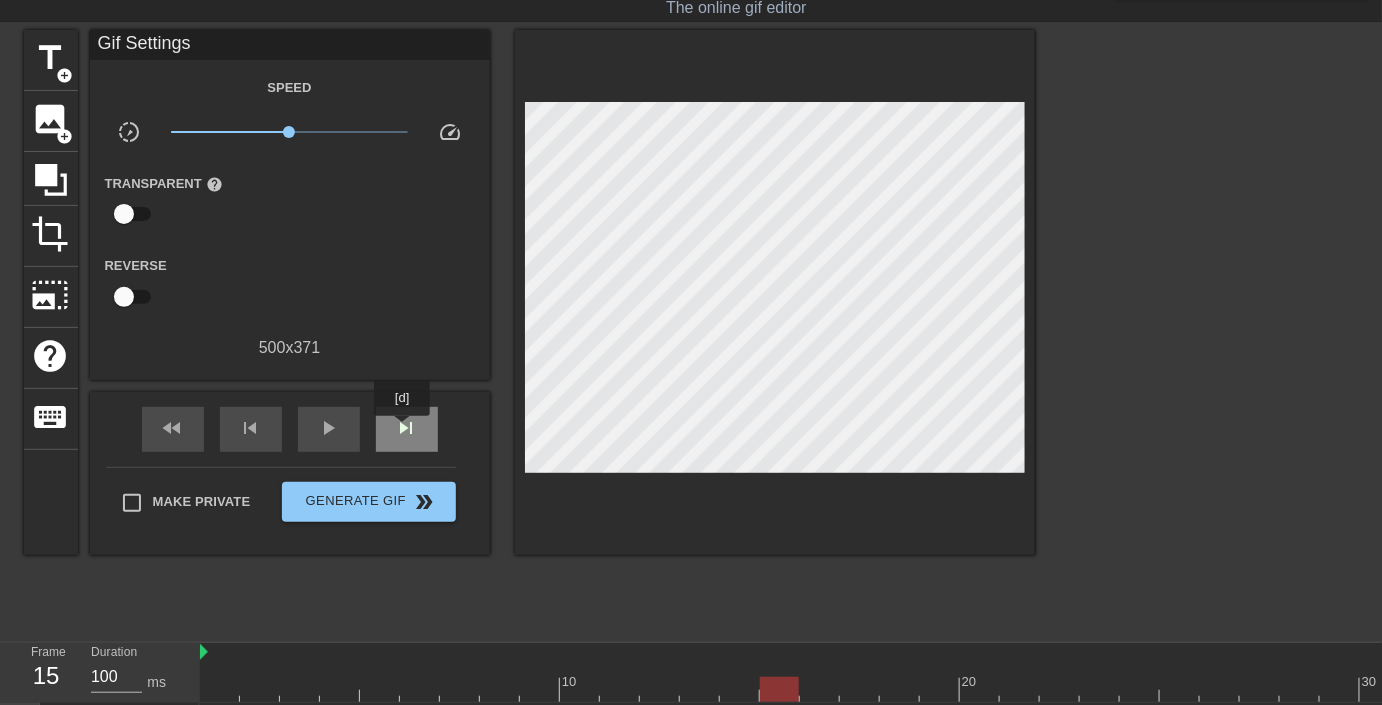 click on "skip_next" at bounding box center [407, 428] 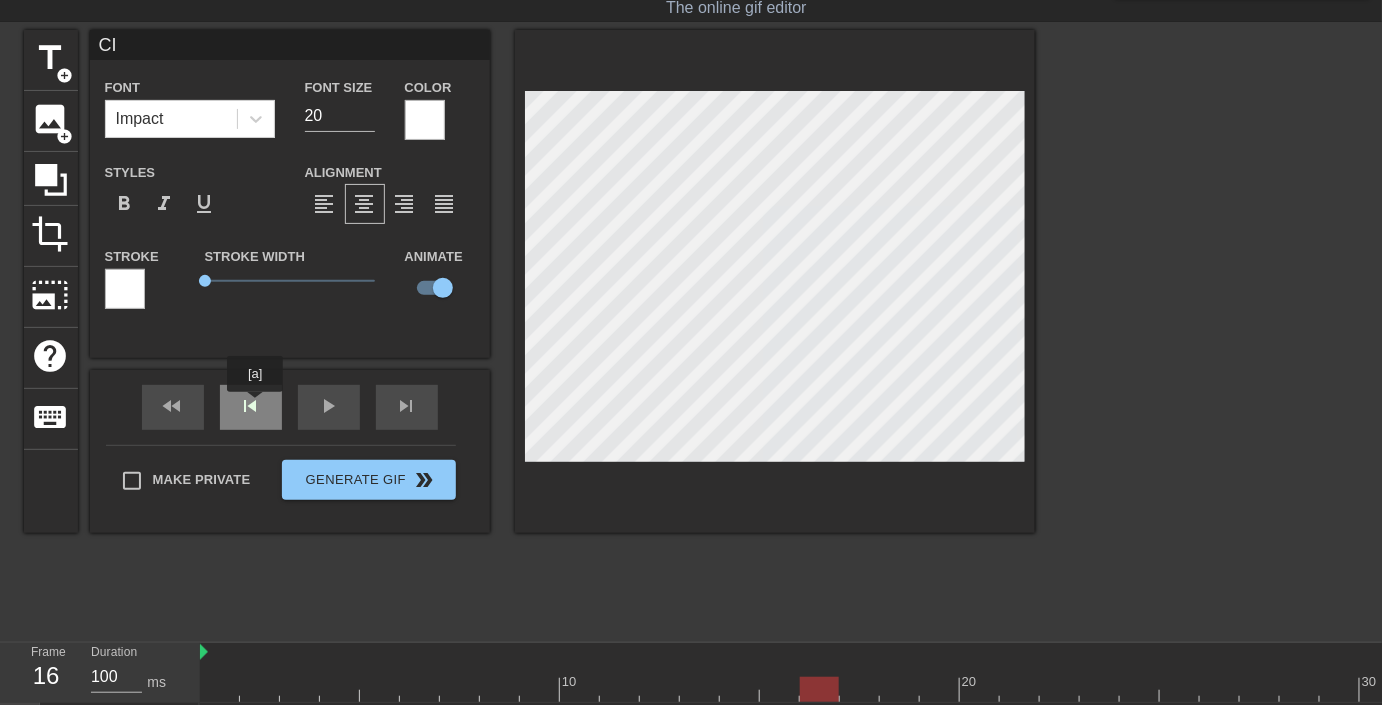 click on "skip_previous" at bounding box center [251, 407] 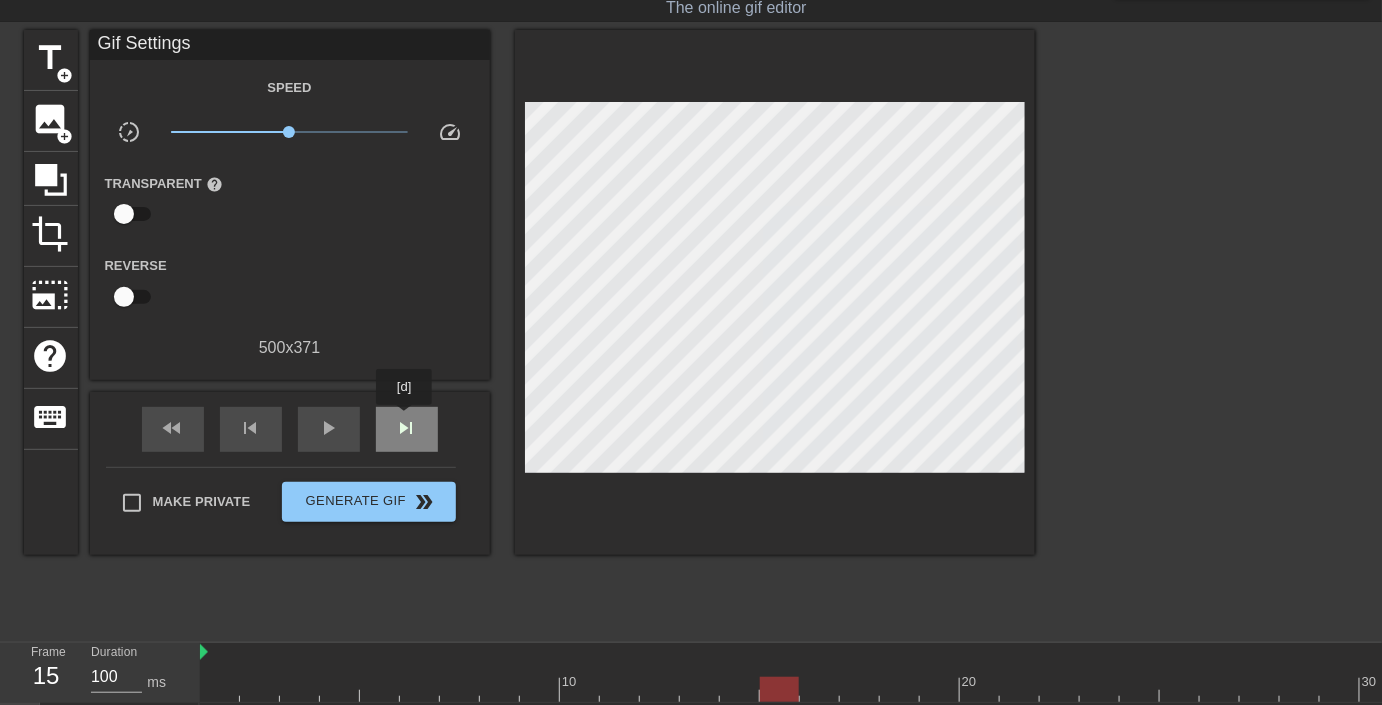 click on "skip_next" at bounding box center (407, 428) 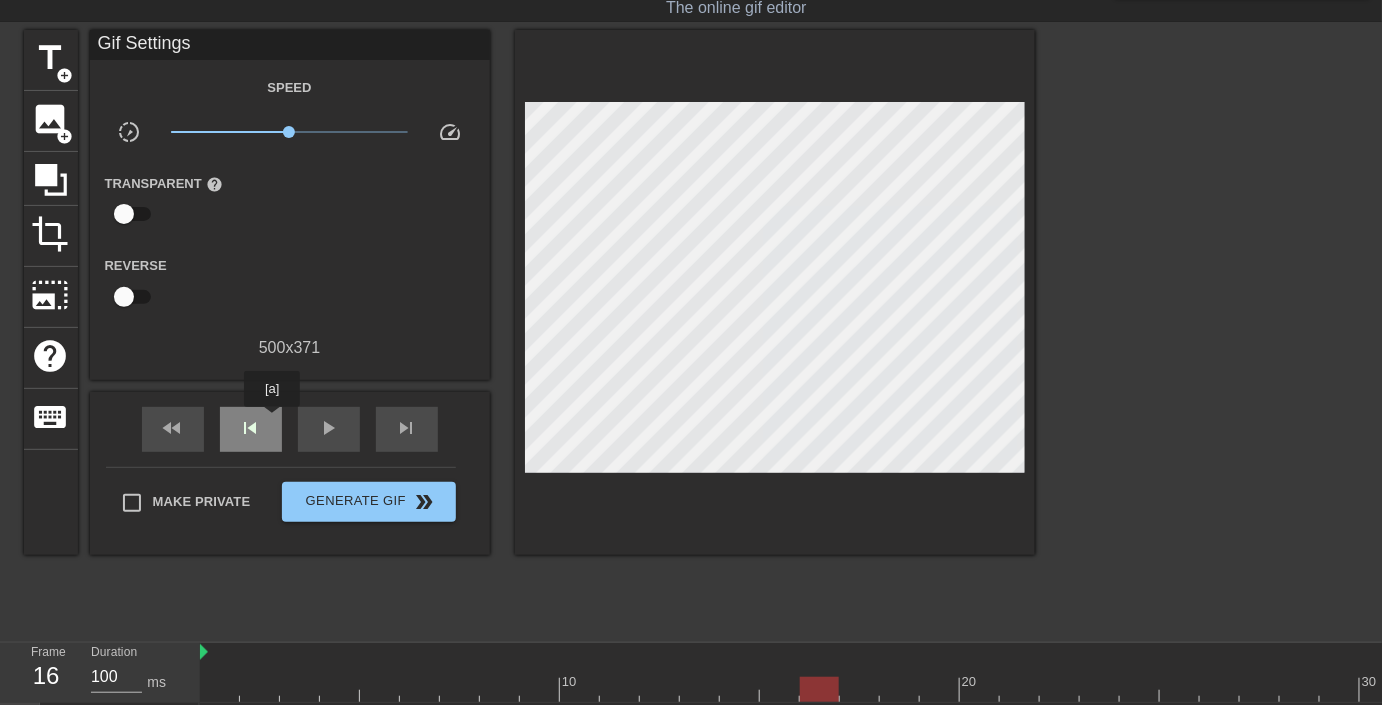 click on "skip_previous" at bounding box center (251, 429) 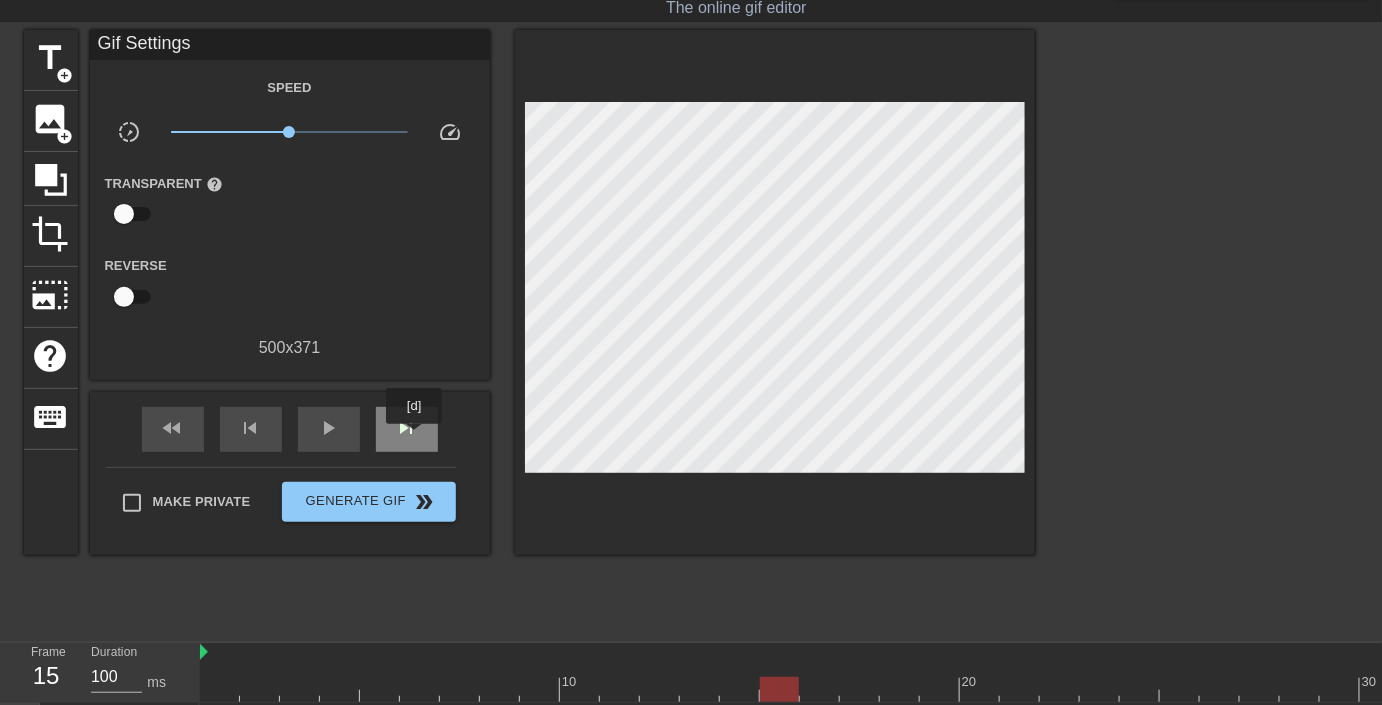 click on "skip_next" at bounding box center [407, 428] 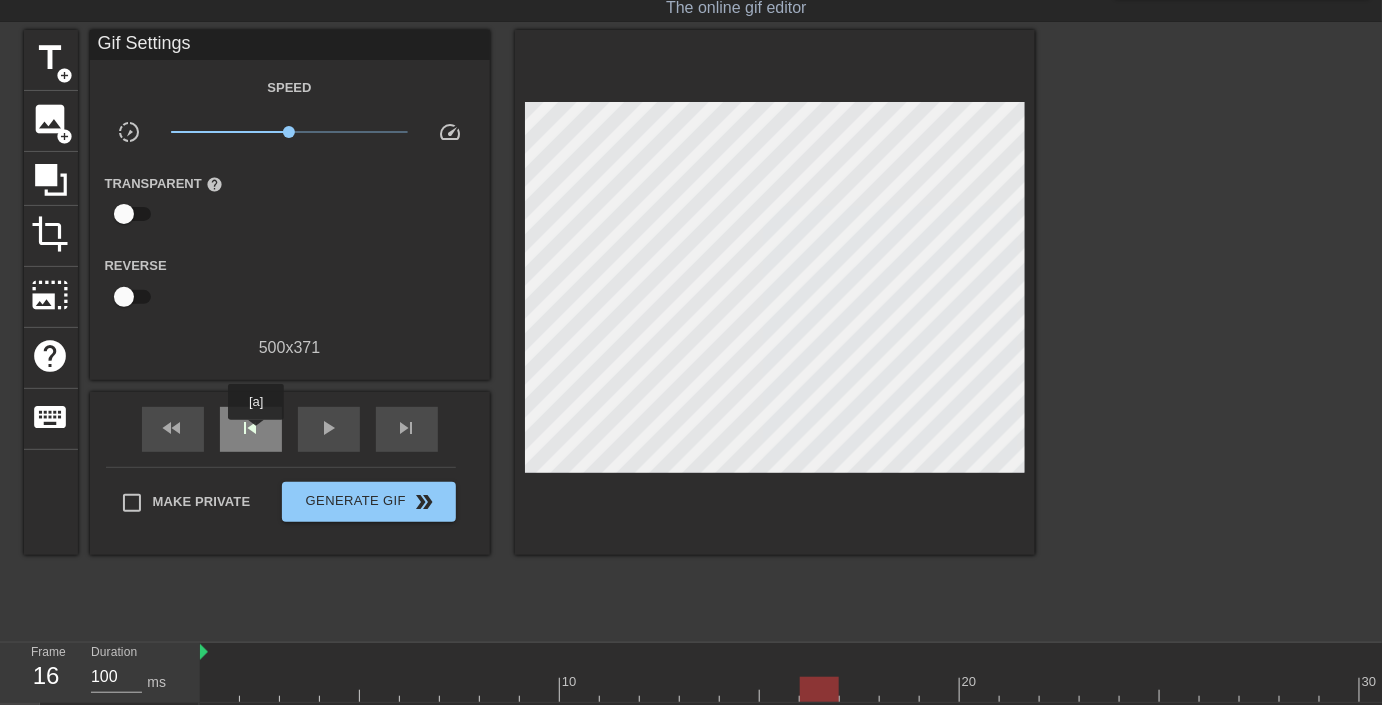 click on "skip_previous" at bounding box center (251, 428) 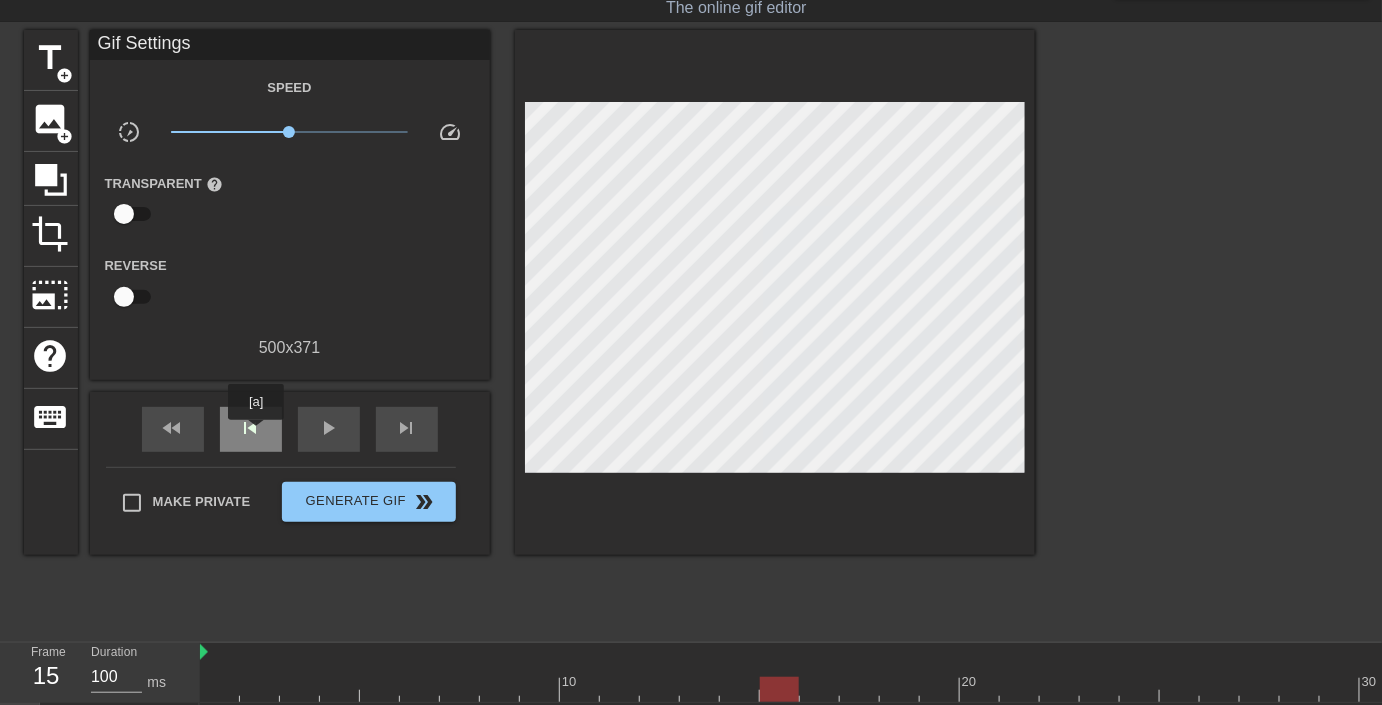 click on "skip_previous" at bounding box center (251, 428) 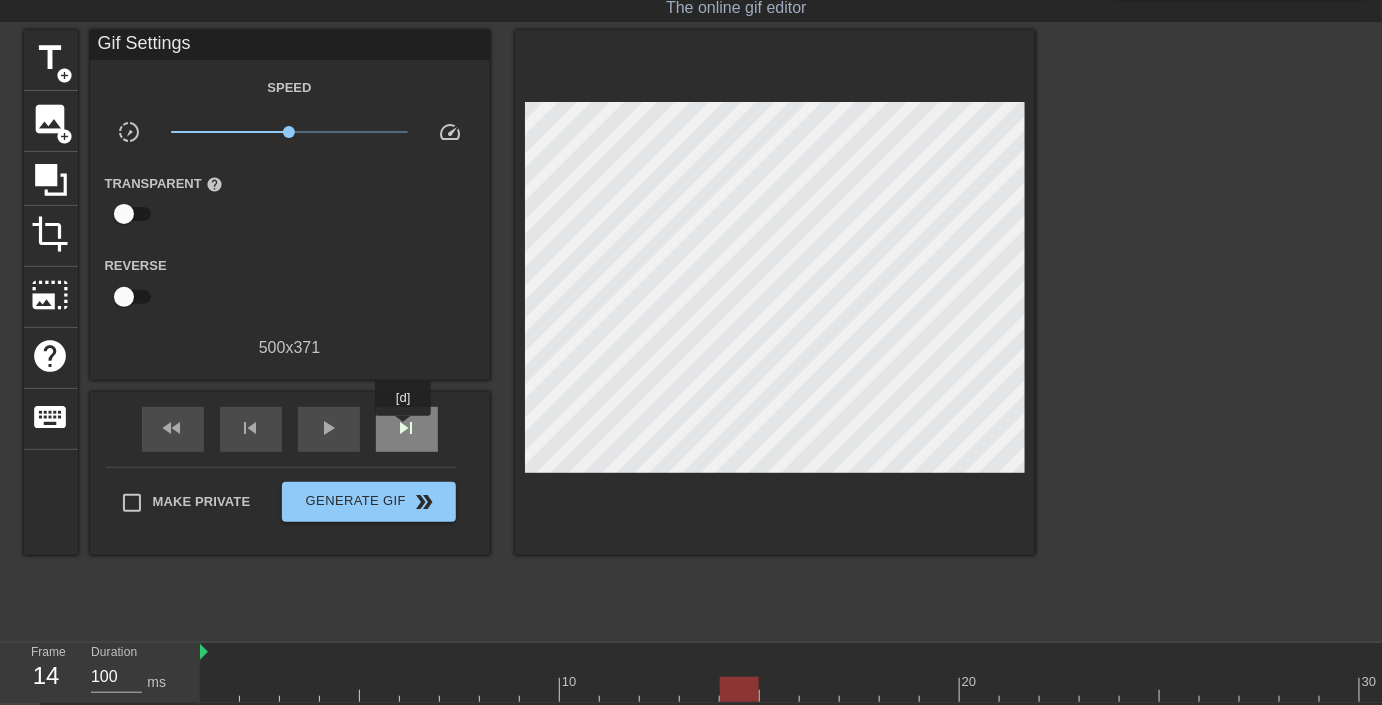 click on "skip_next" at bounding box center (407, 428) 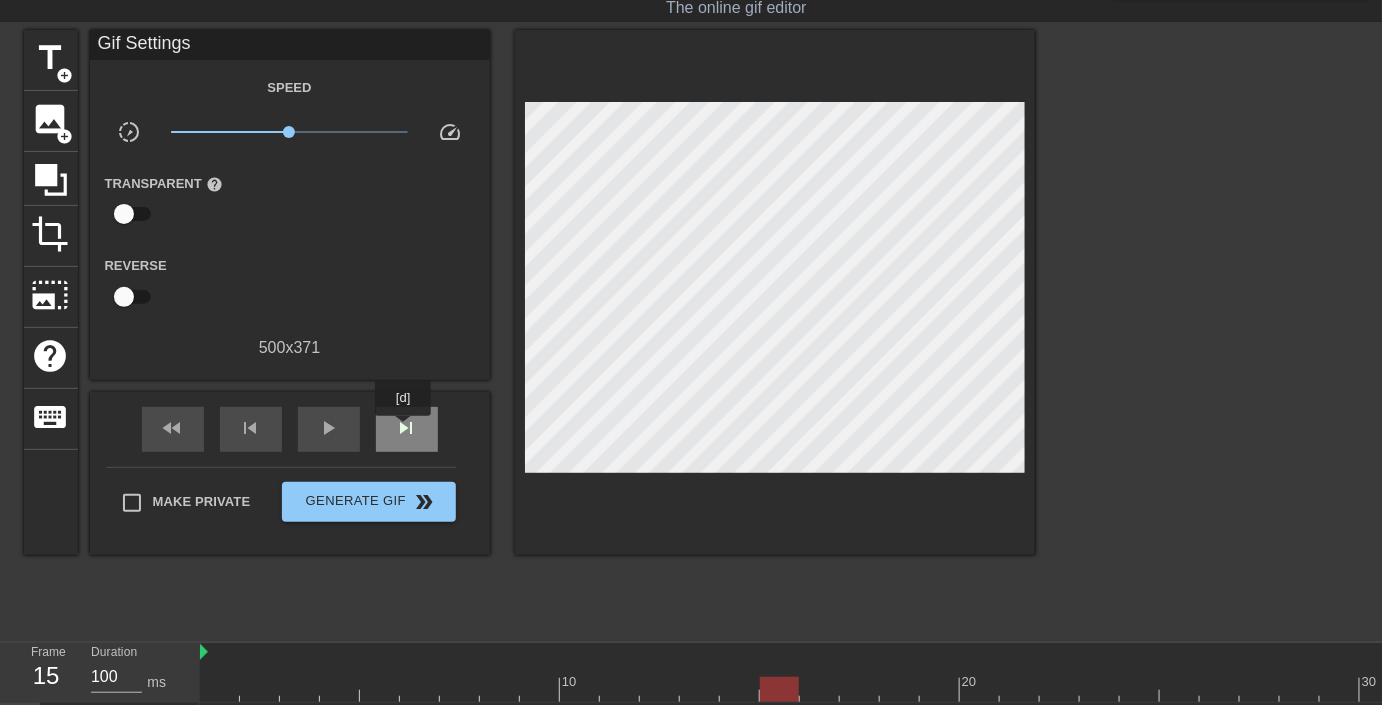 click on "skip_next" at bounding box center (407, 428) 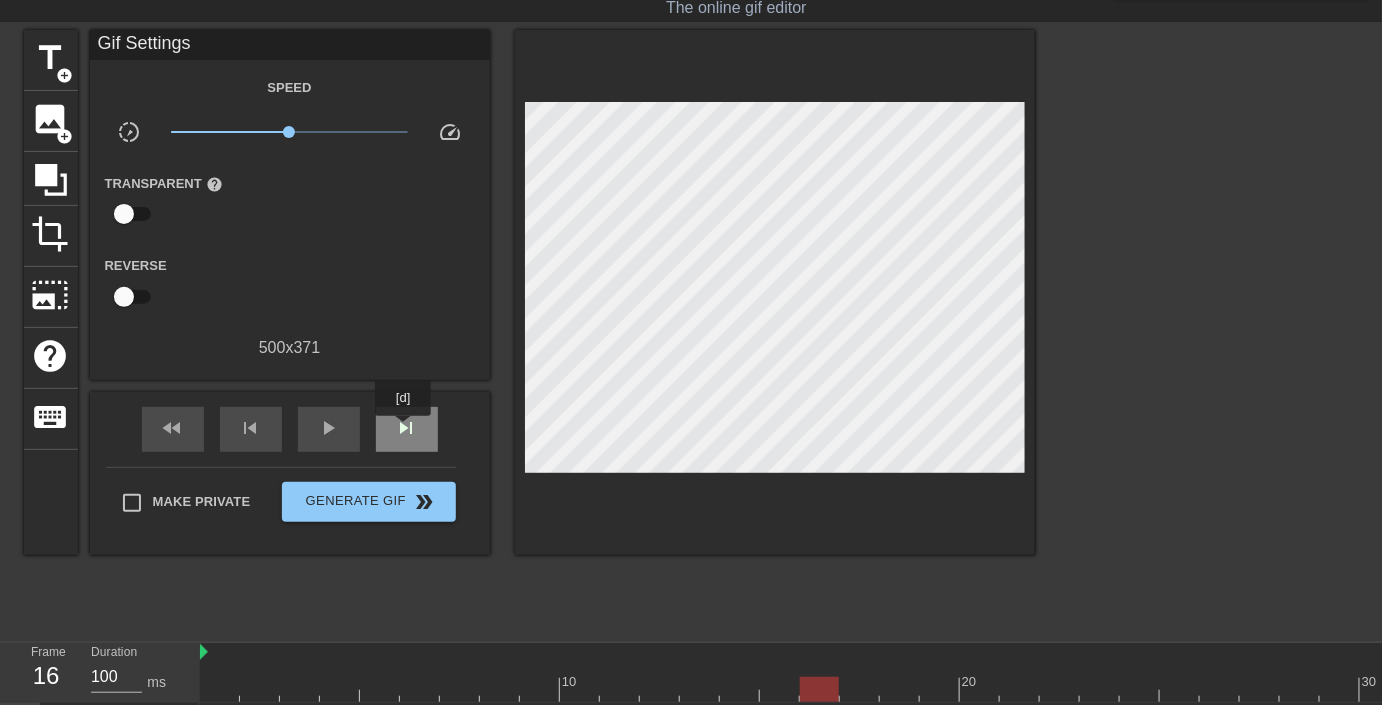 click on "skip_next" at bounding box center (407, 428) 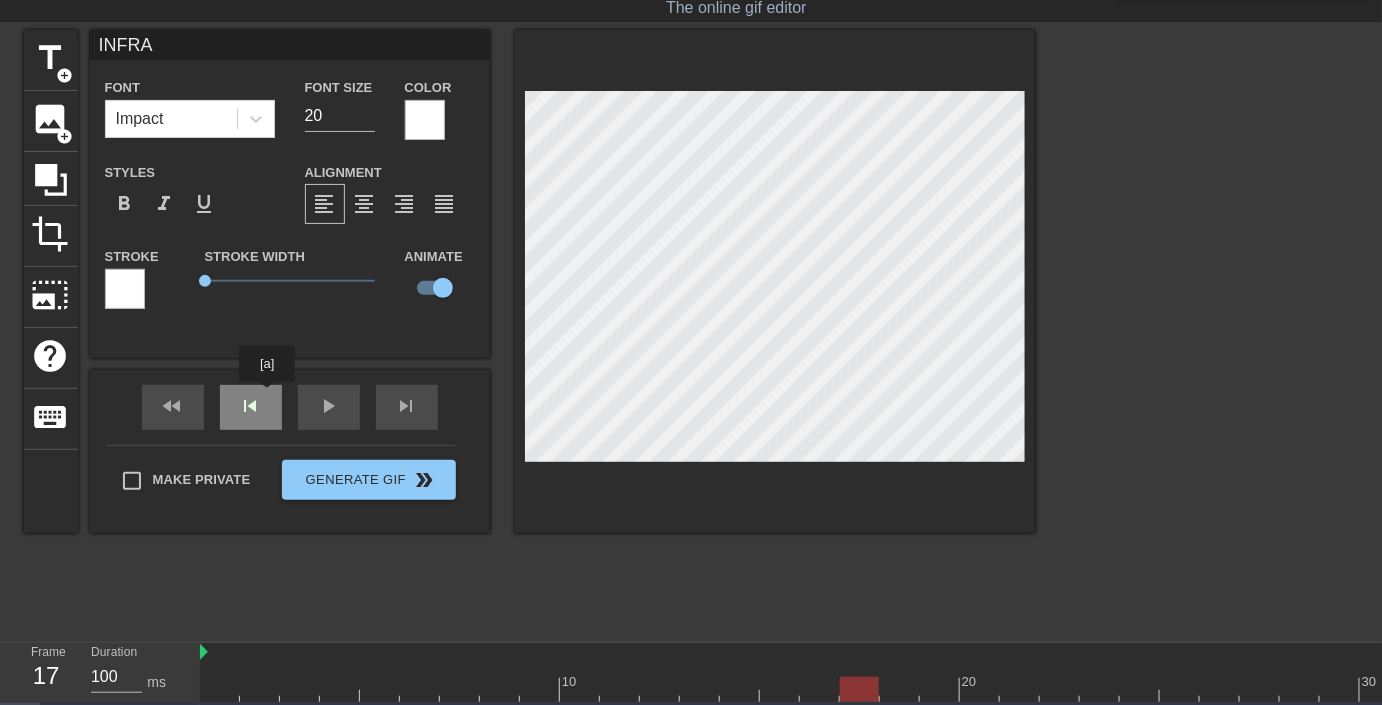 click on "fast_rewind skip_previous play_arrow skip_next" at bounding box center [290, 407] 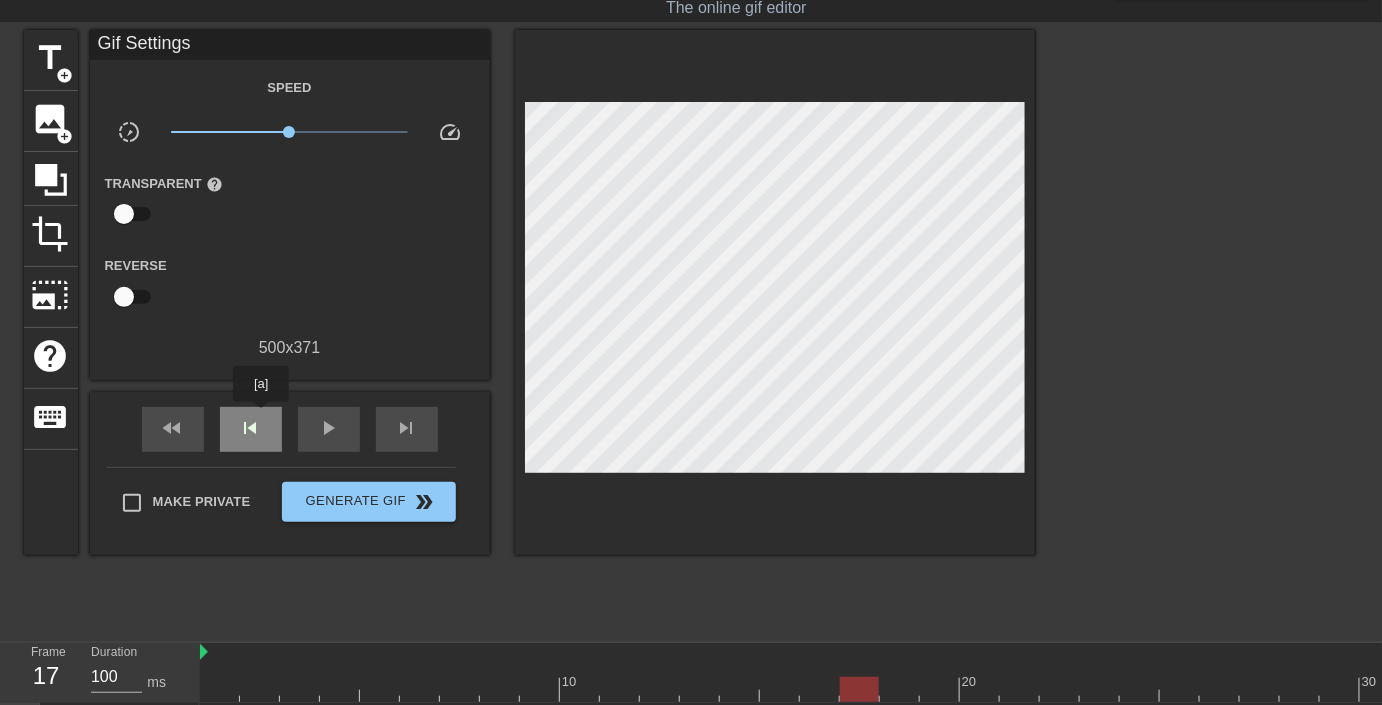 click on "skip_previous" at bounding box center [251, 428] 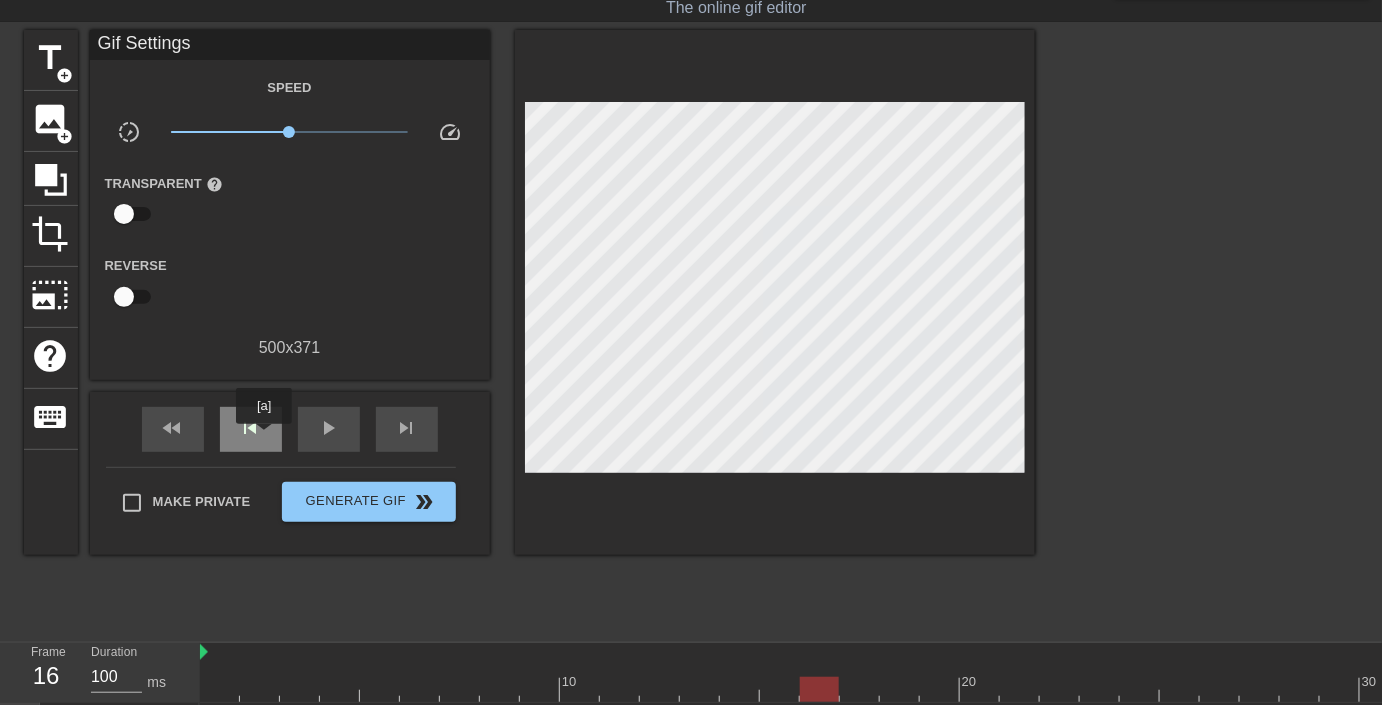 click on "skip_previous" at bounding box center (251, 429) 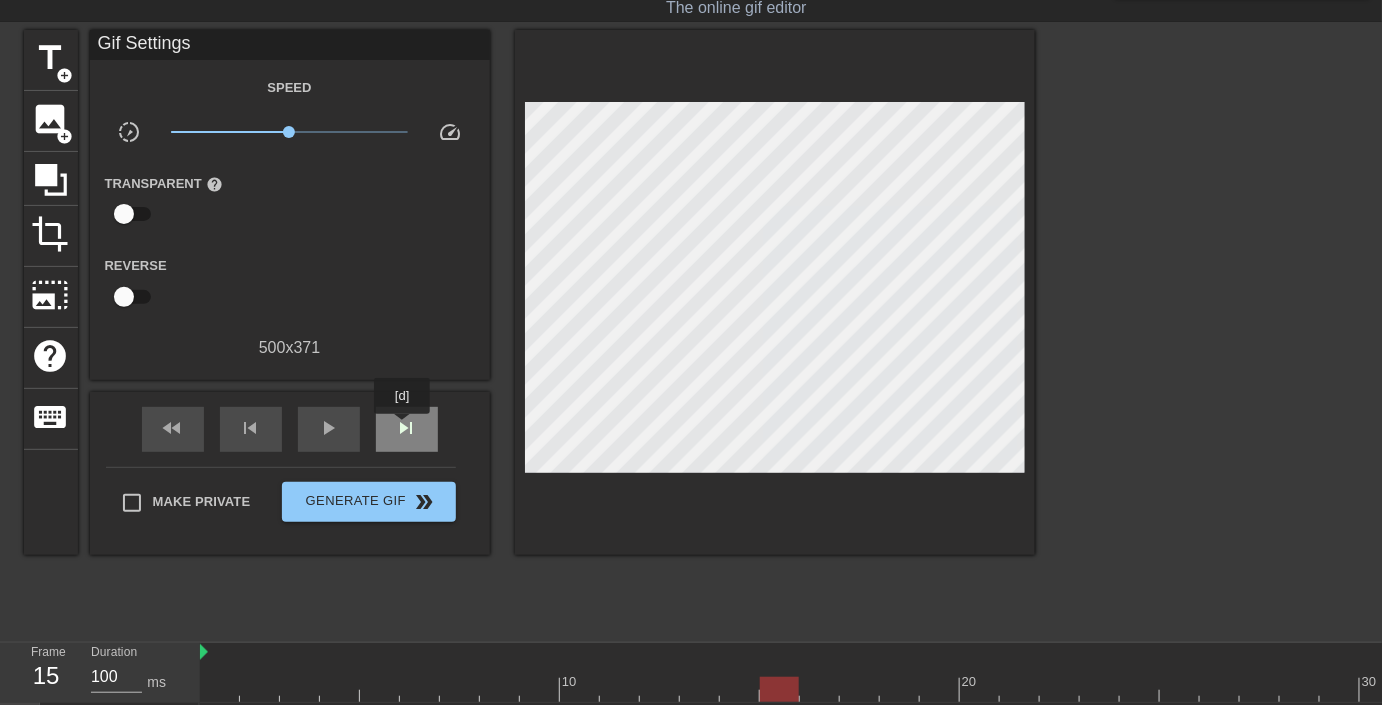 click on "skip_next" at bounding box center (407, 428) 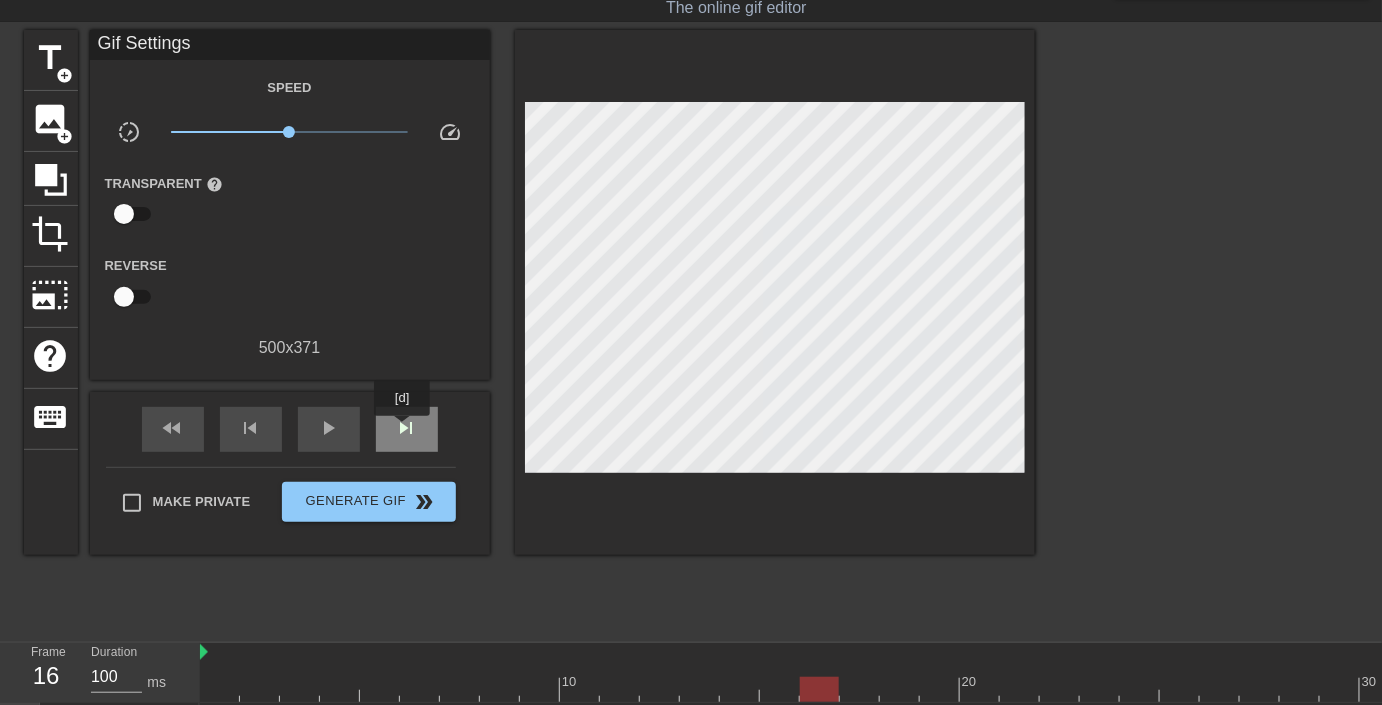 click on "skip_next" at bounding box center [407, 428] 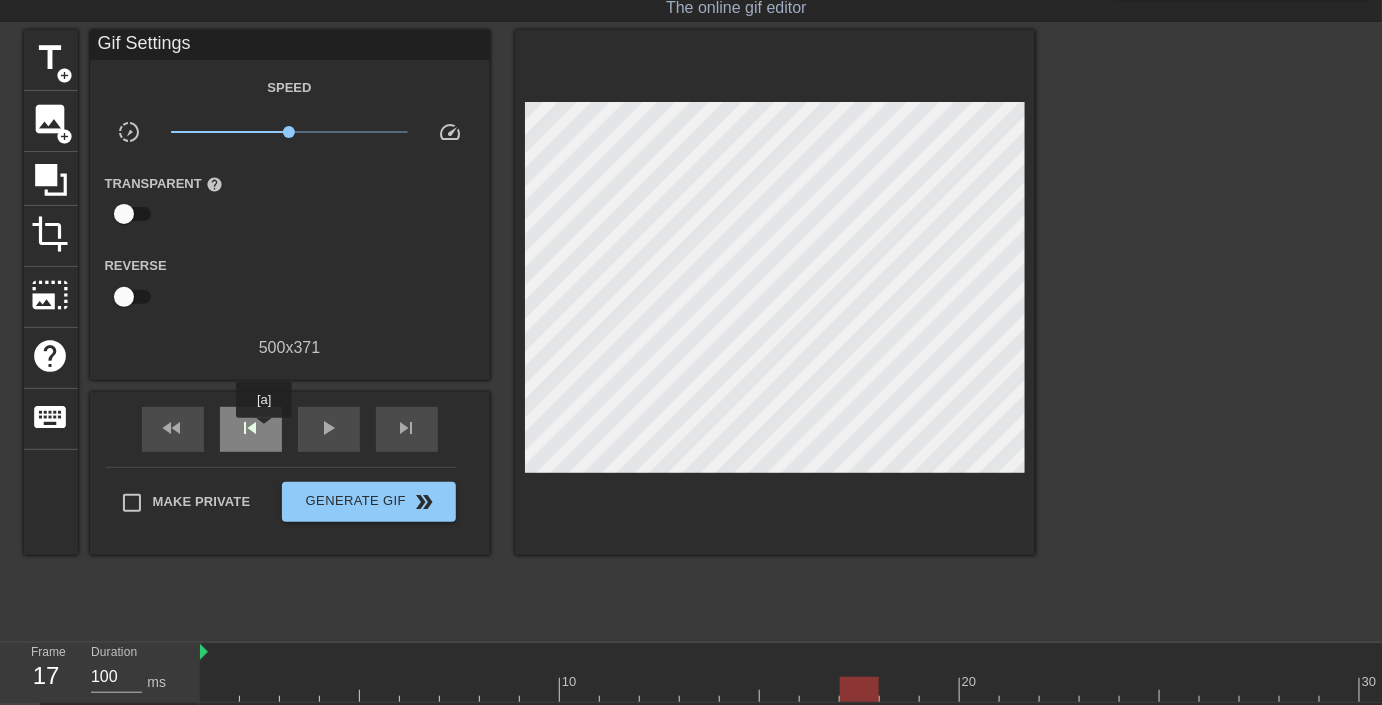click on "skip_previous" at bounding box center (251, 429) 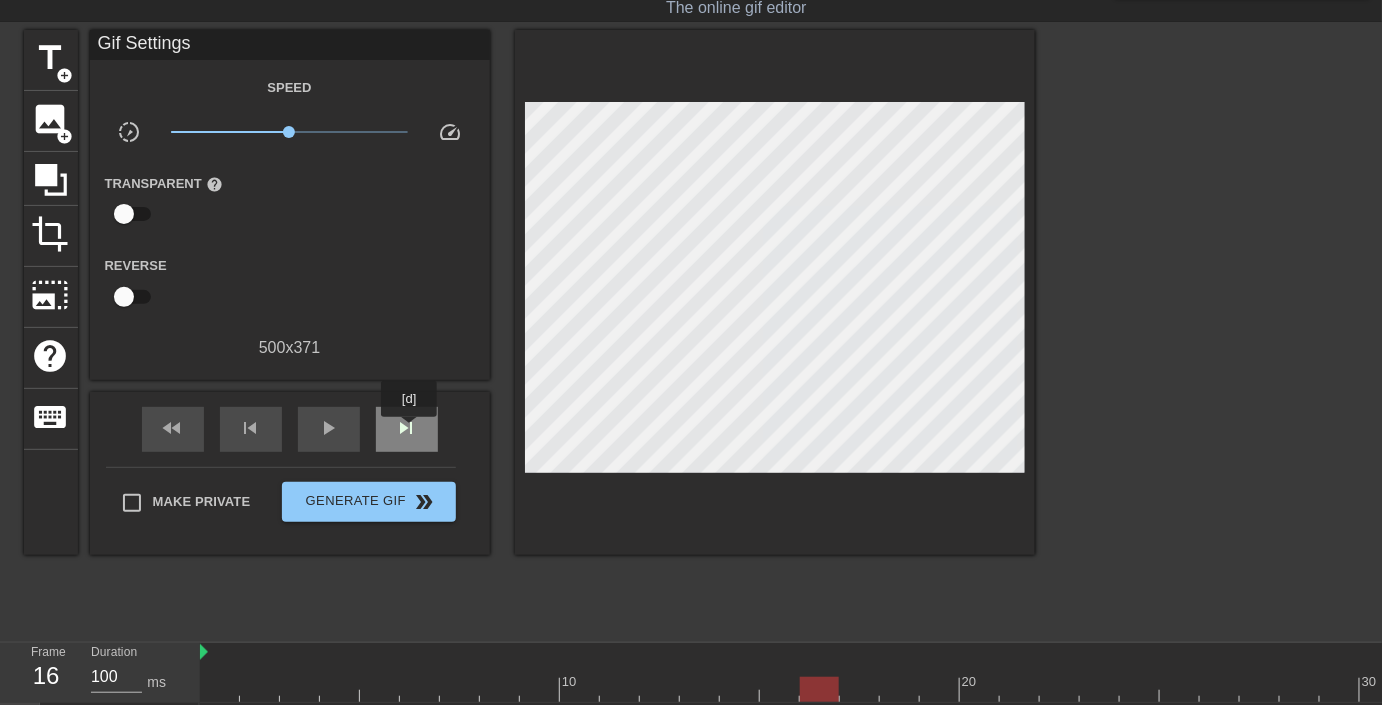 click on "skip_next" at bounding box center [407, 428] 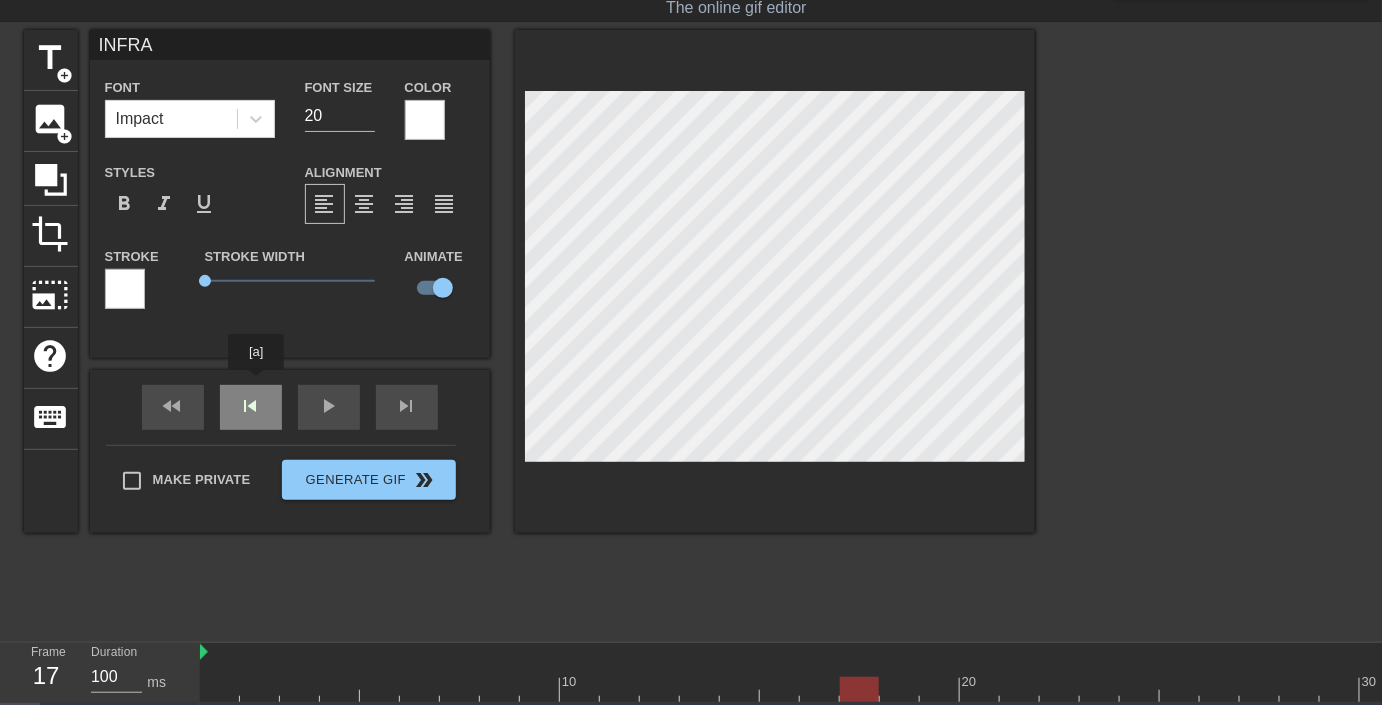 click on "fast_rewind skip_previous play_arrow skip_next" at bounding box center [290, 407] 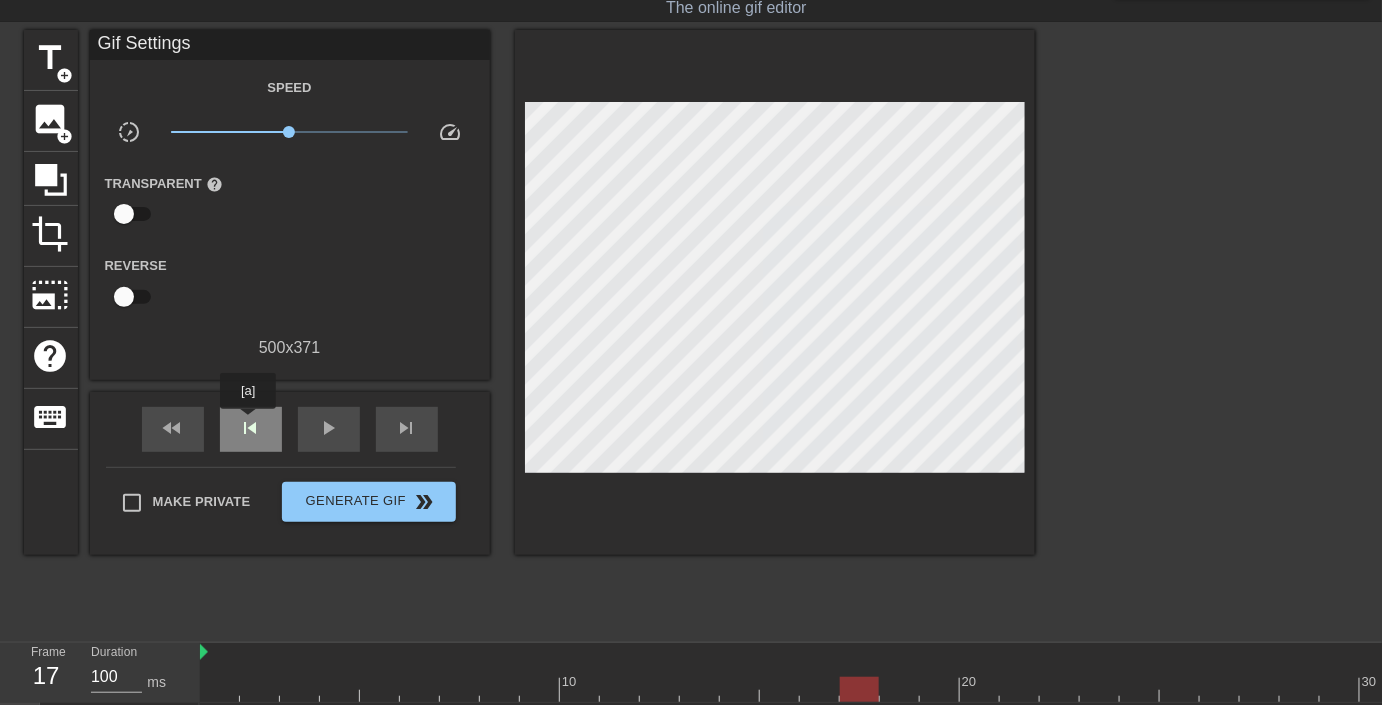 click on "skip_previous" at bounding box center [251, 428] 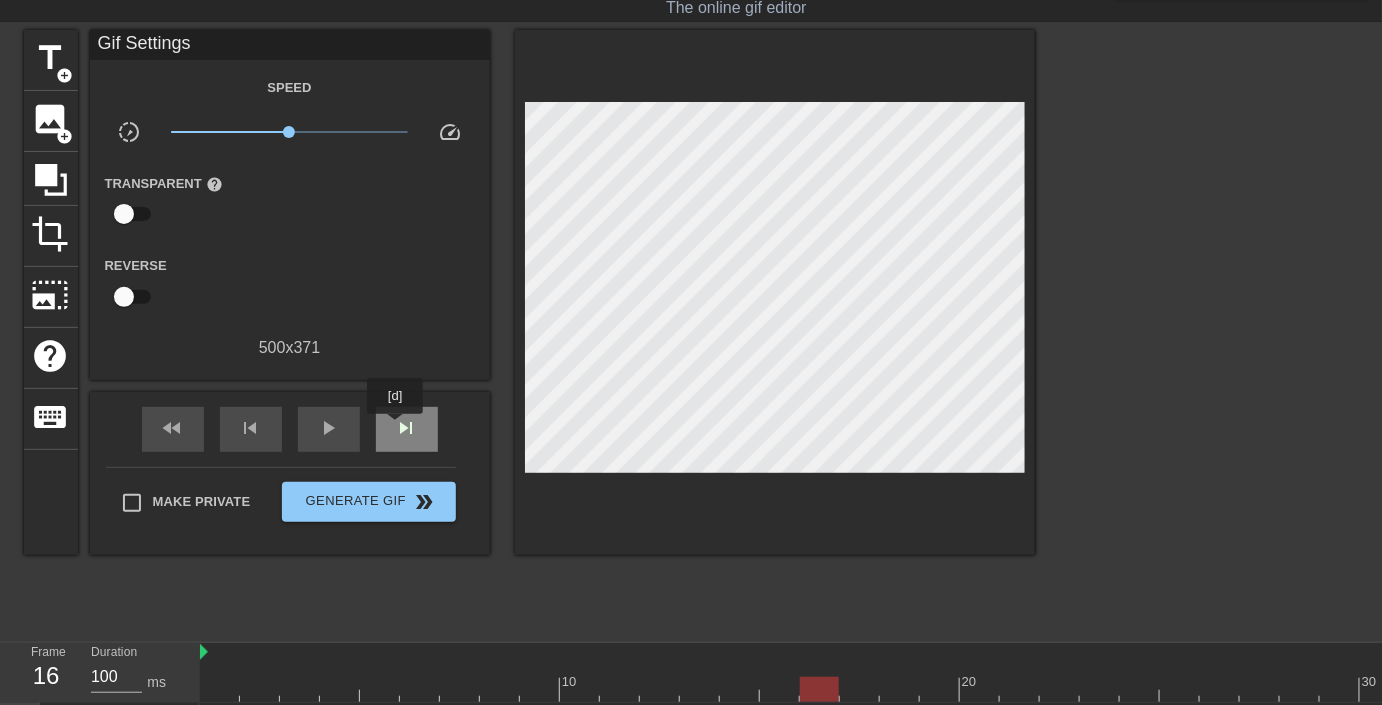 click on "skip_next" at bounding box center [407, 428] 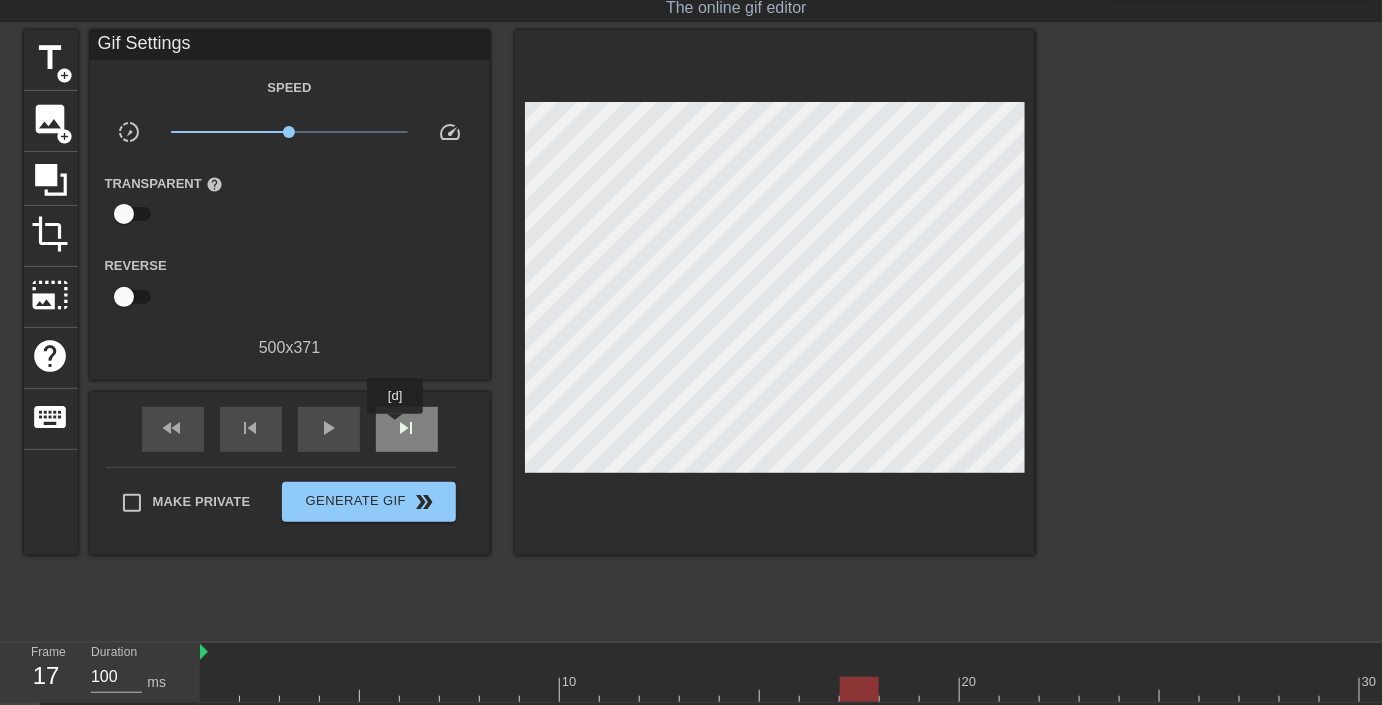 click on "skip_next" at bounding box center [407, 428] 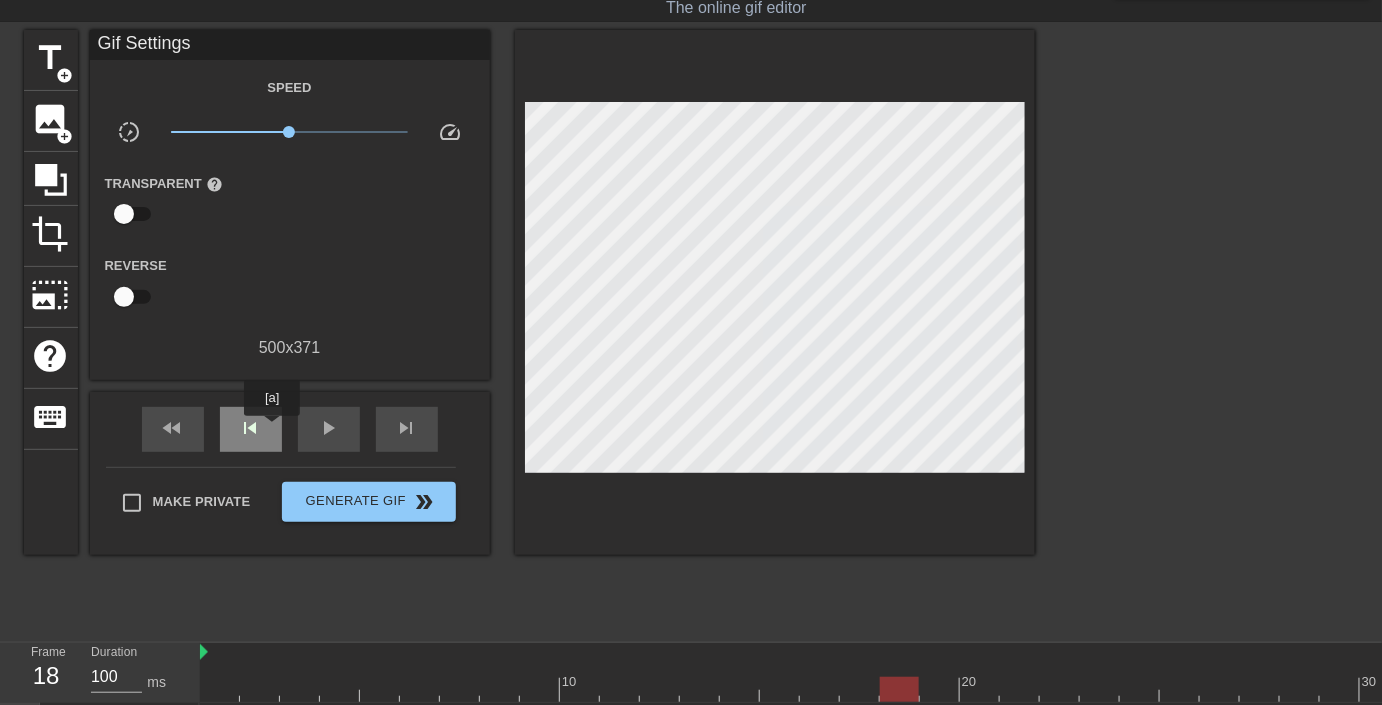 click on "skip_previous" at bounding box center (251, 429) 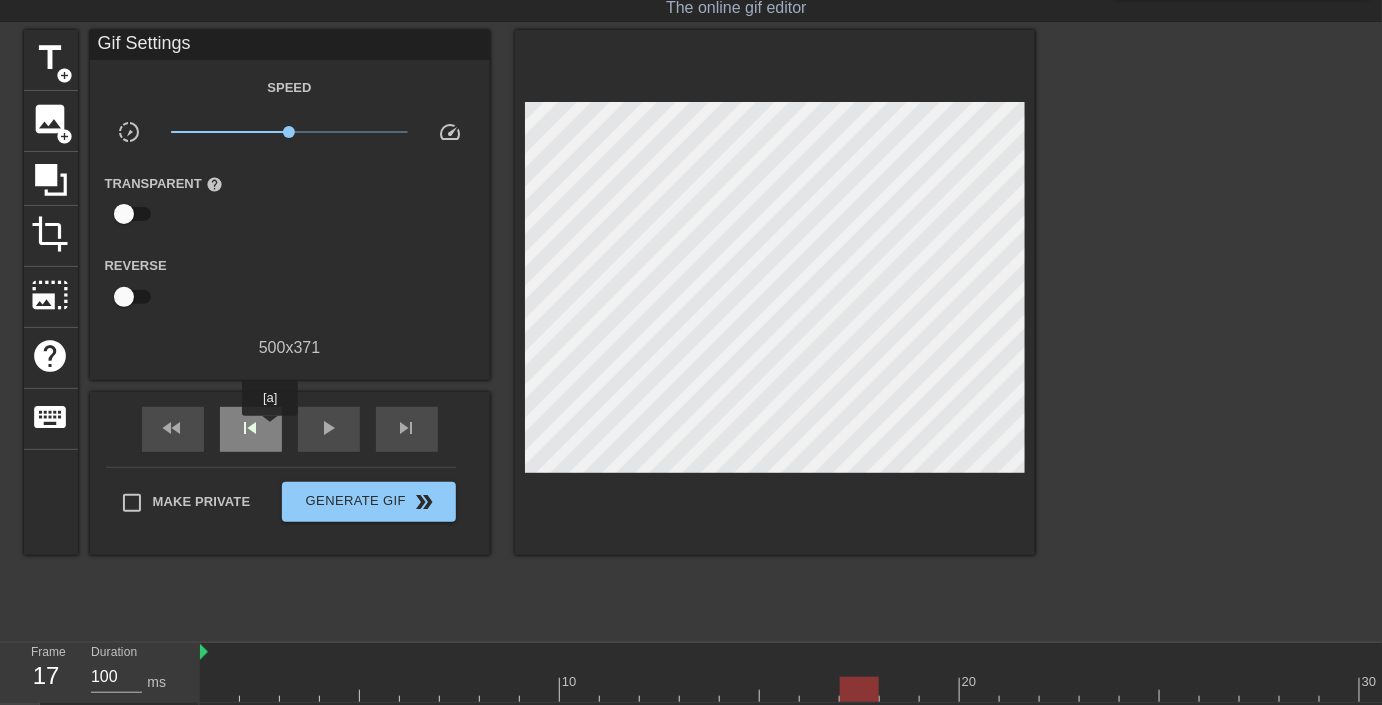 click on "skip_previous" at bounding box center [251, 429] 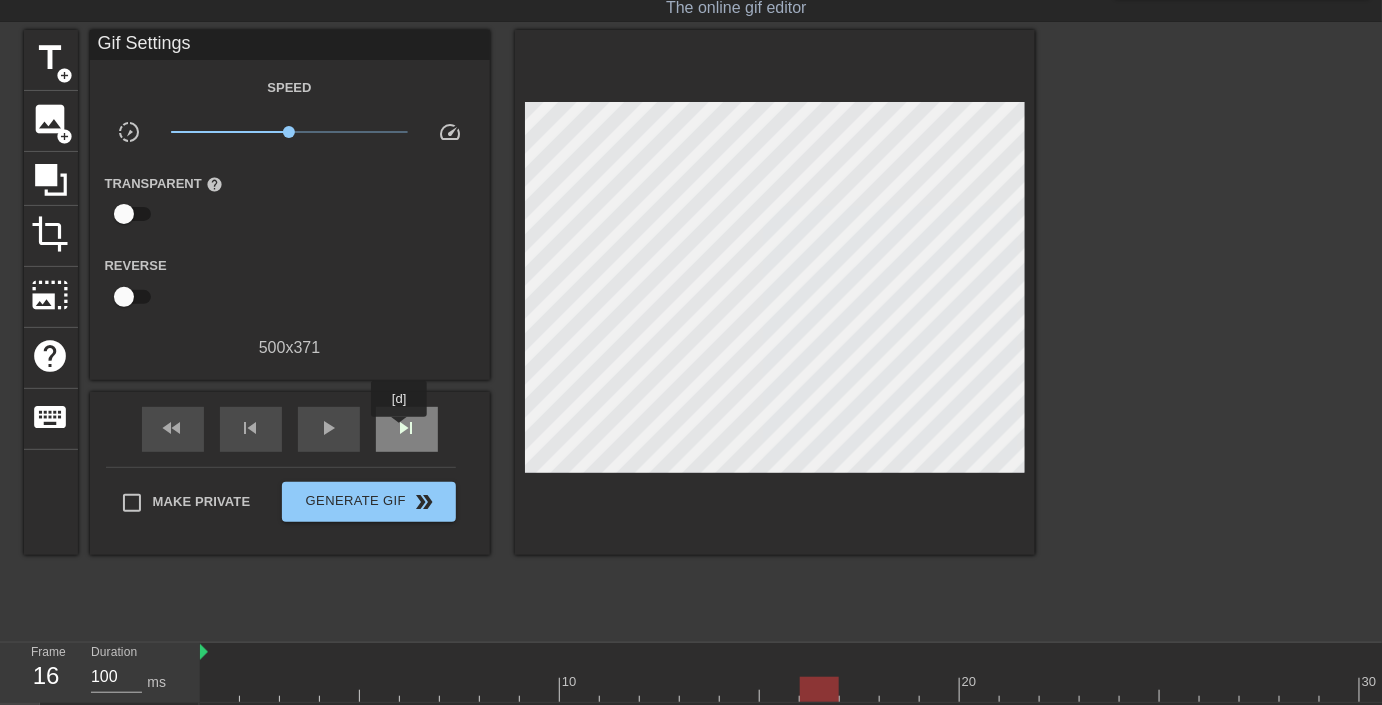 click on "skip_next" at bounding box center (407, 428) 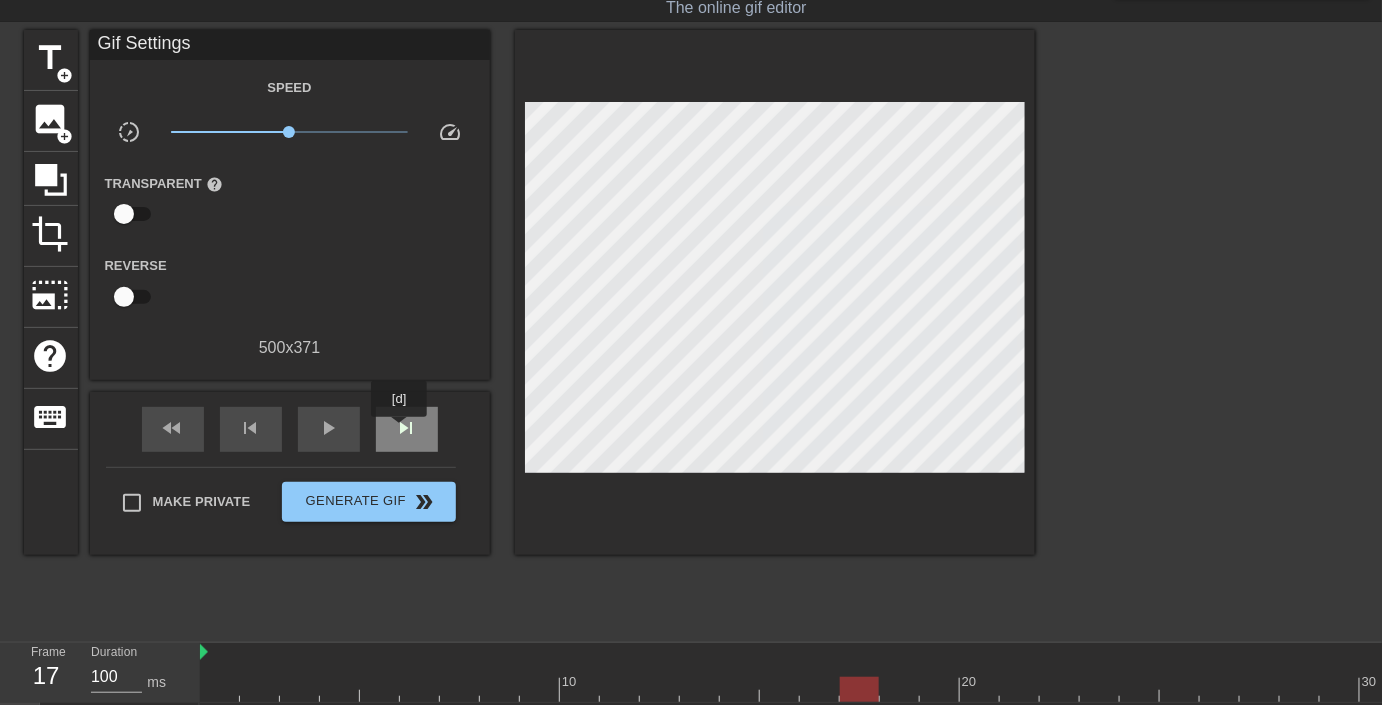 click on "skip_next" at bounding box center (407, 428) 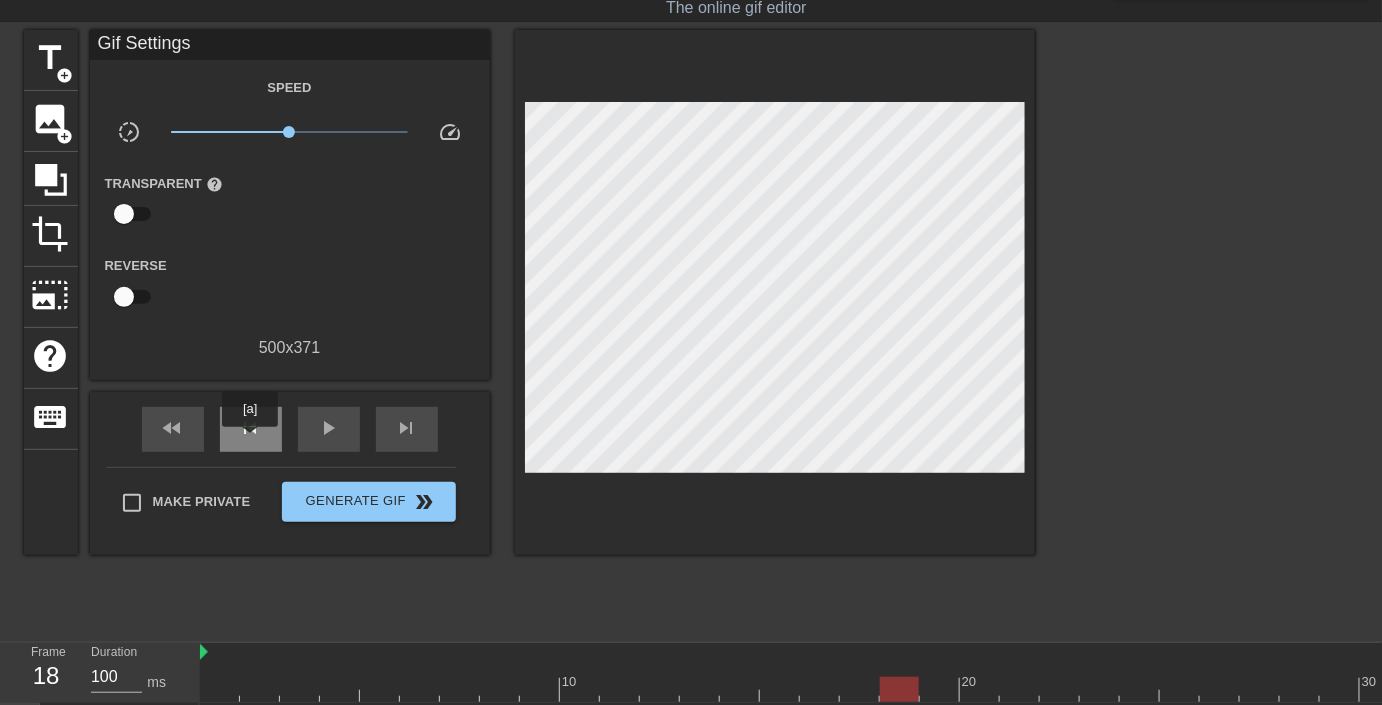 click on "skip_previous" at bounding box center [251, 429] 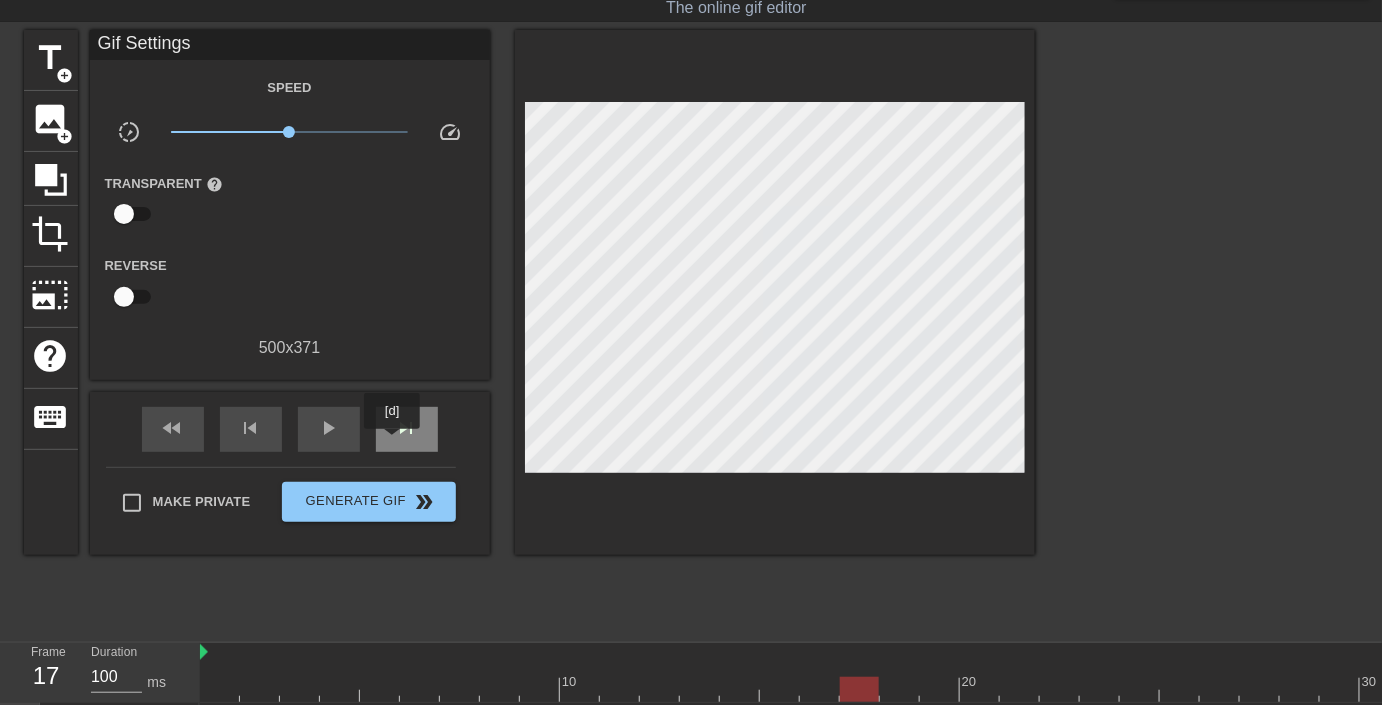 click on "skip_next" at bounding box center (407, 428) 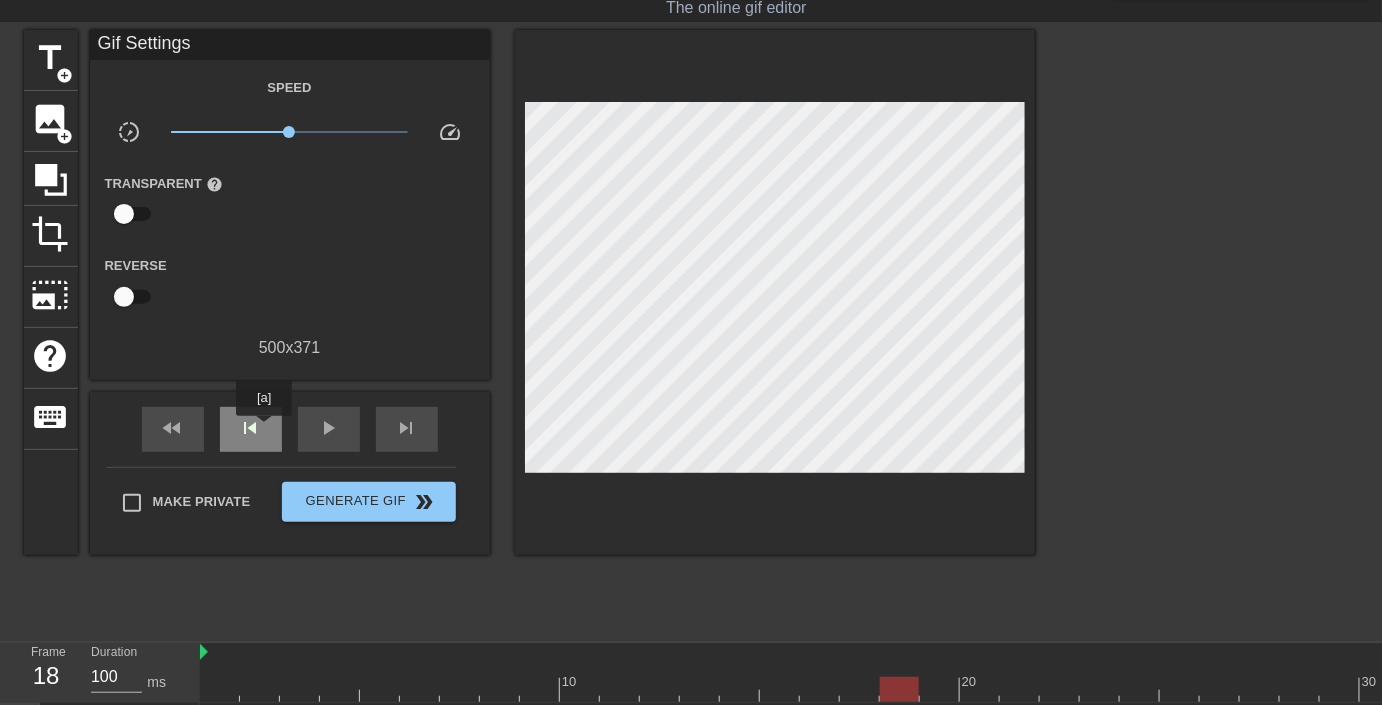 click on "skip_previous" at bounding box center [251, 429] 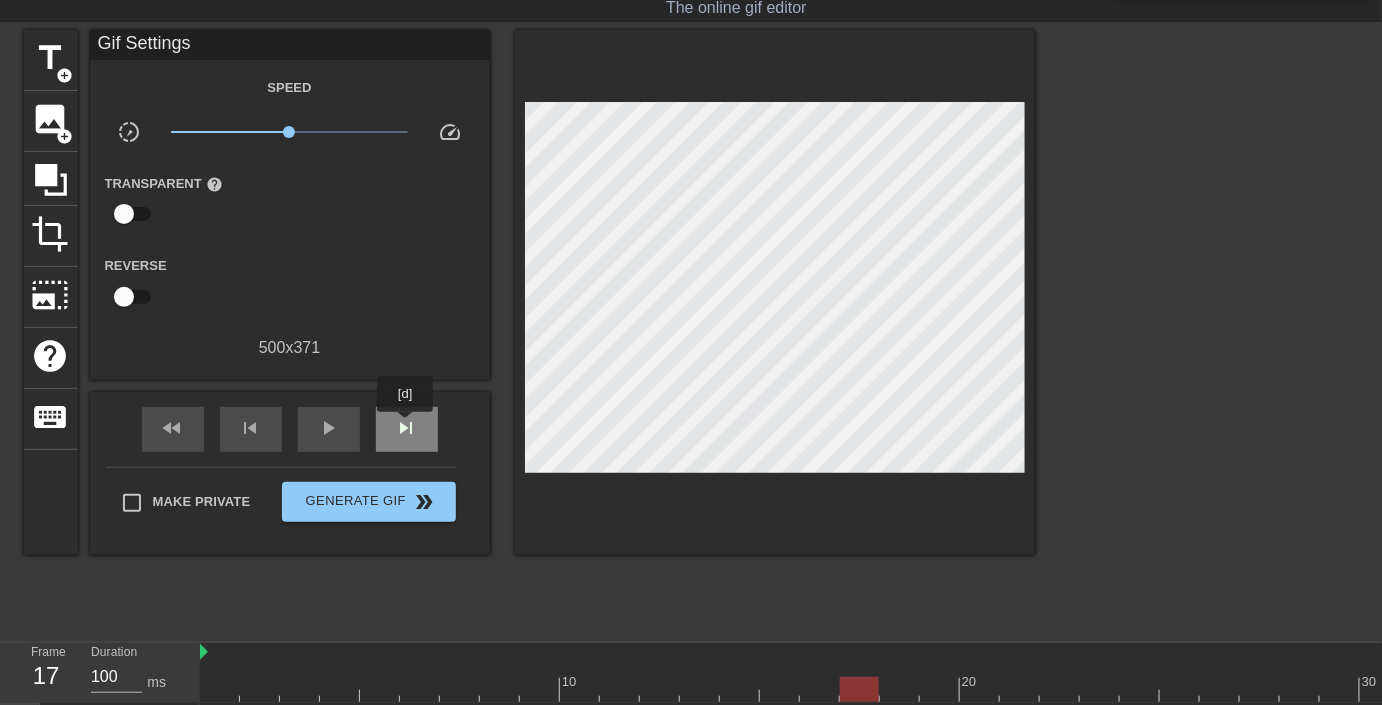 click on "skip_next" at bounding box center (407, 428) 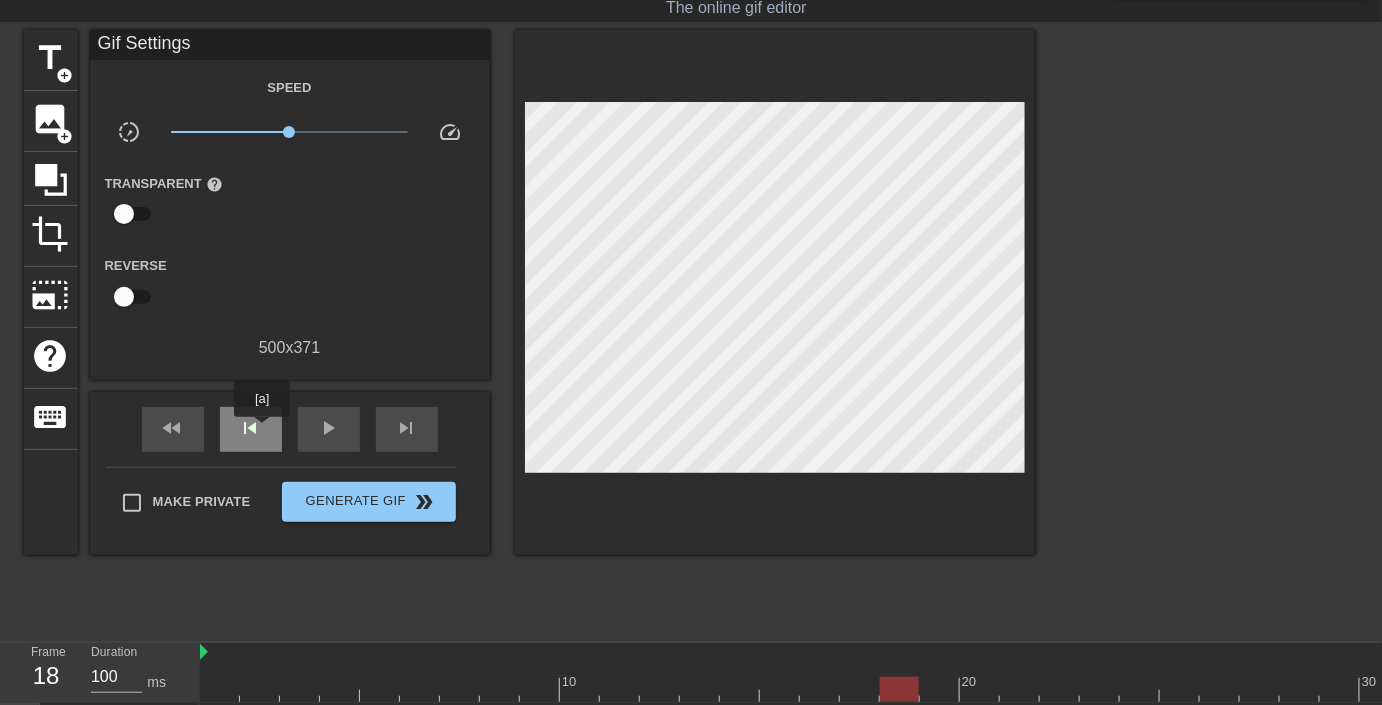 click on "skip_previous" at bounding box center [251, 428] 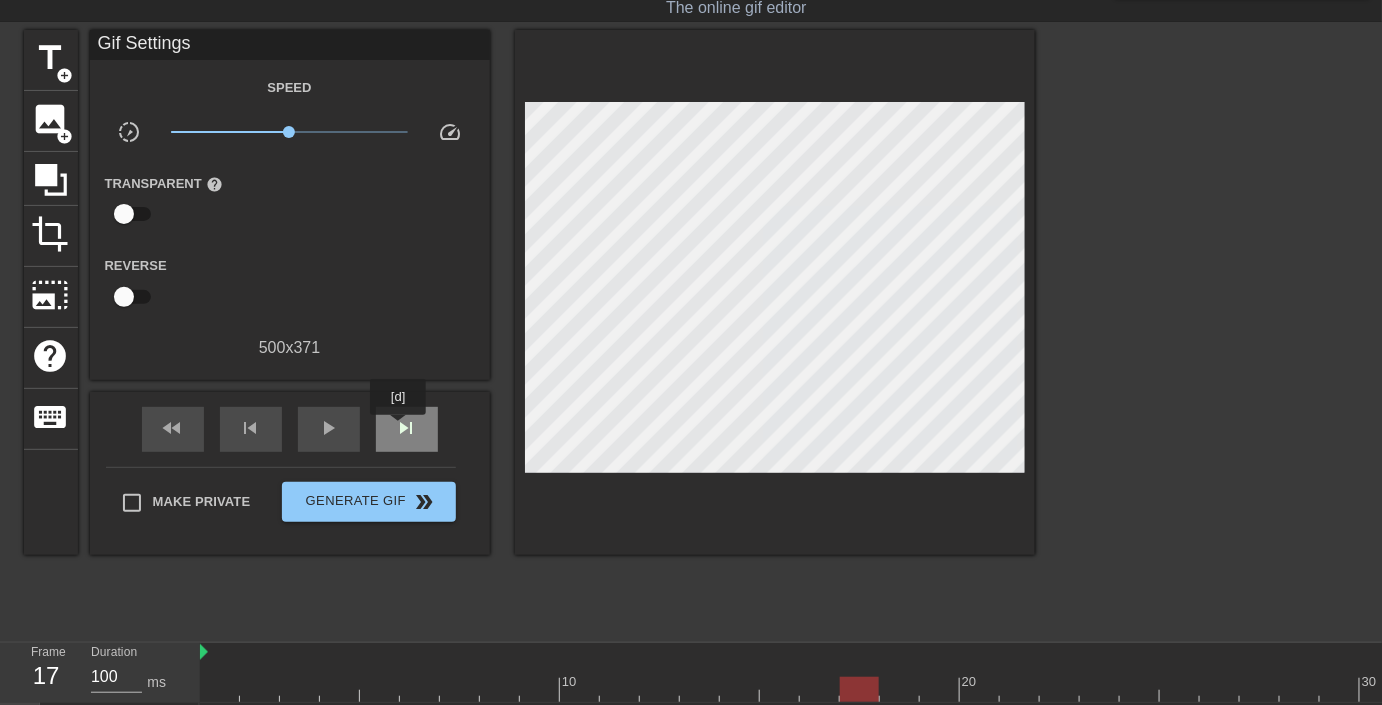 click on "skip_next" at bounding box center (407, 428) 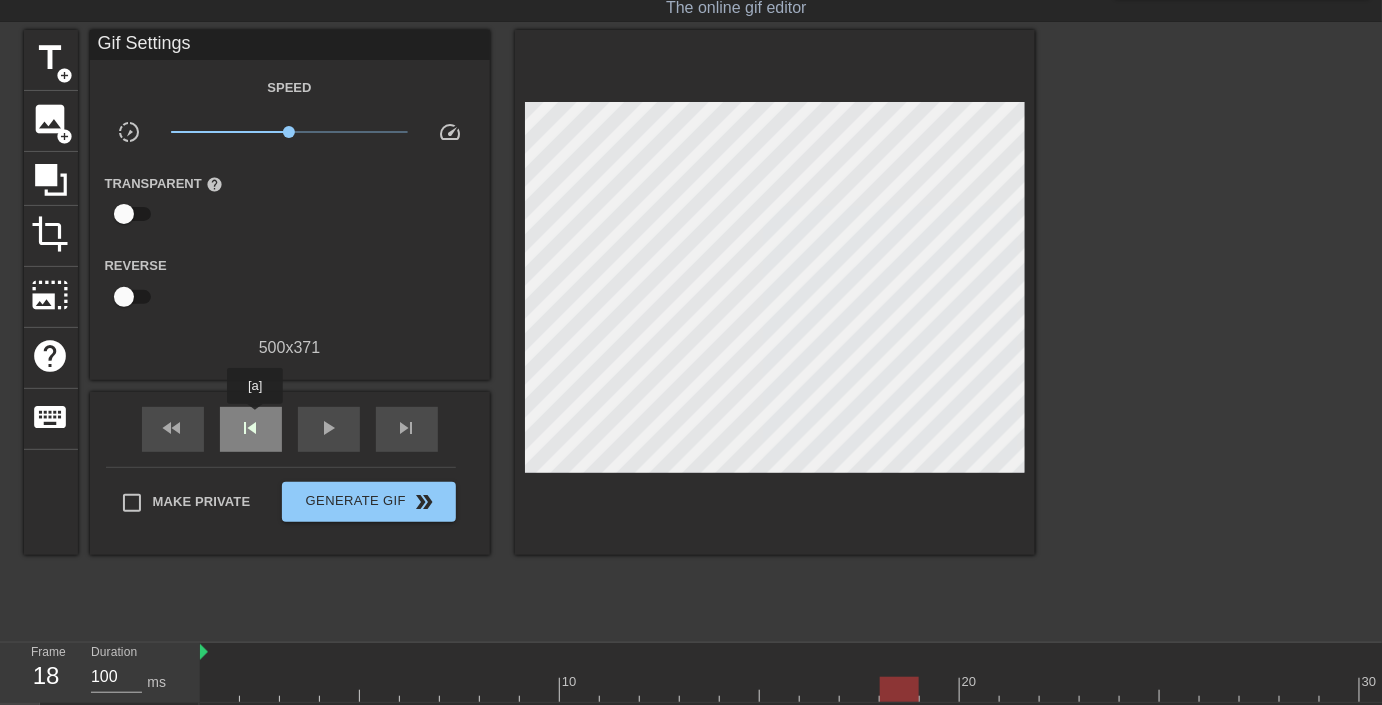 click on "skip_previous" at bounding box center (251, 428) 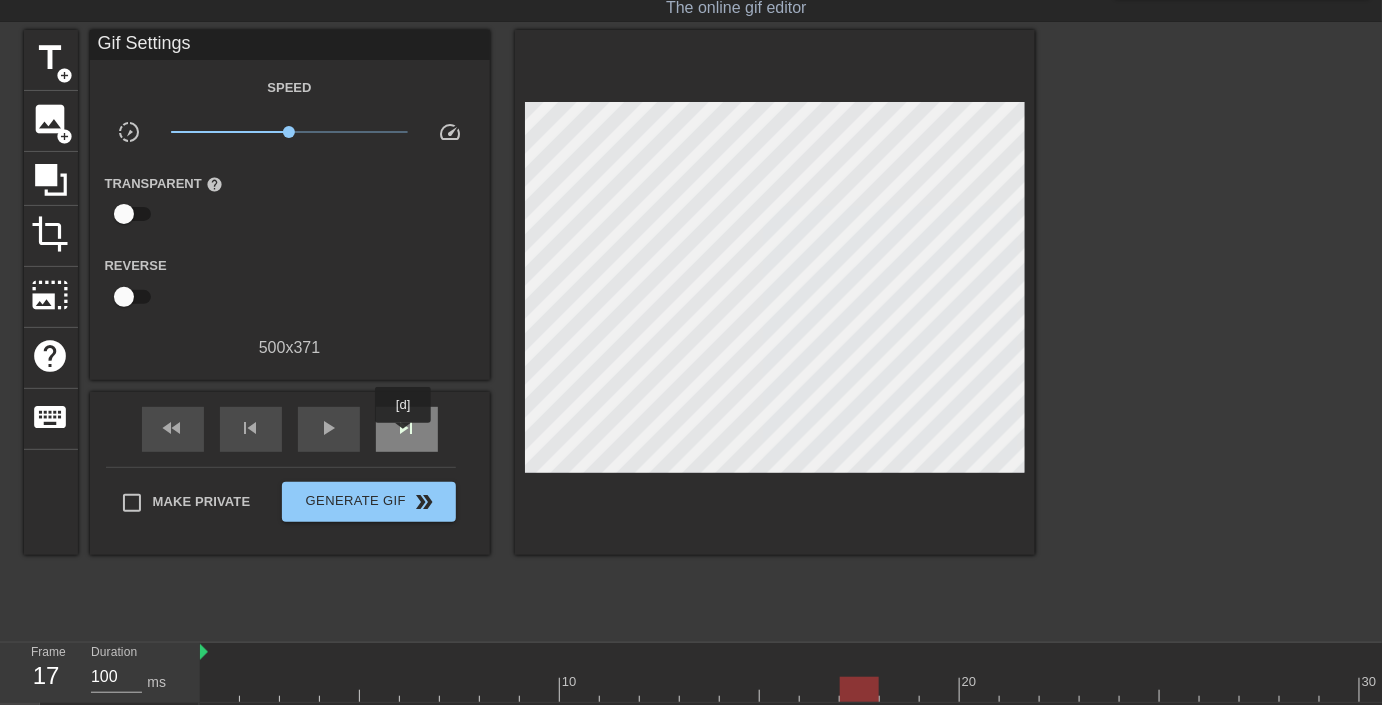 click on "skip_next" at bounding box center [407, 428] 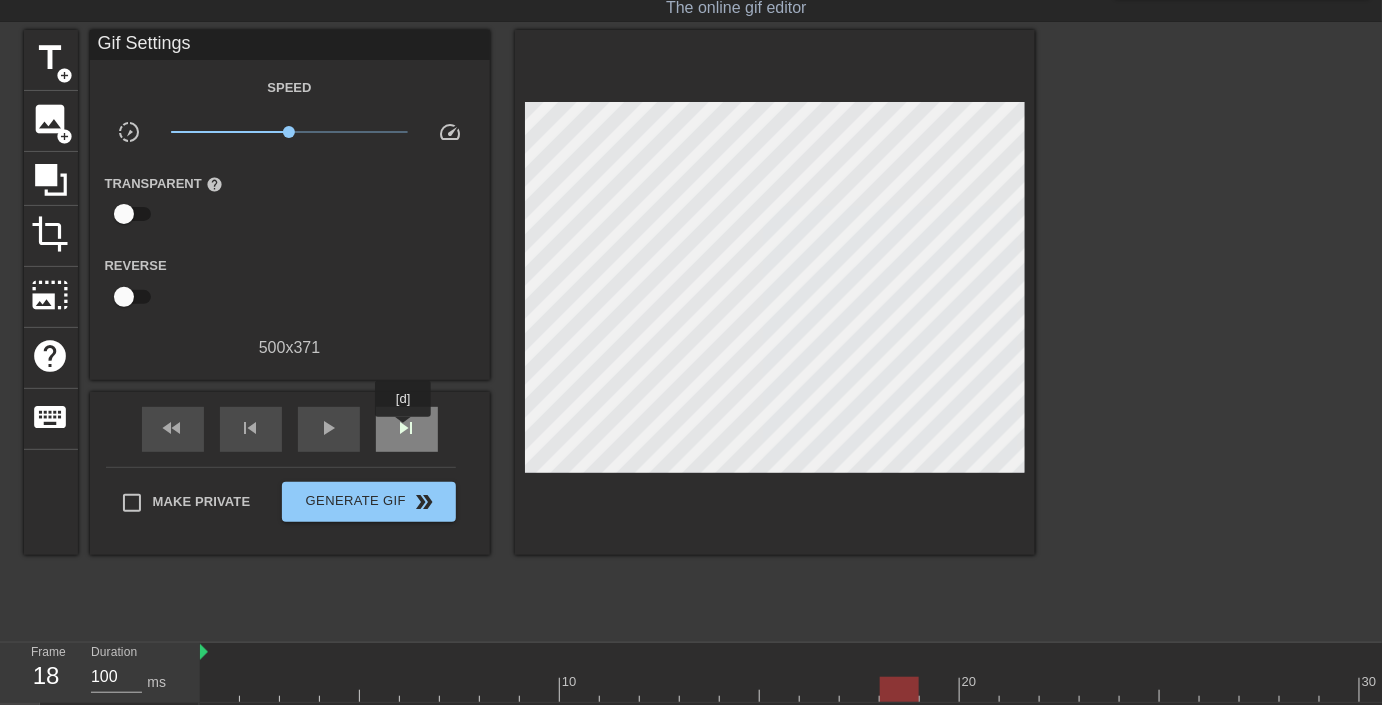 click on "skip_next" at bounding box center (407, 428) 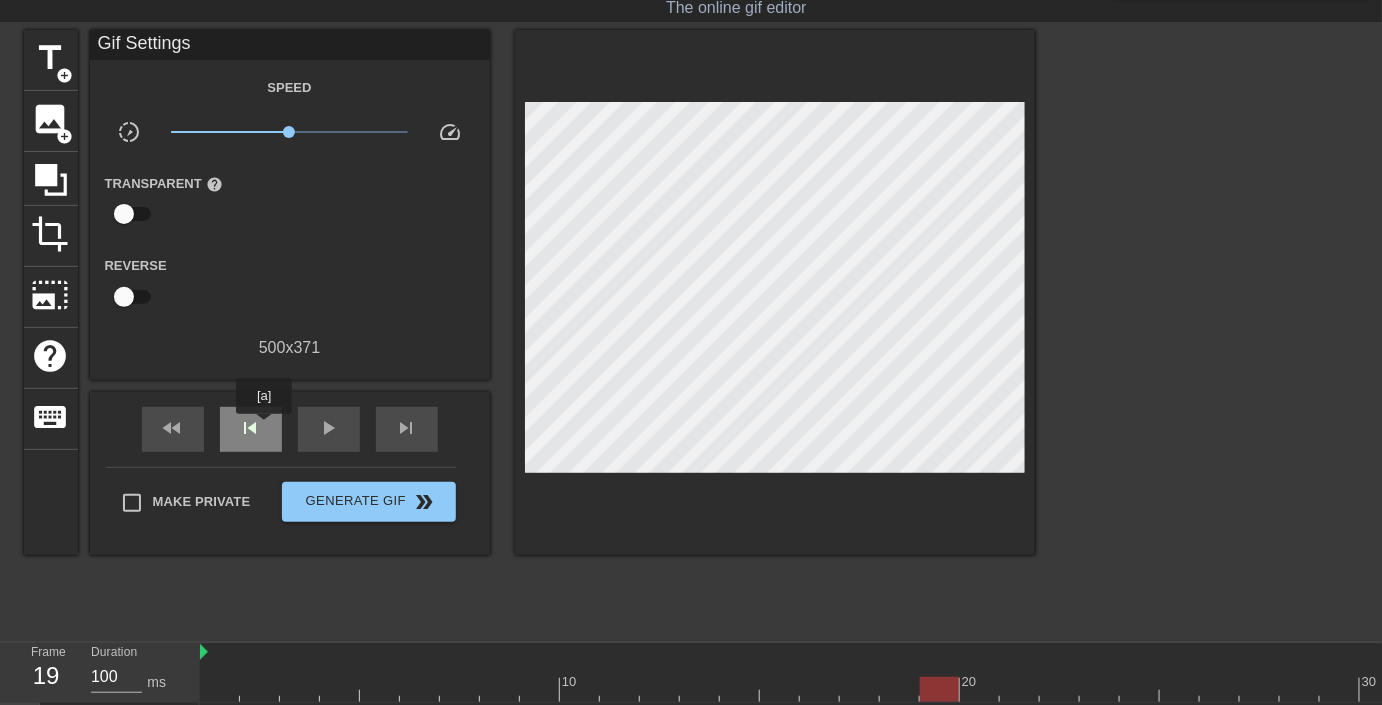 click on "skip_previous" at bounding box center (251, 429) 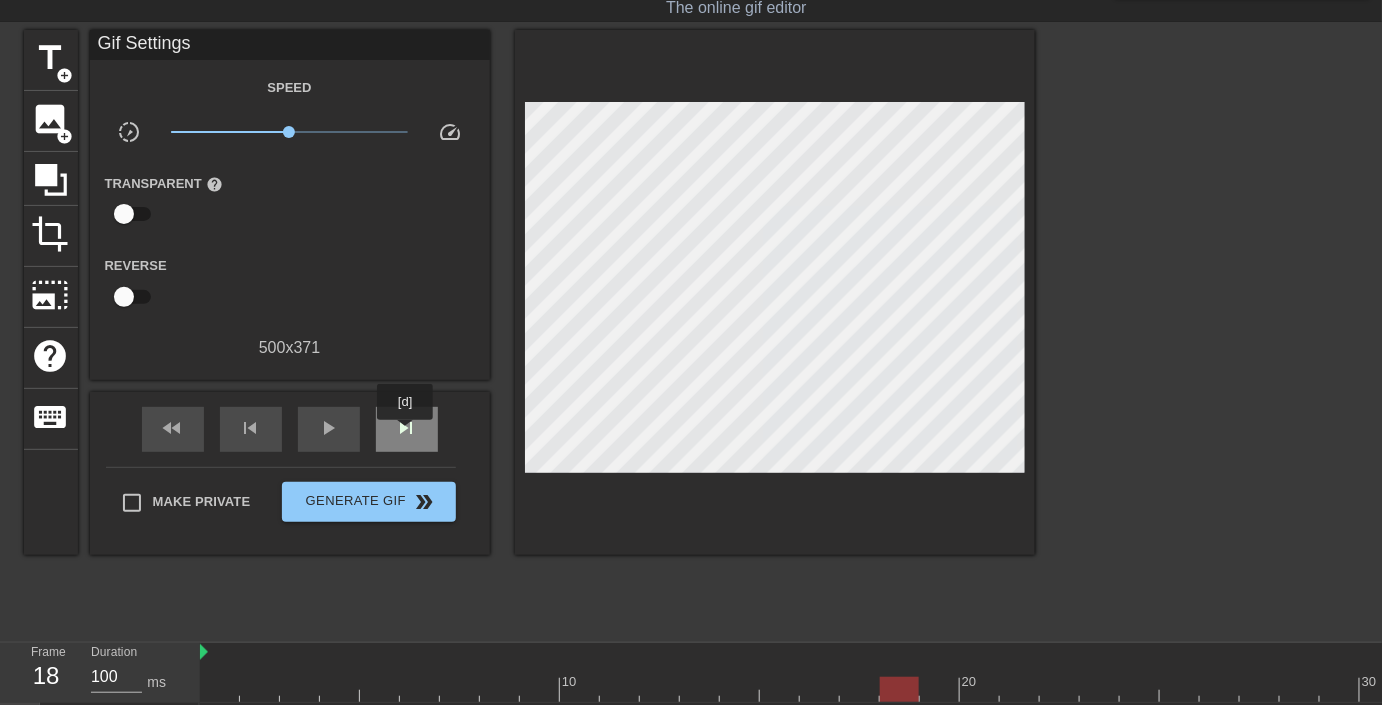 click on "skip_next" at bounding box center [407, 428] 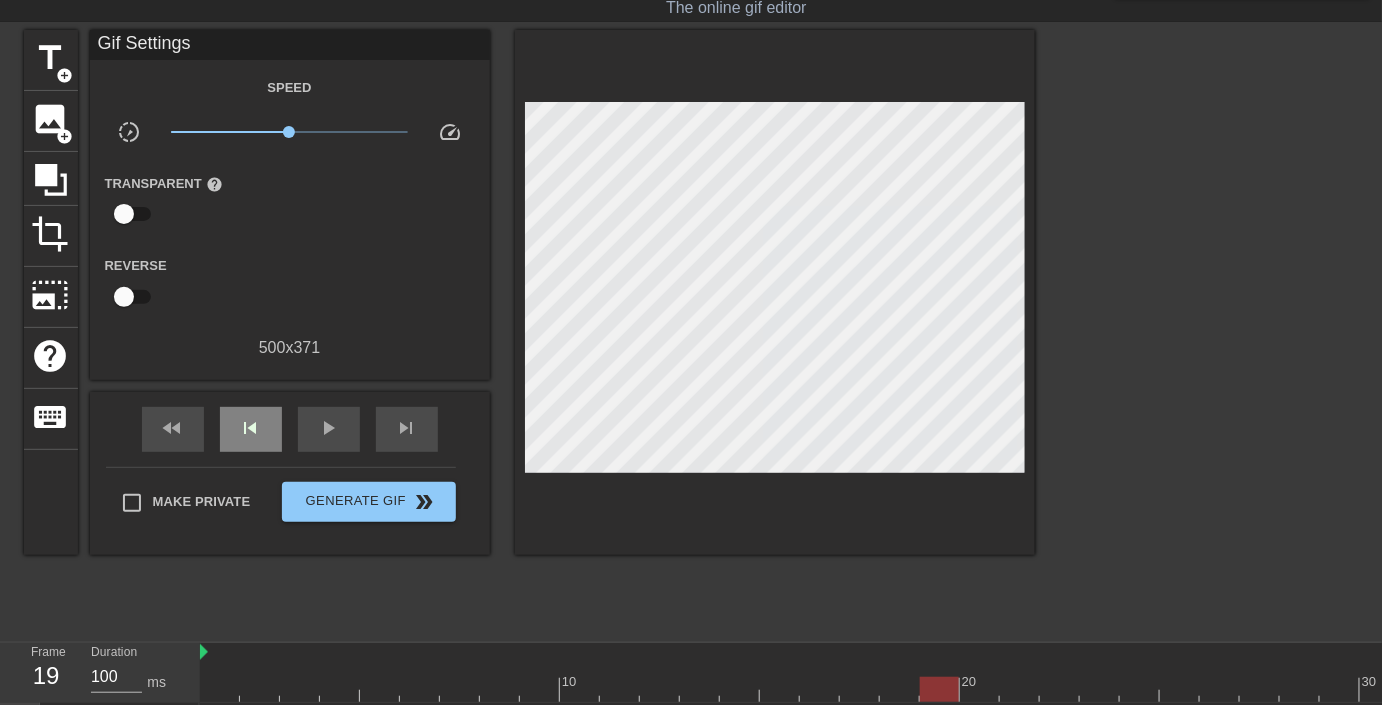 click on "skip_previous" at bounding box center [251, 429] 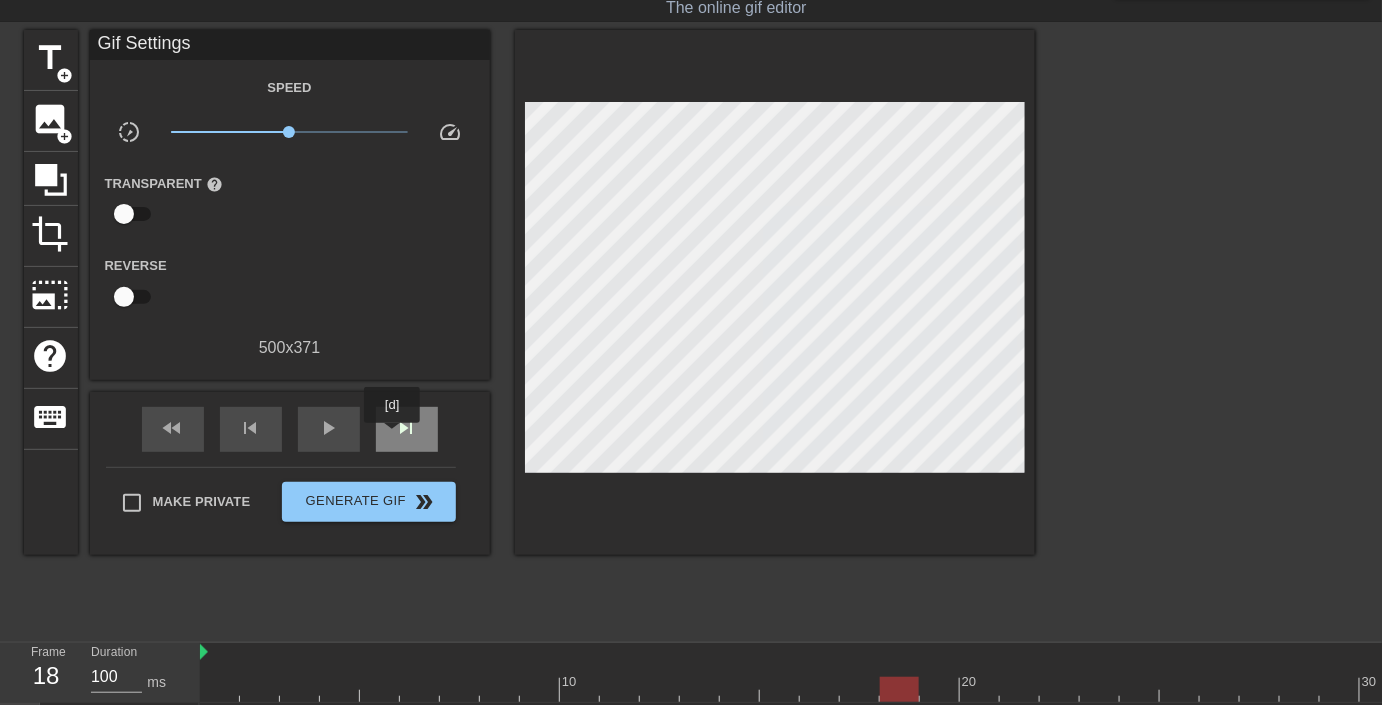 click on "skip_next" at bounding box center (407, 429) 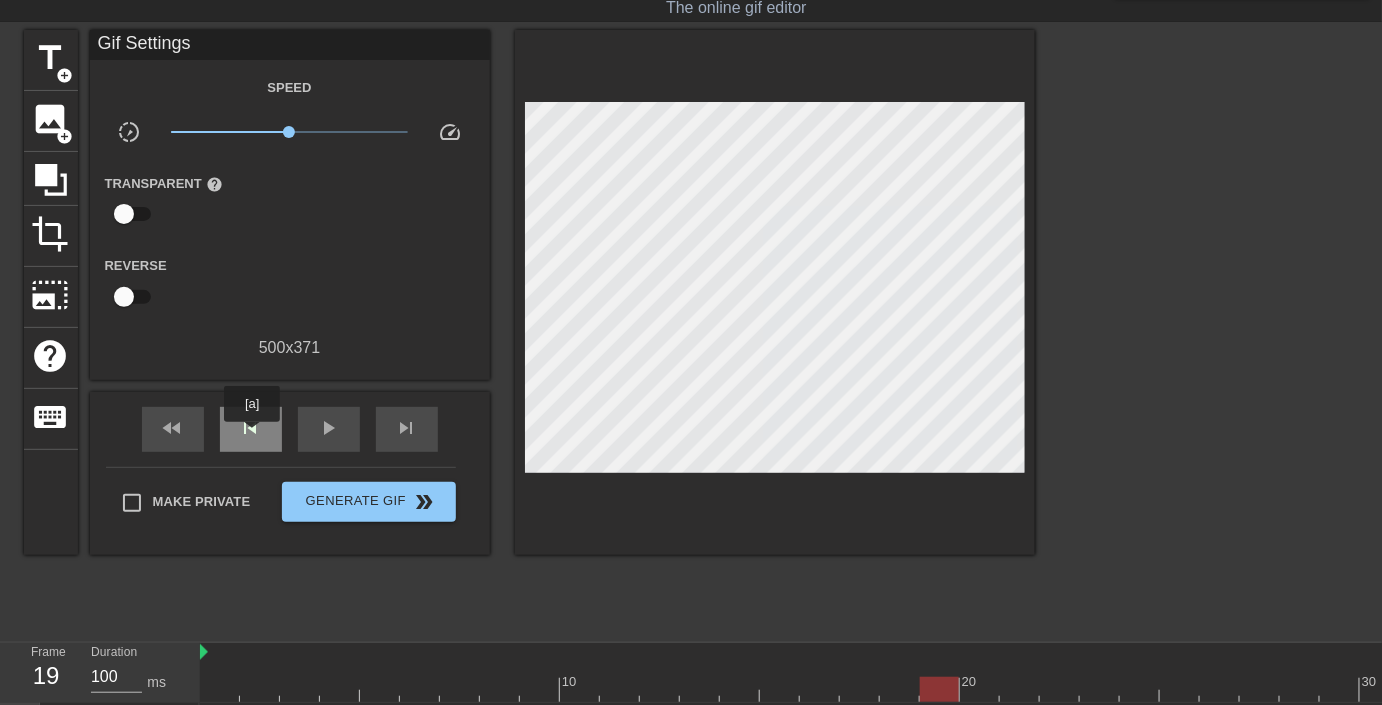 click on "skip_previous" at bounding box center (251, 428) 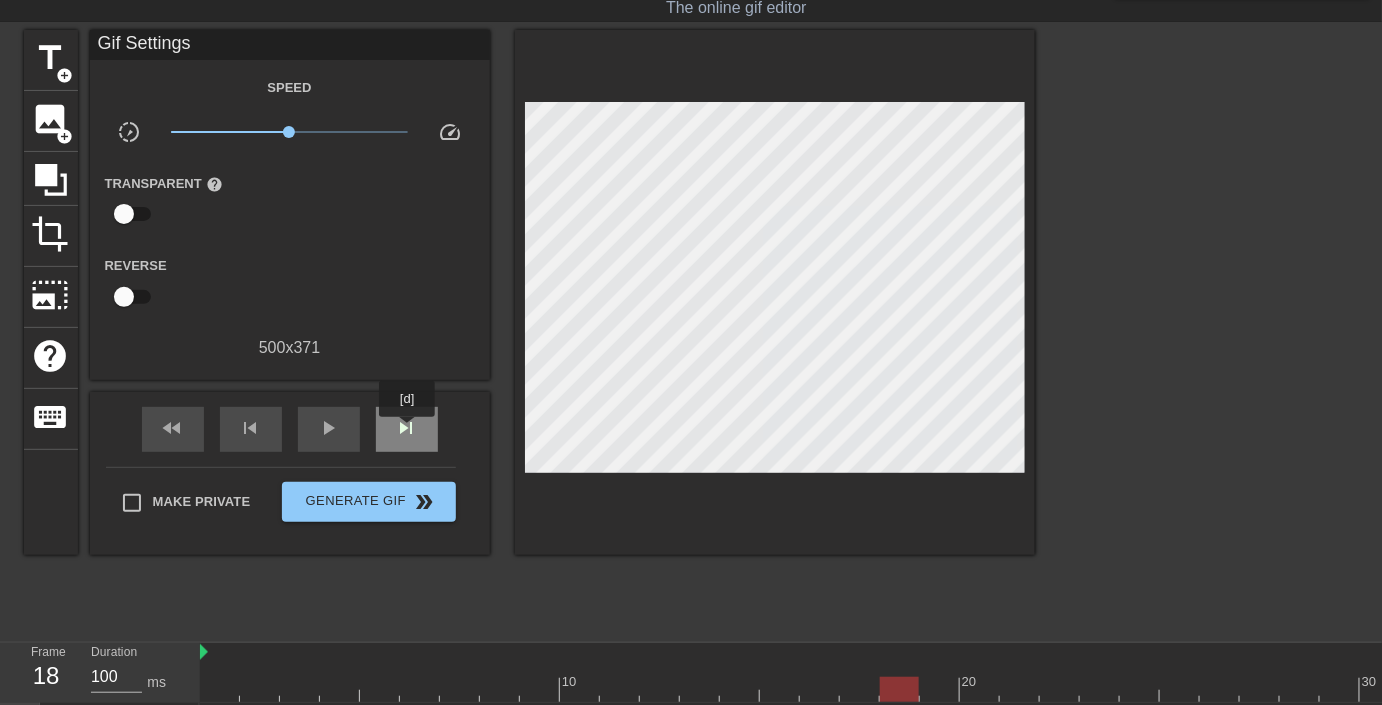 click on "skip_next" at bounding box center [407, 428] 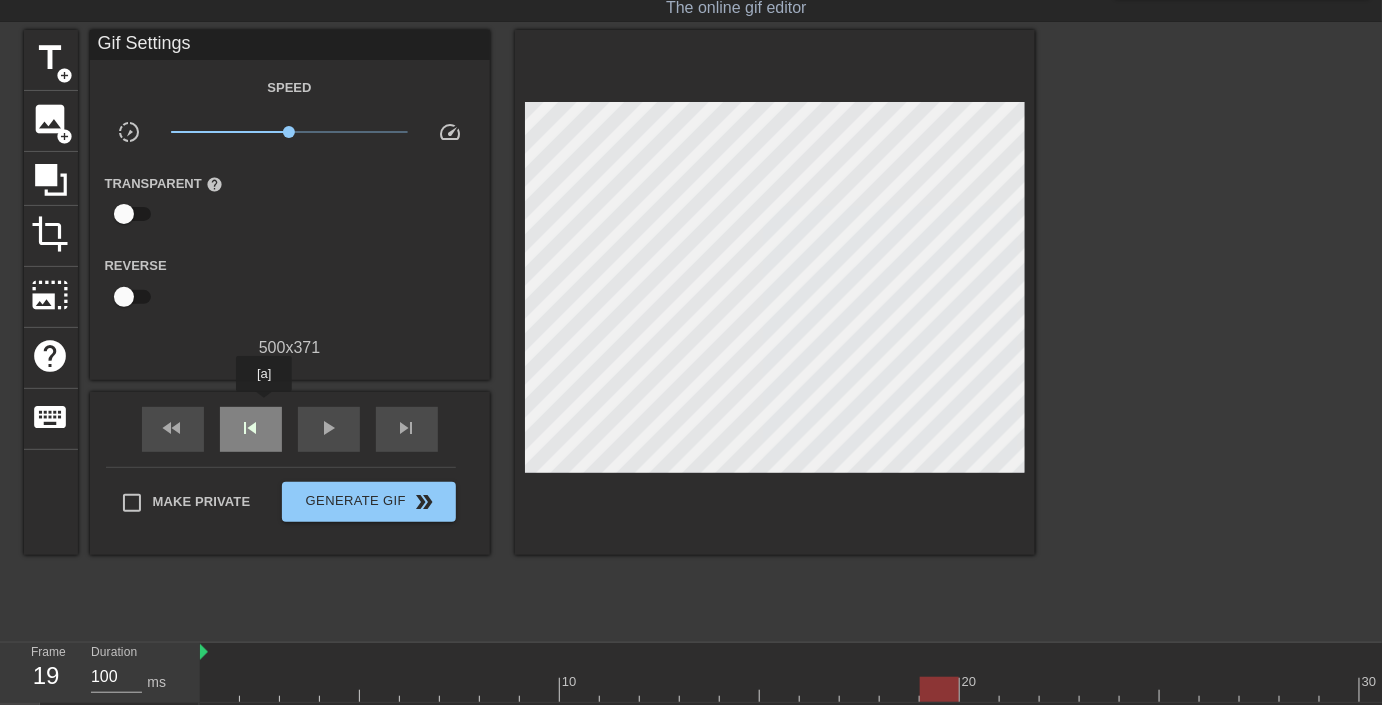 click on "skip_previous" at bounding box center (251, 429) 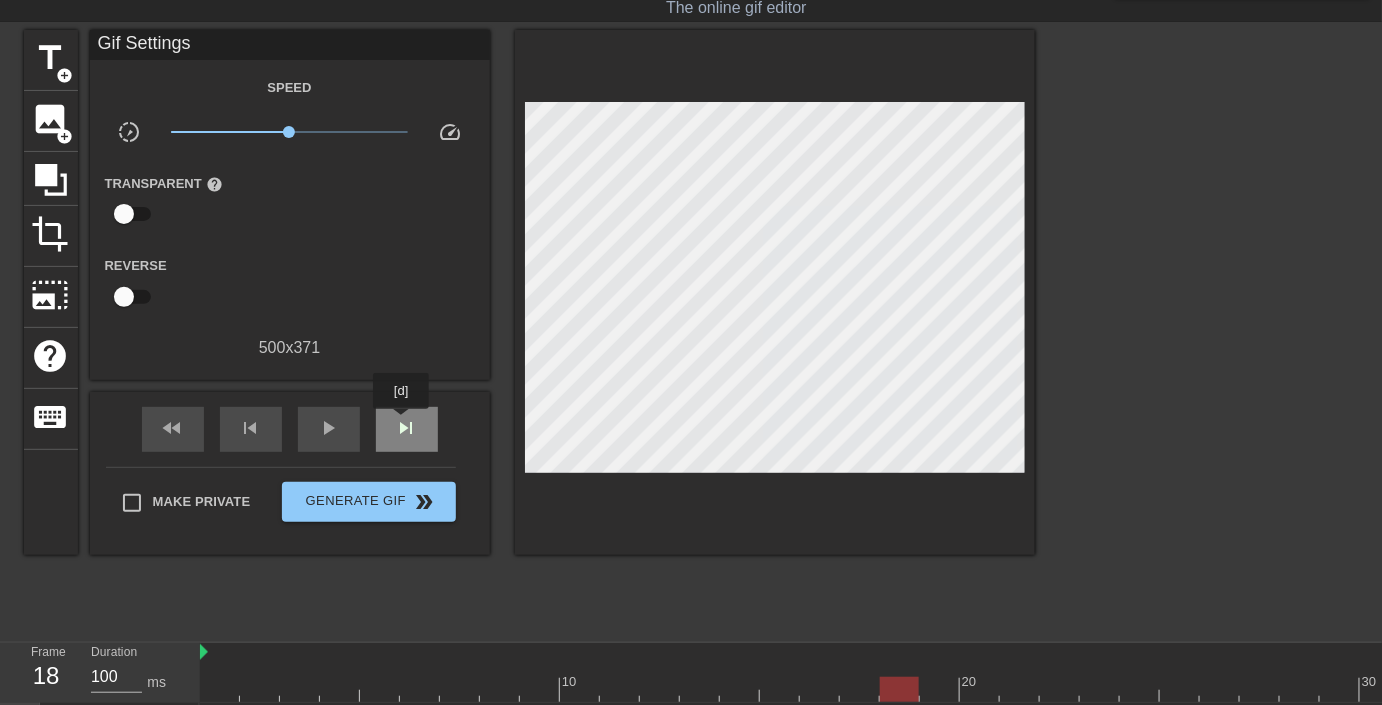 click on "skip_next" at bounding box center (407, 428) 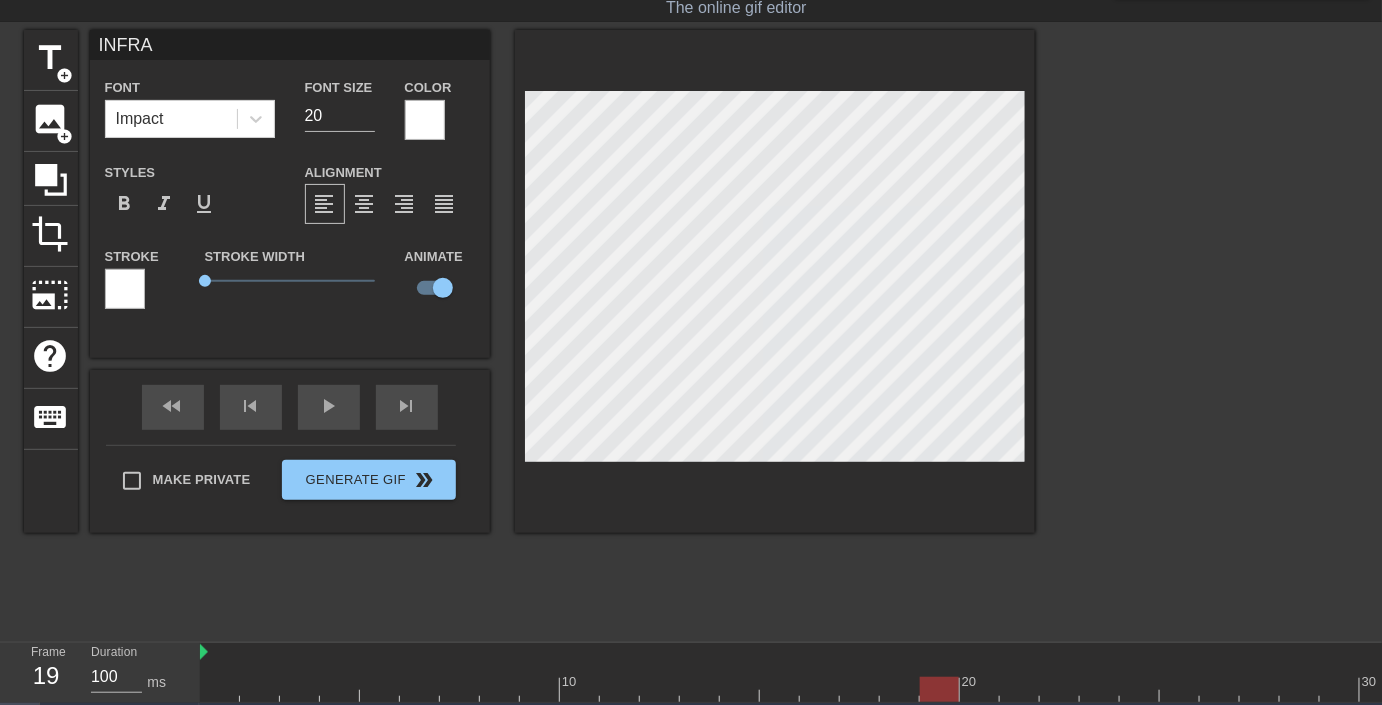 click at bounding box center (1209, 330) 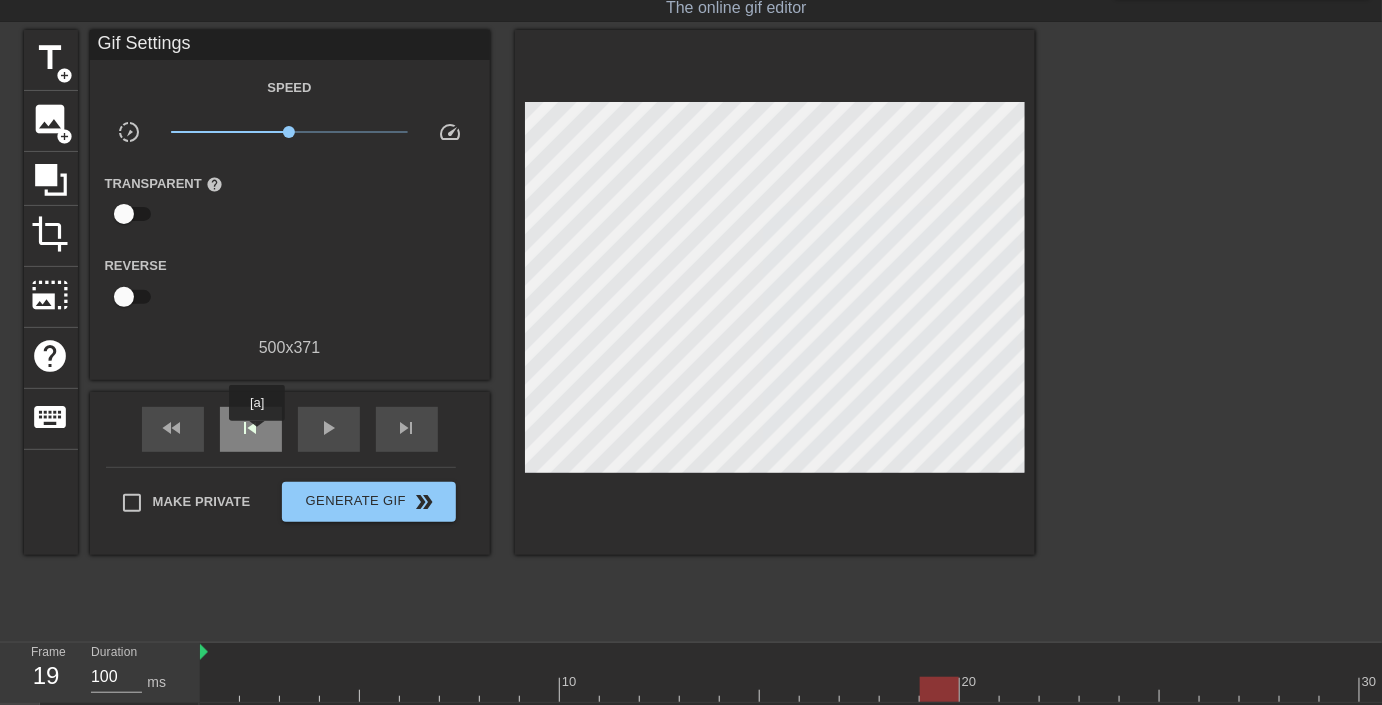 click on "skip_previous" at bounding box center [251, 428] 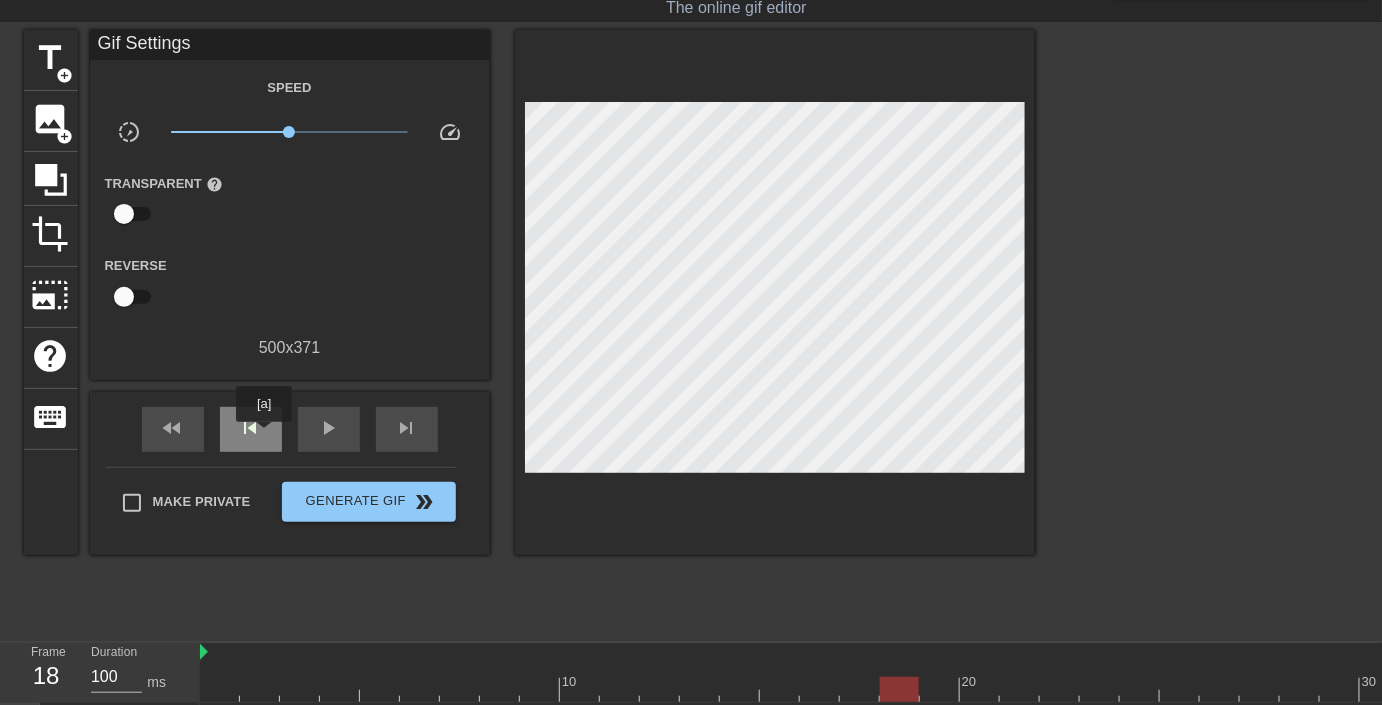 click on "skip_previous" at bounding box center [251, 429] 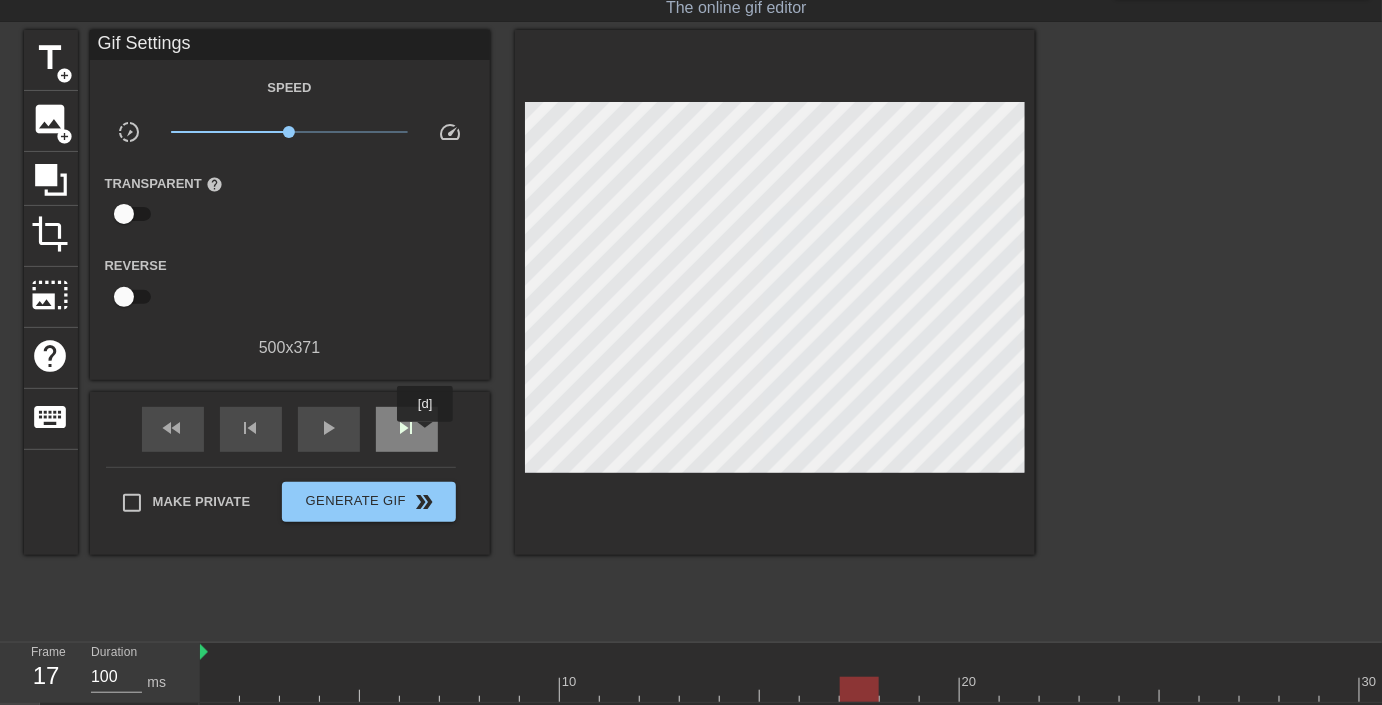 drag, startPoint x: 426, startPoint y: 436, endPoint x: 412, endPoint y: 431, distance: 14.866069 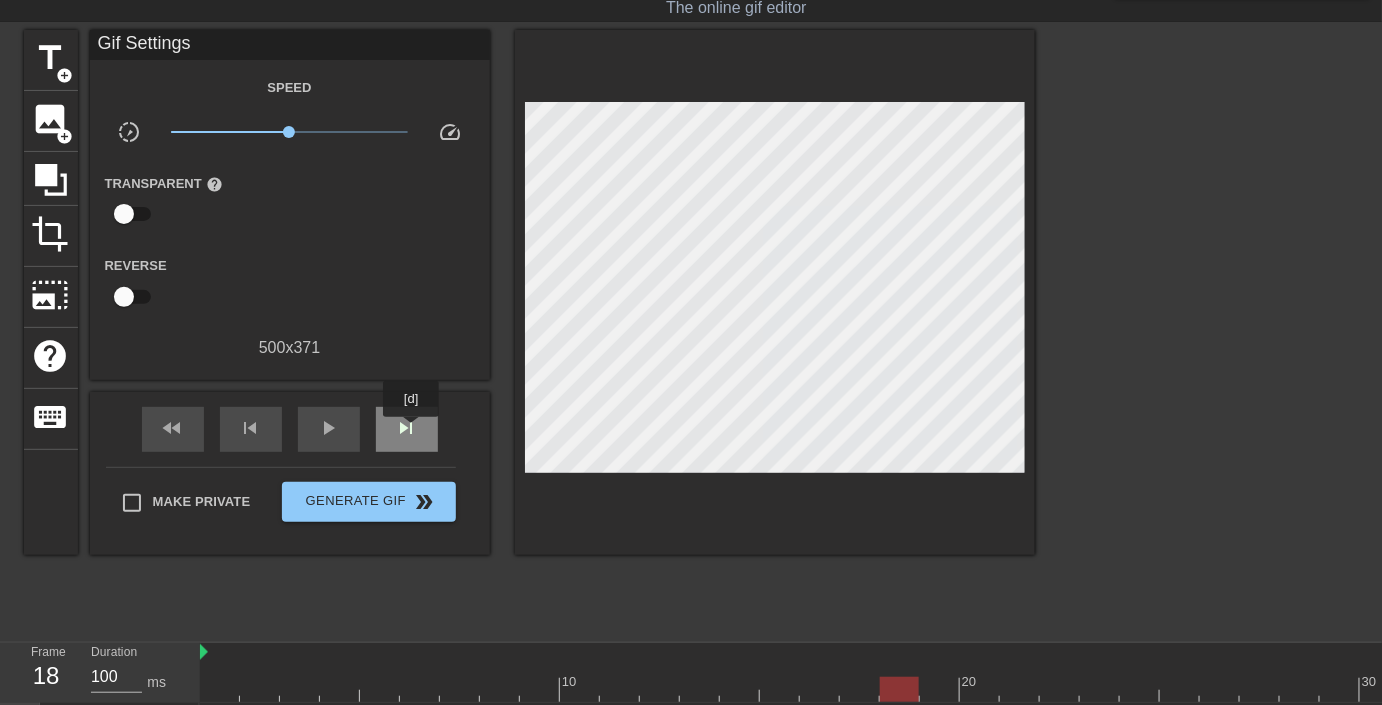 click on "skip_next" at bounding box center (407, 428) 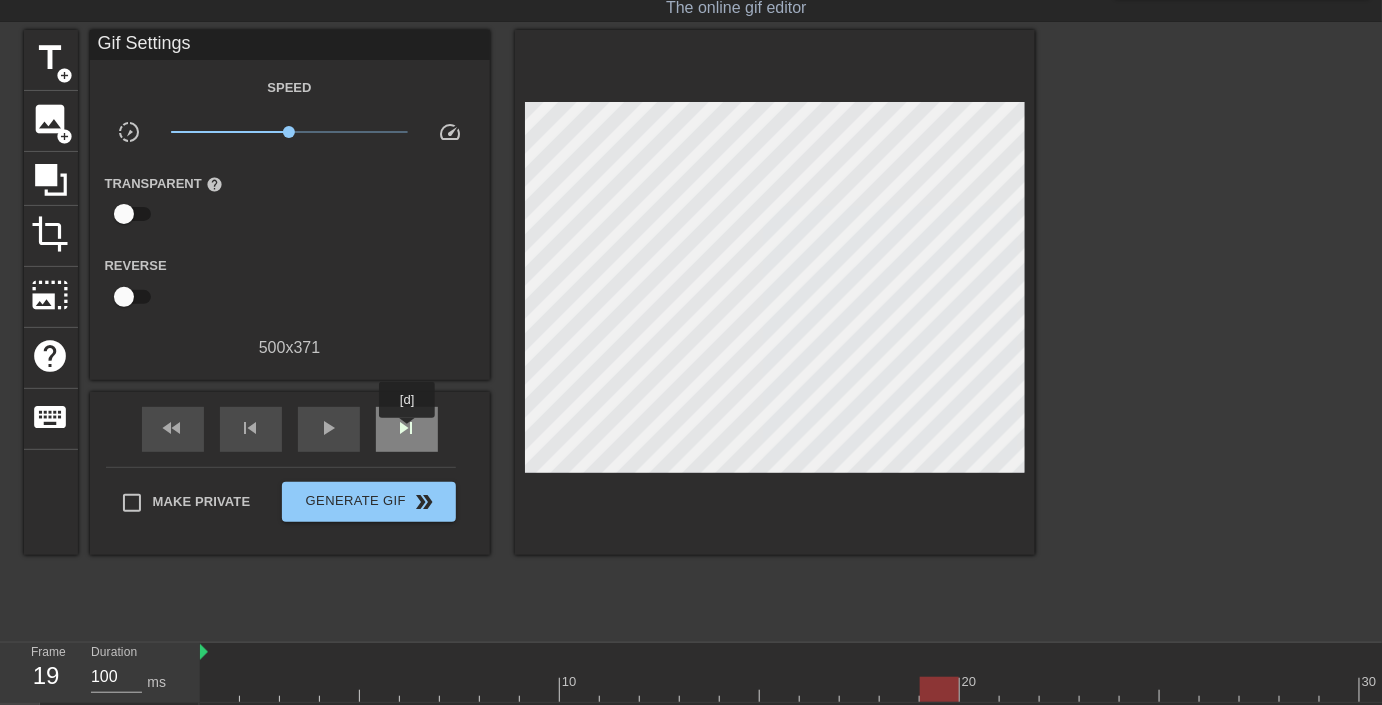 click on "skip_next" at bounding box center [407, 428] 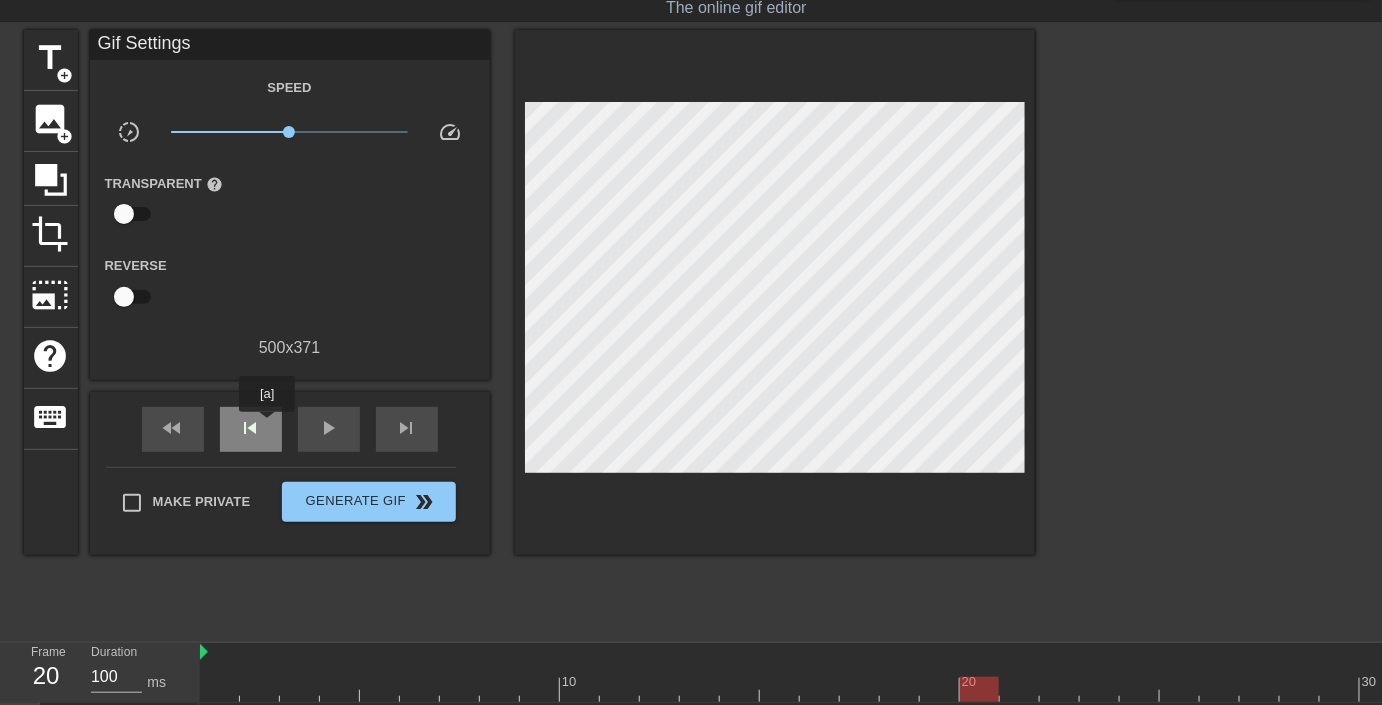 click on "skip_previous" at bounding box center (251, 429) 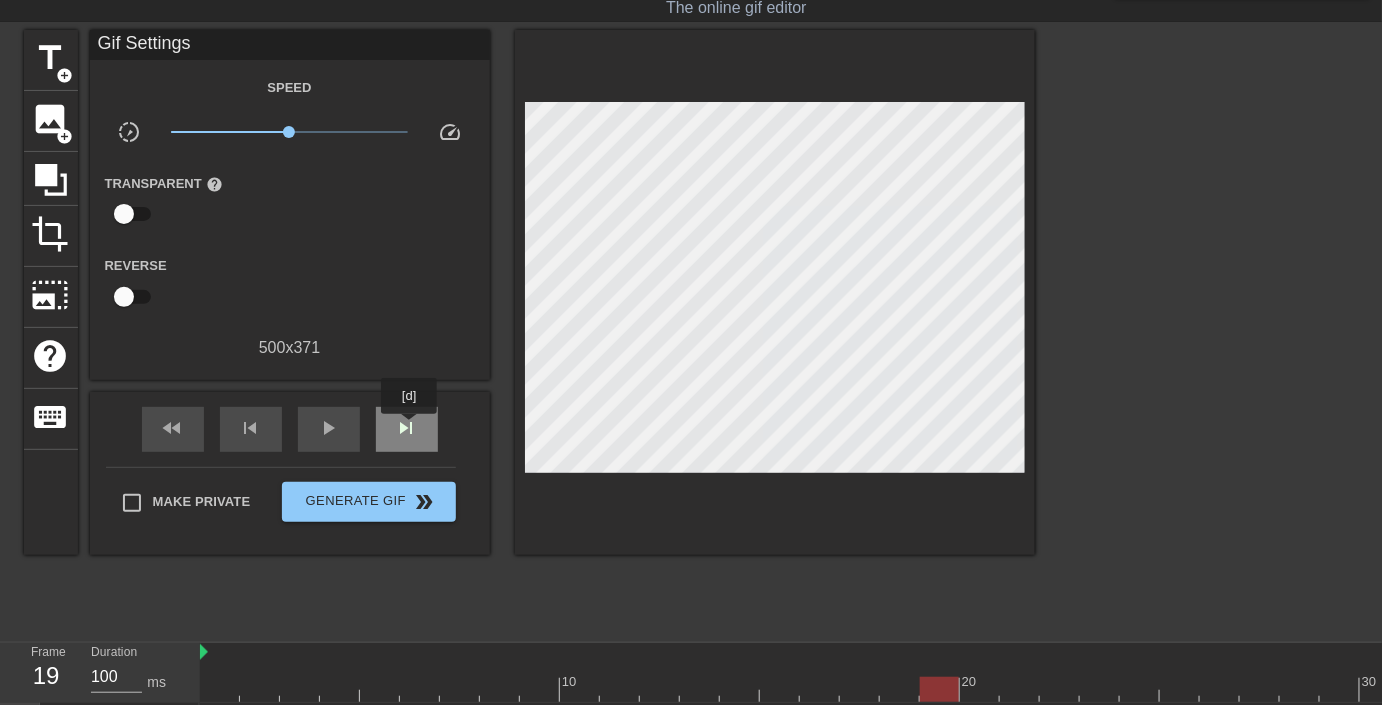 click on "skip_next" at bounding box center (407, 428) 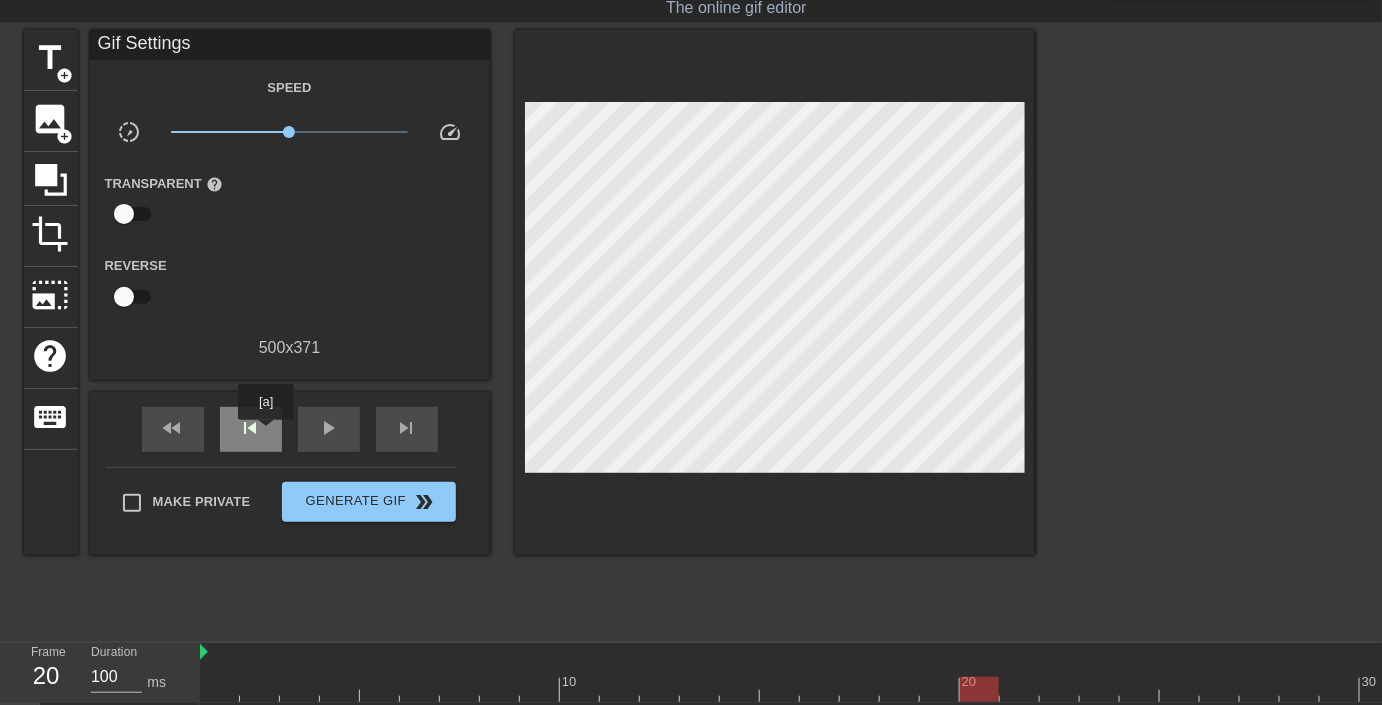 click on "skip_previous" at bounding box center [251, 429] 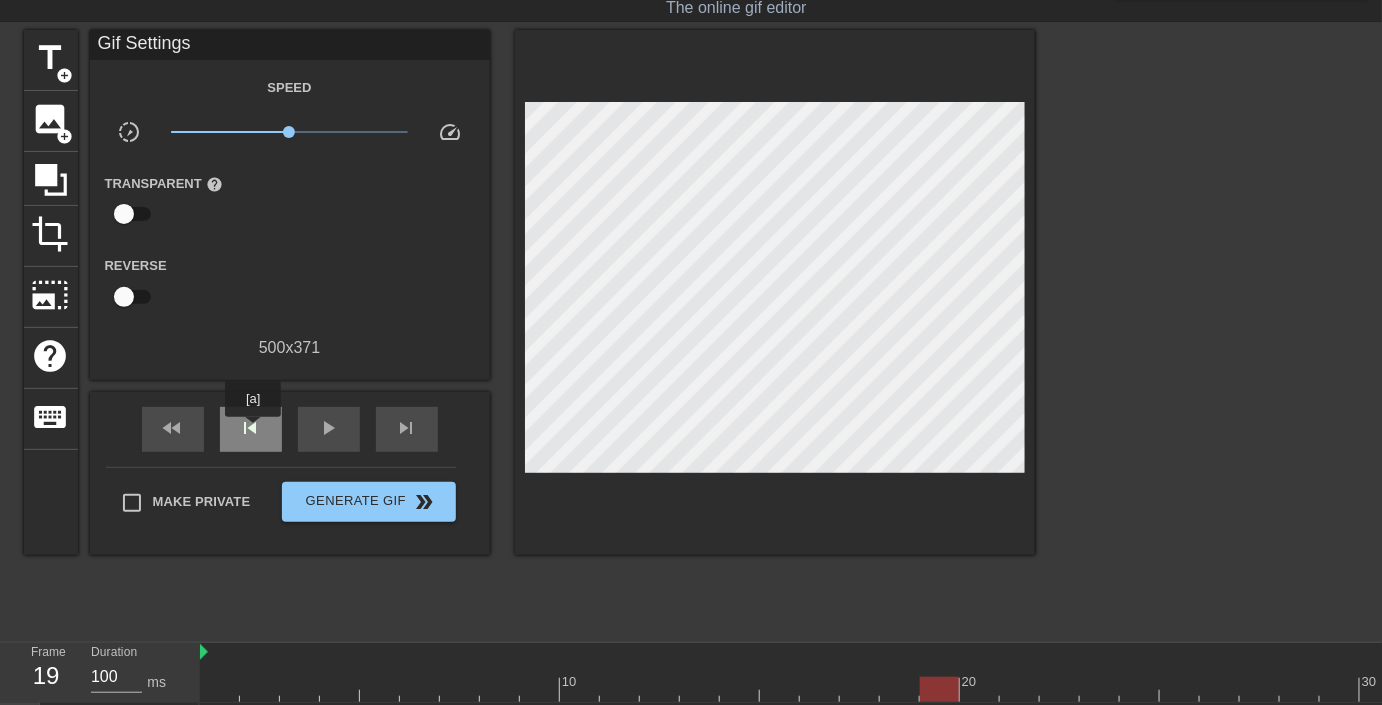 click on "skip_previous" at bounding box center [251, 428] 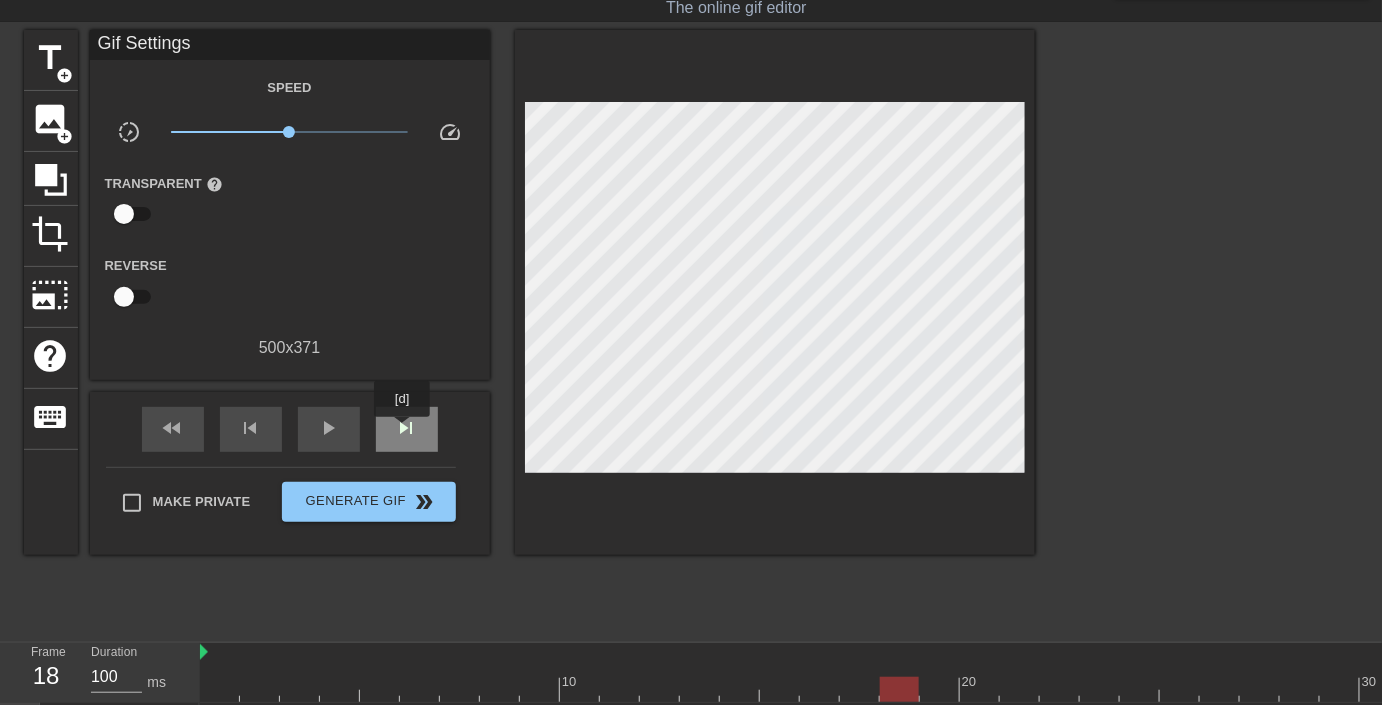click on "skip_next" at bounding box center (407, 428) 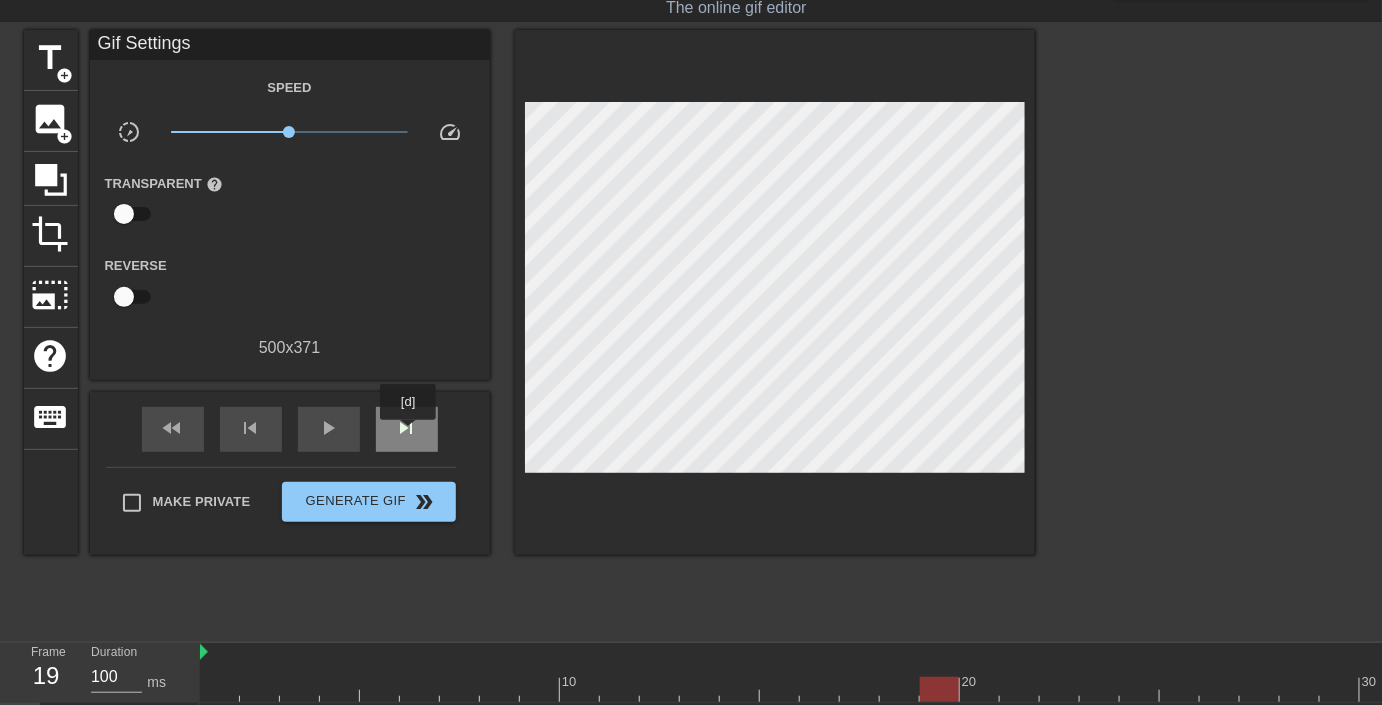 click on "skip_next" at bounding box center (407, 428) 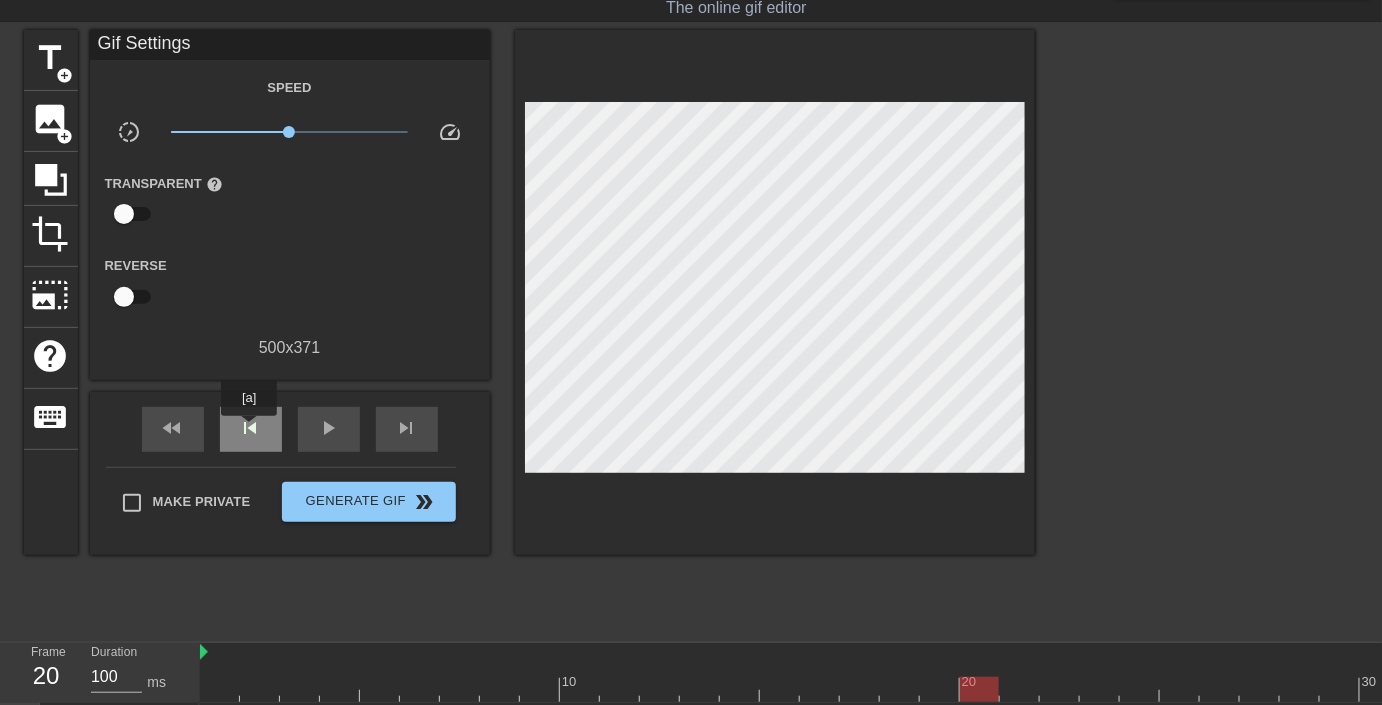 click on "skip_previous" at bounding box center [251, 428] 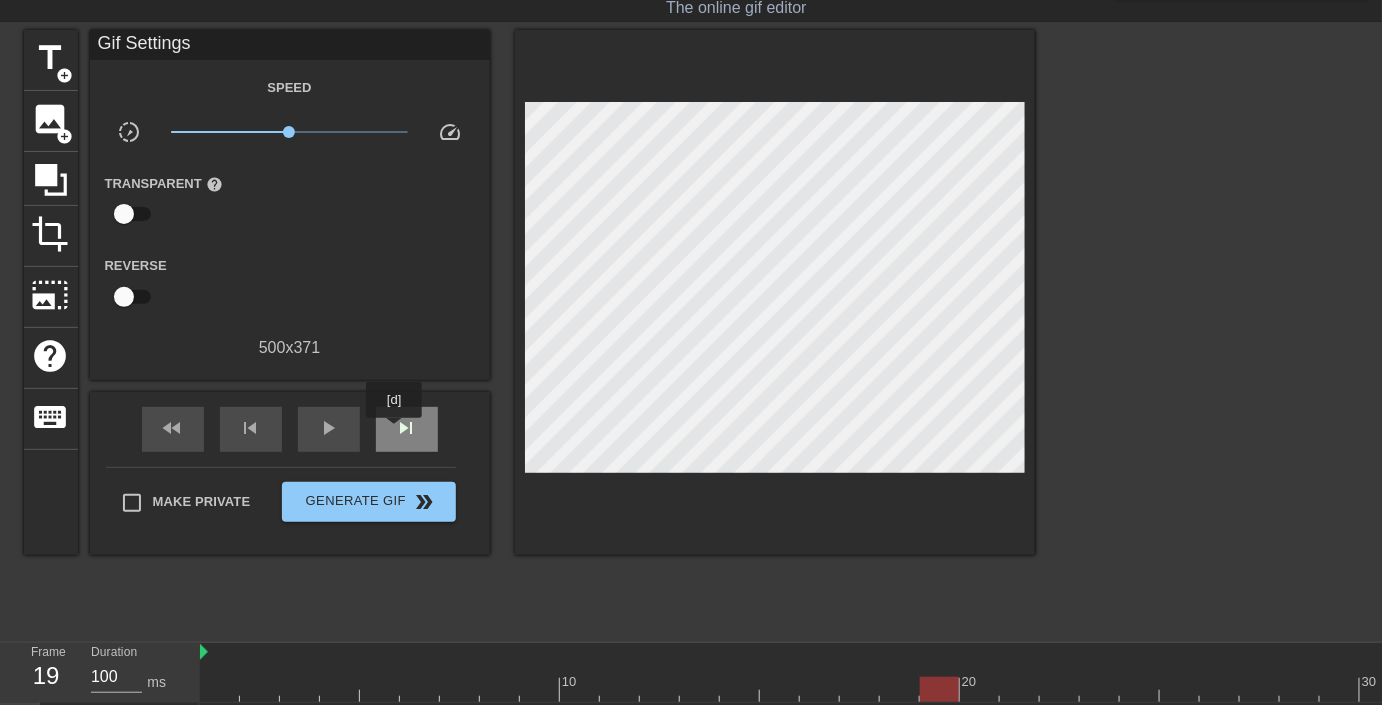 click on "skip_next" at bounding box center (407, 428) 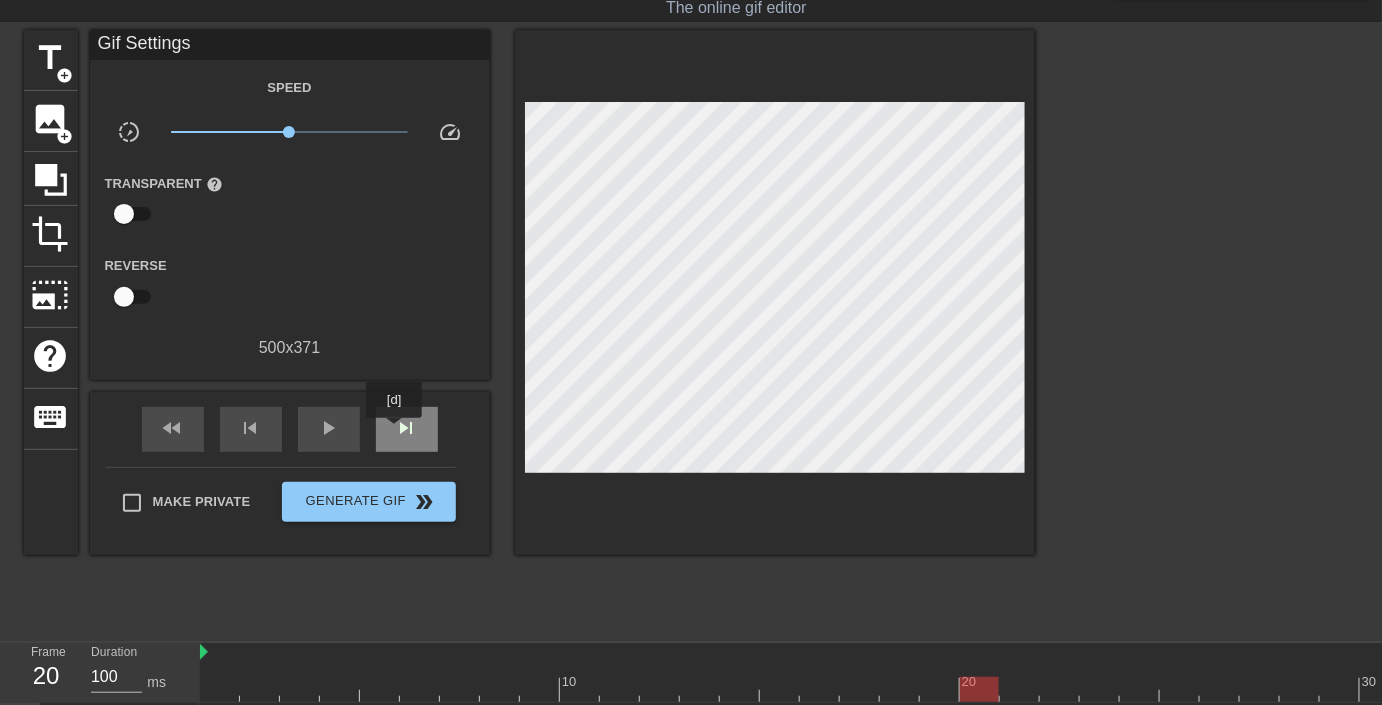 click on "skip_next" at bounding box center [407, 428] 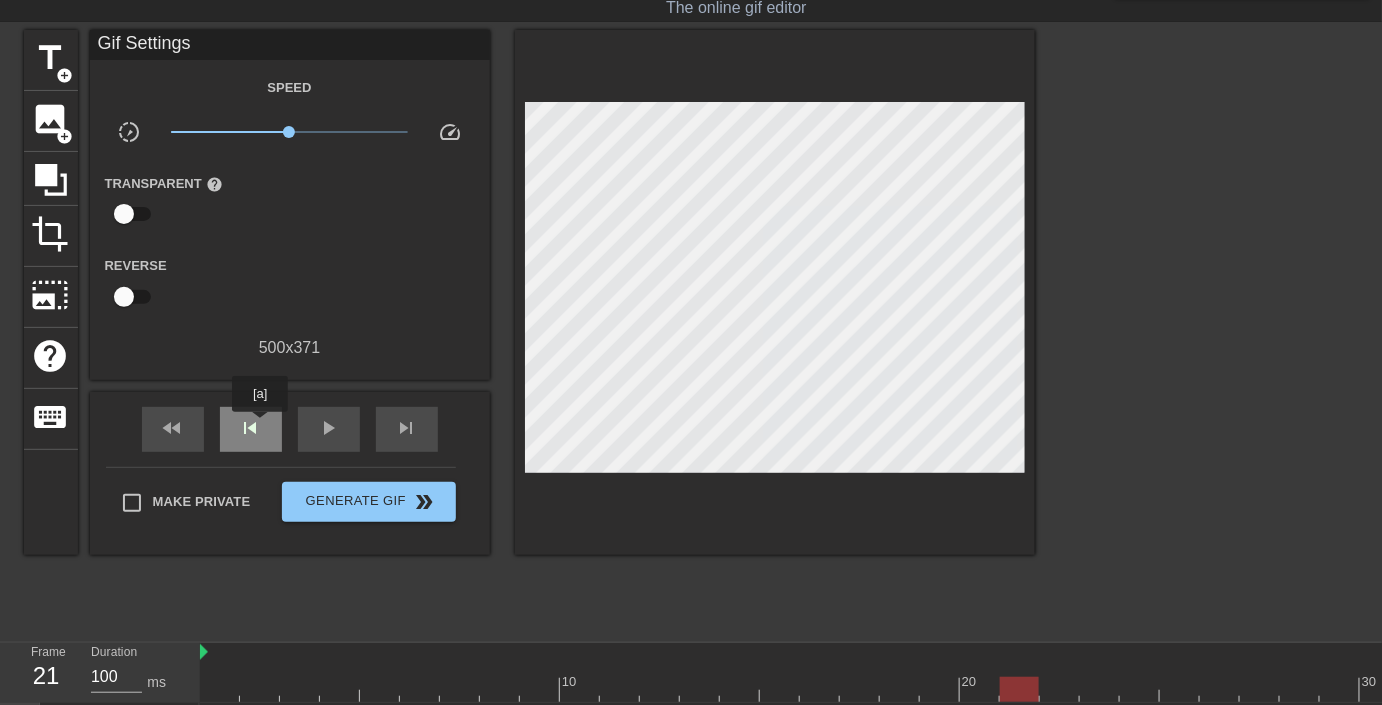 click on "skip_previous" at bounding box center (251, 428) 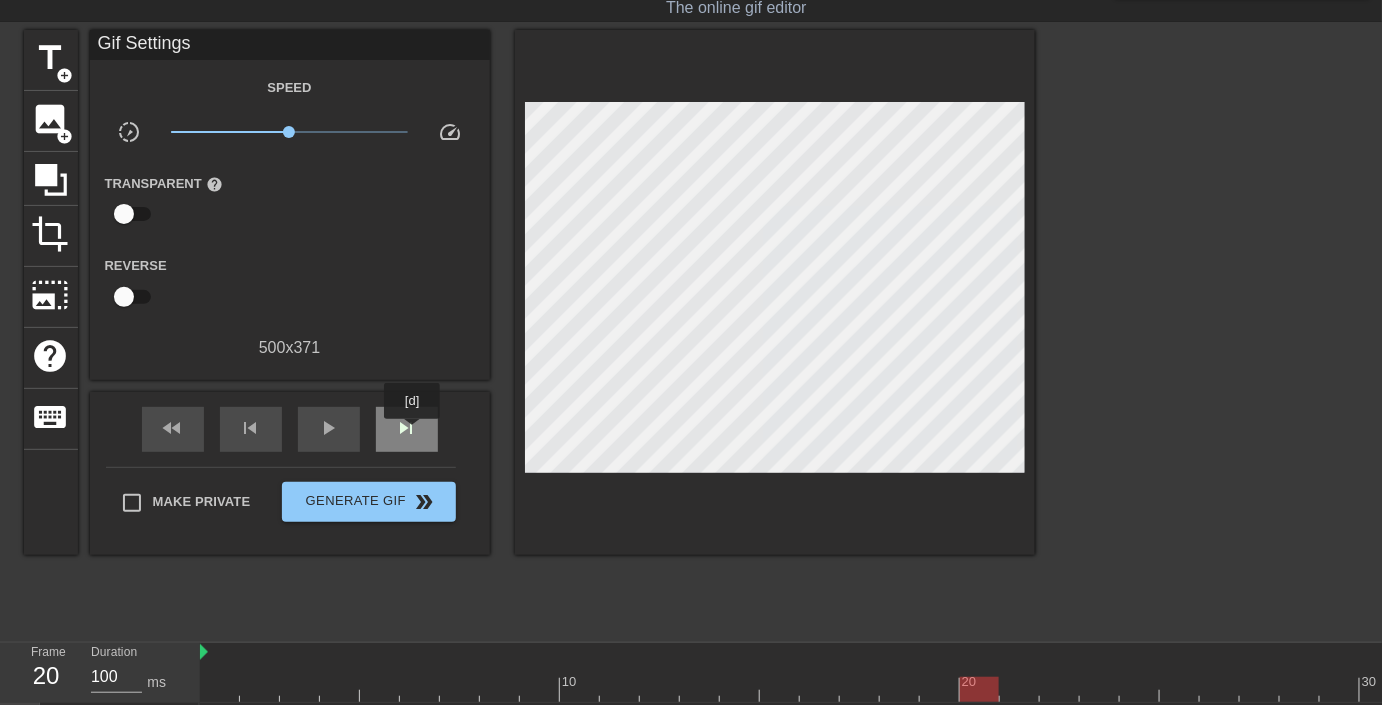 click on "skip_next" at bounding box center [407, 428] 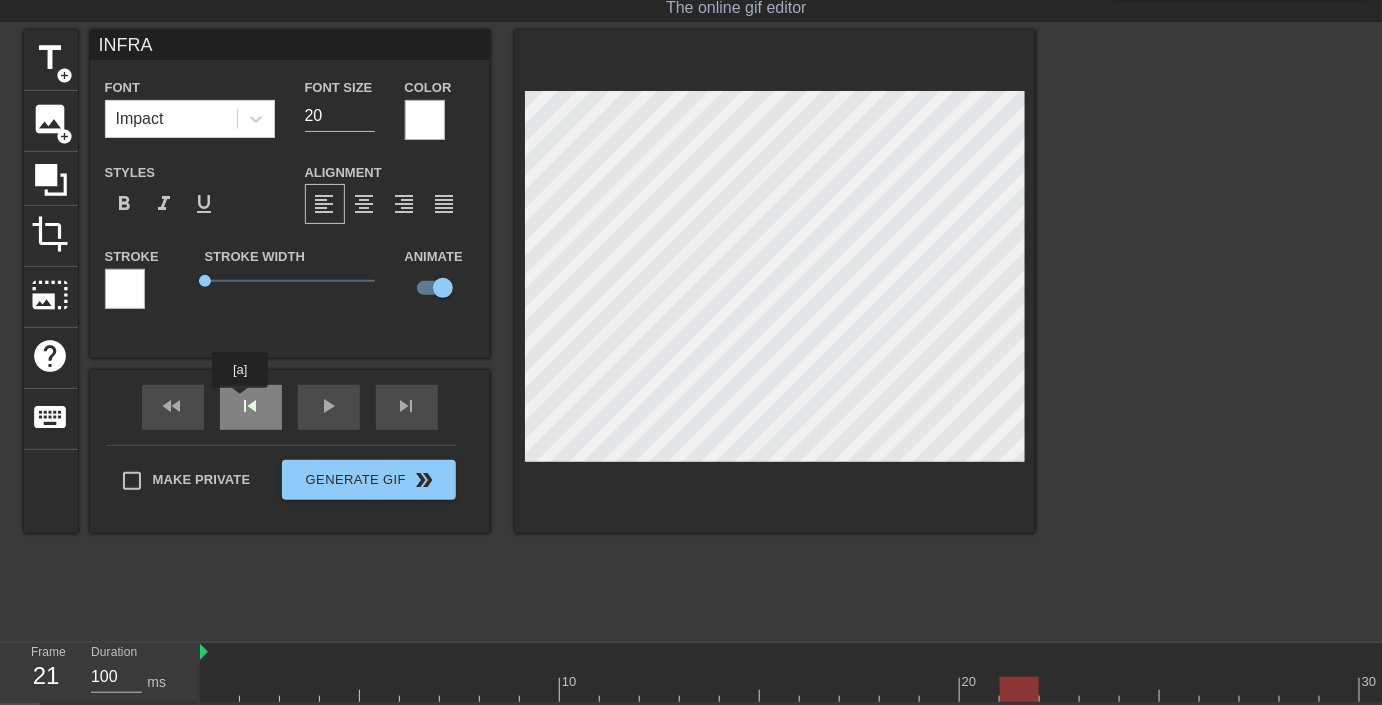 click on "fast_rewind skip_previous play_arrow skip_next" at bounding box center (290, 407) 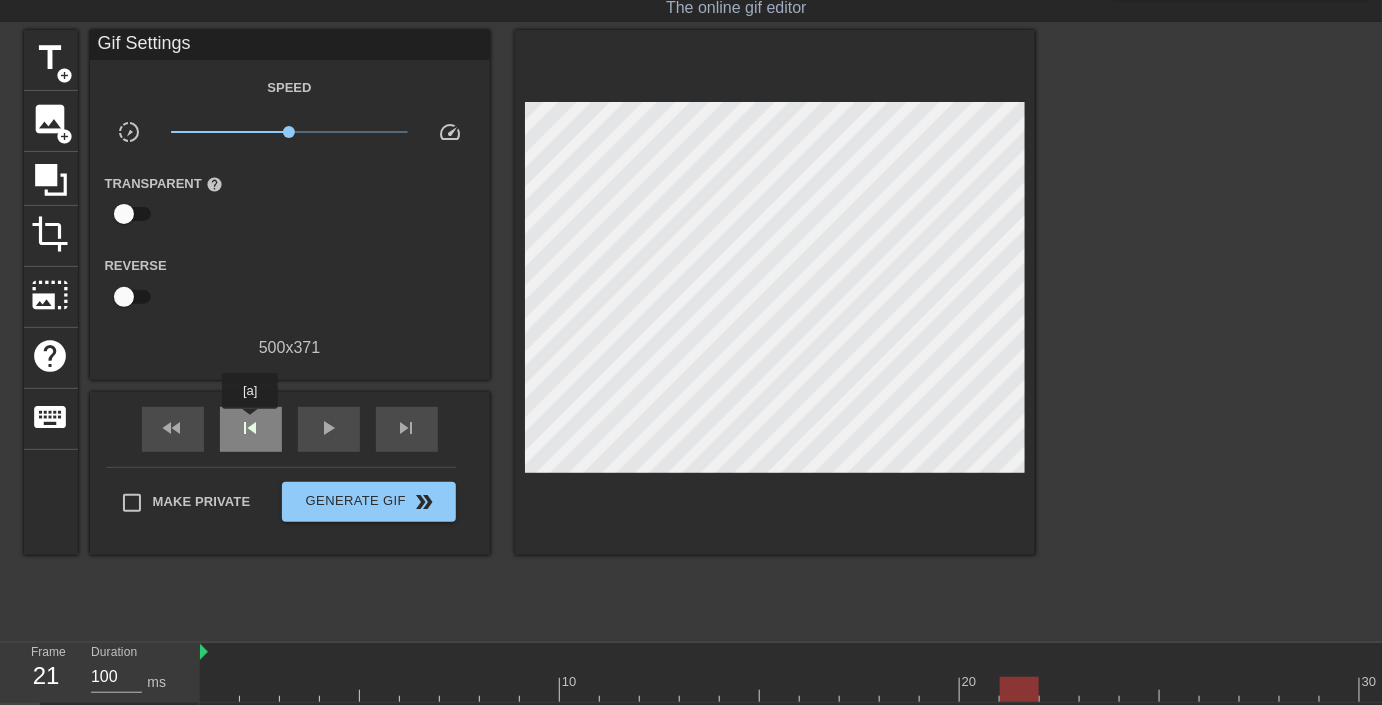 click on "skip_previous" at bounding box center [251, 428] 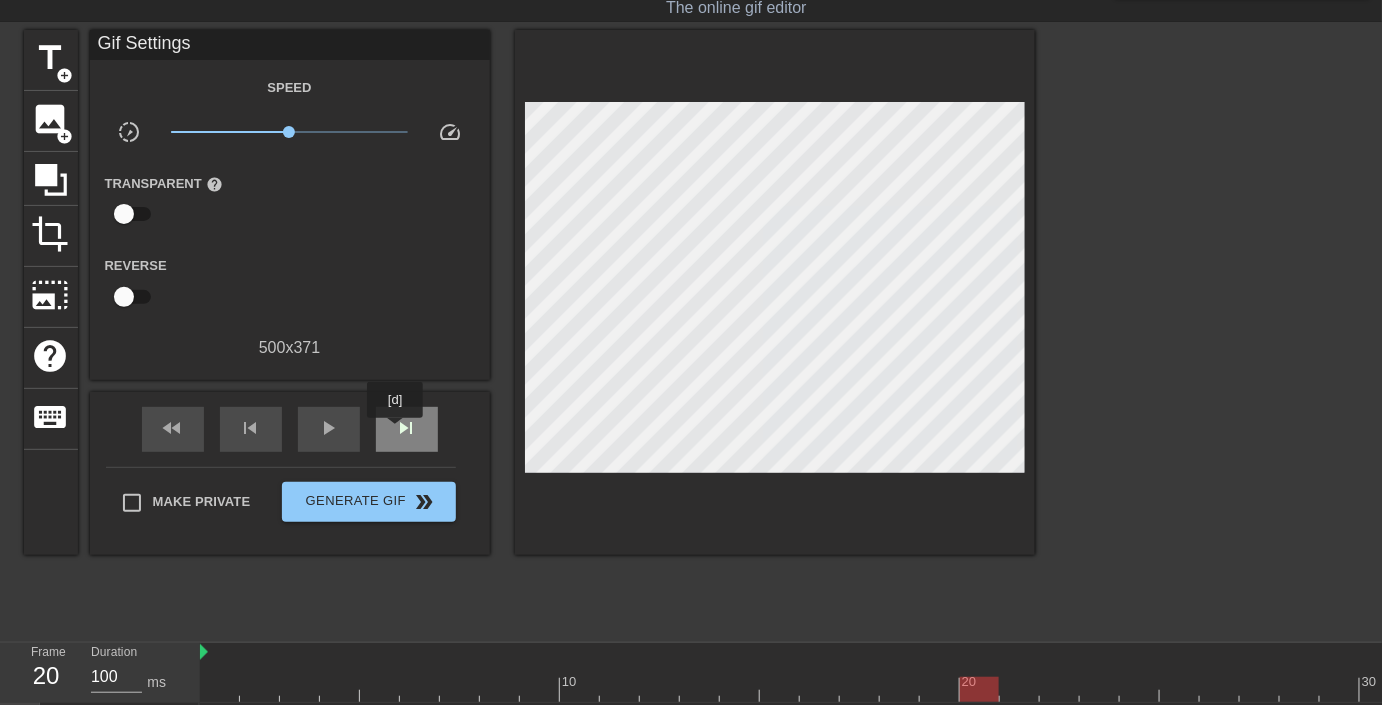 click on "skip_next" at bounding box center (407, 428) 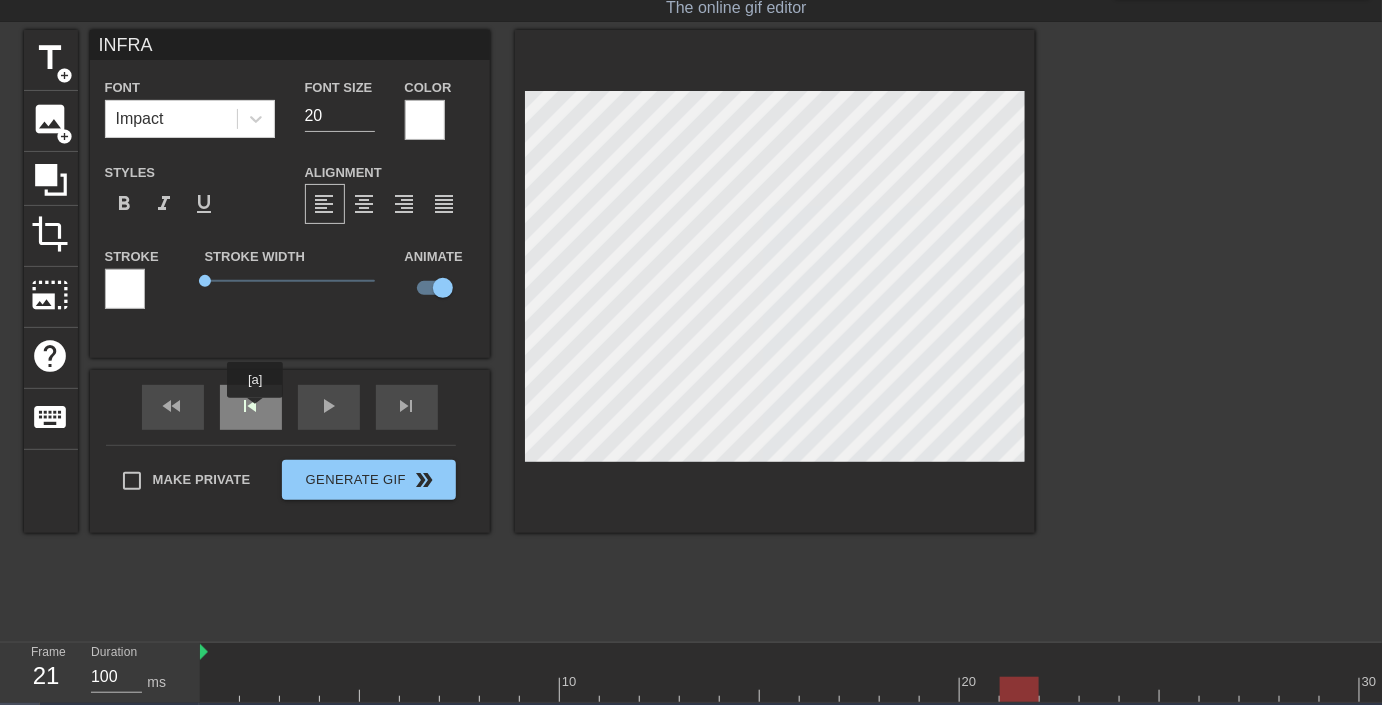 click on "skip_previous" at bounding box center [251, 407] 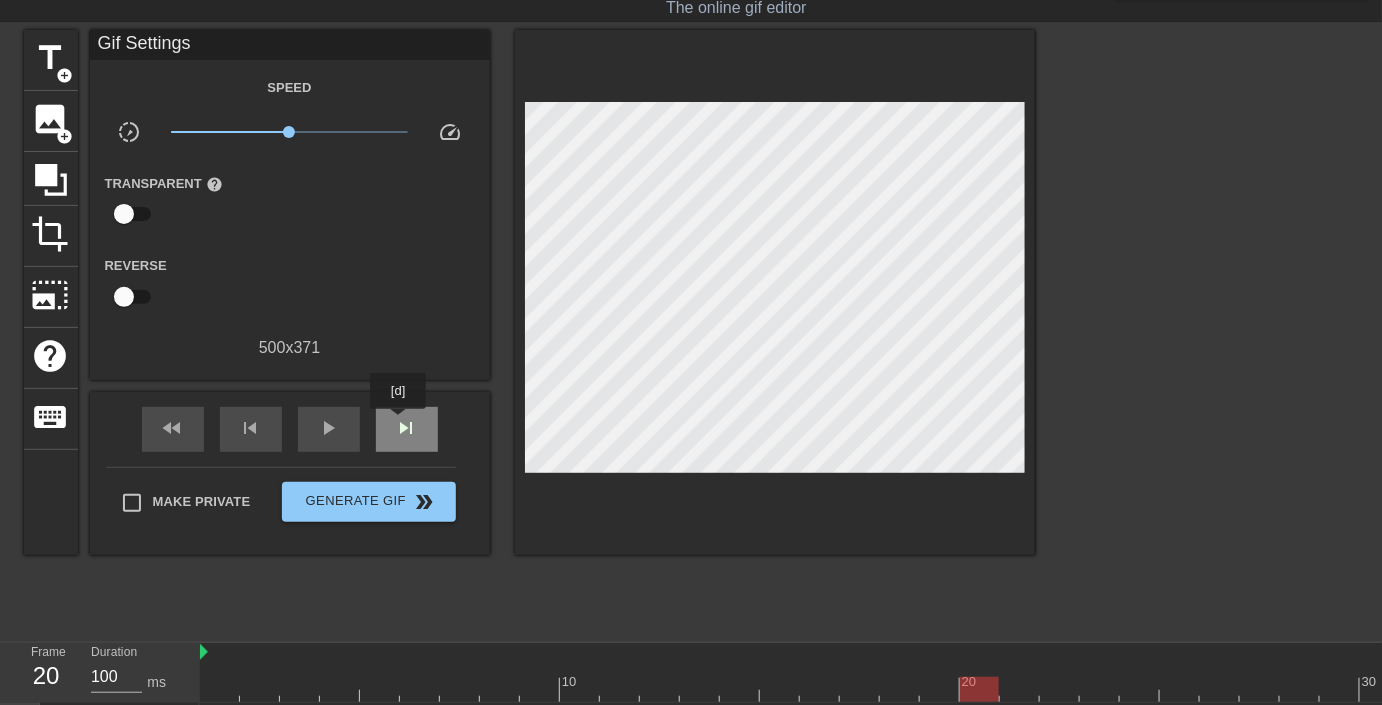 click on "skip_next" at bounding box center [407, 428] 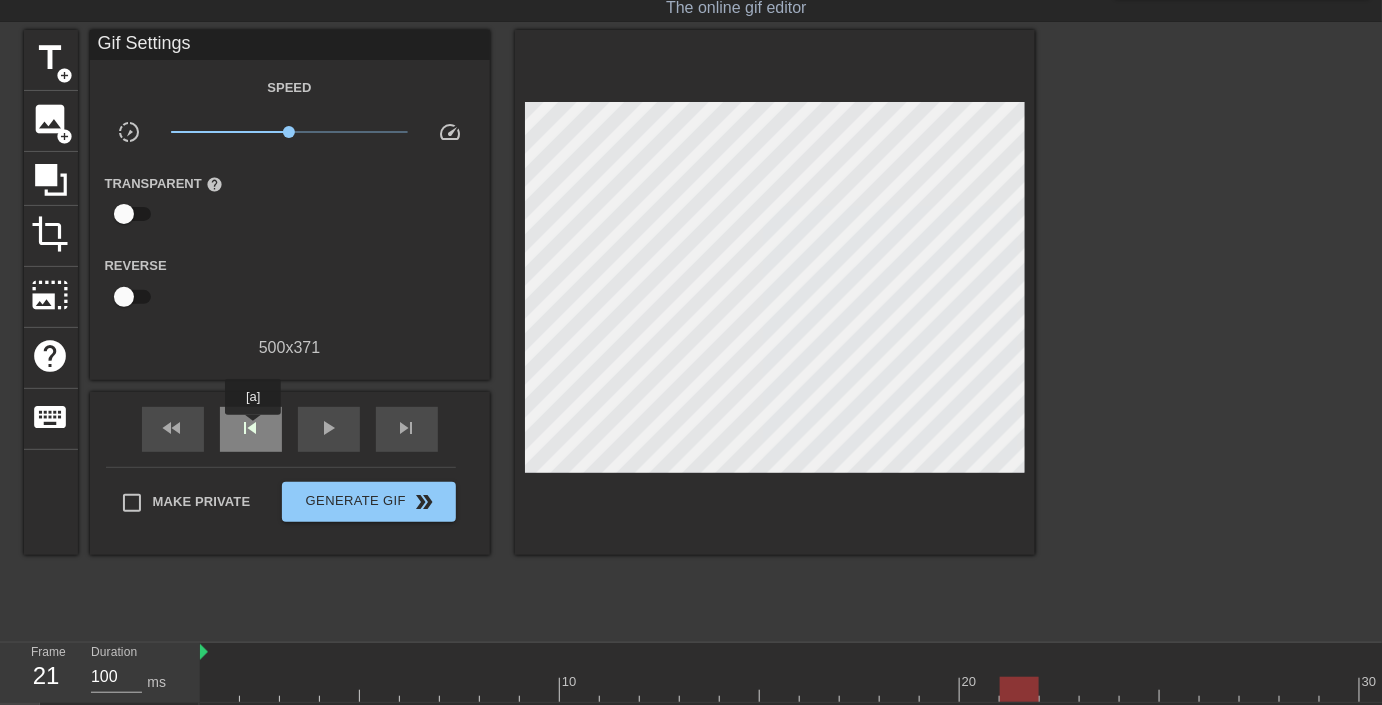 click on "skip_previous" at bounding box center (251, 428) 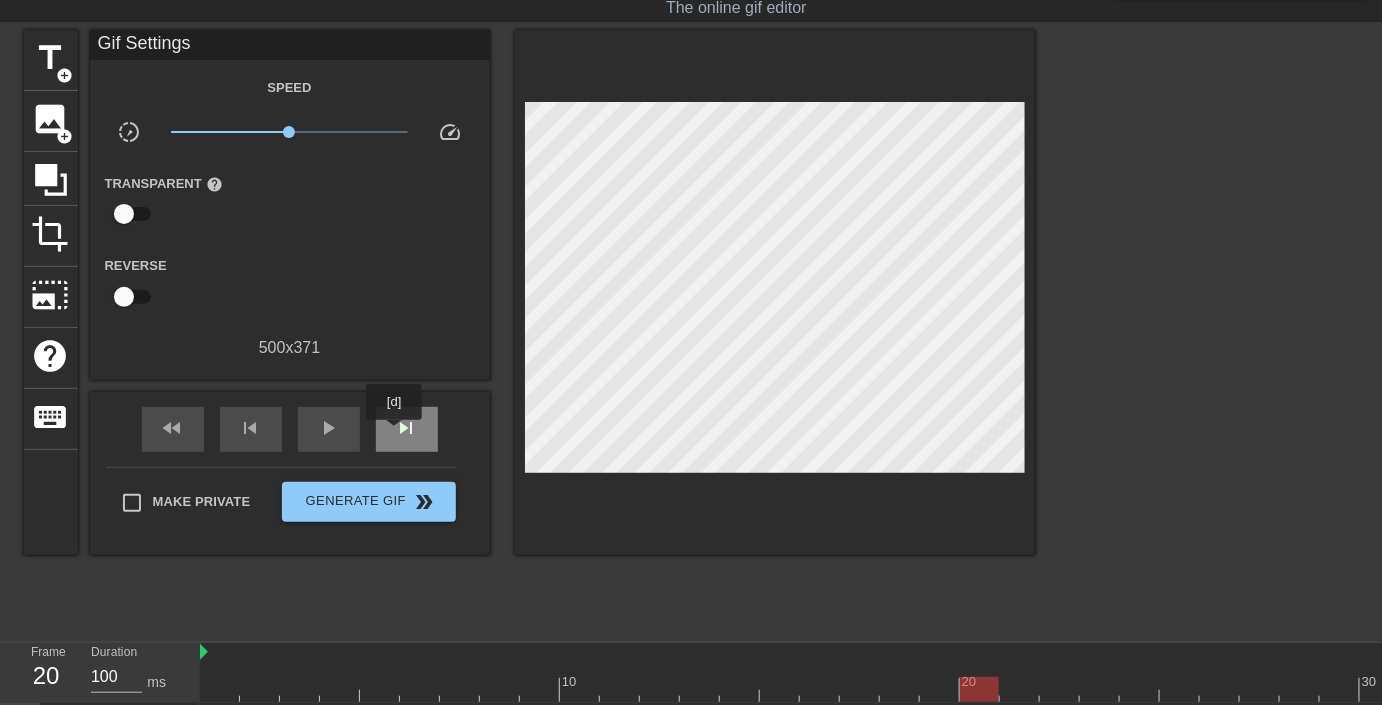 click on "skip_next" at bounding box center [407, 428] 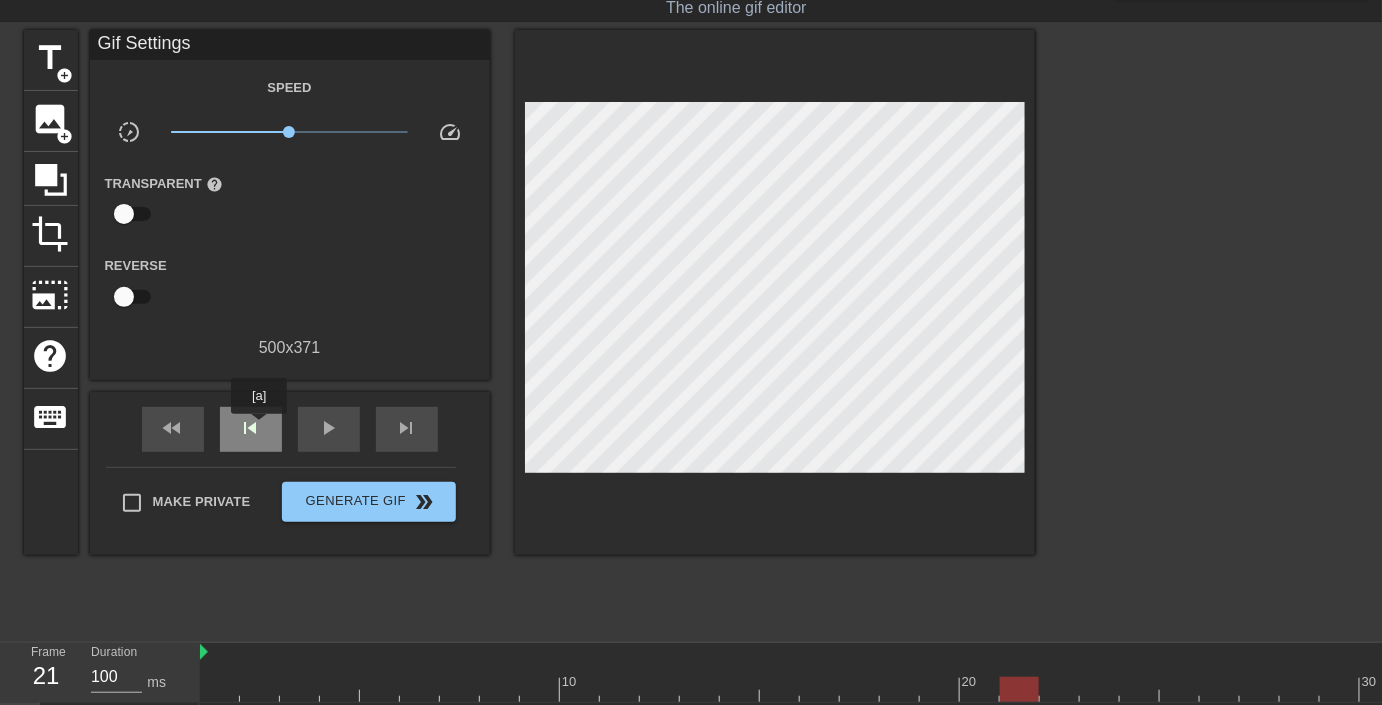 click on "skip_previous" at bounding box center (251, 428) 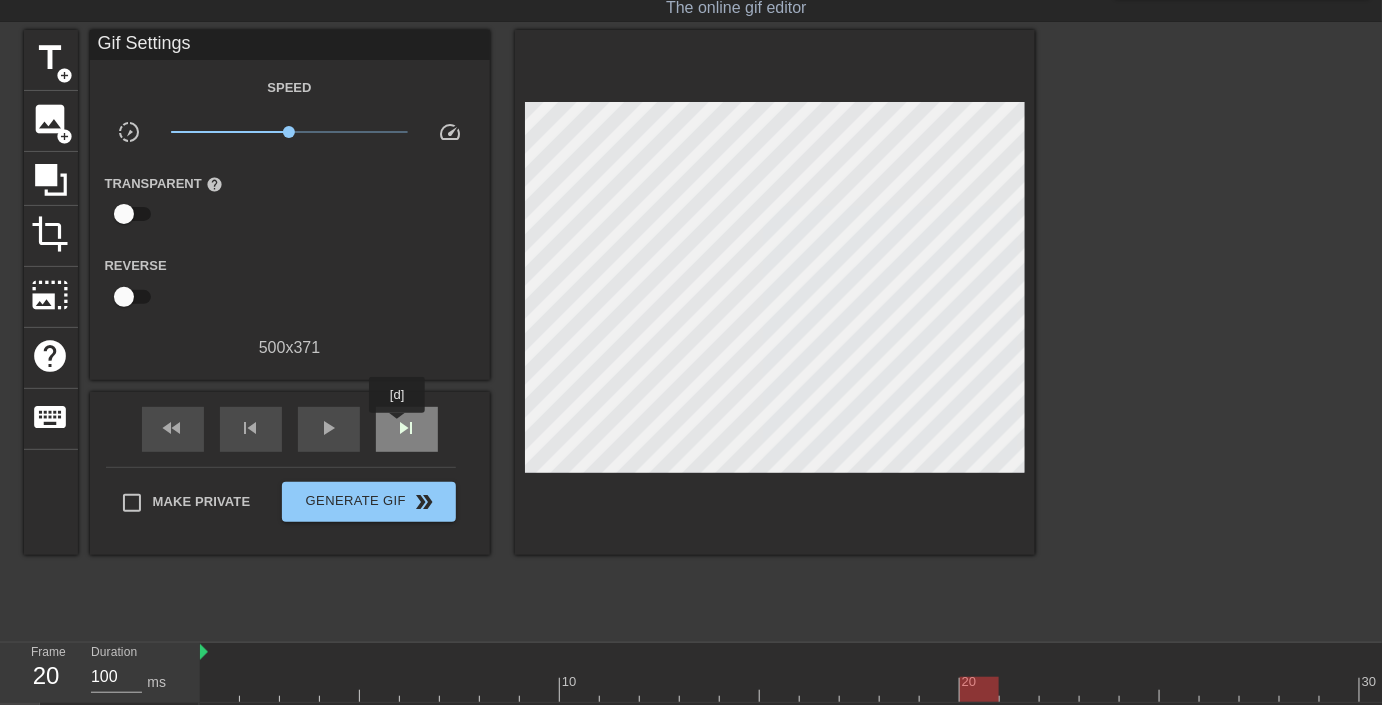 click on "skip_next" at bounding box center (407, 428) 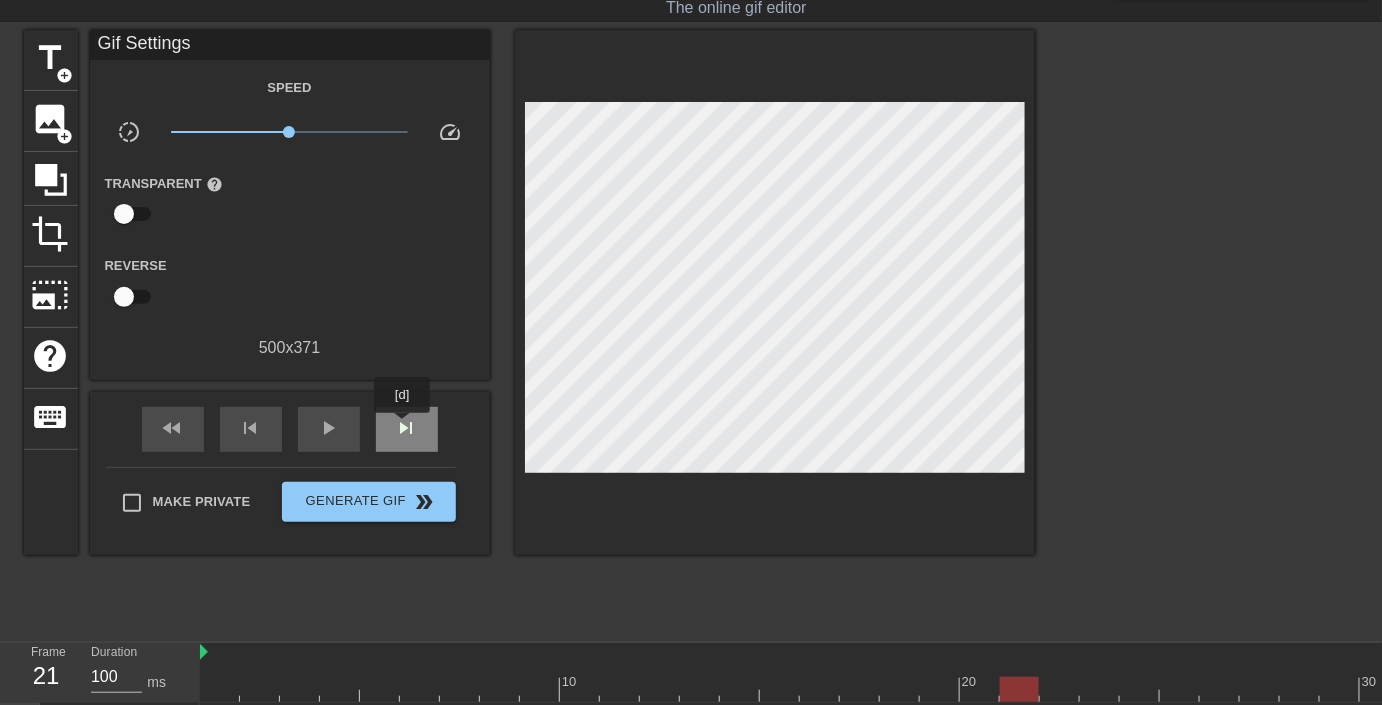 click on "skip_next" at bounding box center [407, 428] 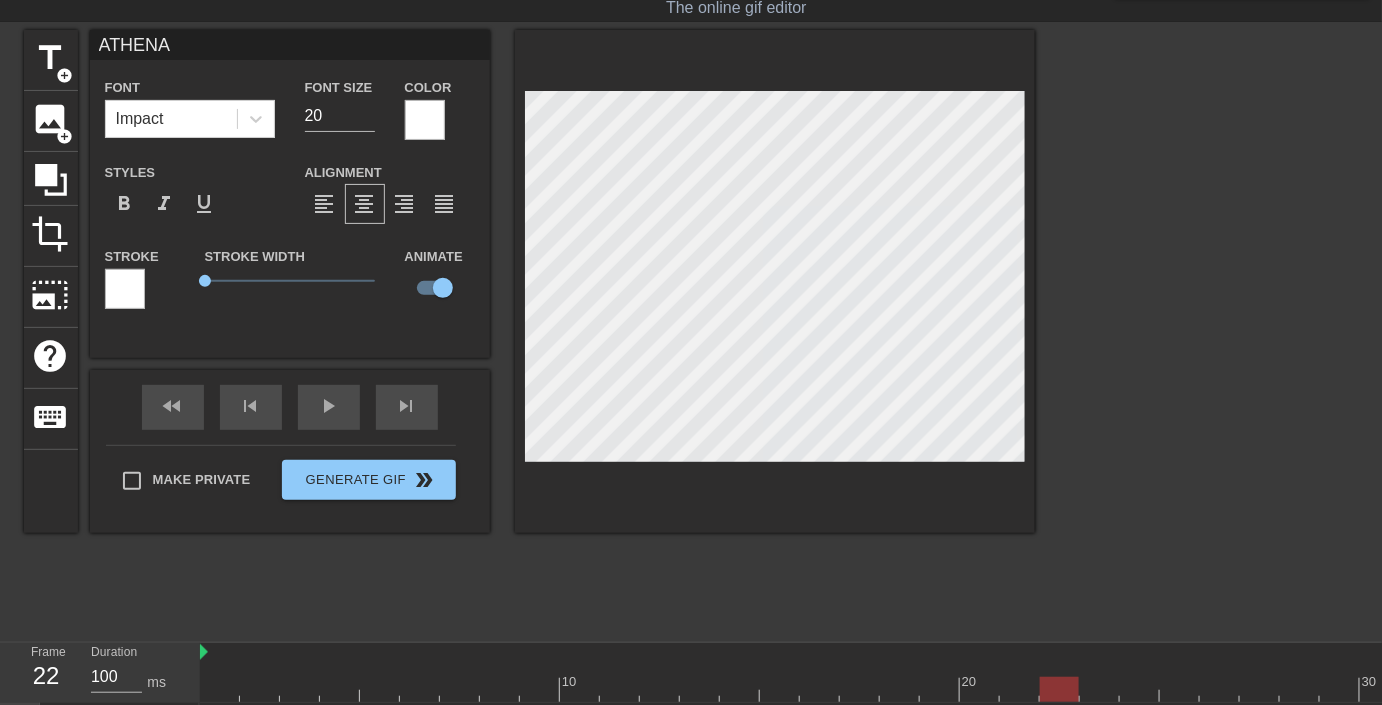 click at bounding box center (1209, 330) 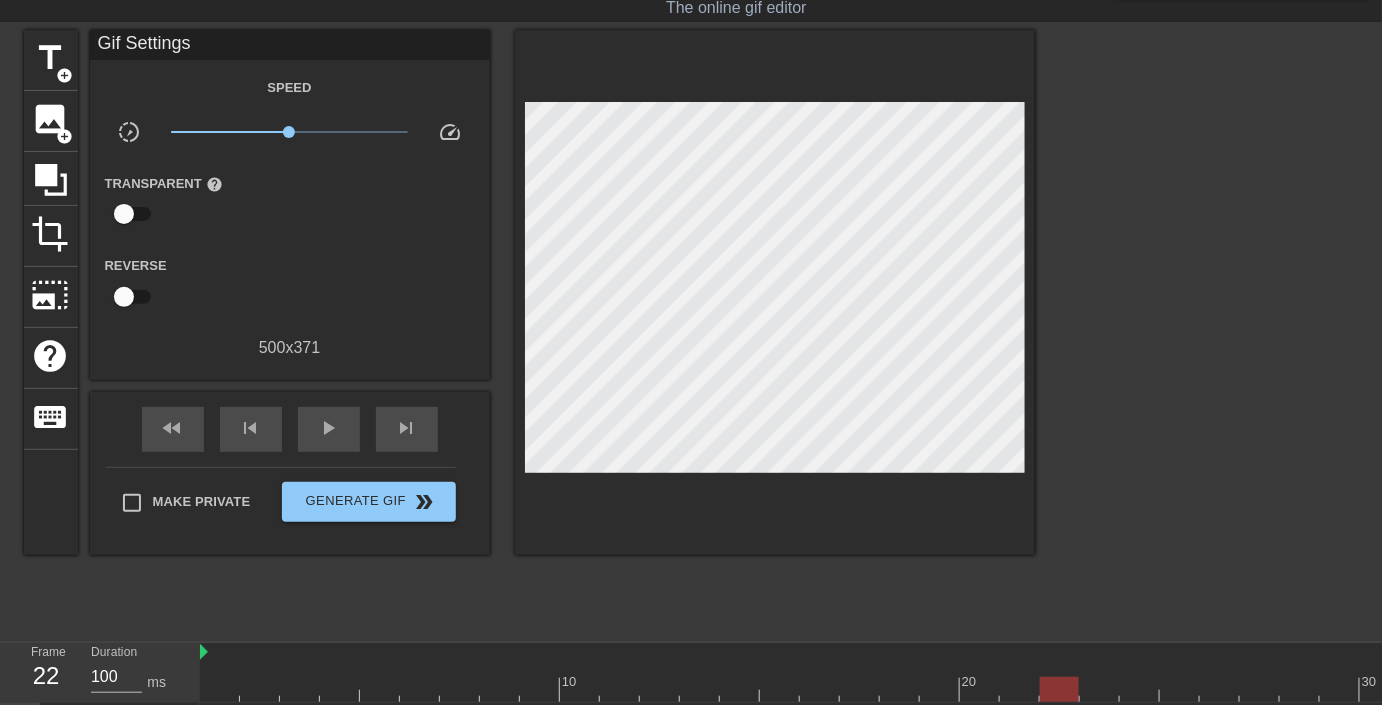 click at bounding box center [1209, 330] 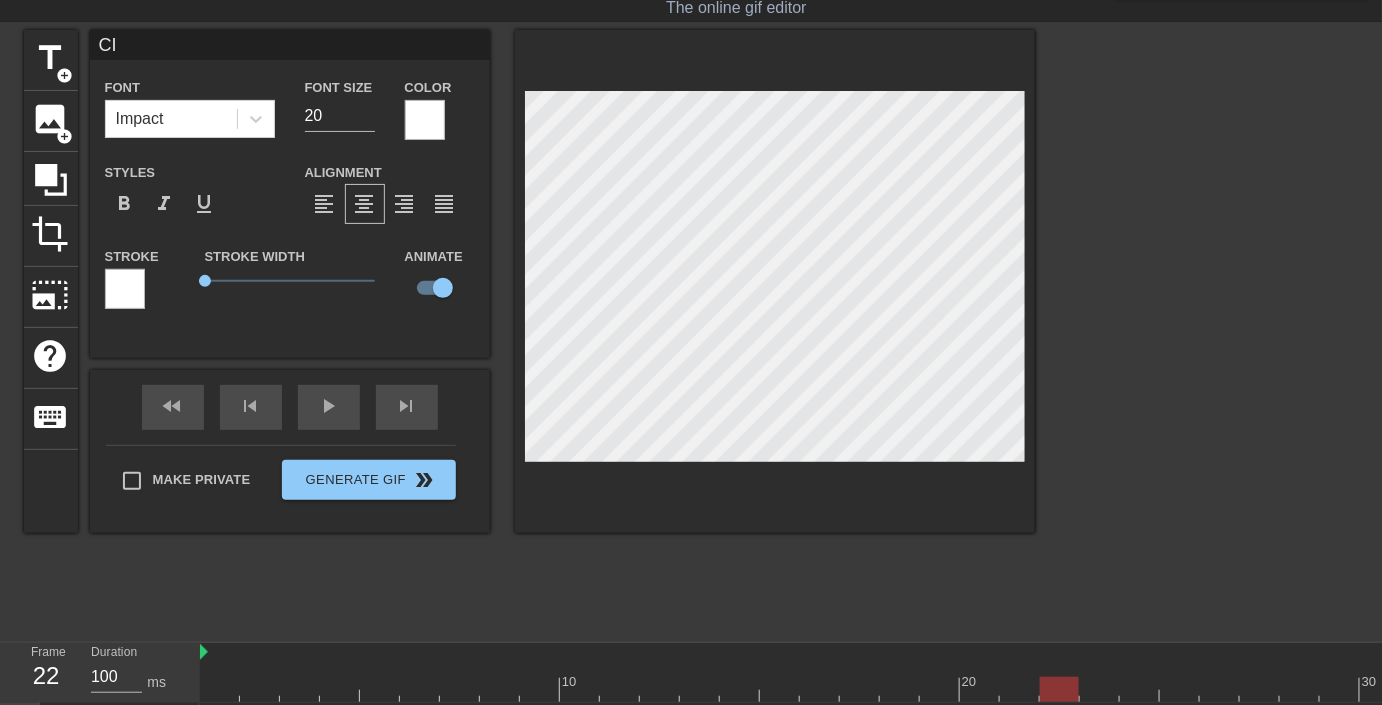 click at bounding box center (1209, 330) 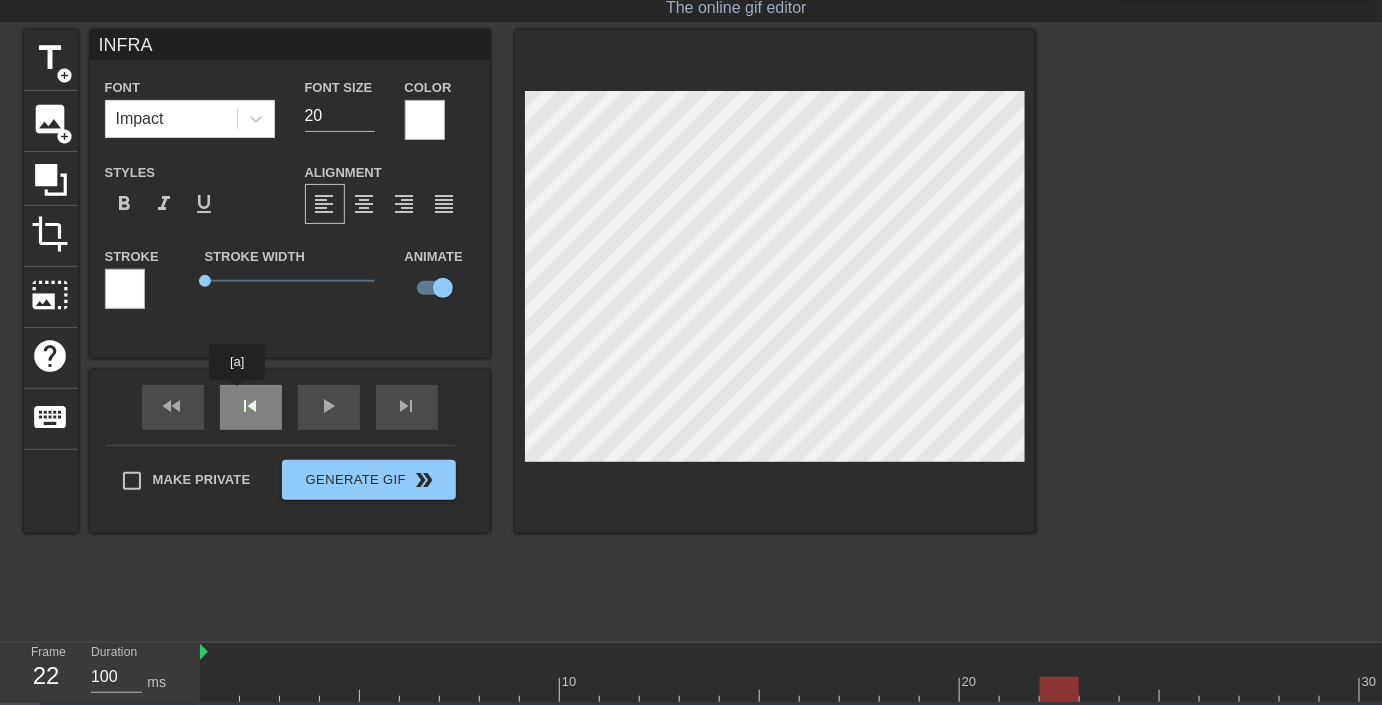 click on "fast_rewind skip_previous play_arrow skip_next" at bounding box center [290, 407] 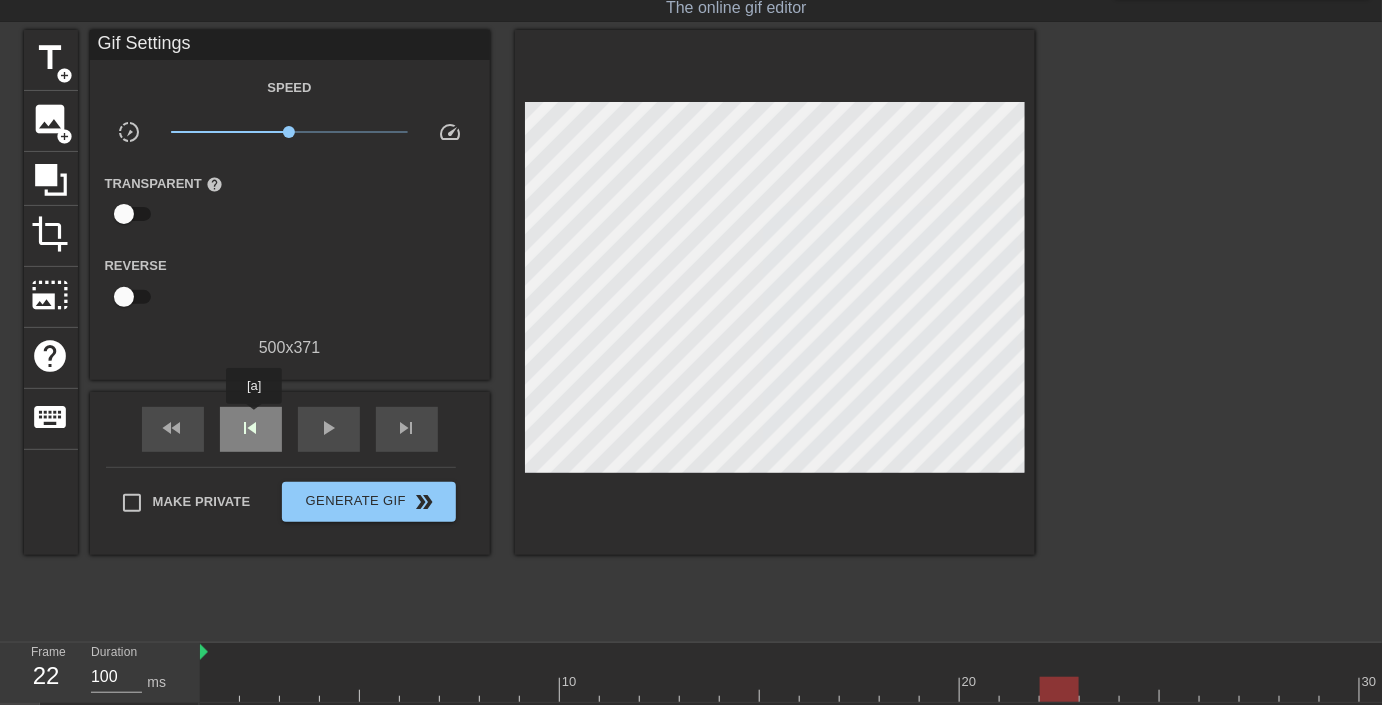 click on "skip_previous" at bounding box center (251, 428) 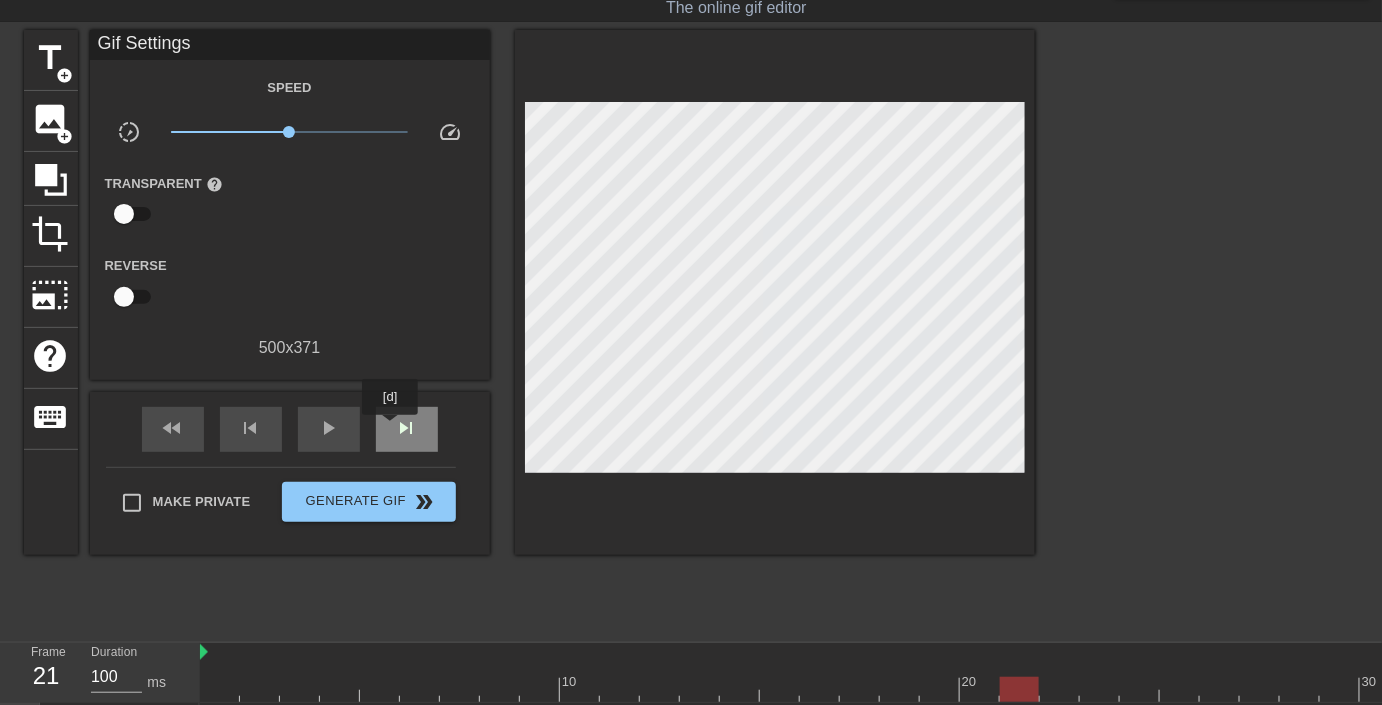 click on "skip_next" at bounding box center (407, 429) 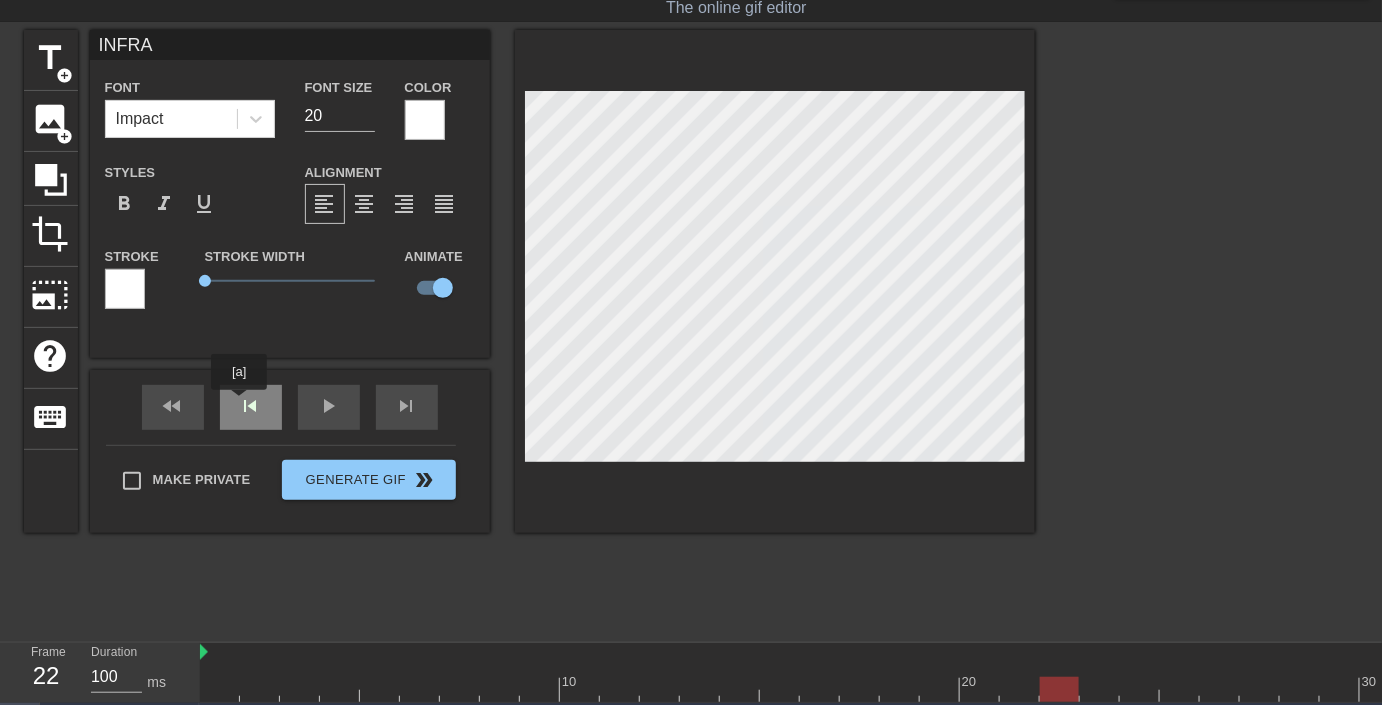 click on "skip_previous" at bounding box center [251, 407] 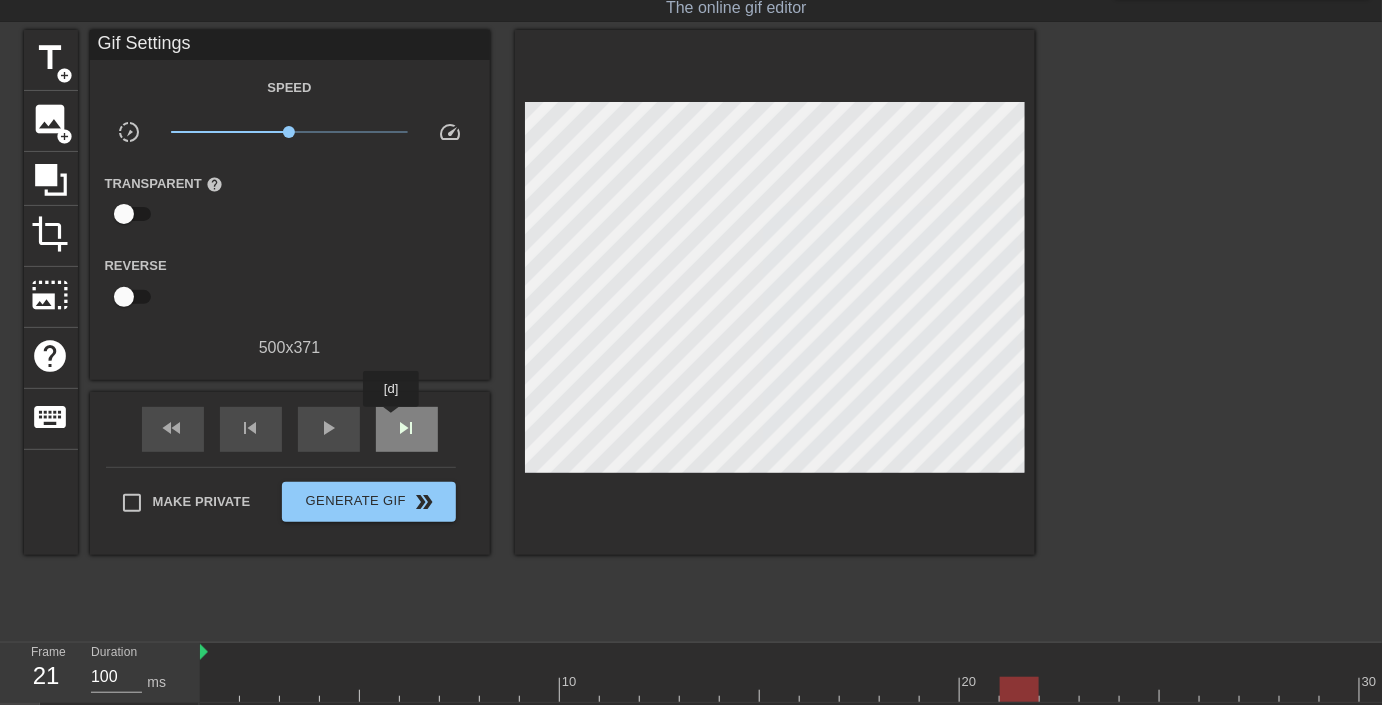 click on "skip_next" at bounding box center (407, 429) 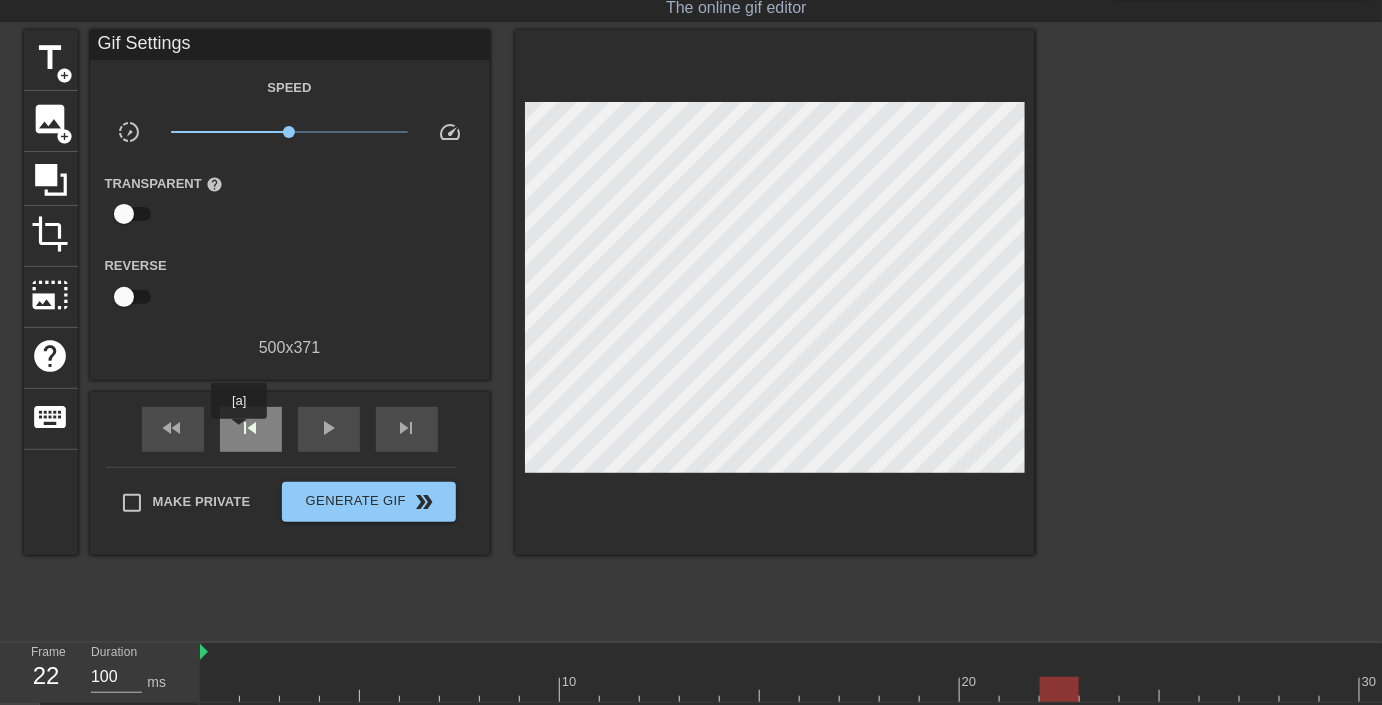 click on "skip_previous" at bounding box center (251, 428) 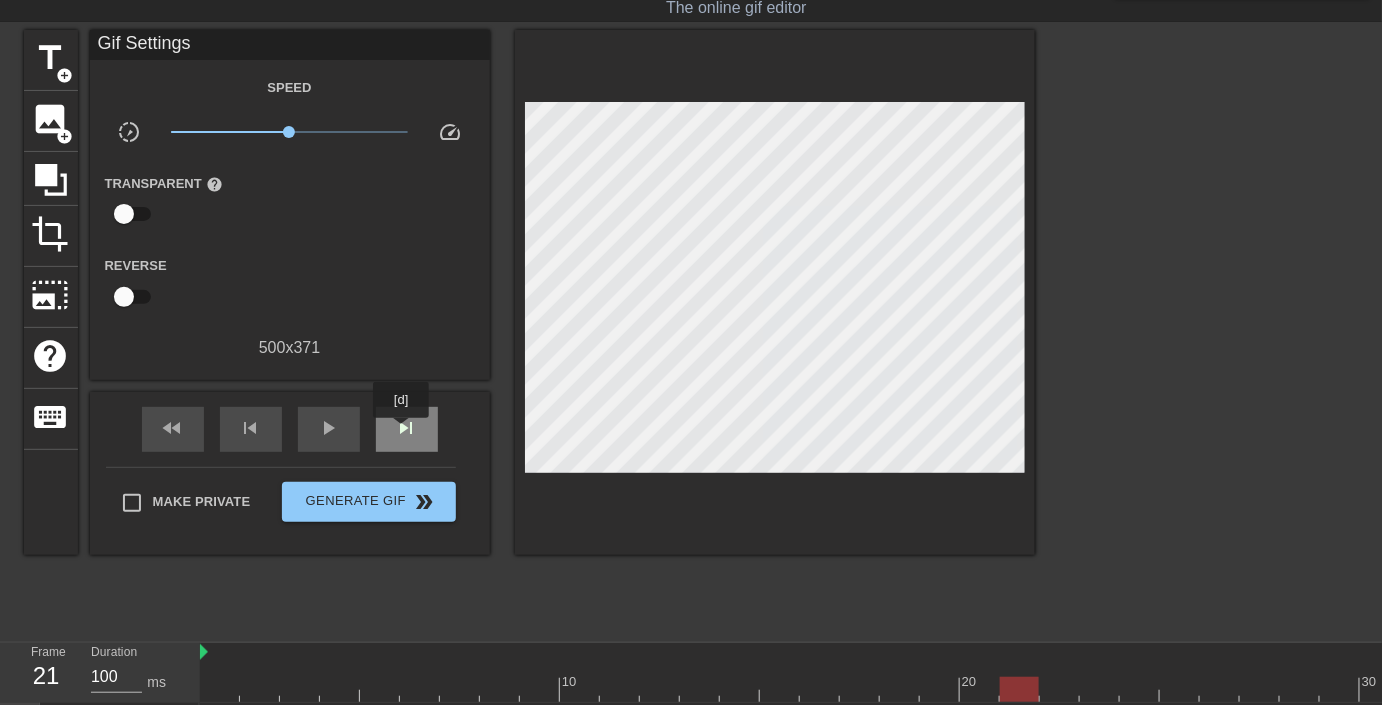 click on "skip_next" at bounding box center (407, 428) 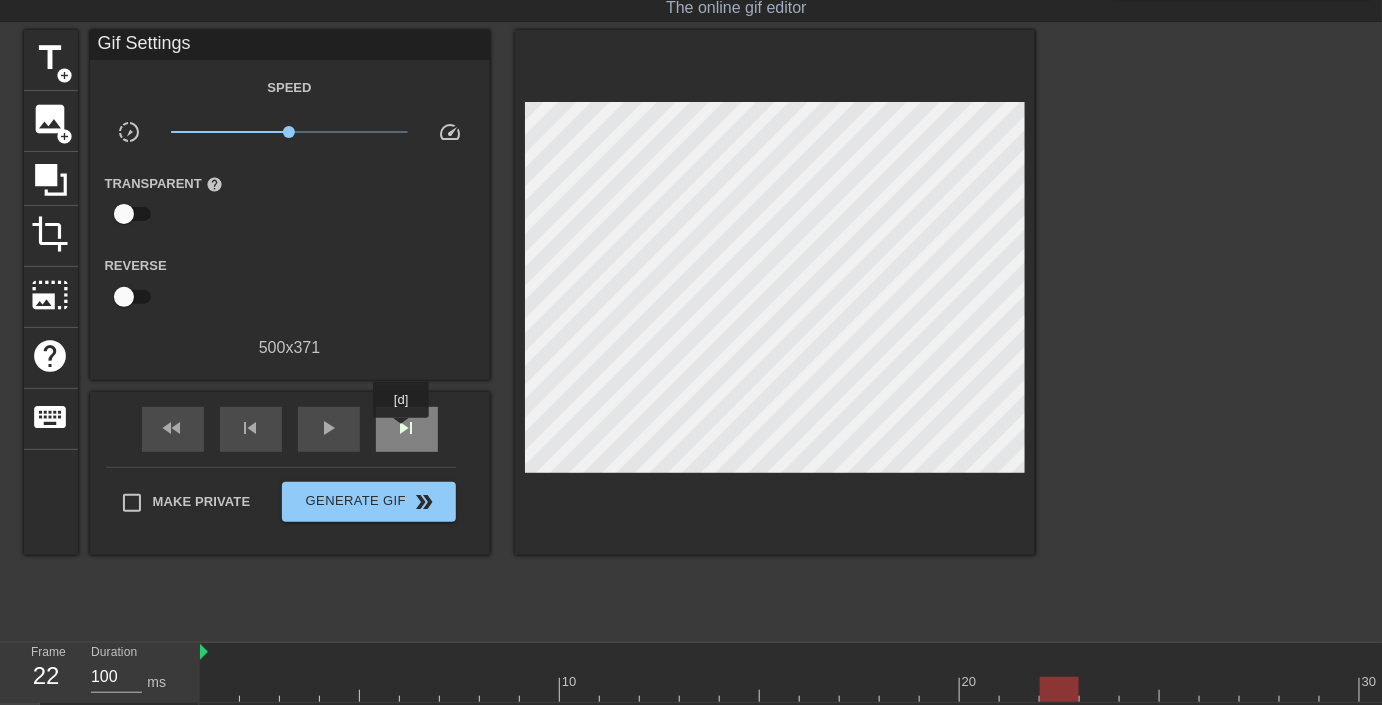 click on "skip_next" at bounding box center (407, 428) 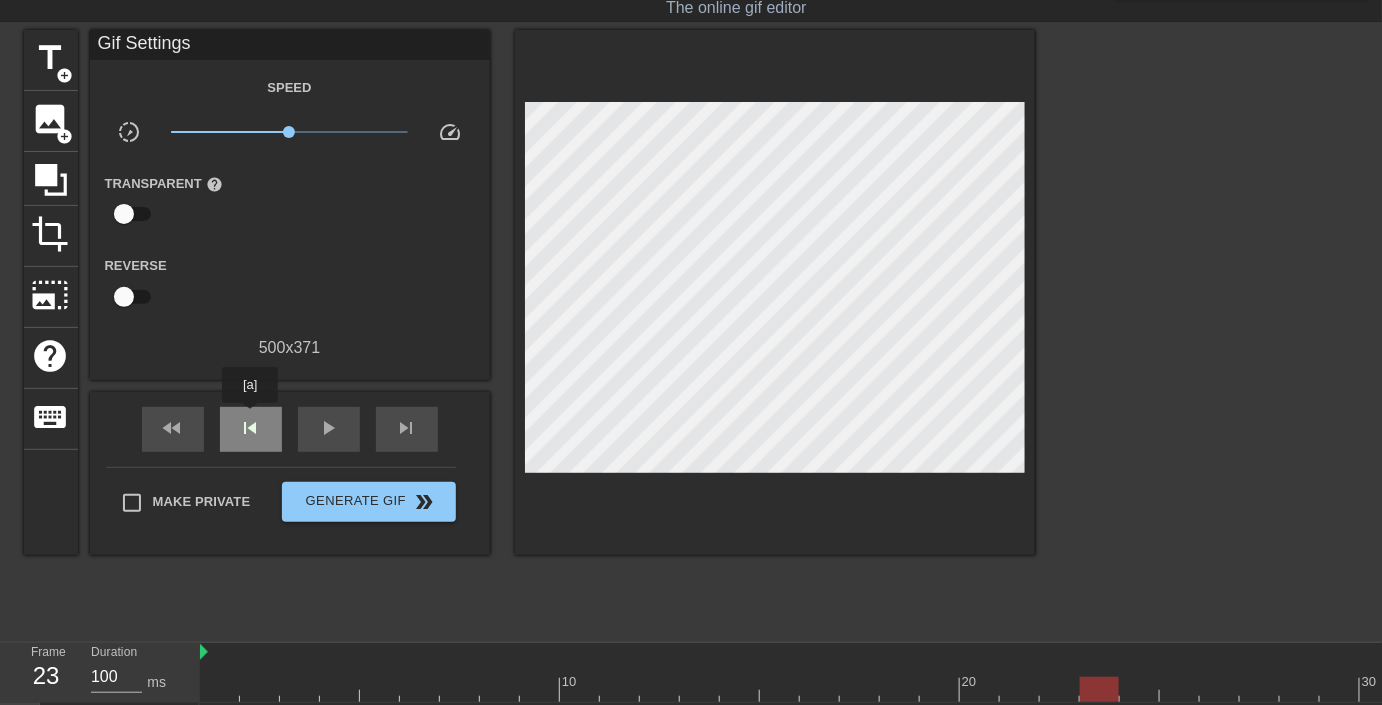 click on "skip_previous" at bounding box center (251, 428) 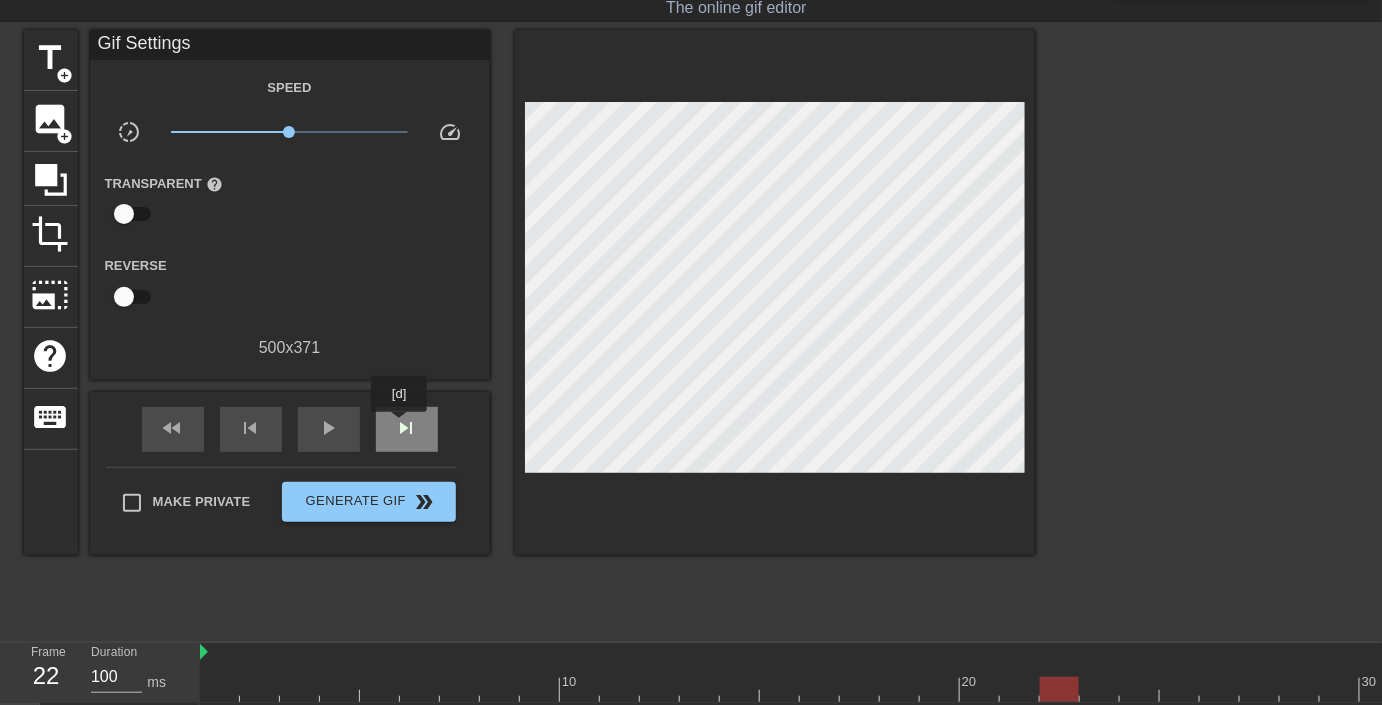 click on "skip_next" at bounding box center [407, 428] 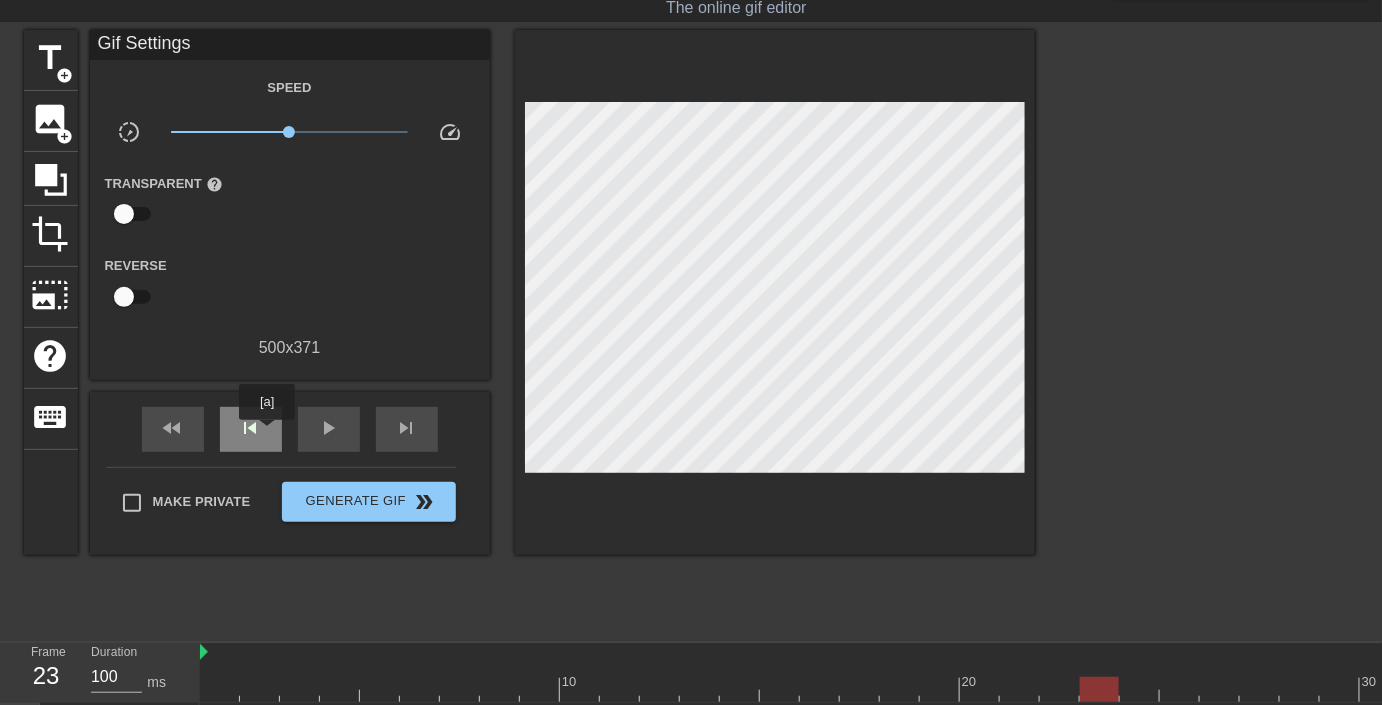 click on "skip_previous" at bounding box center (251, 429) 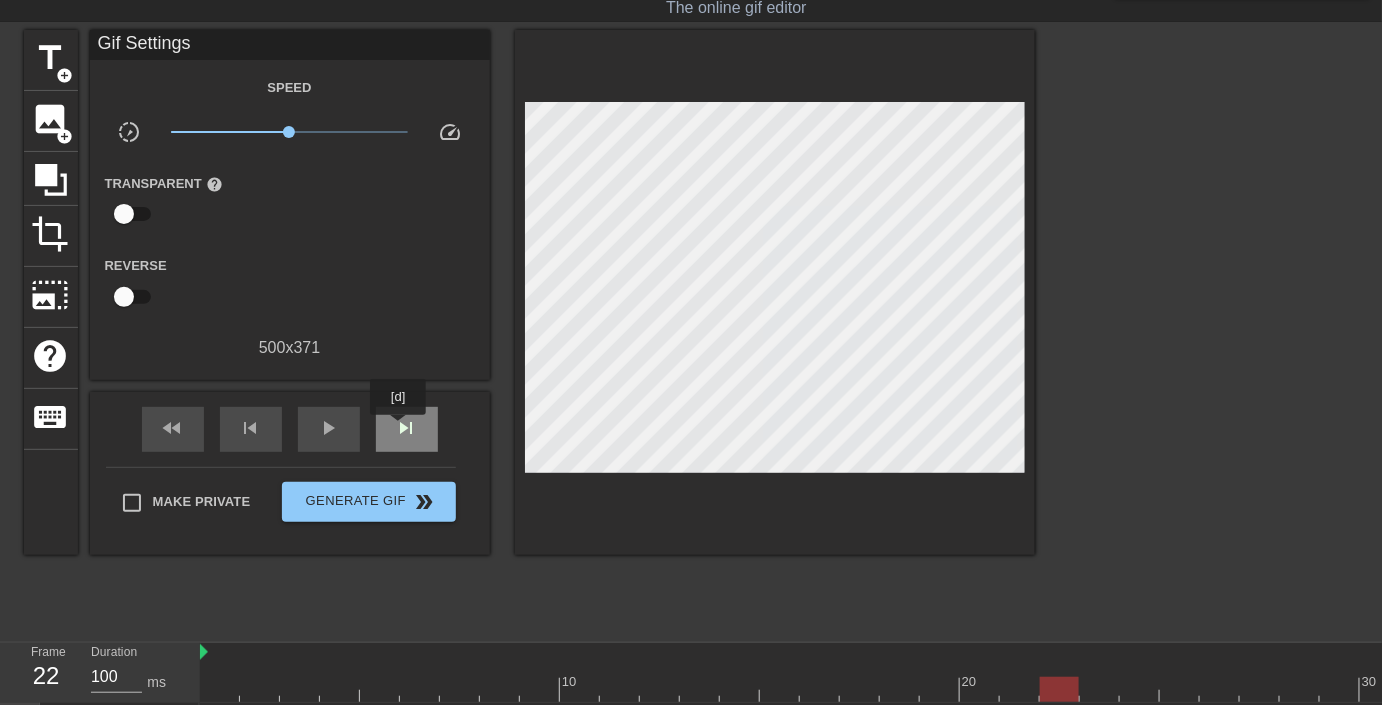 click on "skip_next" at bounding box center [407, 428] 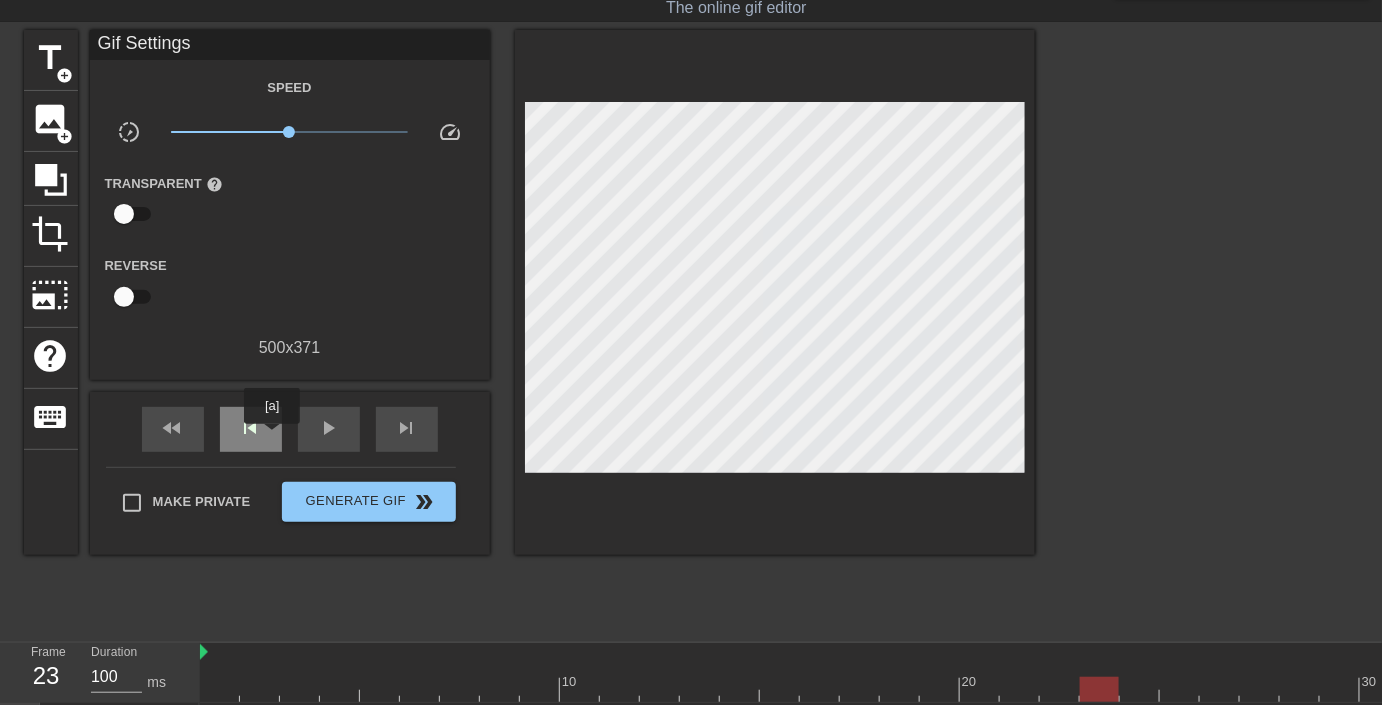 click on "skip_previous" at bounding box center [251, 428] 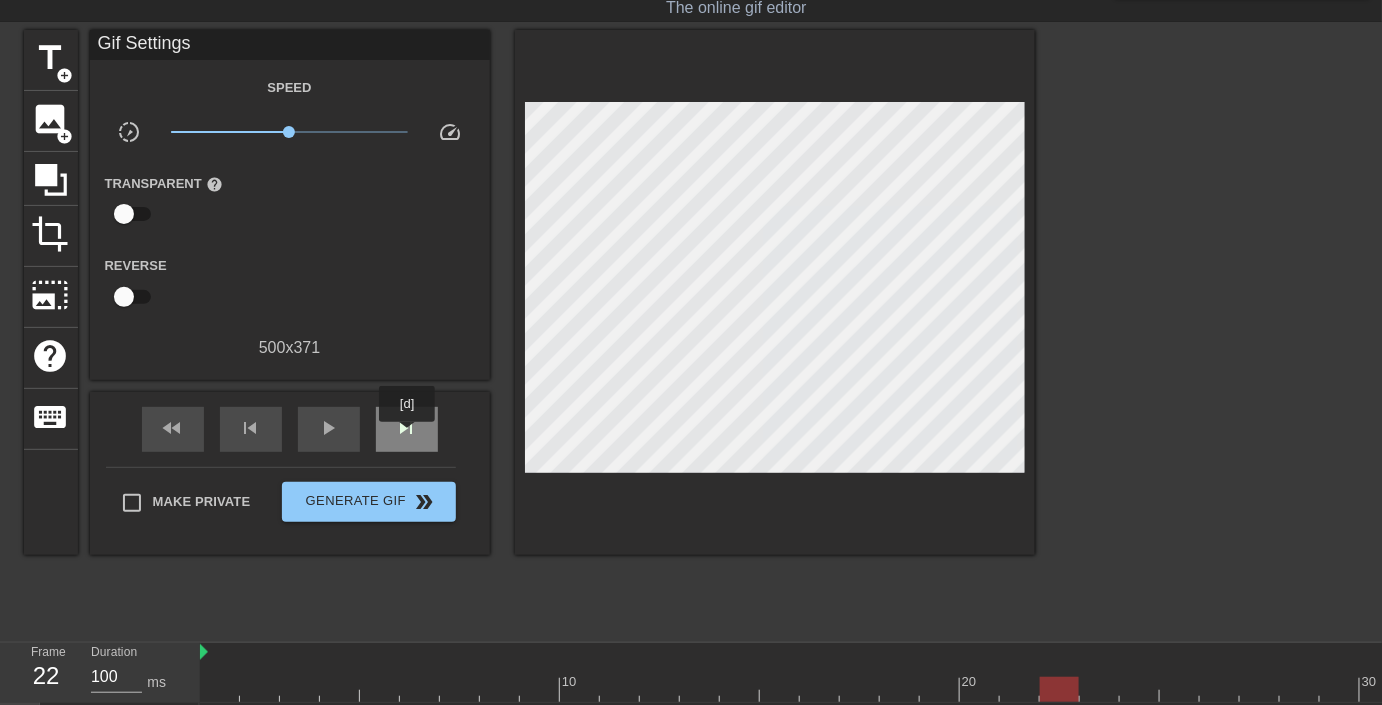 click on "skip_next" at bounding box center (407, 428) 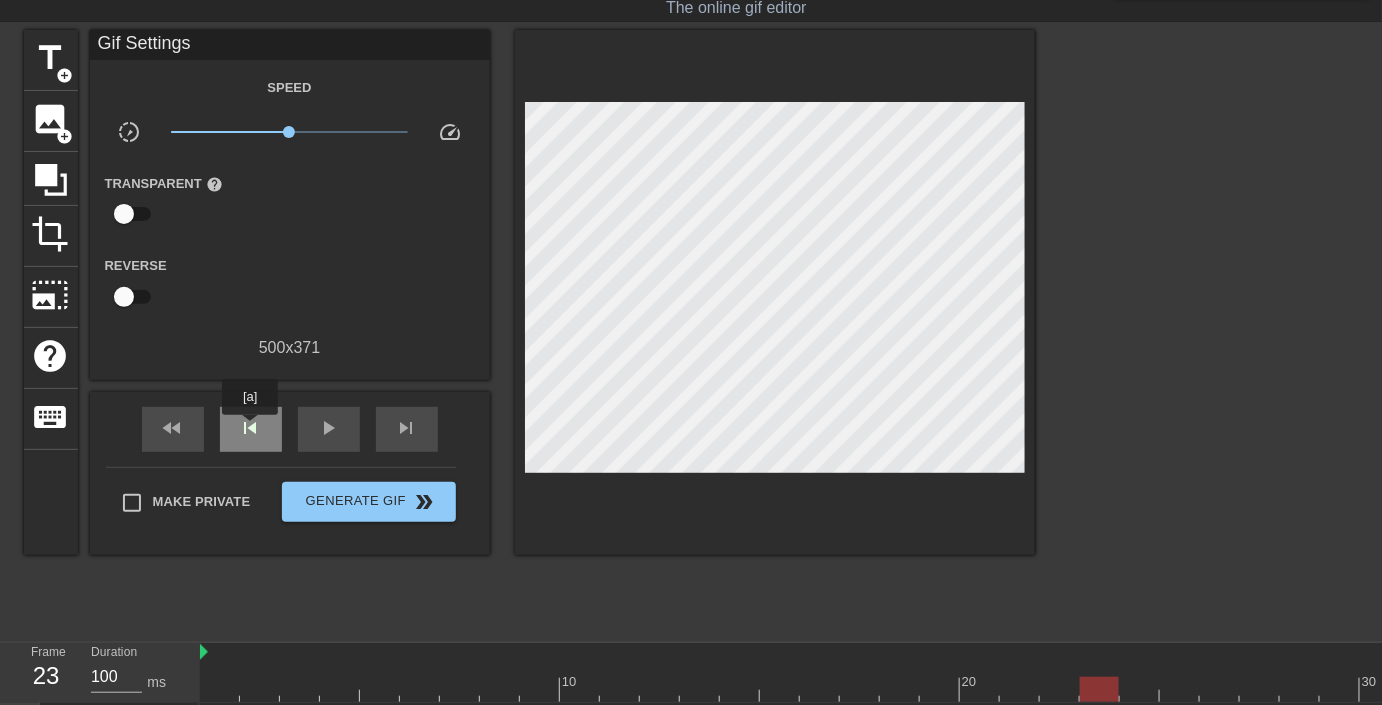 click on "skip_previous" at bounding box center [251, 428] 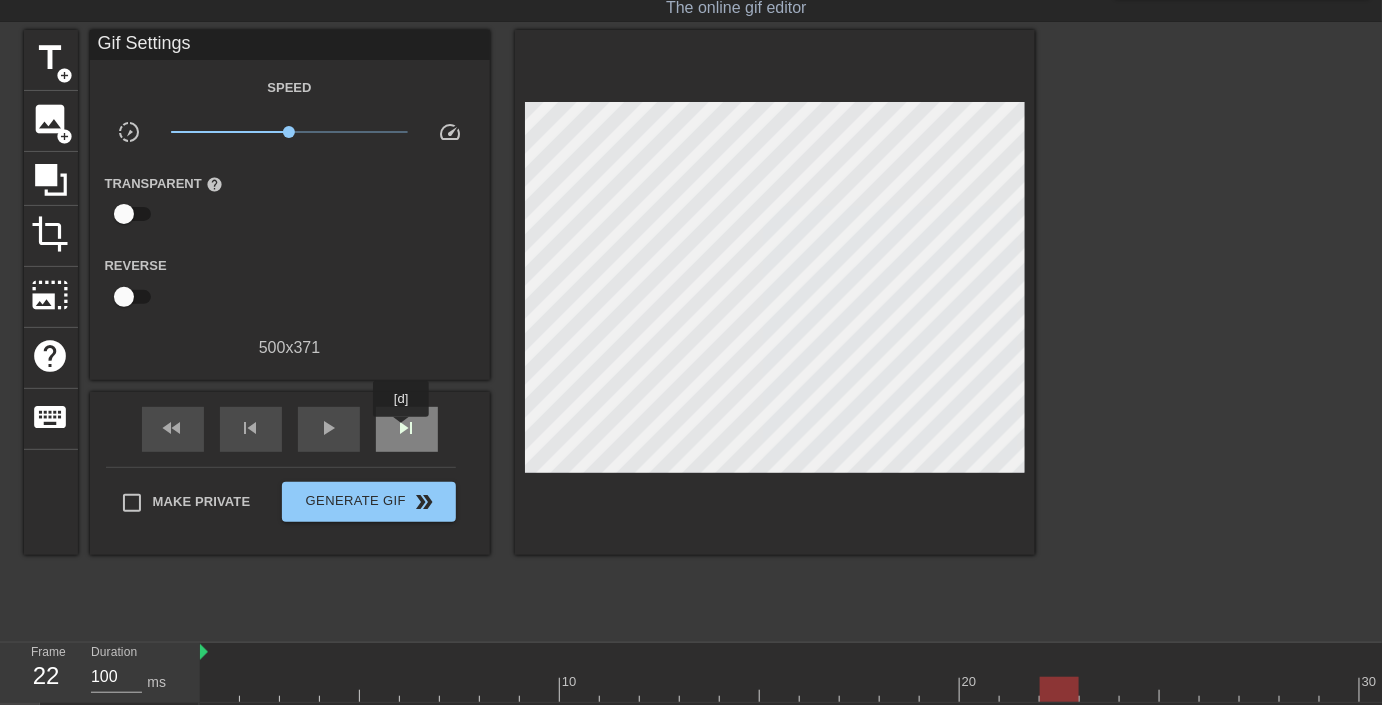 click on "skip_next" at bounding box center (407, 428) 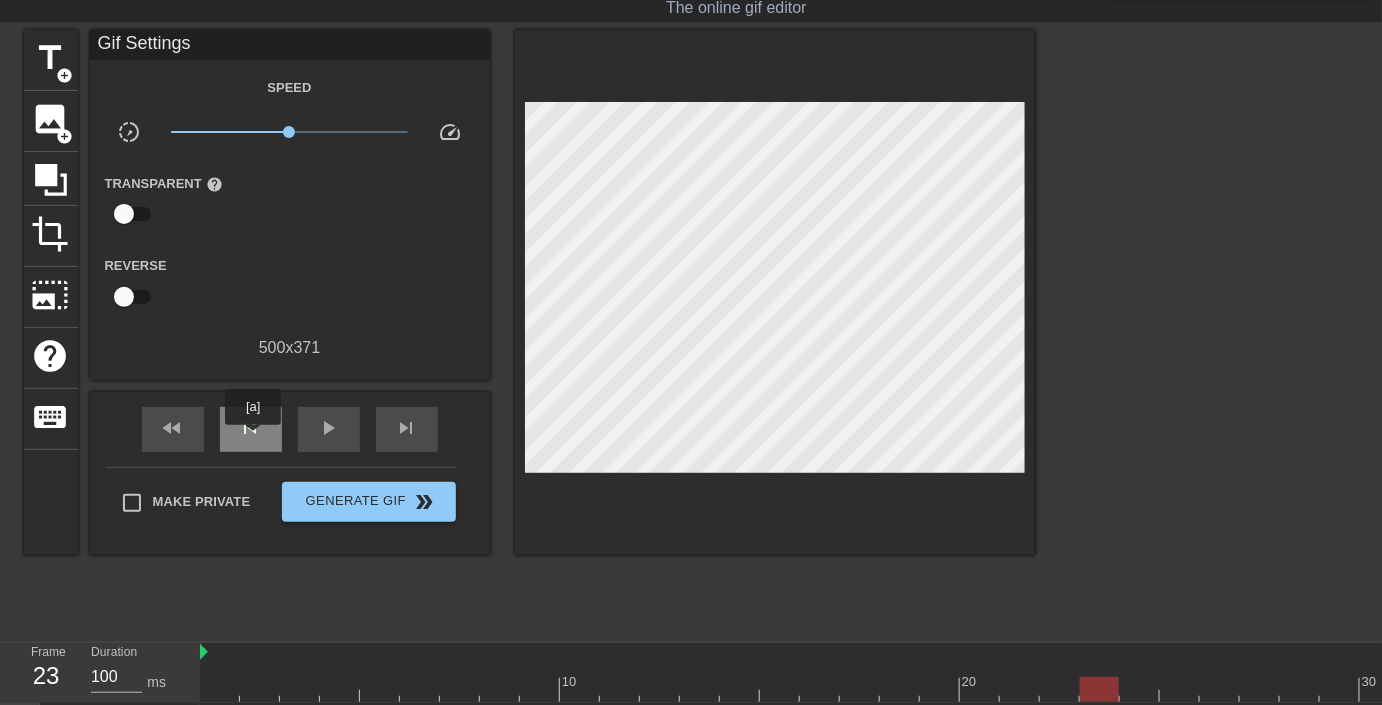 click on "skip_previous" at bounding box center [251, 428] 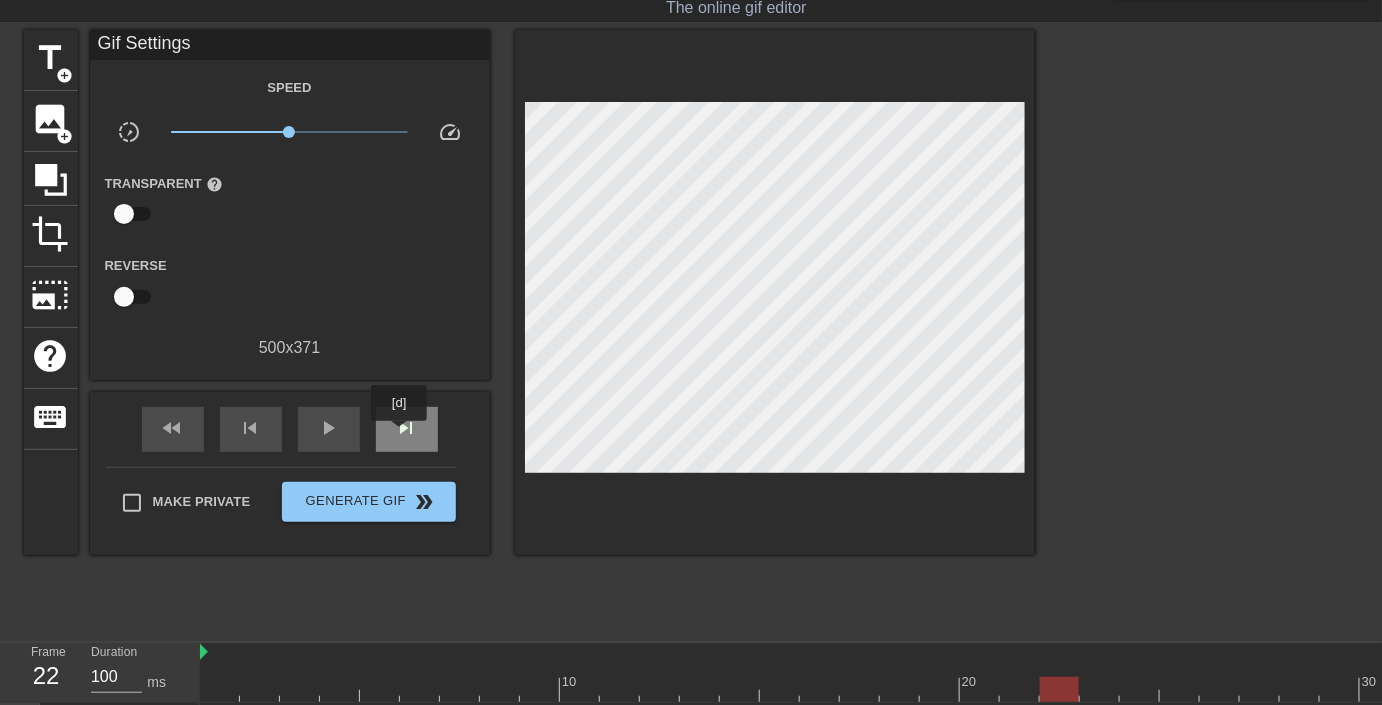 click on "skip_next" at bounding box center [407, 428] 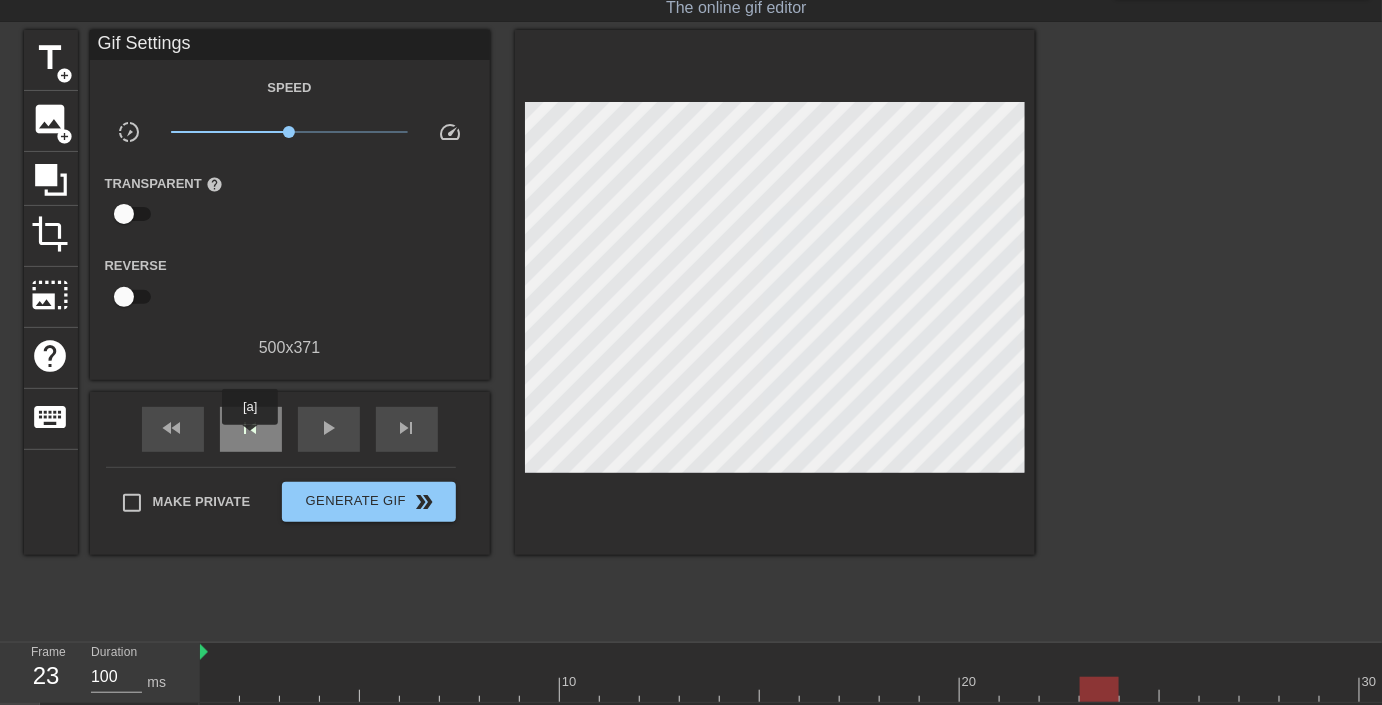 click on "skip_previous" at bounding box center (251, 428) 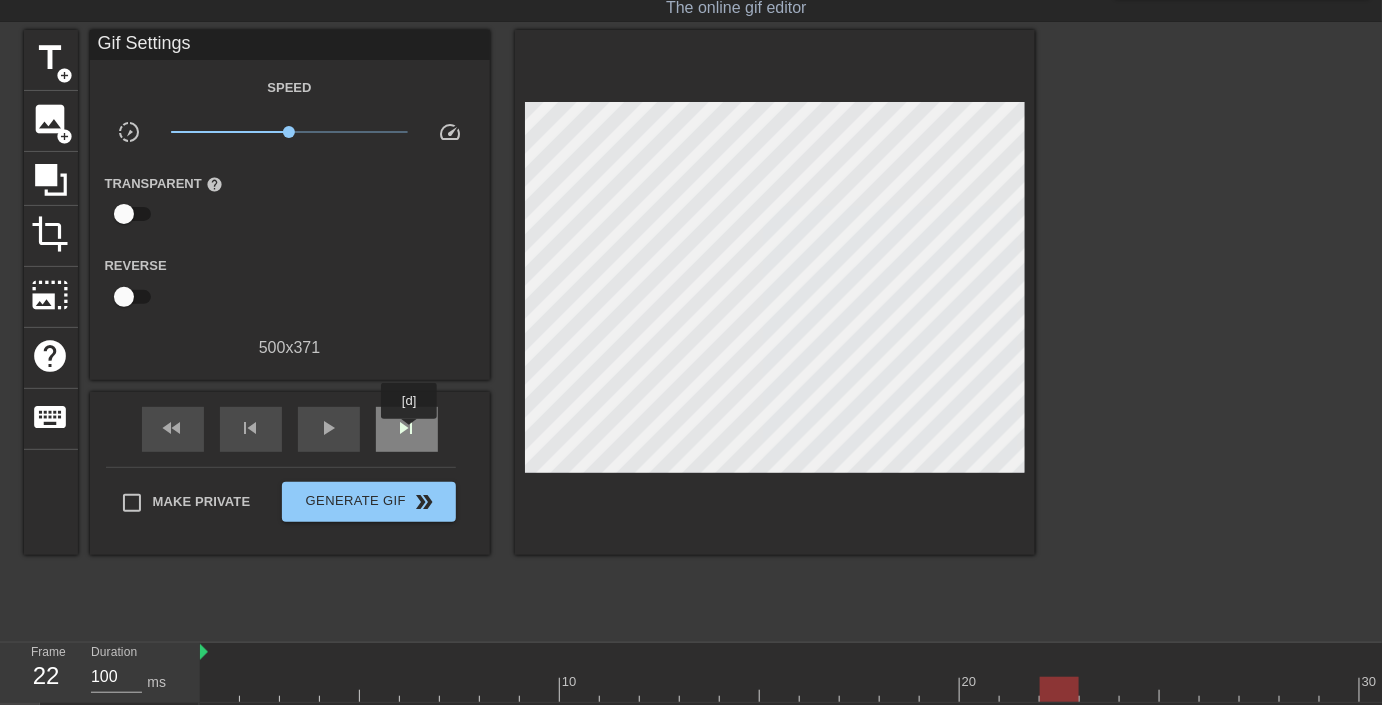 click on "skip_next" at bounding box center (407, 428) 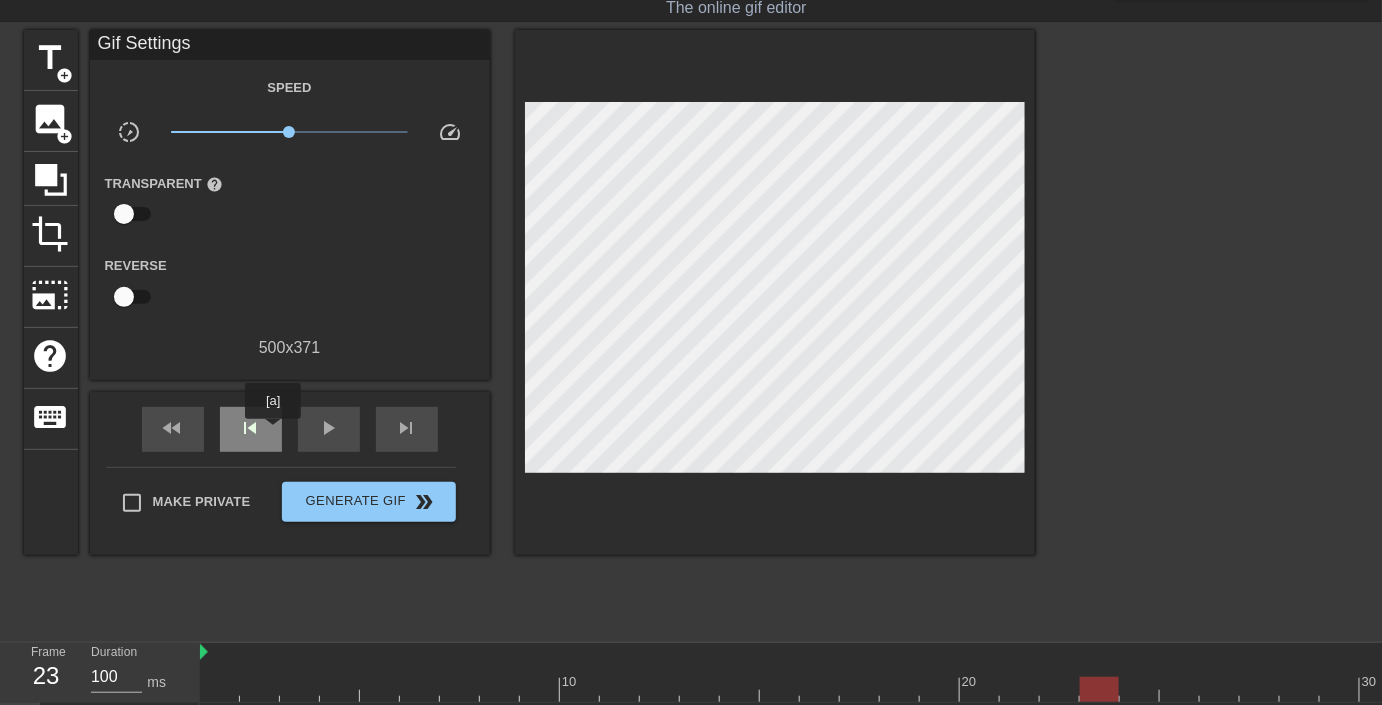 click on "skip_previous" at bounding box center [251, 428] 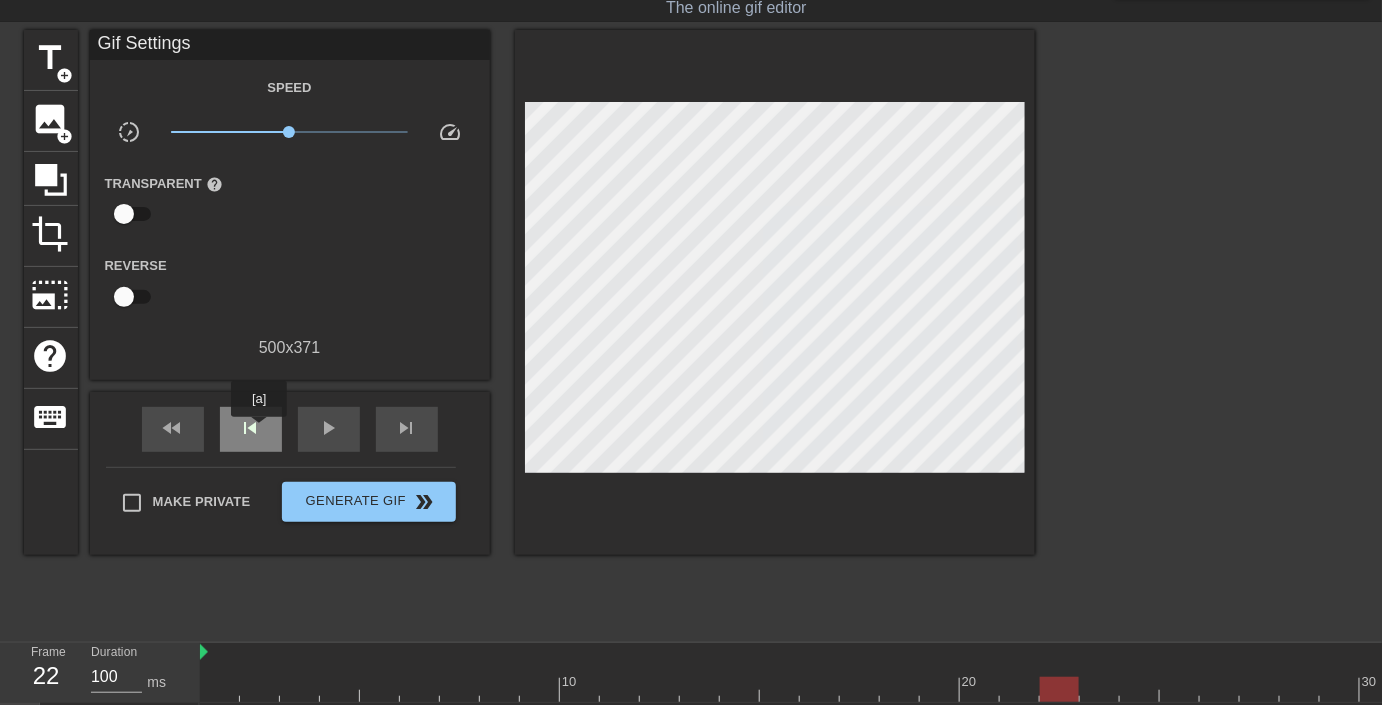 click on "skip_previous" at bounding box center (251, 428) 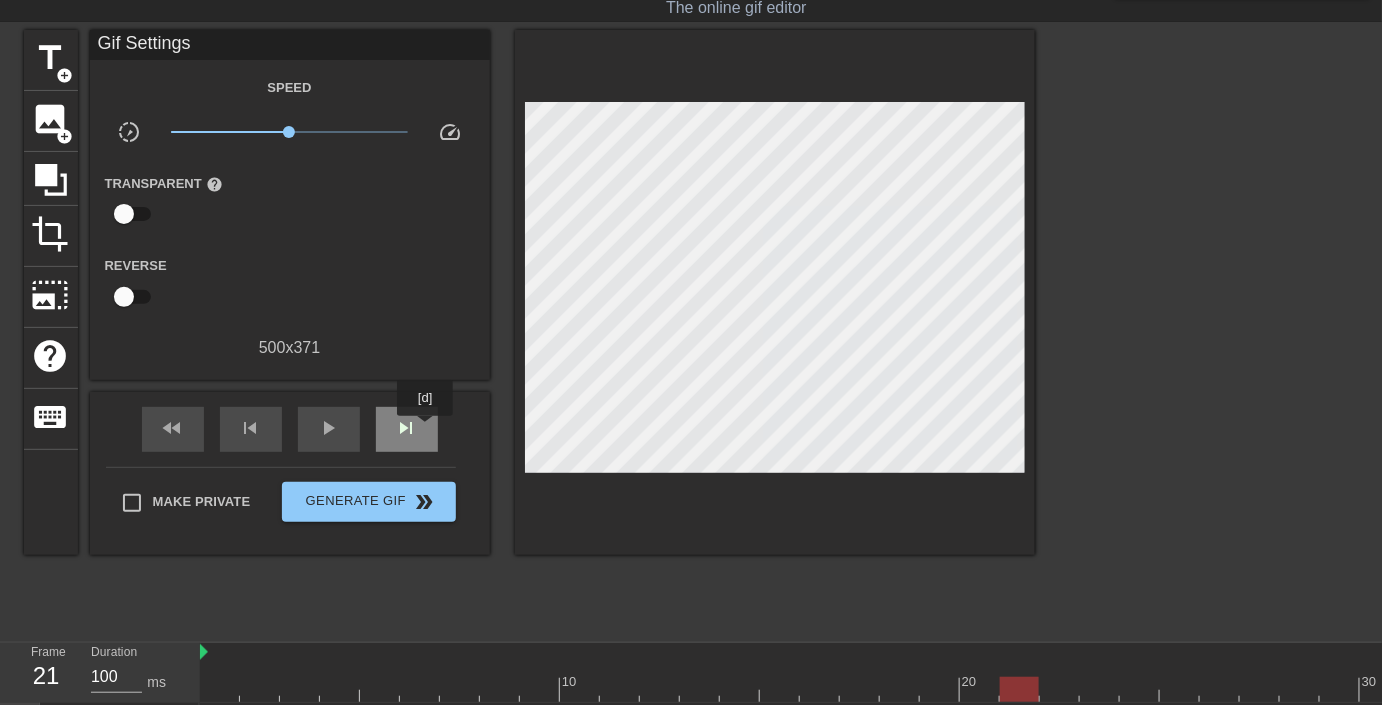 click on "skip_next" at bounding box center (407, 428) 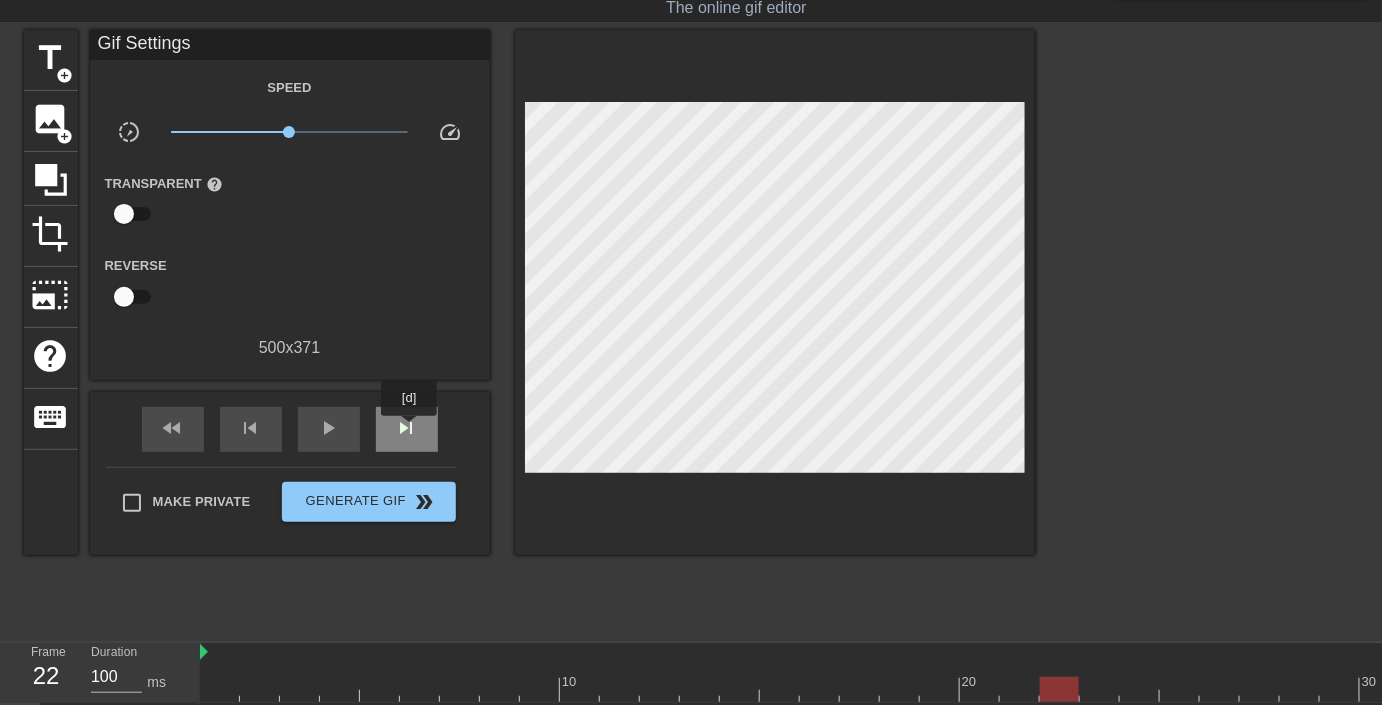 click on "skip_next" at bounding box center (407, 428) 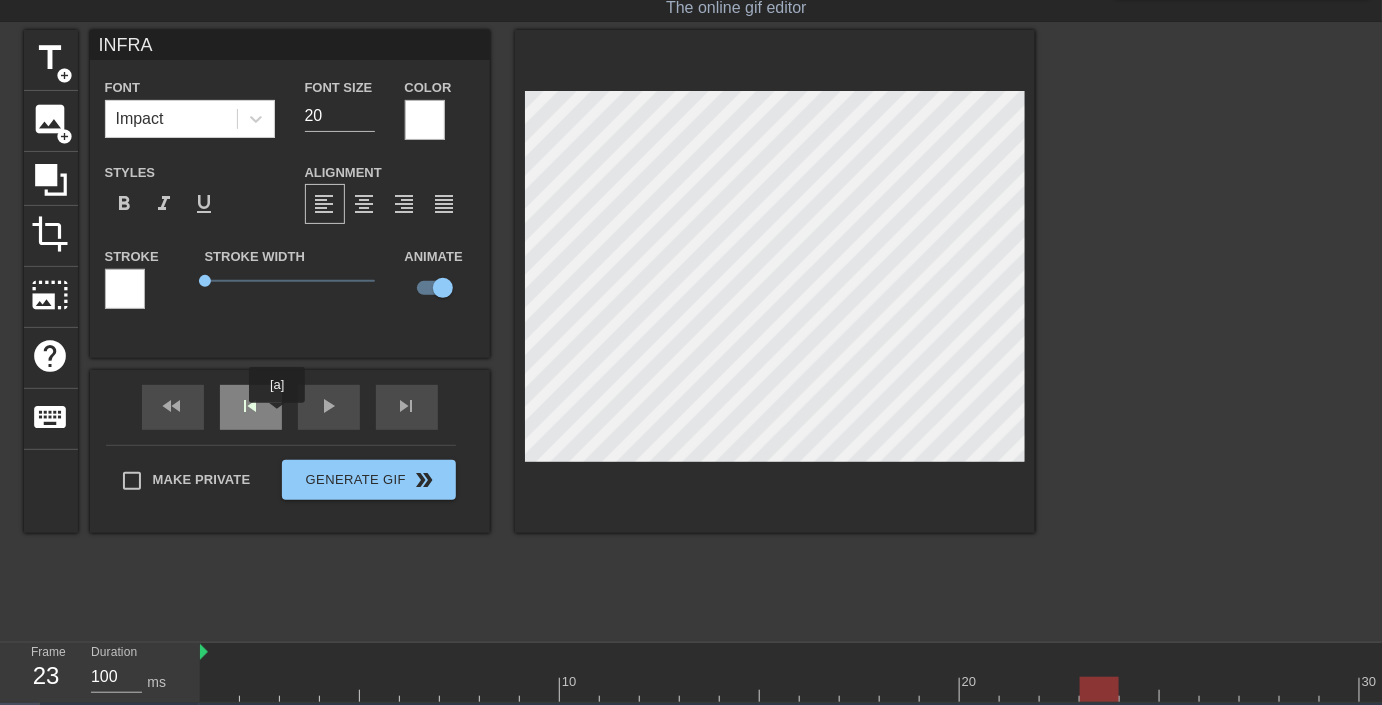 click on "skip_previous" at bounding box center (251, 407) 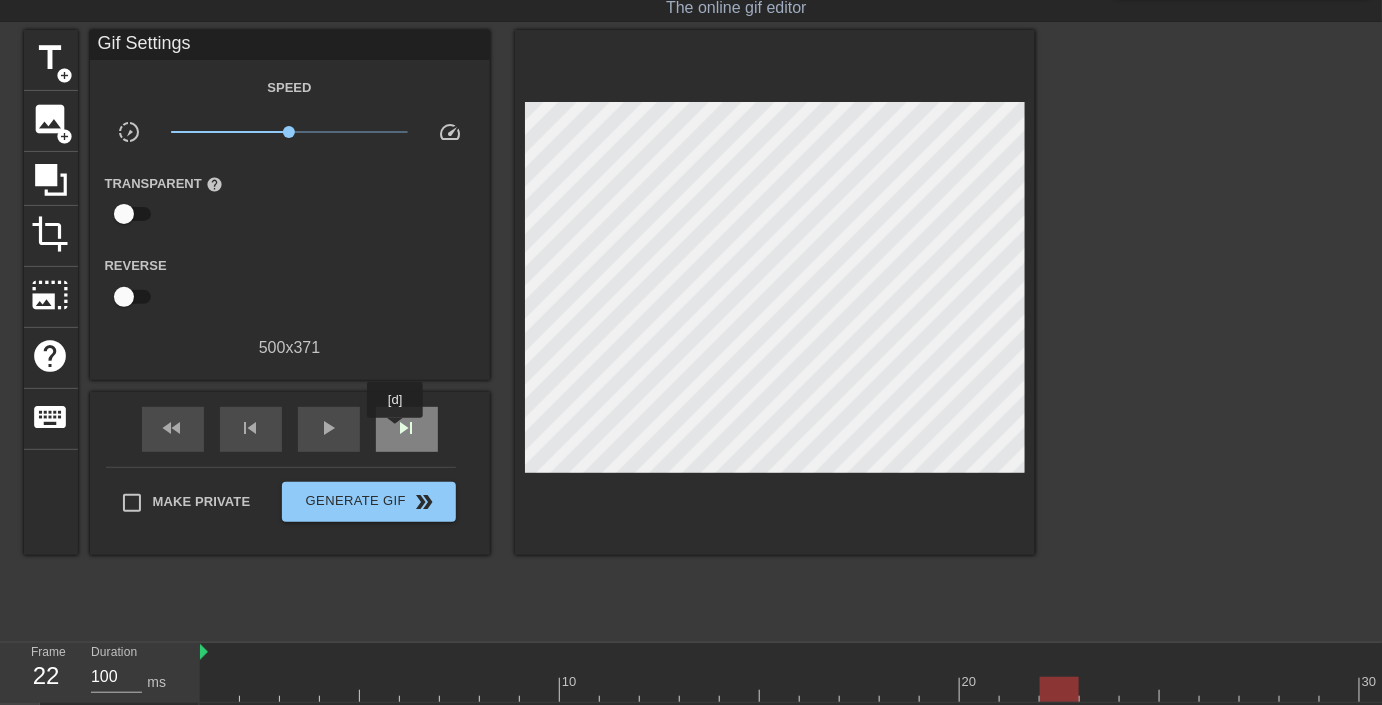 click on "skip_next" at bounding box center (407, 428) 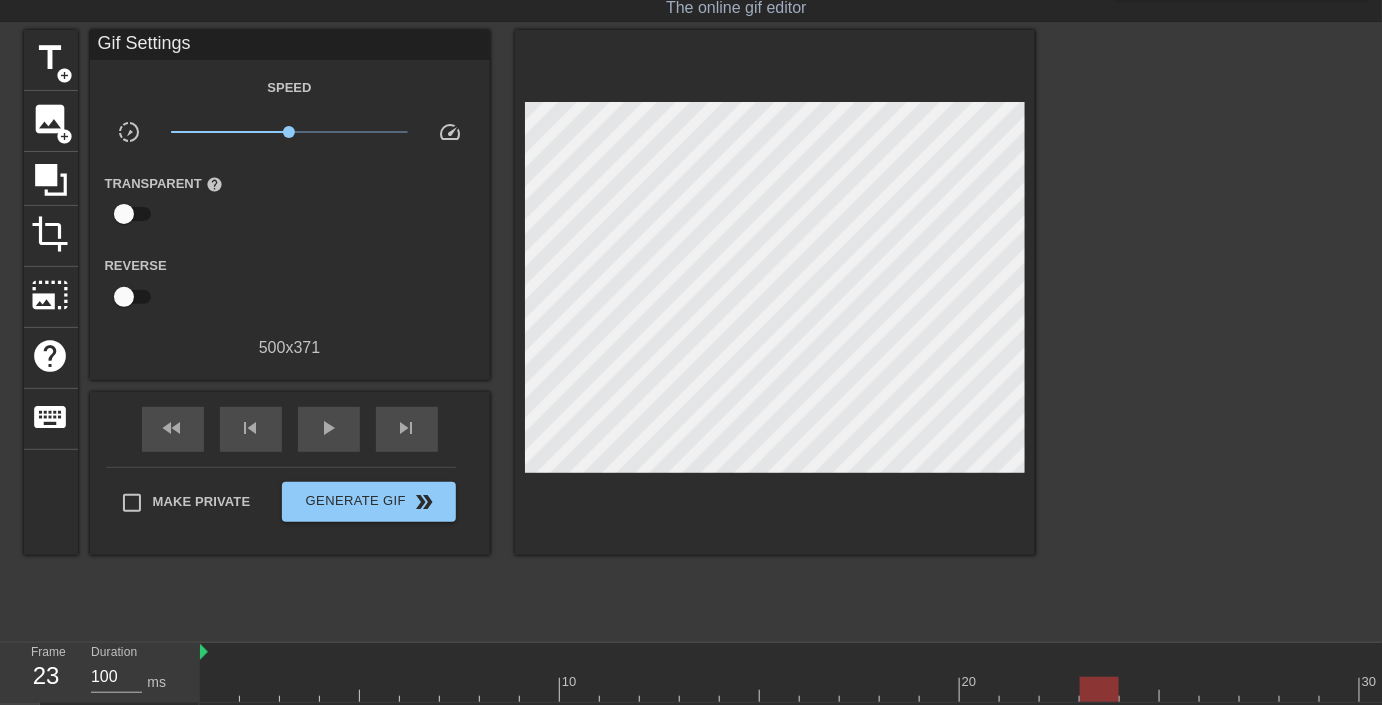 click at bounding box center (1209, 330) 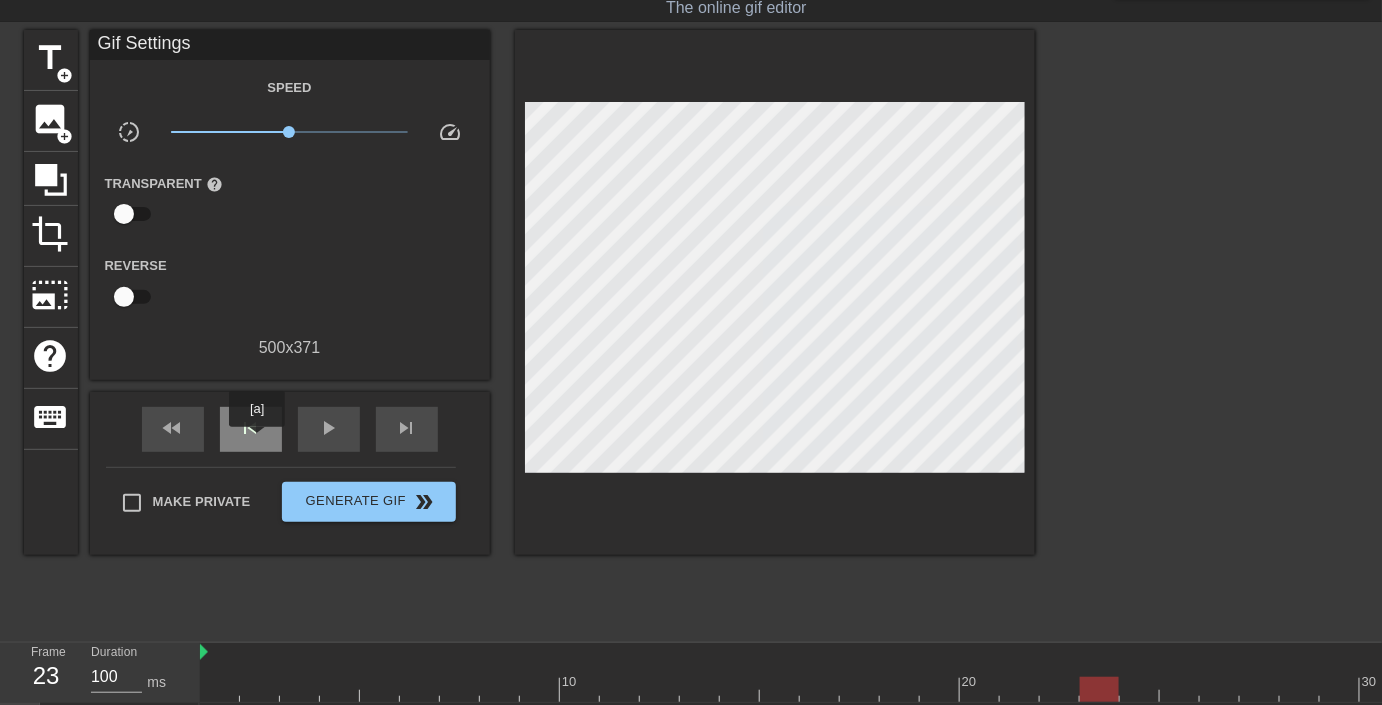 click on "skip_previous" at bounding box center [251, 429] 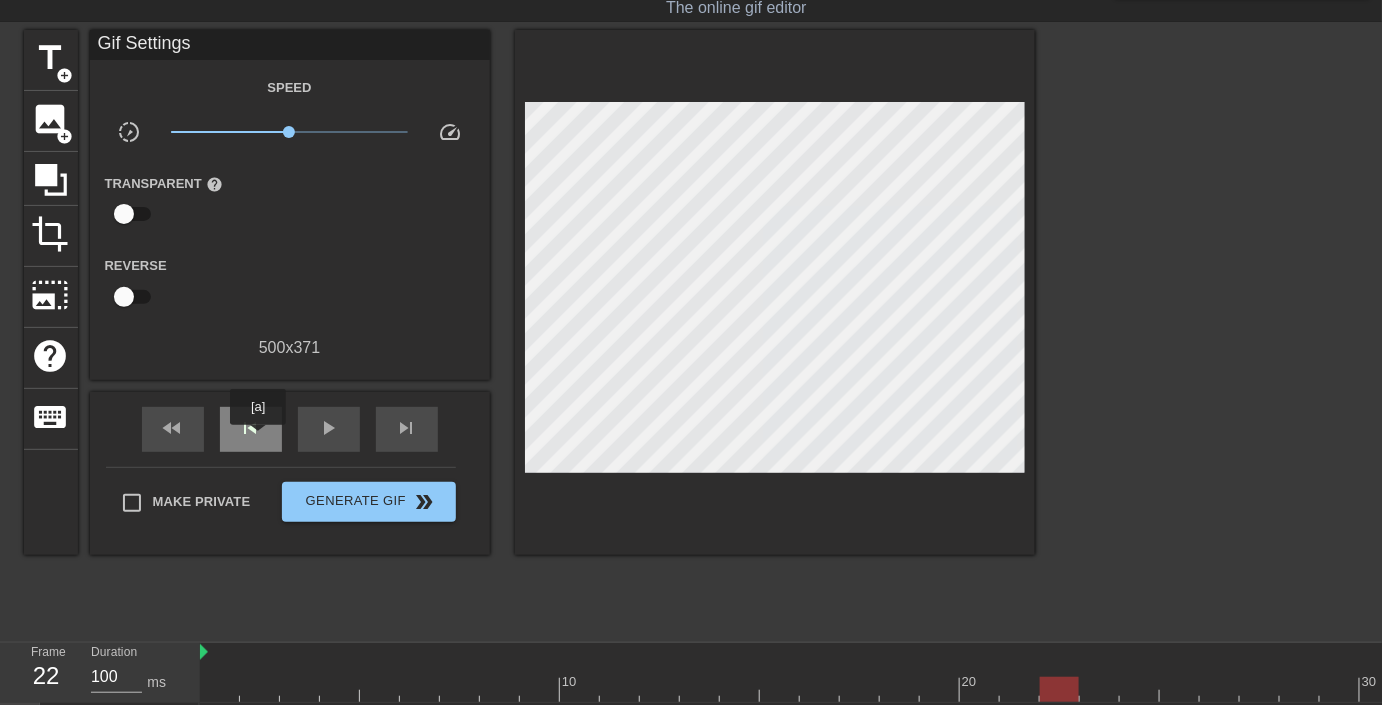 click on "skip_previous" at bounding box center [251, 428] 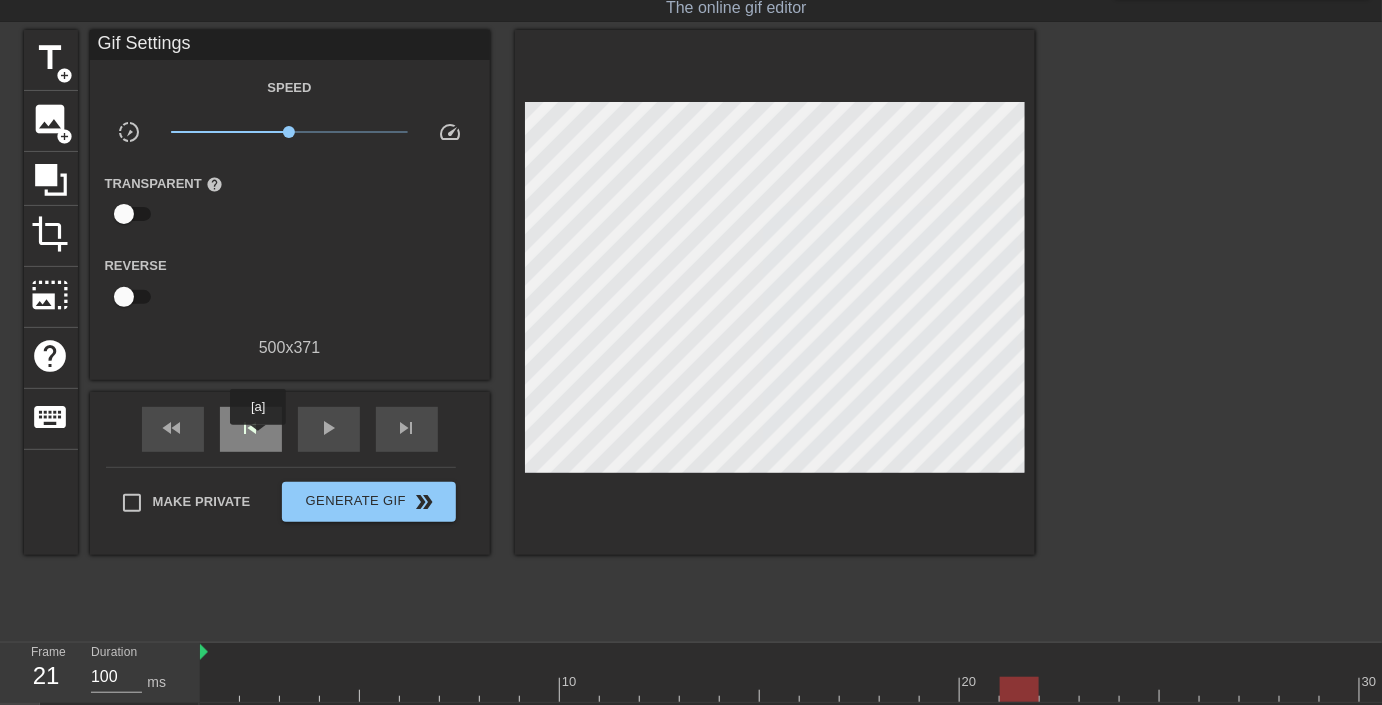 click on "skip_previous" at bounding box center [251, 428] 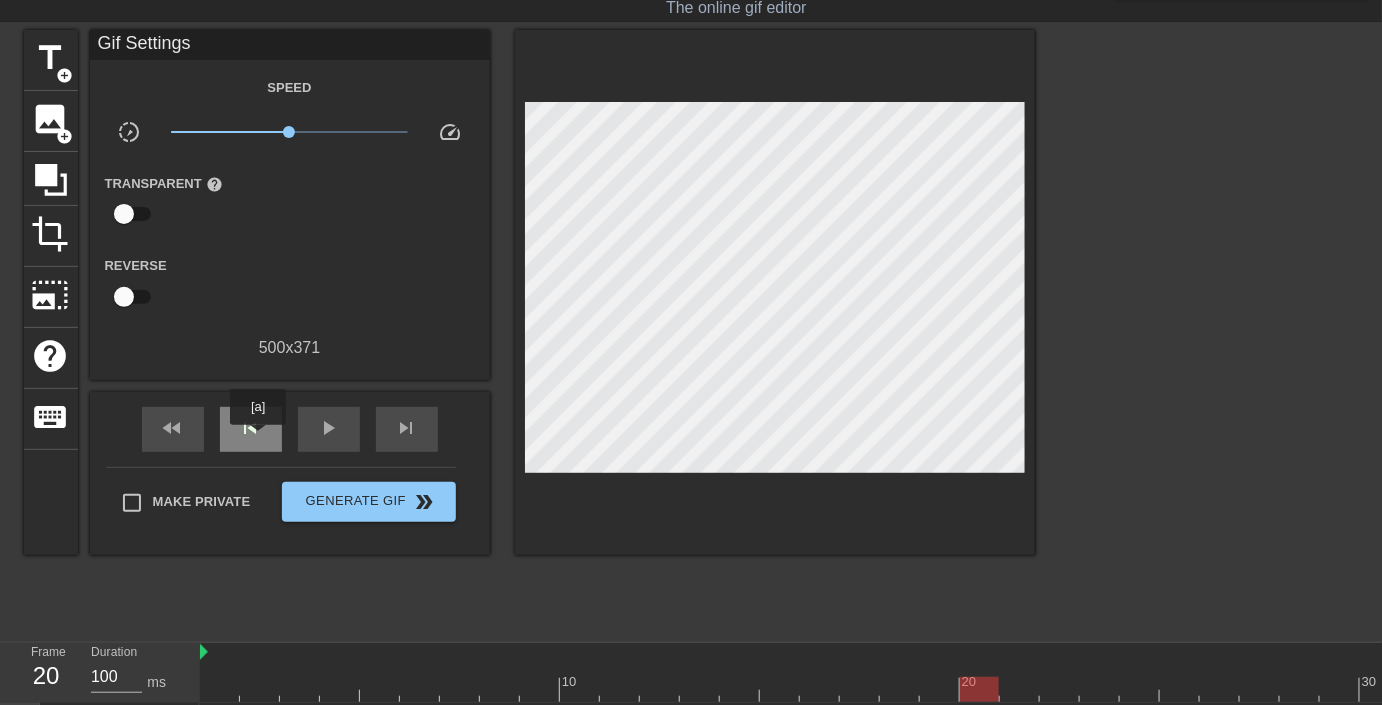 click on "skip_previous" at bounding box center (251, 428) 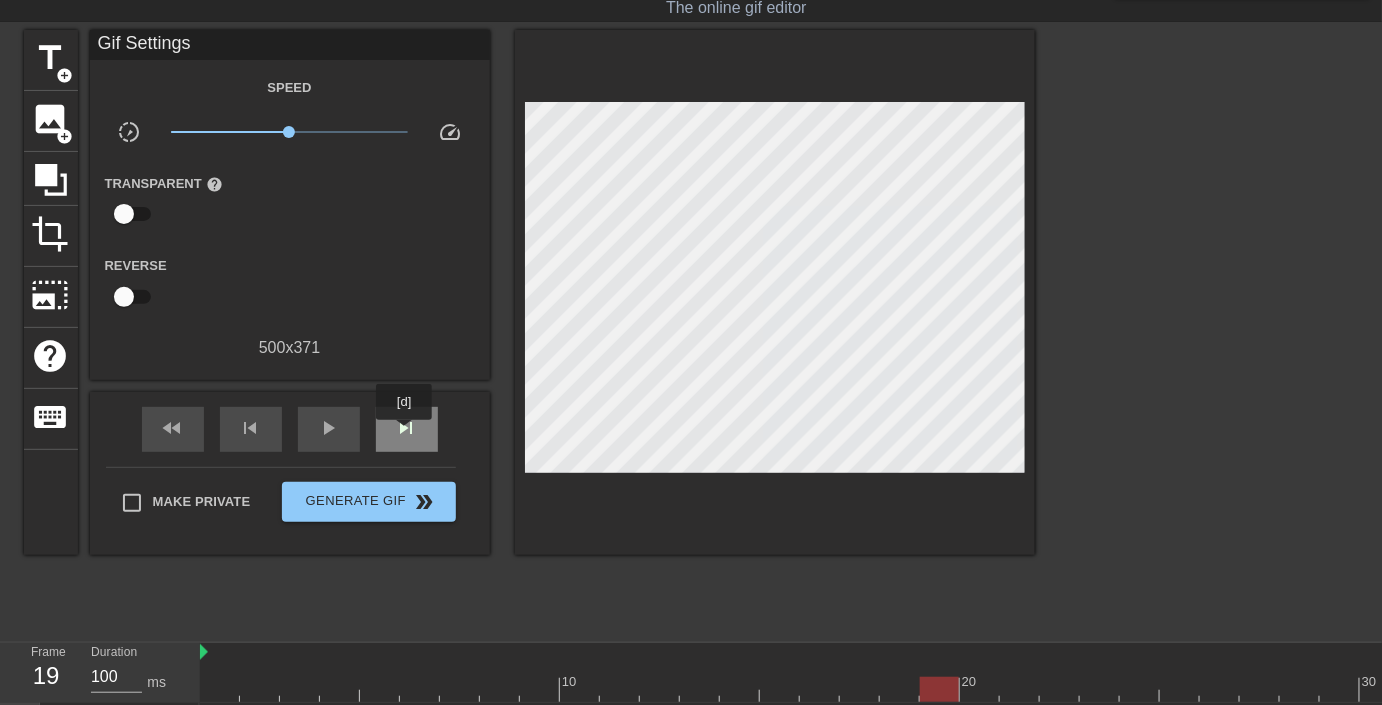 click on "skip_next" at bounding box center [407, 428] 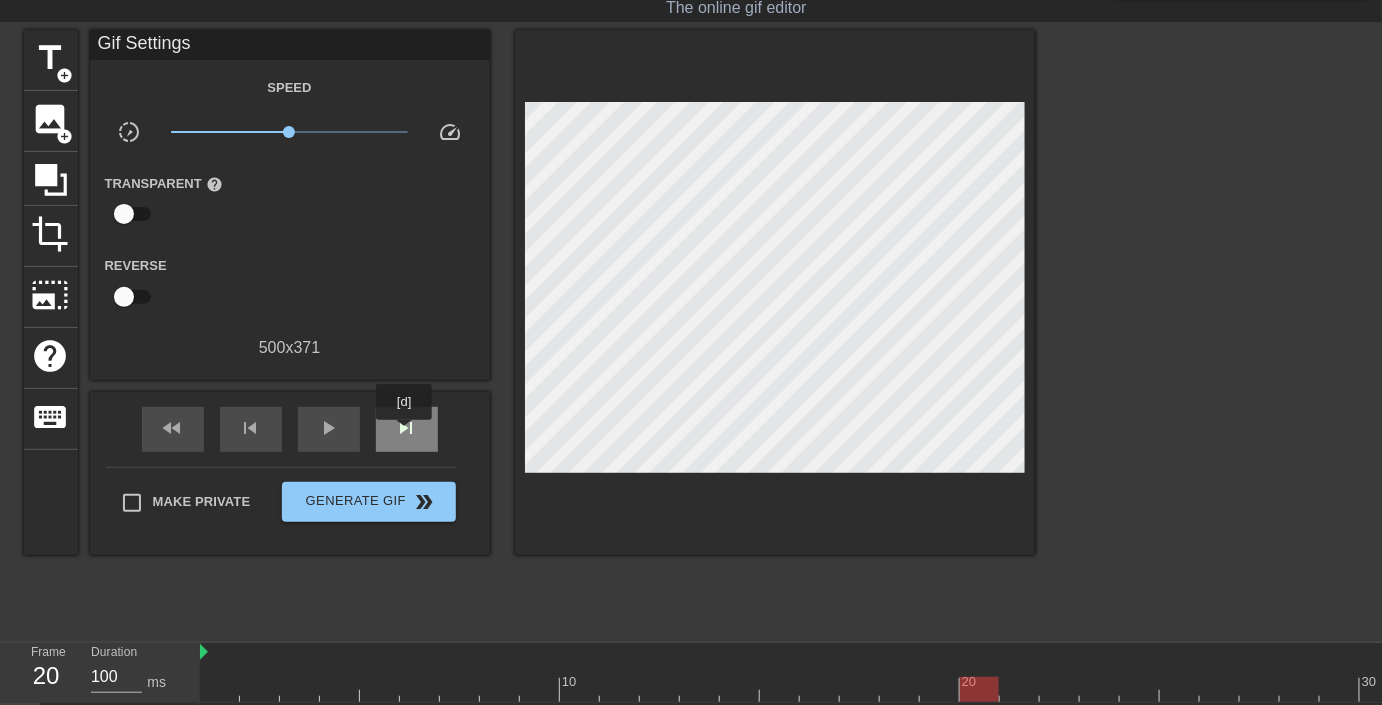 click on "skip_next" at bounding box center [407, 428] 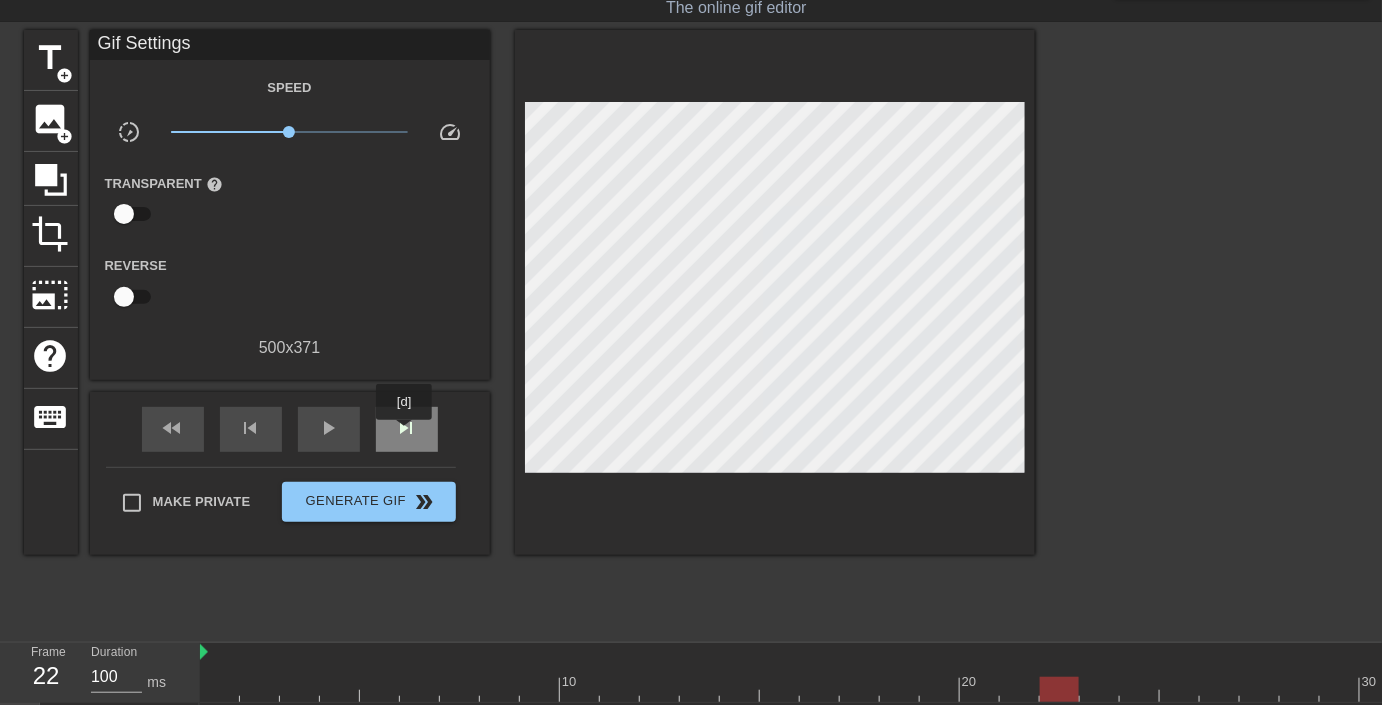 click on "skip_next" at bounding box center [407, 428] 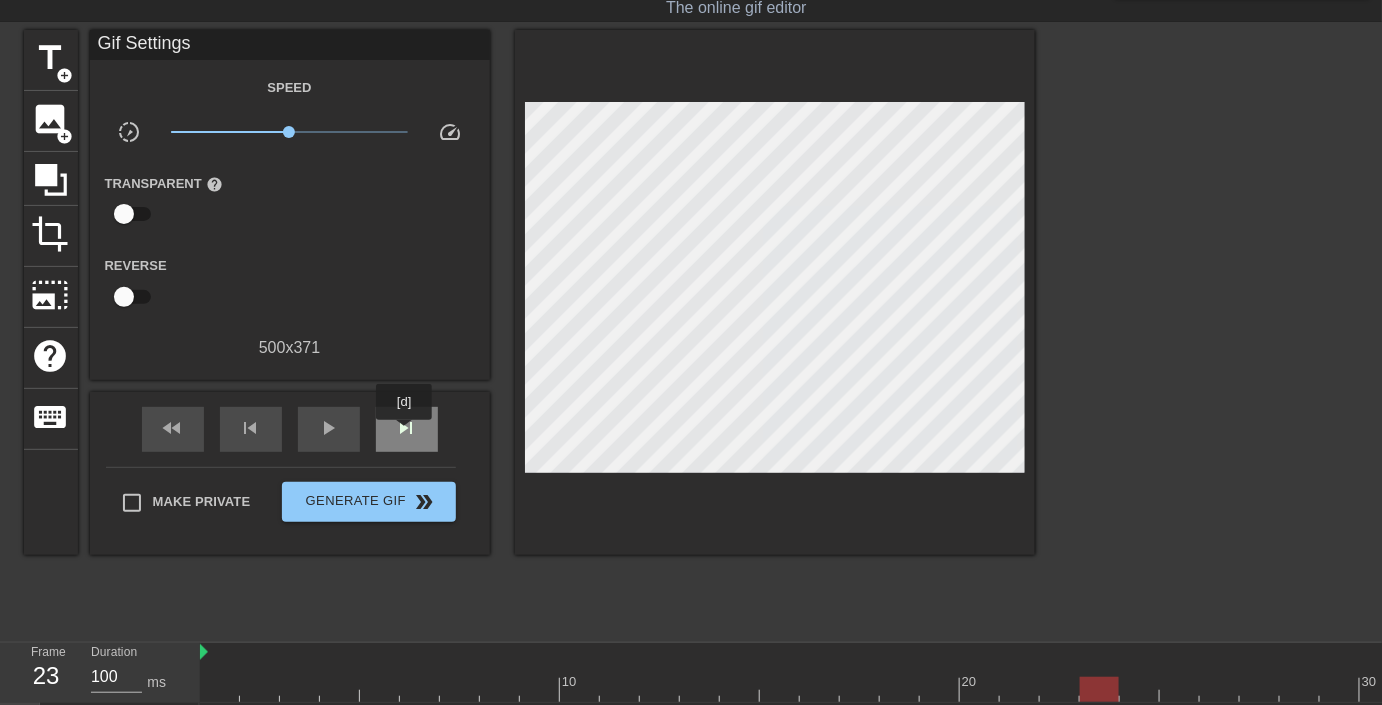 click on "skip_next" at bounding box center (407, 428) 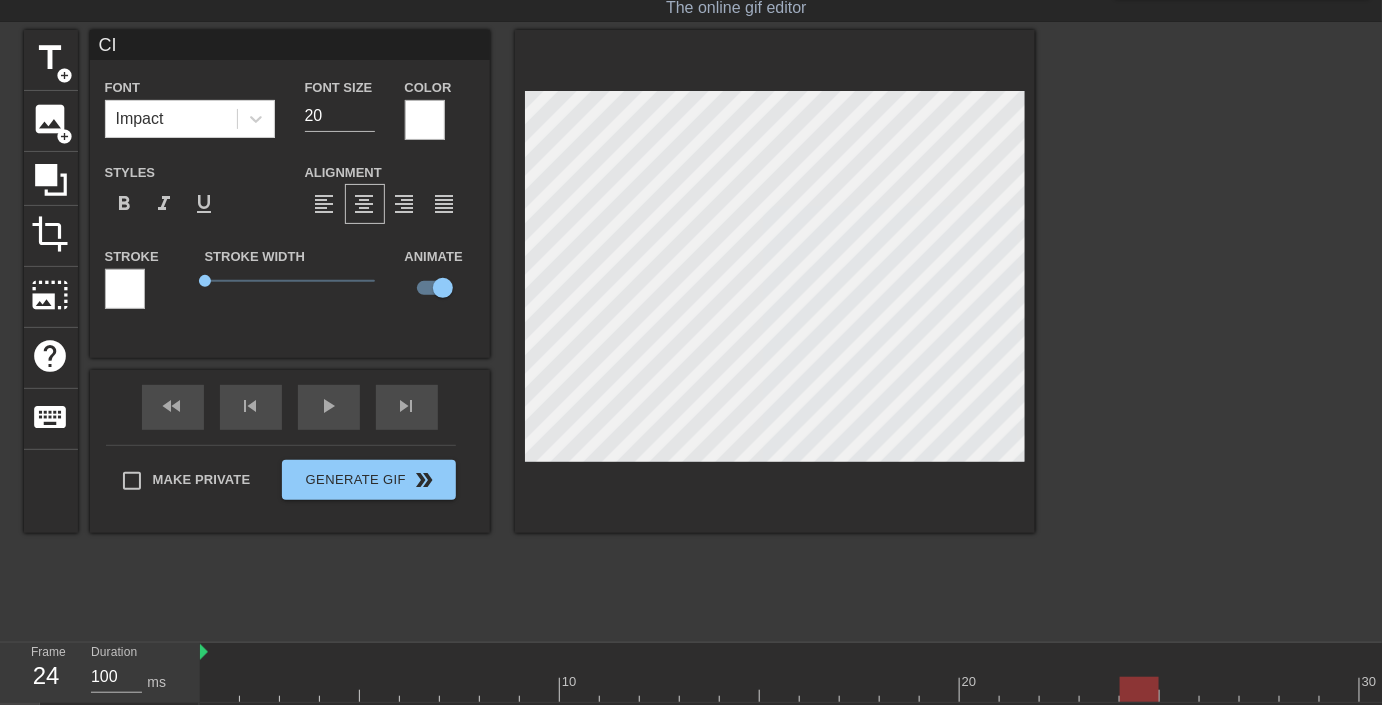 click at bounding box center (1209, 330) 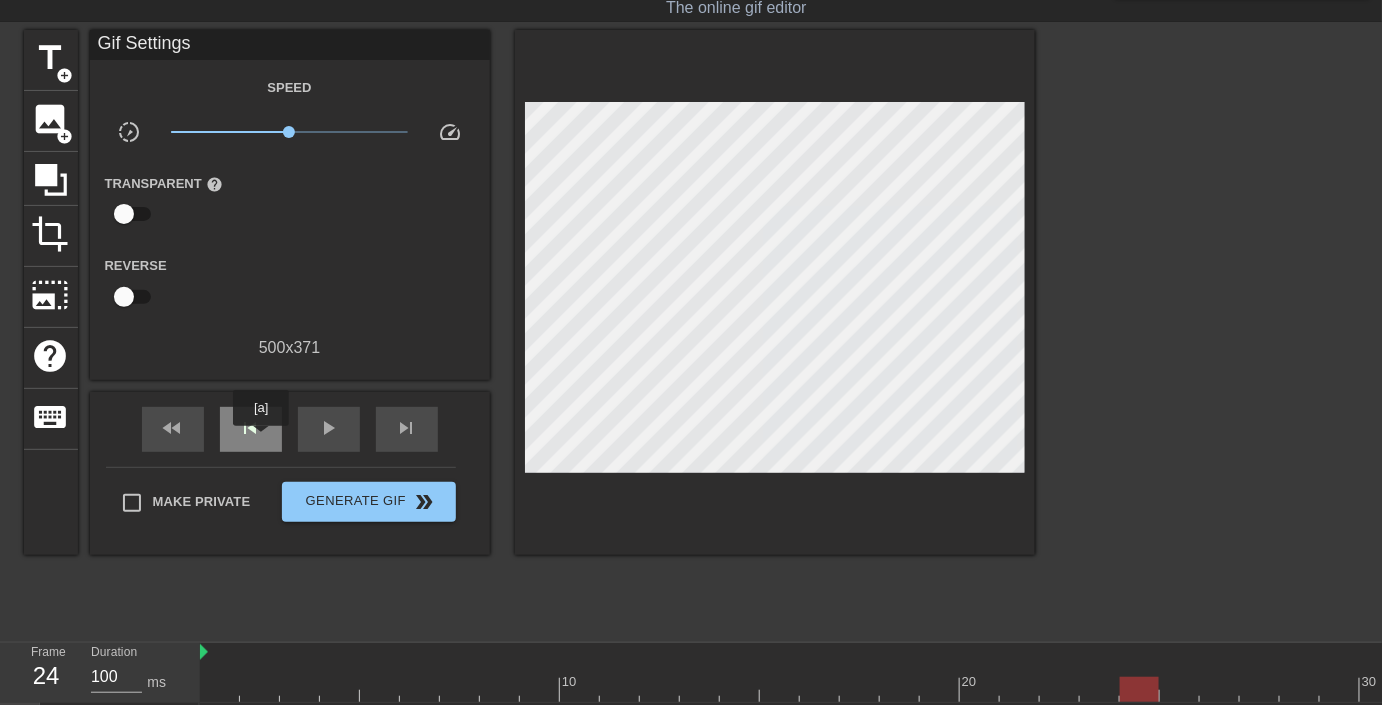 click on "skip_previous" at bounding box center (251, 429) 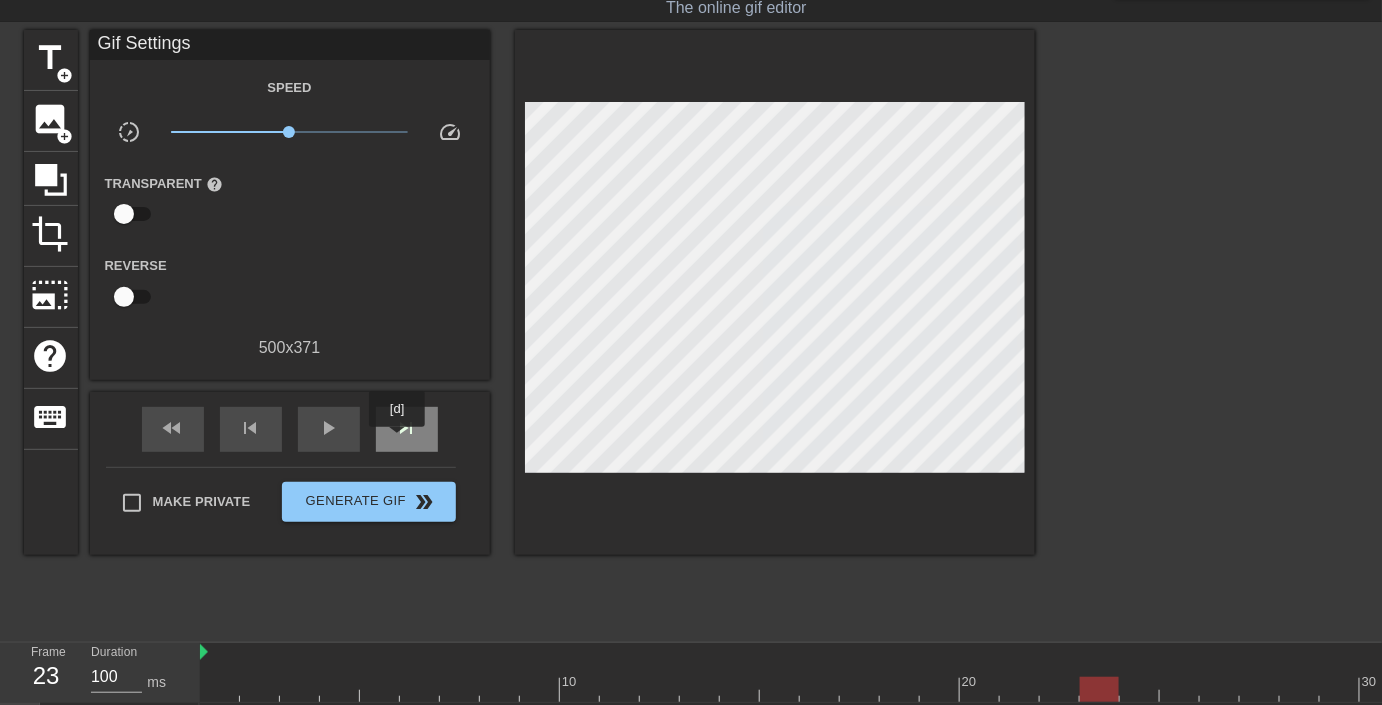 click on "skip_next" at bounding box center [407, 429] 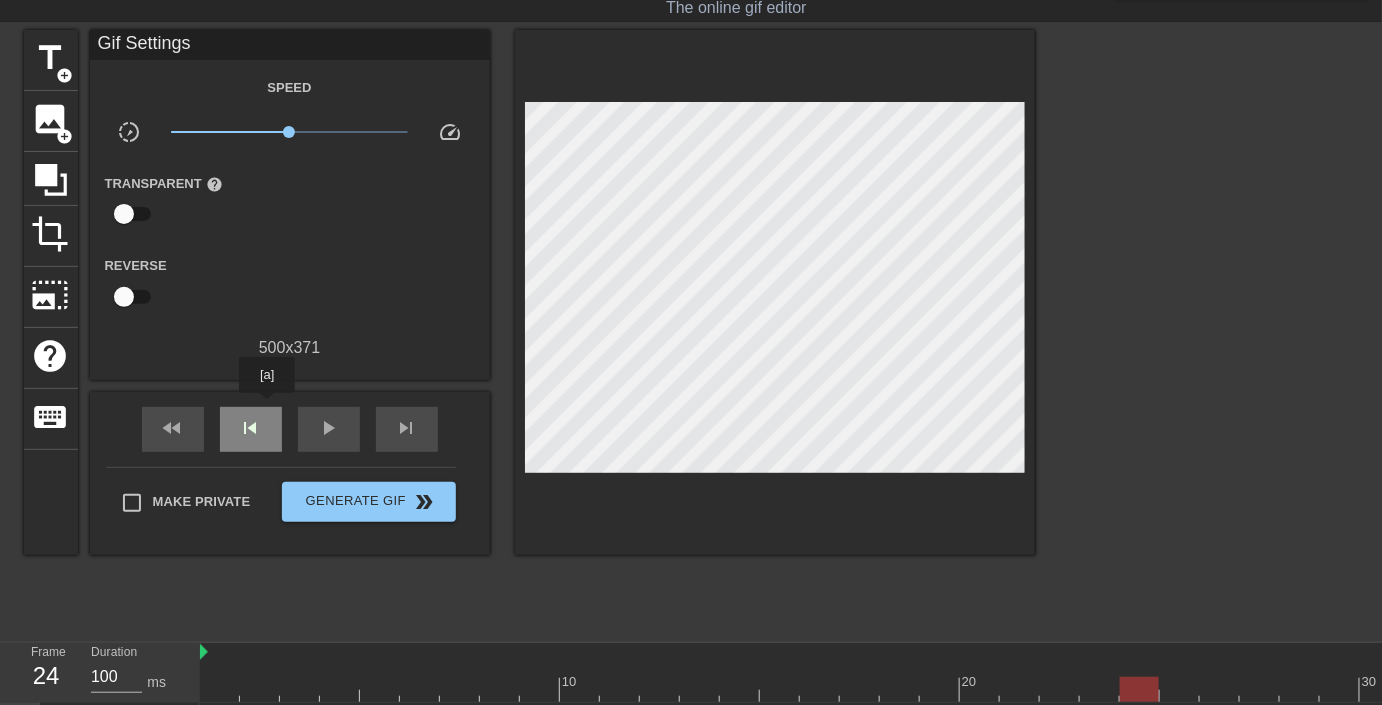 click on "skip_previous" at bounding box center (251, 429) 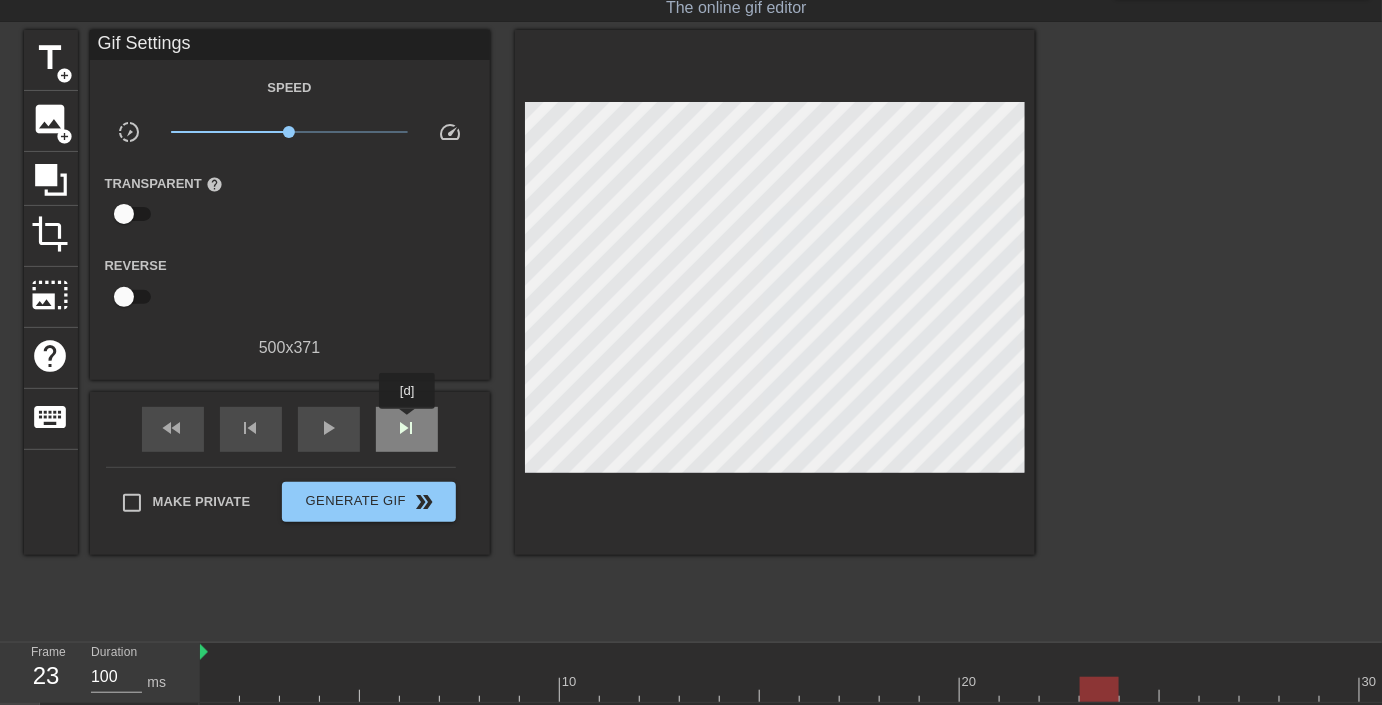 click on "skip_next" at bounding box center [407, 428] 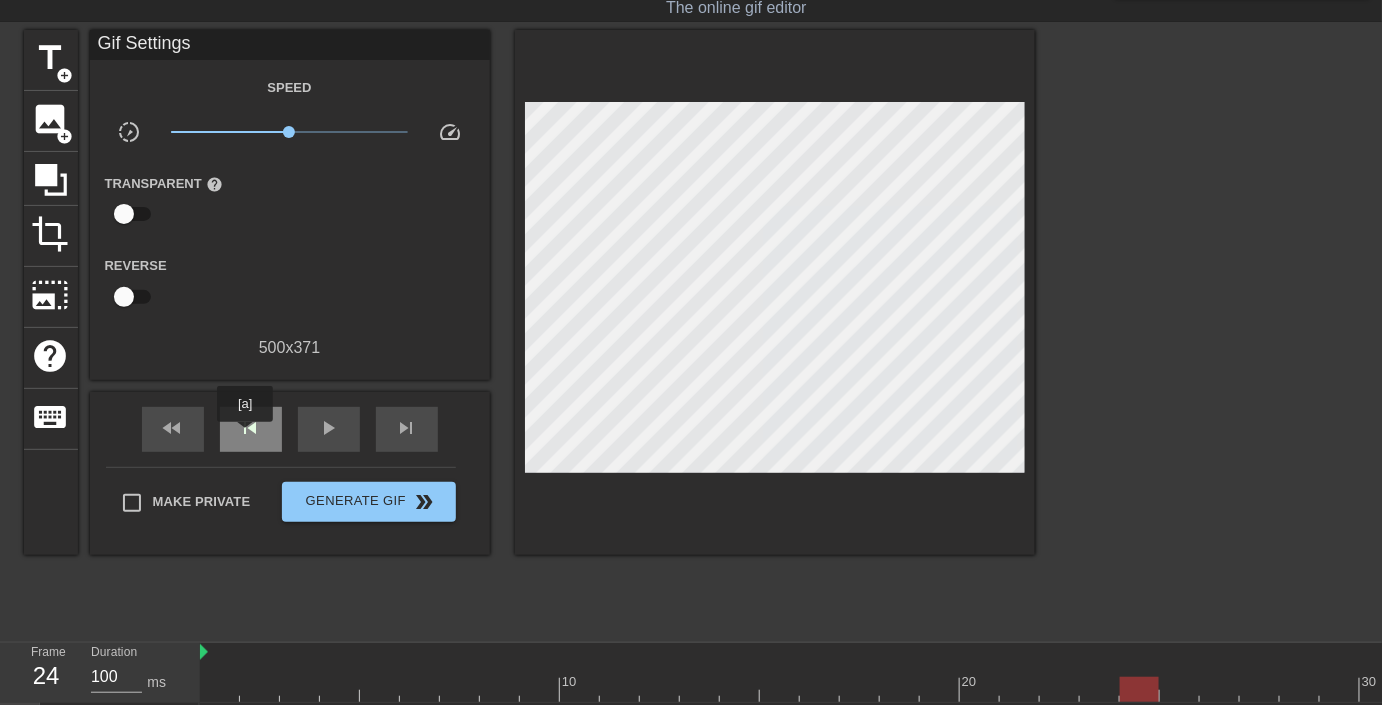 click on "skip_previous" at bounding box center [251, 428] 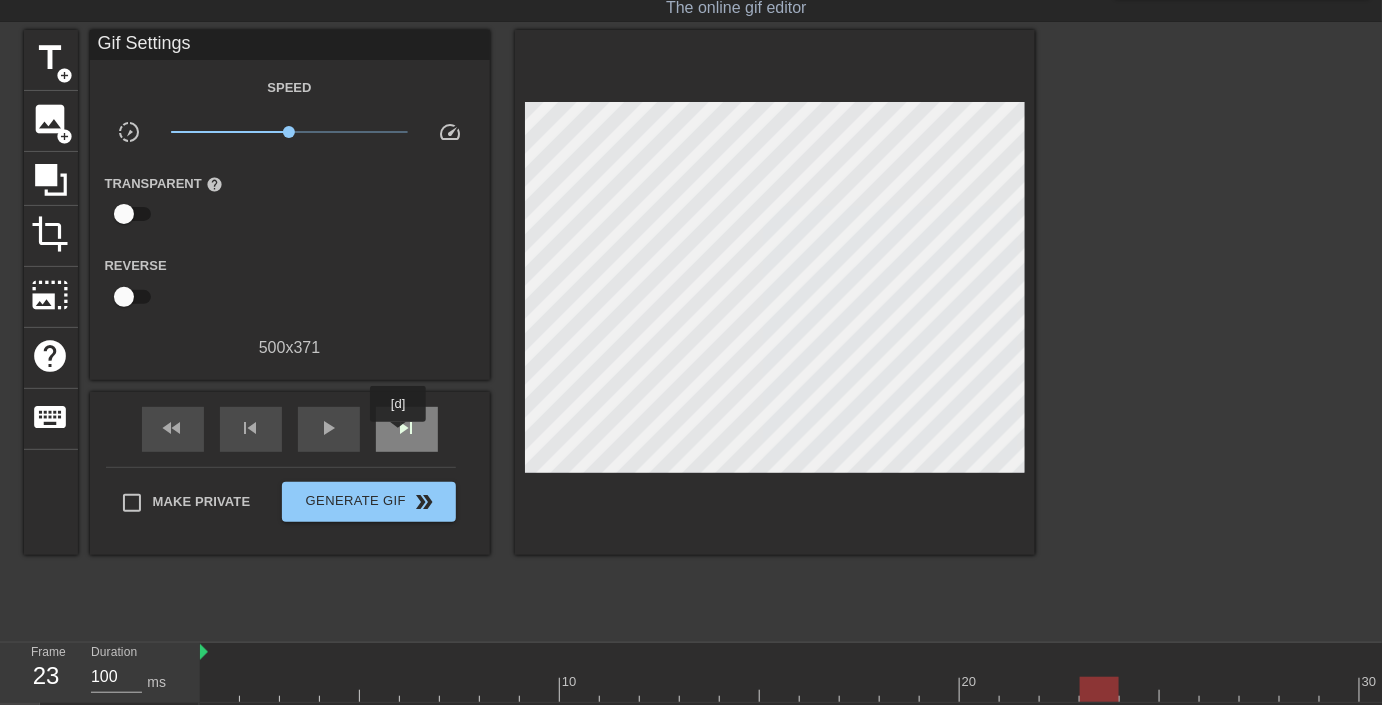 click on "skip_next" at bounding box center [407, 428] 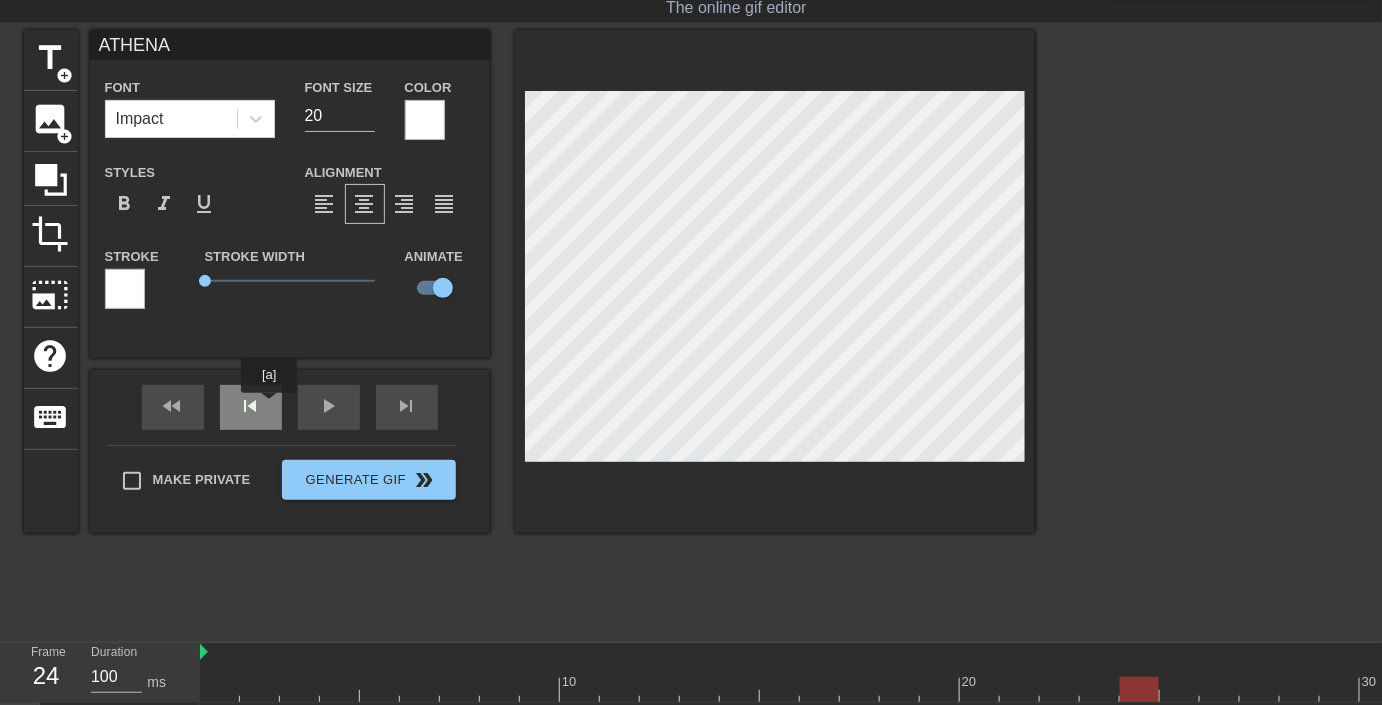 click on "skip_previous" at bounding box center (251, 407) 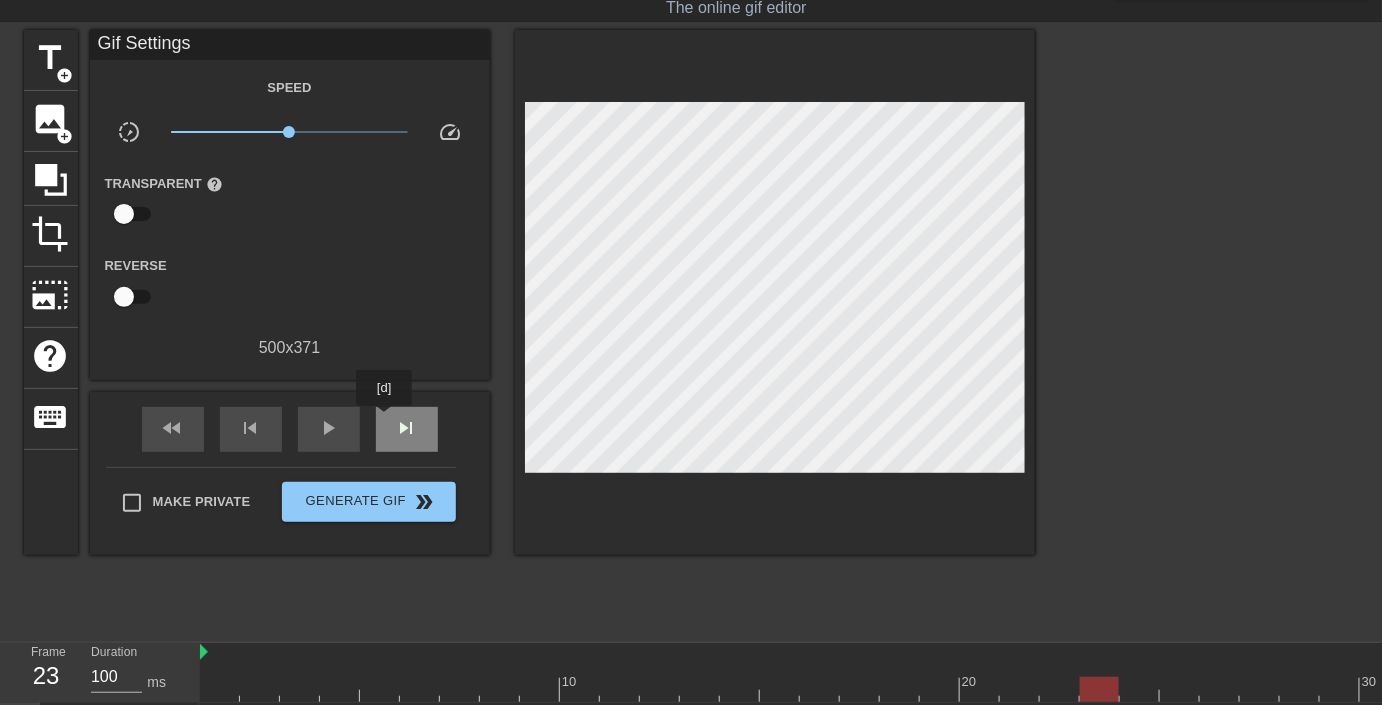 click on "skip_next" at bounding box center [407, 429] 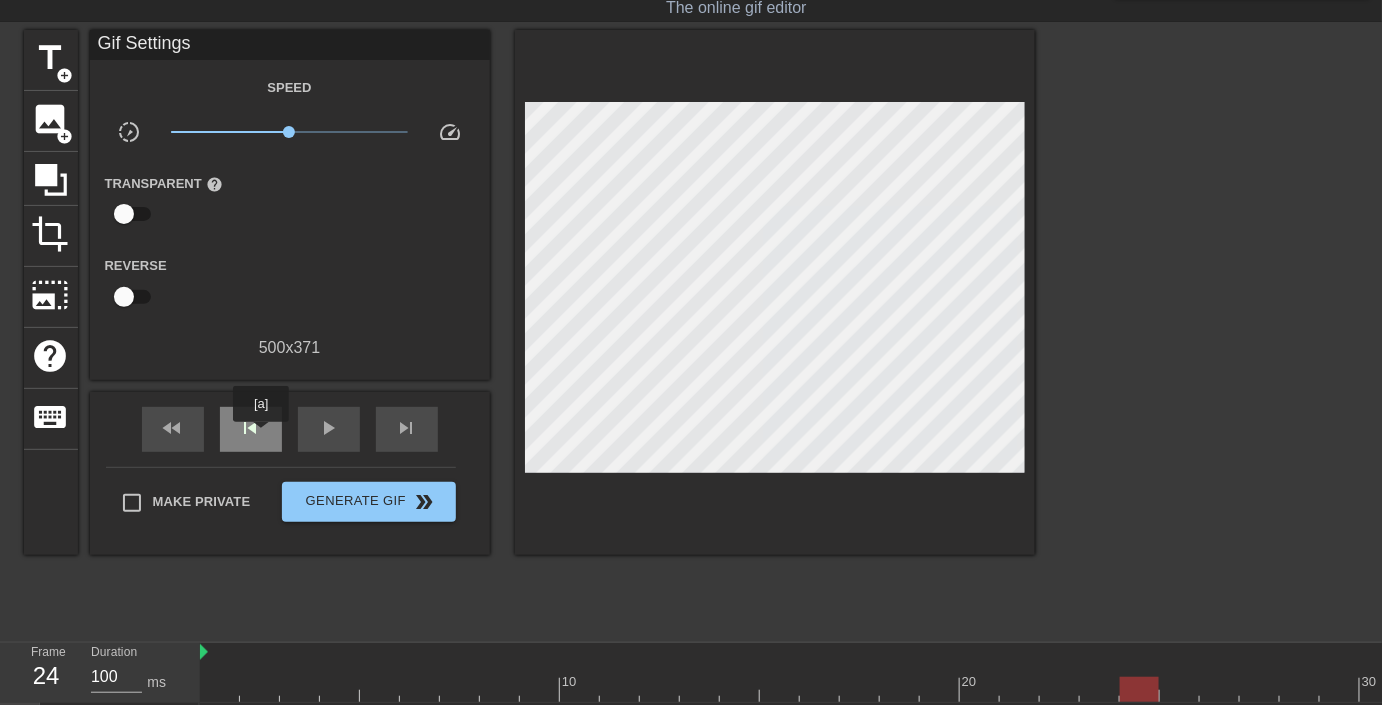 click on "skip_previous" at bounding box center (251, 428) 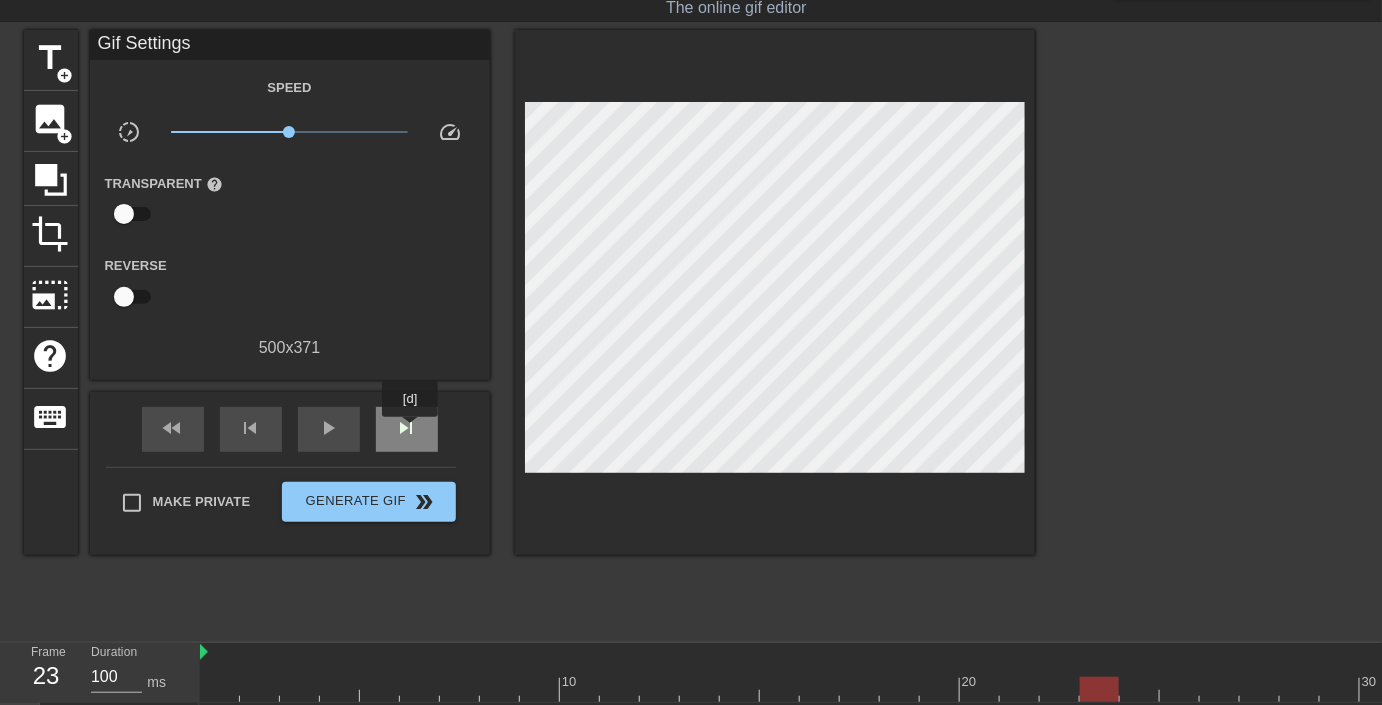 click on "skip_next" at bounding box center [407, 428] 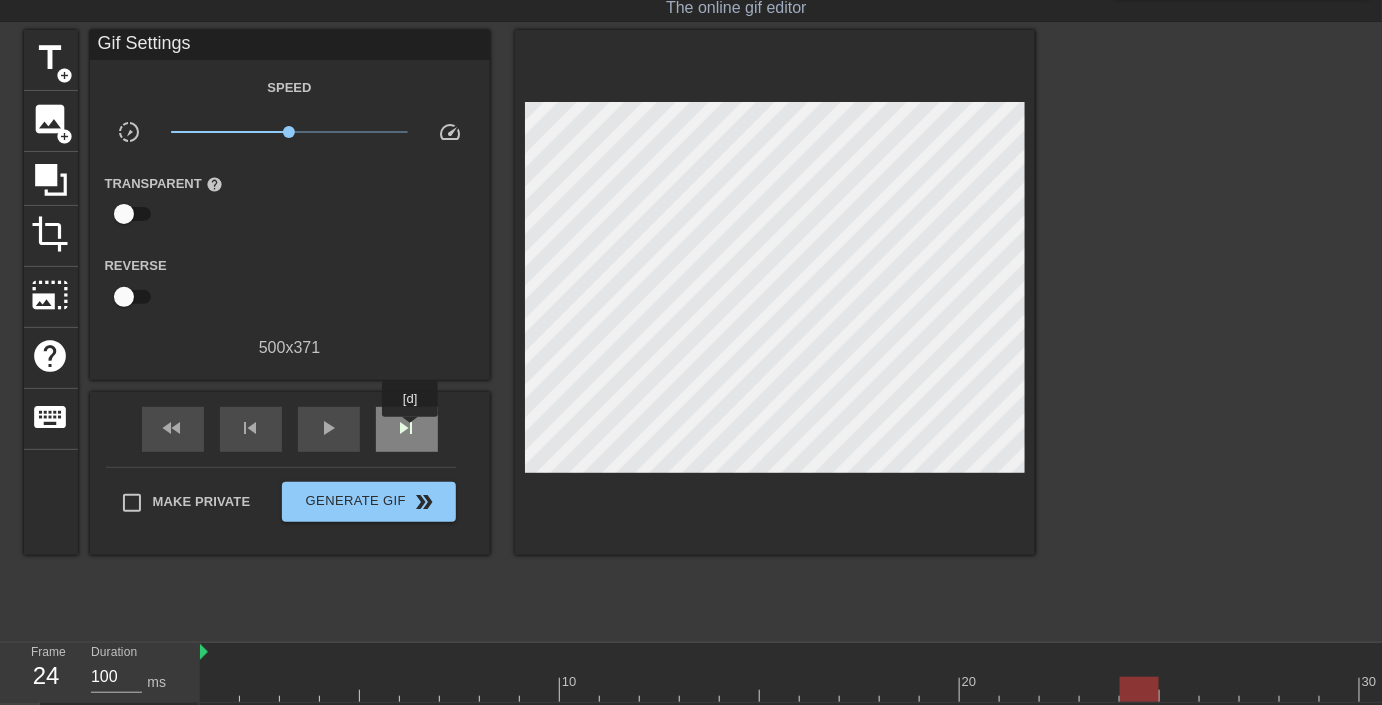 click on "skip_next" at bounding box center [407, 428] 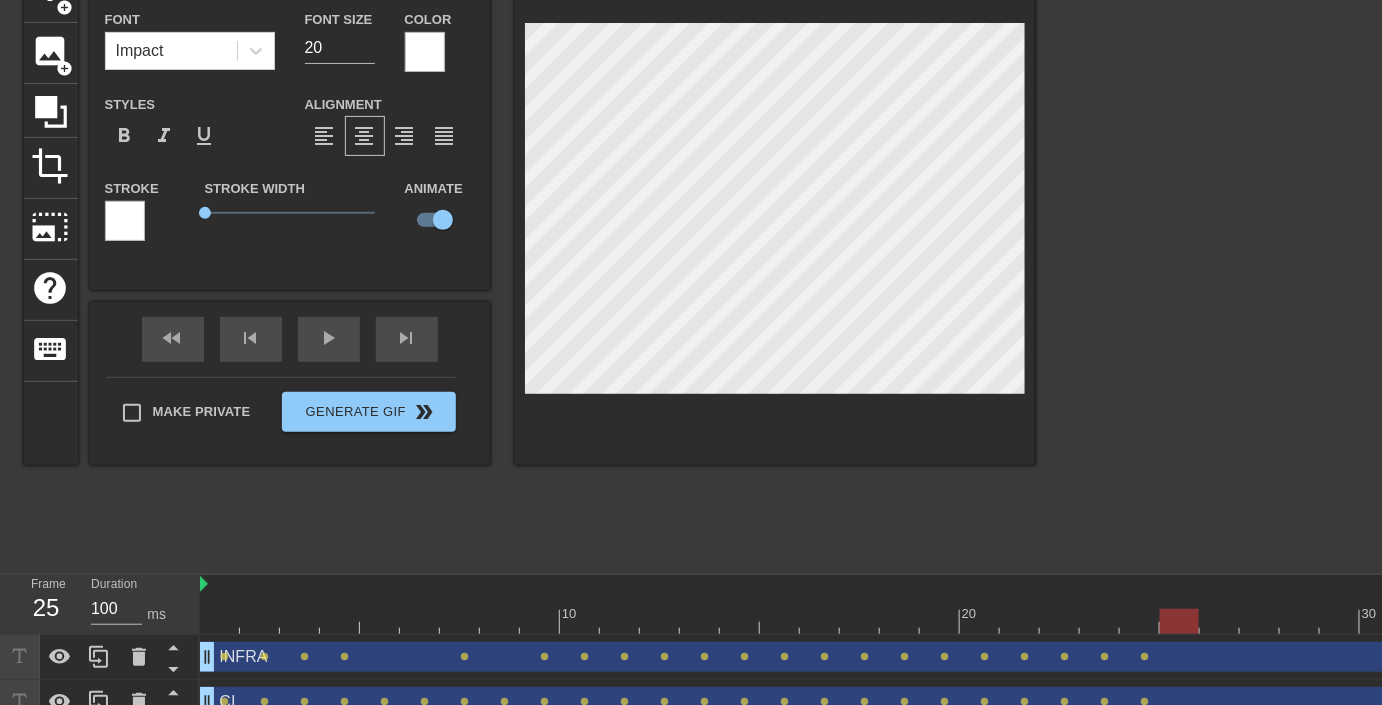 scroll, scrollTop: 3, scrollLeft: 0, axis: vertical 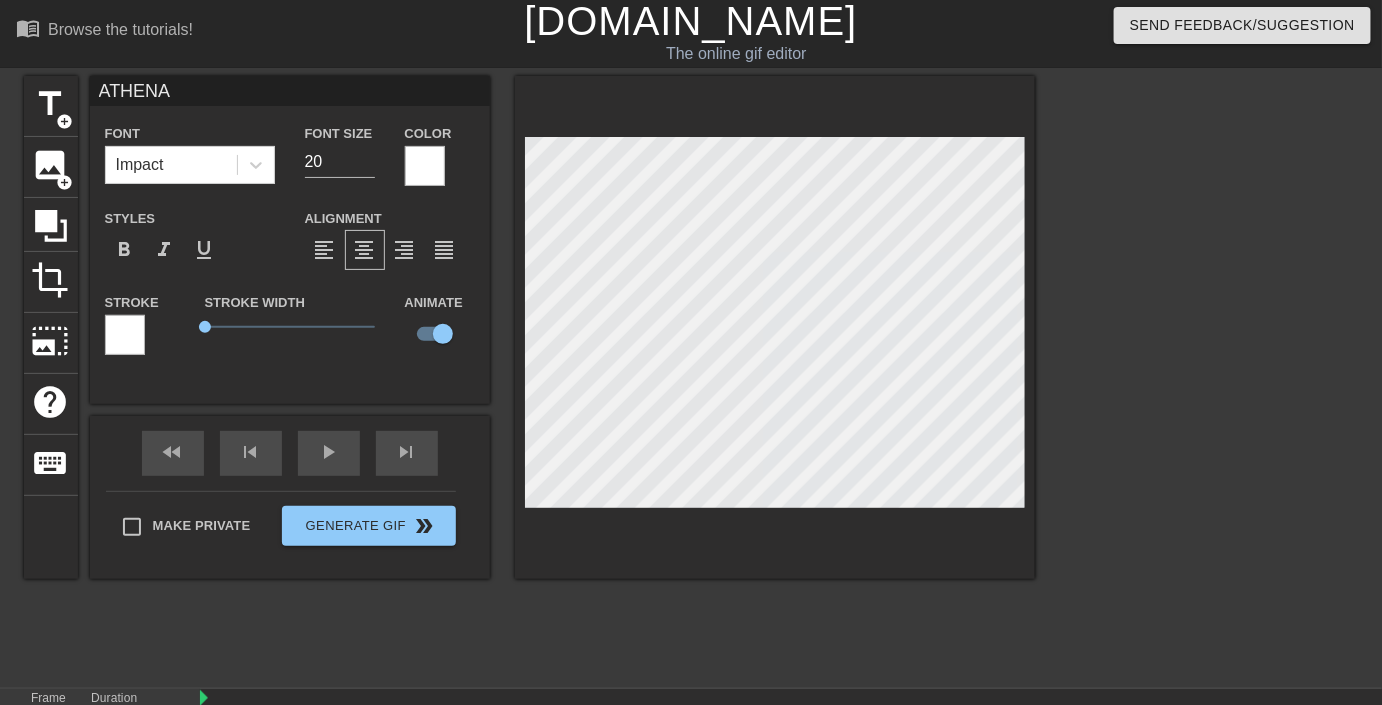 click on "Stroke Width 0" at bounding box center (290, 331) 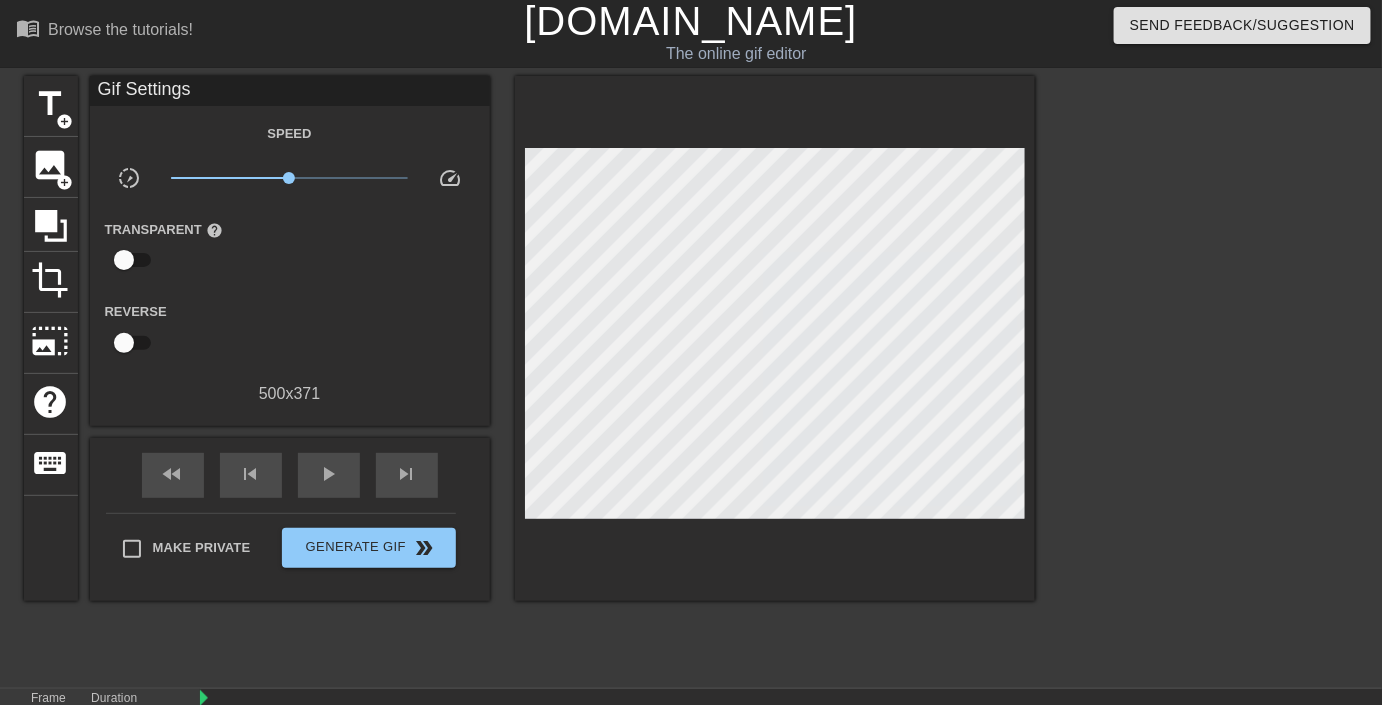 click at bounding box center (775, 338) 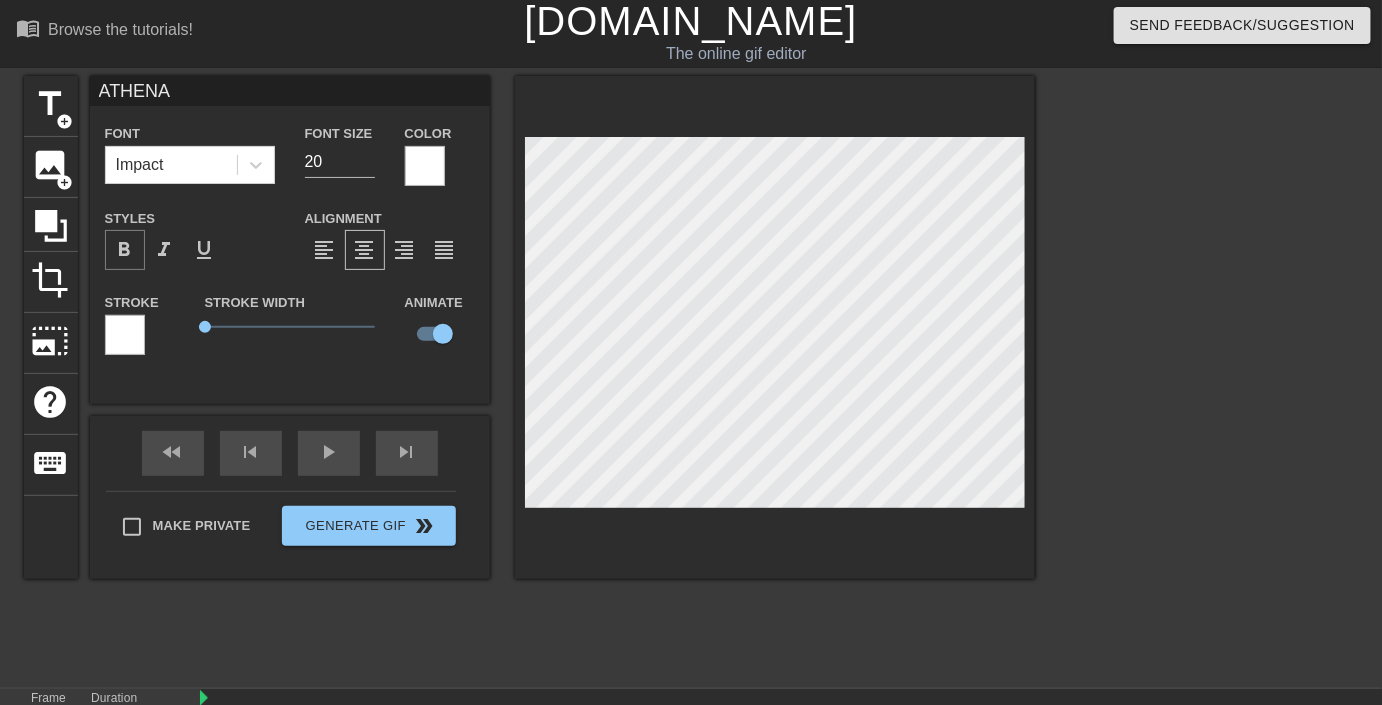 click on "format_bold" at bounding box center (125, 250) 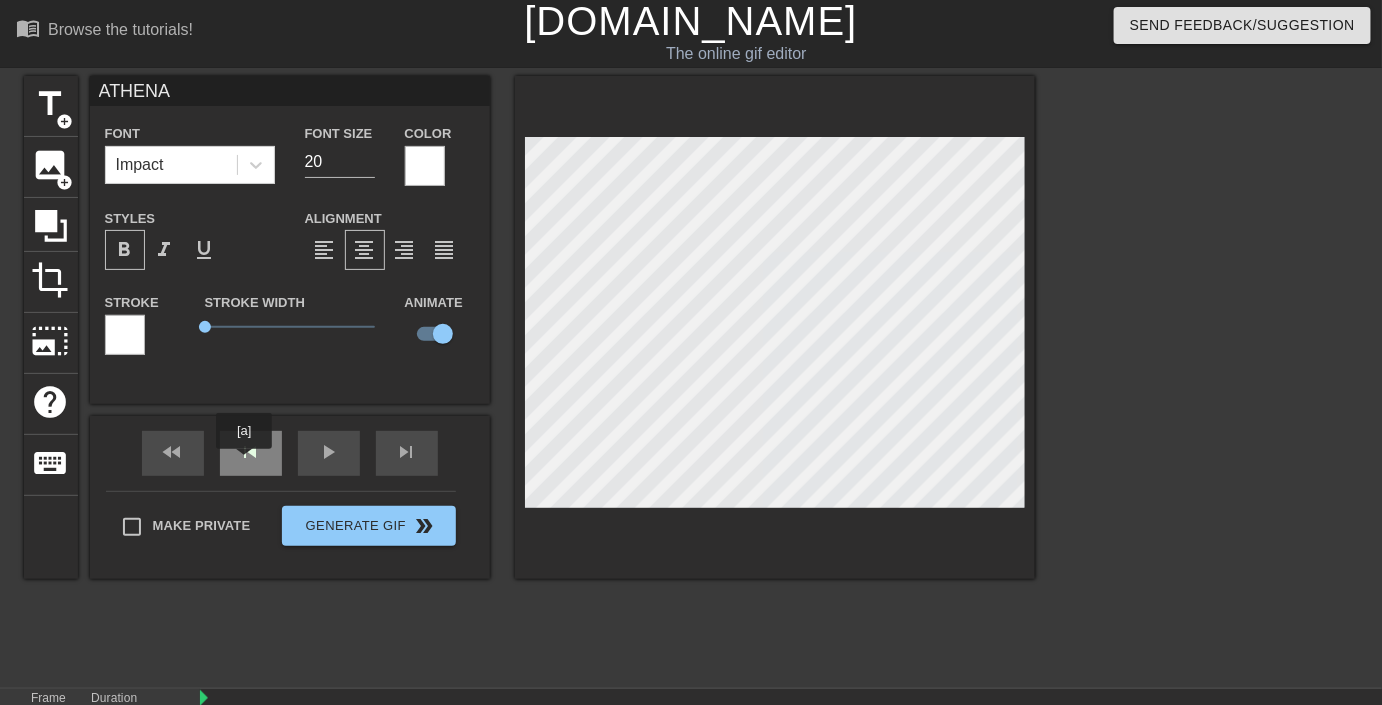 click on "skip_previous" at bounding box center [251, 453] 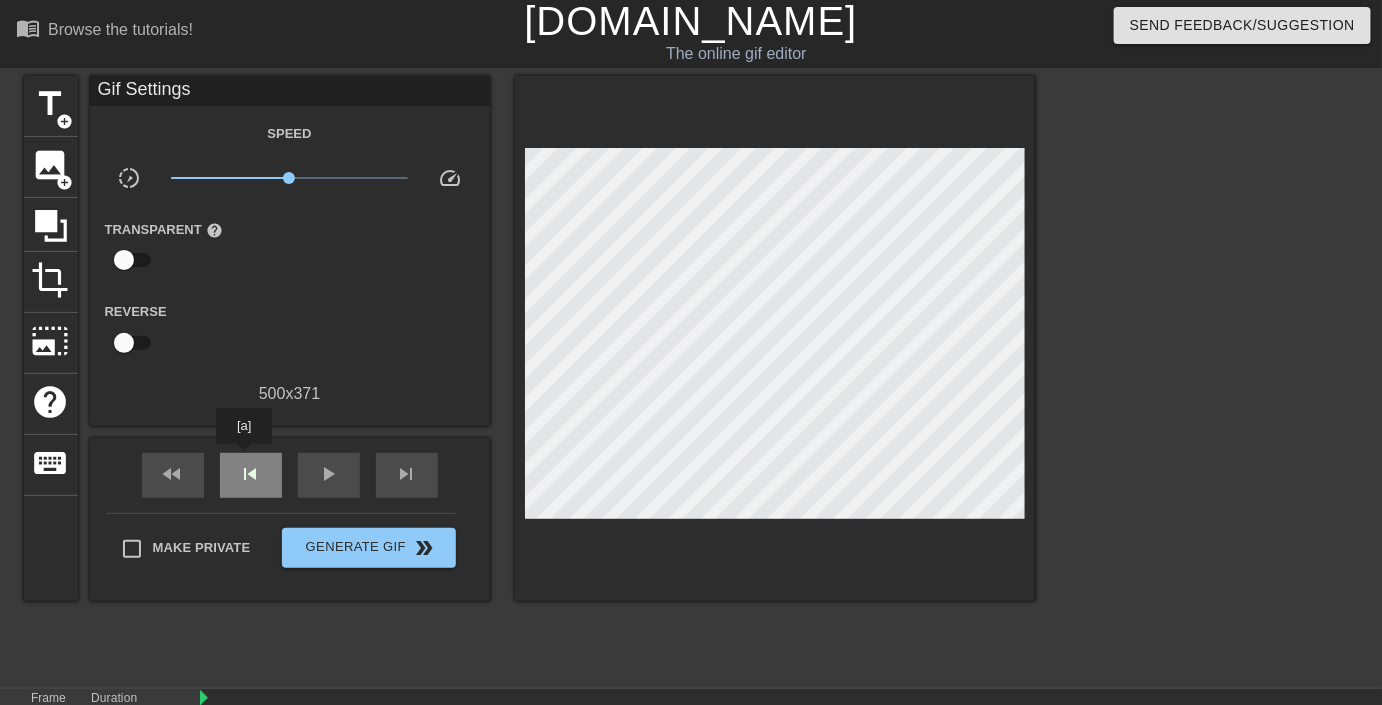 click on "skip_previous" at bounding box center [251, 475] 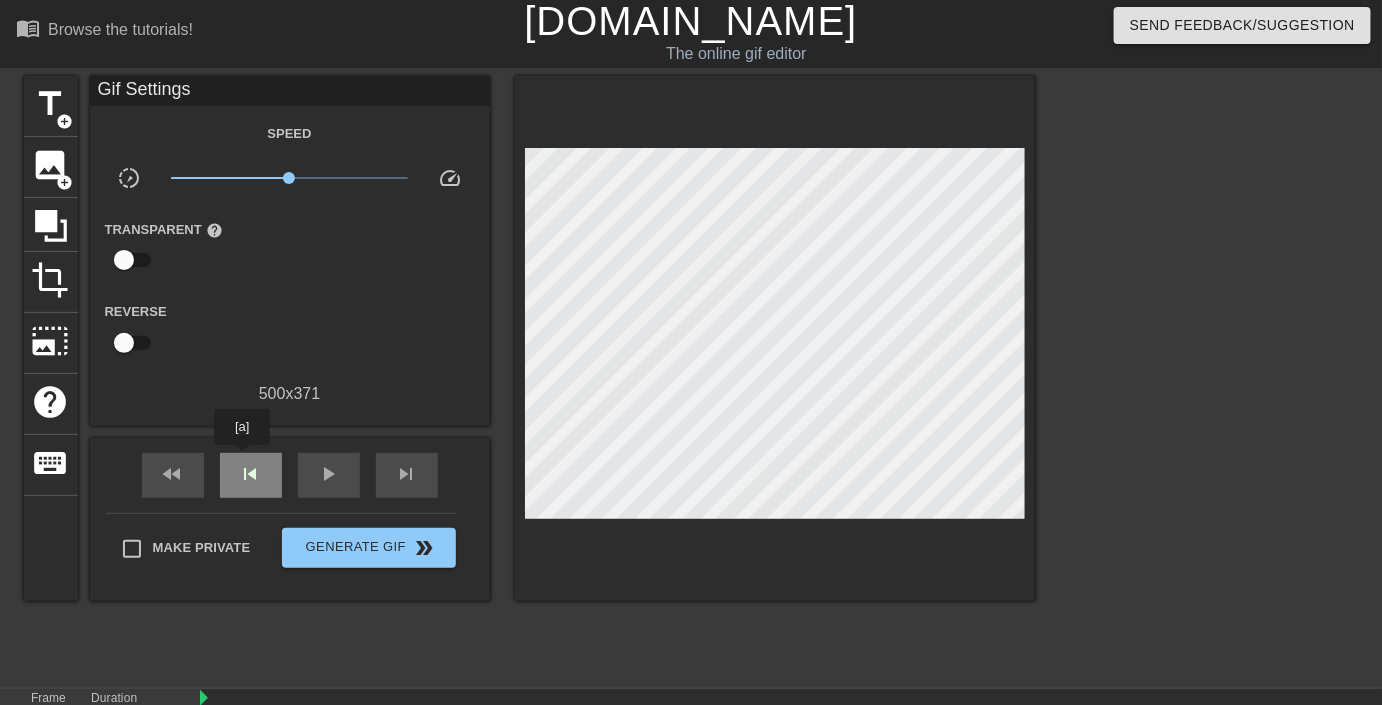 click on "skip_previous" at bounding box center (251, 475) 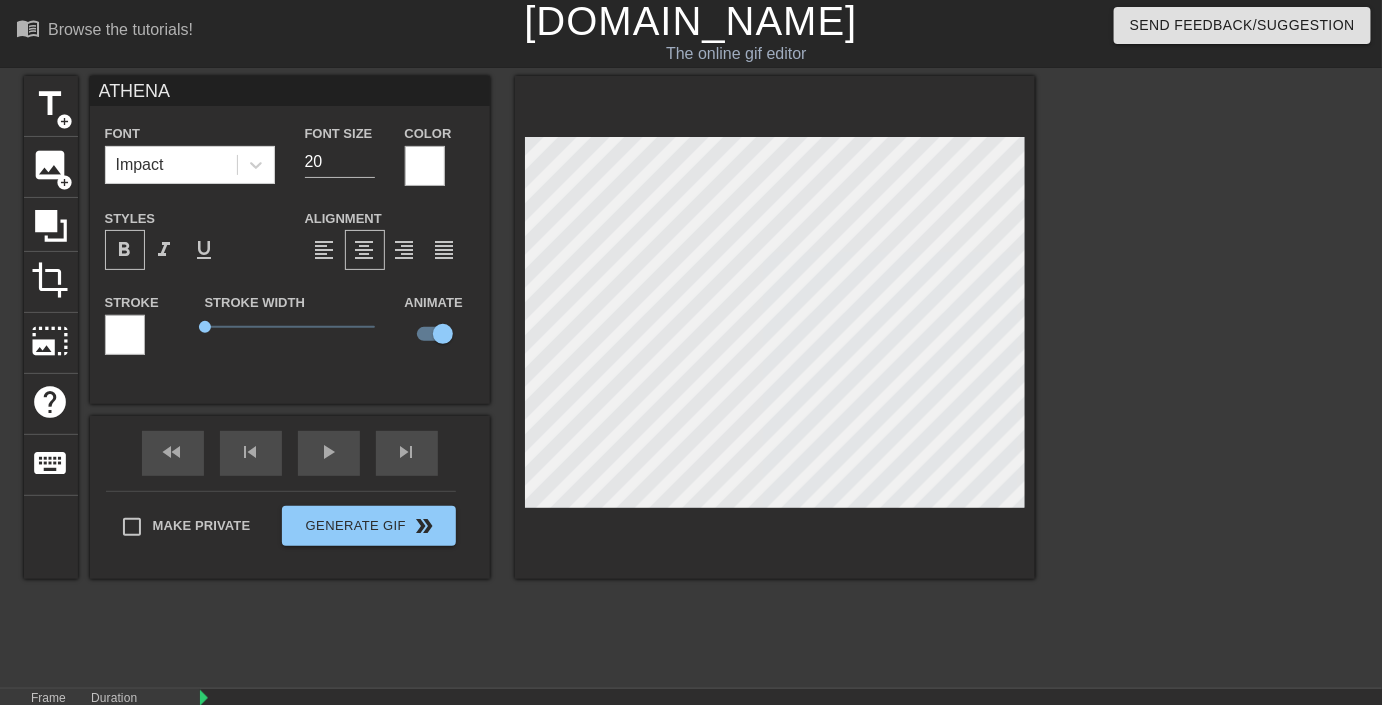 click on "format_bold" at bounding box center [125, 250] 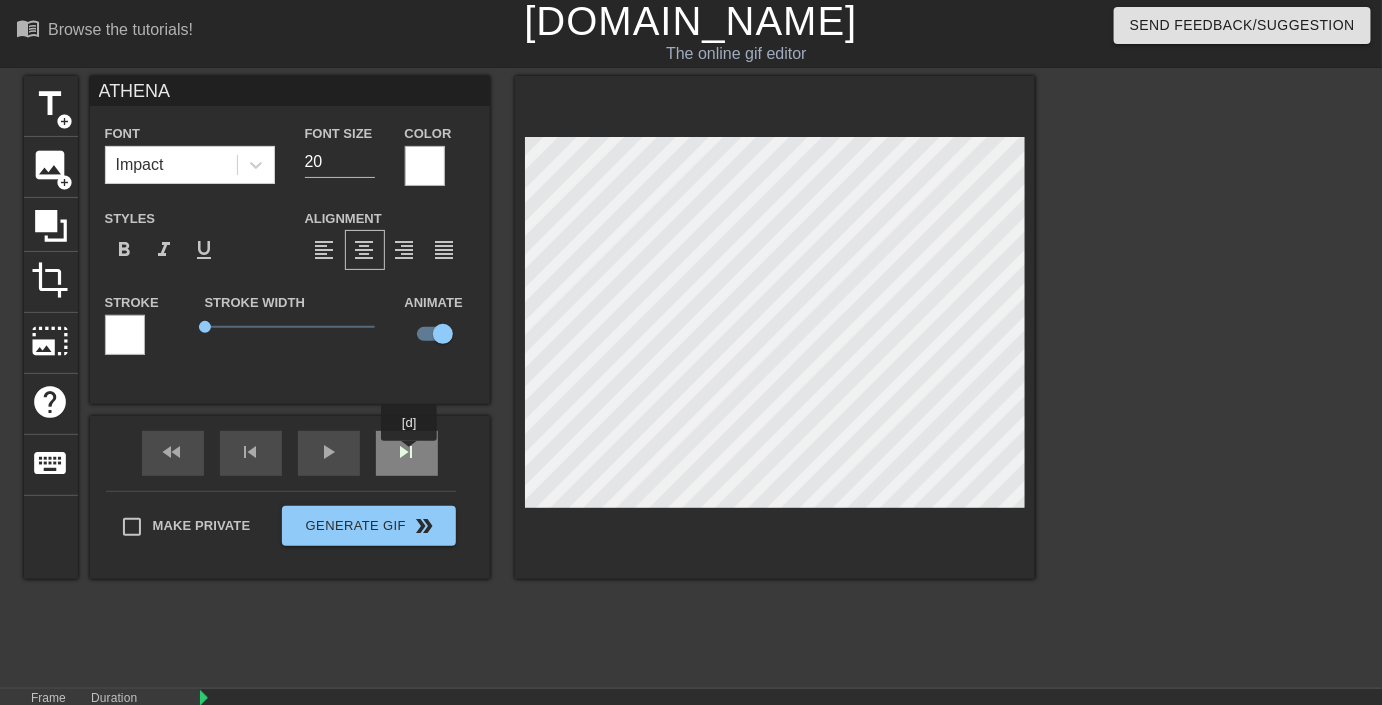click on "skip_next" at bounding box center [407, 453] 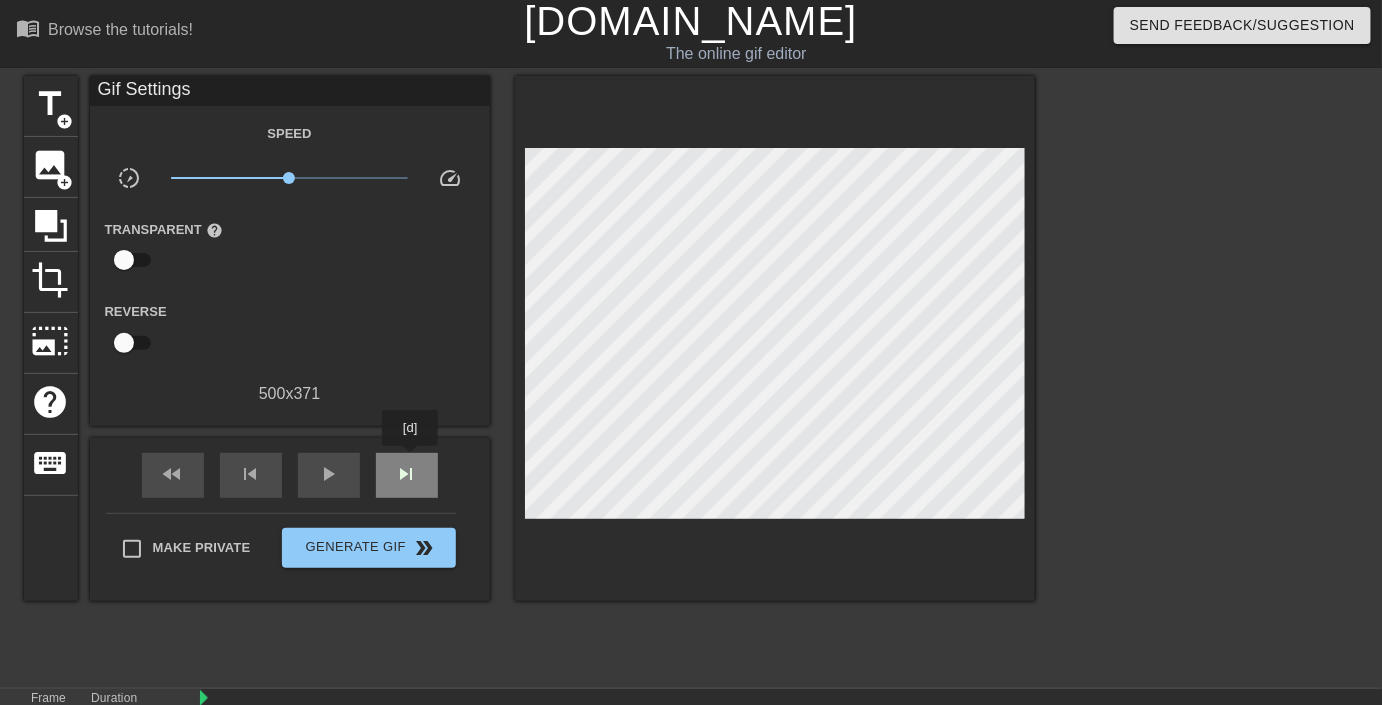 click on "skip_next" at bounding box center (407, 474) 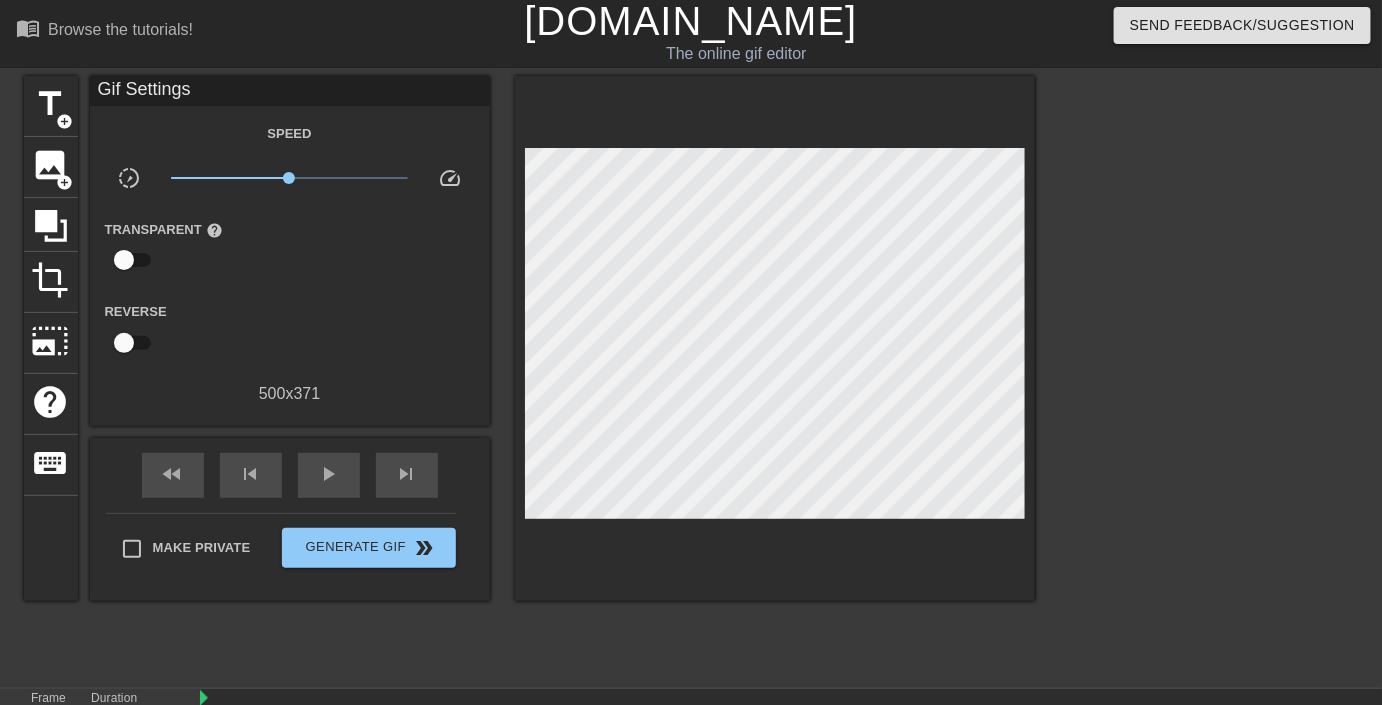 scroll, scrollTop: 0, scrollLeft: 0, axis: both 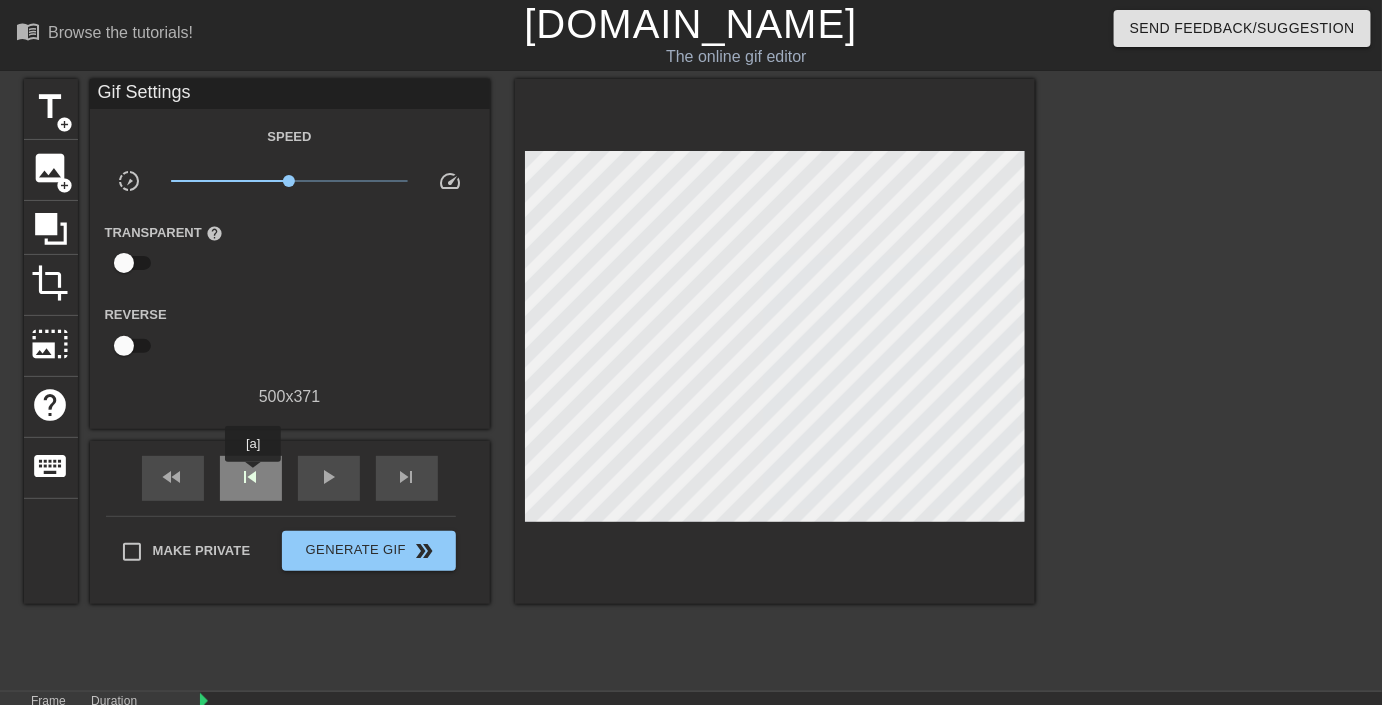 click on "skip_previous" at bounding box center (251, 477) 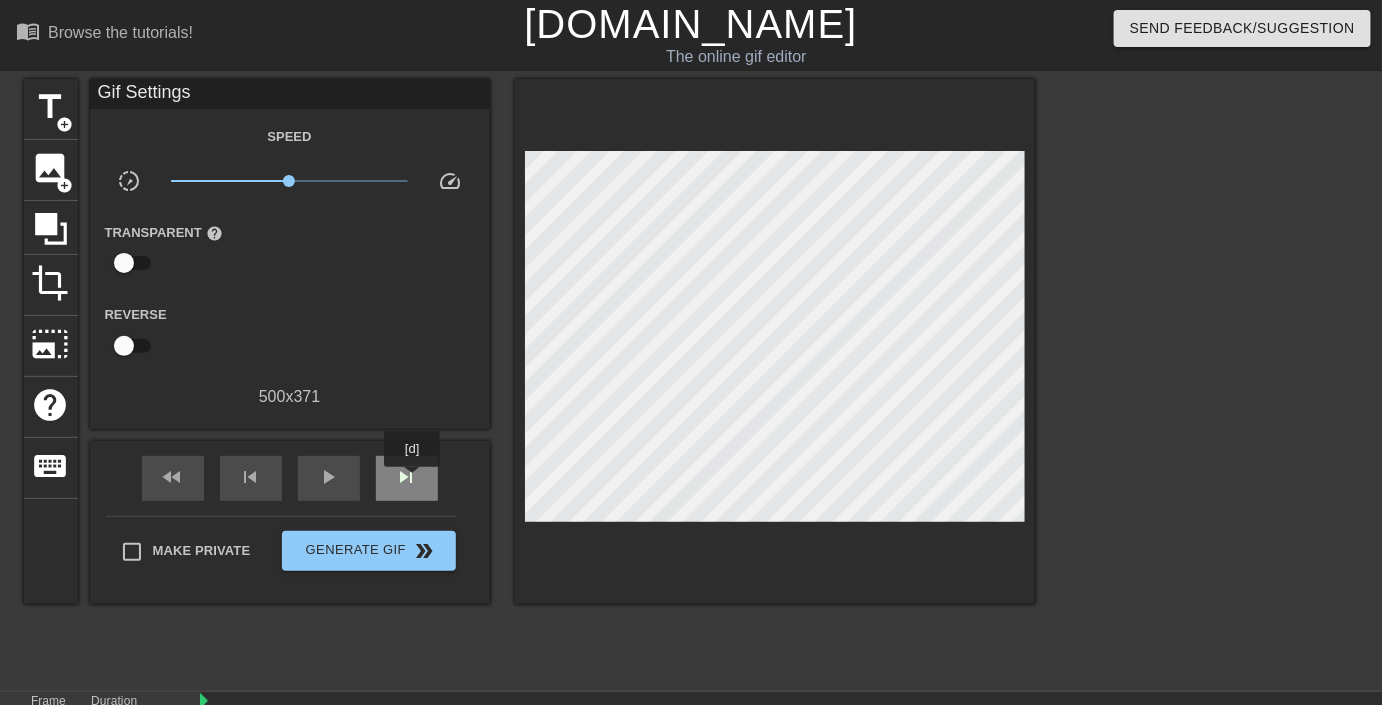 click on "skip_next" at bounding box center [407, 477] 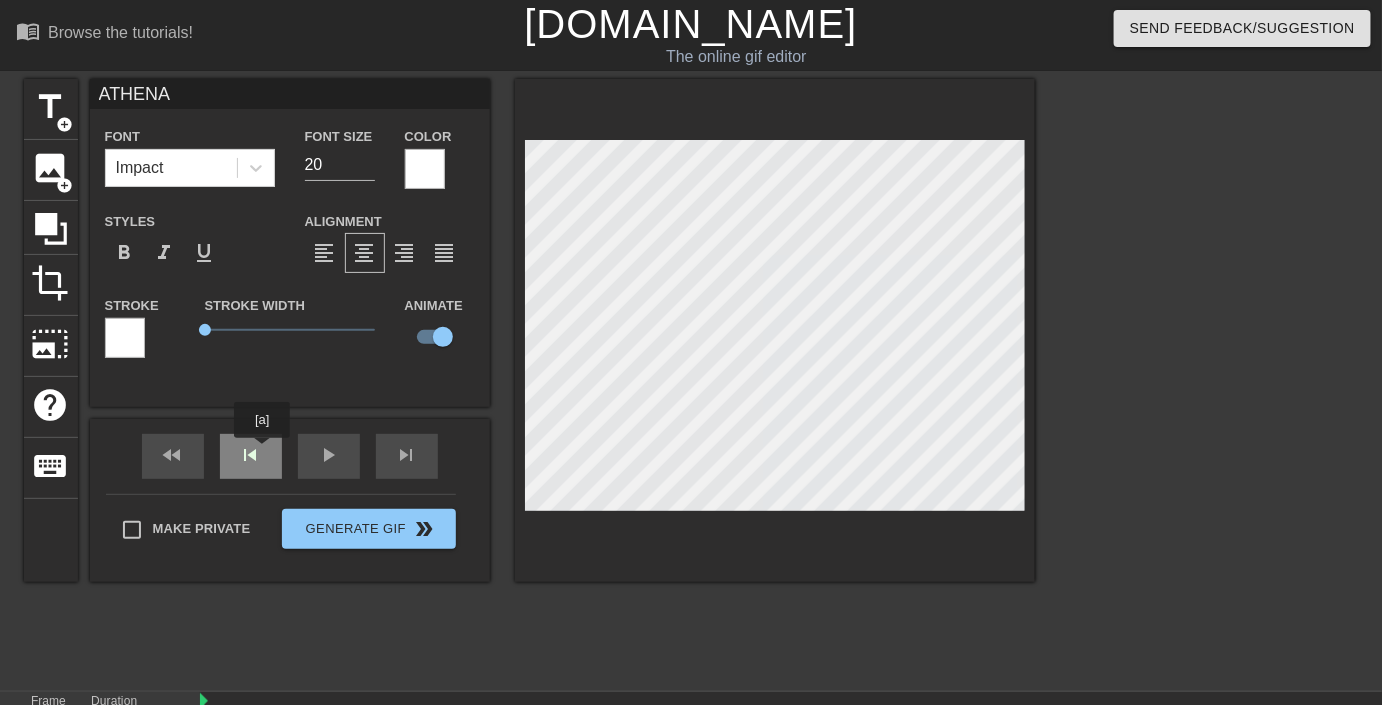 click on "fast_rewind skip_previous play_arrow skip_next" at bounding box center [290, 456] 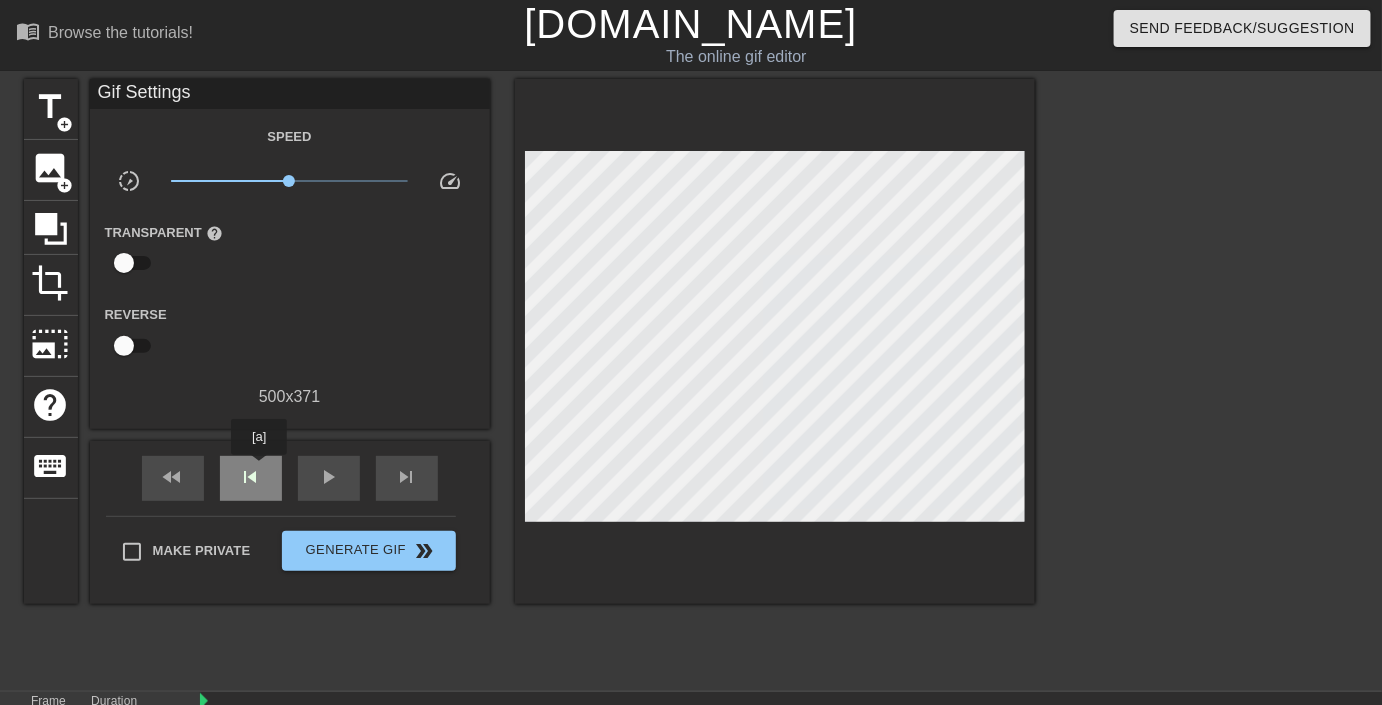 click on "skip_previous" at bounding box center [251, 477] 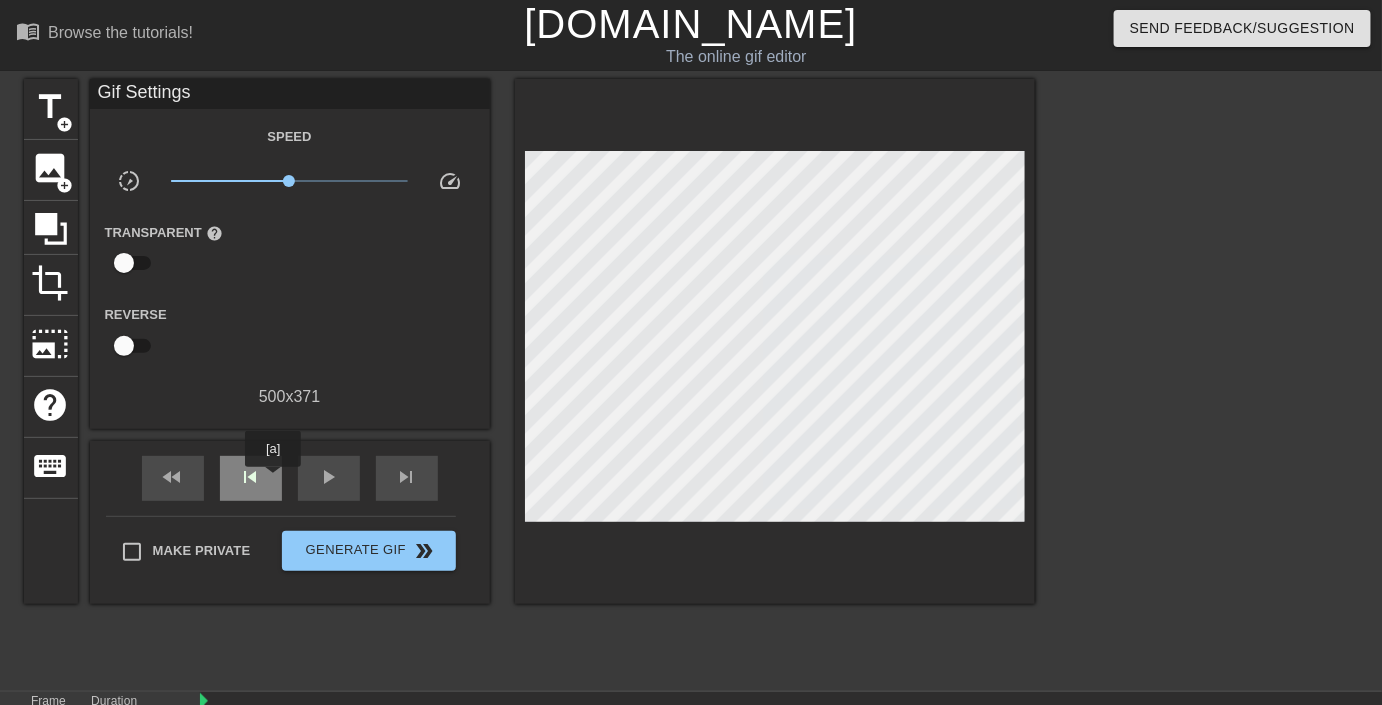 click on "skip_previous" at bounding box center (251, 478) 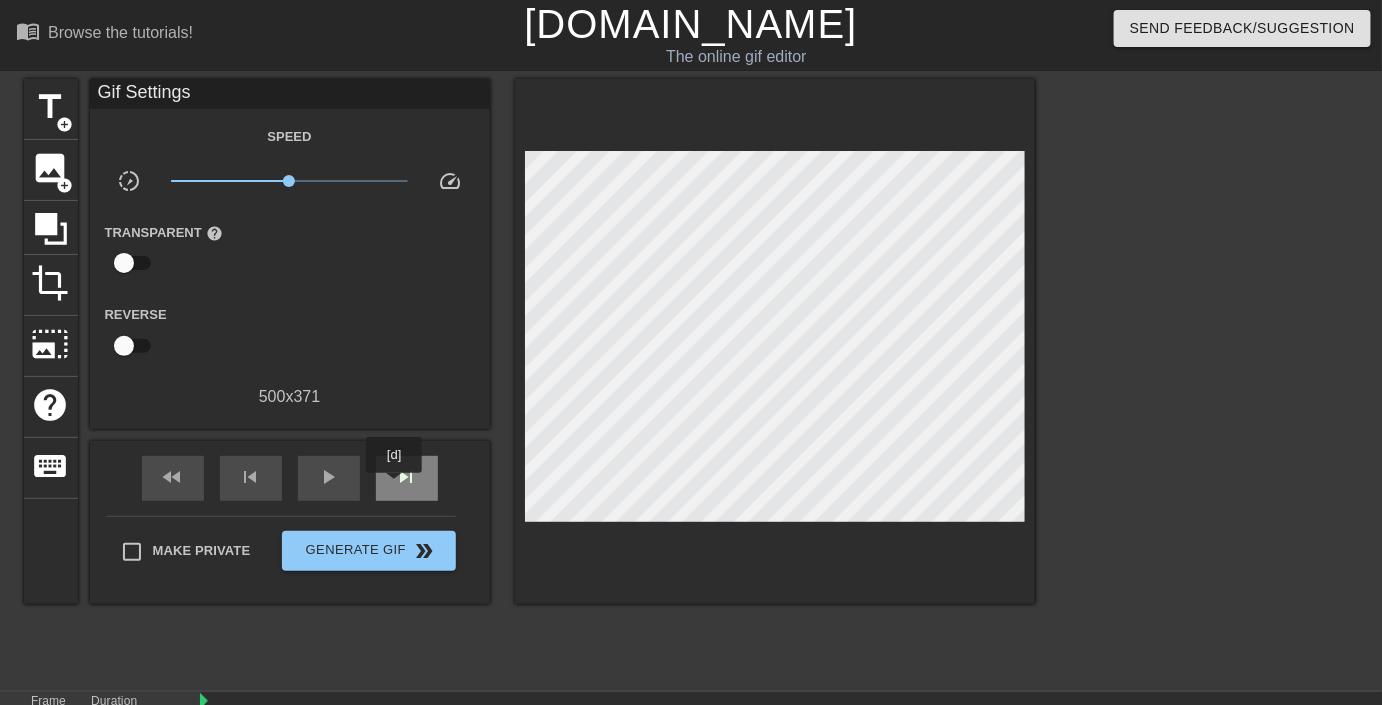 click on "skip_next" at bounding box center (407, 477) 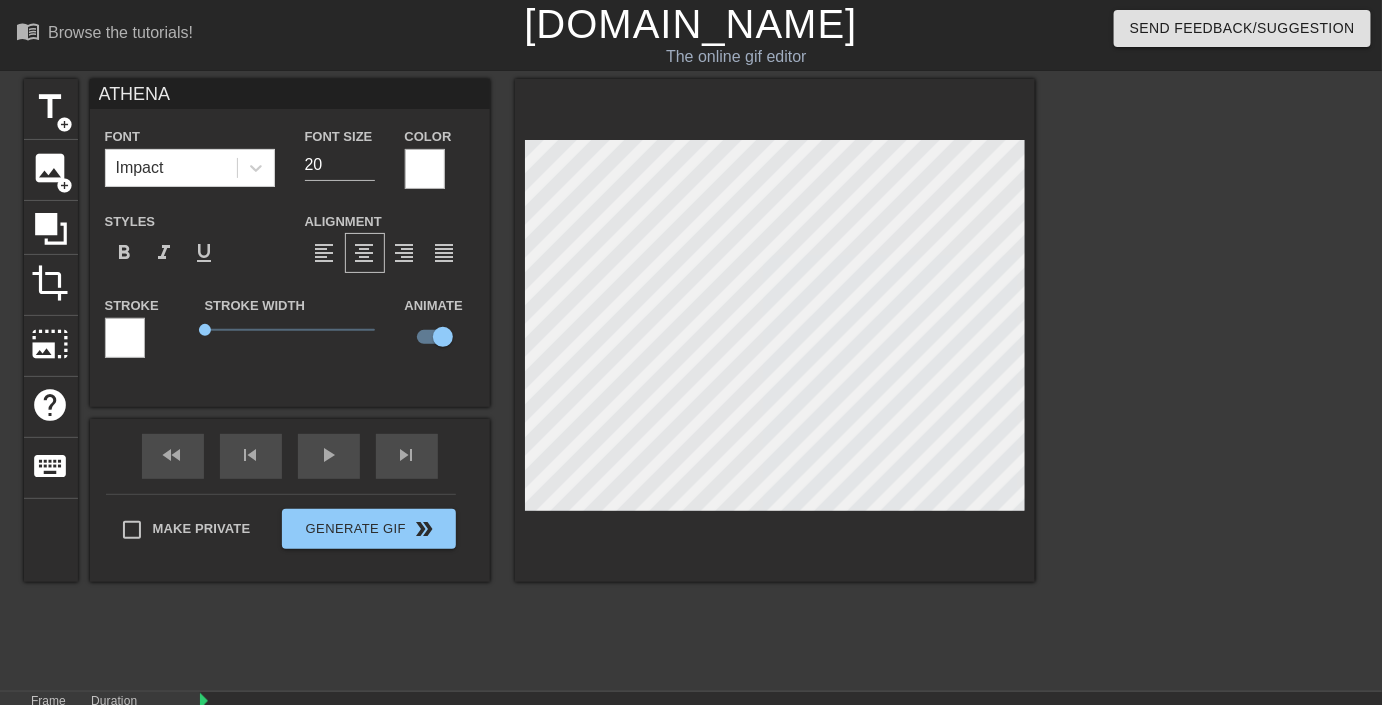 click at bounding box center [1209, 379] 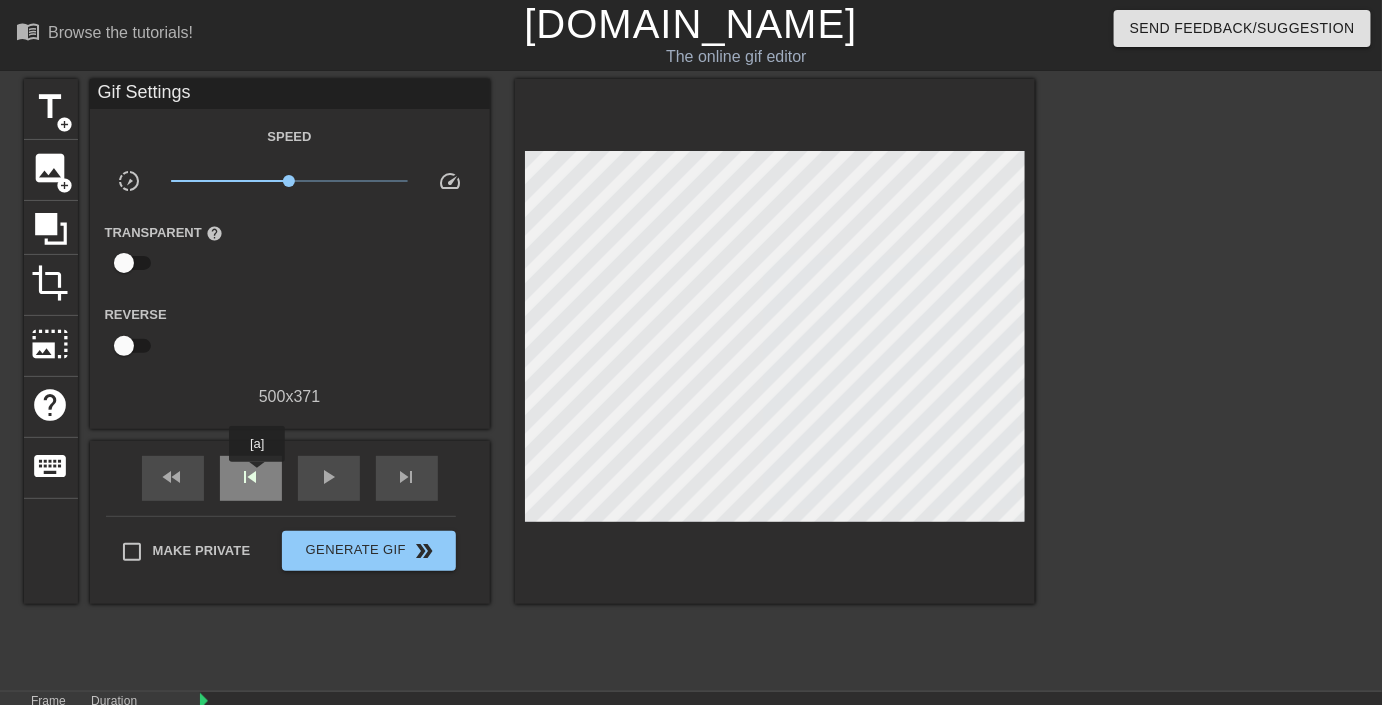 click on "skip_previous" at bounding box center (251, 477) 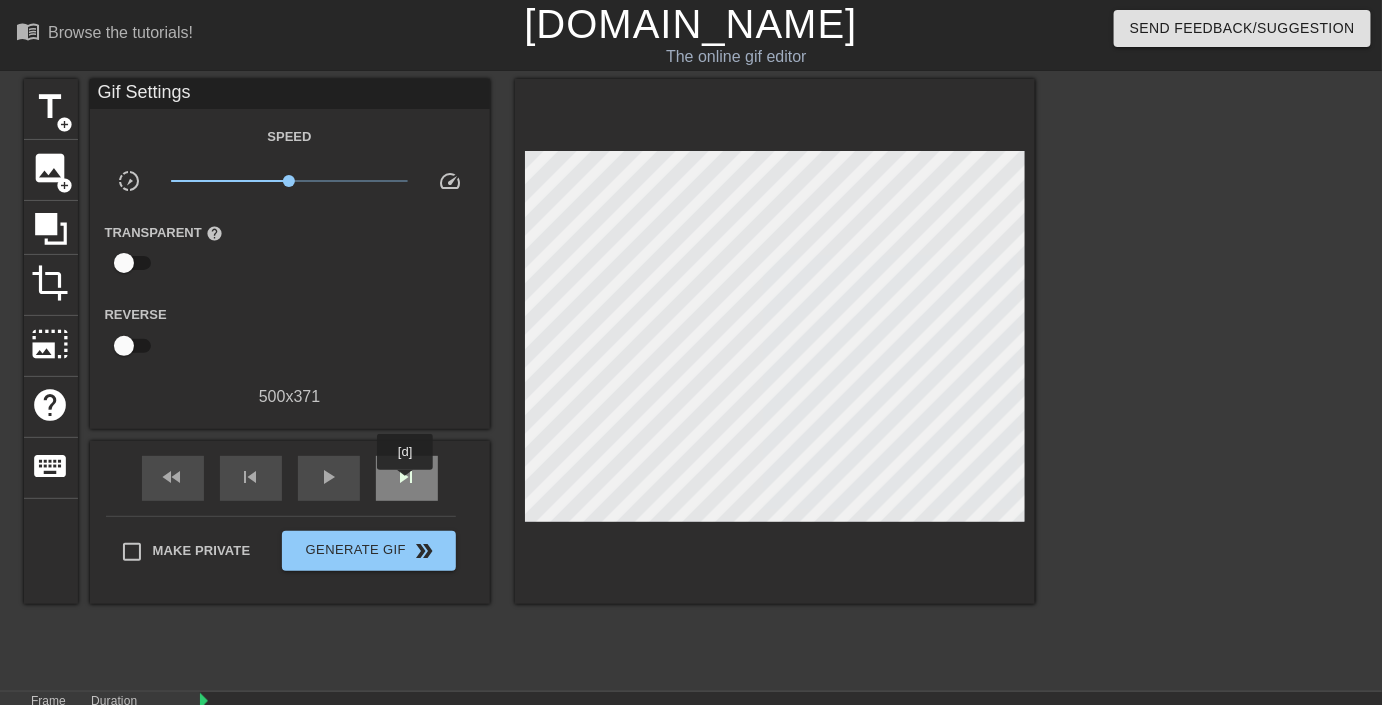 click on "skip_next" at bounding box center (407, 477) 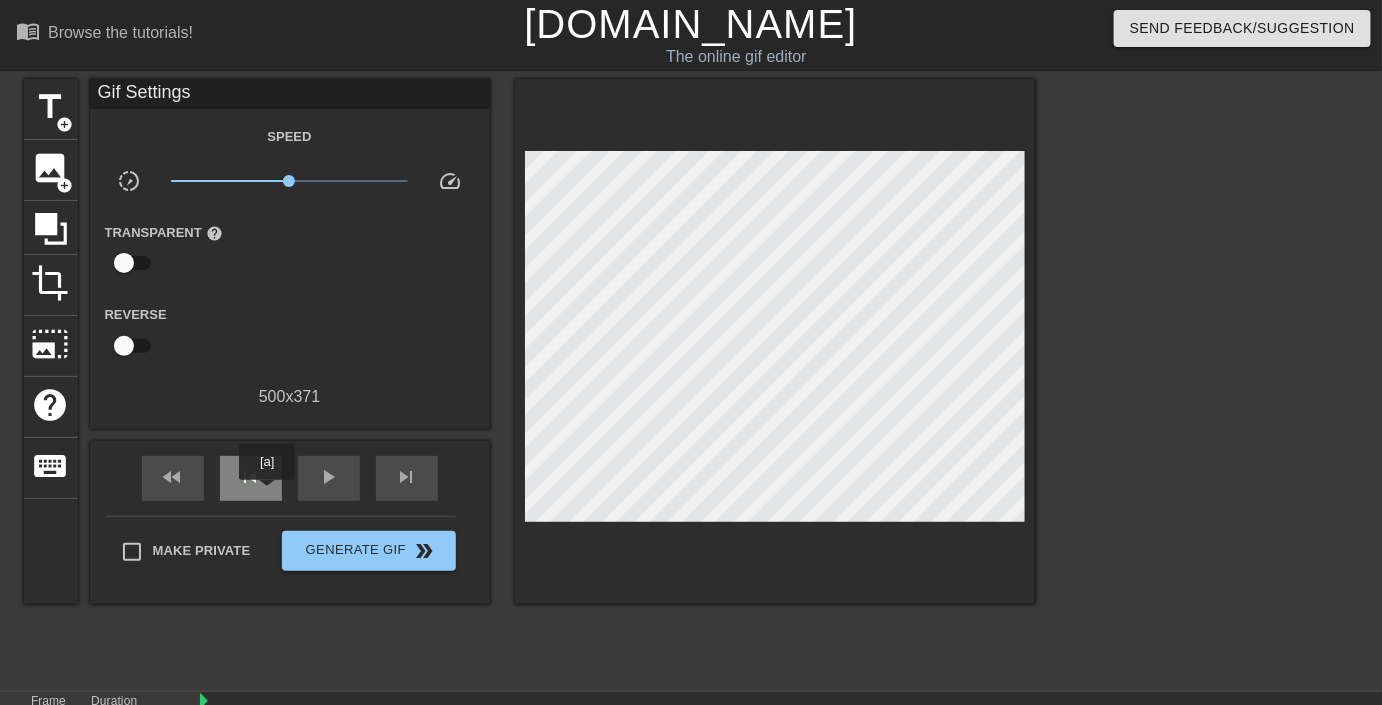 click on "skip_previous" at bounding box center (251, 478) 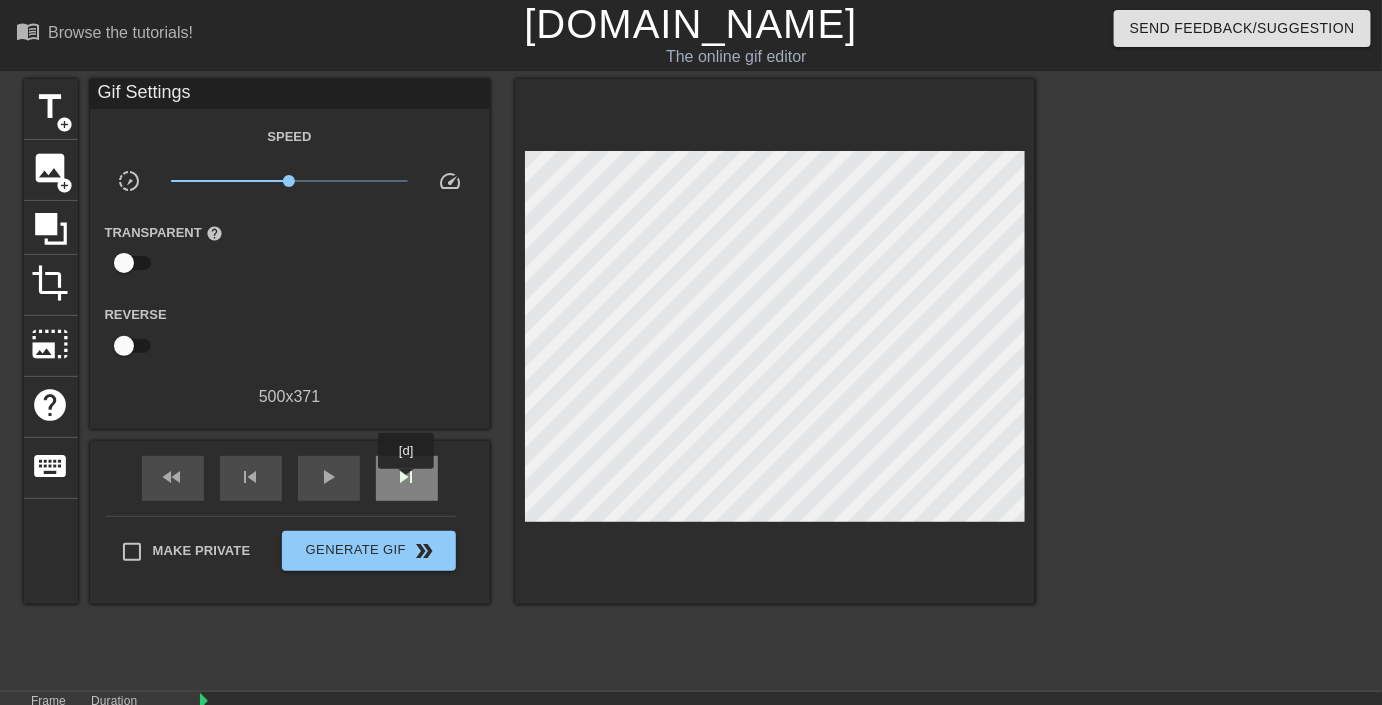 click on "skip_next" at bounding box center [407, 477] 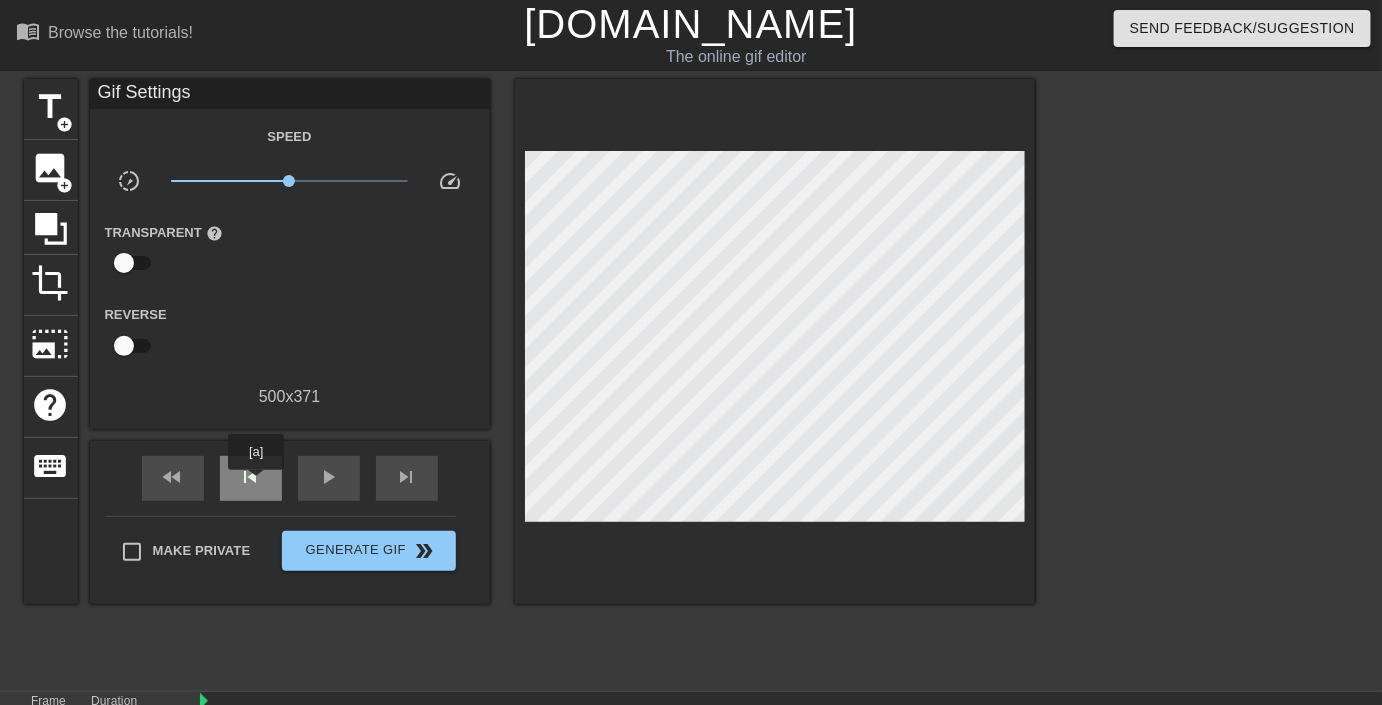 click on "skip_previous" at bounding box center [251, 477] 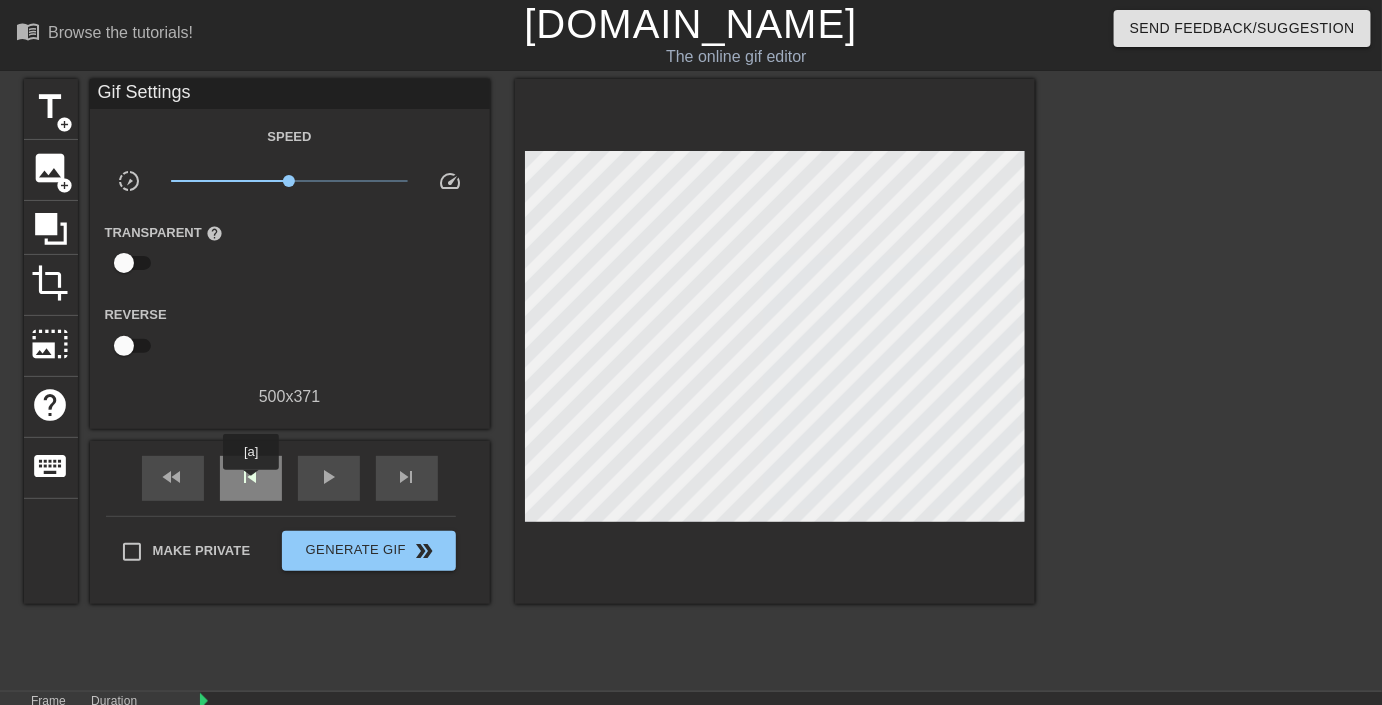 click on "skip_previous" at bounding box center (251, 477) 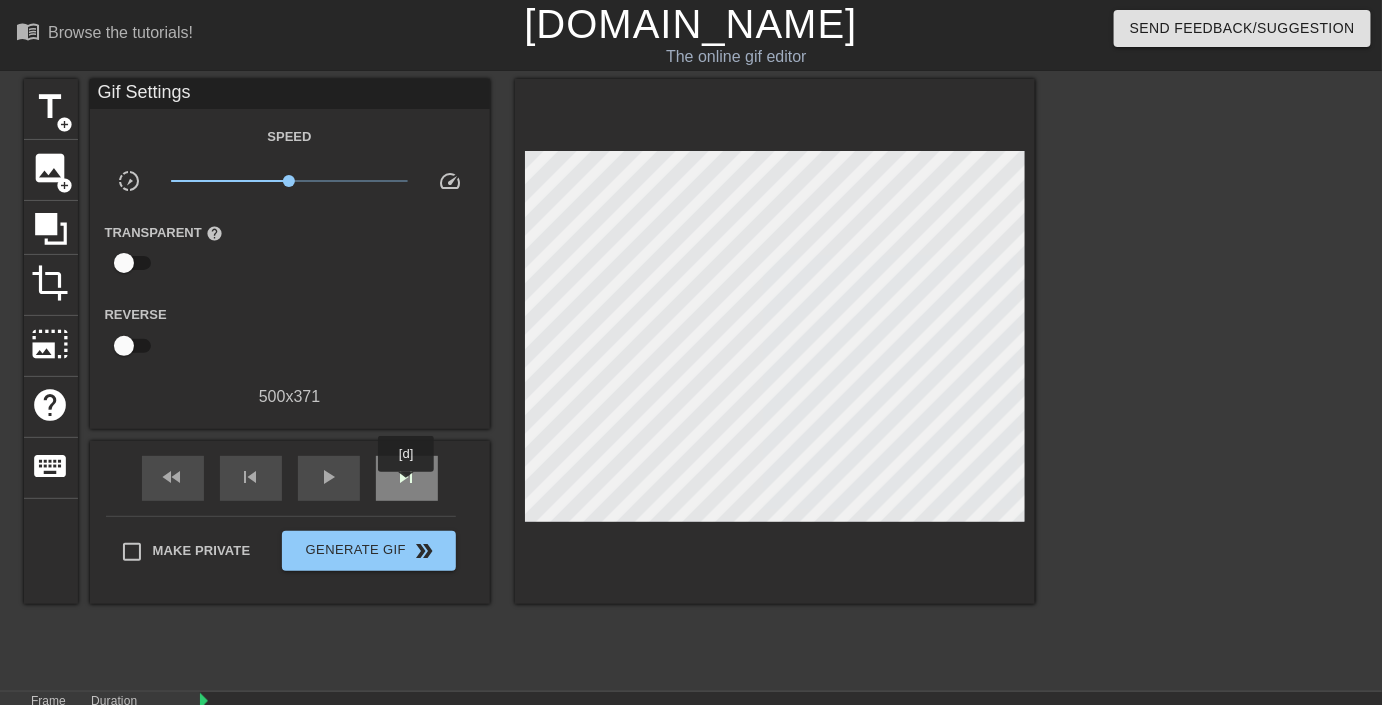 click on "skip_next" at bounding box center [407, 477] 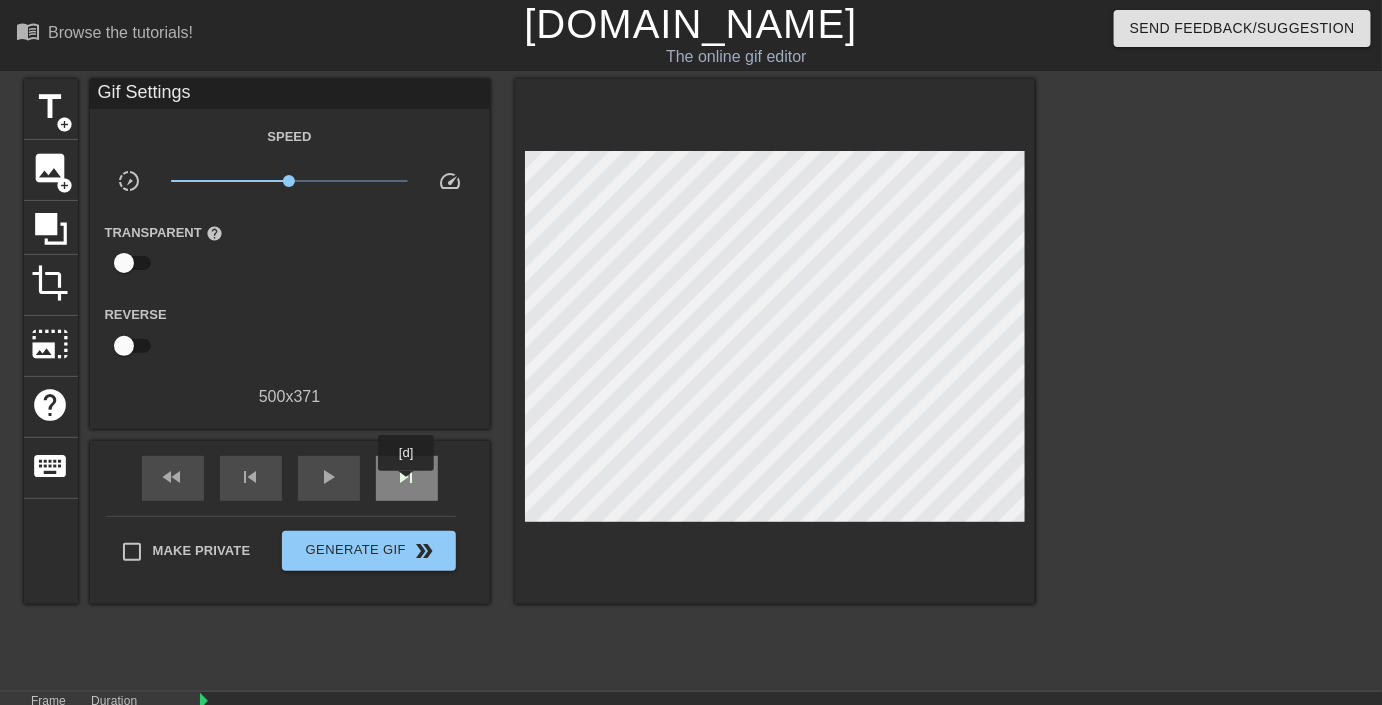 click on "skip_next" at bounding box center [407, 477] 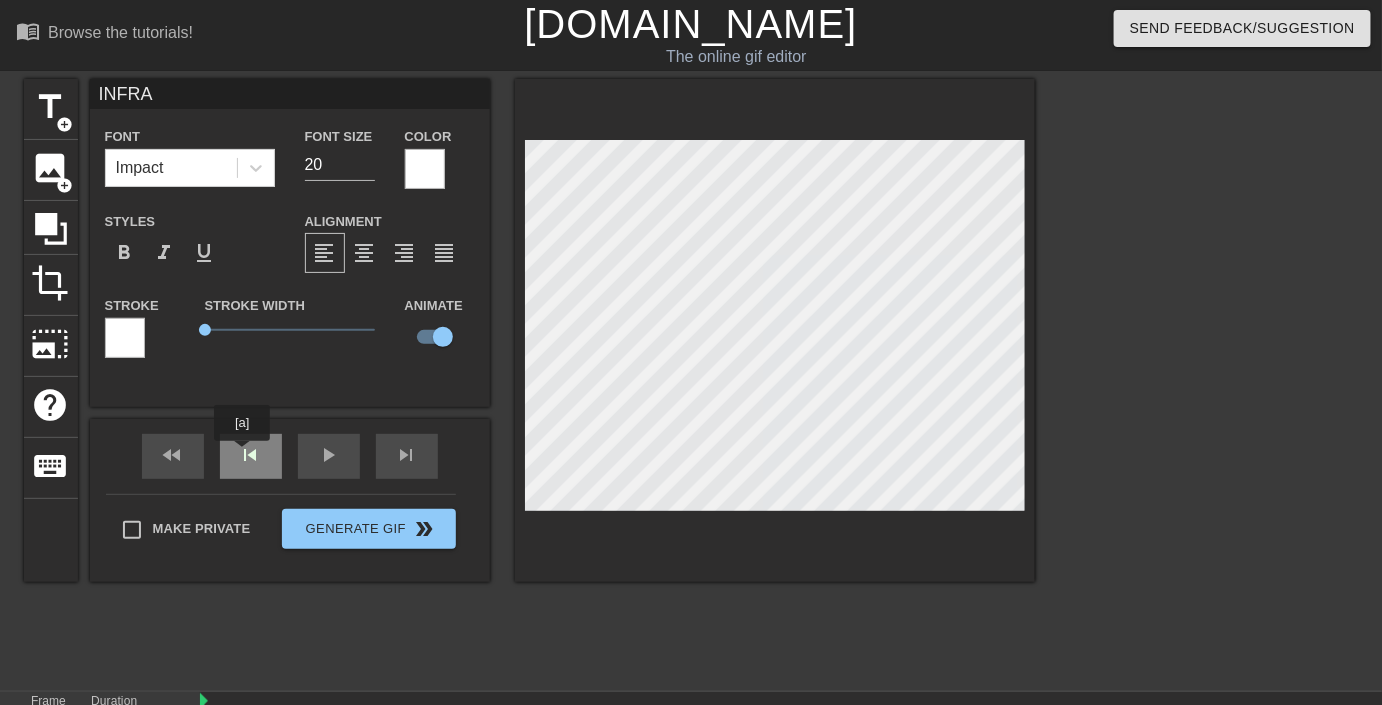click on "skip_previous" at bounding box center [251, 456] 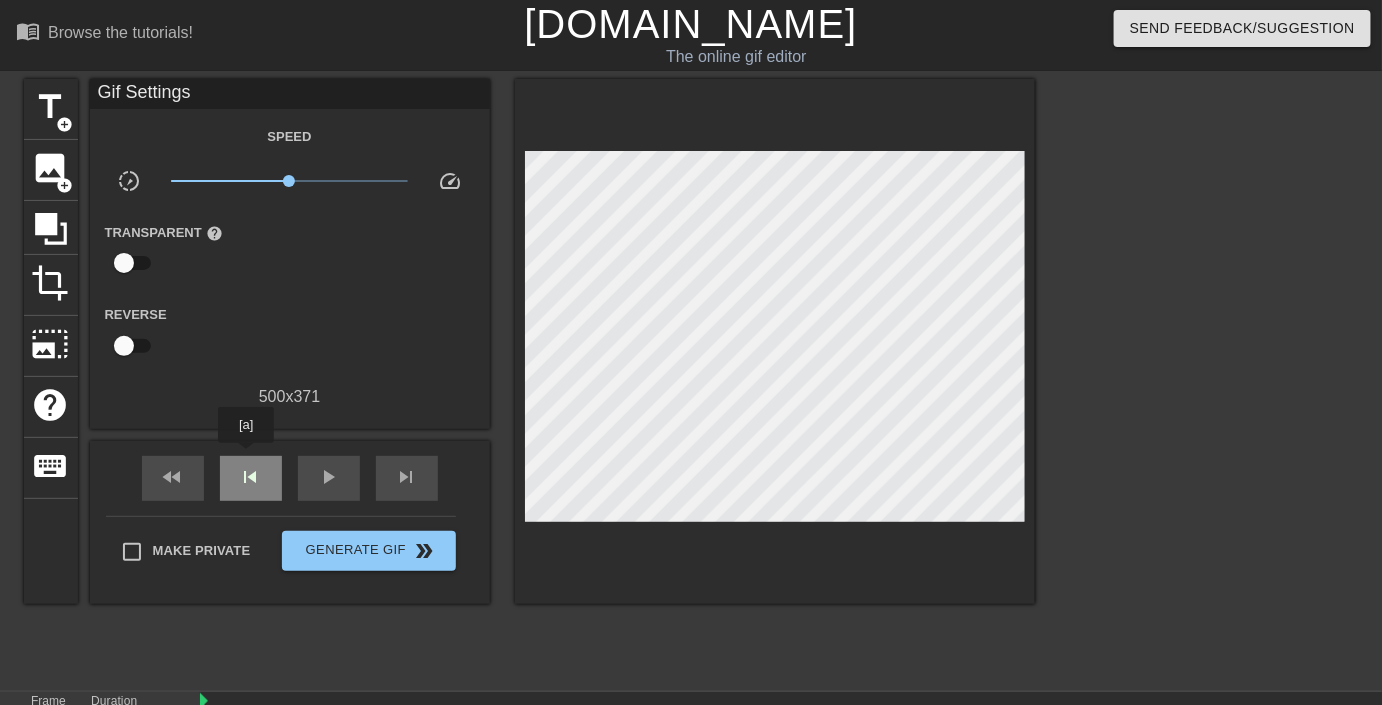click on "skip_previous" at bounding box center [251, 478] 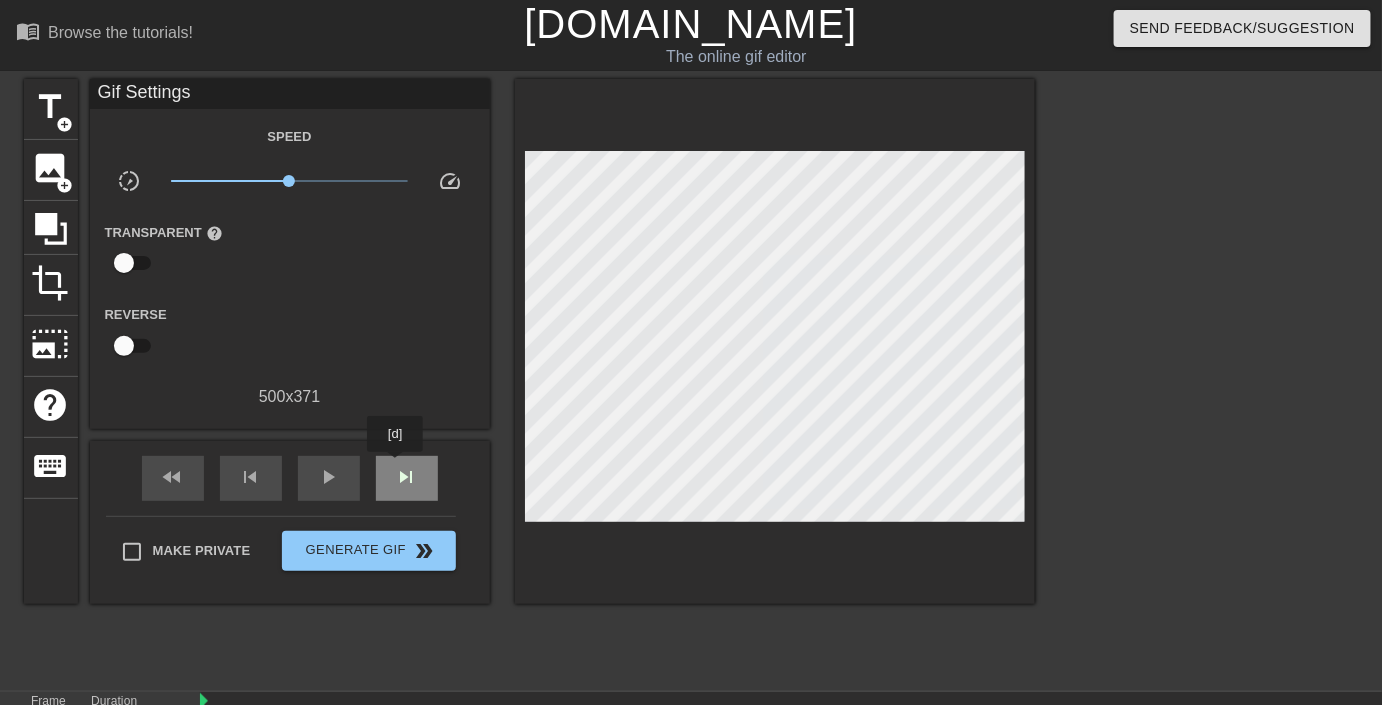 click on "skip_next" at bounding box center [407, 477] 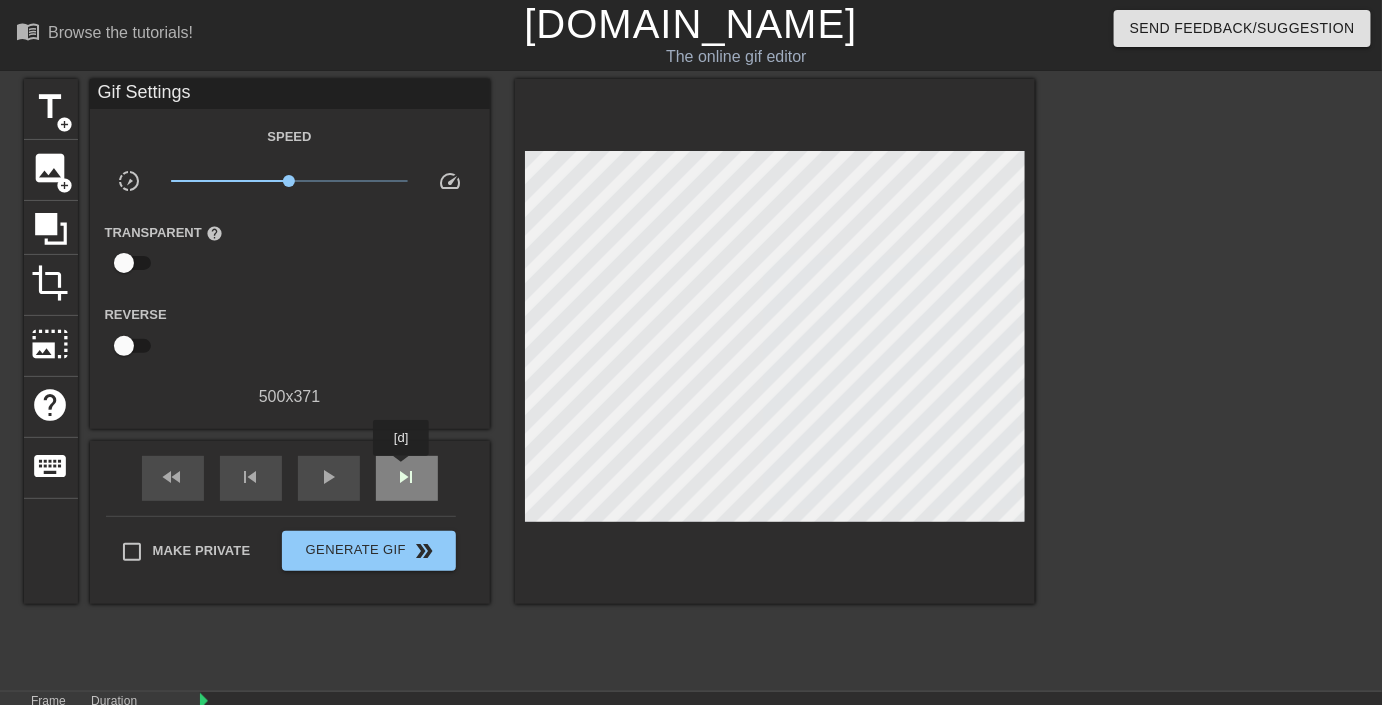 click on "skip_next" at bounding box center [407, 477] 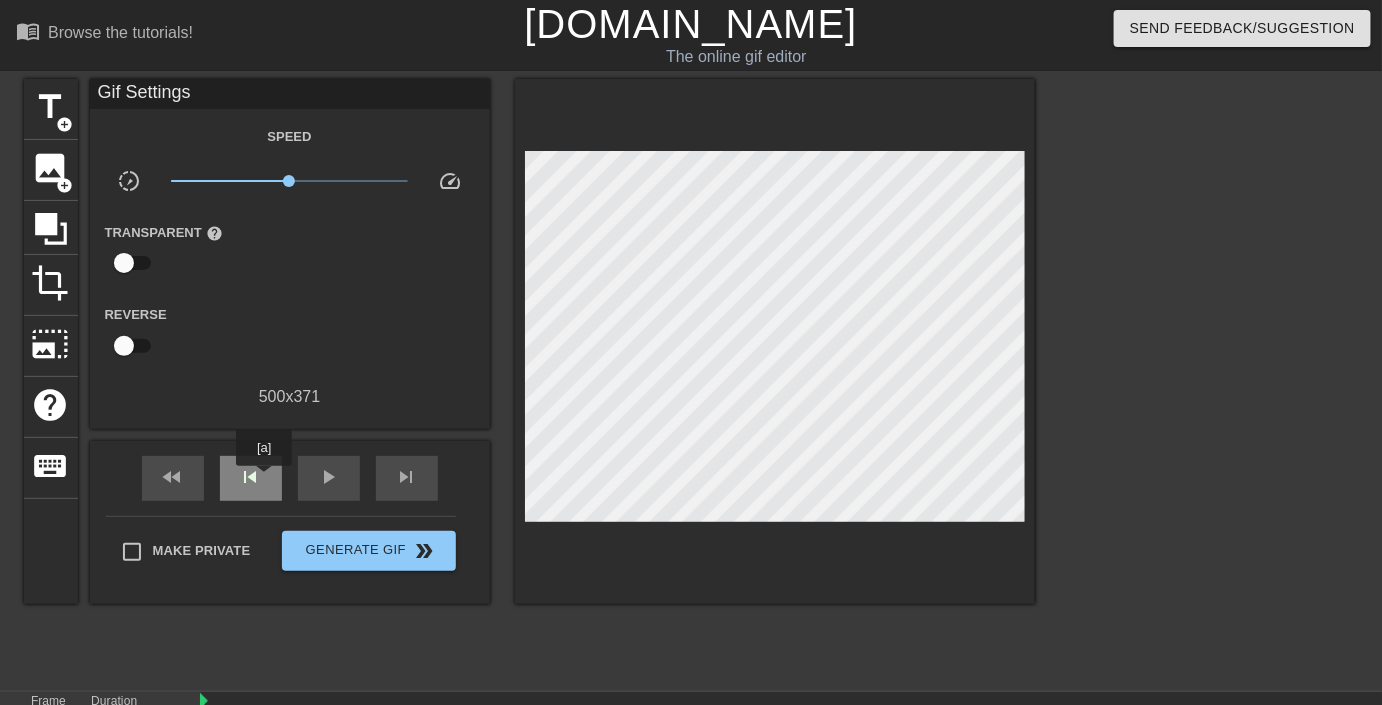 click on "skip_previous" at bounding box center [251, 478] 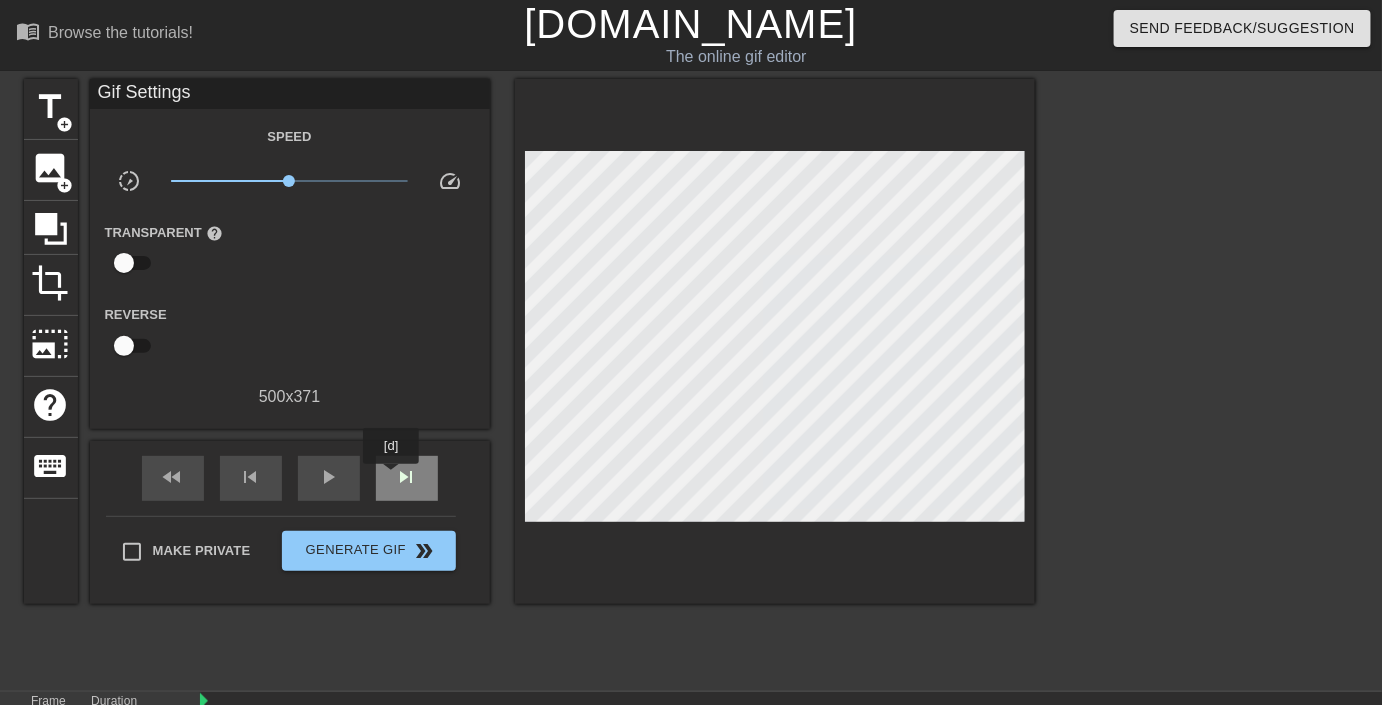 click on "skip_next" at bounding box center (407, 478) 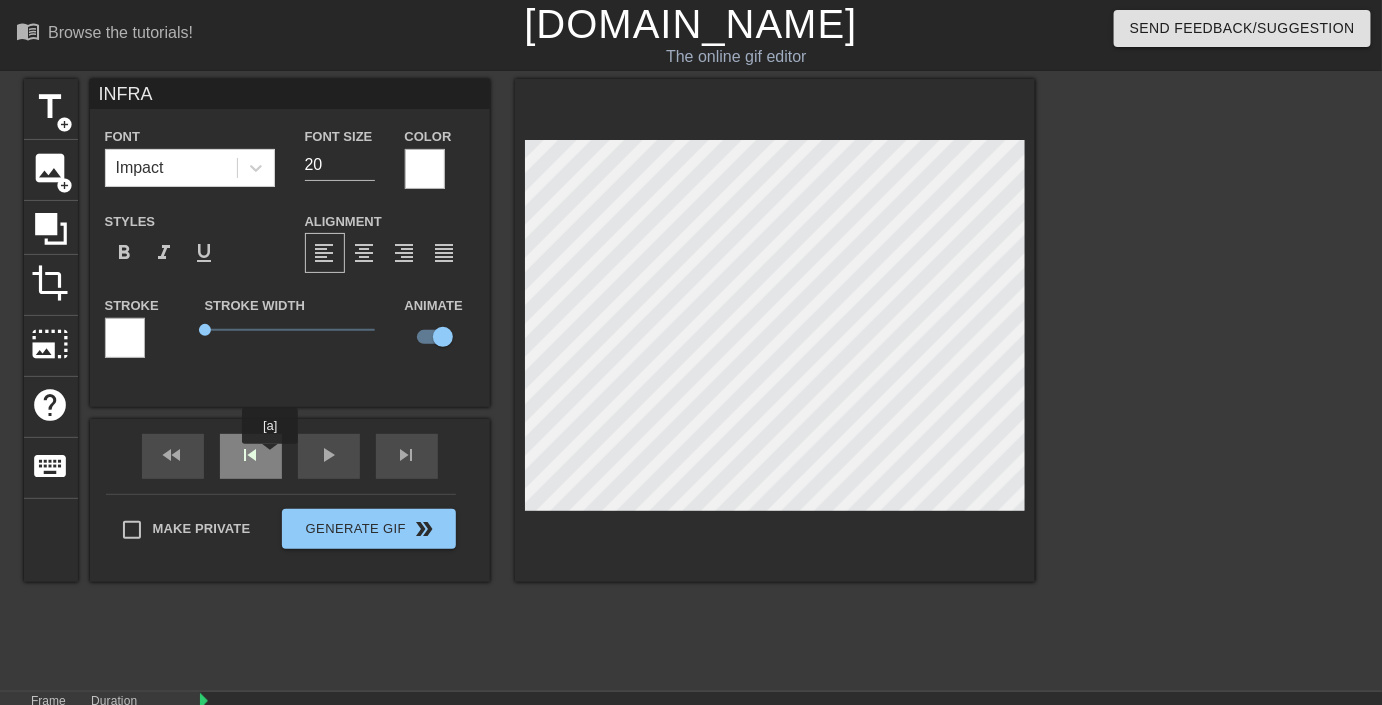 click on "skip_previous" at bounding box center [251, 456] 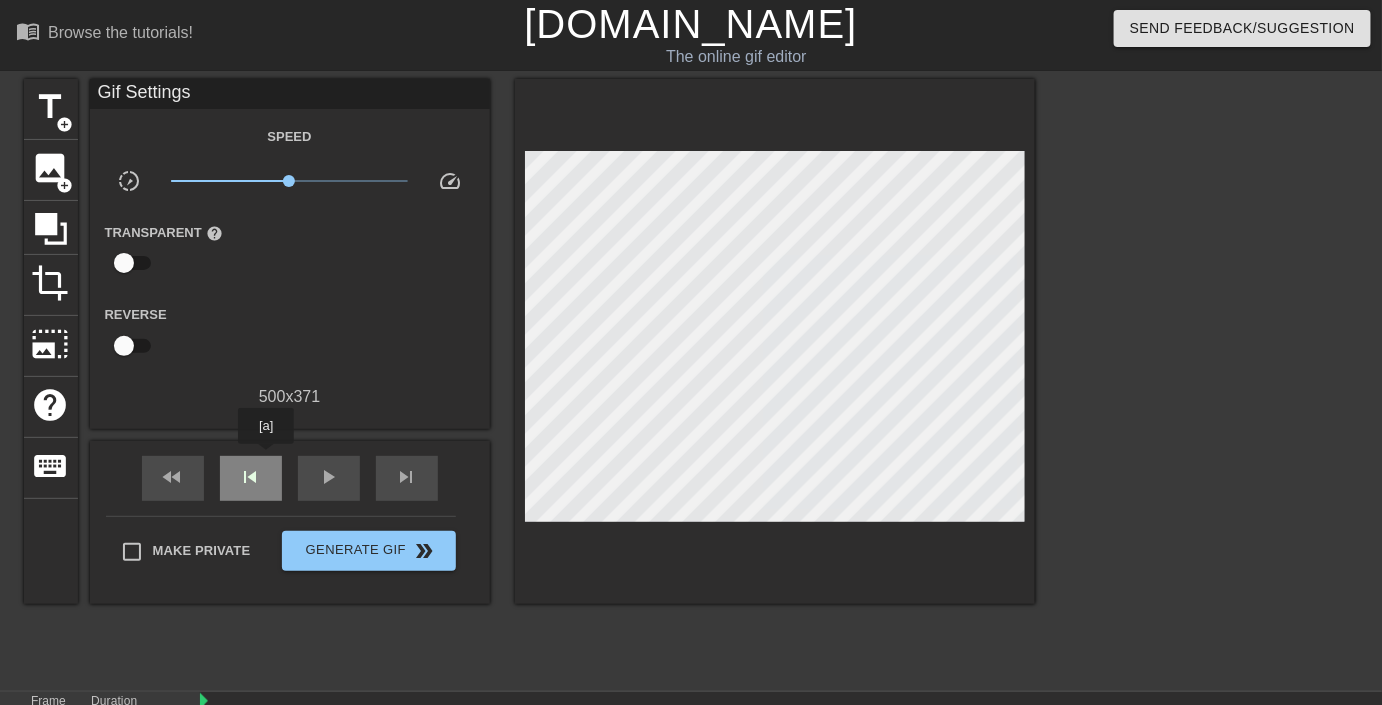 click on "skip_previous" at bounding box center [251, 478] 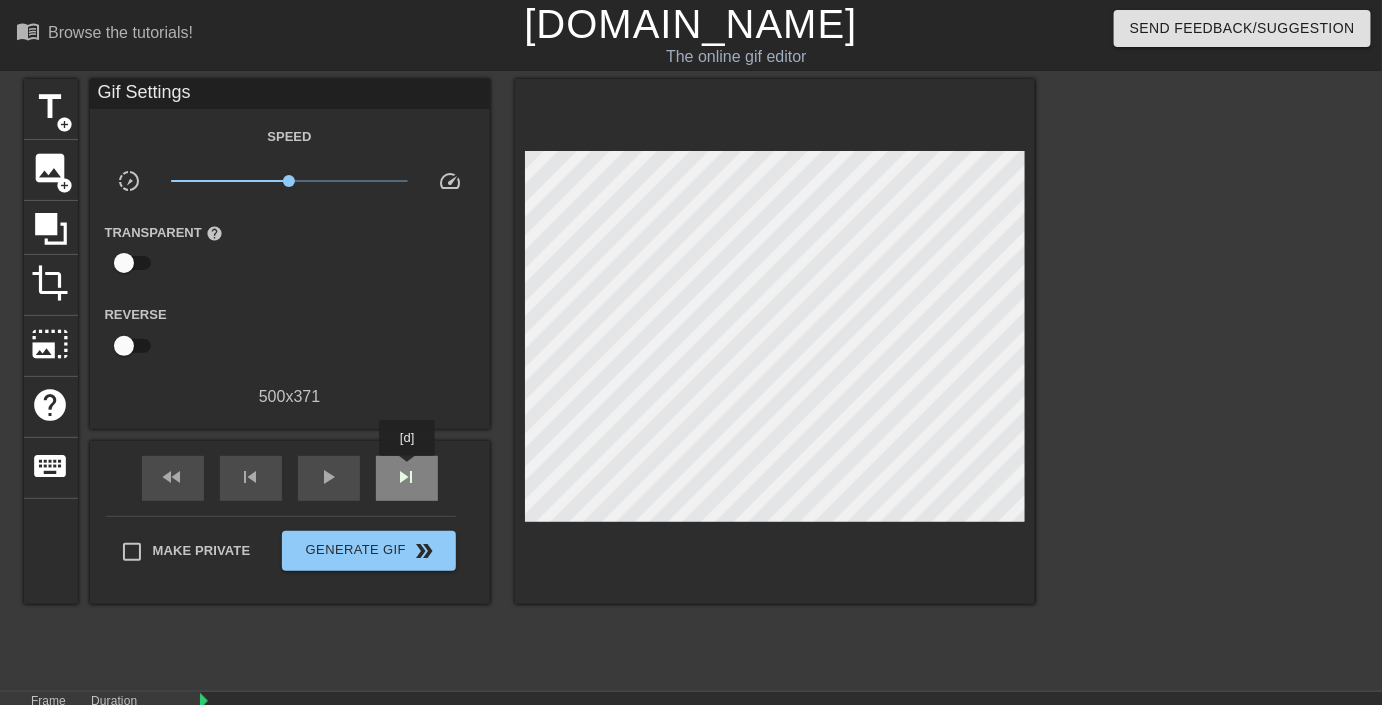 click on "skip_next" at bounding box center [407, 477] 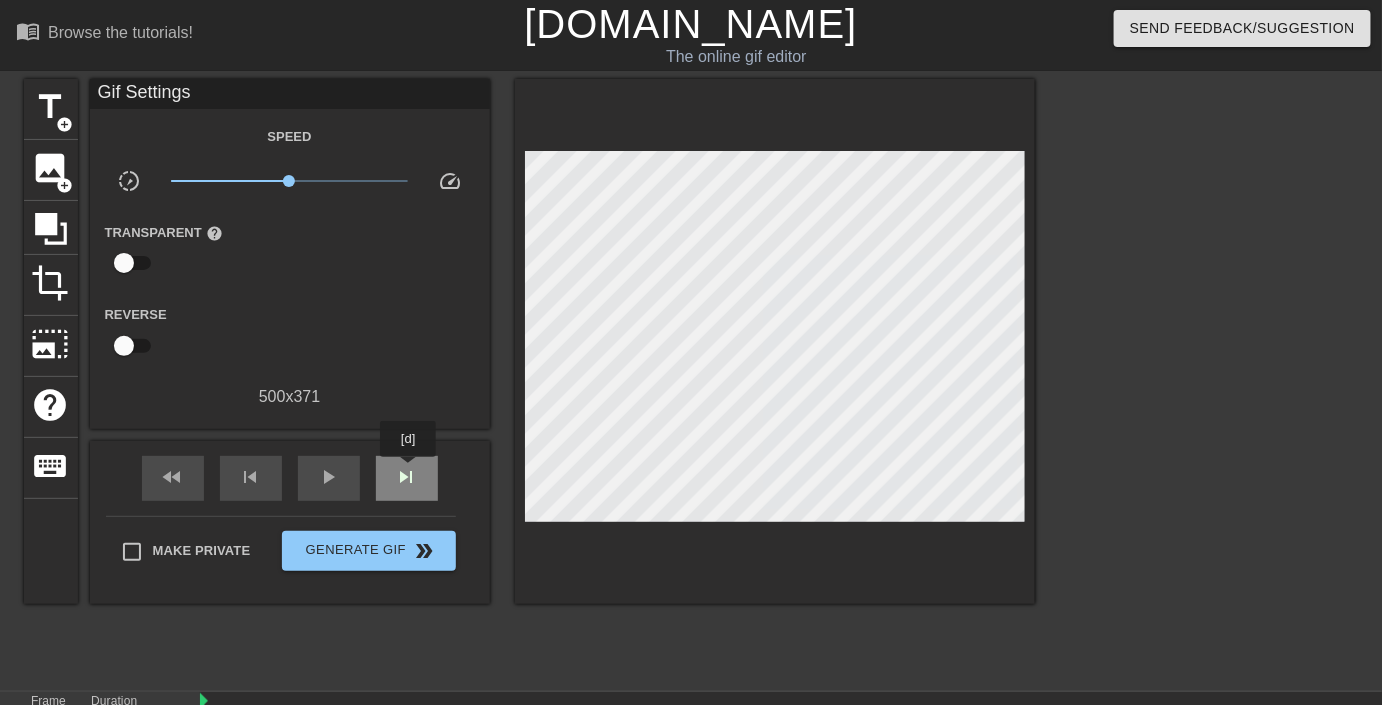 click on "skip_next" at bounding box center [407, 477] 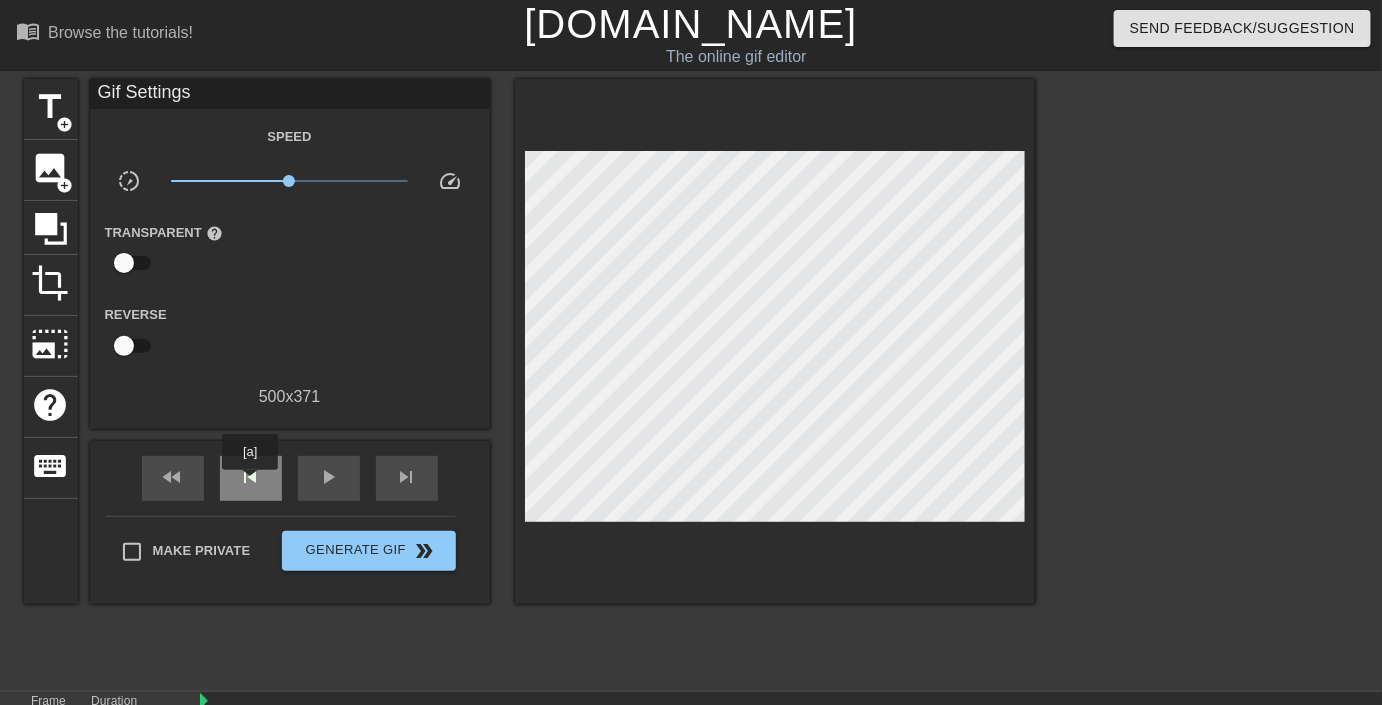 click on "skip_previous" at bounding box center [251, 477] 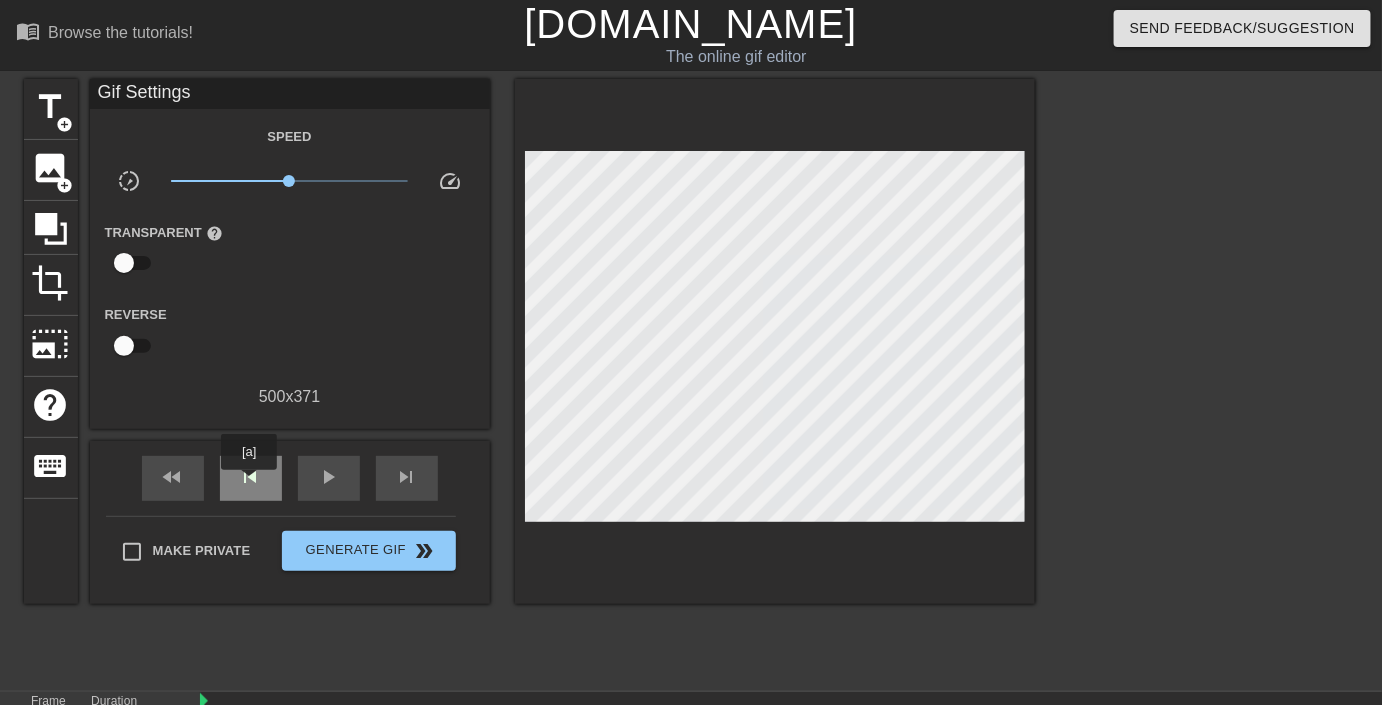 click on "skip_previous" at bounding box center [251, 477] 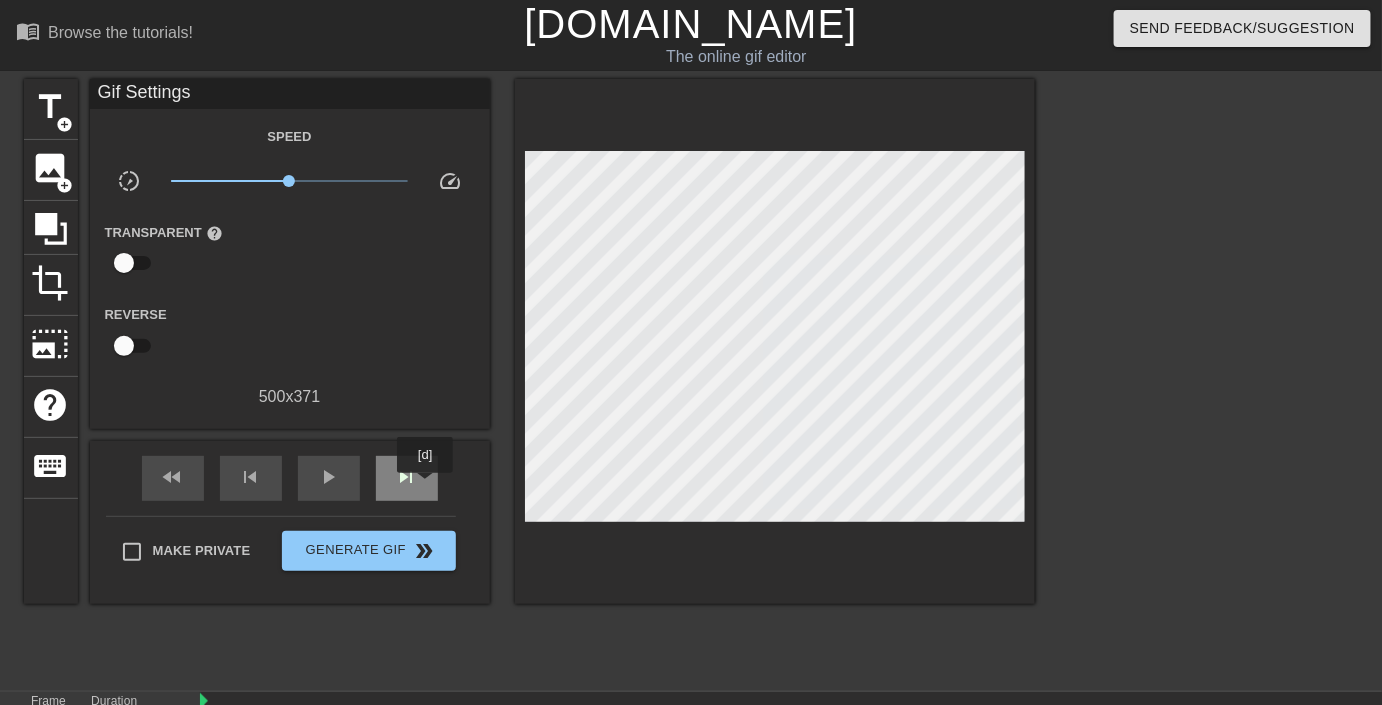 click on "skip_next" at bounding box center (407, 478) 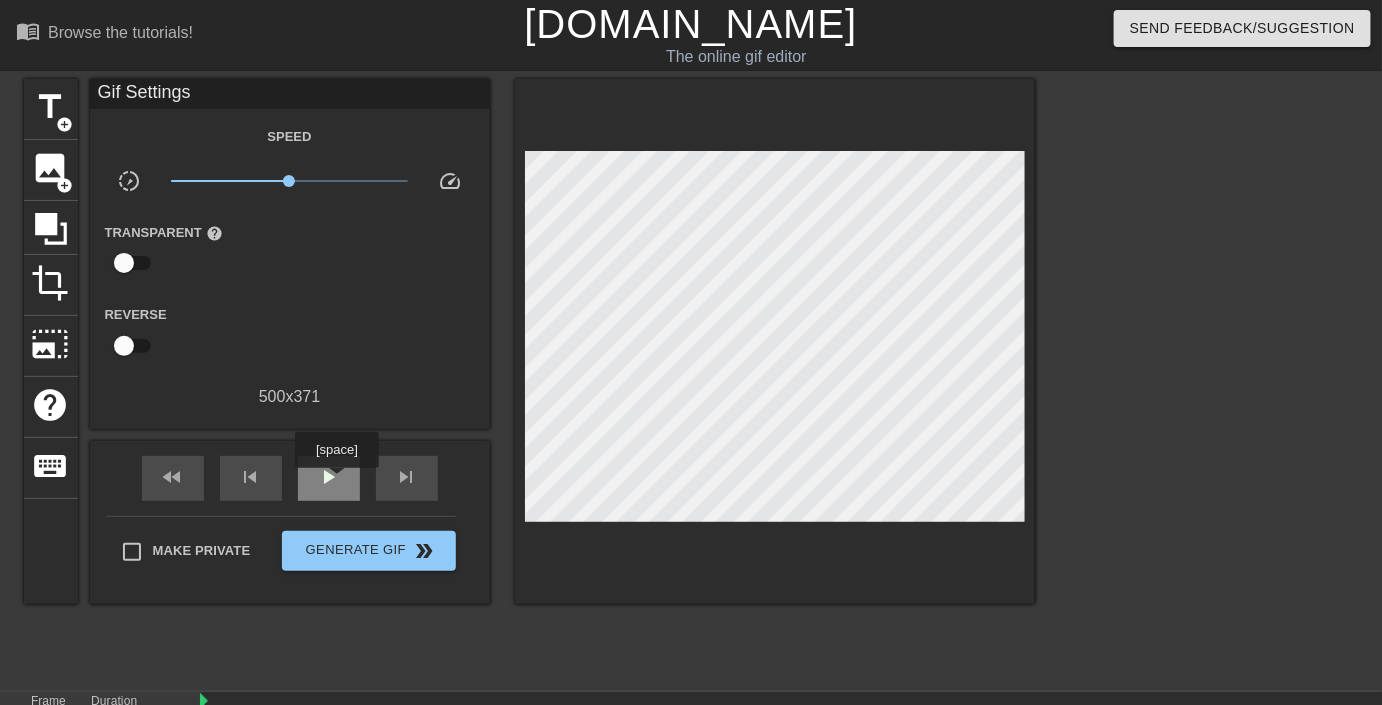 click on "play_arrow" at bounding box center [329, 477] 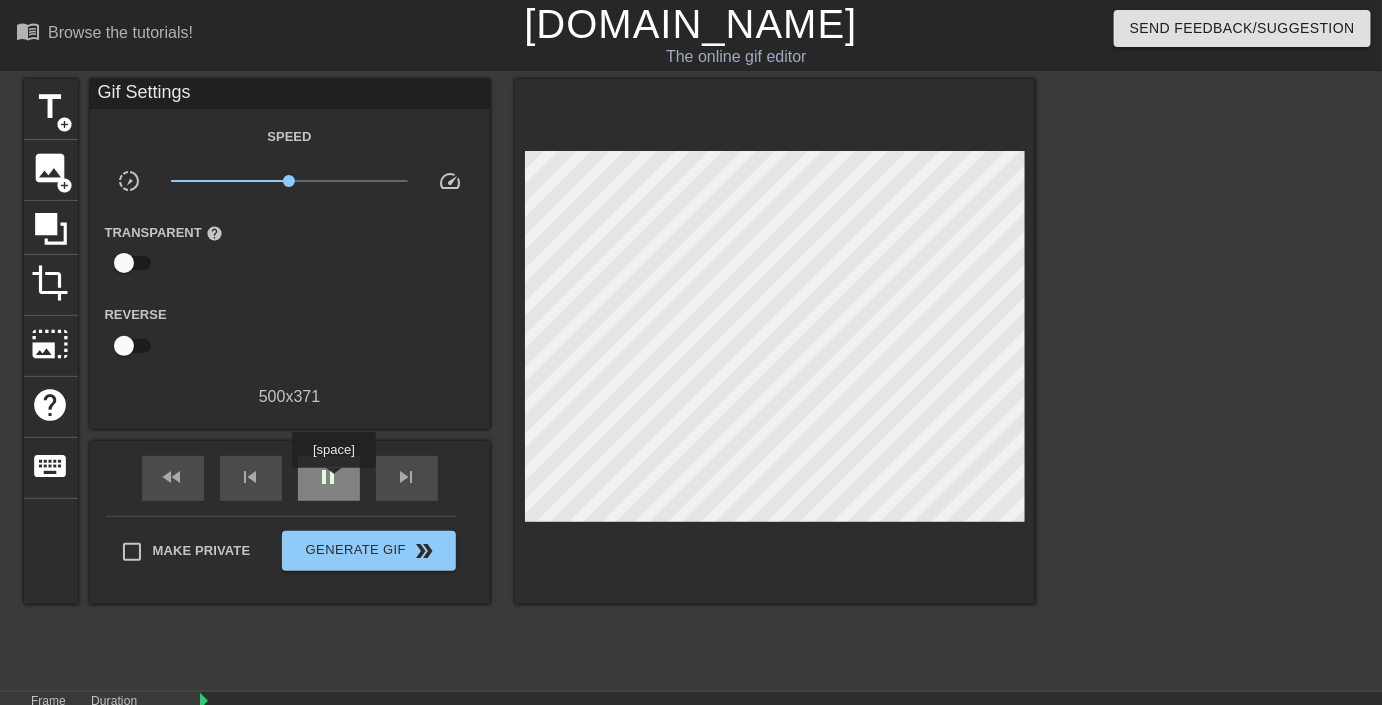 click on "pause" at bounding box center (329, 477) 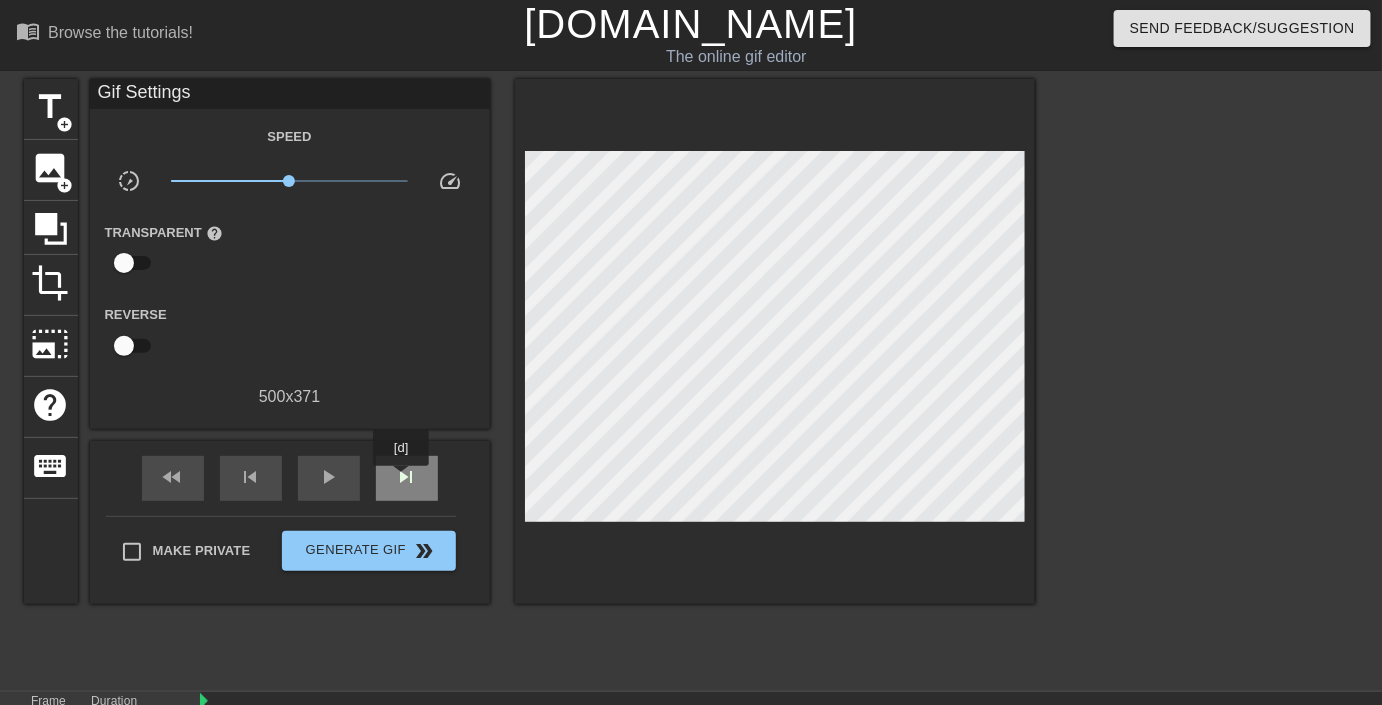 click on "skip_next" at bounding box center (407, 477) 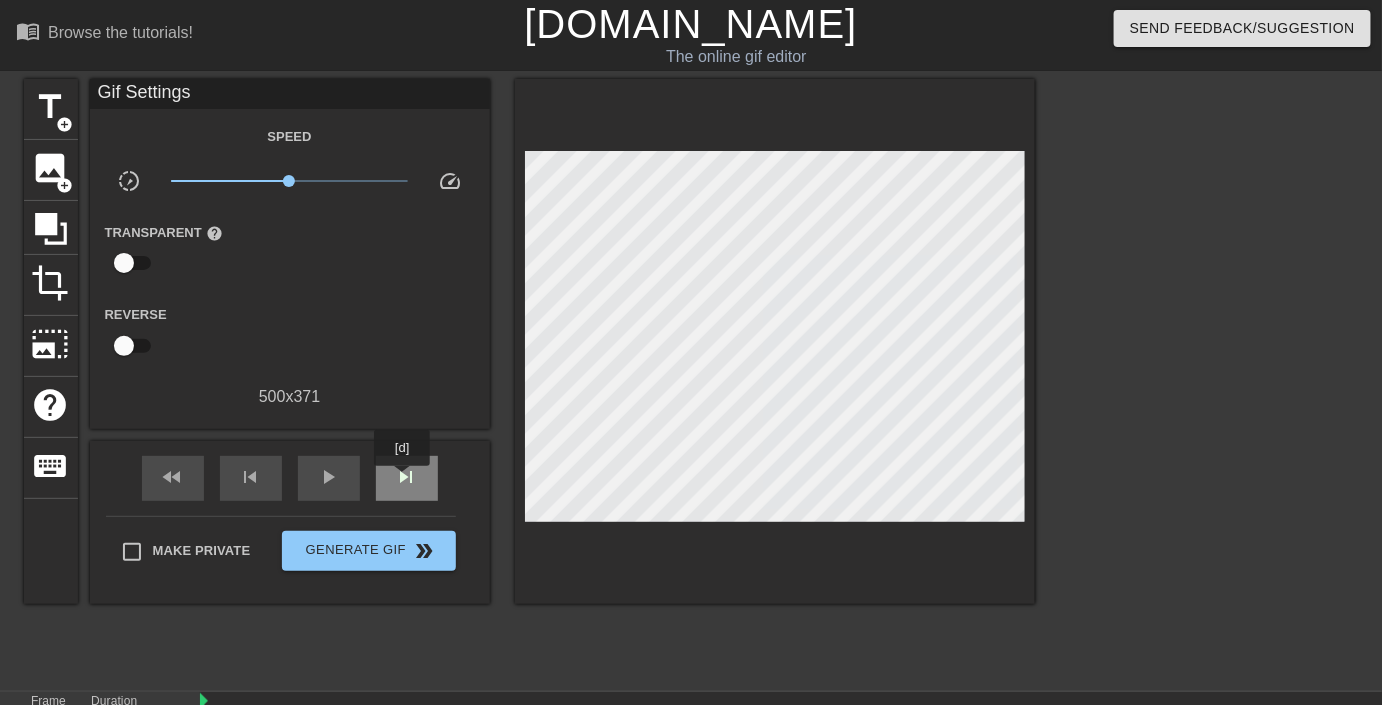 click on "skip_next" at bounding box center [407, 477] 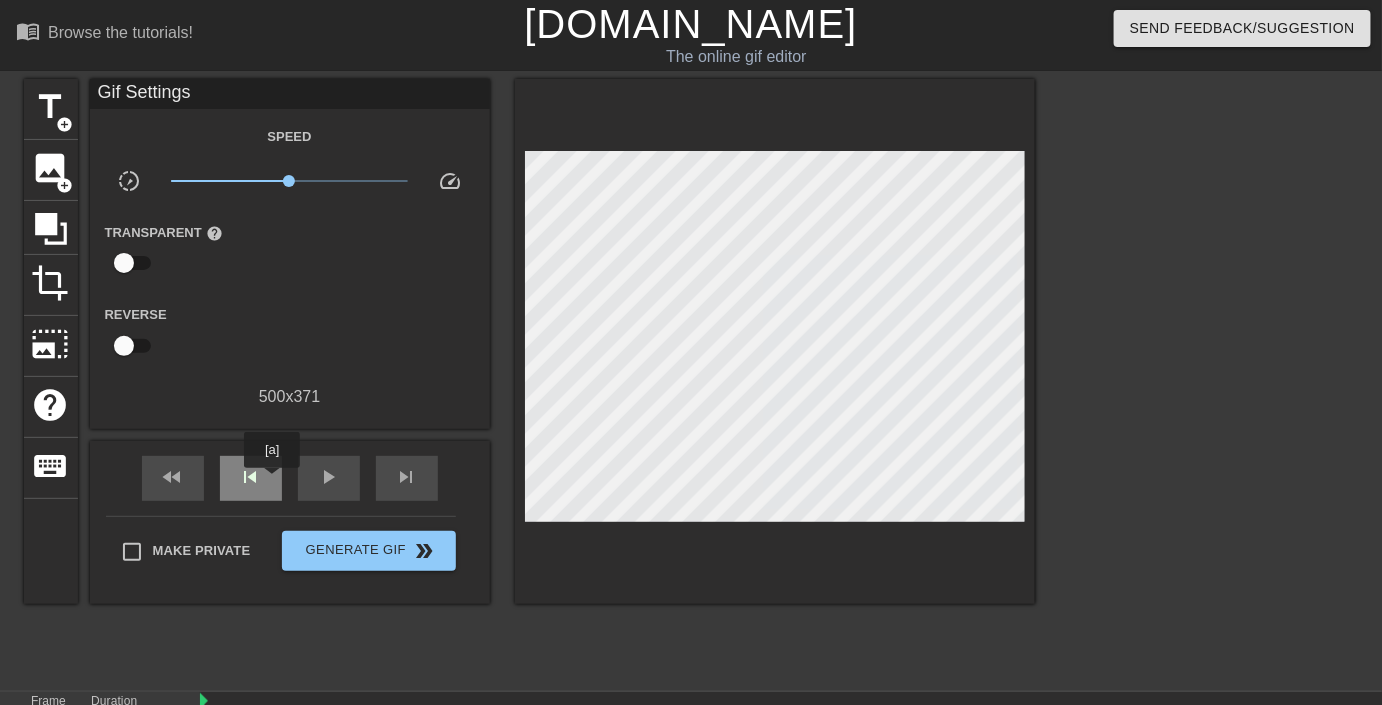 click on "skip_previous" at bounding box center [251, 477] 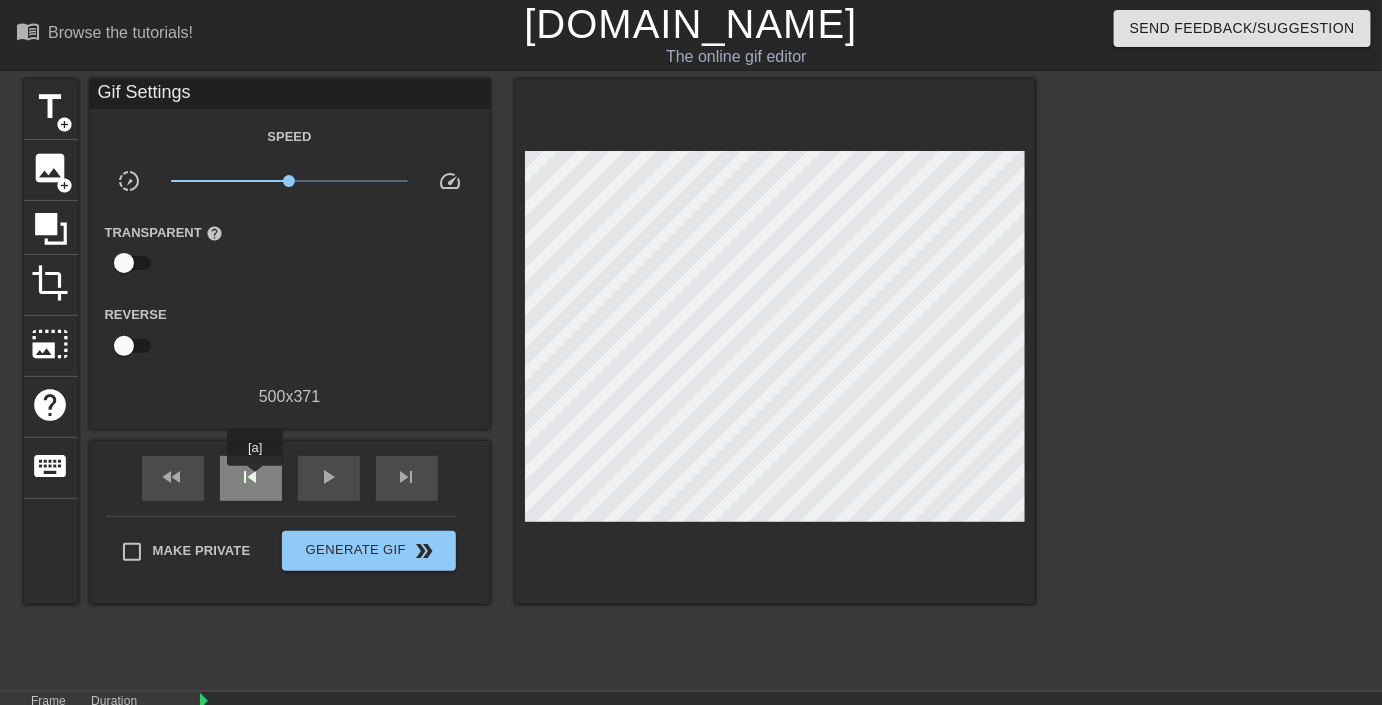 click on "skip_previous" at bounding box center [251, 477] 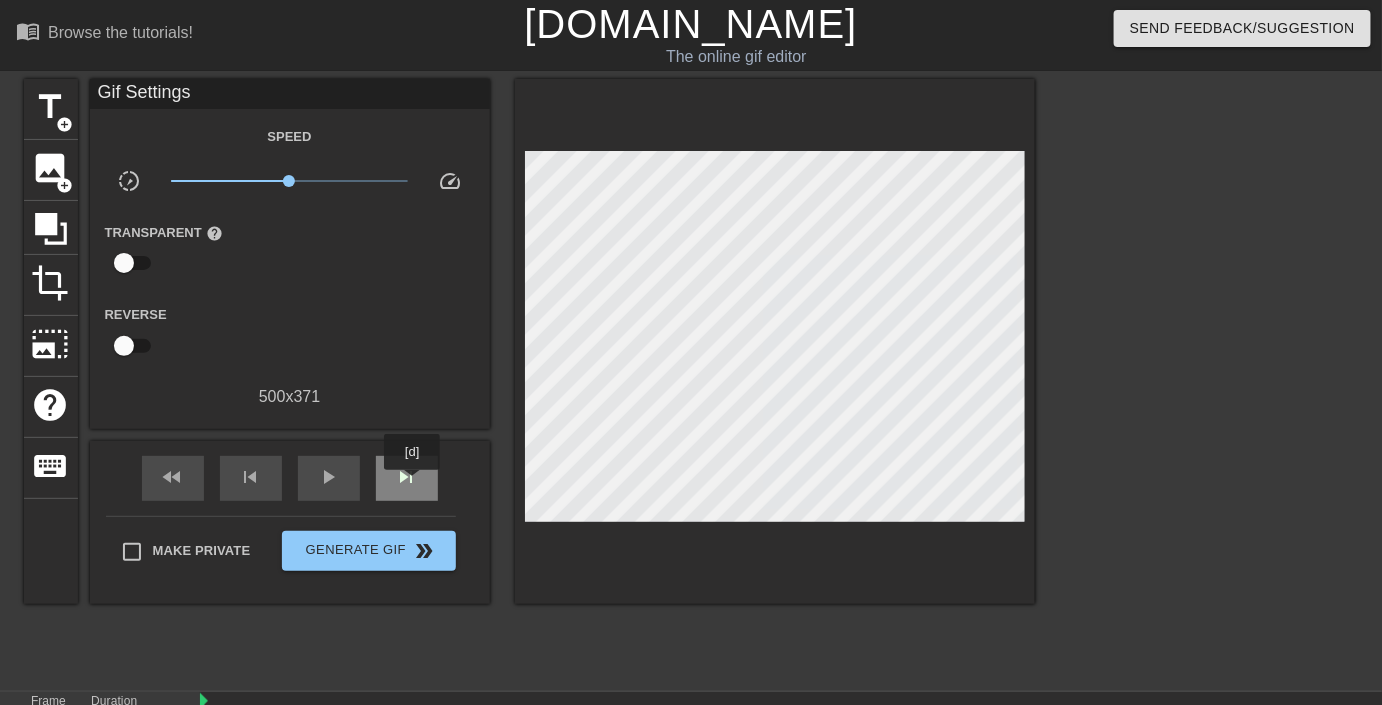 click on "skip_next" at bounding box center (407, 477) 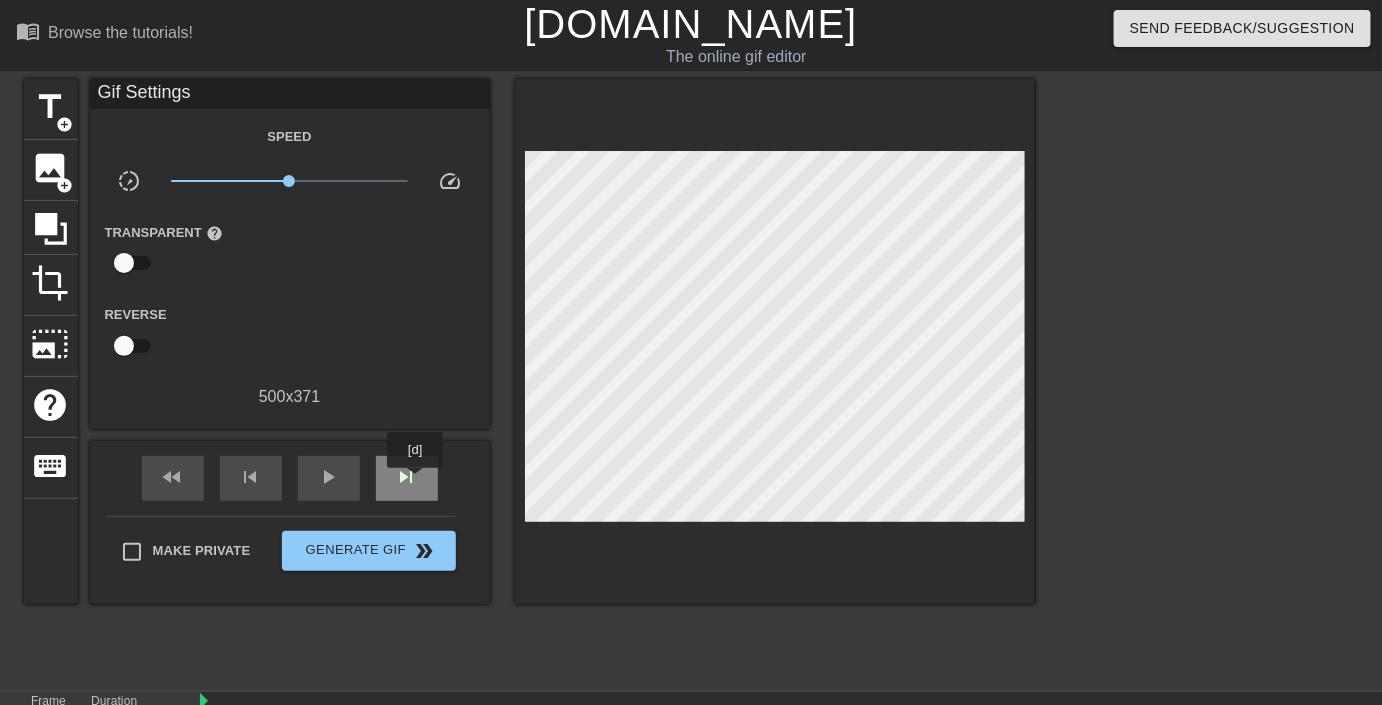 click on "skip_next" at bounding box center [407, 477] 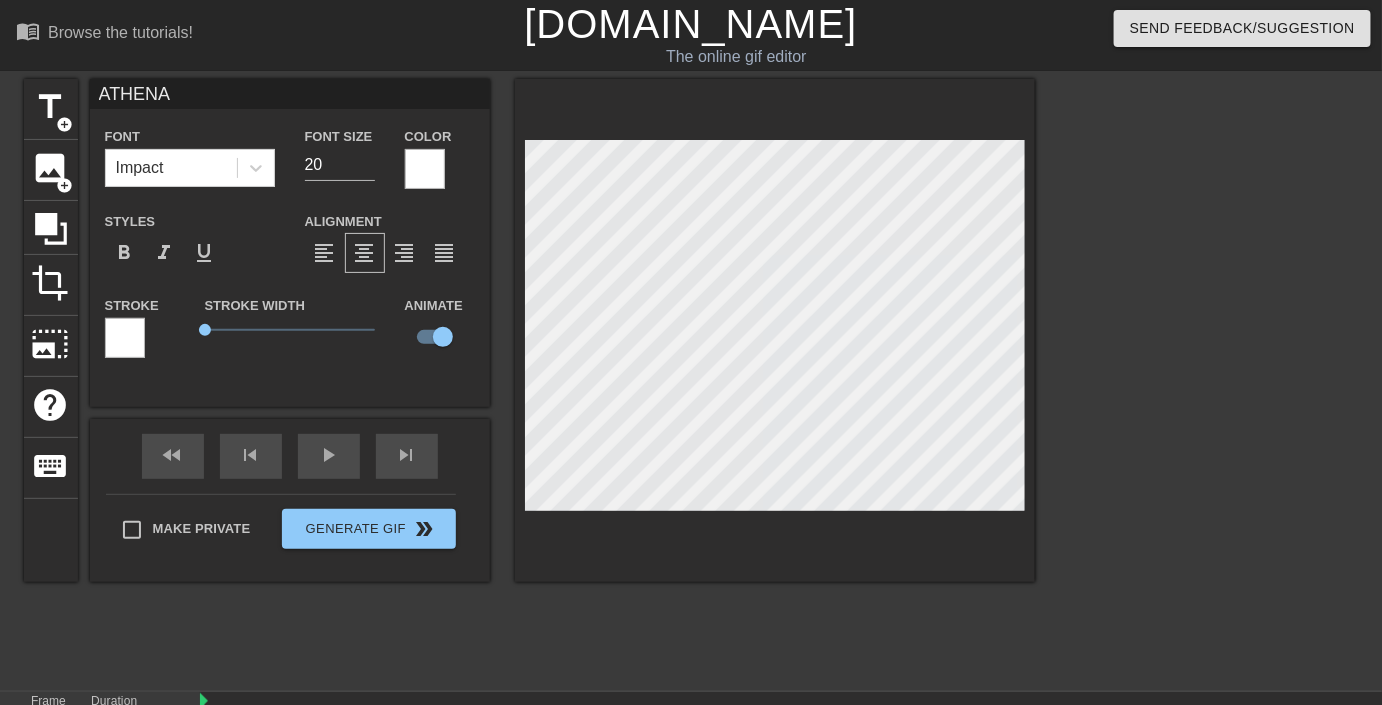 click at bounding box center [775, 330] 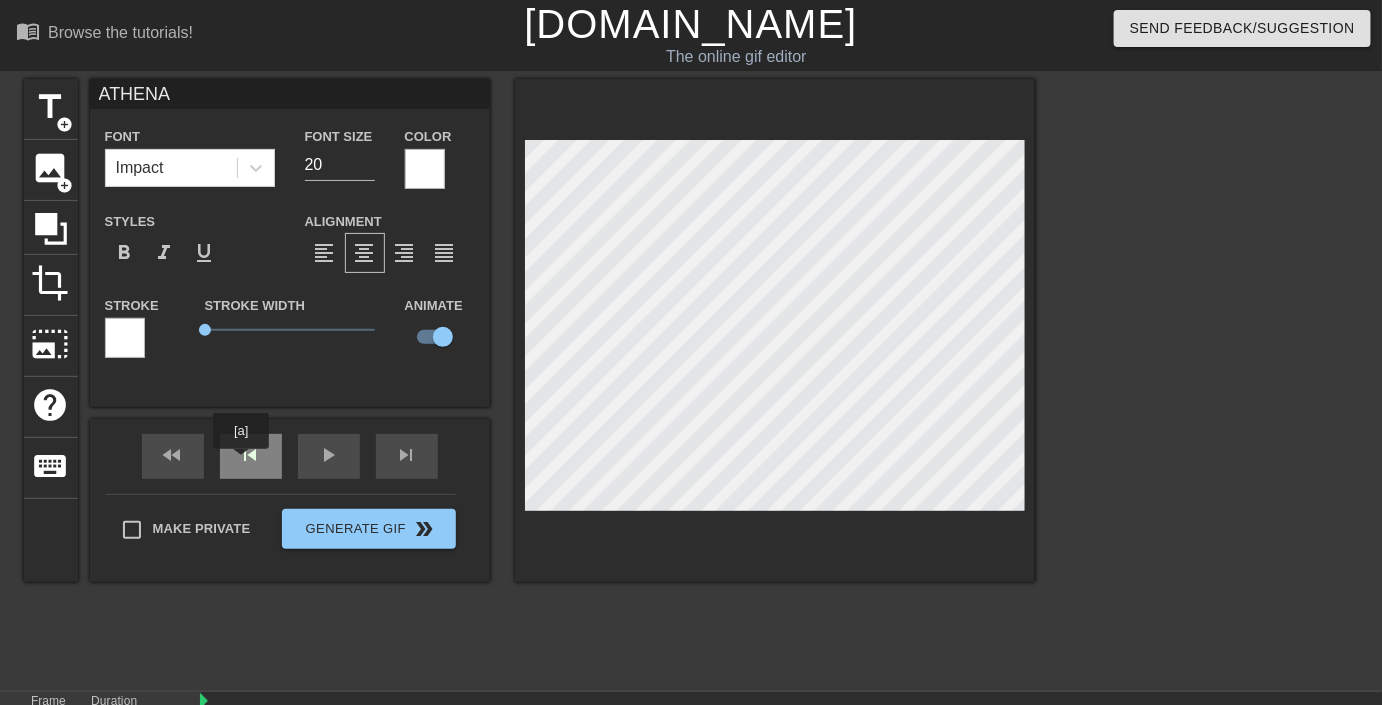click on "skip_previous" at bounding box center (251, 456) 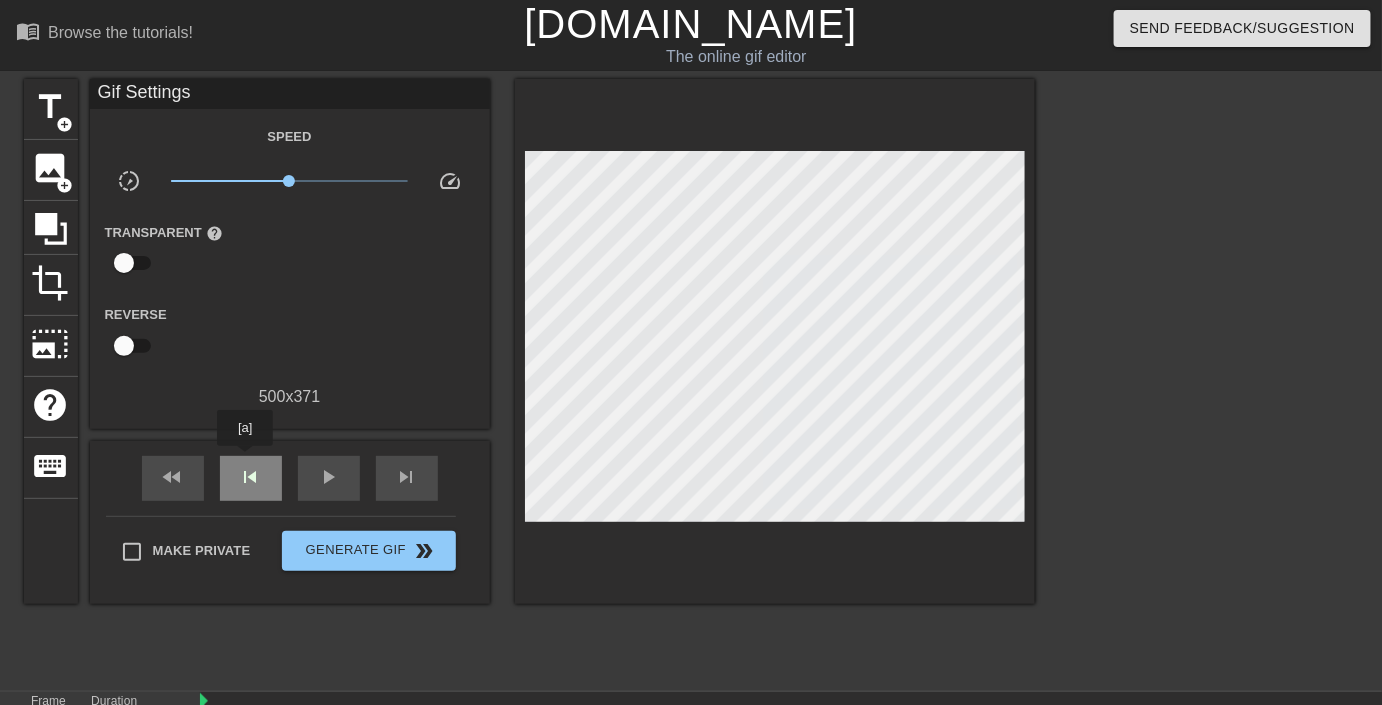 click on "skip_previous" at bounding box center (251, 478) 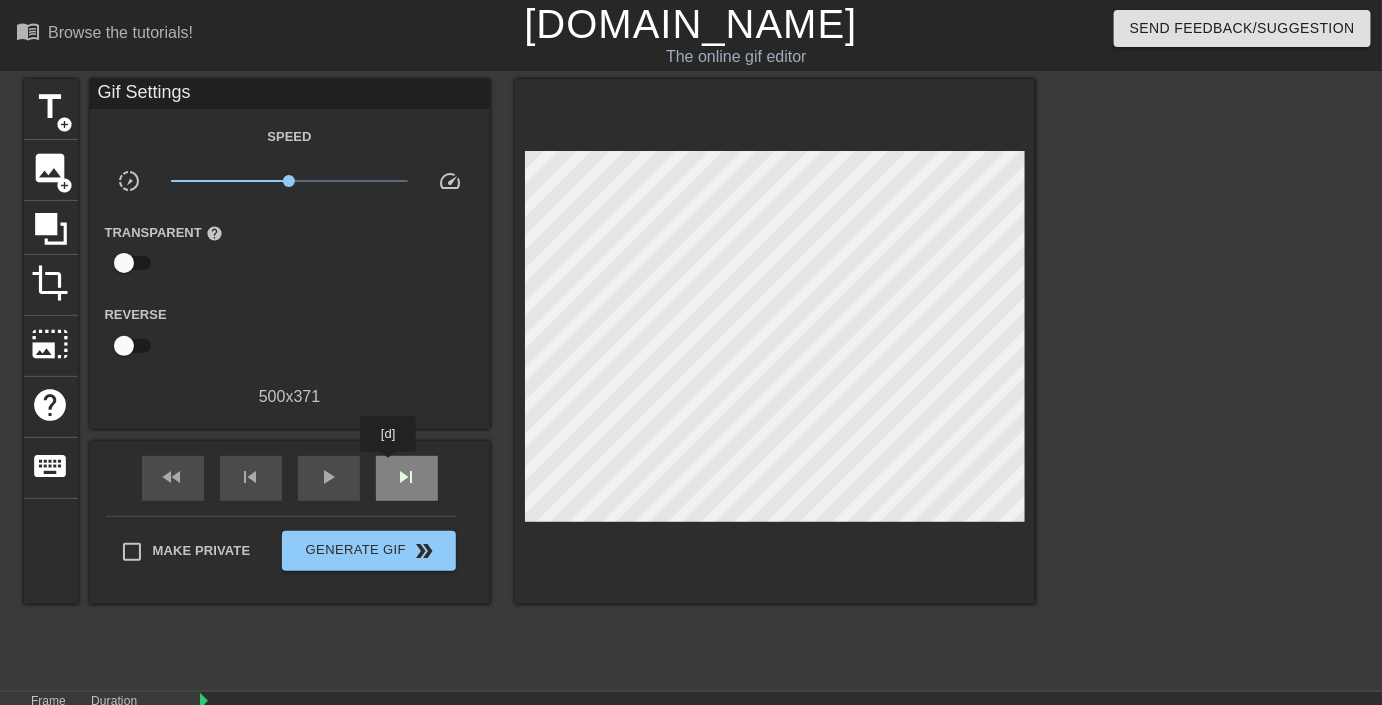 click on "skip_next" at bounding box center (407, 478) 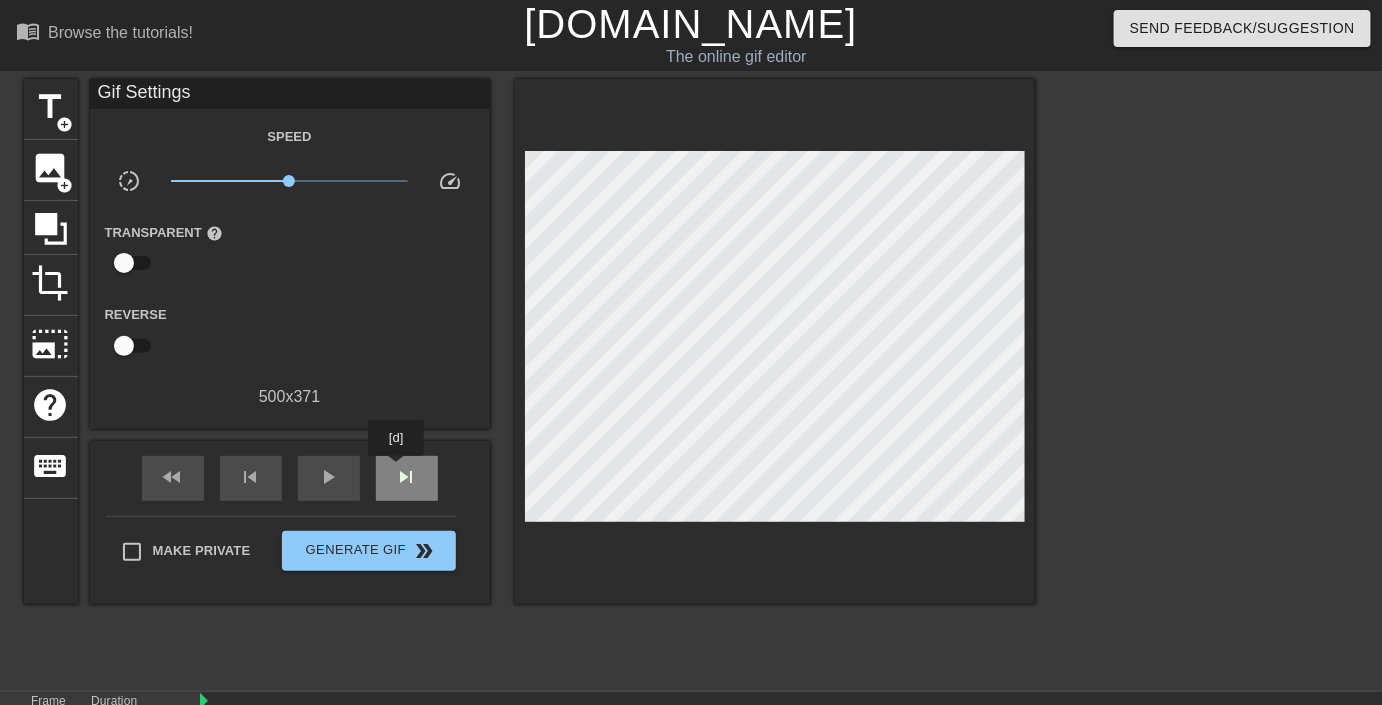 click on "skip_next" at bounding box center (407, 477) 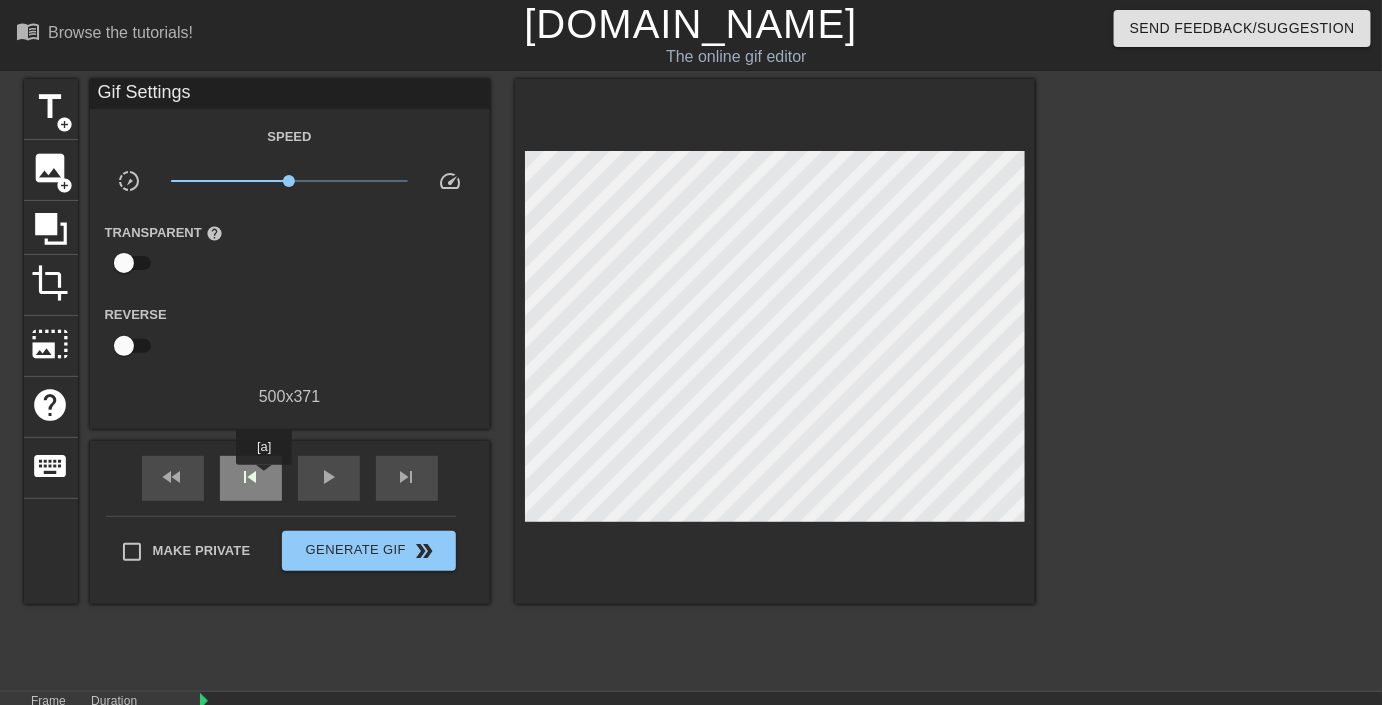 click on "skip_previous" at bounding box center (251, 477) 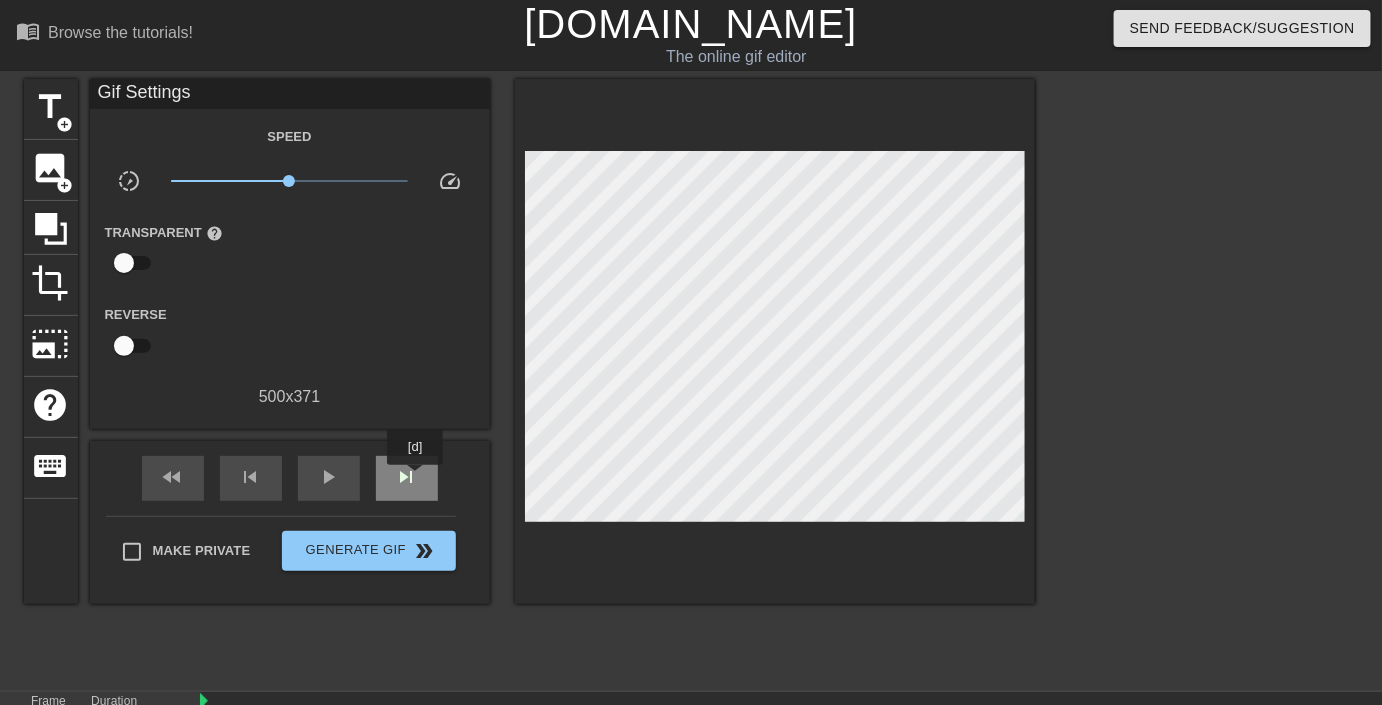 click on "skip_next" at bounding box center [407, 477] 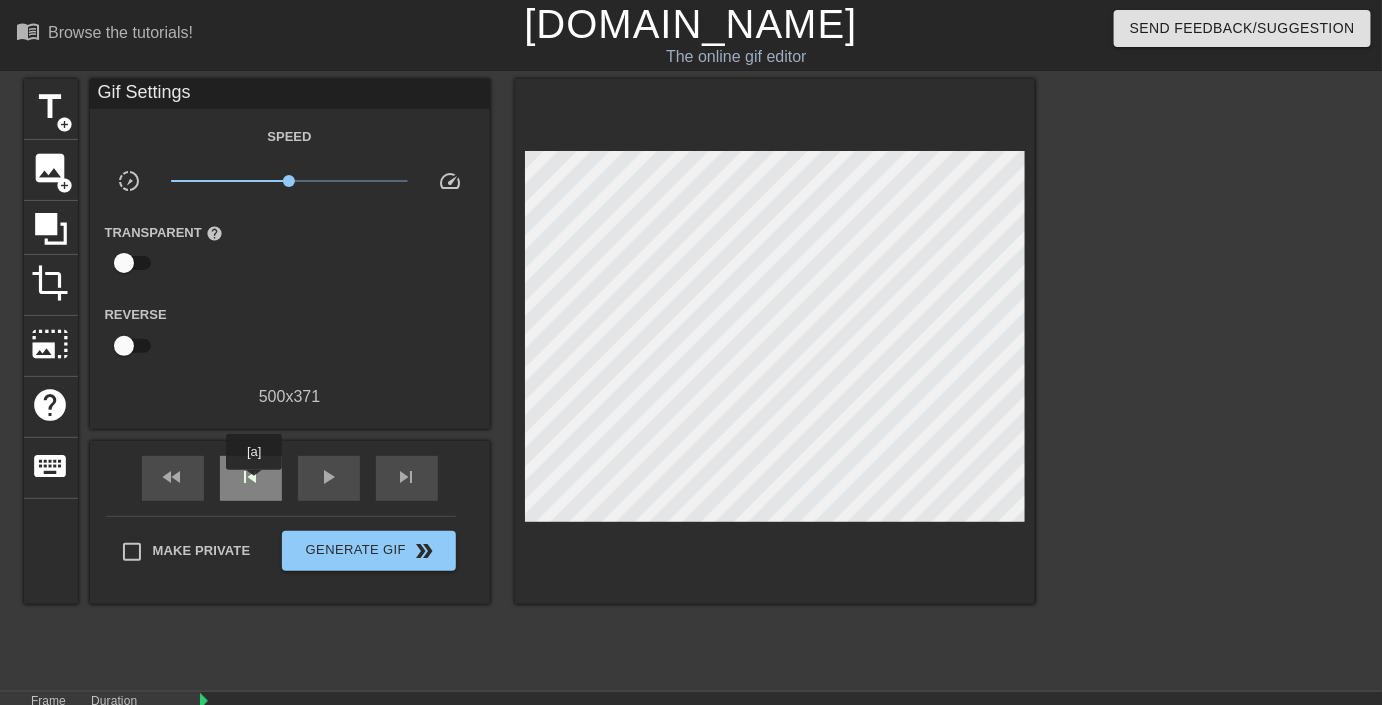 click on "skip_previous" at bounding box center [251, 477] 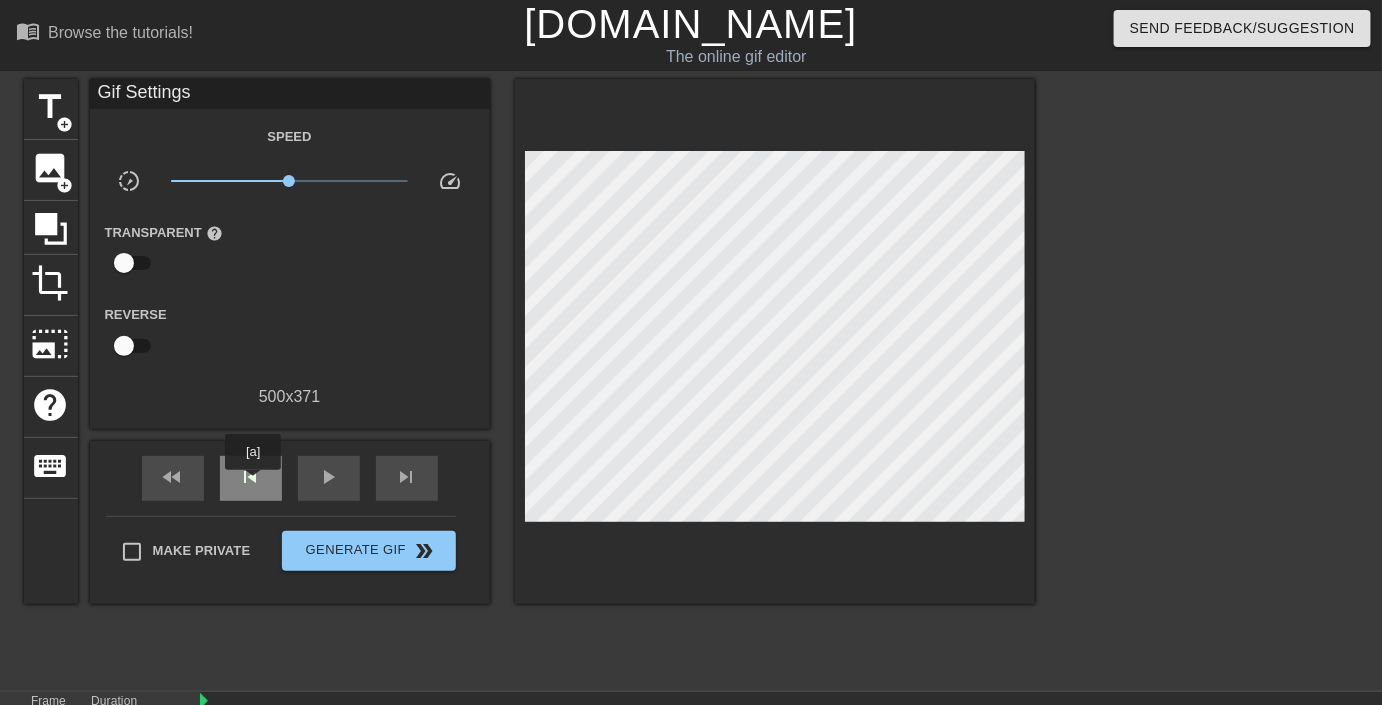 click on "skip_previous" at bounding box center (251, 477) 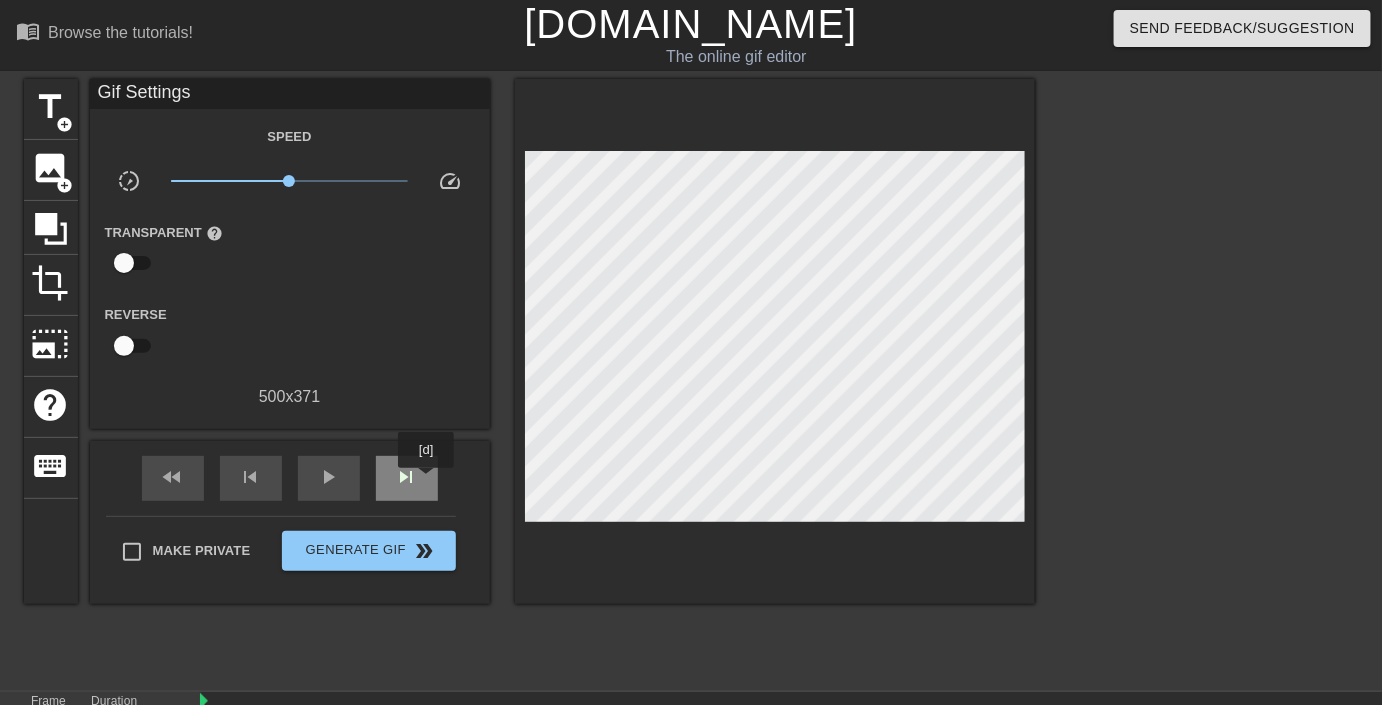 click on "skip_next" at bounding box center [407, 478] 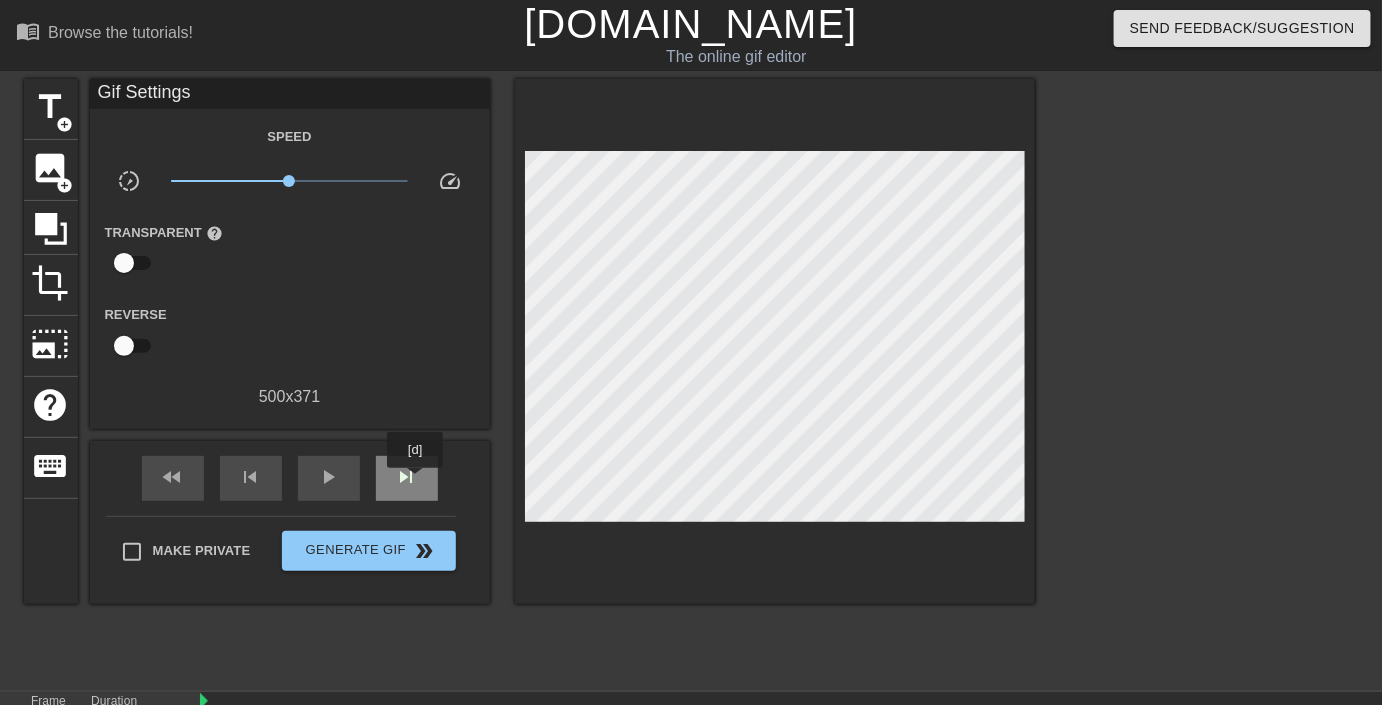 click on "skip_next" at bounding box center (407, 477) 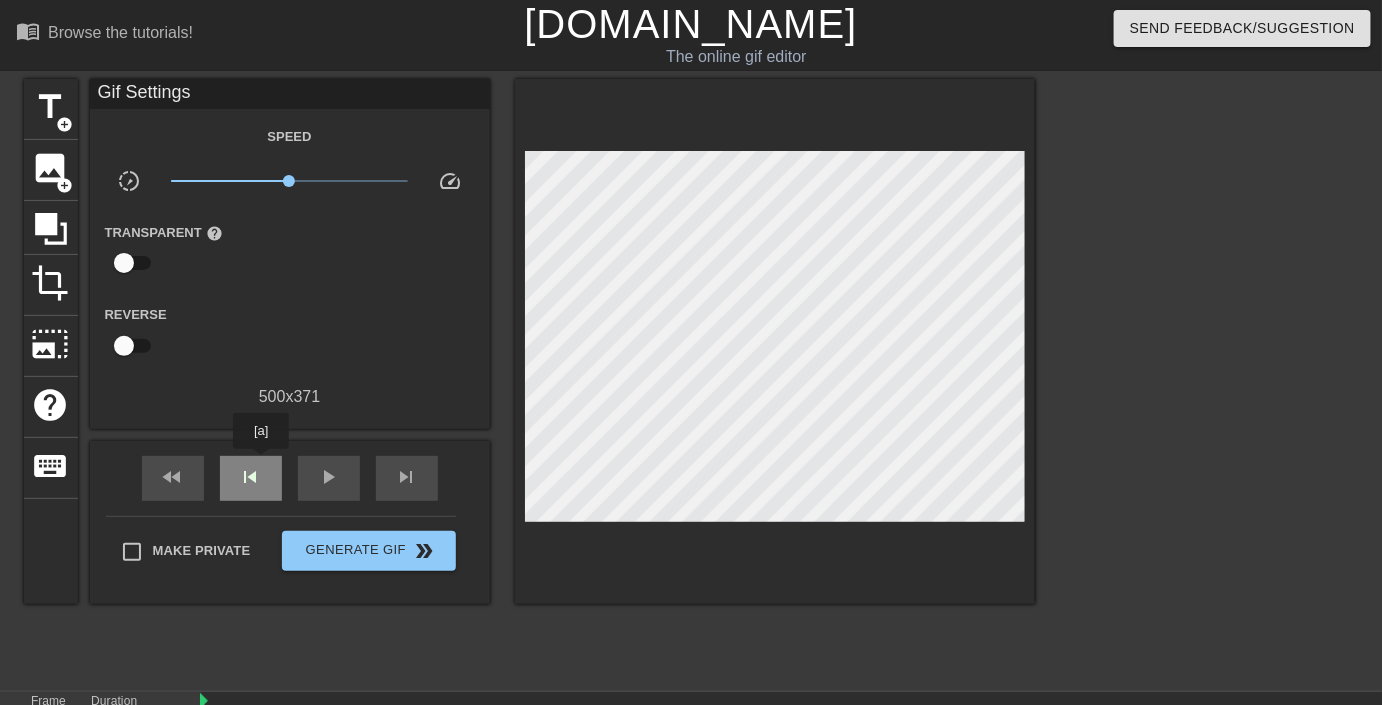 click on "skip_previous" at bounding box center (251, 478) 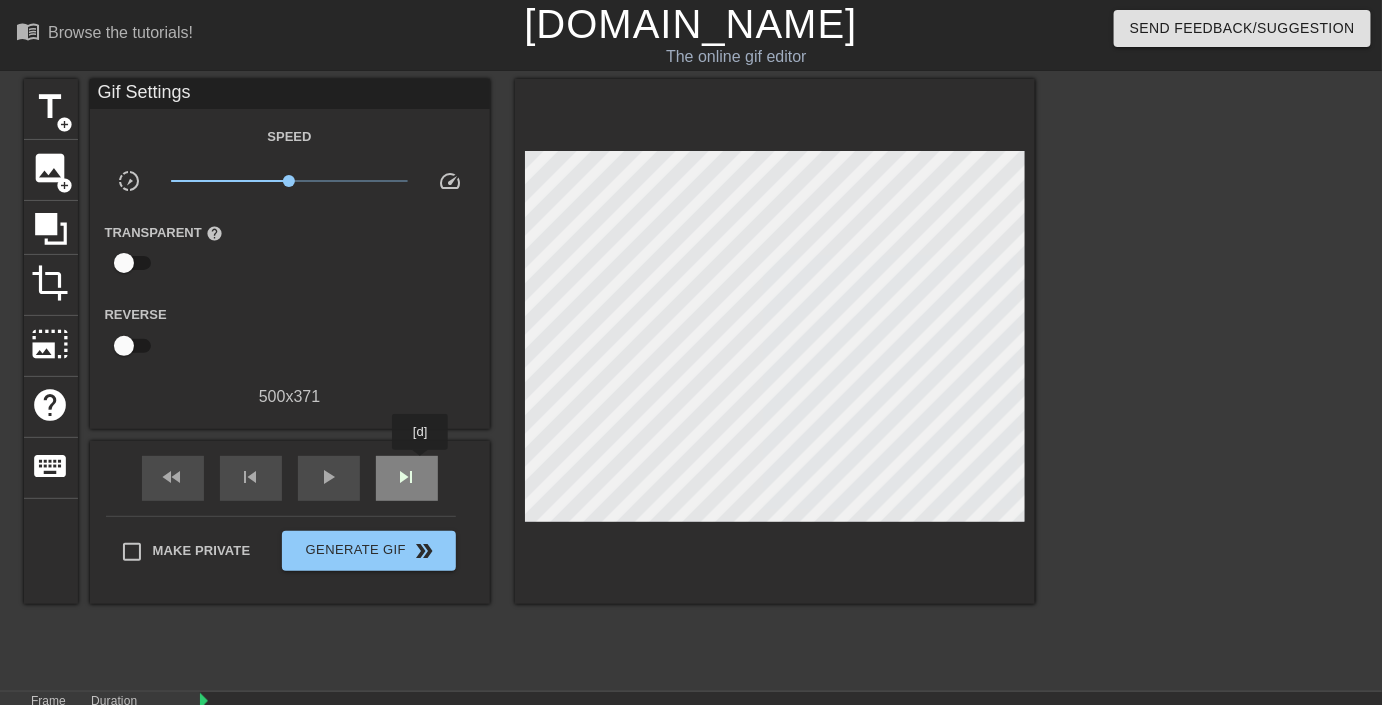 click on "skip_next" at bounding box center (407, 478) 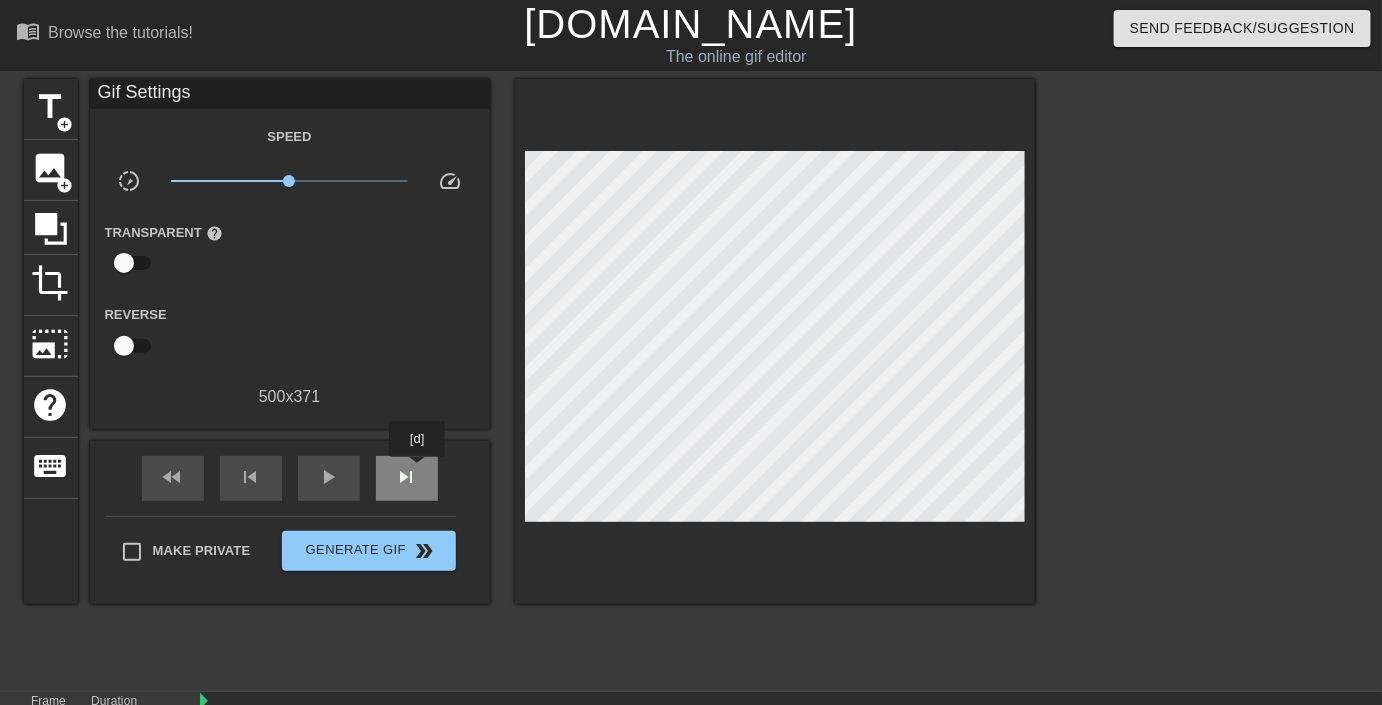 click on "skip_next" at bounding box center [407, 478] 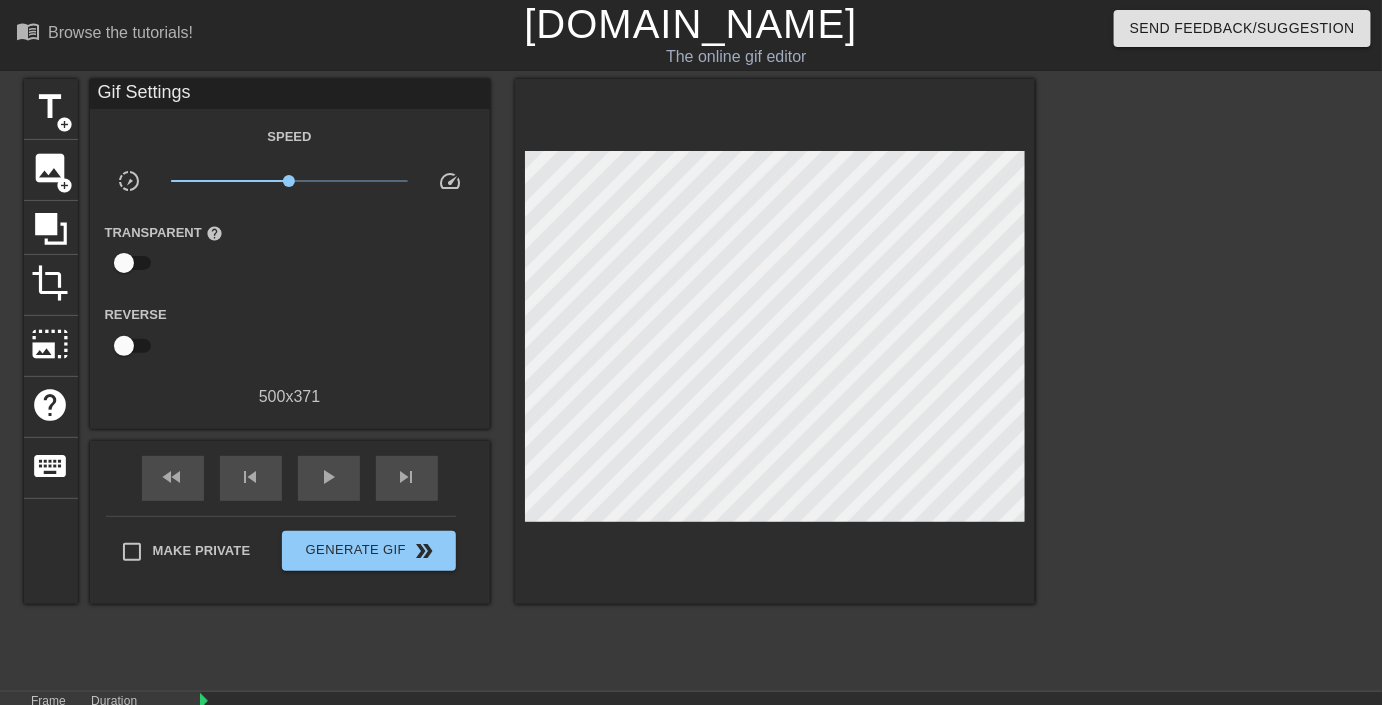 click on "title add_circle image add_circle crop photo_size_select_large help keyboard Gif Settings Speed slow_motion_video x1.00 speed Transparent help Reverse 500  x  371 fast_rewind skip_previous play_arrow skip_next Make Private Generate Gif double_arrow" at bounding box center [691, 379] 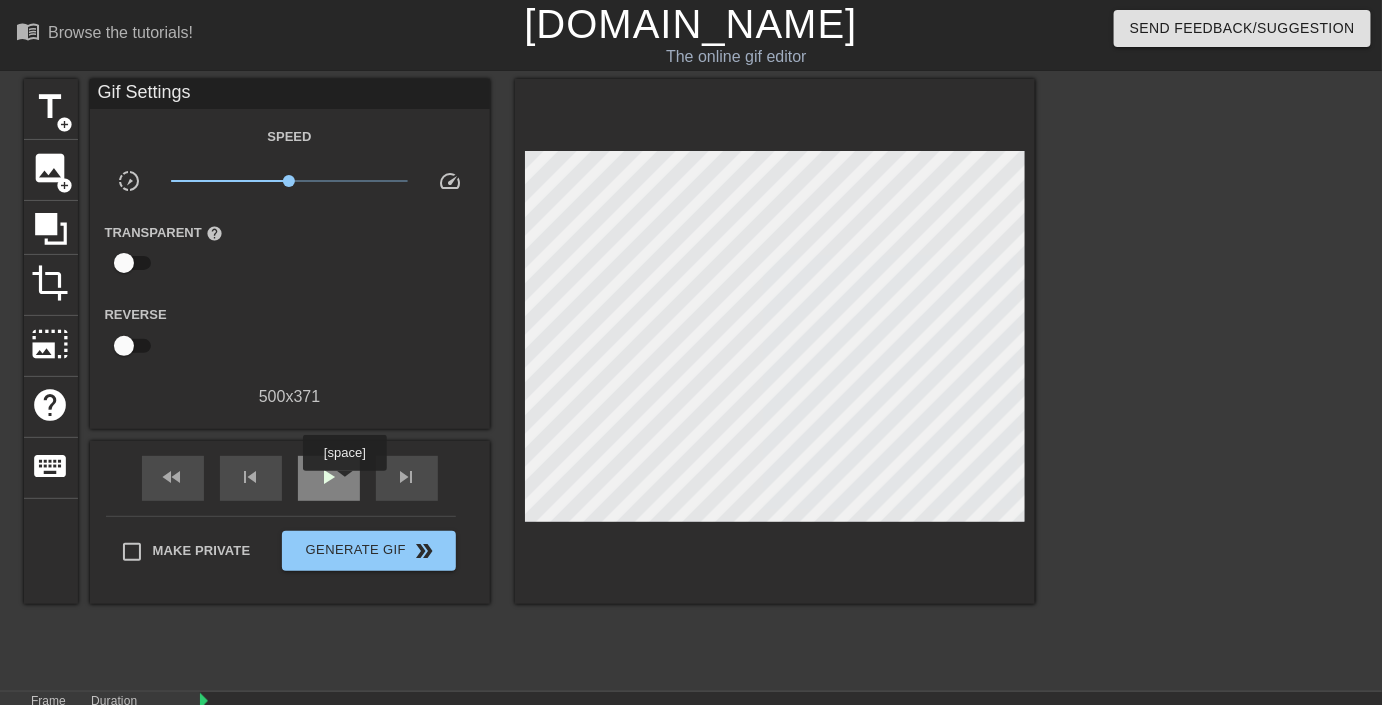 click on "play_arrow" at bounding box center (329, 478) 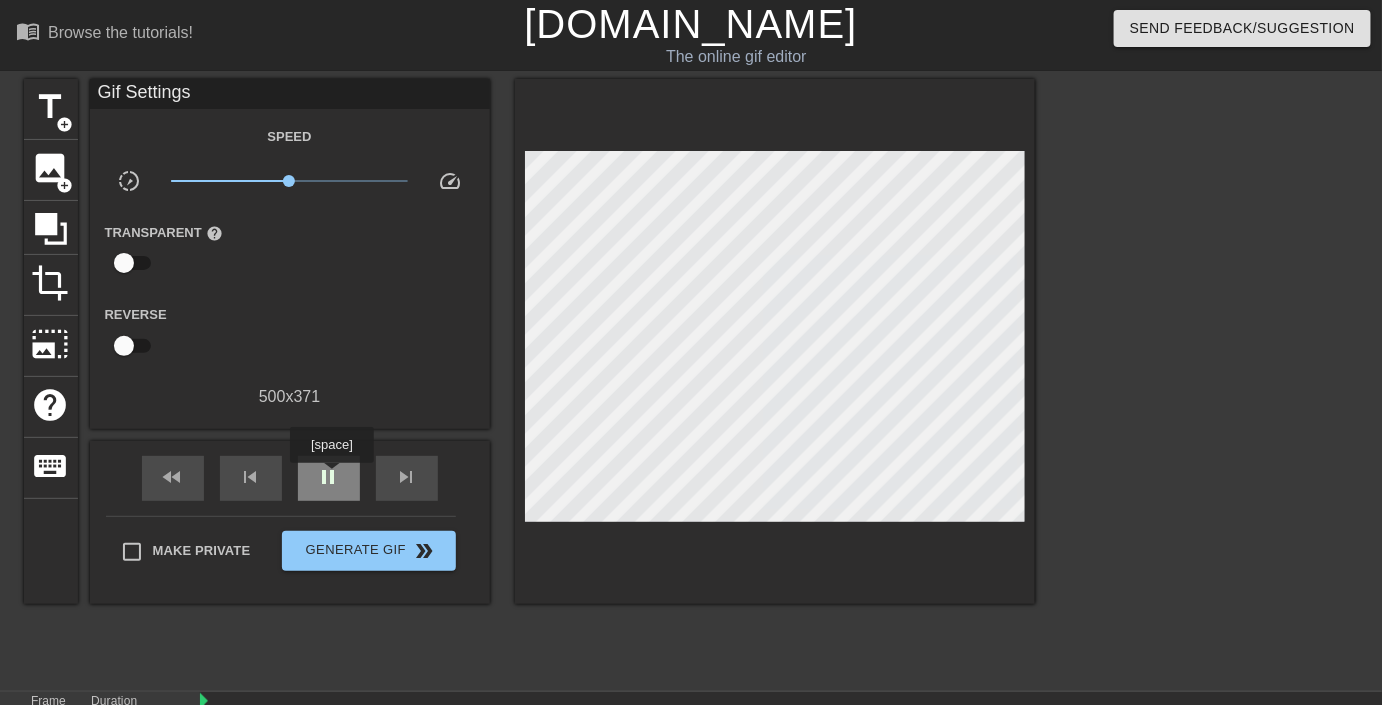 click on "pause" at bounding box center (329, 477) 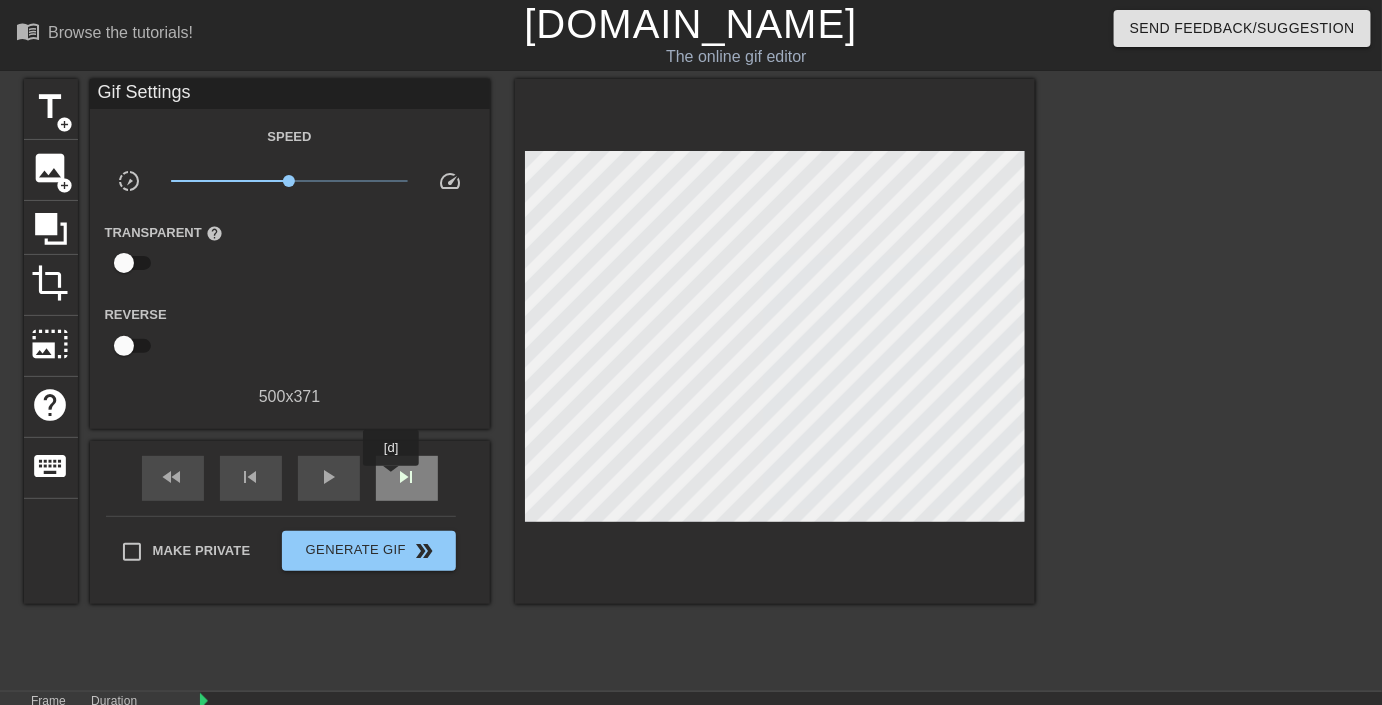 click on "skip_next" at bounding box center (407, 478) 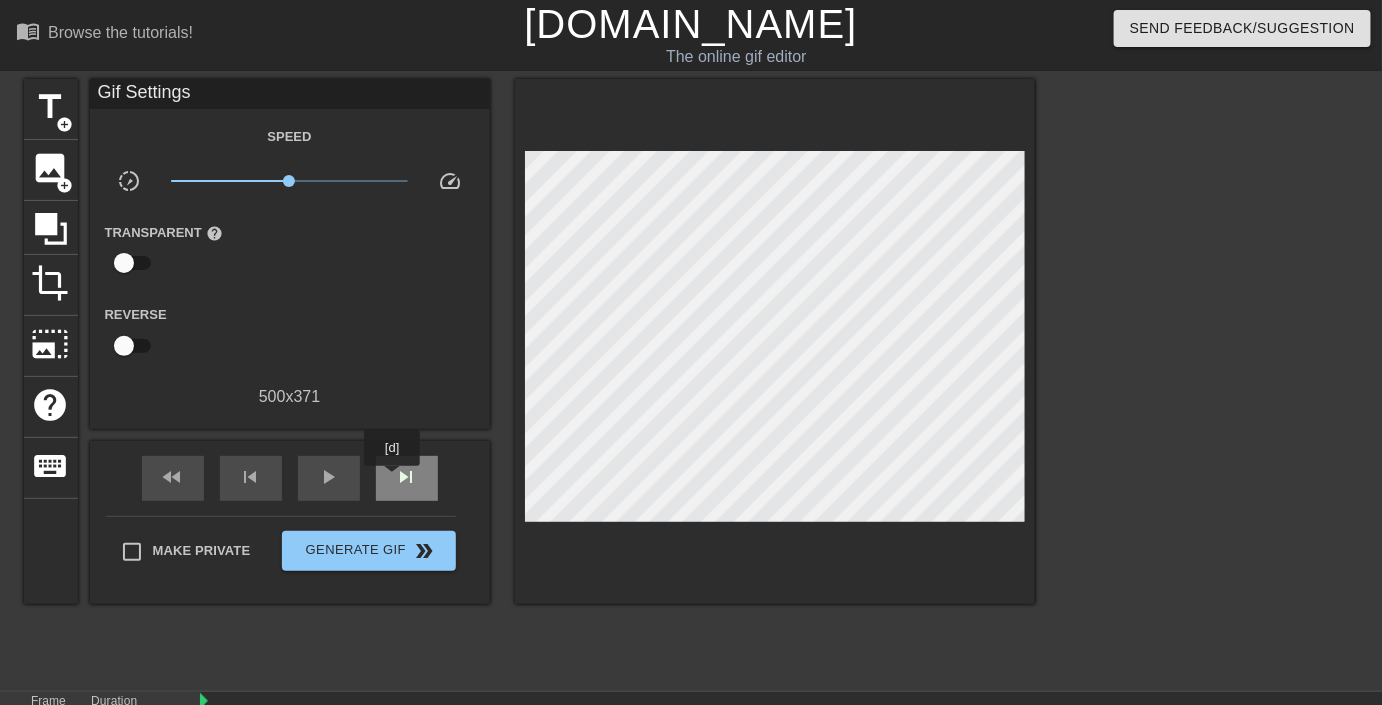 click on "skip_next" at bounding box center [407, 478] 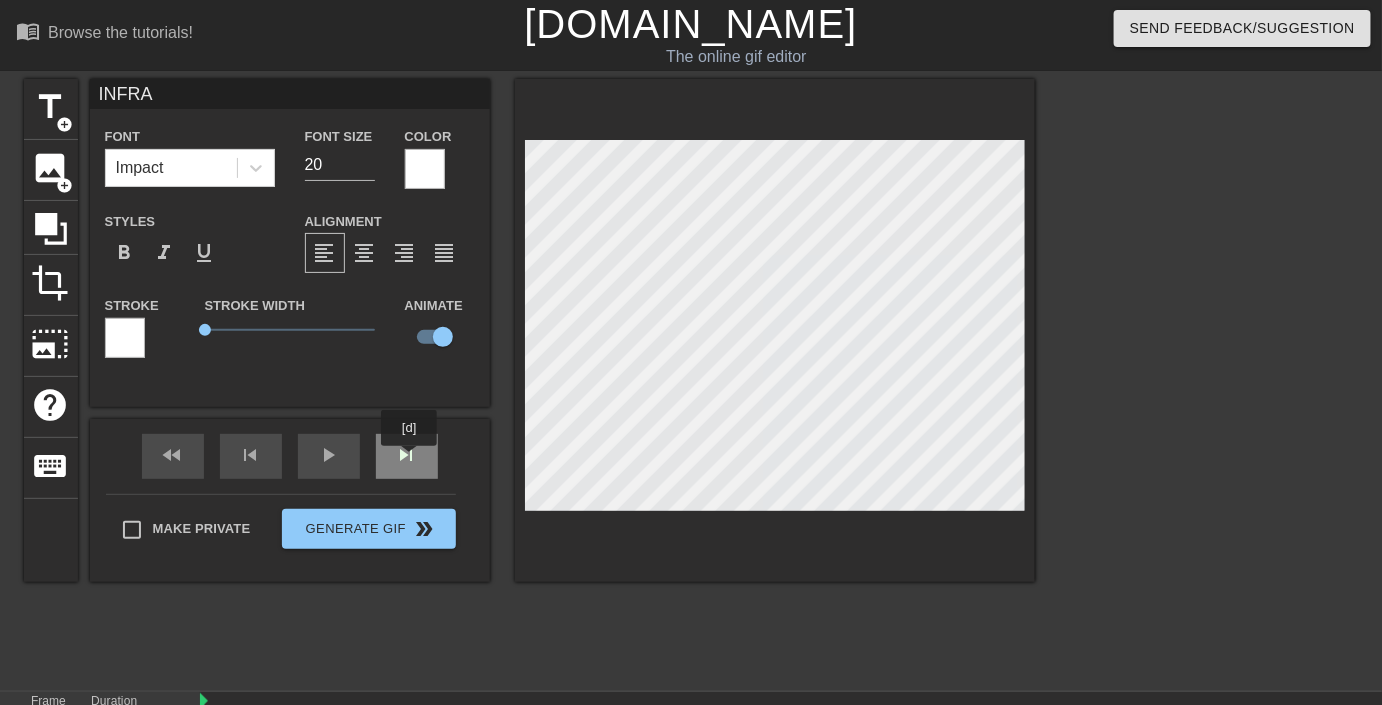 click on "skip_next" at bounding box center [407, 456] 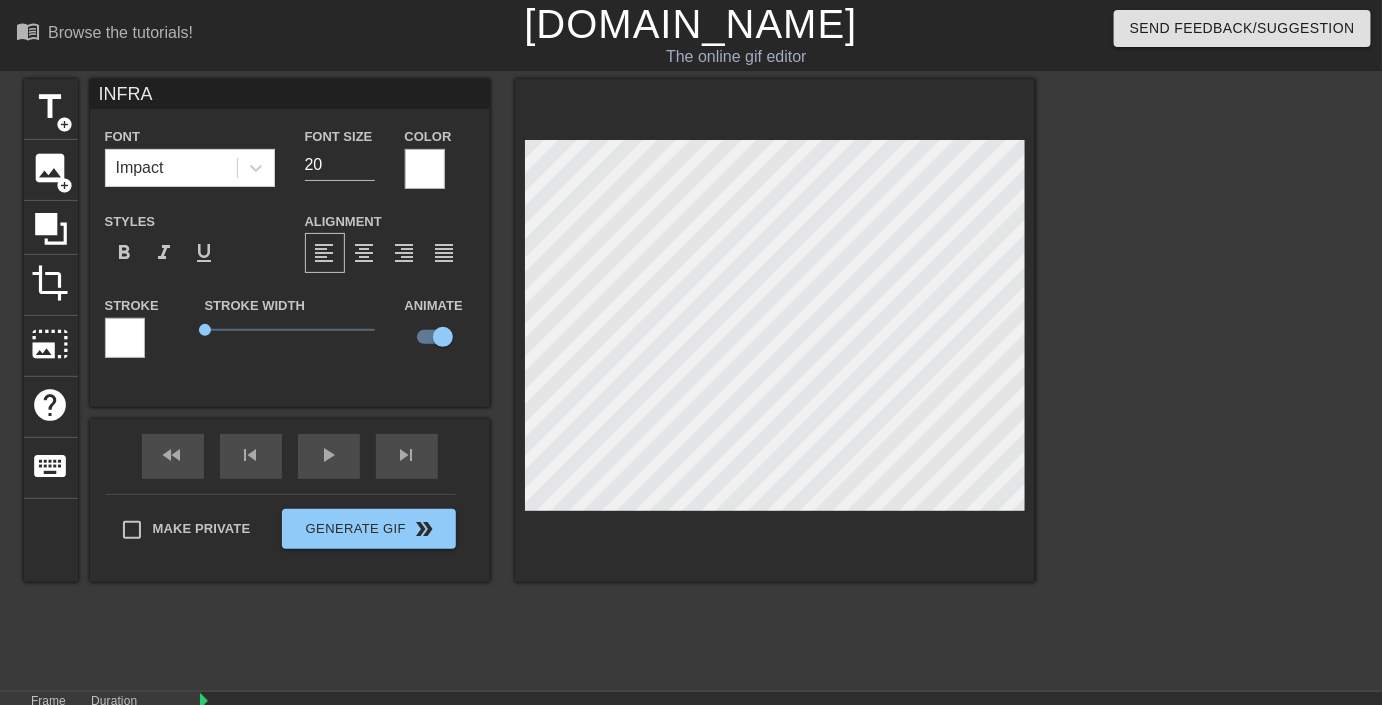 click at bounding box center [775, 330] 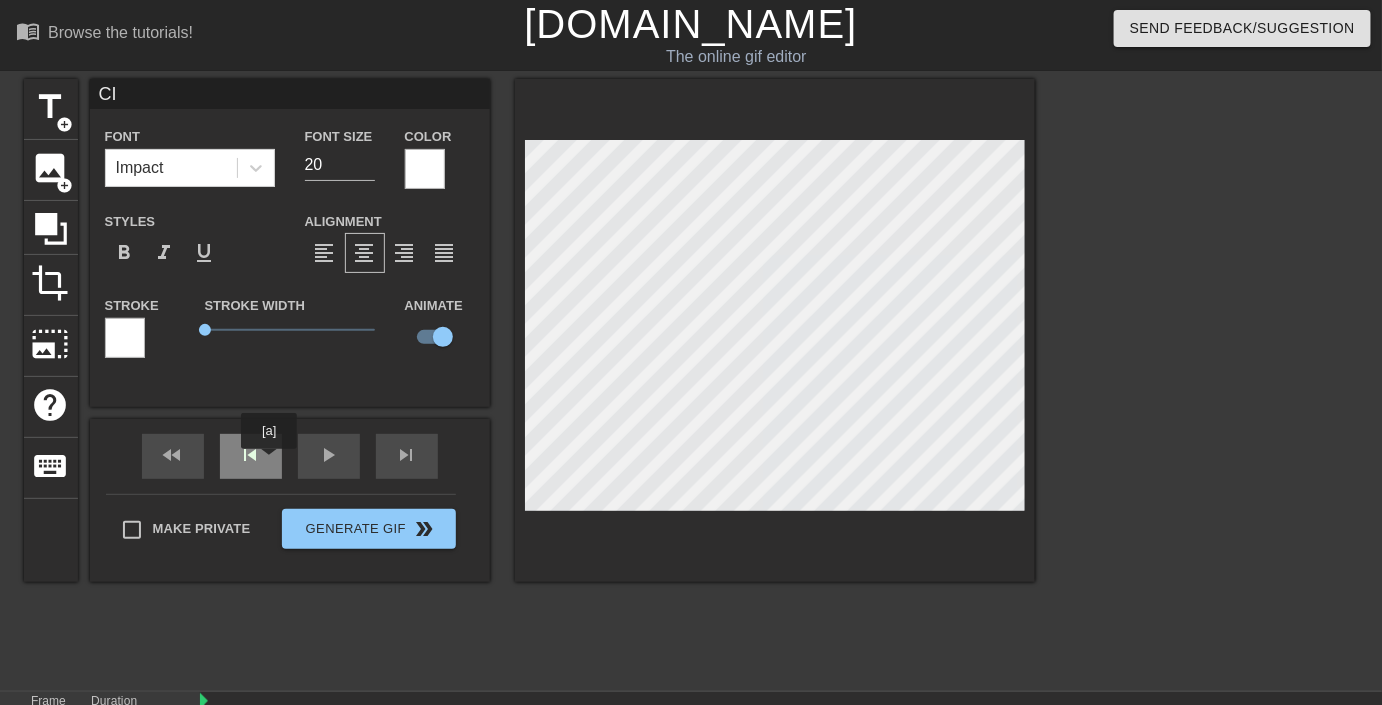 click on "skip_previous" at bounding box center [251, 456] 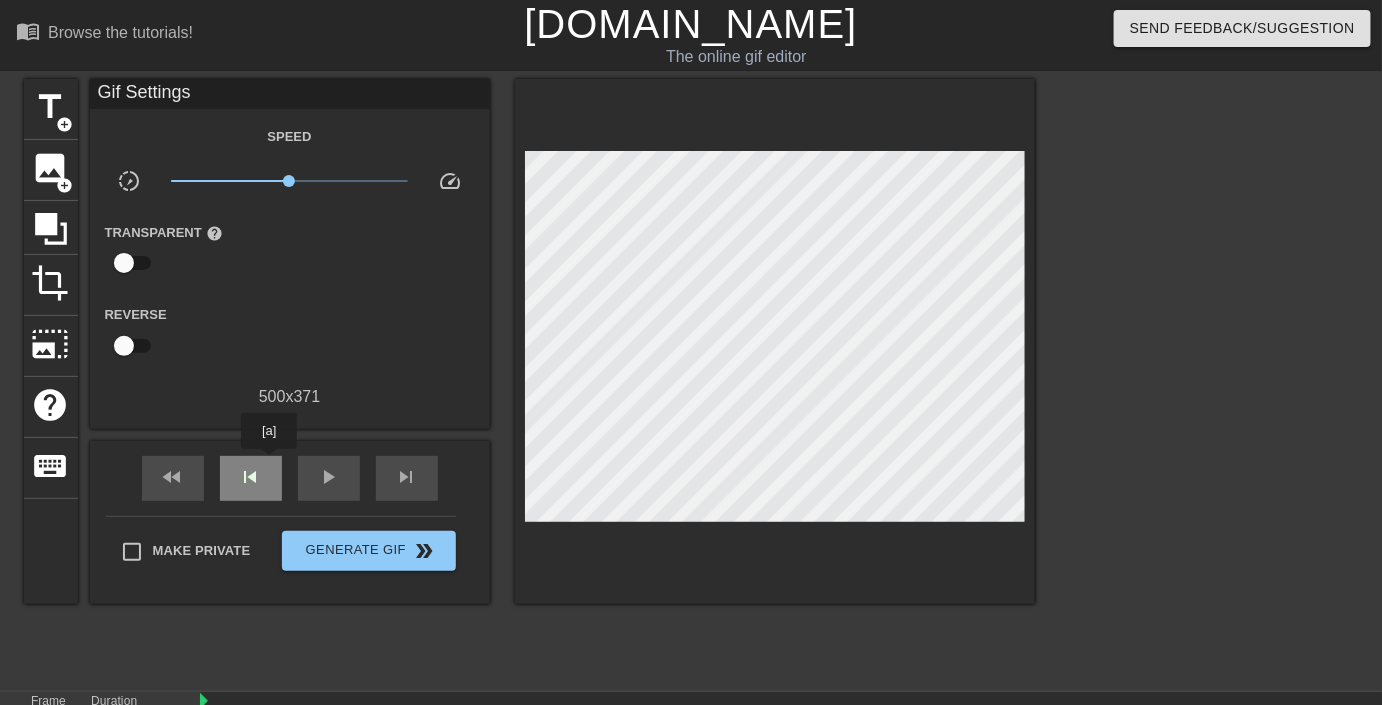 click on "skip_previous" at bounding box center (251, 478) 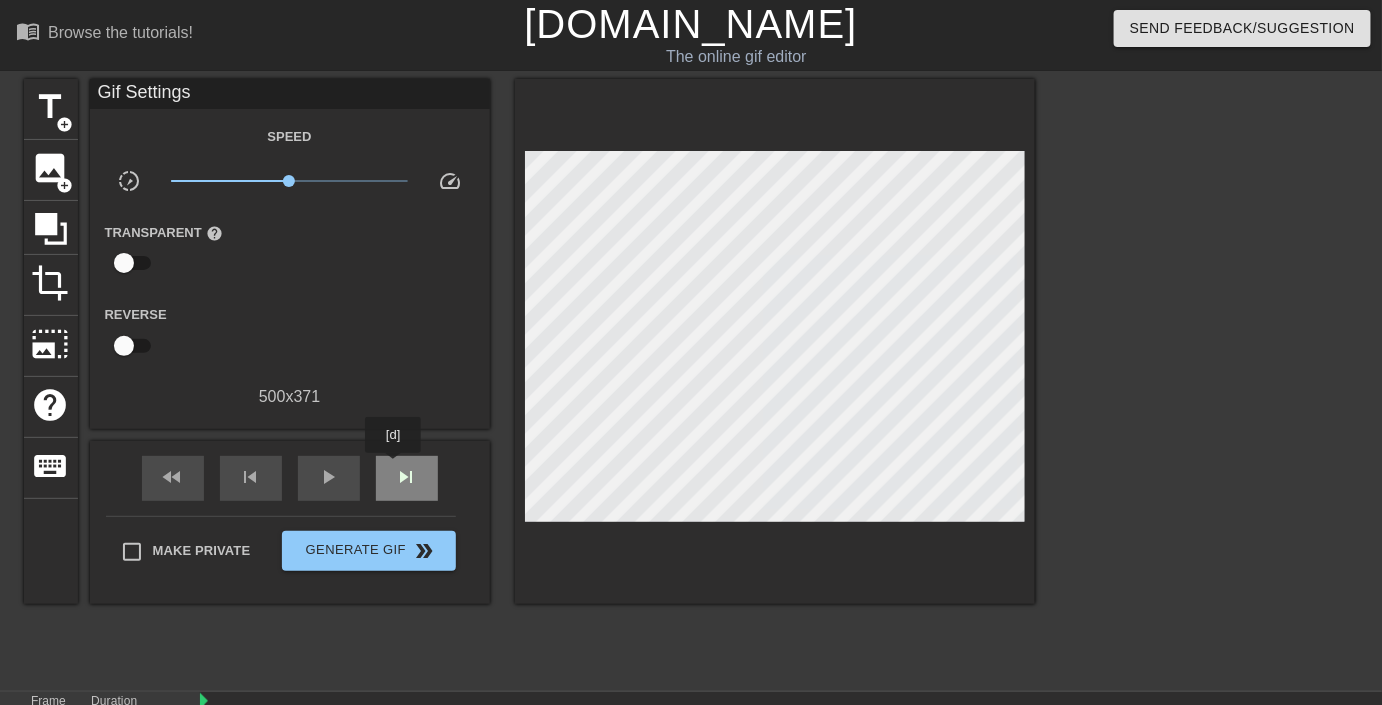 click on "skip_next" at bounding box center [407, 478] 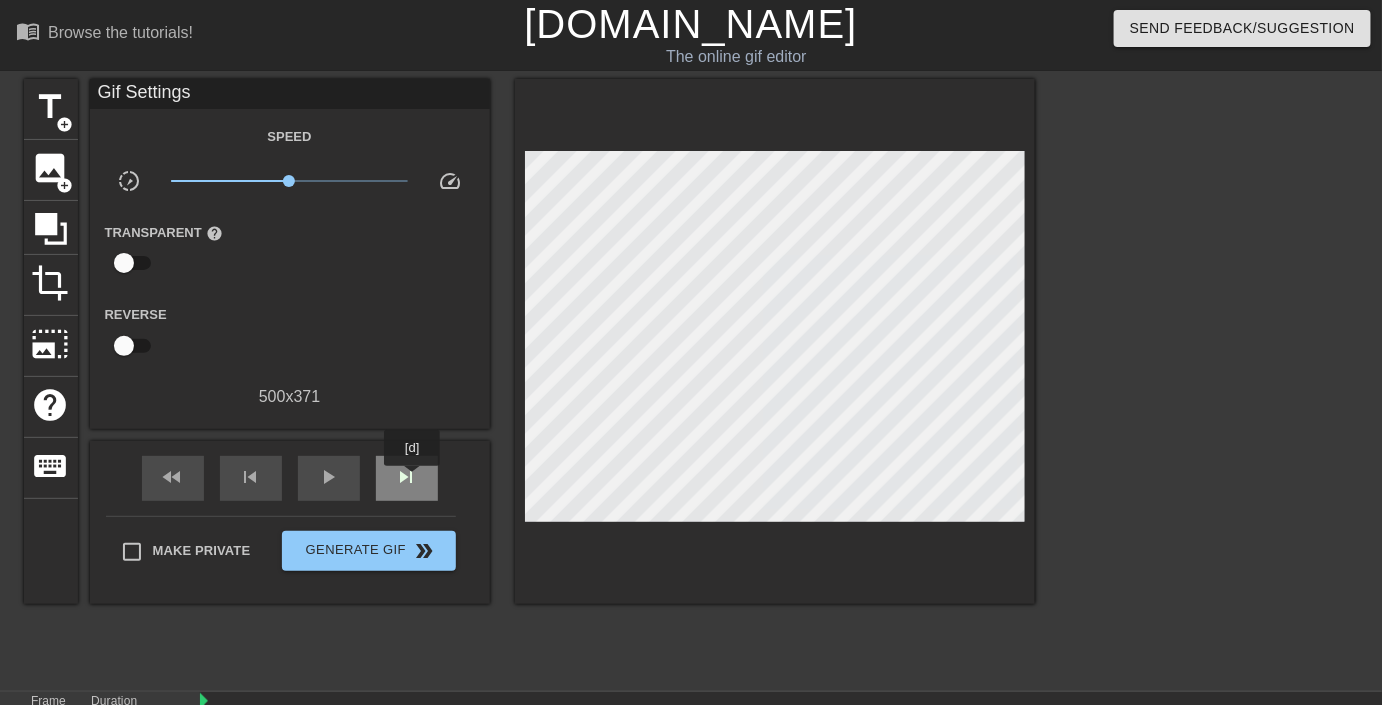 click on "skip_next" at bounding box center (407, 477) 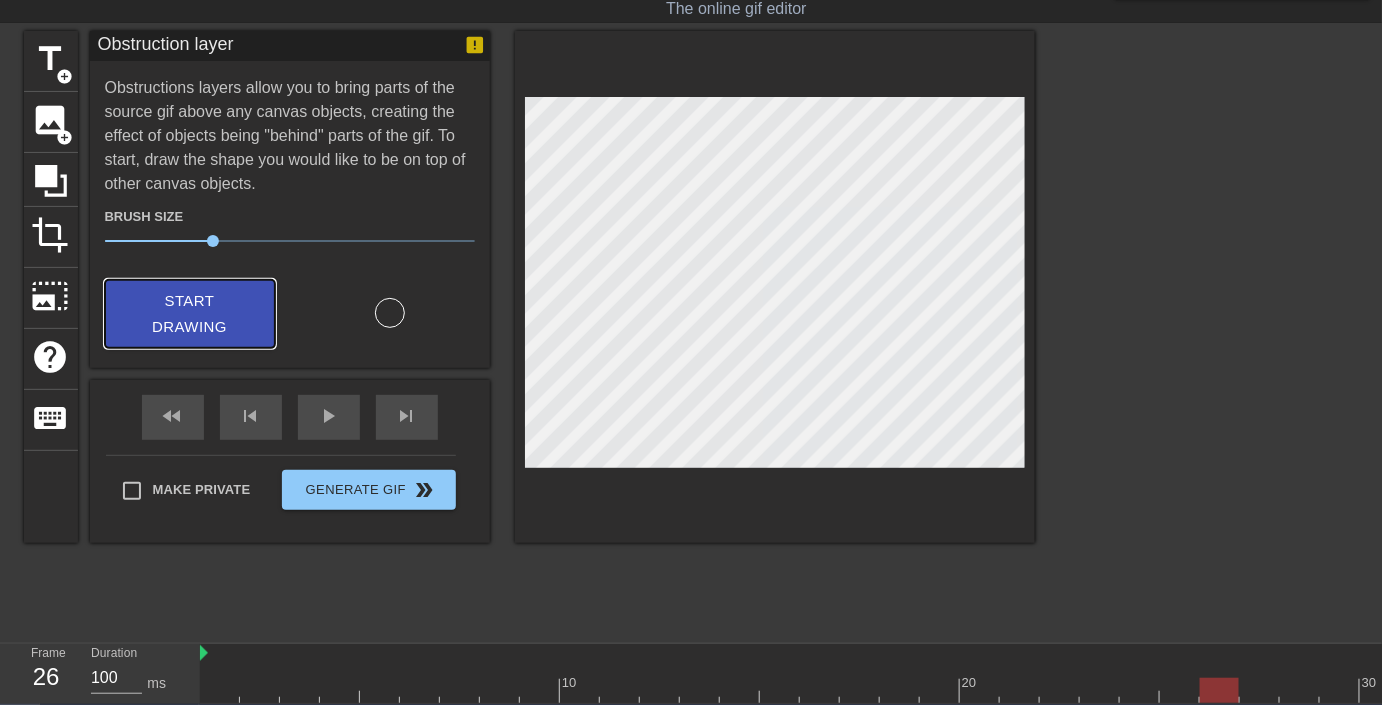 scroll, scrollTop: 0, scrollLeft: 0, axis: both 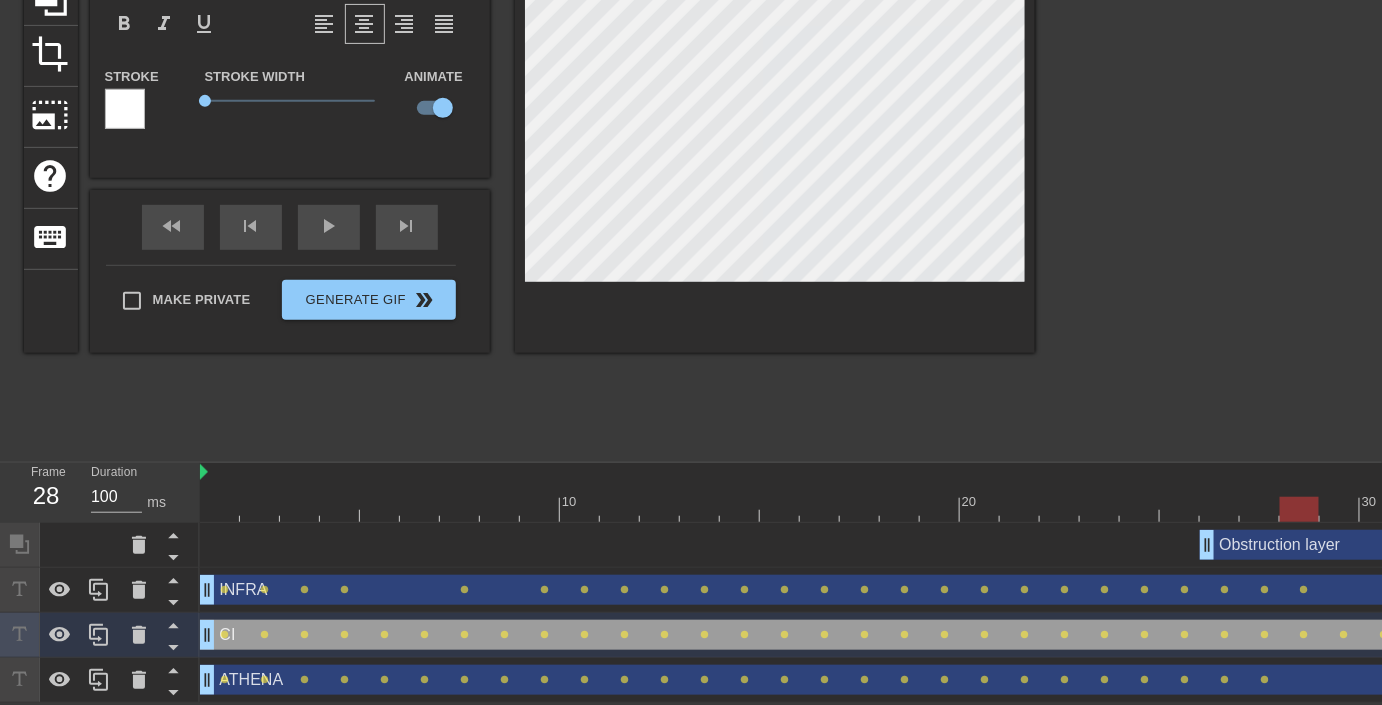 type on "INFRA" 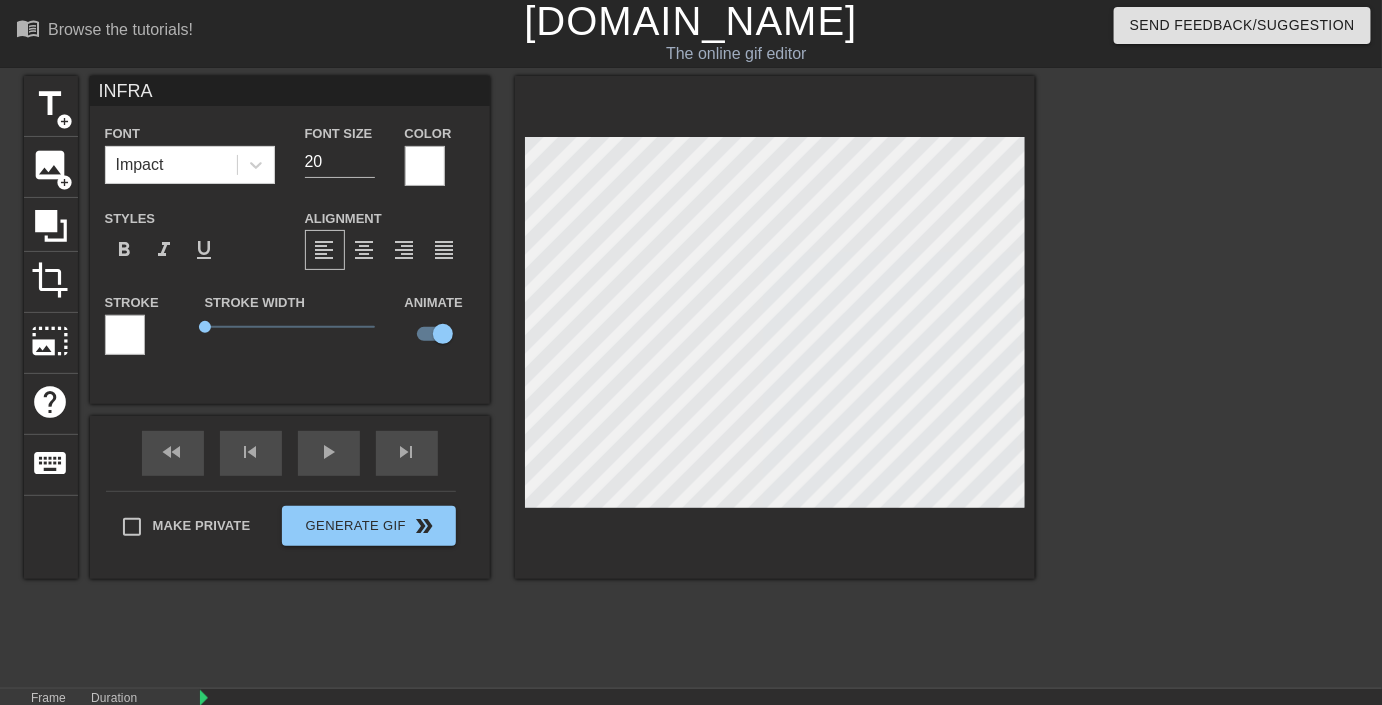 scroll, scrollTop: 0, scrollLeft: 0, axis: both 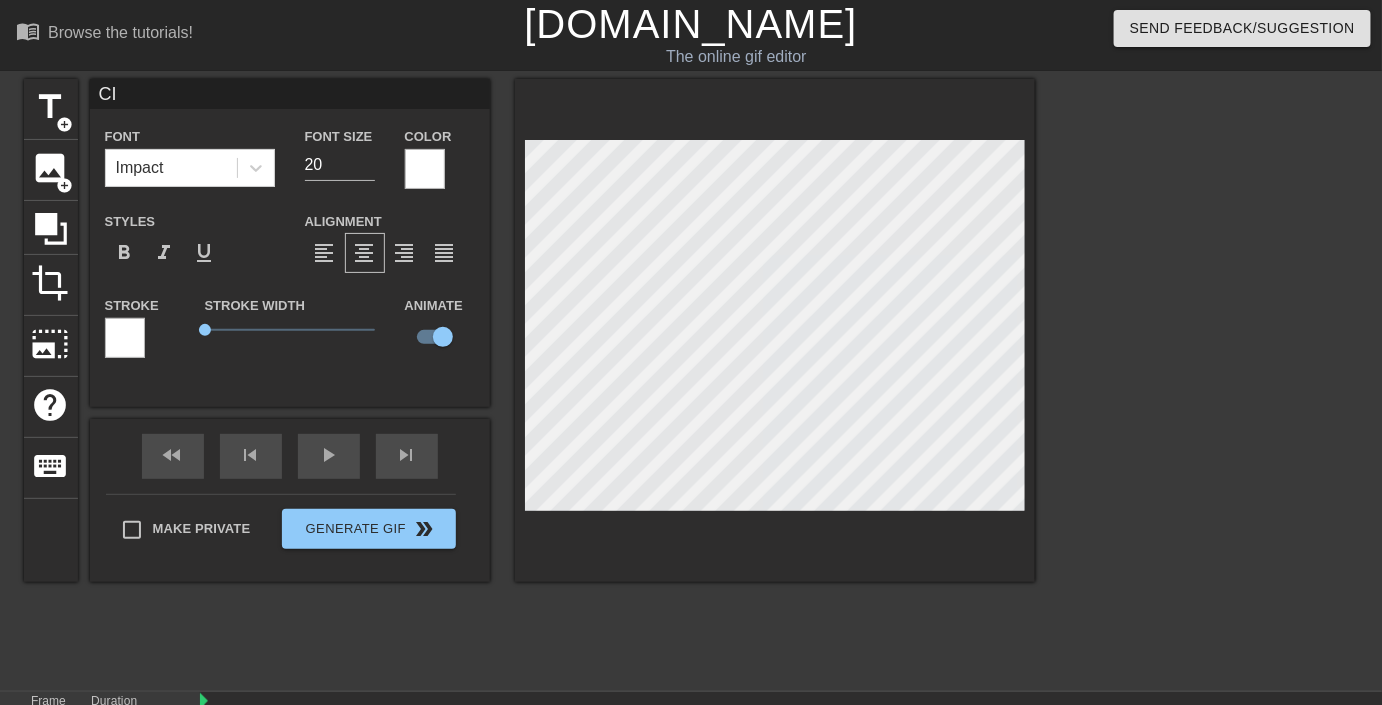 type on "INFRA" 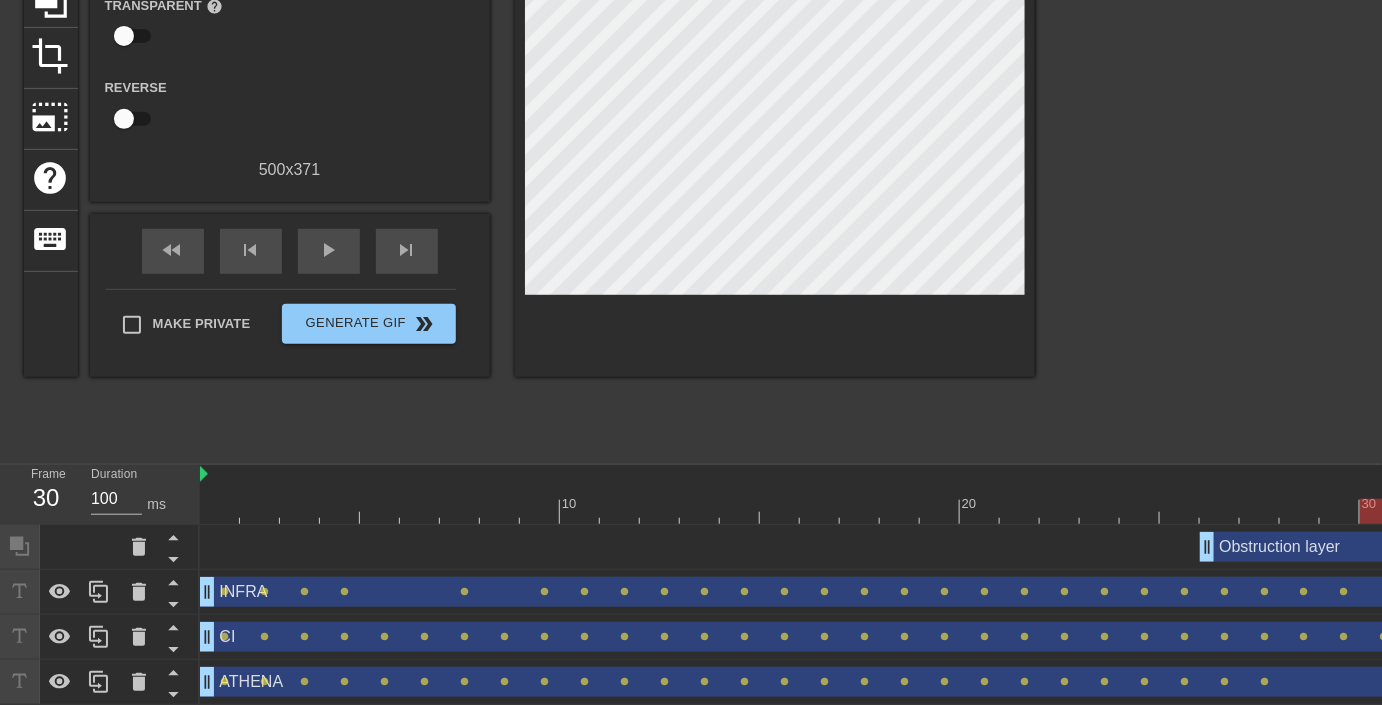 scroll, scrollTop: 229, scrollLeft: 0, axis: vertical 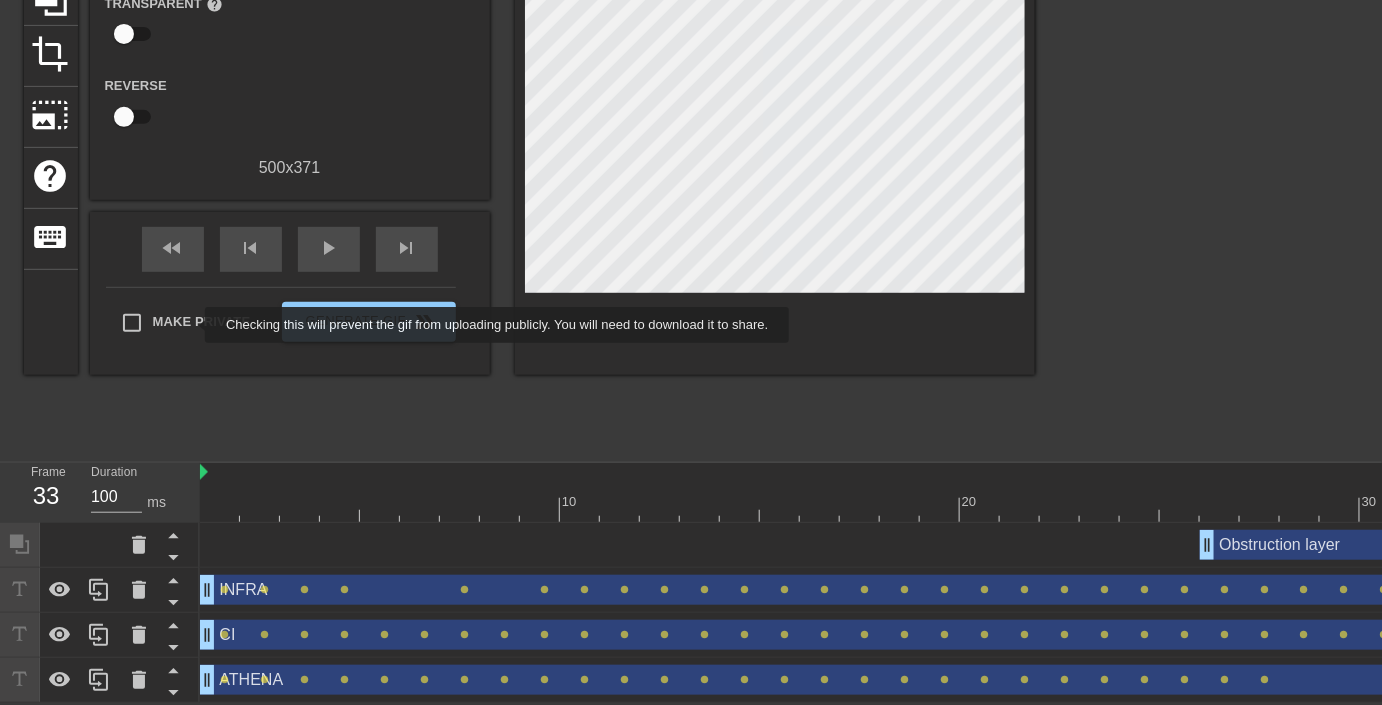 checkbox on "true" 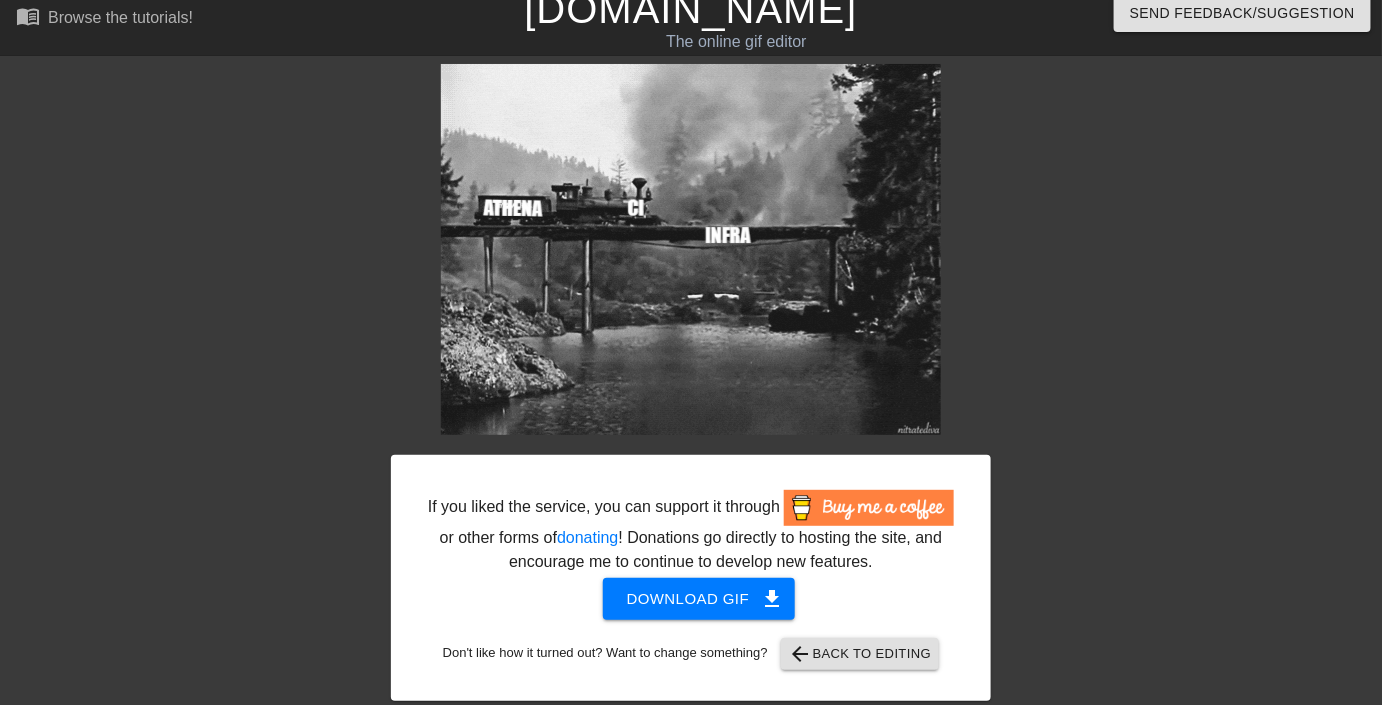 scroll, scrollTop: 19, scrollLeft: 0, axis: vertical 